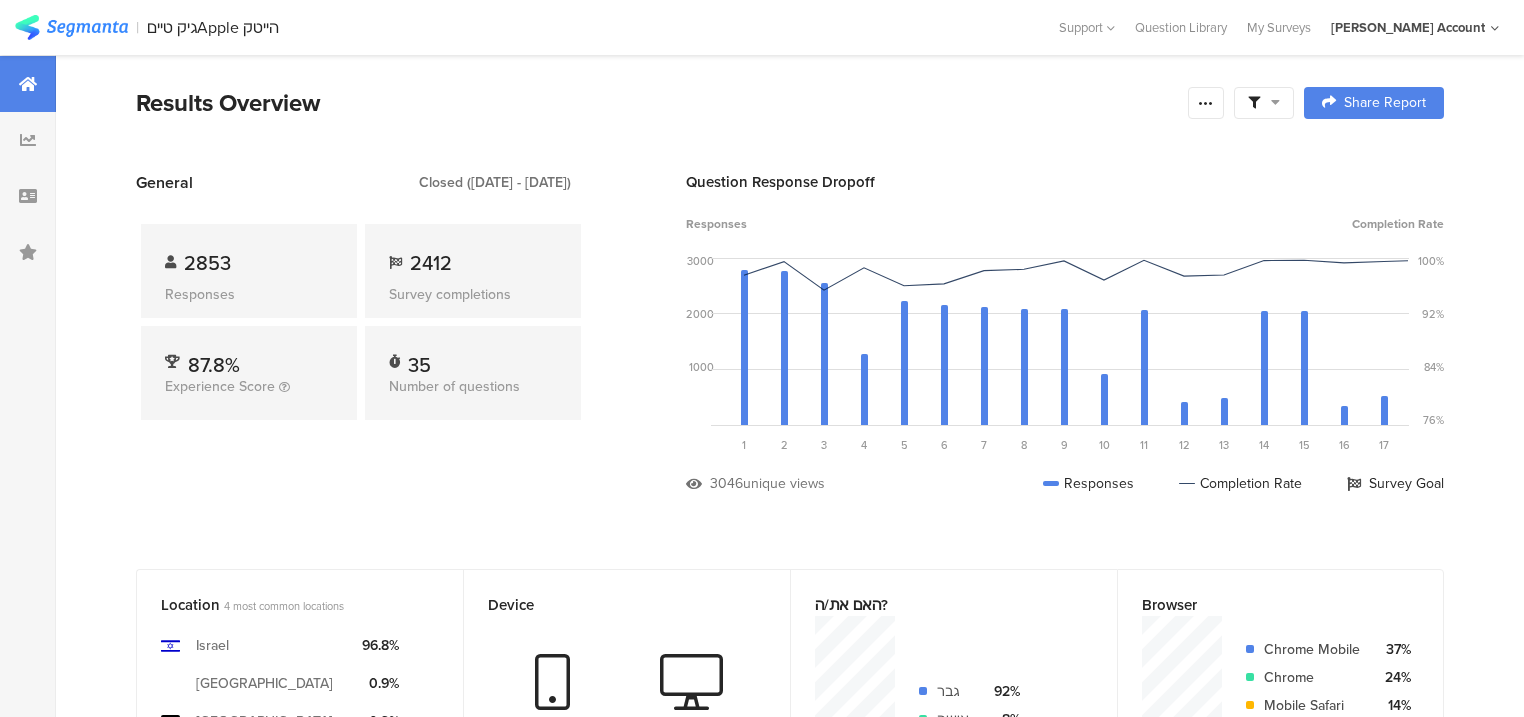 scroll, scrollTop: 0, scrollLeft: 0, axis: both 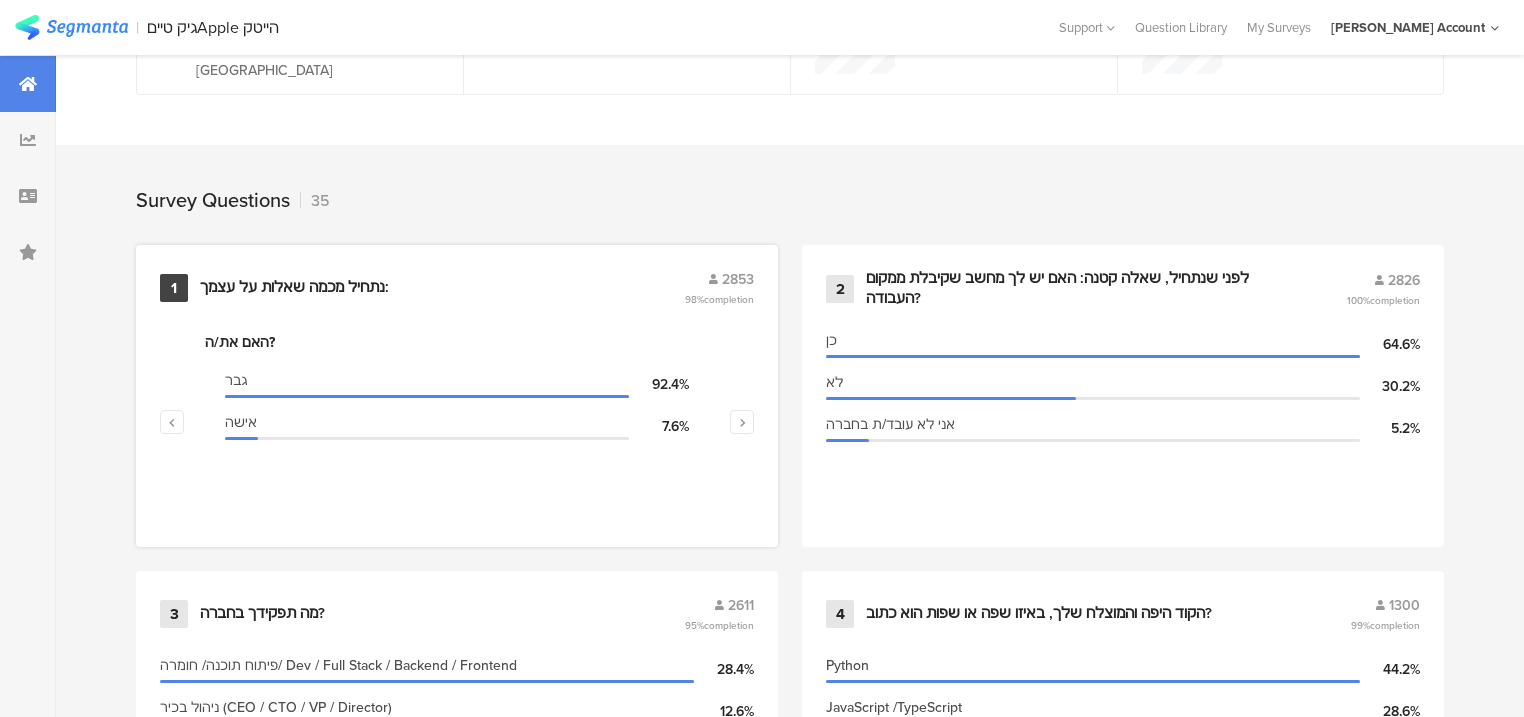 click on "נתחיל מכמה שאלות על עצמך:" at bounding box center (294, 288) 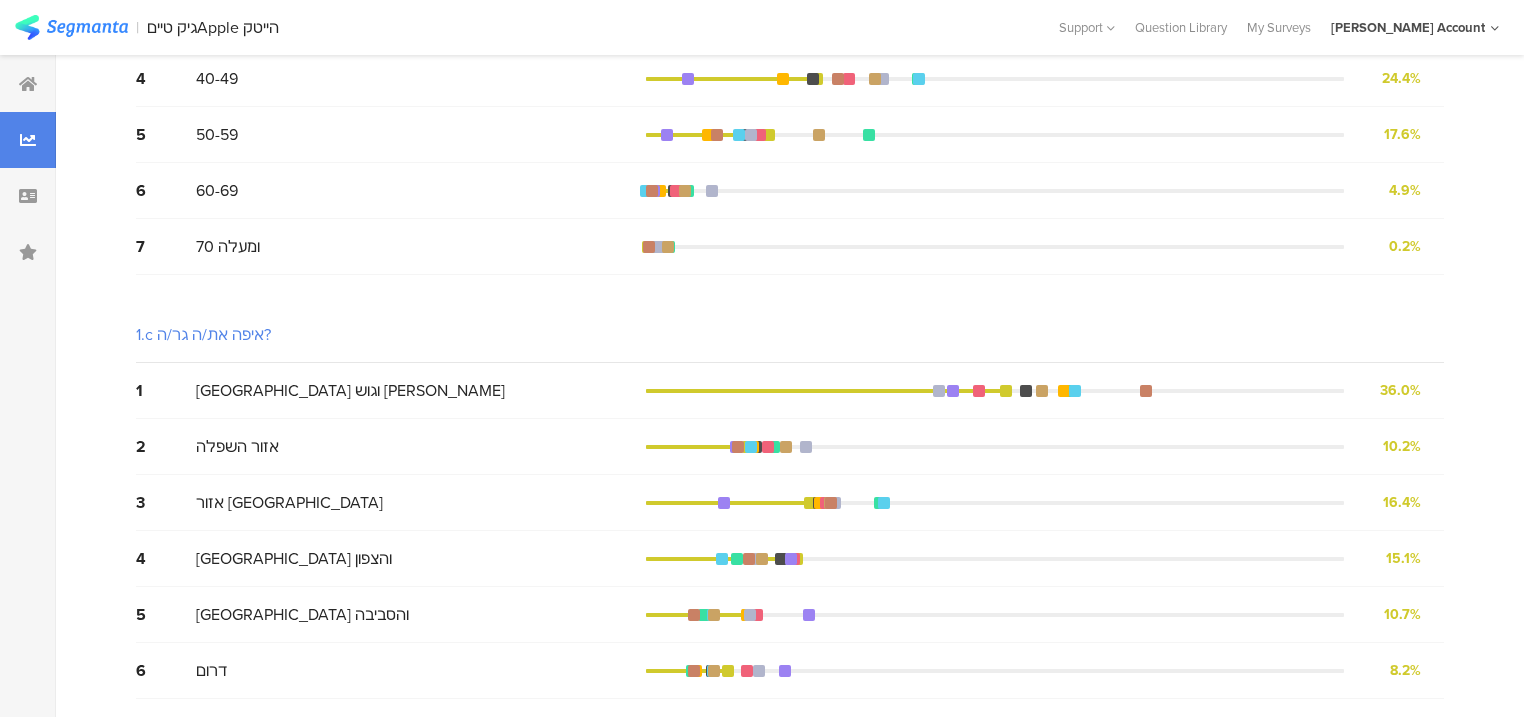 scroll, scrollTop: 0, scrollLeft: 0, axis: both 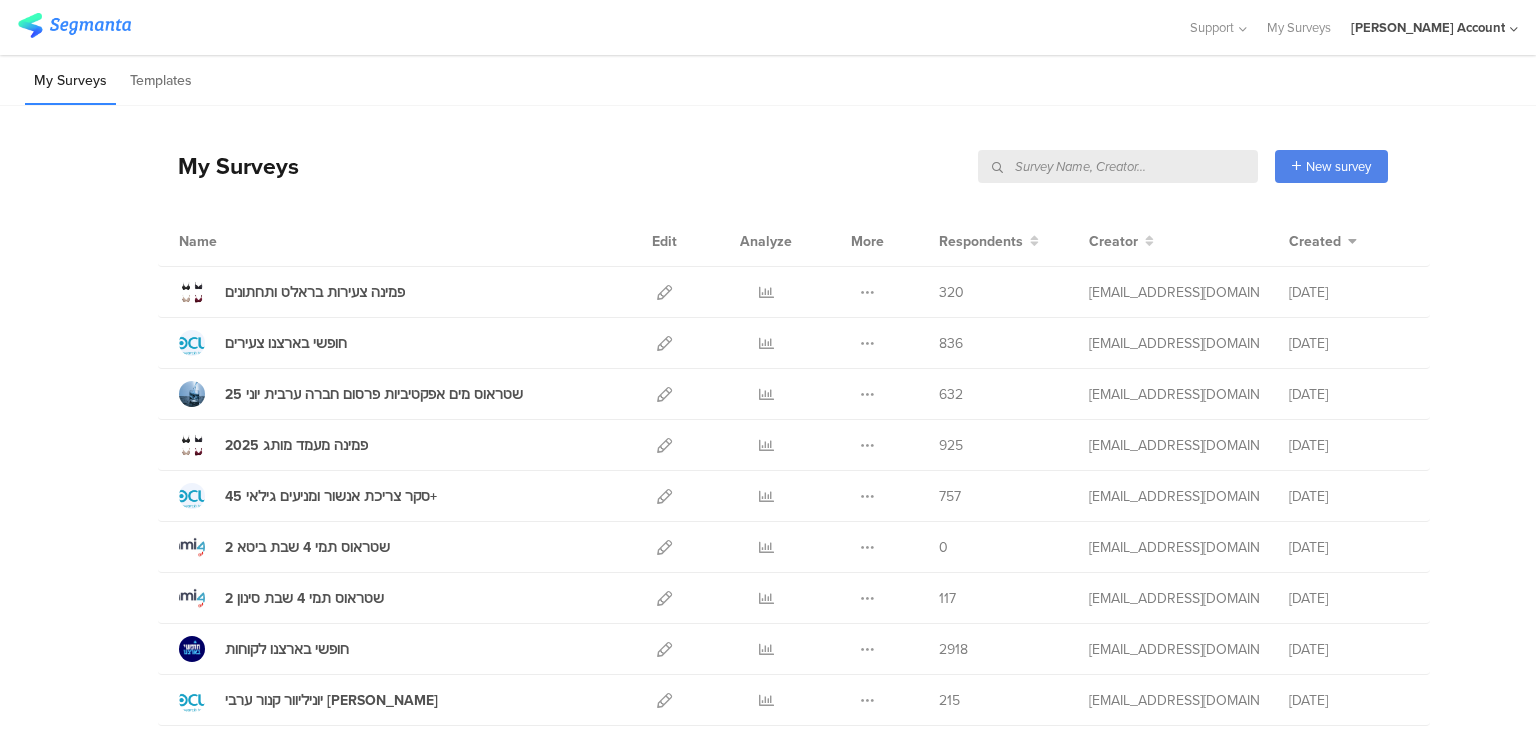 click at bounding box center [1118, 166] 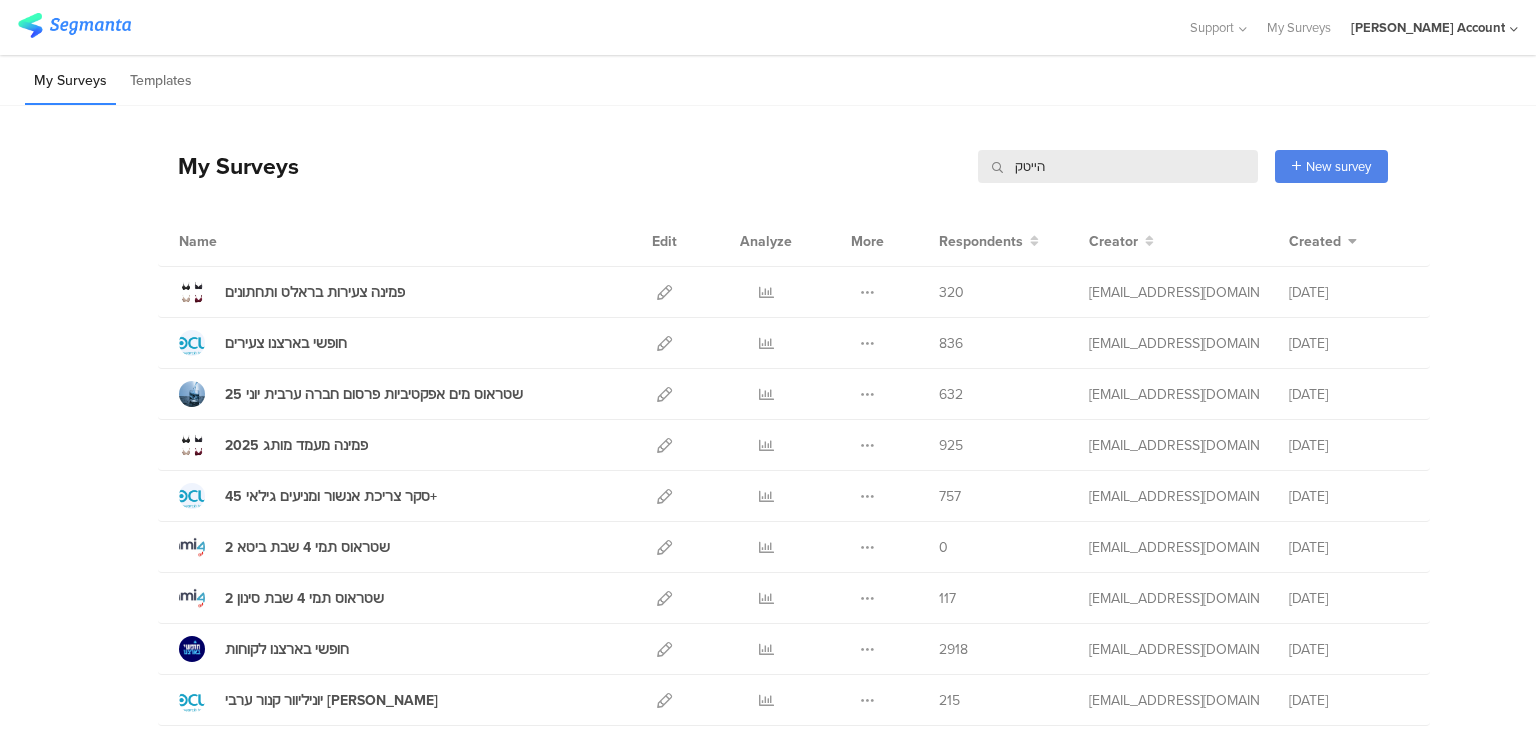 type on "הייטק" 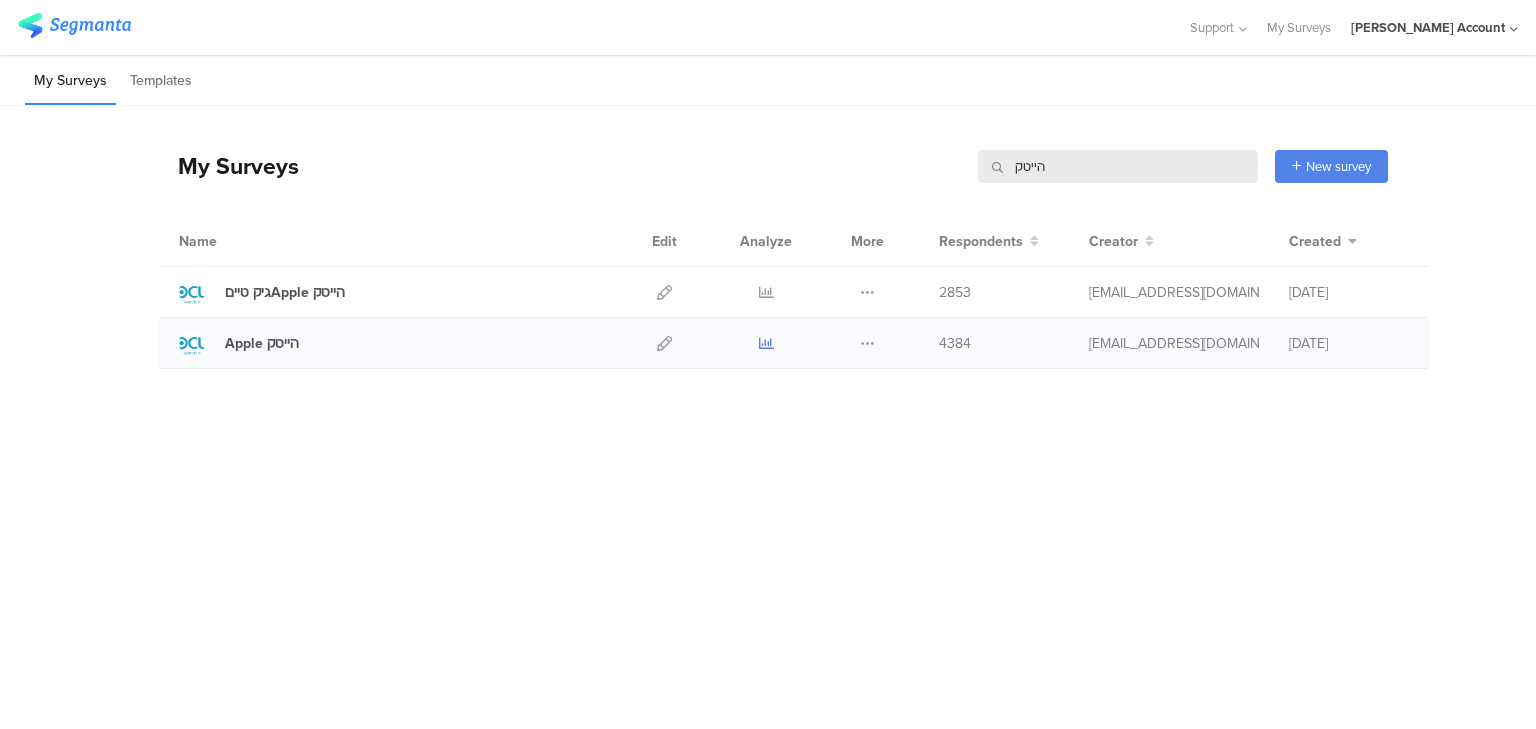 click at bounding box center [766, 343] 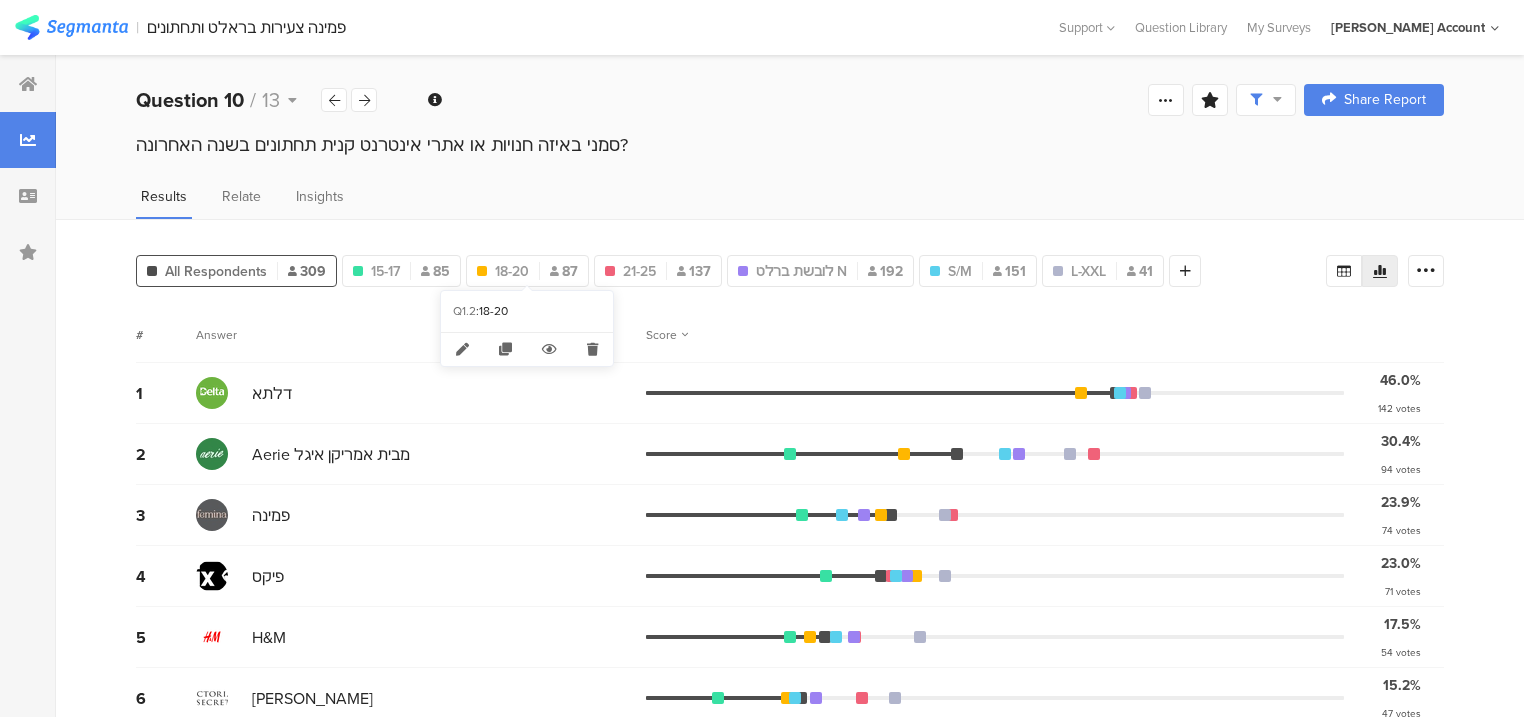 scroll, scrollTop: 0, scrollLeft: 0, axis: both 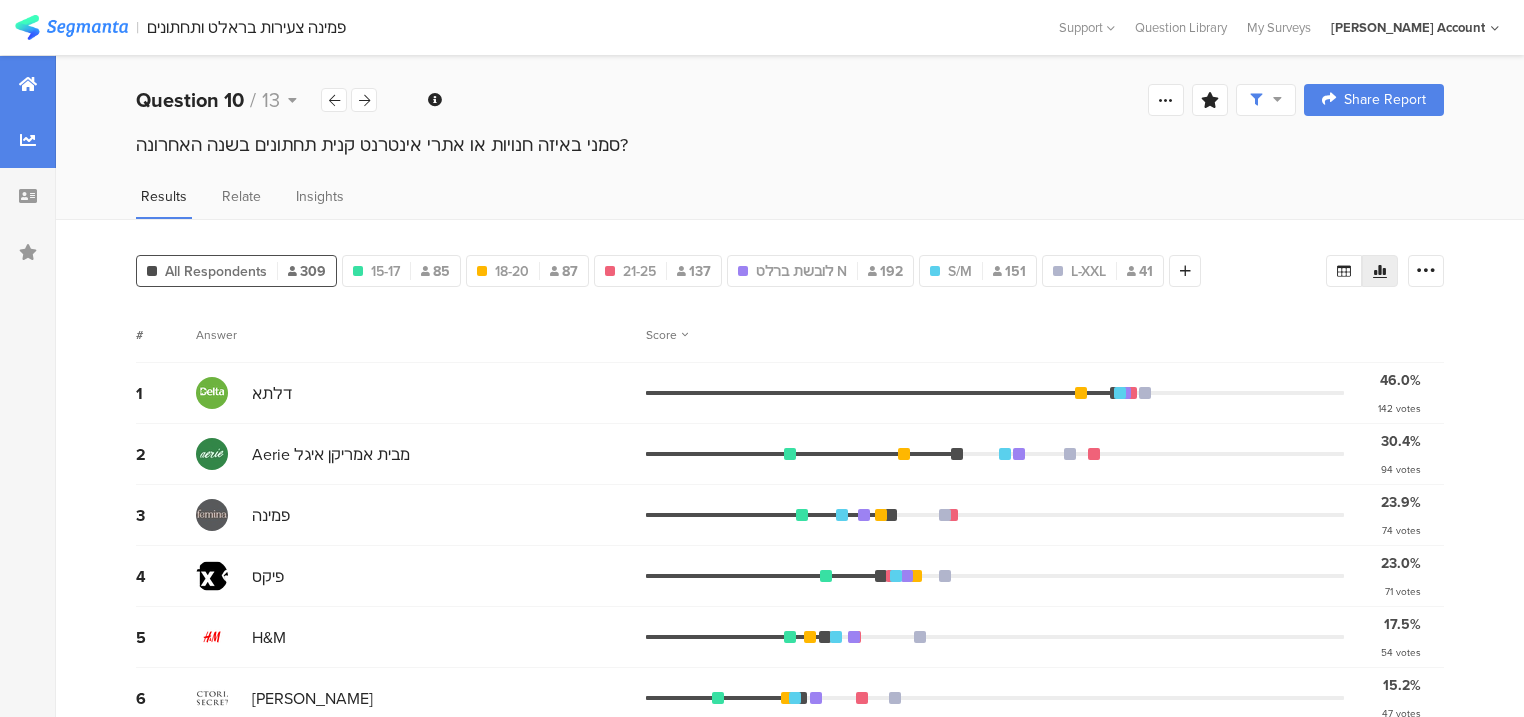 click at bounding box center [28, 84] 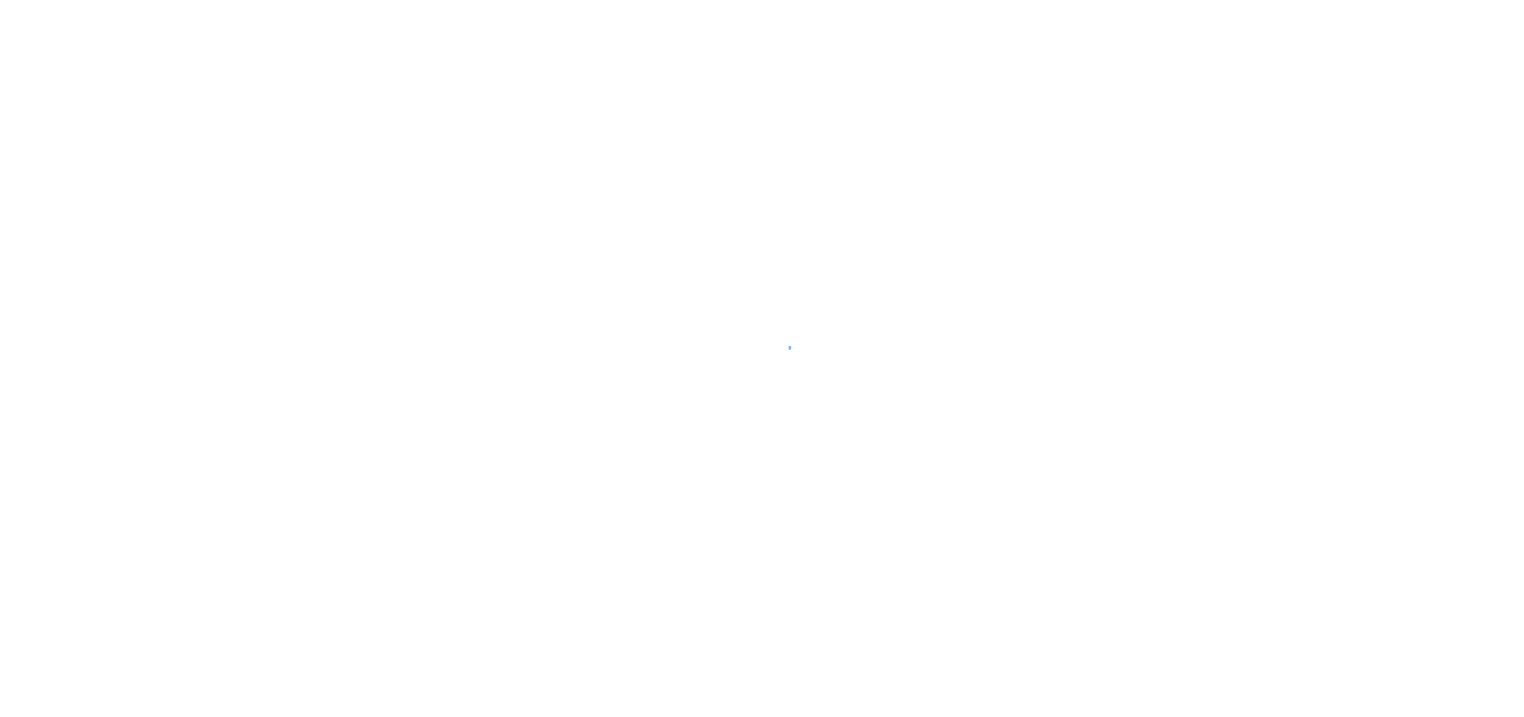 scroll, scrollTop: 0, scrollLeft: 0, axis: both 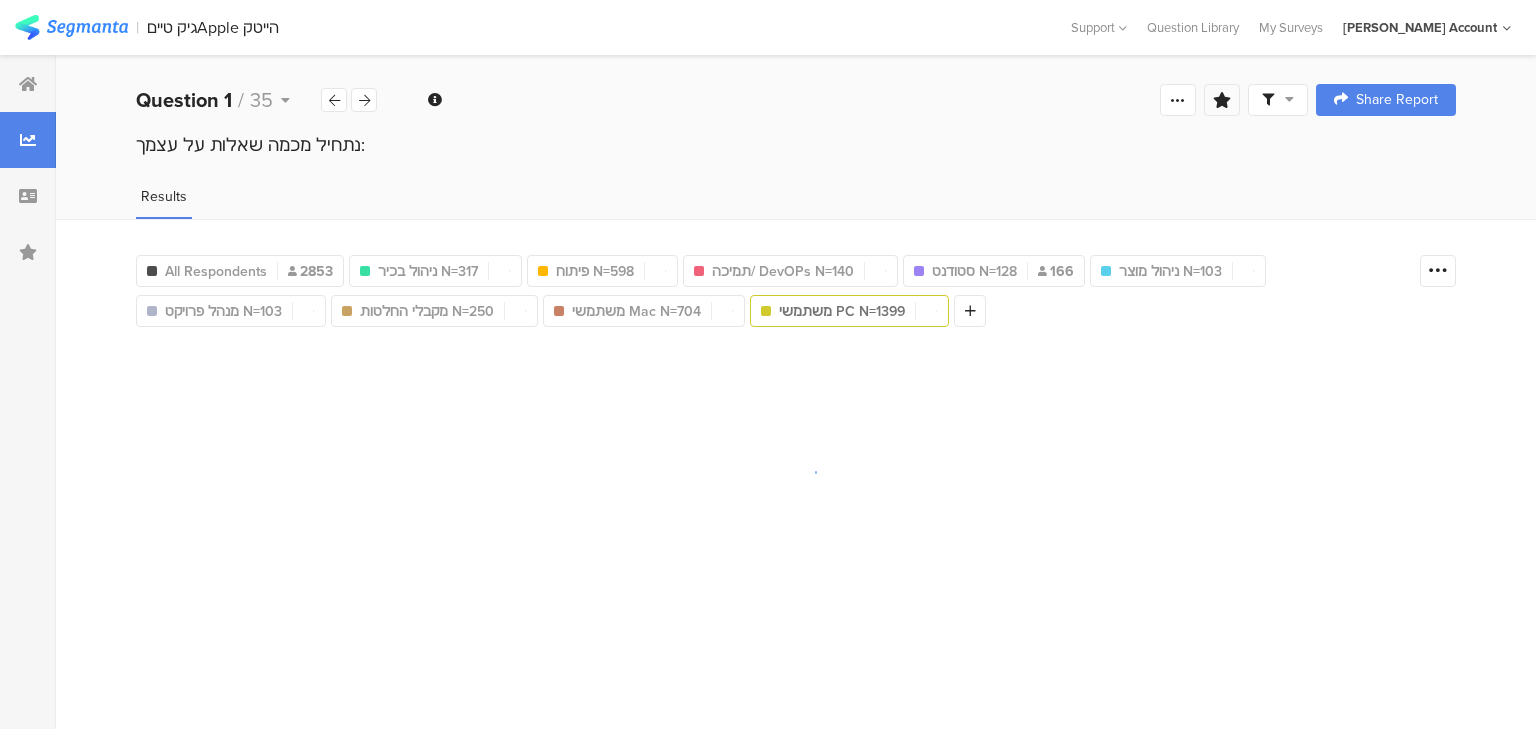 click at bounding box center [1222, 100] 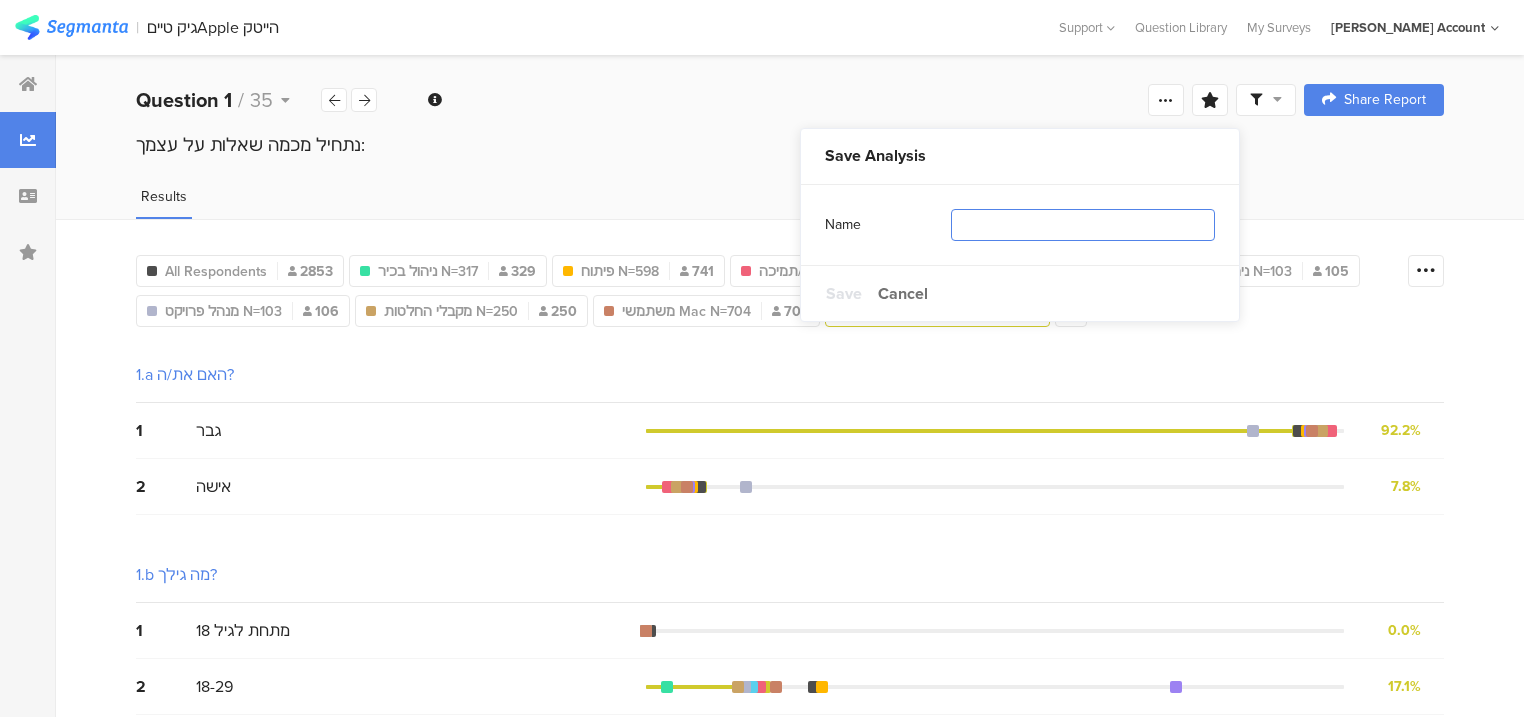 click at bounding box center [1083, 225] 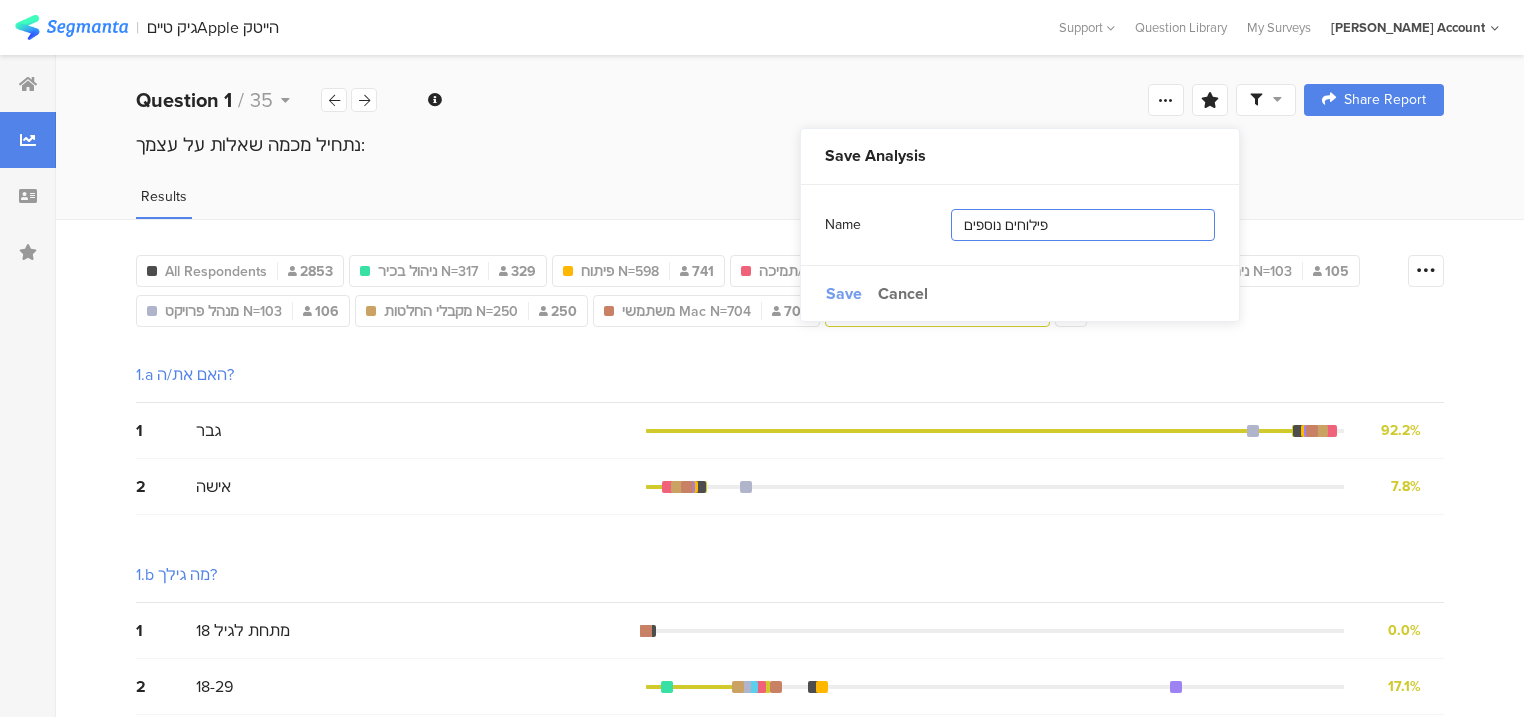 type on "פילוחים נוספים" 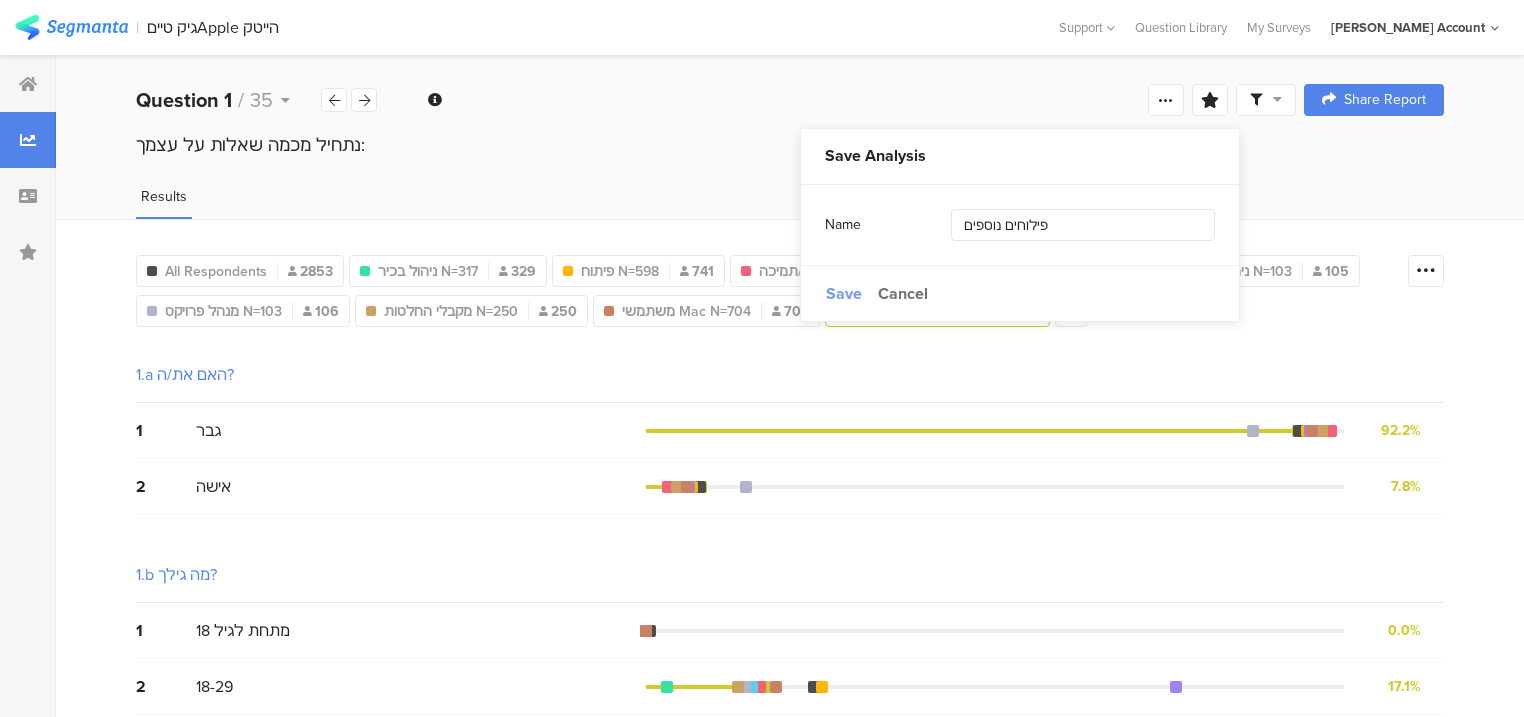 click on "Save" at bounding box center (844, 293) 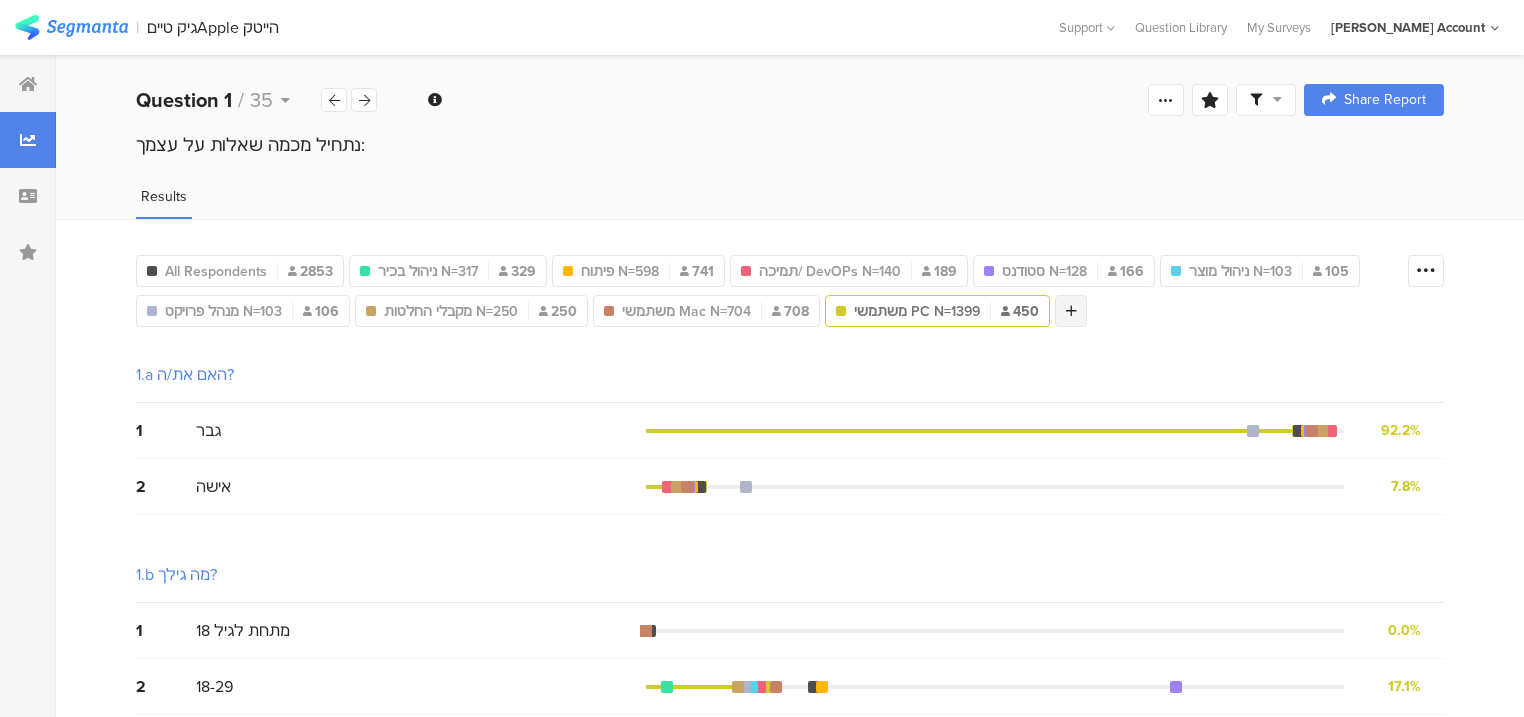 click at bounding box center (1071, 311) 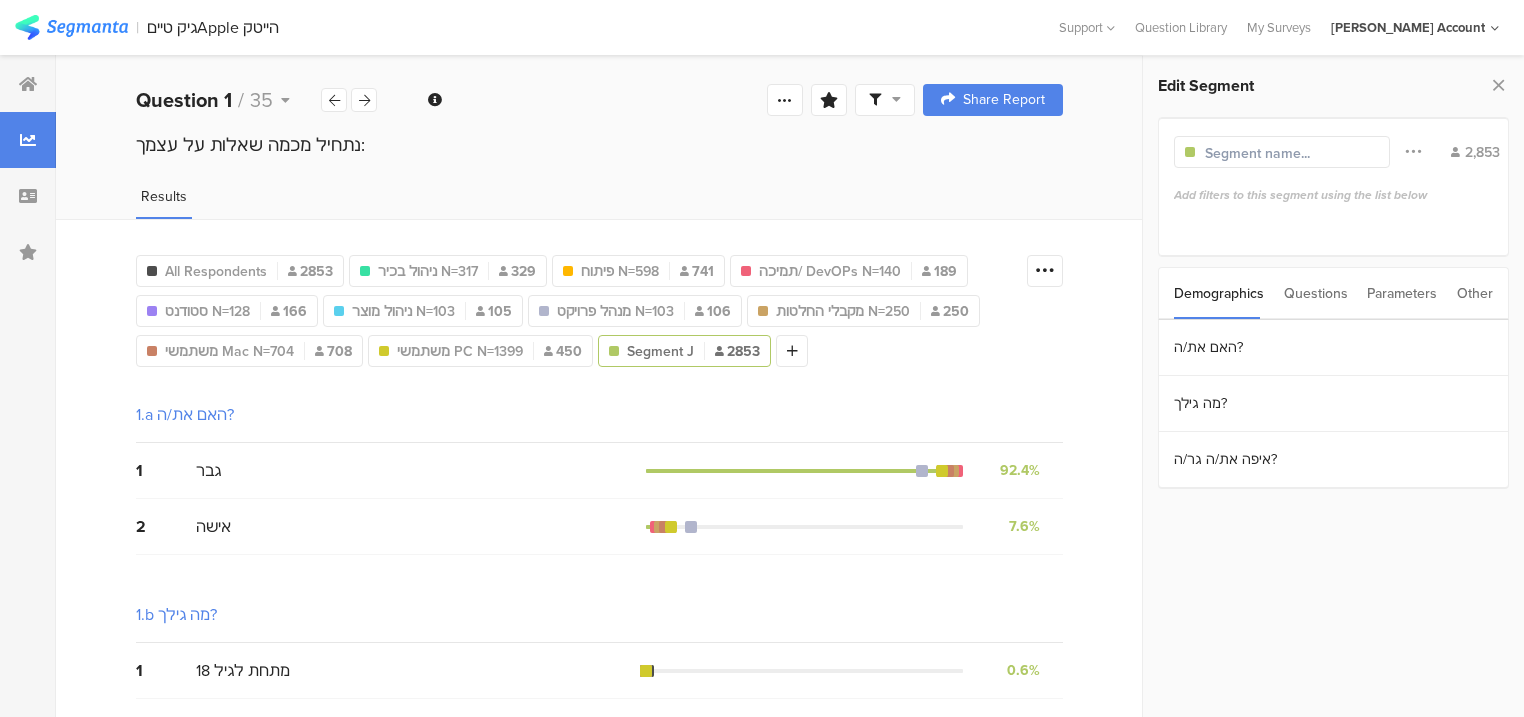 click on "Questions" at bounding box center [1316, 293] 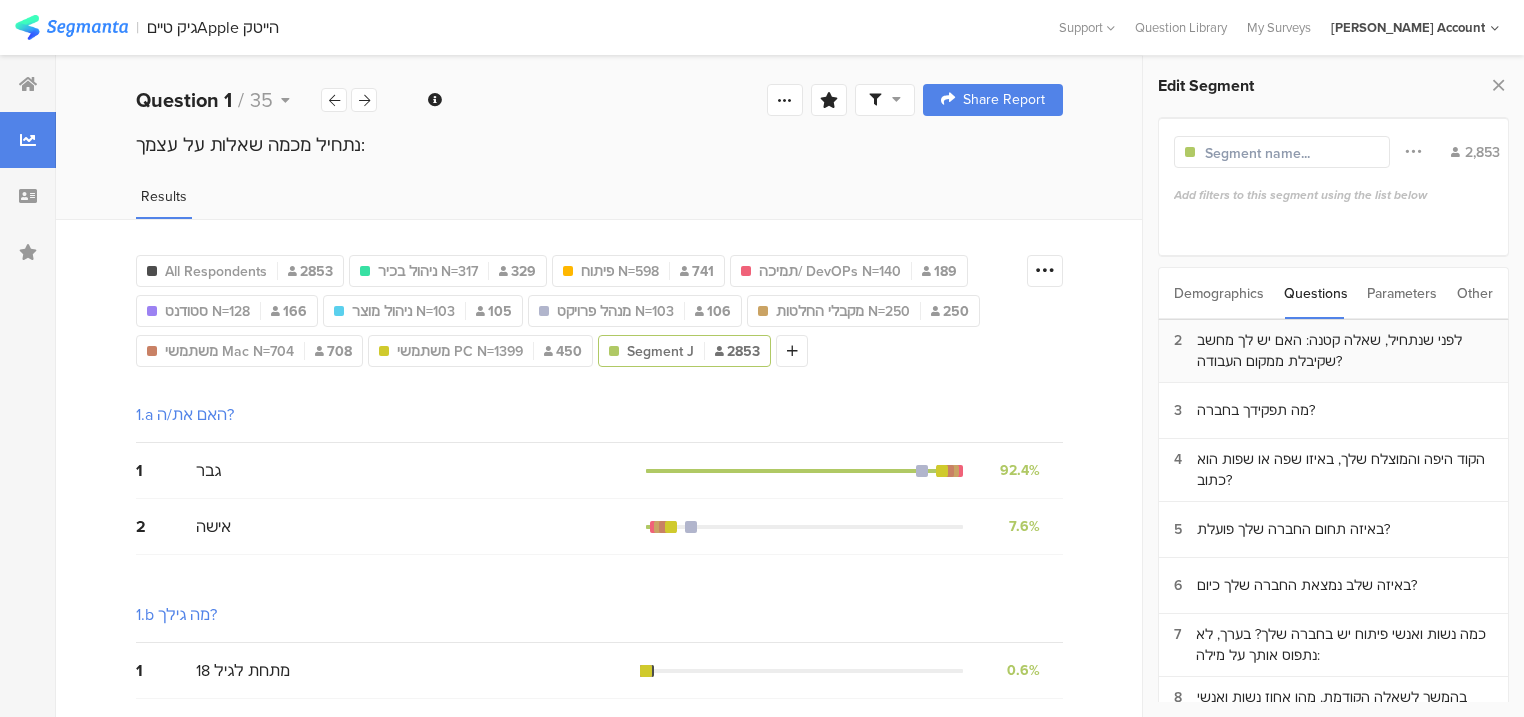 click on "לפני שנתחיל, שאלה קטנה: האם יש לך מחשב שקיבלת ממקום העבודה?" at bounding box center [1345, 351] 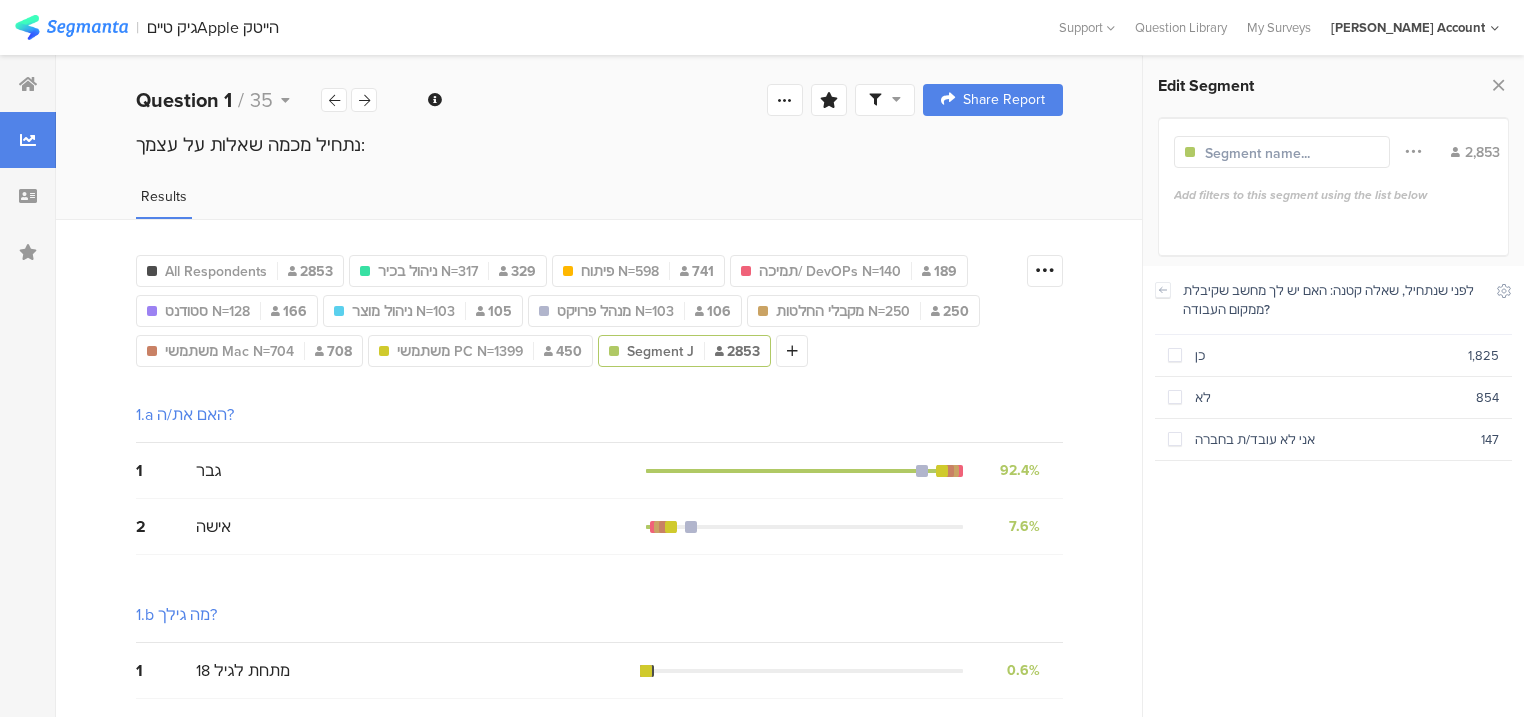 click on "כן" at bounding box center (1325, 355) 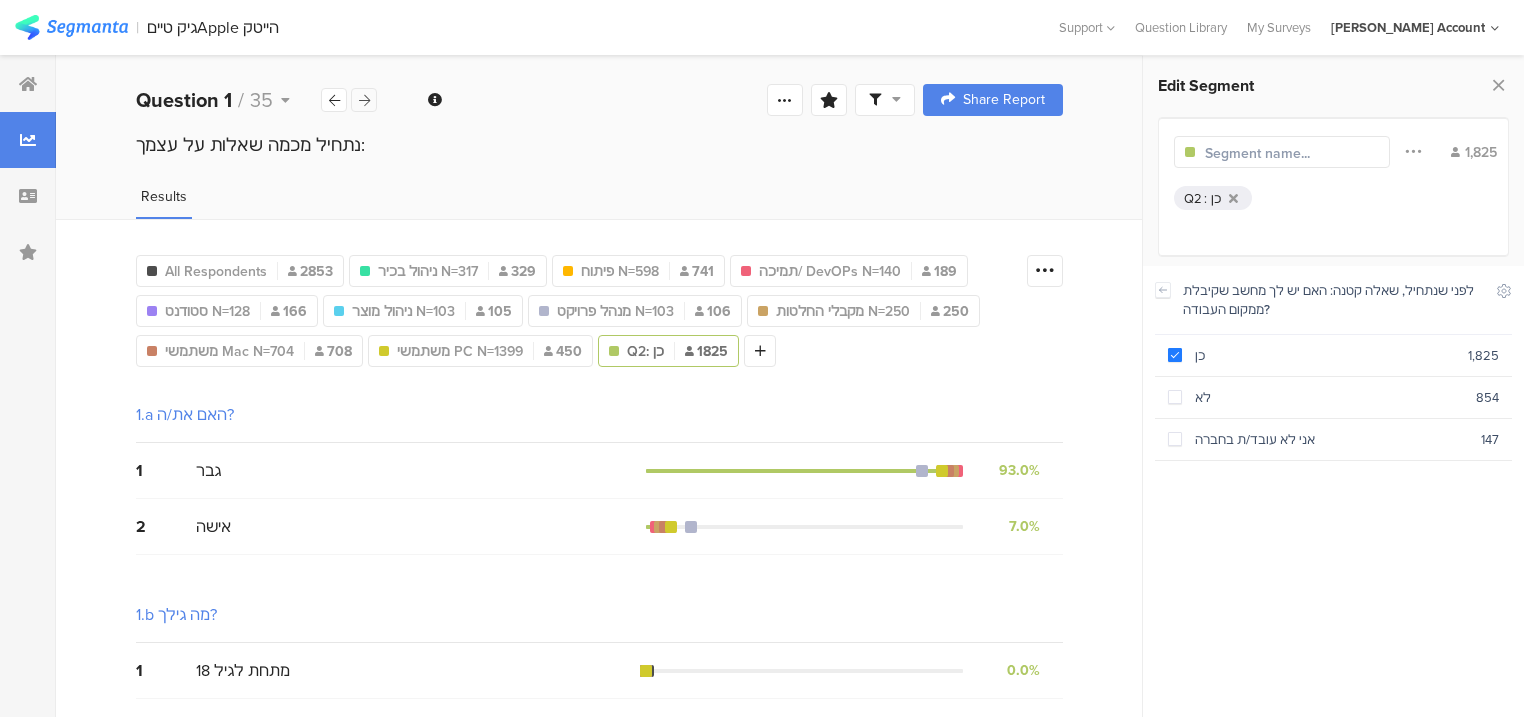 click at bounding box center (364, 100) 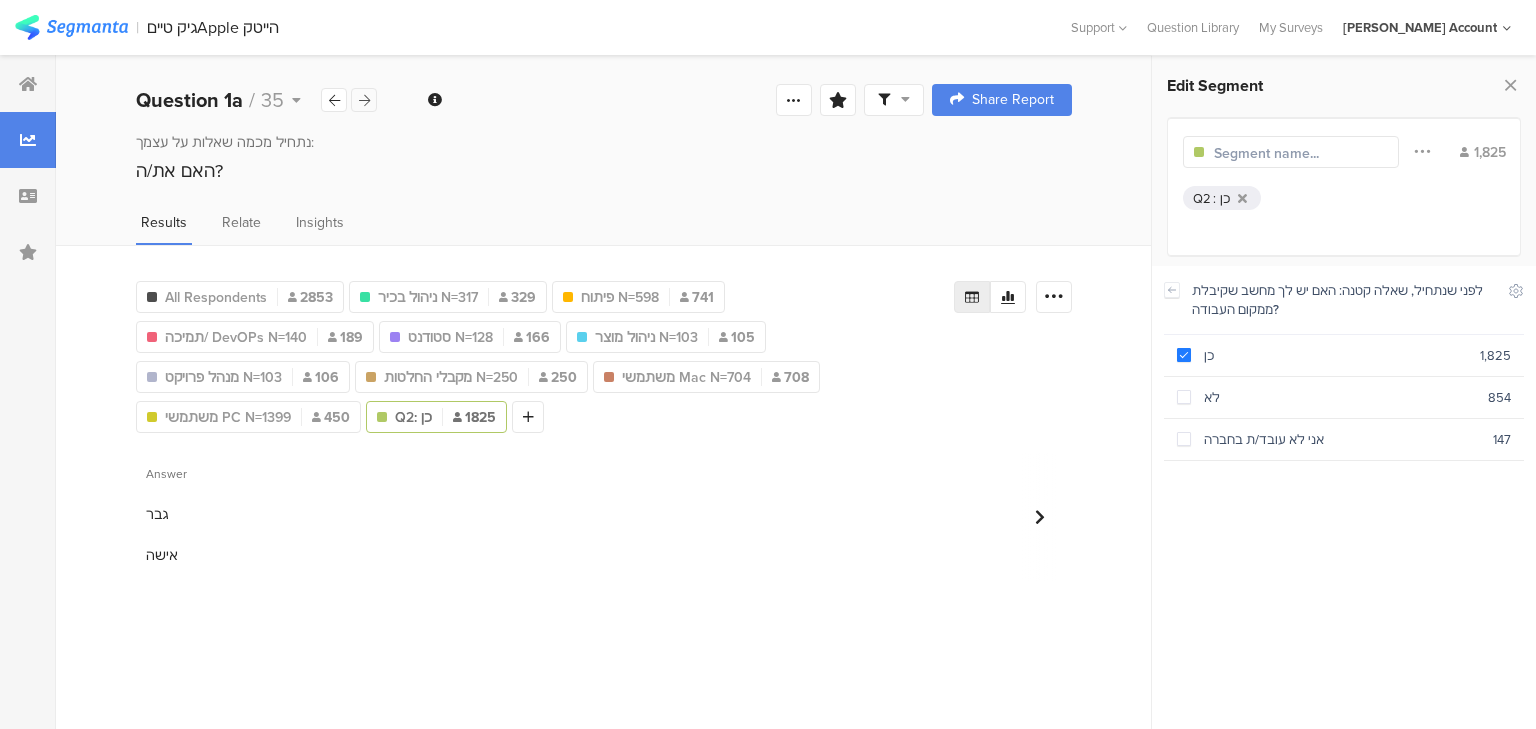 click at bounding box center [364, 100] 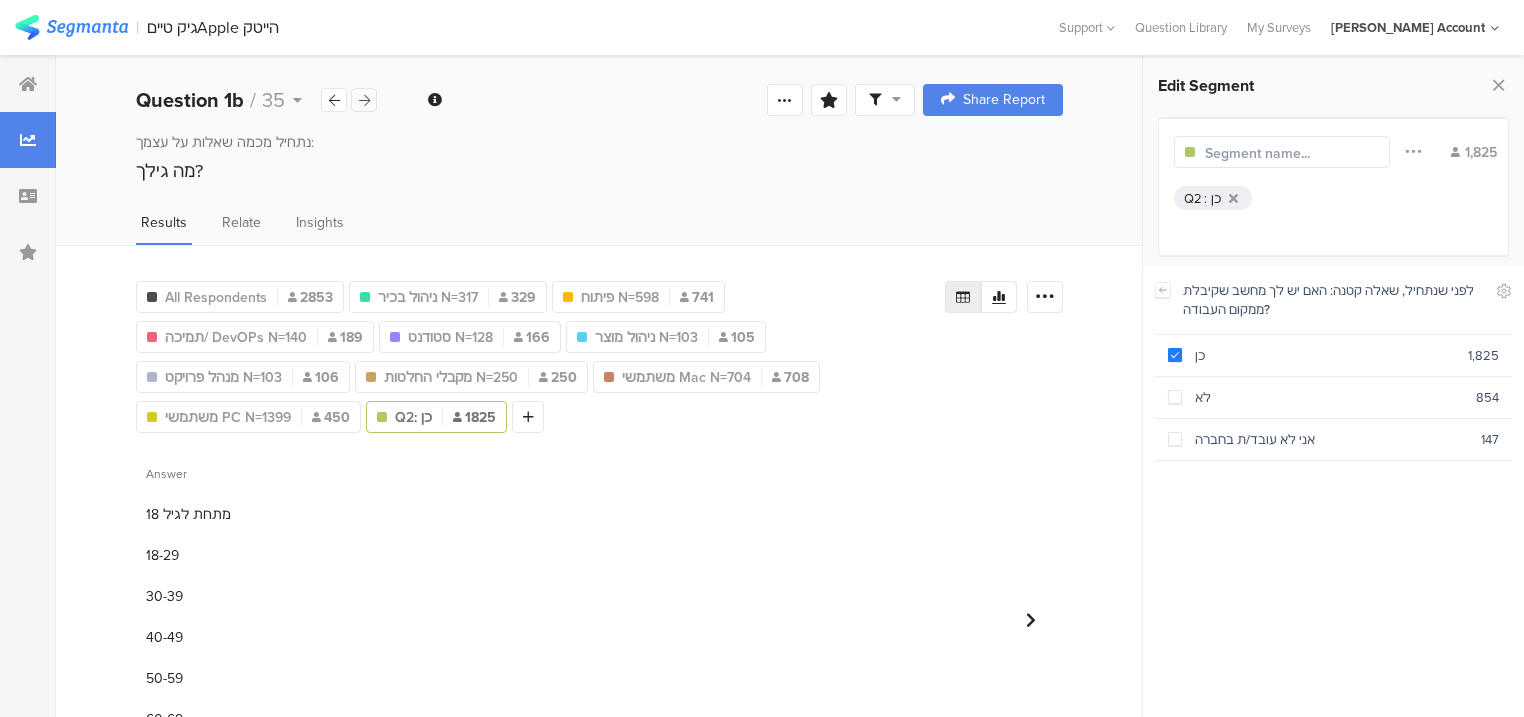 click at bounding box center (364, 100) 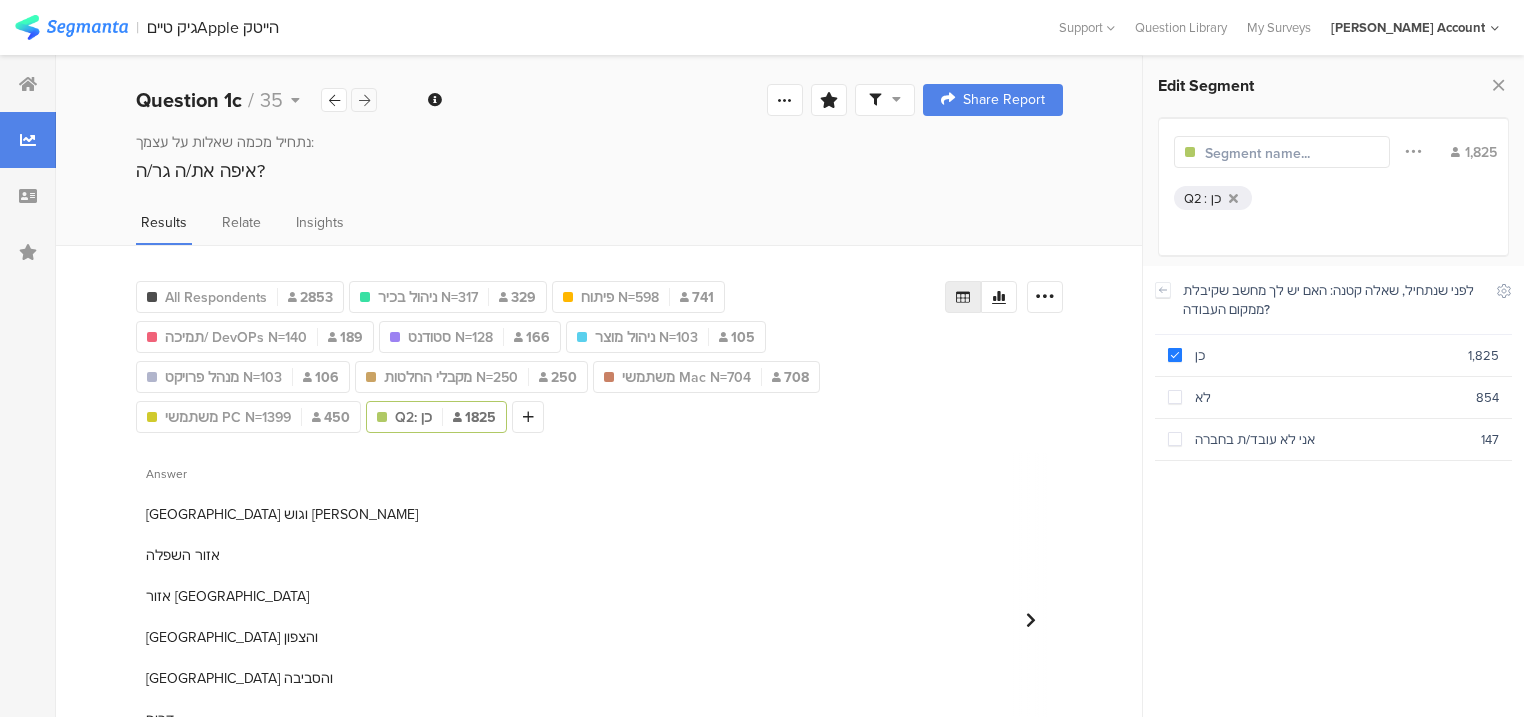 click at bounding box center (364, 100) 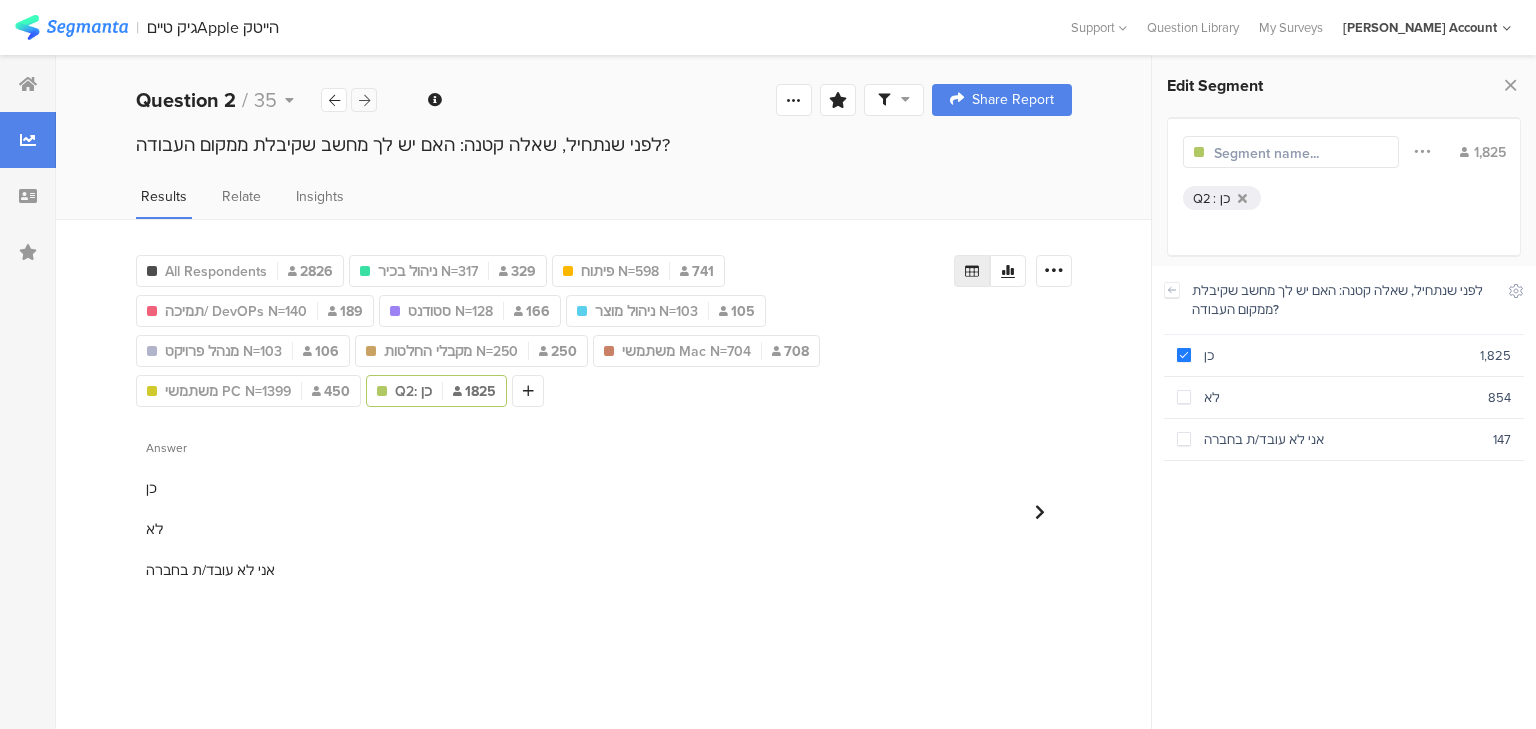 click at bounding box center [364, 100] 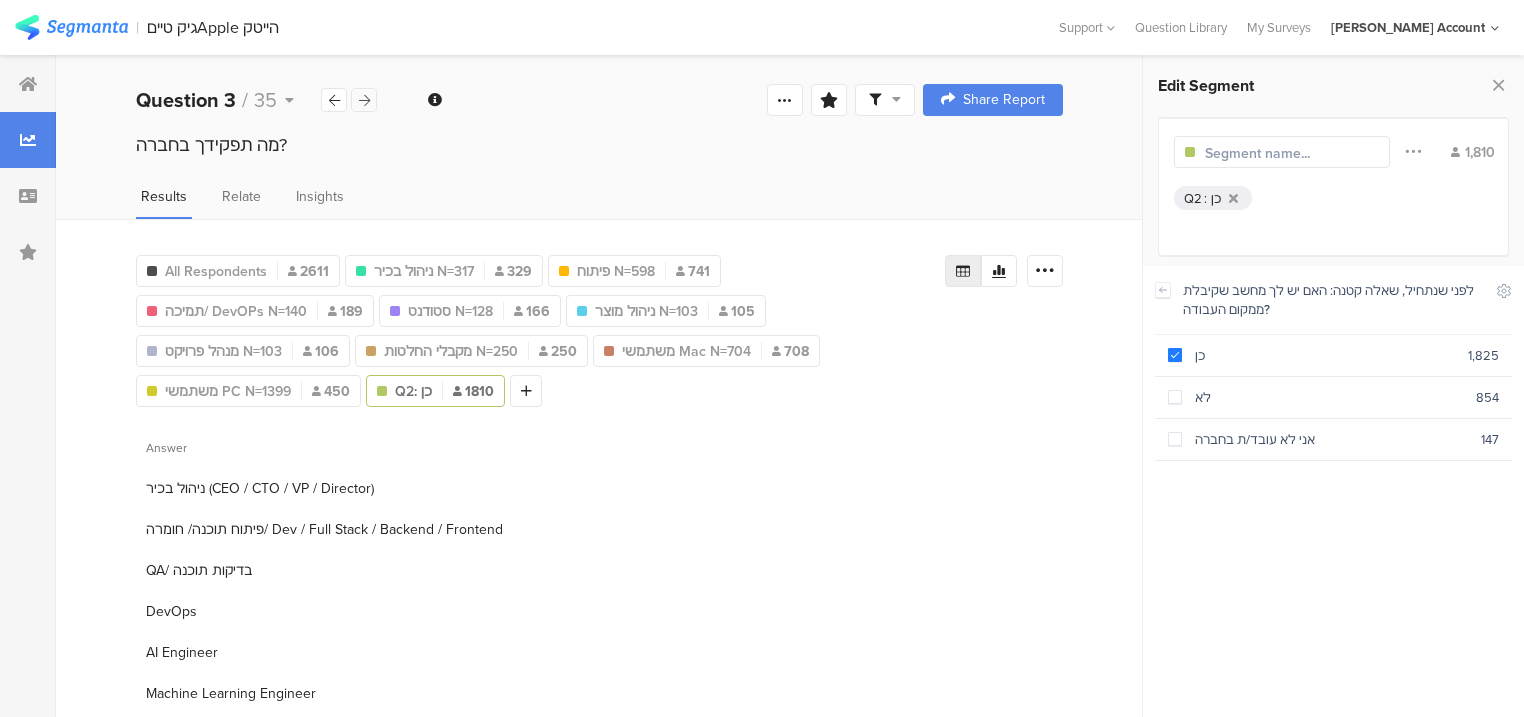 click at bounding box center (364, 100) 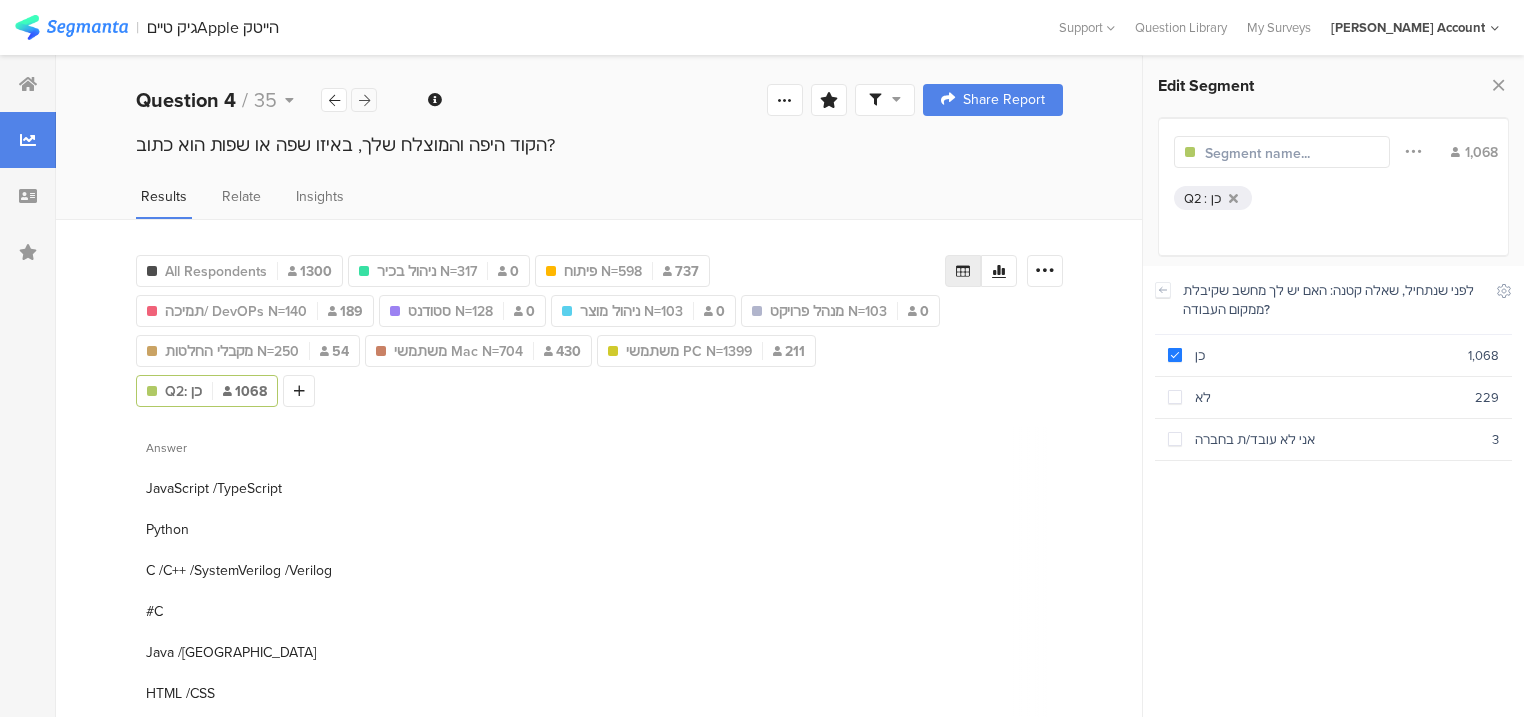 click at bounding box center (364, 100) 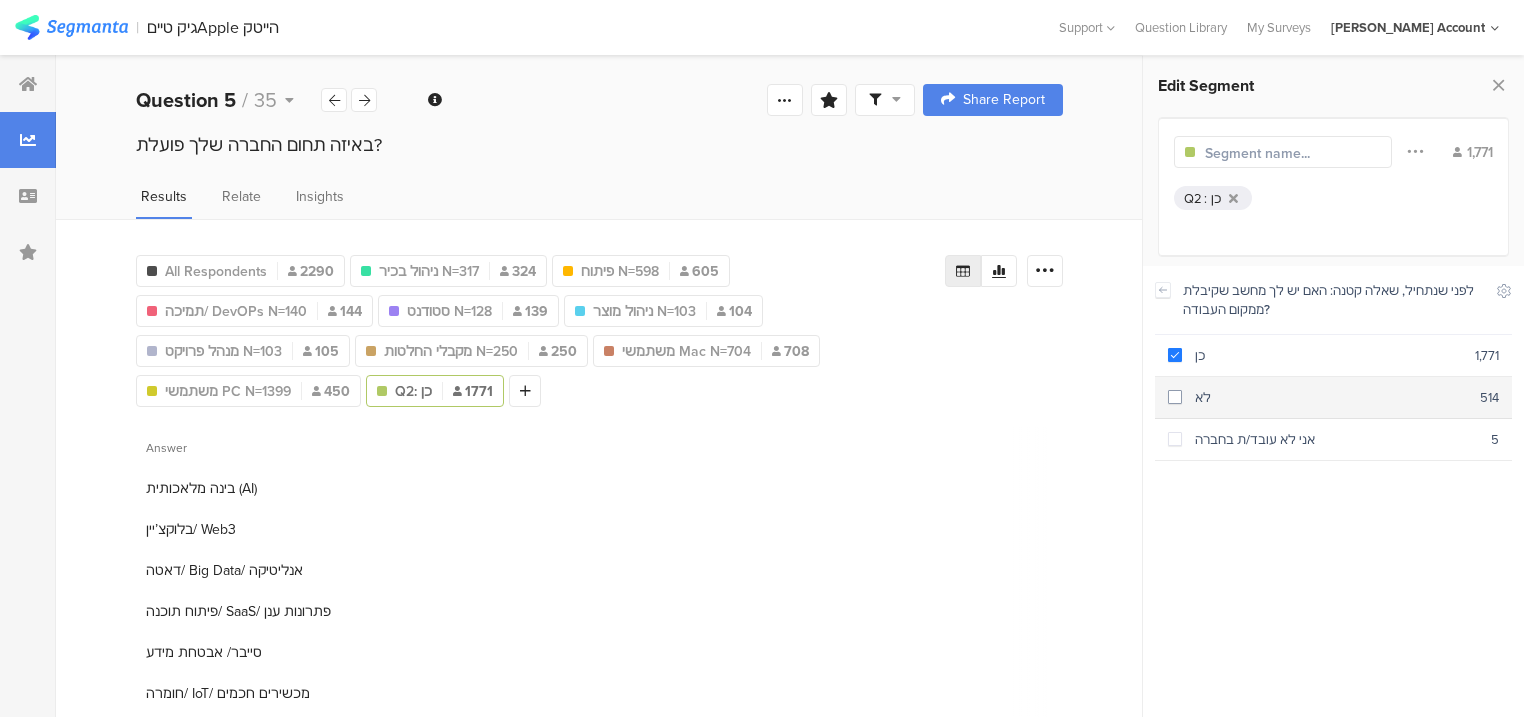 click on "לא" at bounding box center [1331, 397] 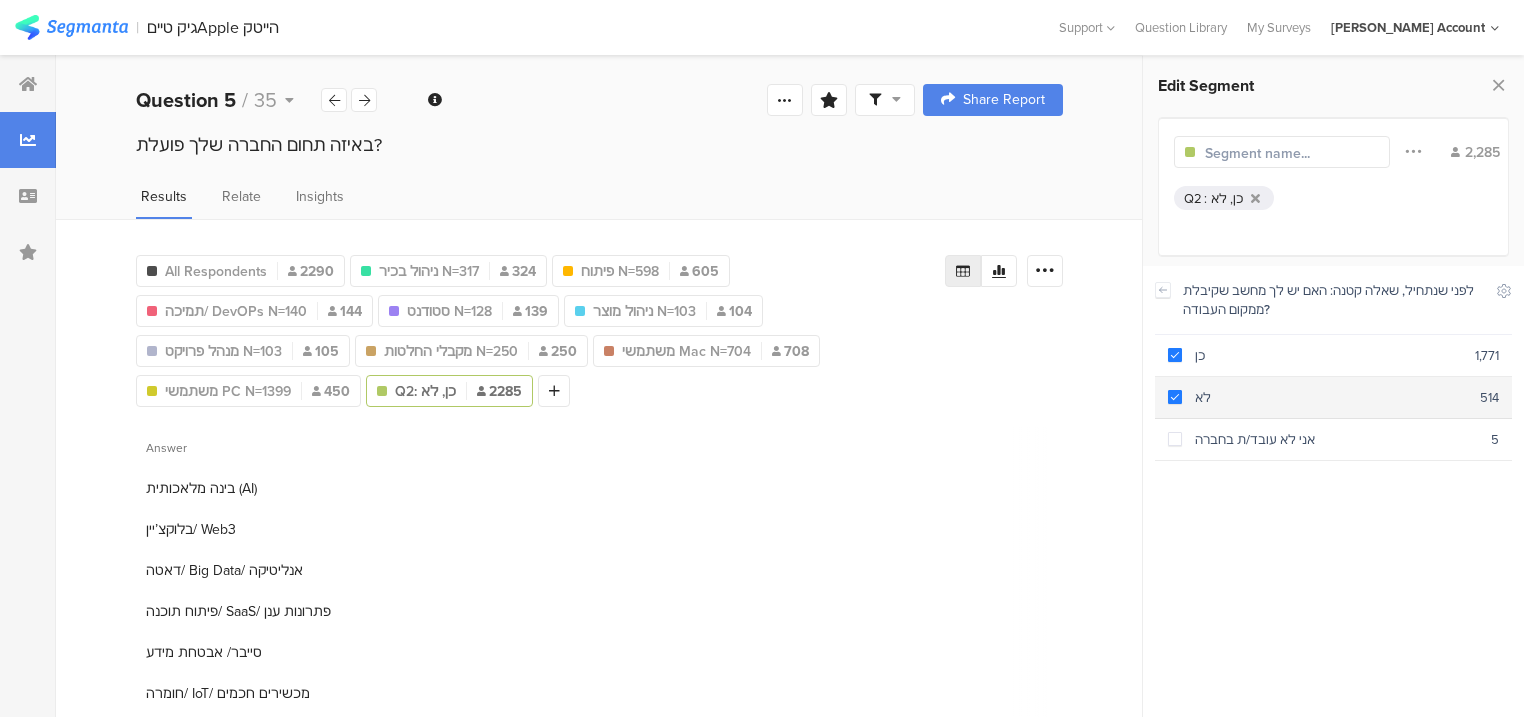 click on "לא" at bounding box center (1331, 397) 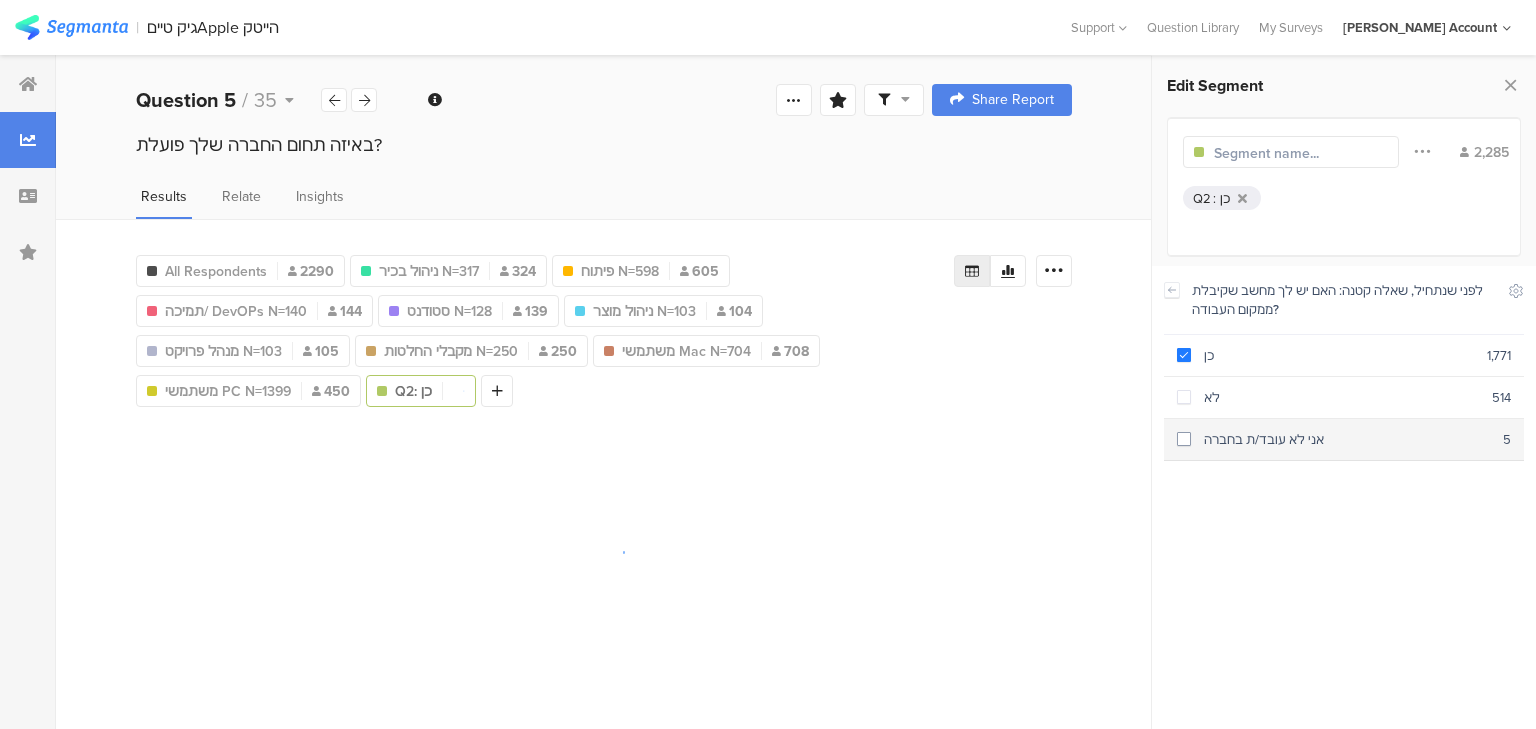 click on "אני לא עובד/ת בחברה
5" at bounding box center [1344, 440] 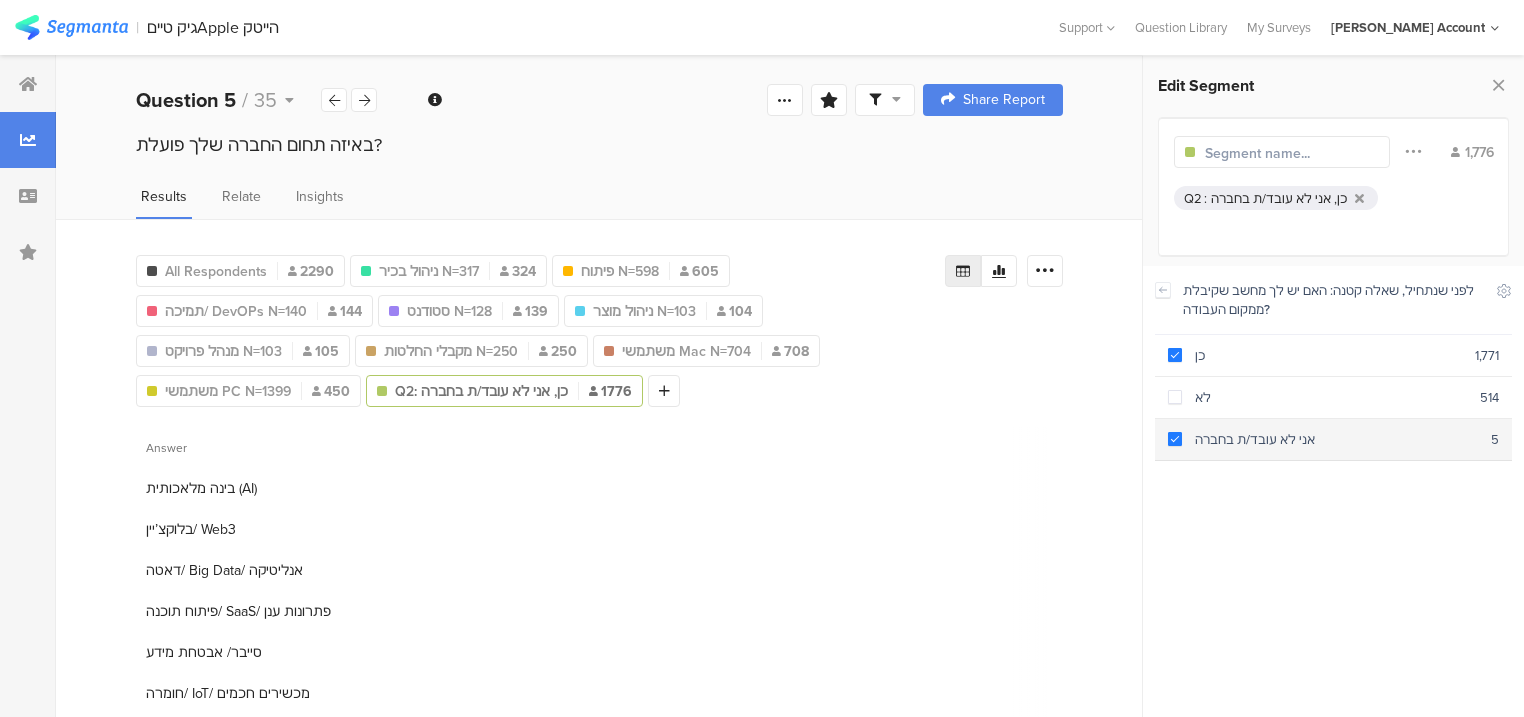click at bounding box center (1175, 439) 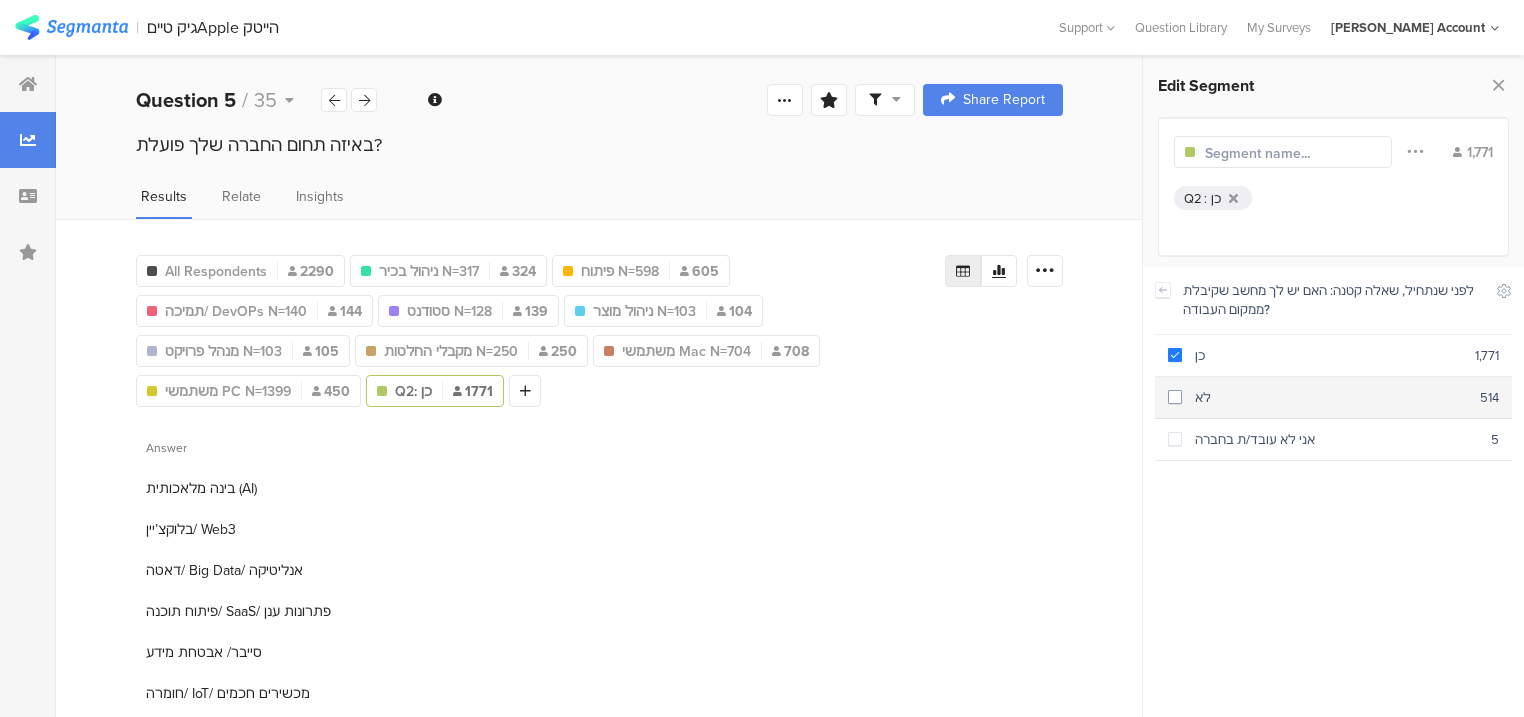 click on "לא" at bounding box center [1331, 397] 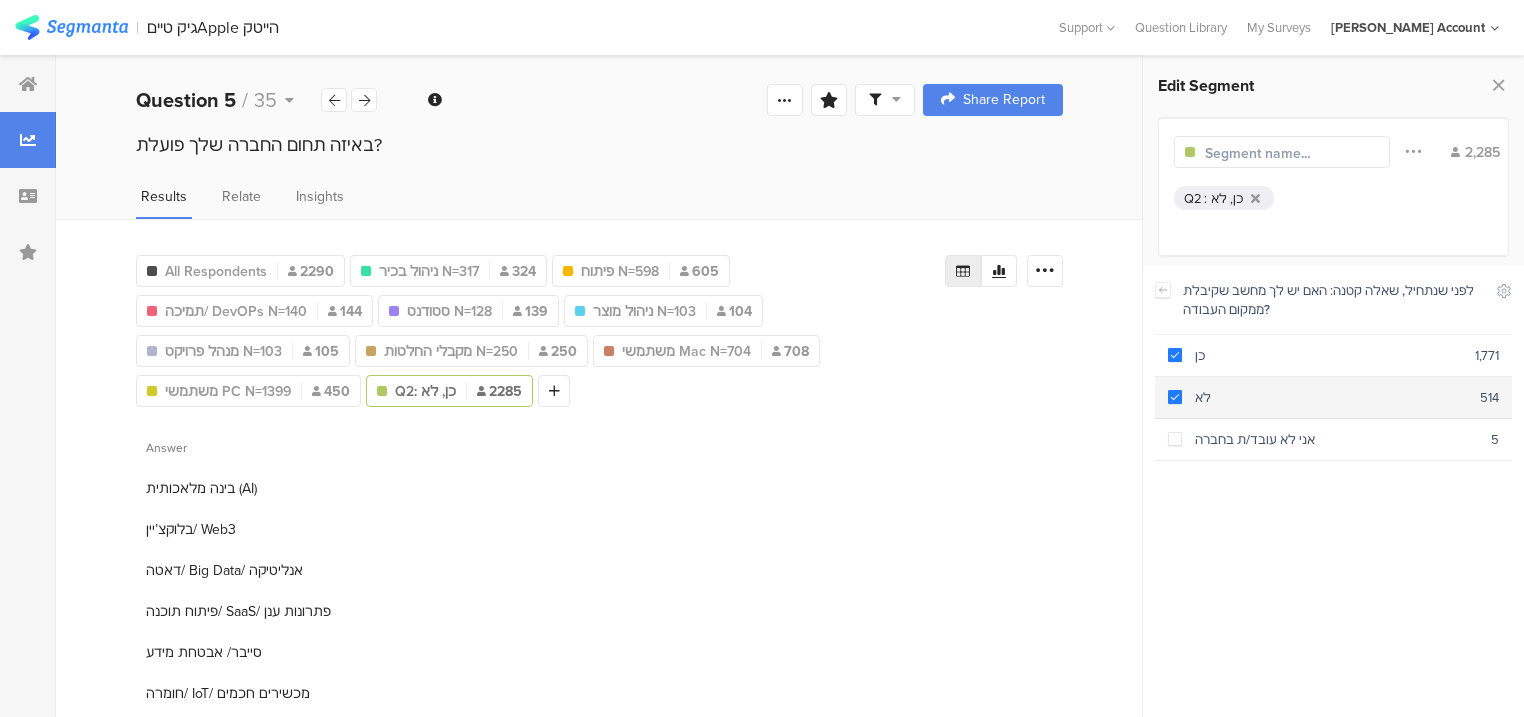 click on "לא" at bounding box center (1331, 397) 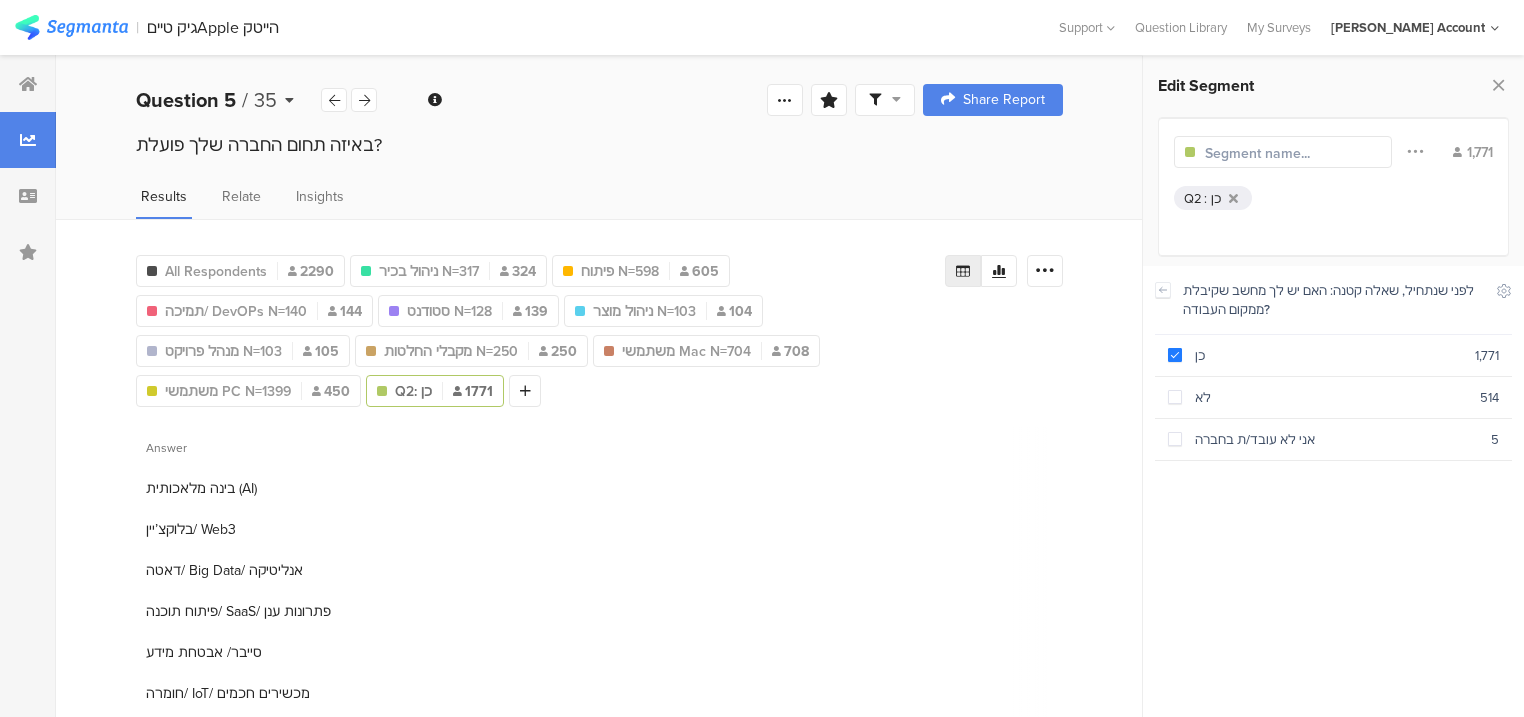 click on "Question 5" at bounding box center [186, 100] 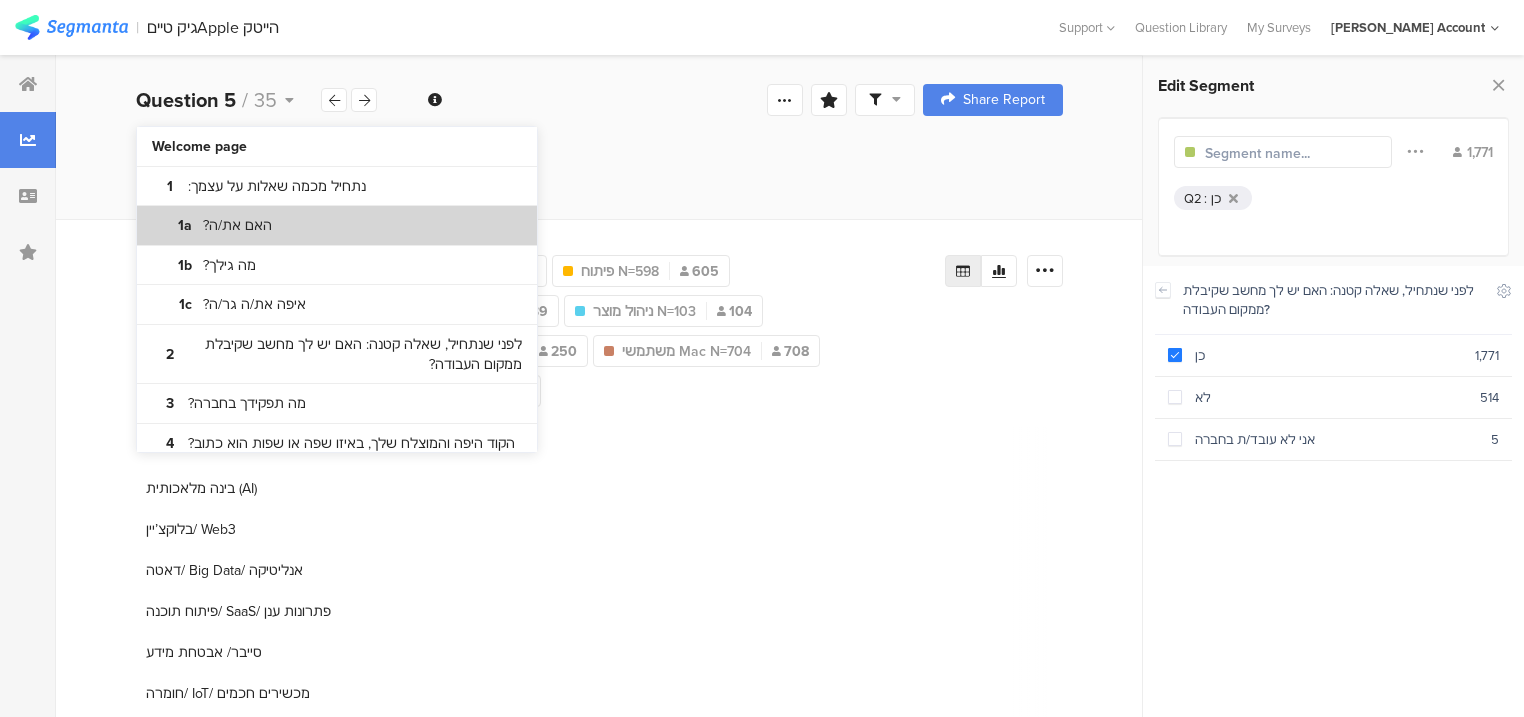 click on "האם את/ה?" at bounding box center (237, 226) 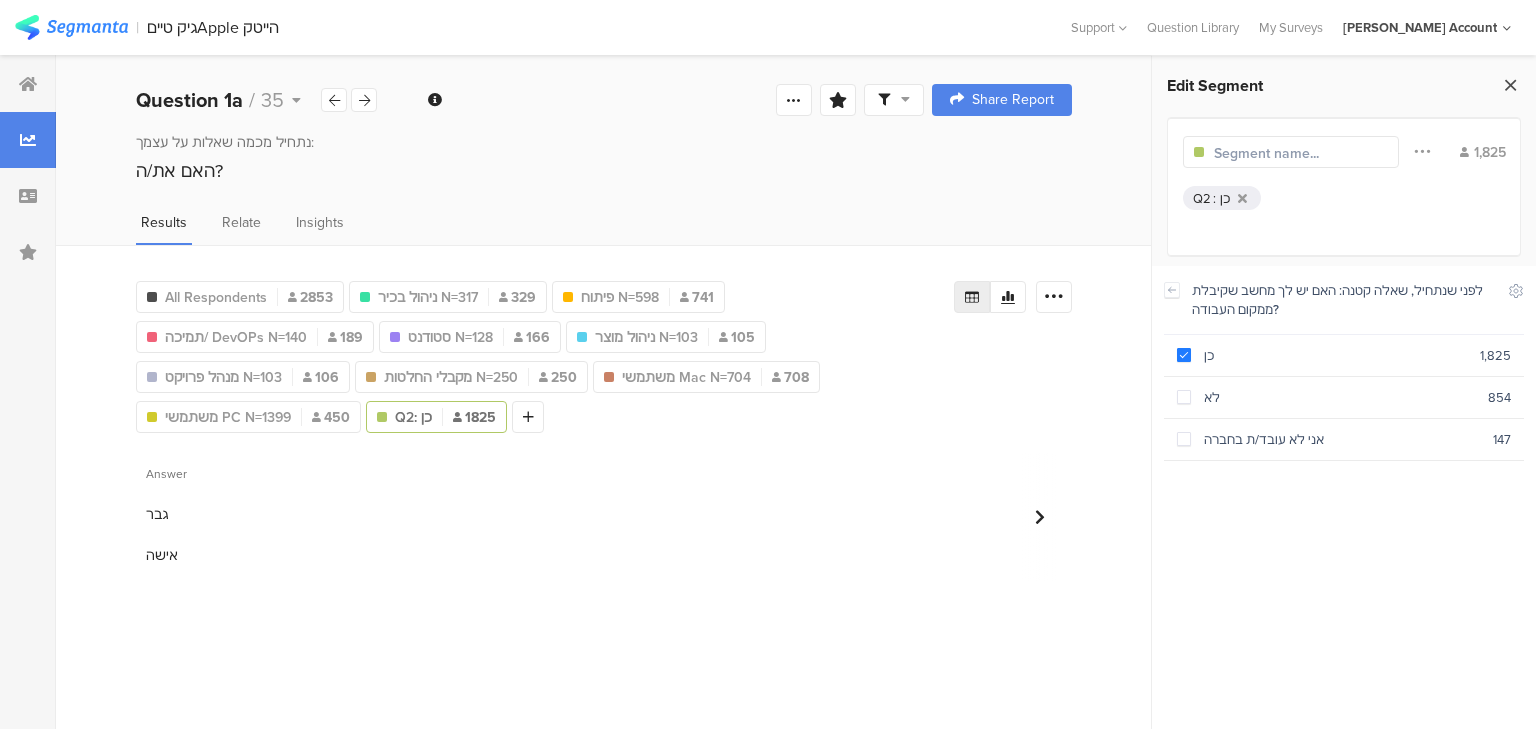 click at bounding box center (1510, 85) 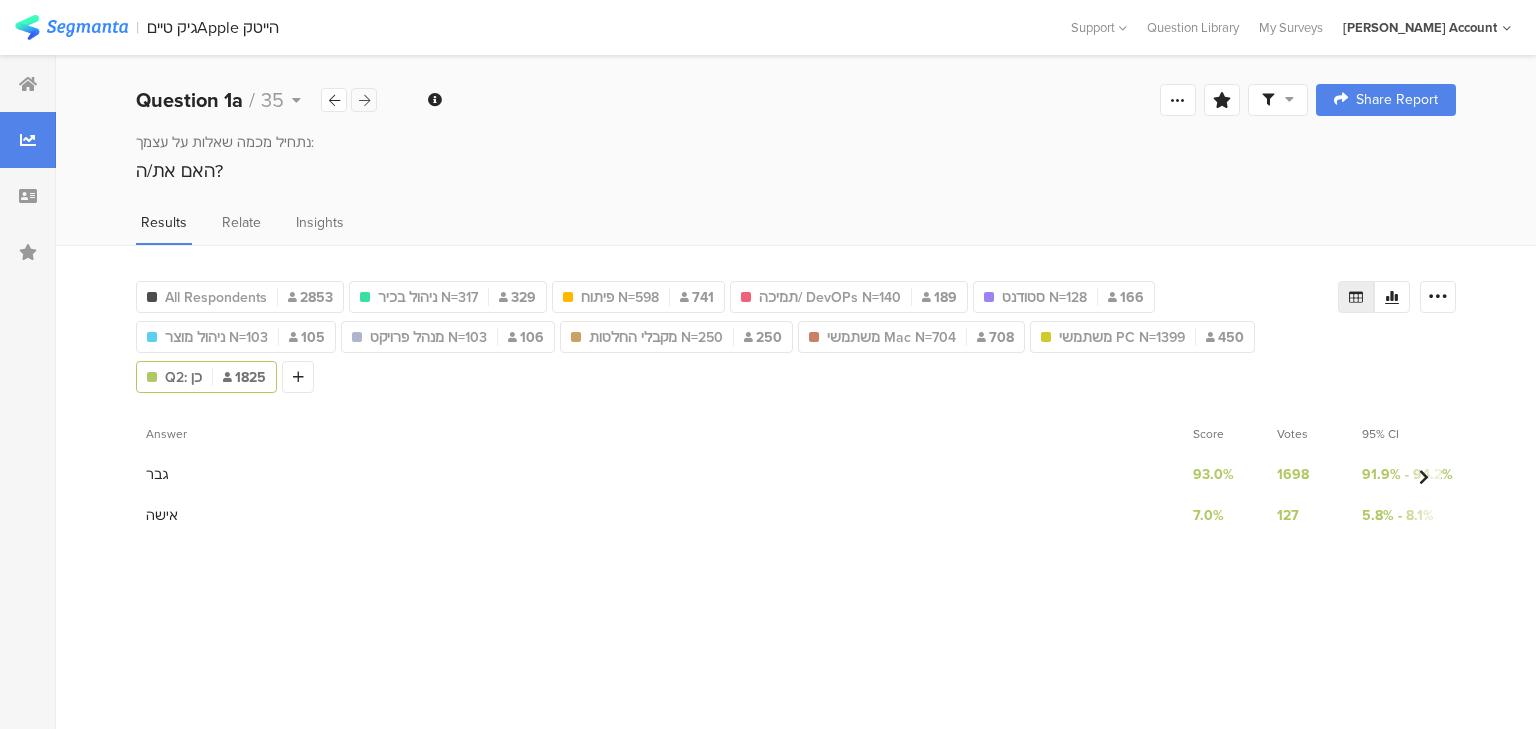 click at bounding box center (364, 100) 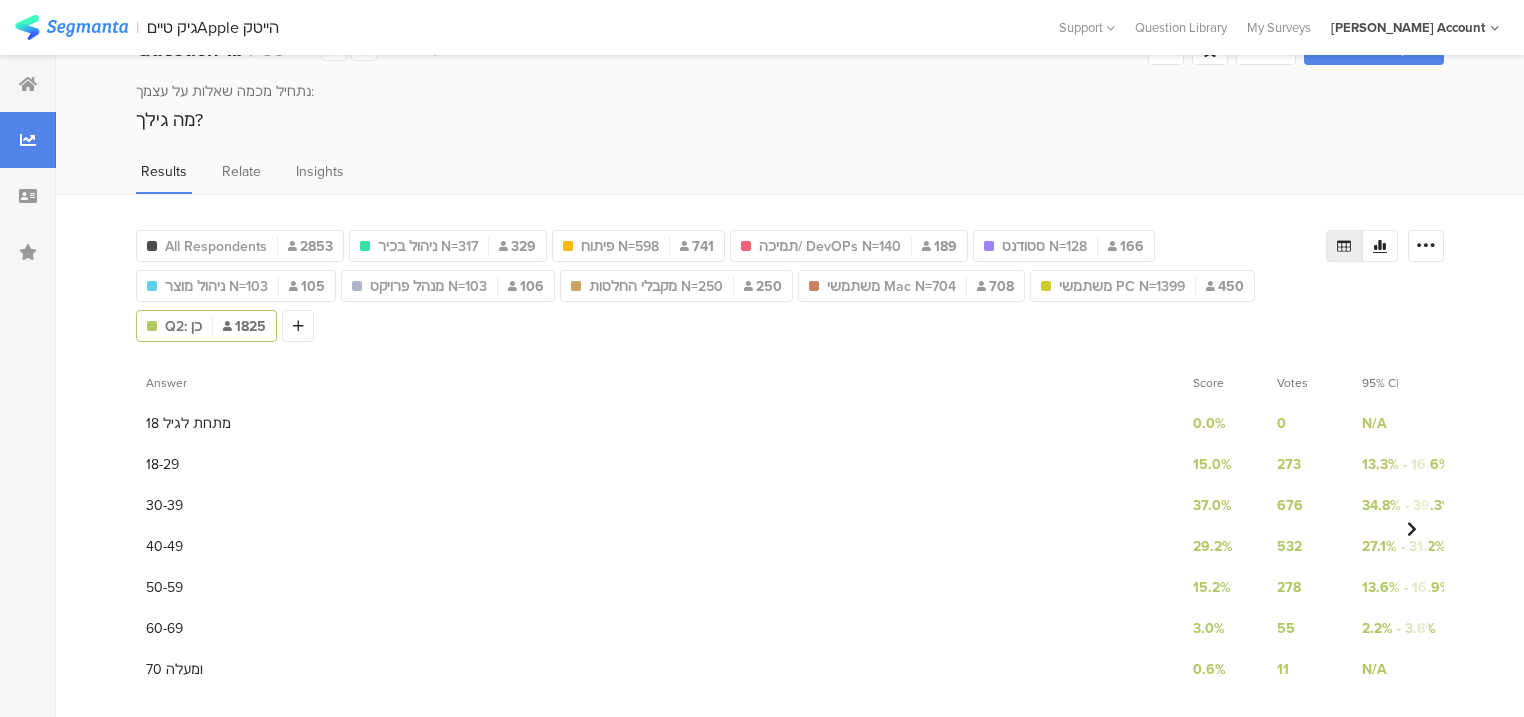 scroll, scrollTop: 0, scrollLeft: 0, axis: both 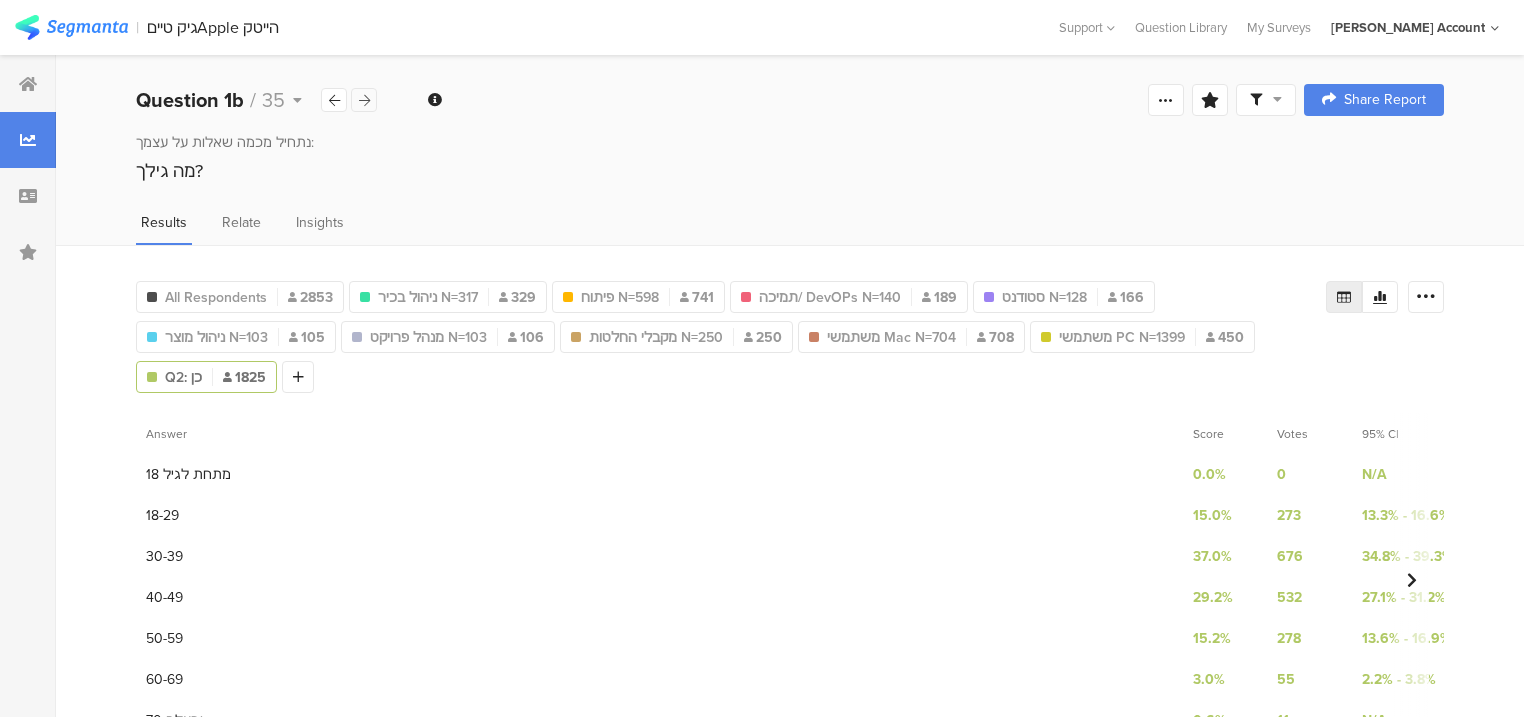 click at bounding box center [364, 100] 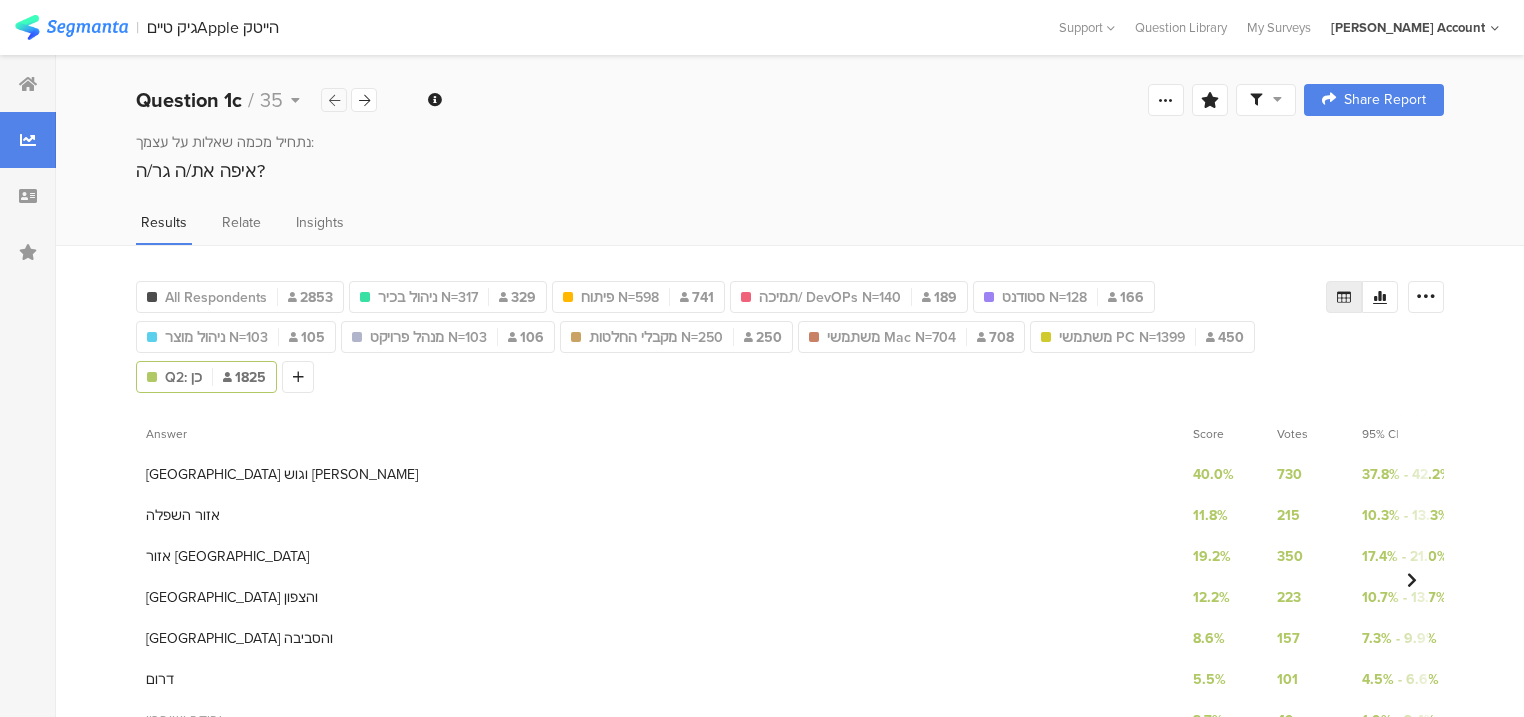 click at bounding box center [334, 100] 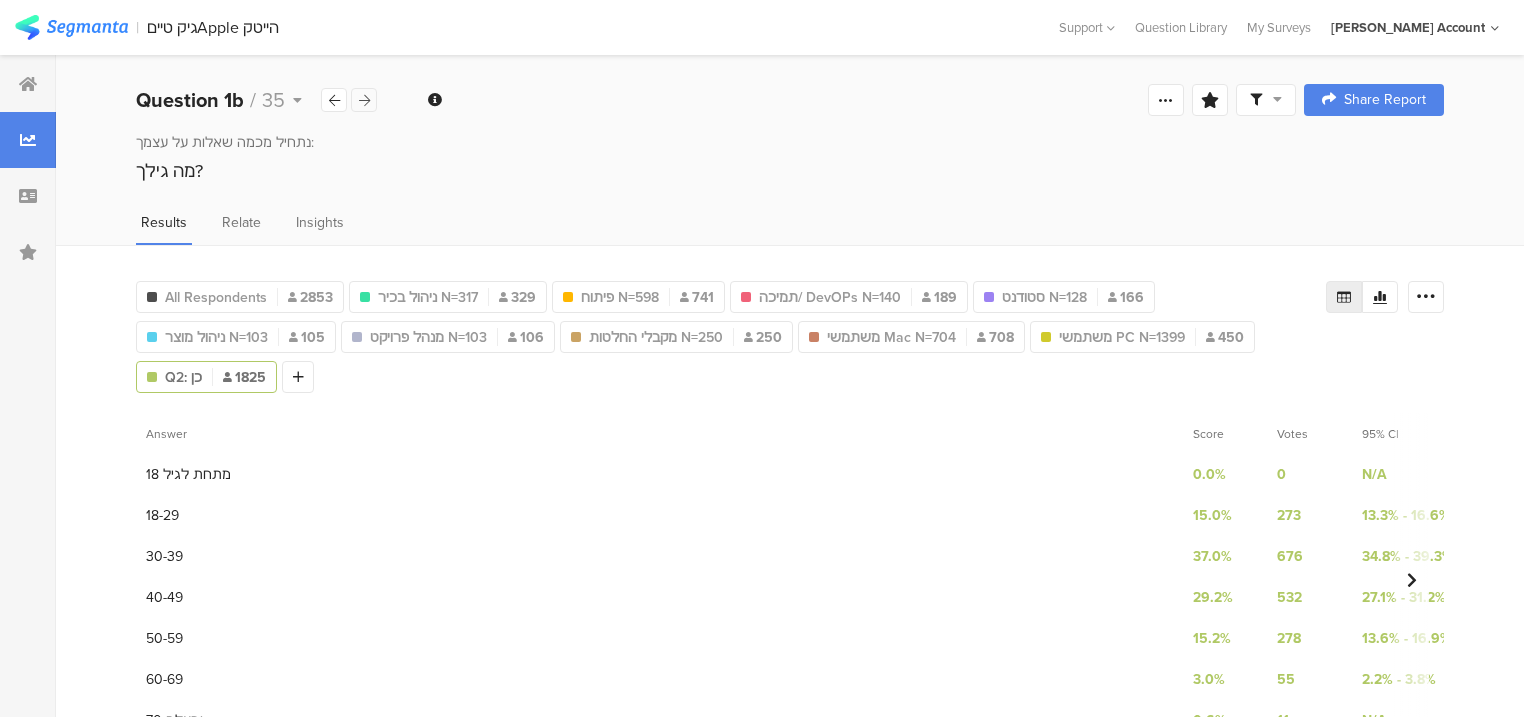 click at bounding box center [364, 100] 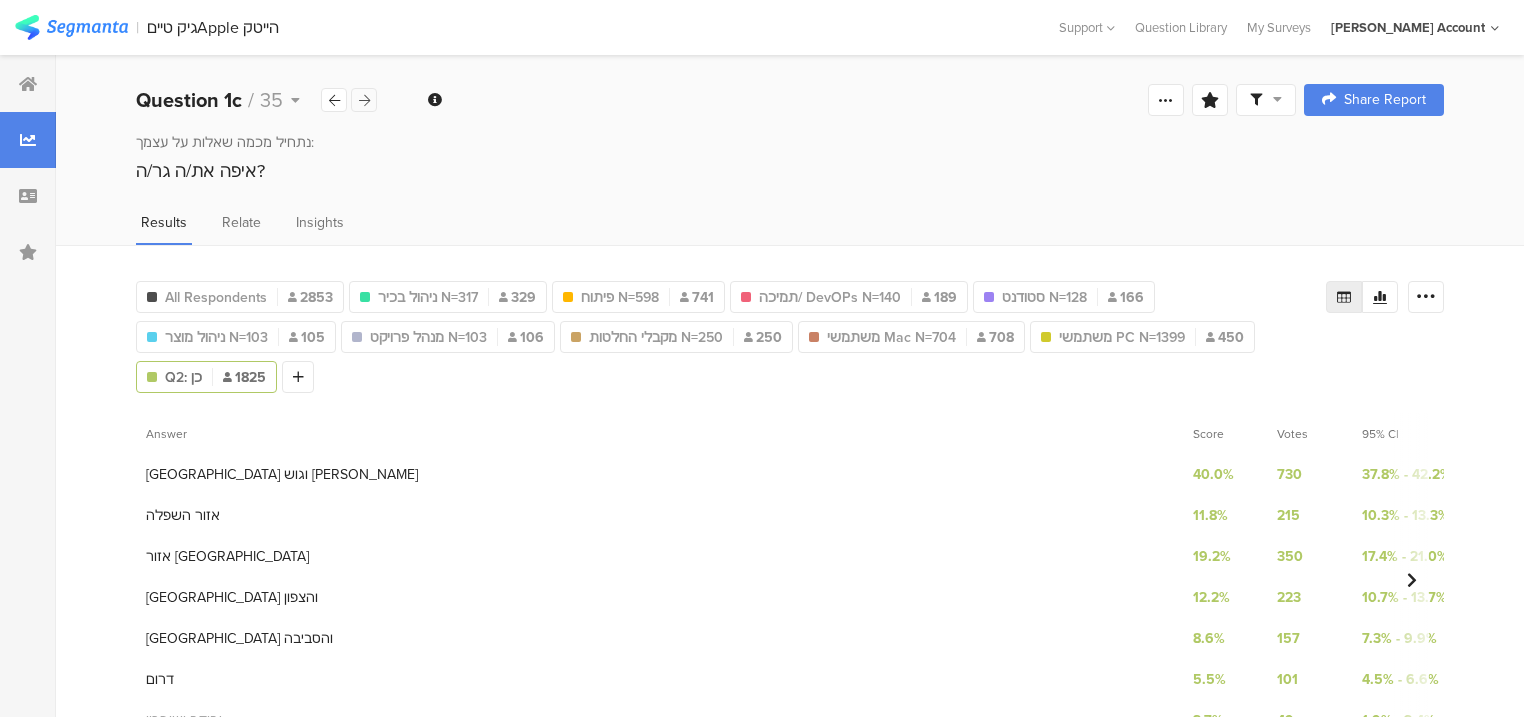 click at bounding box center (364, 100) 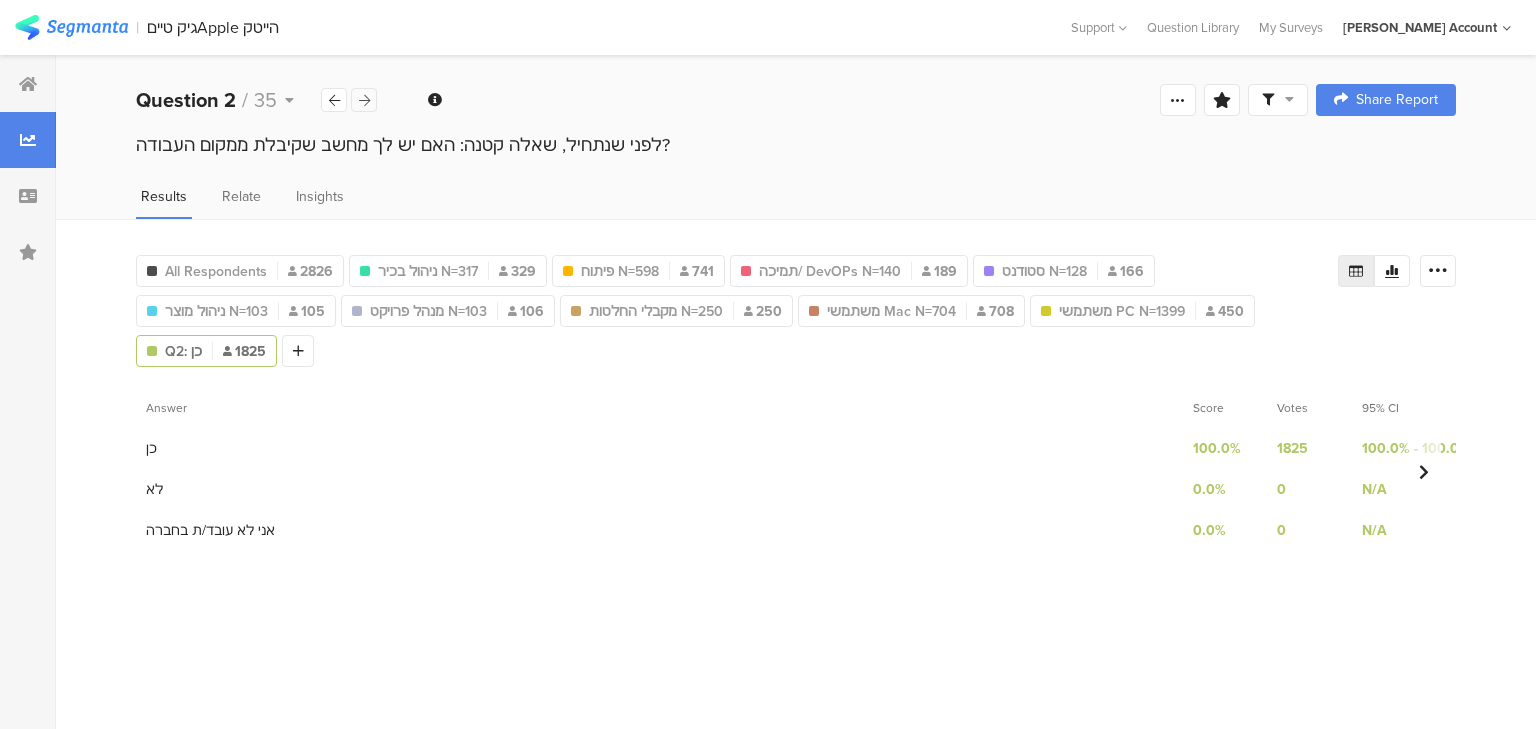 click at bounding box center [364, 100] 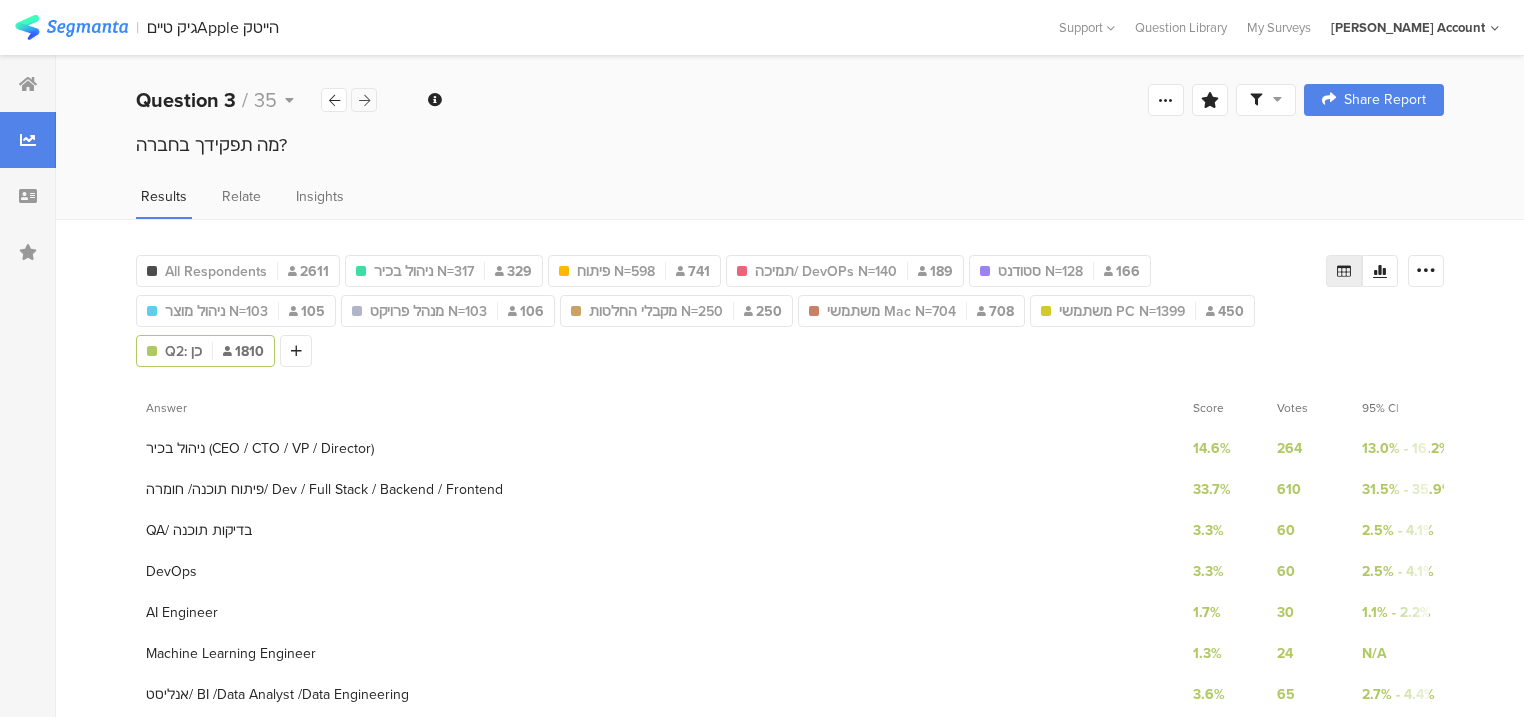 click at bounding box center [364, 100] 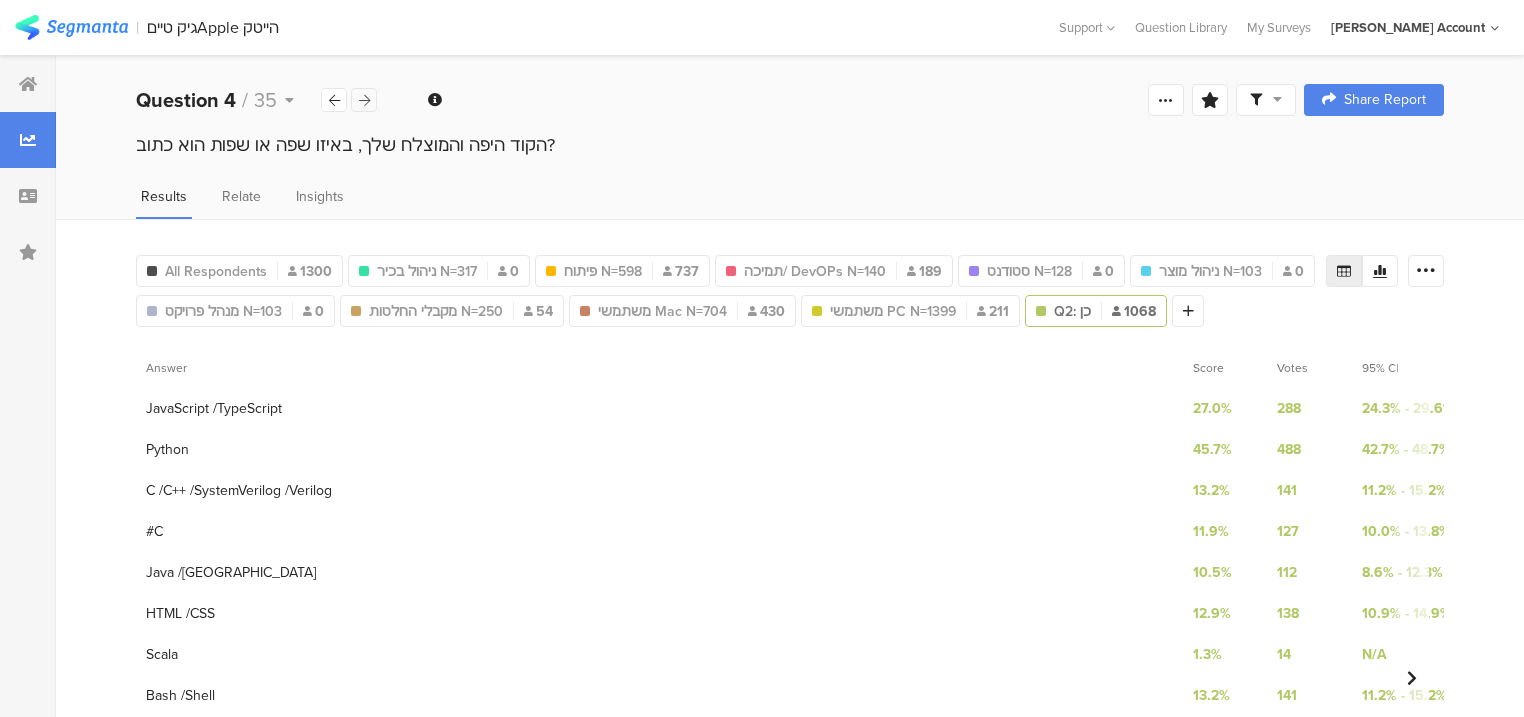 click at bounding box center (364, 100) 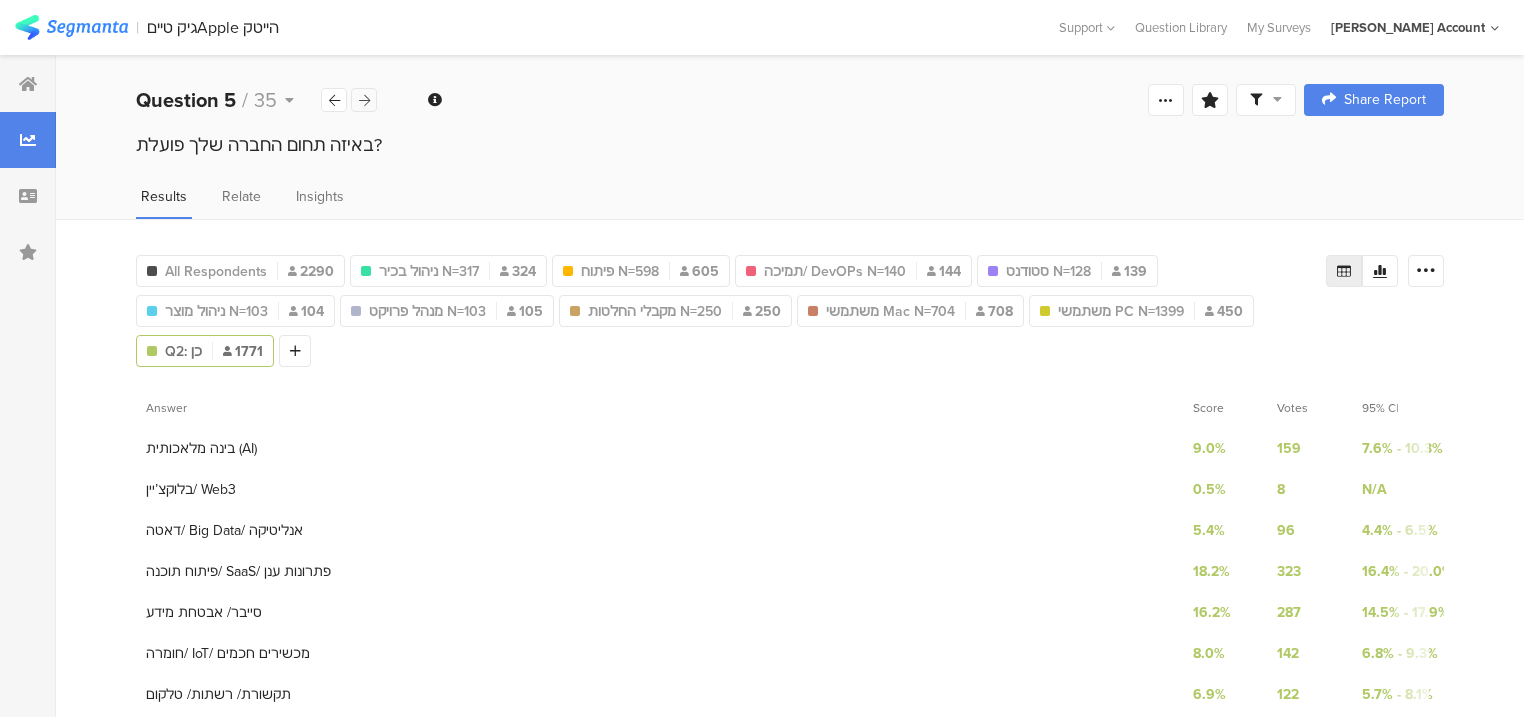 click at bounding box center [364, 100] 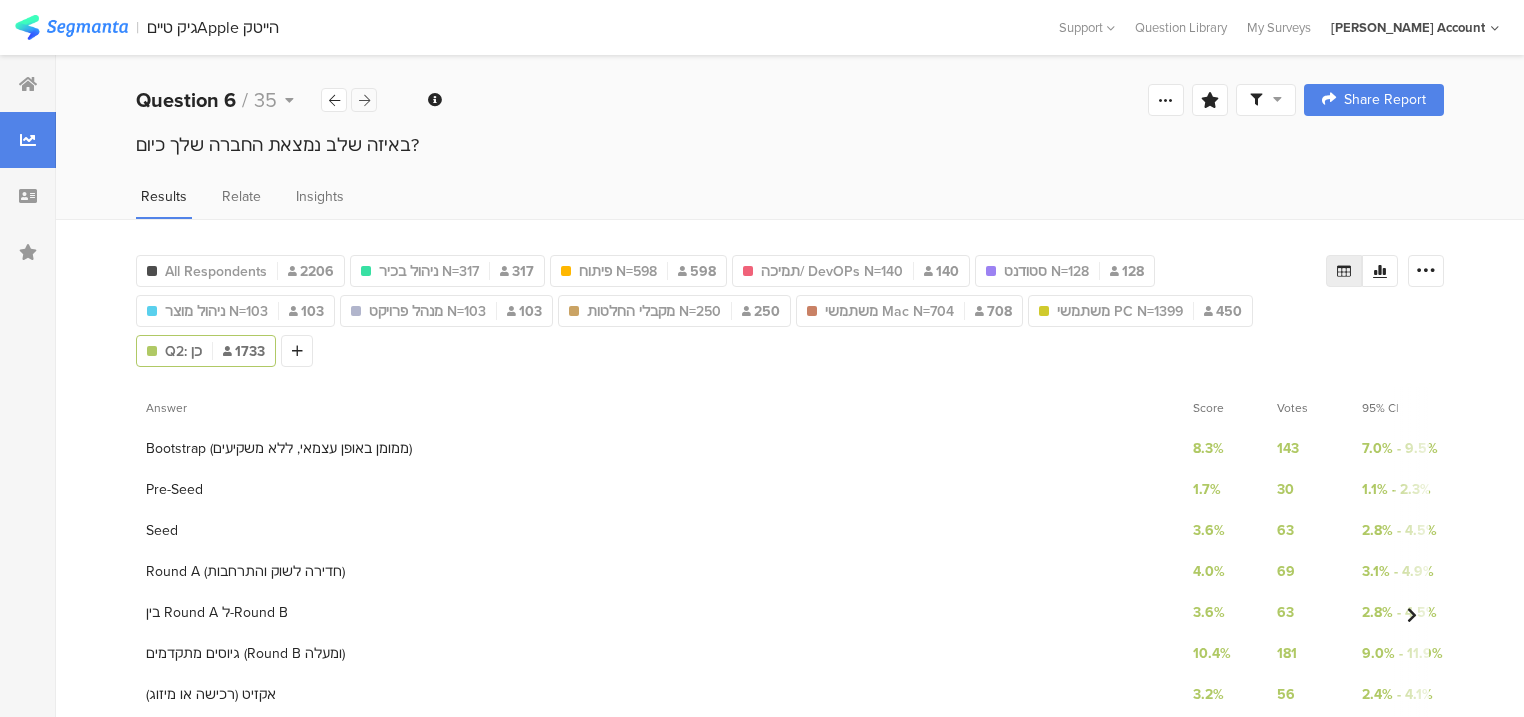 click at bounding box center (364, 100) 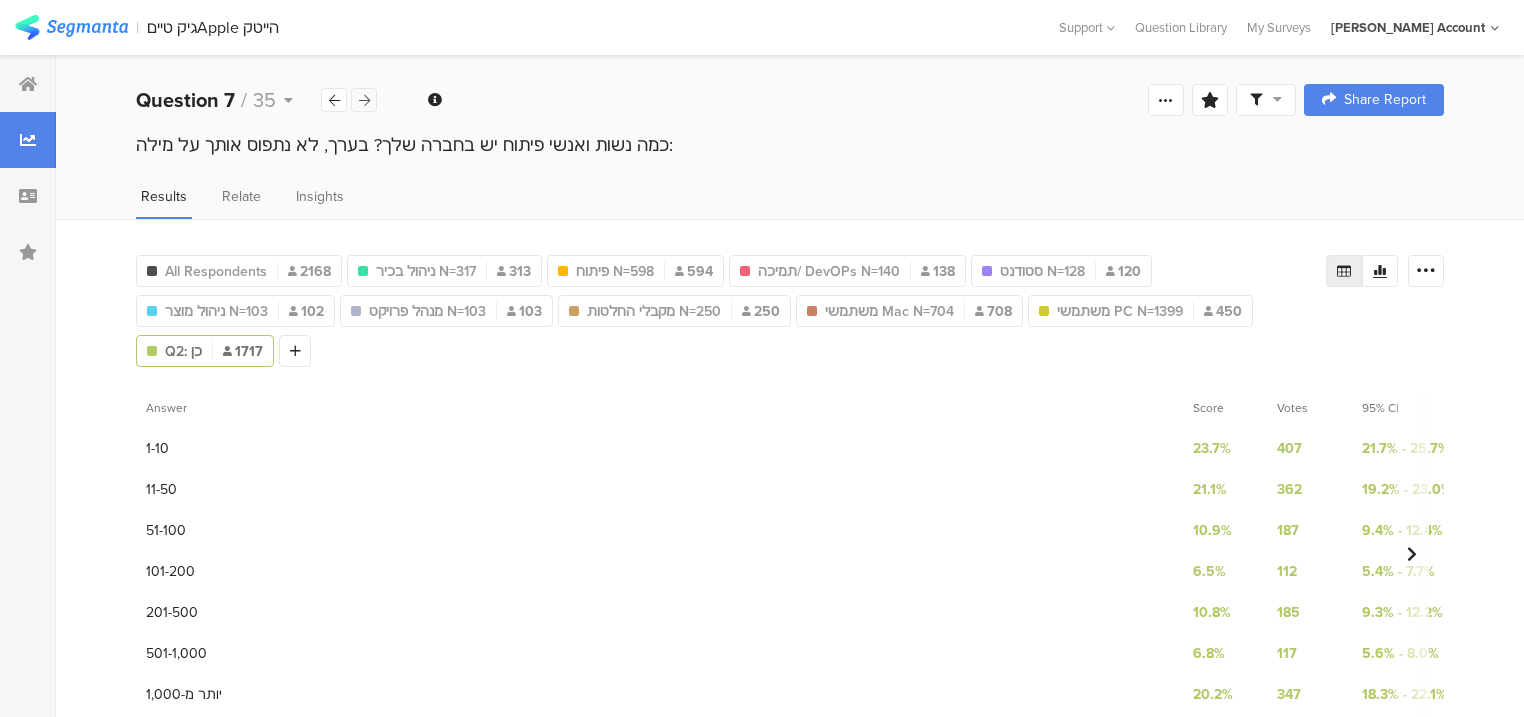 click at bounding box center (364, 100) 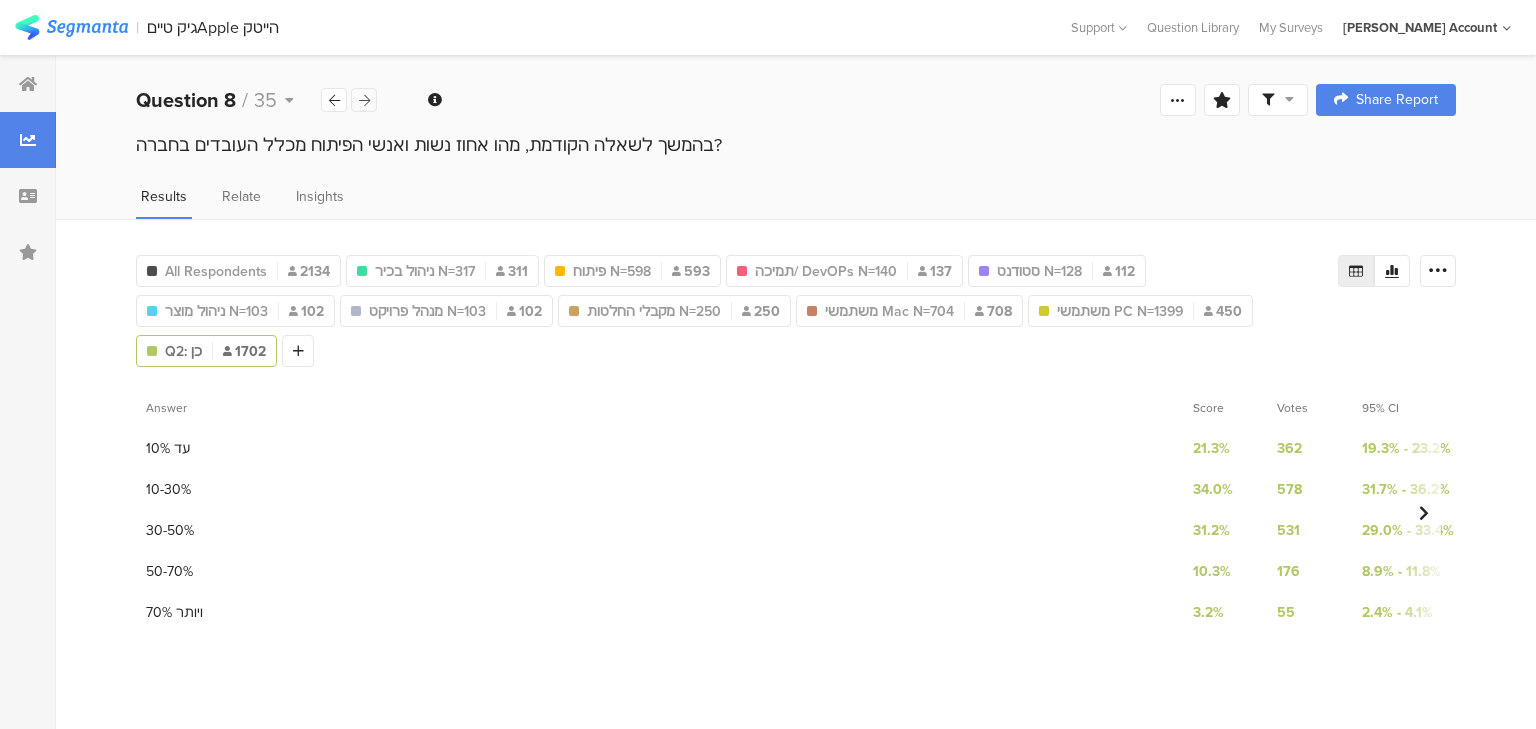 click at bounding box center (364, 100) 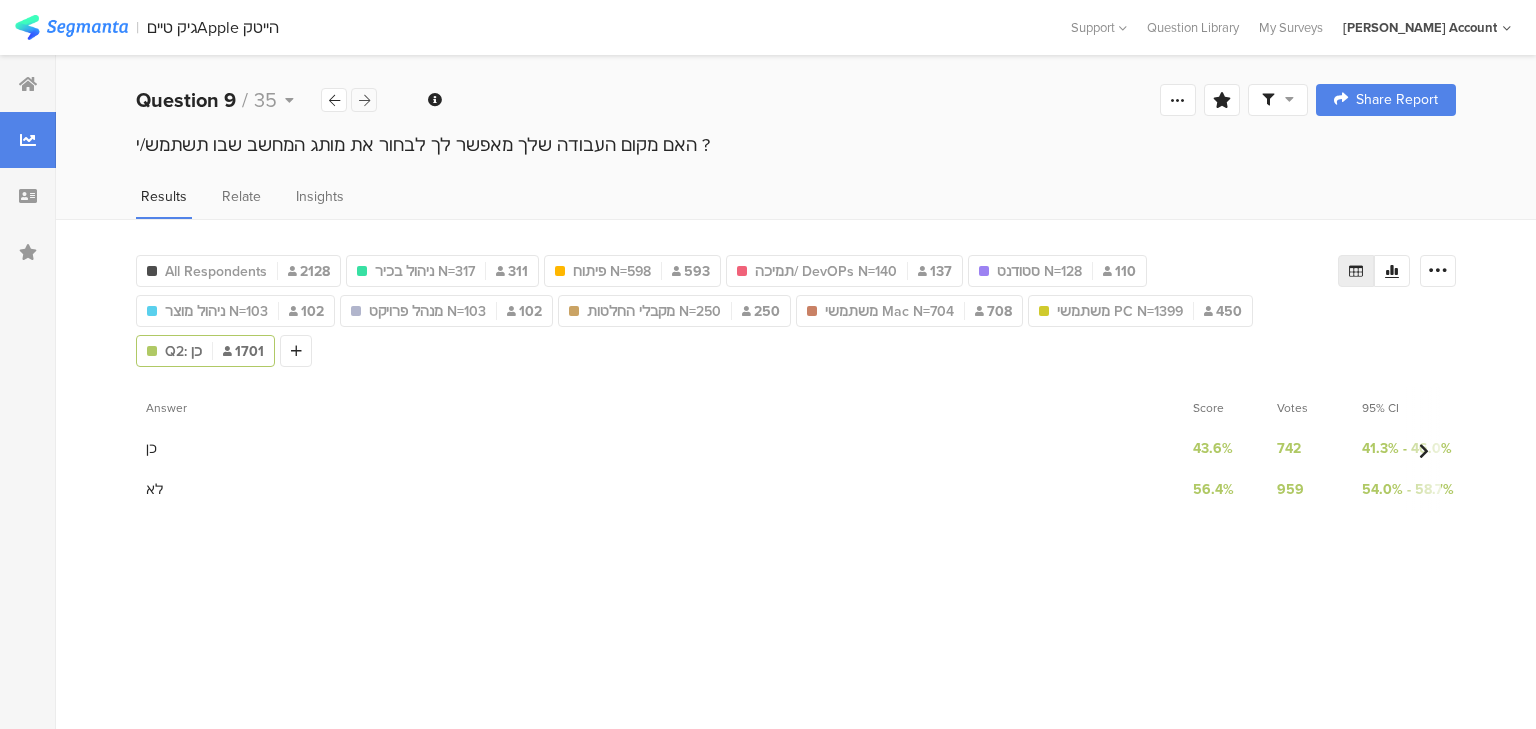click at bounding box center [364, 100] 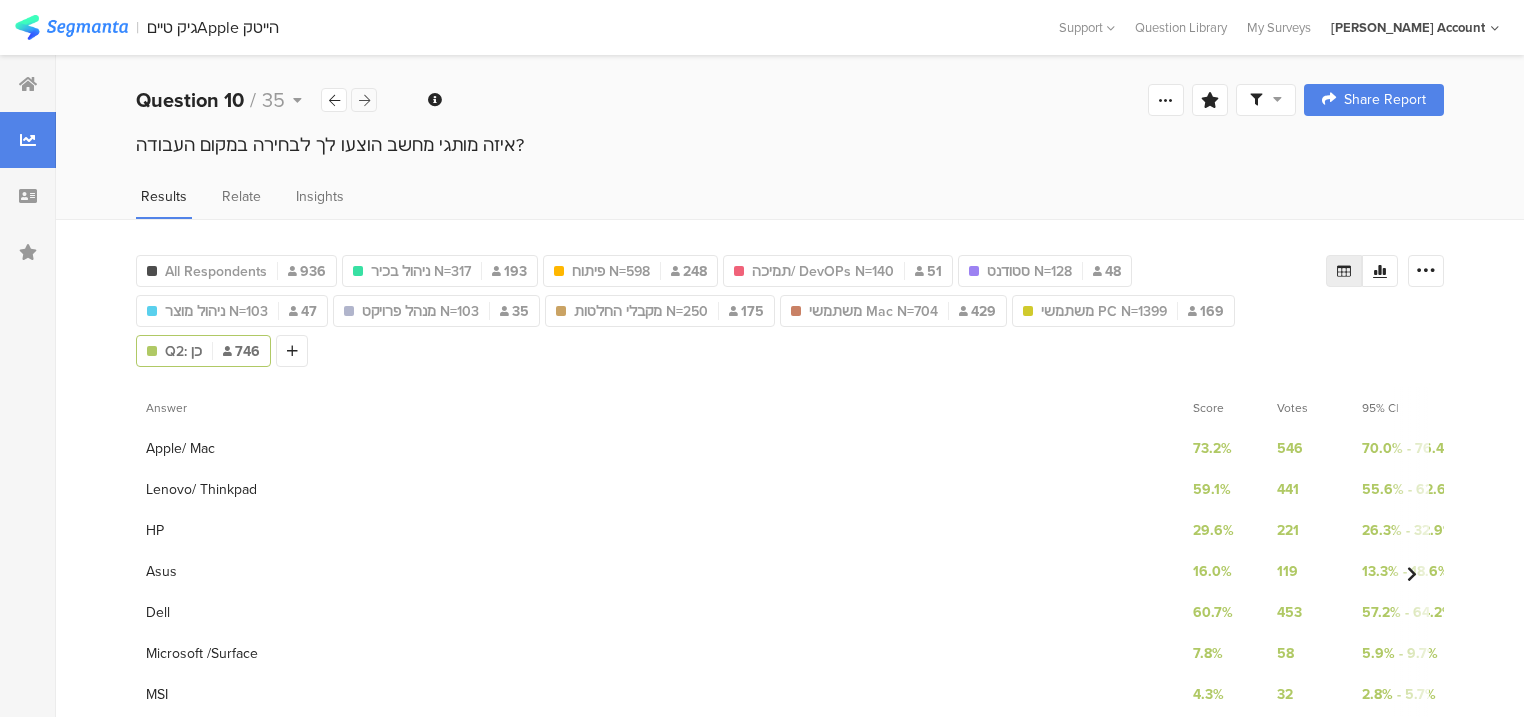 click at bounding box center [364, 100] 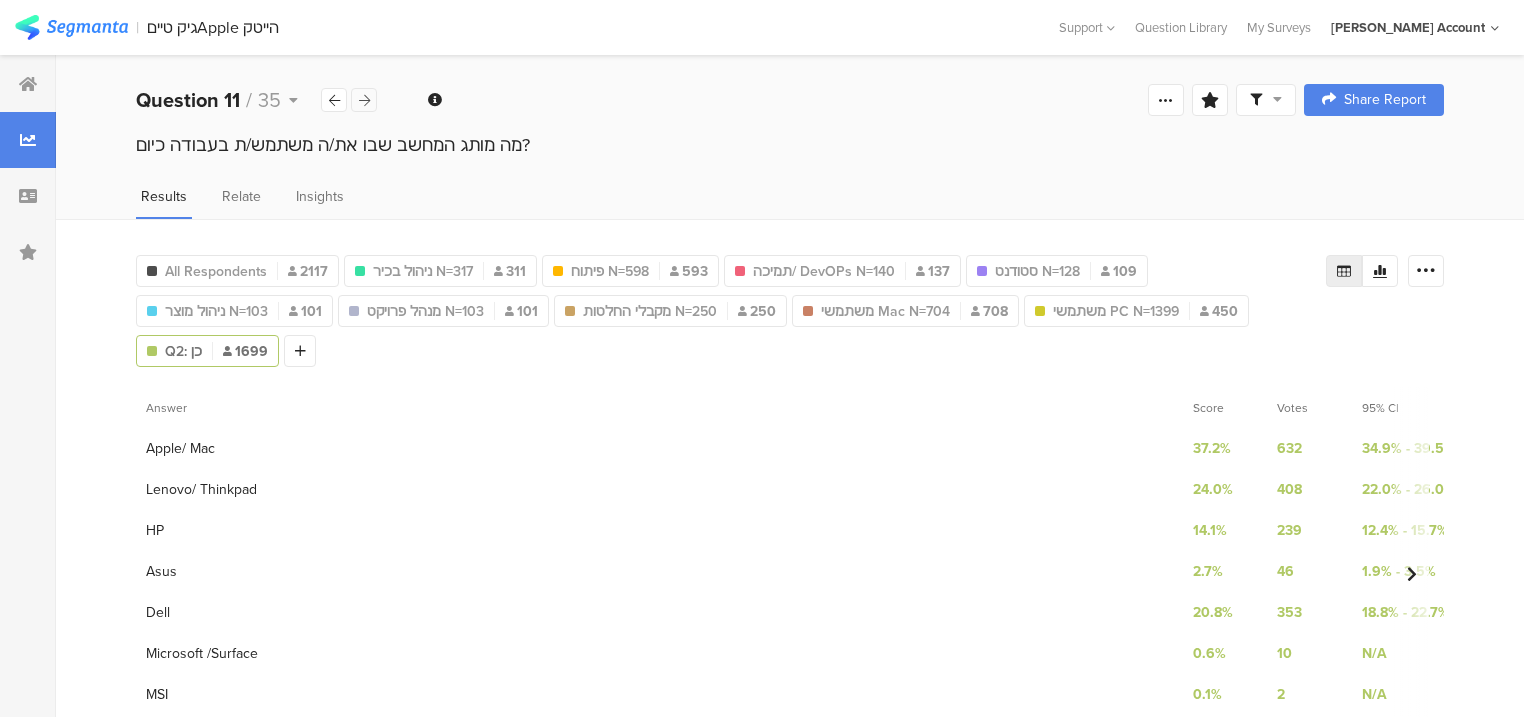 click at bounding box center [364, 100] 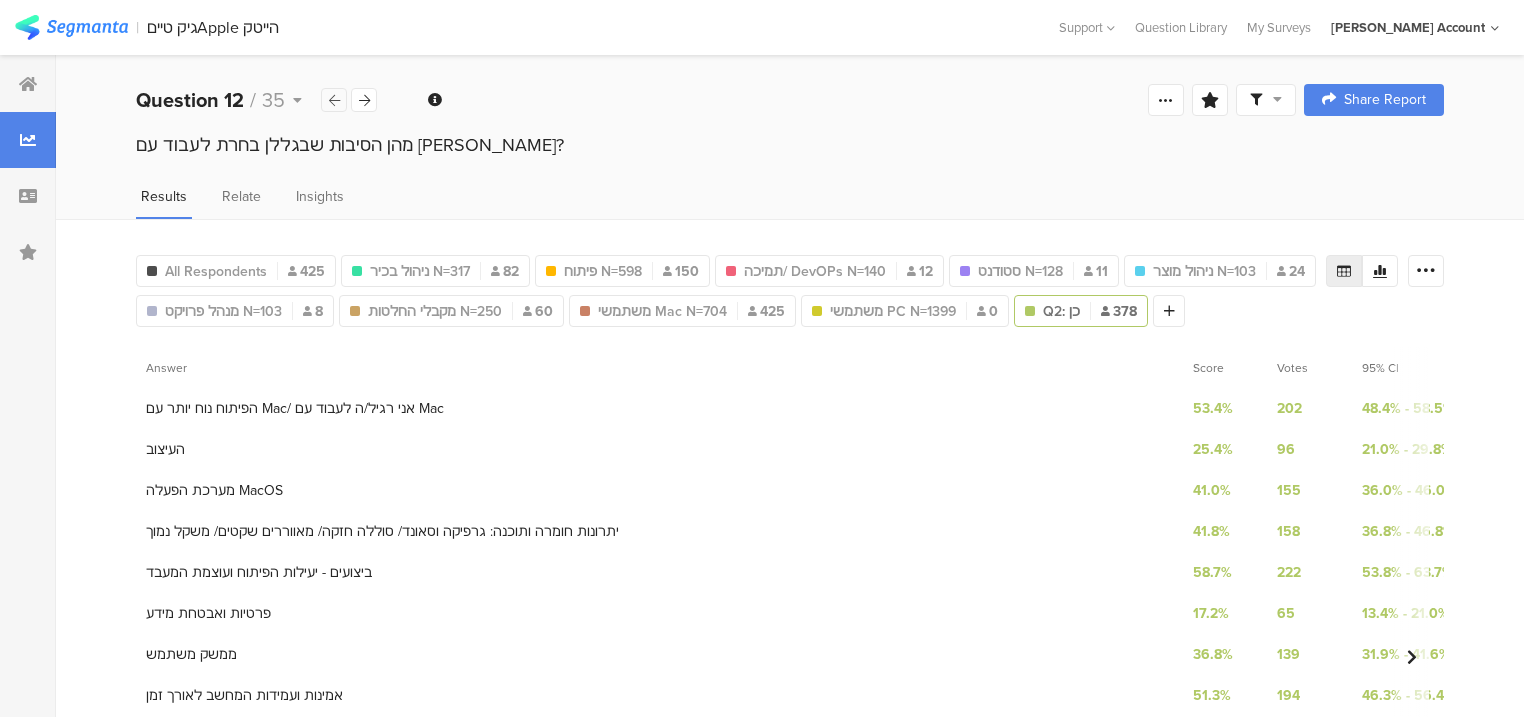 click at bounding box center [334, 100] 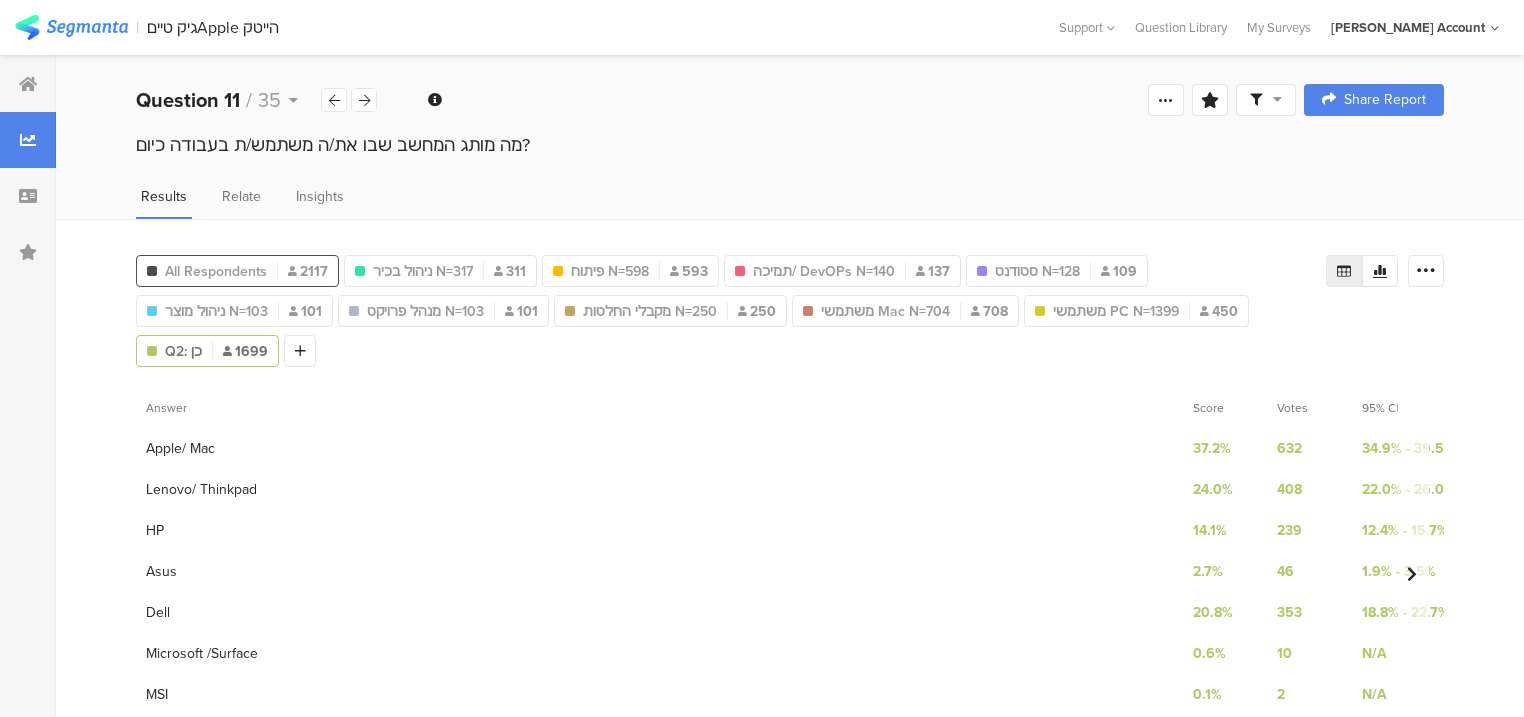 click on "All Respondents" at bounding box center (216, 271) 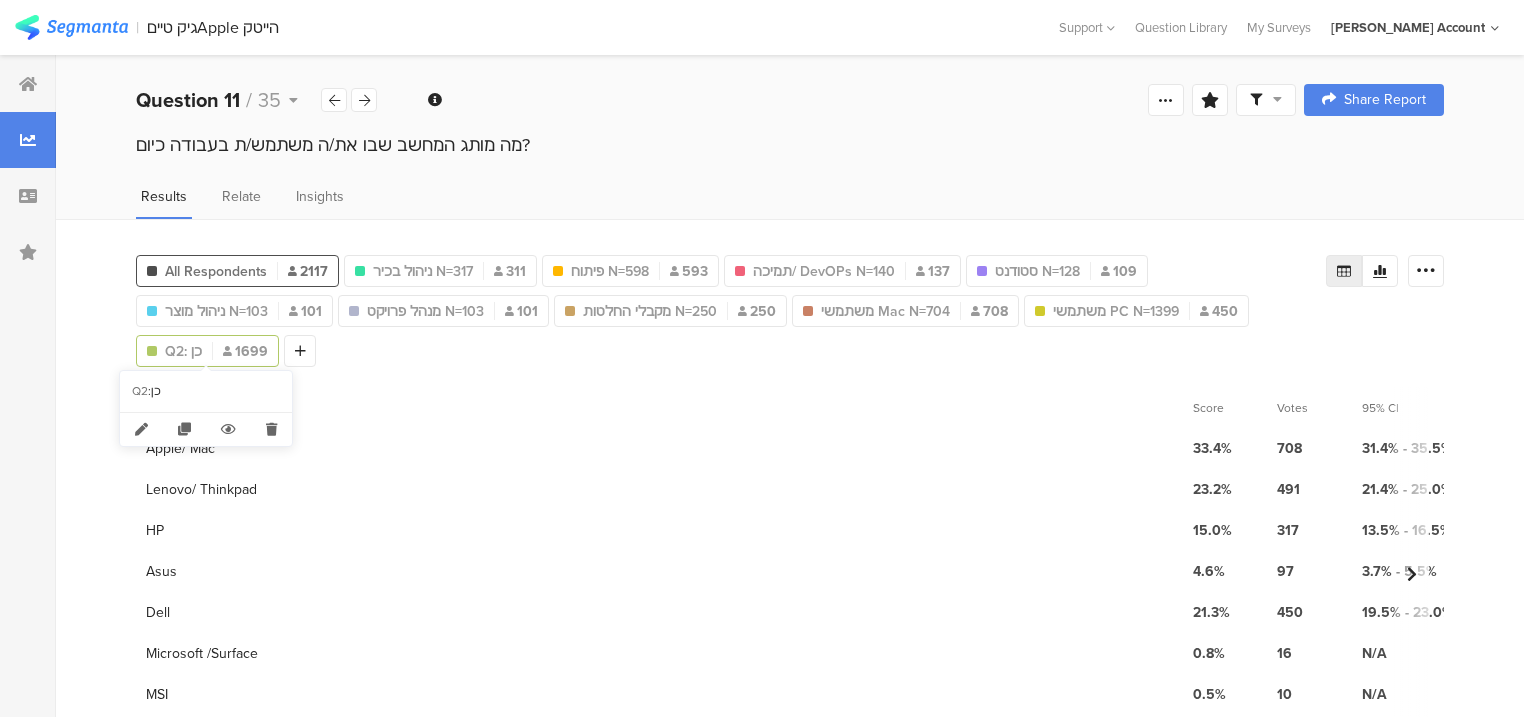 click on "Q2: כן       1699" at bounding box center (207, 351) 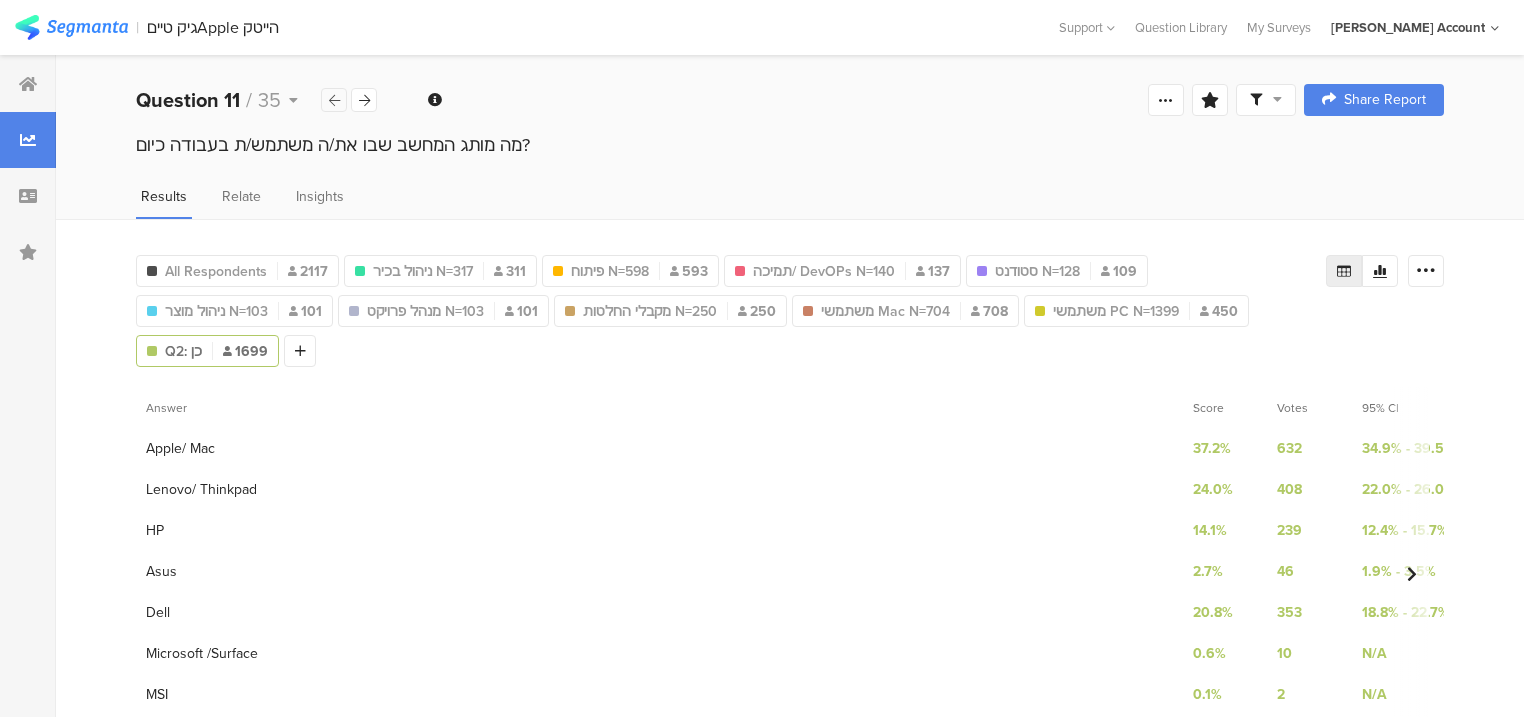 click at bounding box center (334, 100) 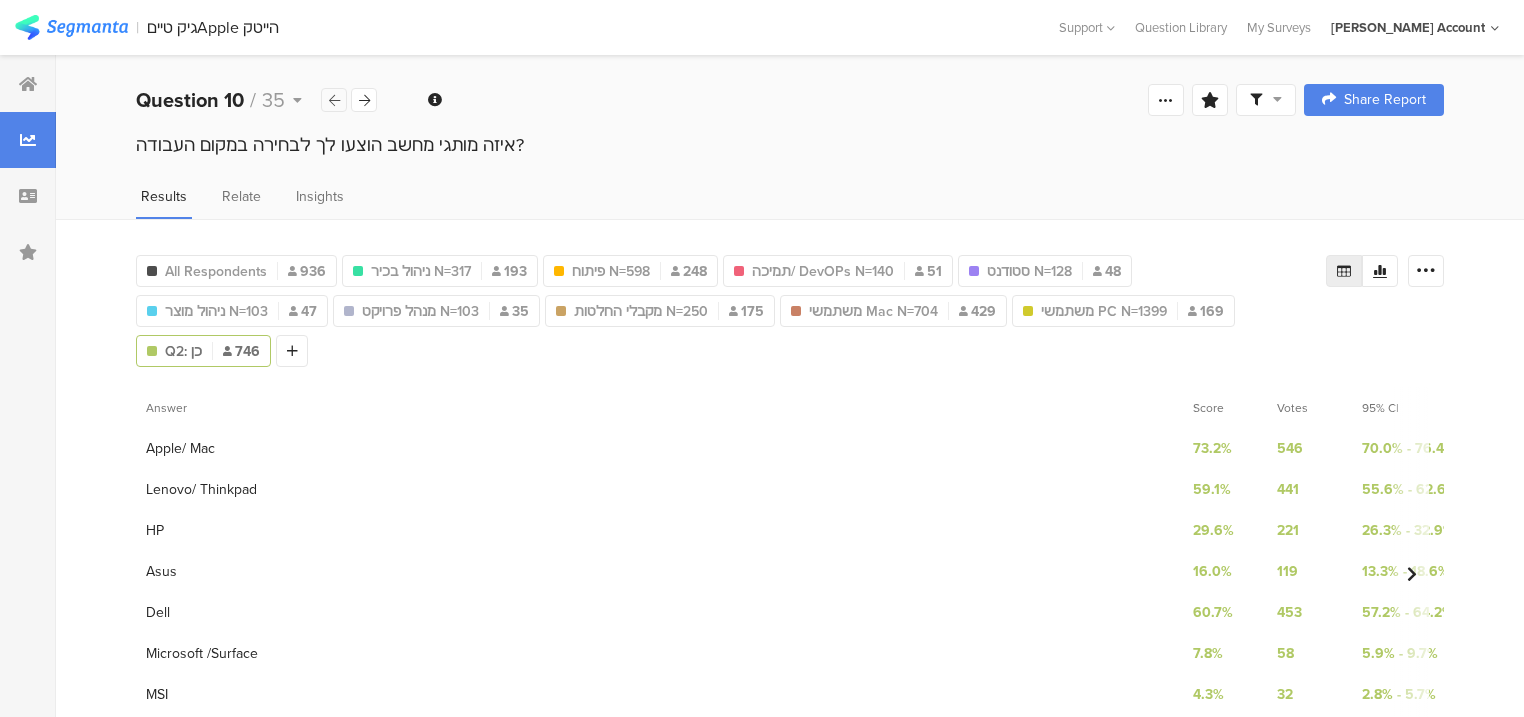 click at bounding box center [334, 100] 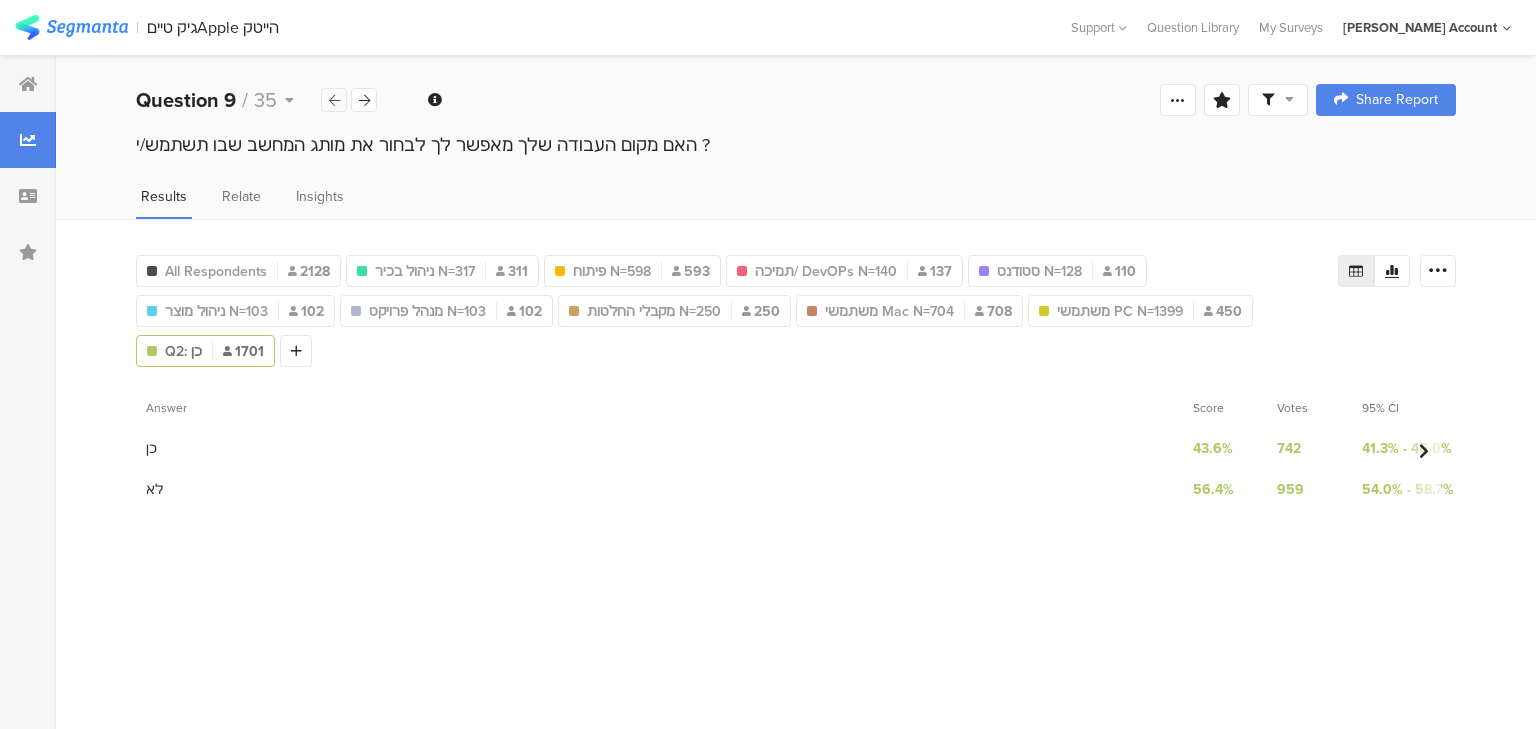 click at bounding box center [334, 100] 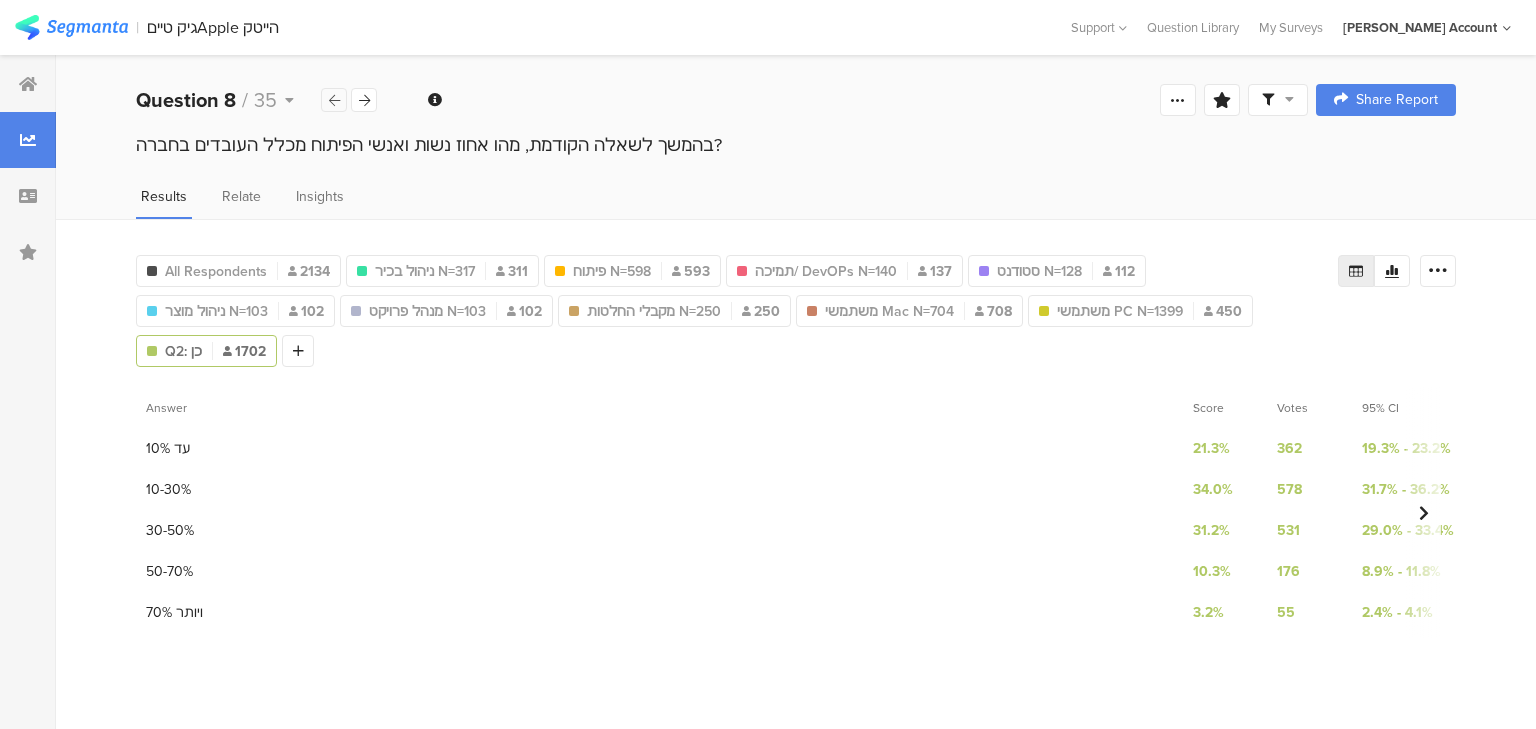click at bounding box center (334, 100) 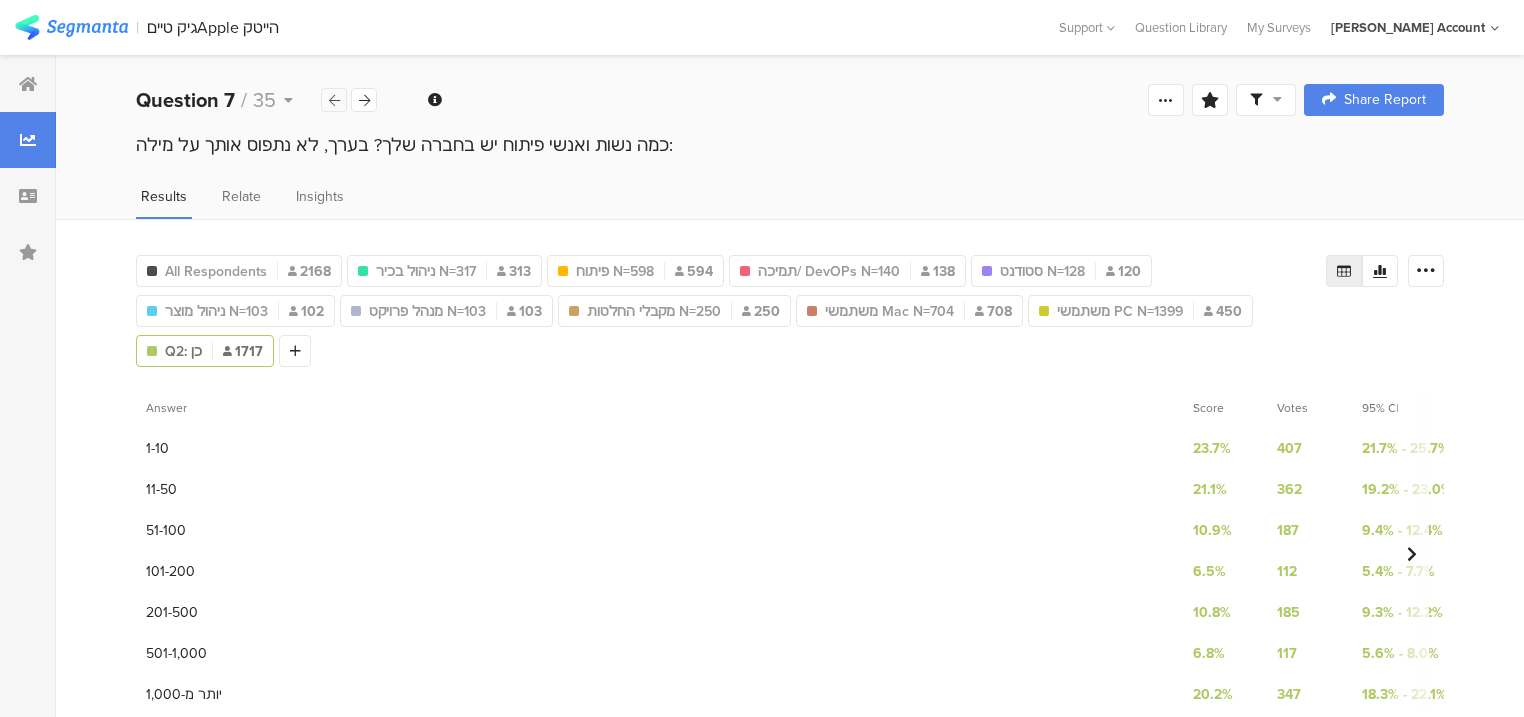 click at bounding box center (334, 100) 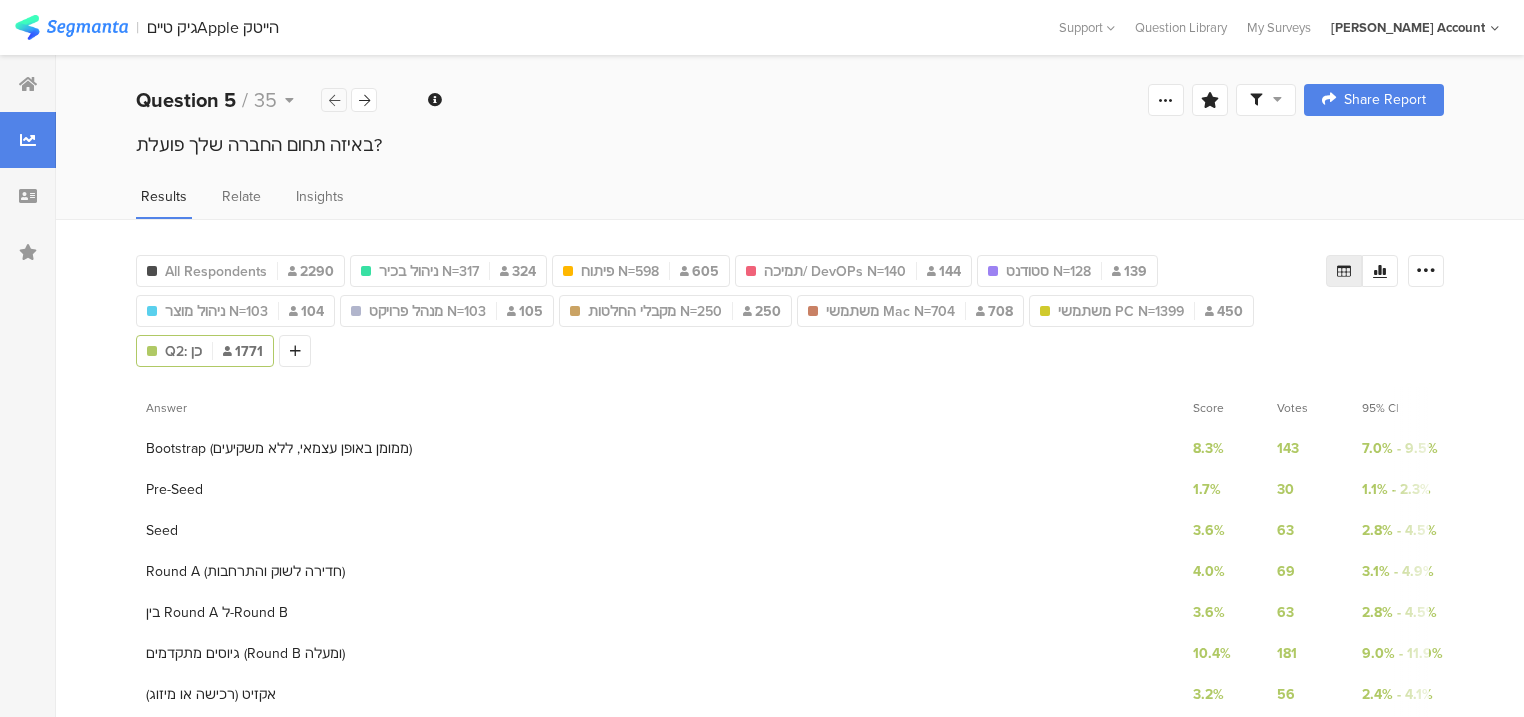click at bounding box center [334, 100] 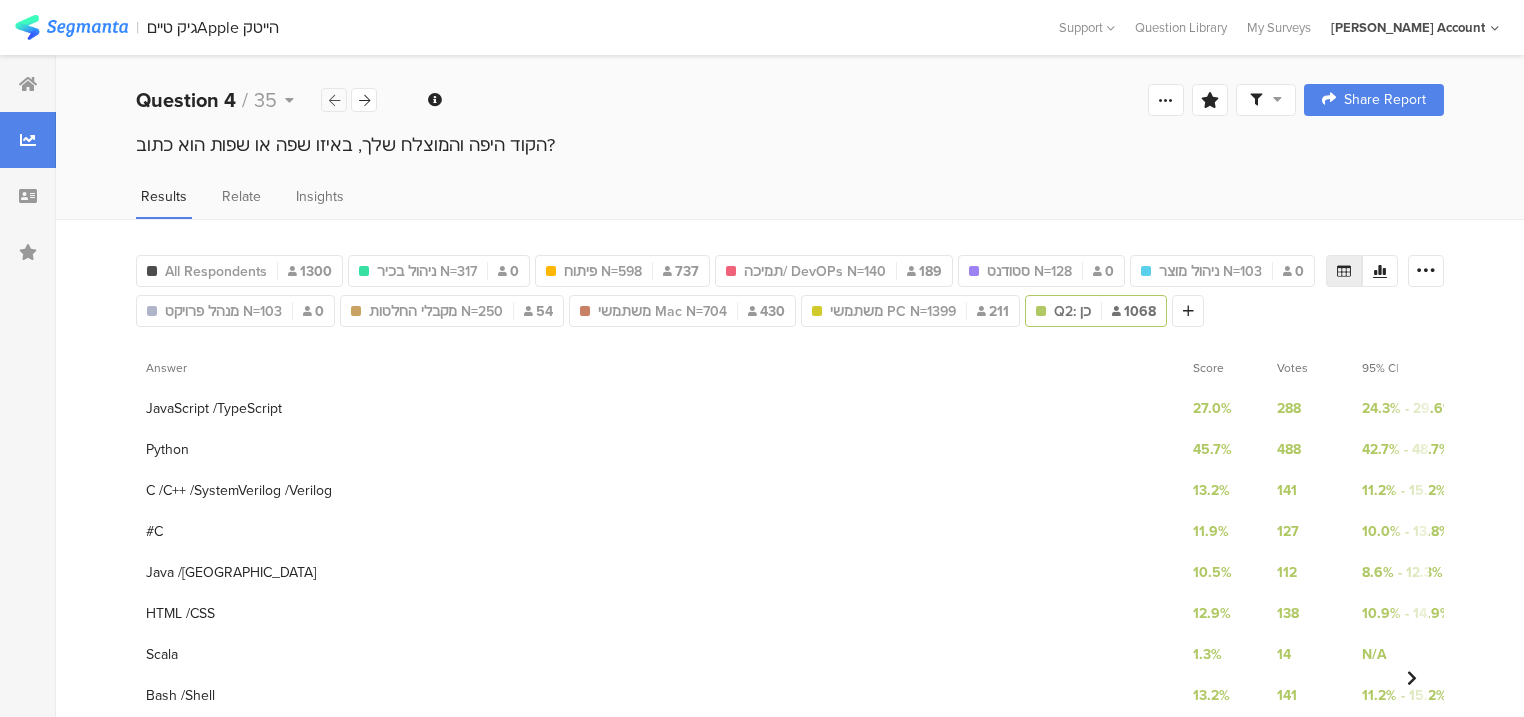 click at bounding box center (334, 100) 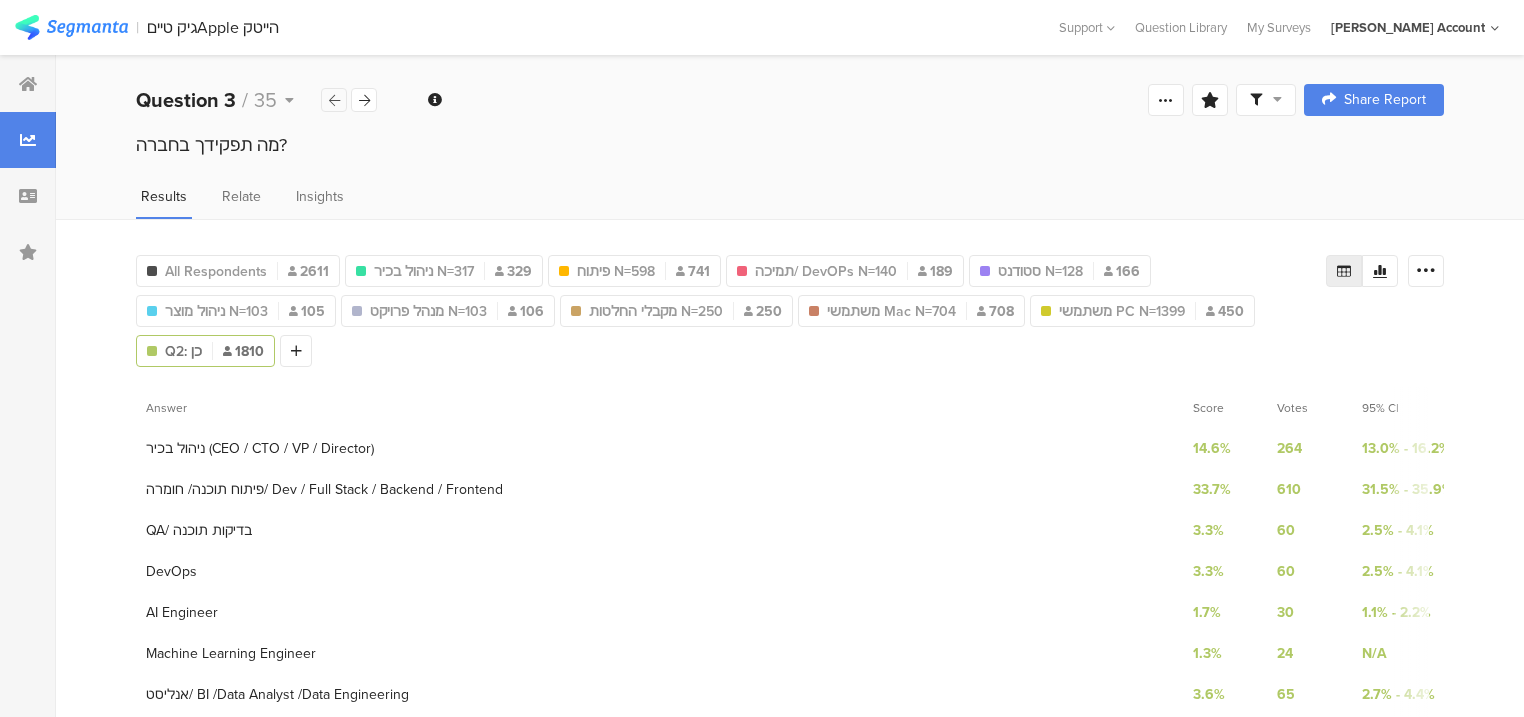 click at bounding box center (334, 100) 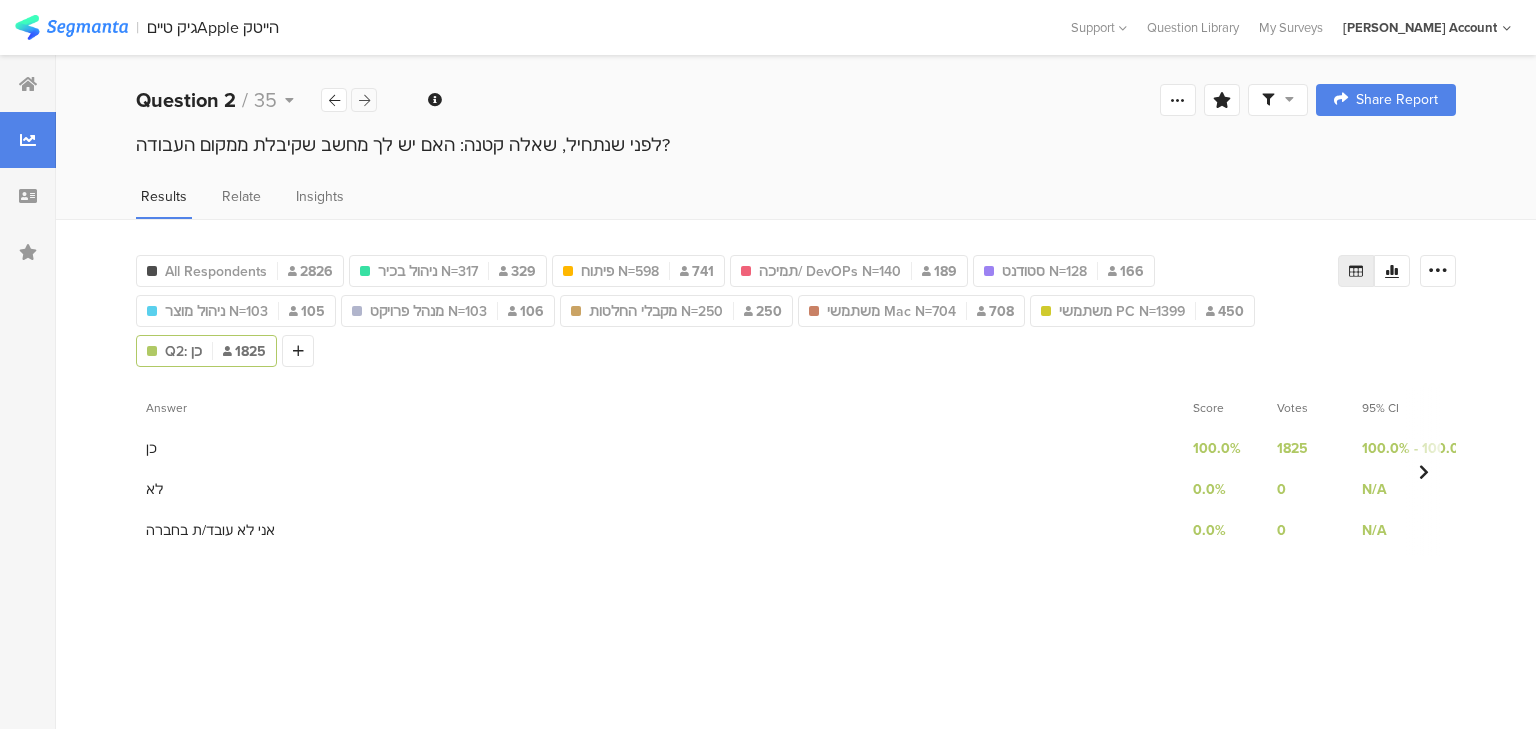 click at bounding box center (364, 100) 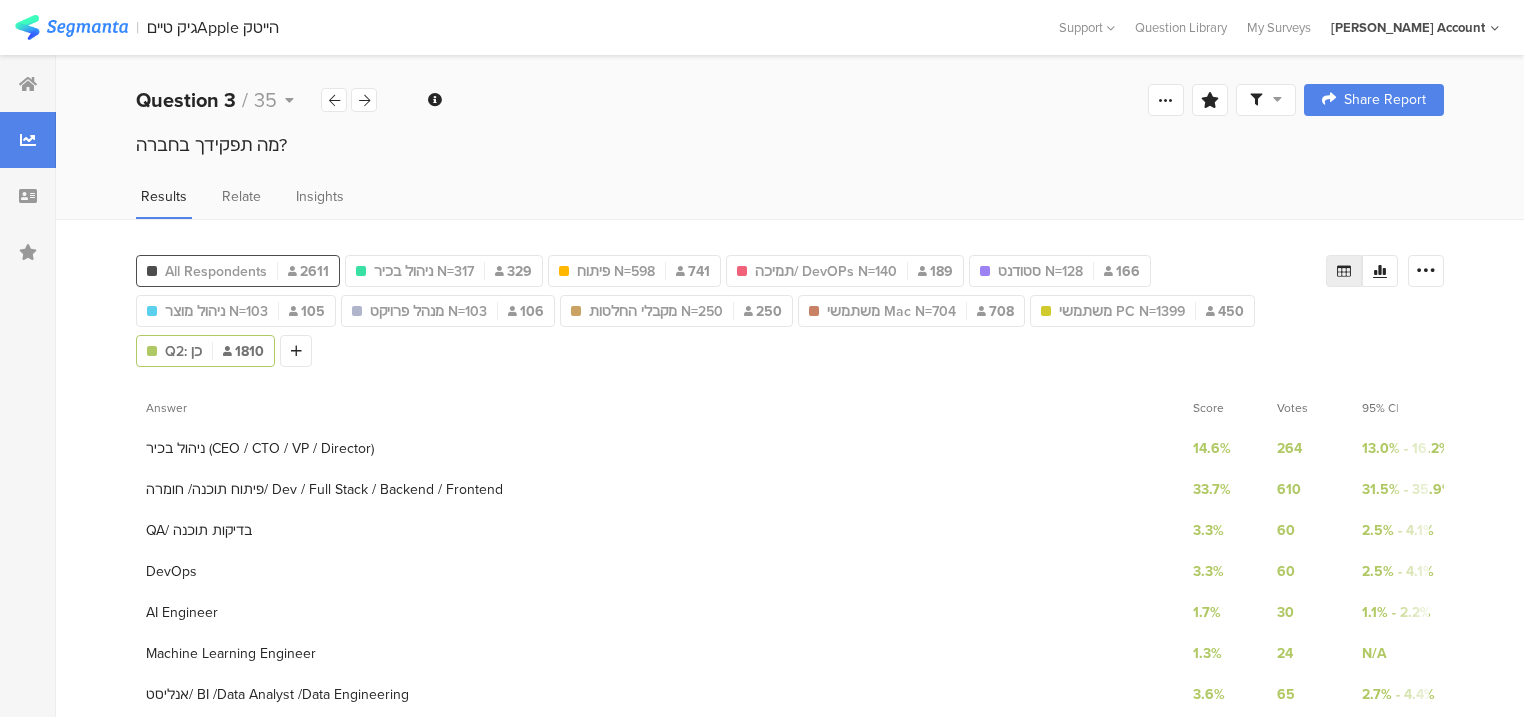 click on "2611" at bounding box center [308, 271] 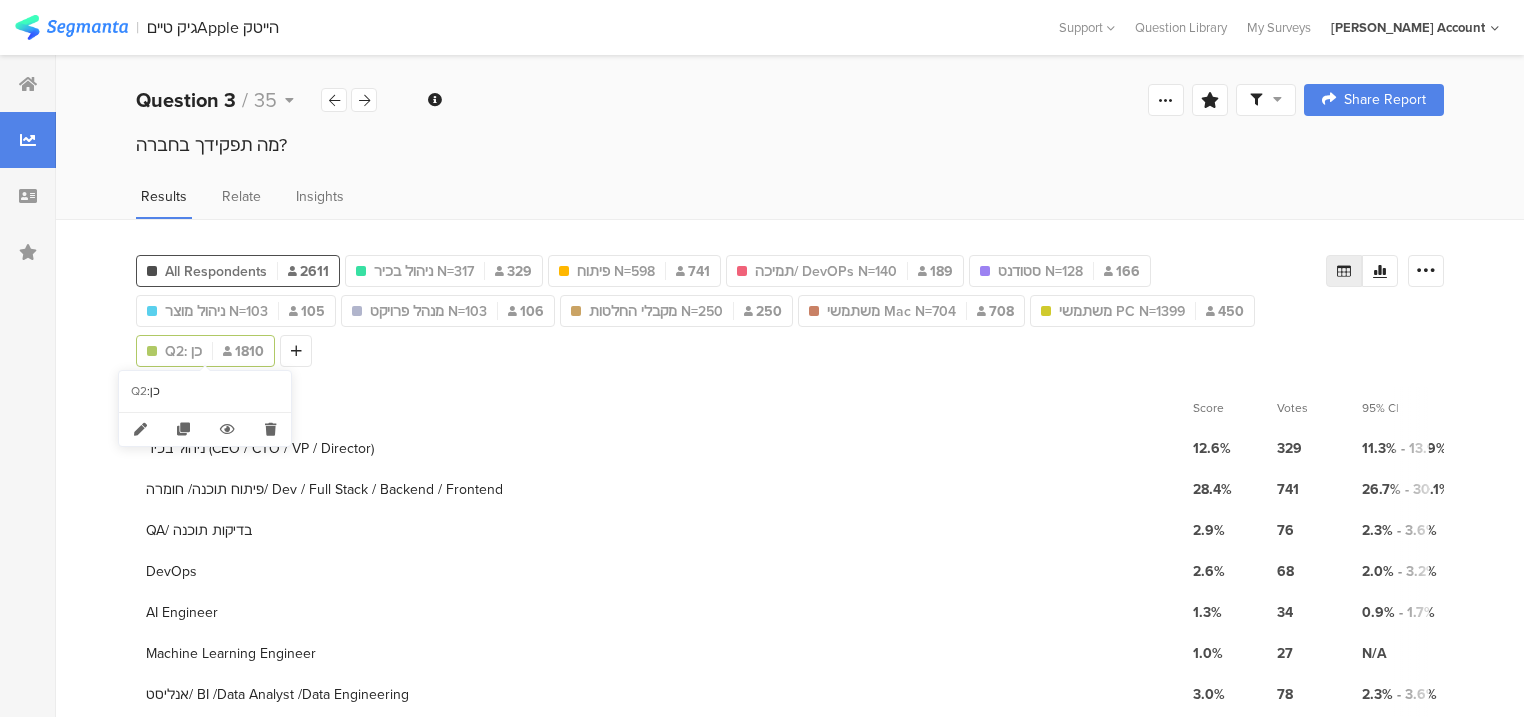 click at bounding box center (152, 351) 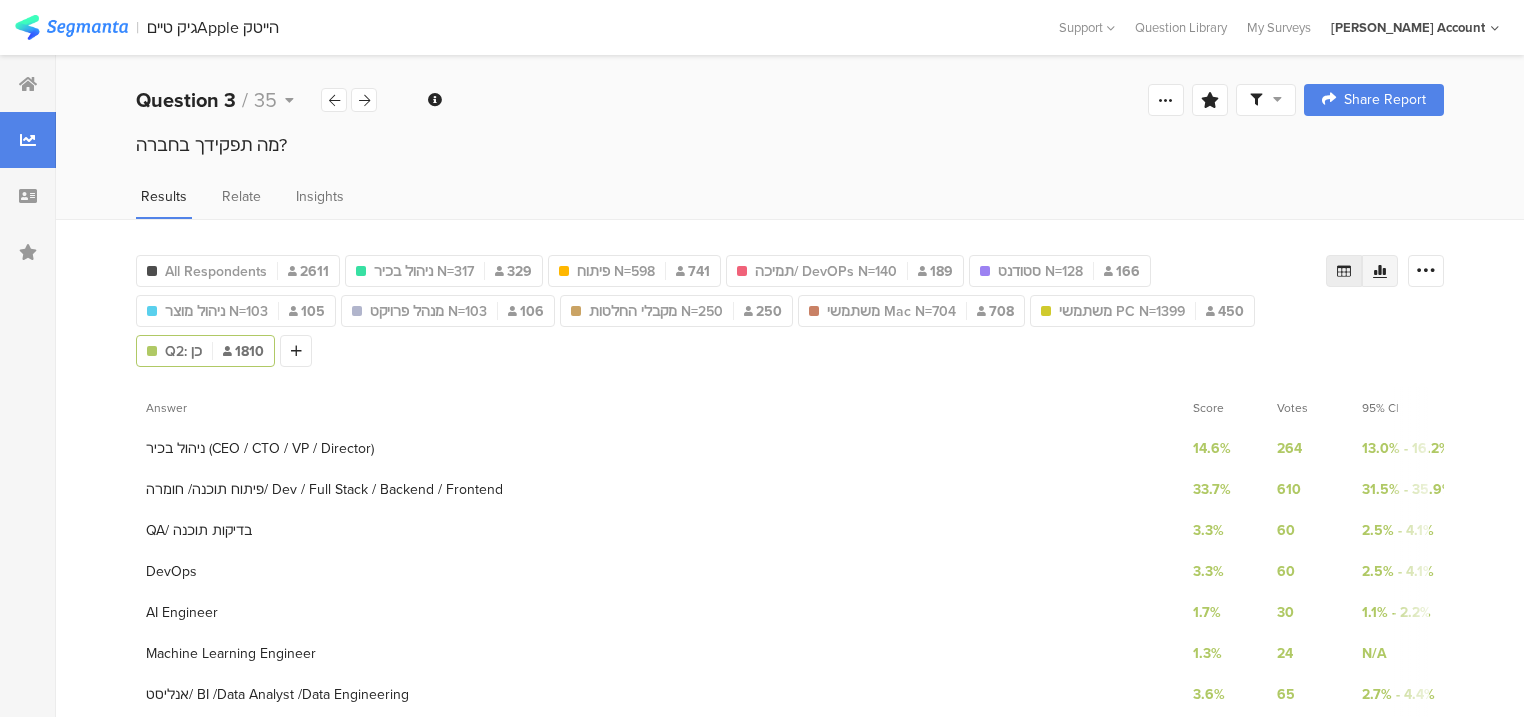 click at bounding box center (1380, 271) 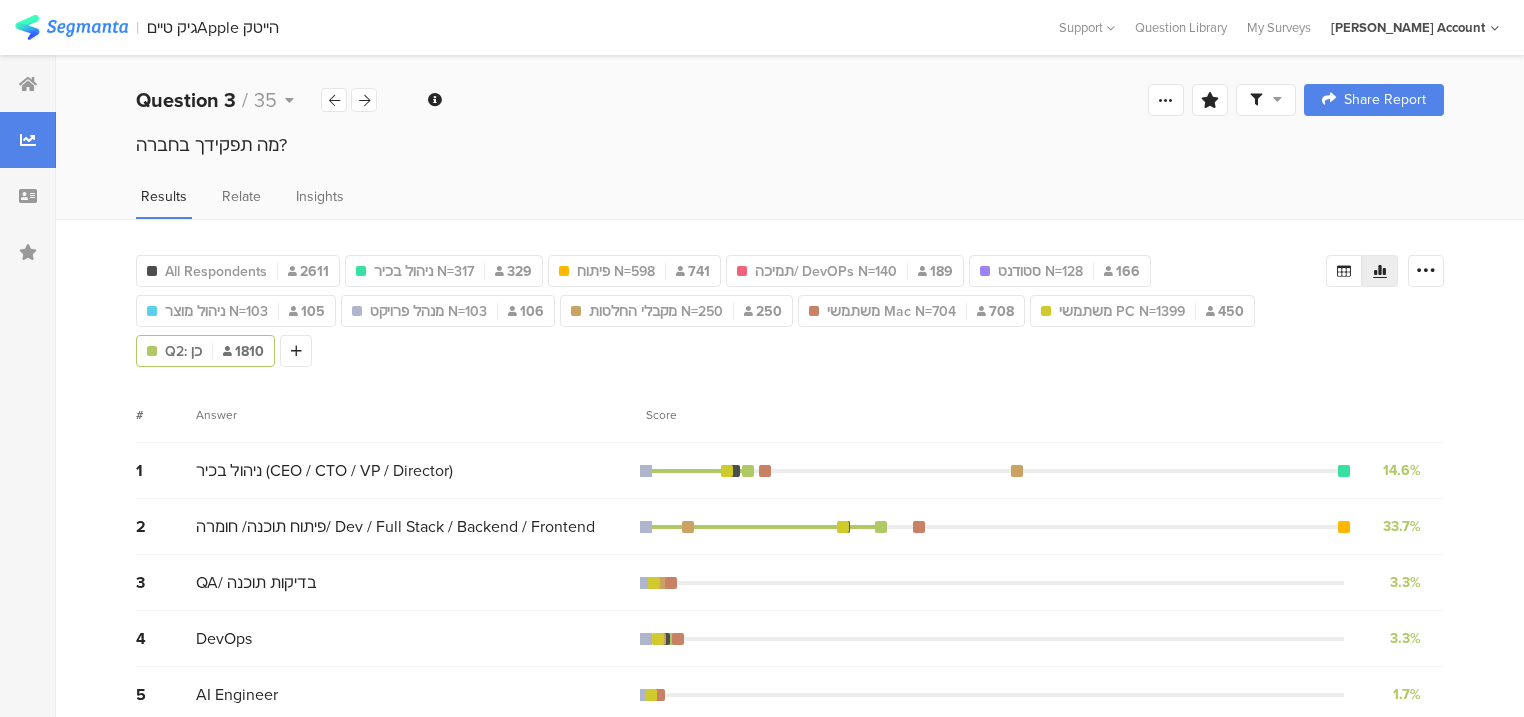 click on "Score" at bounding box center (667, 415) 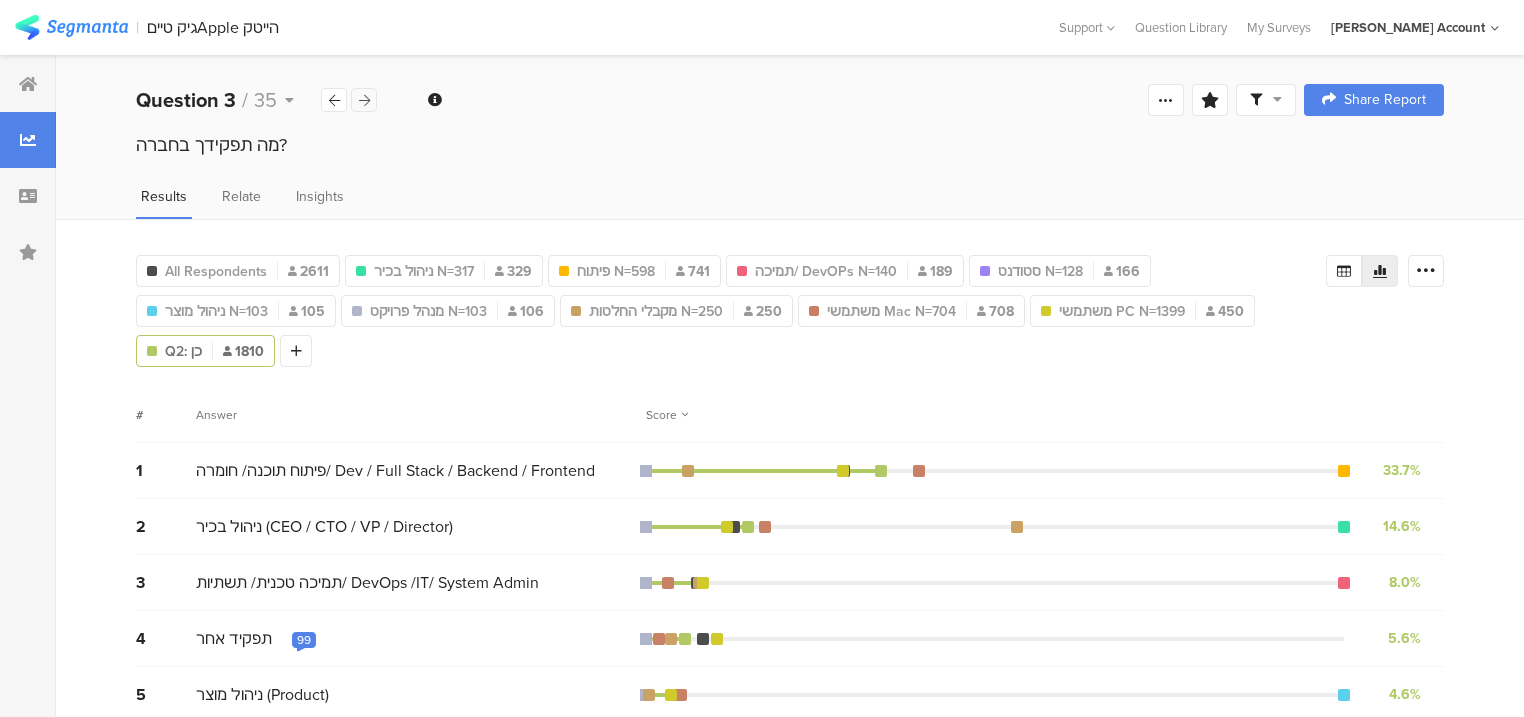 click at bounding box center (364, 100) 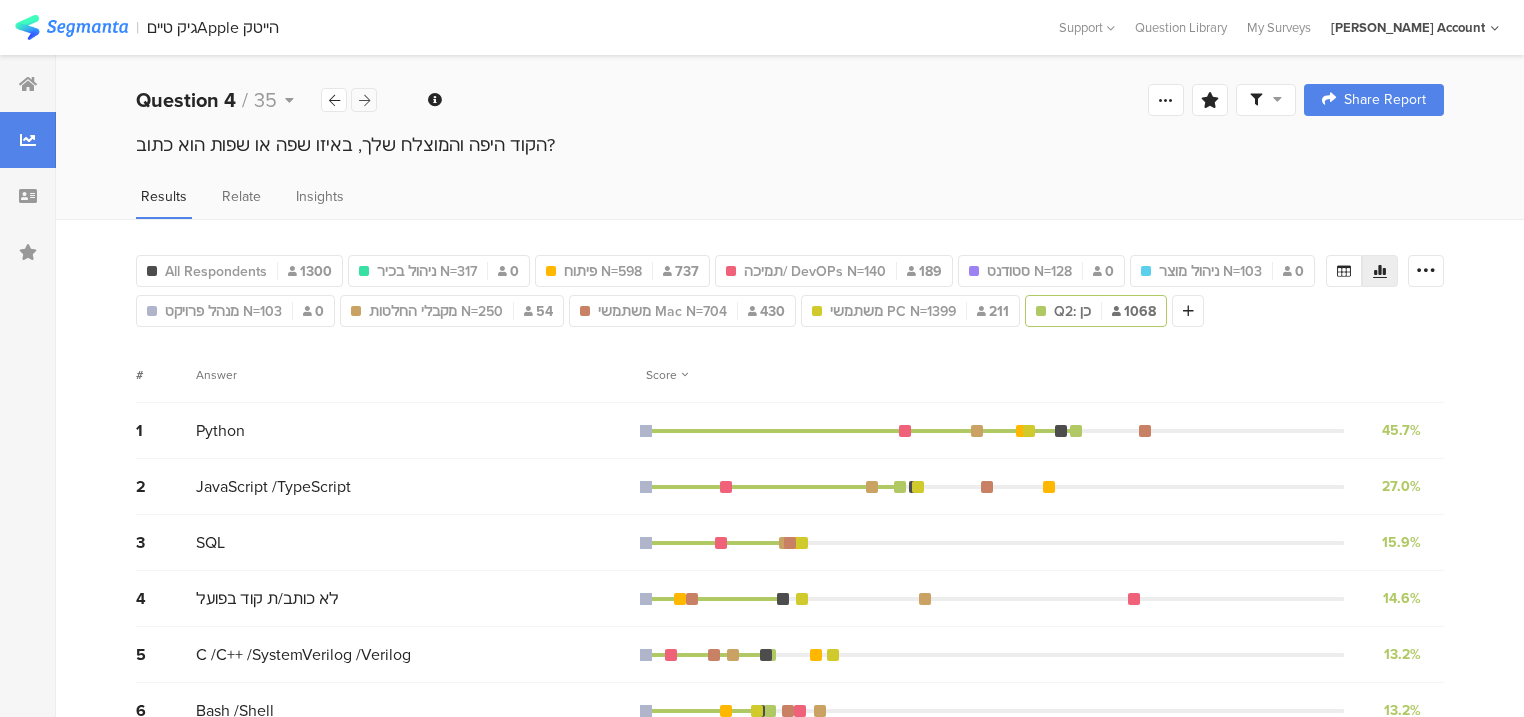 click at bounding box center [364, 100] 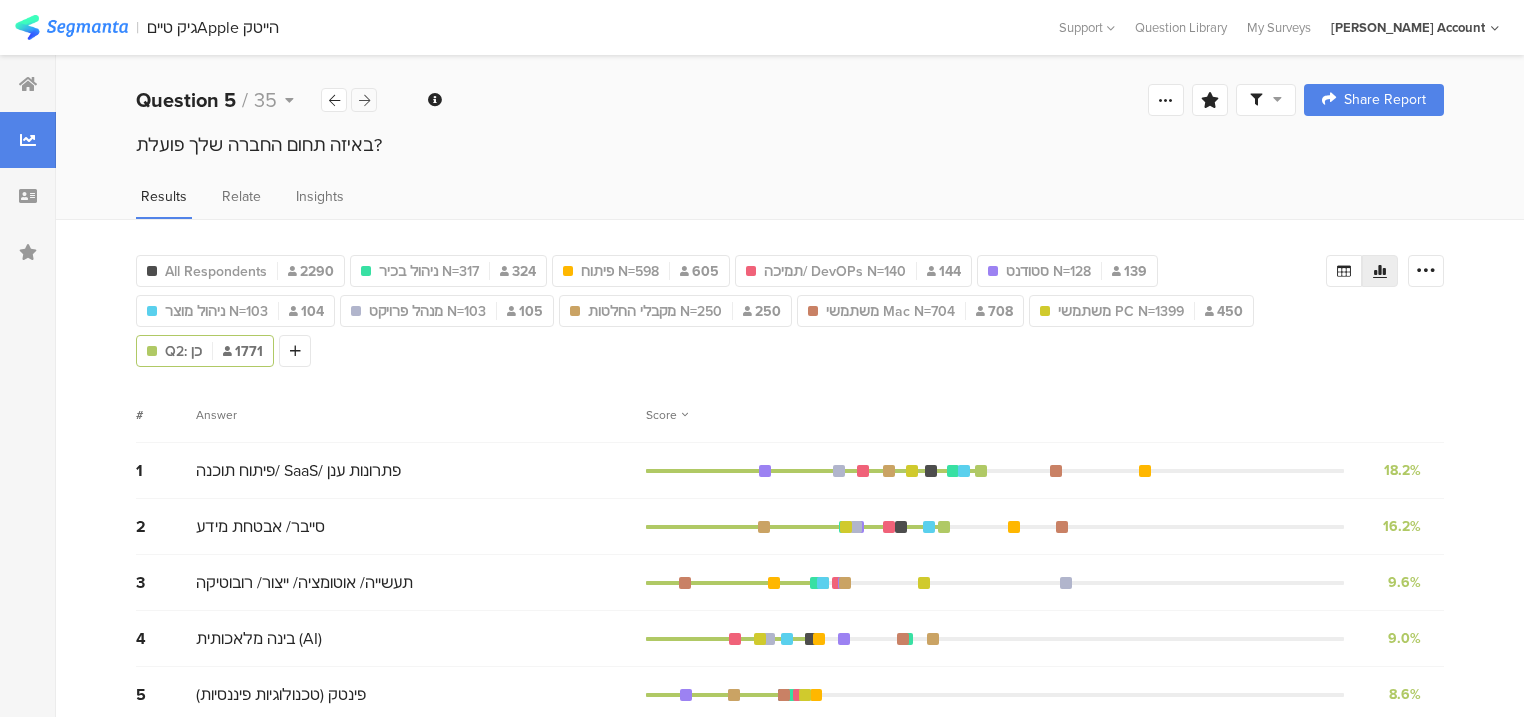 click at bounding box center (364, 100) 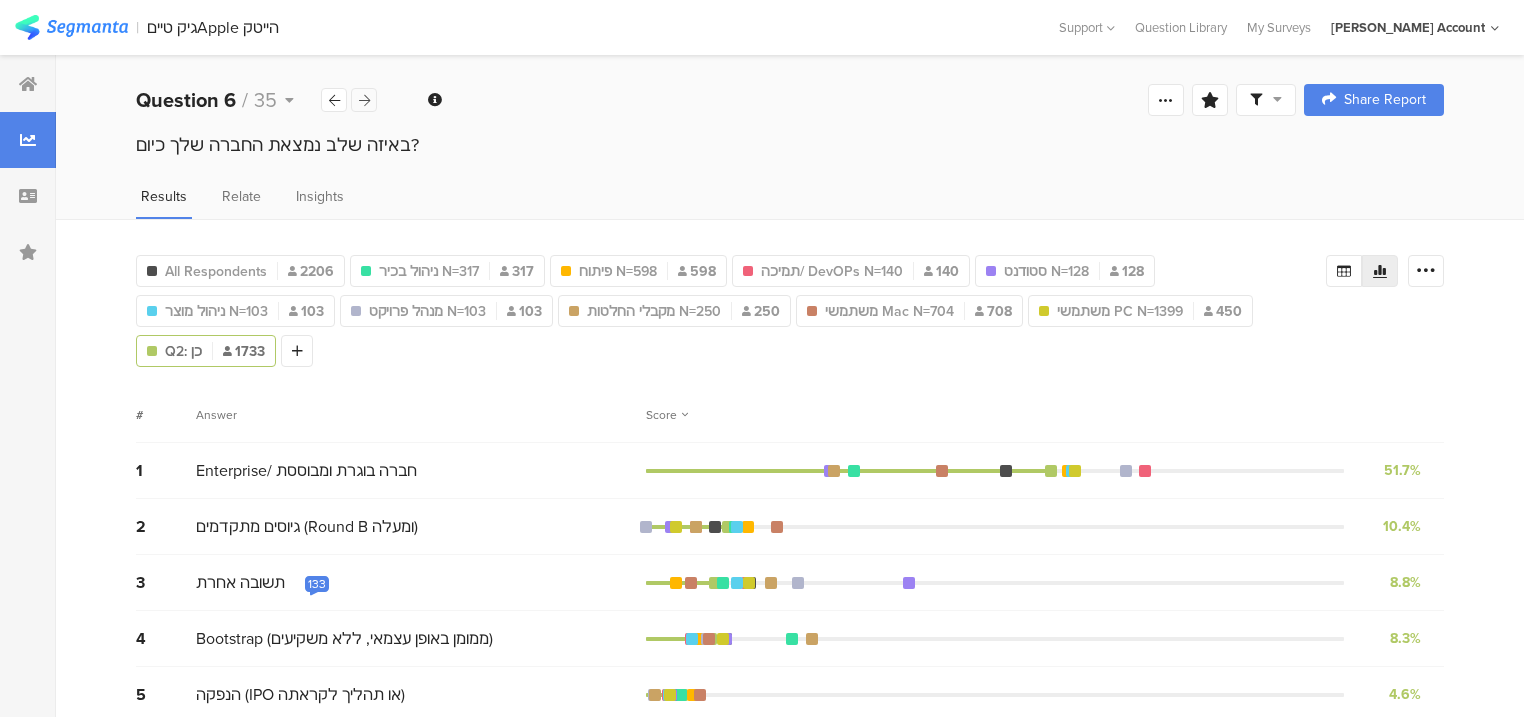 click at bounding box center (364, 100) 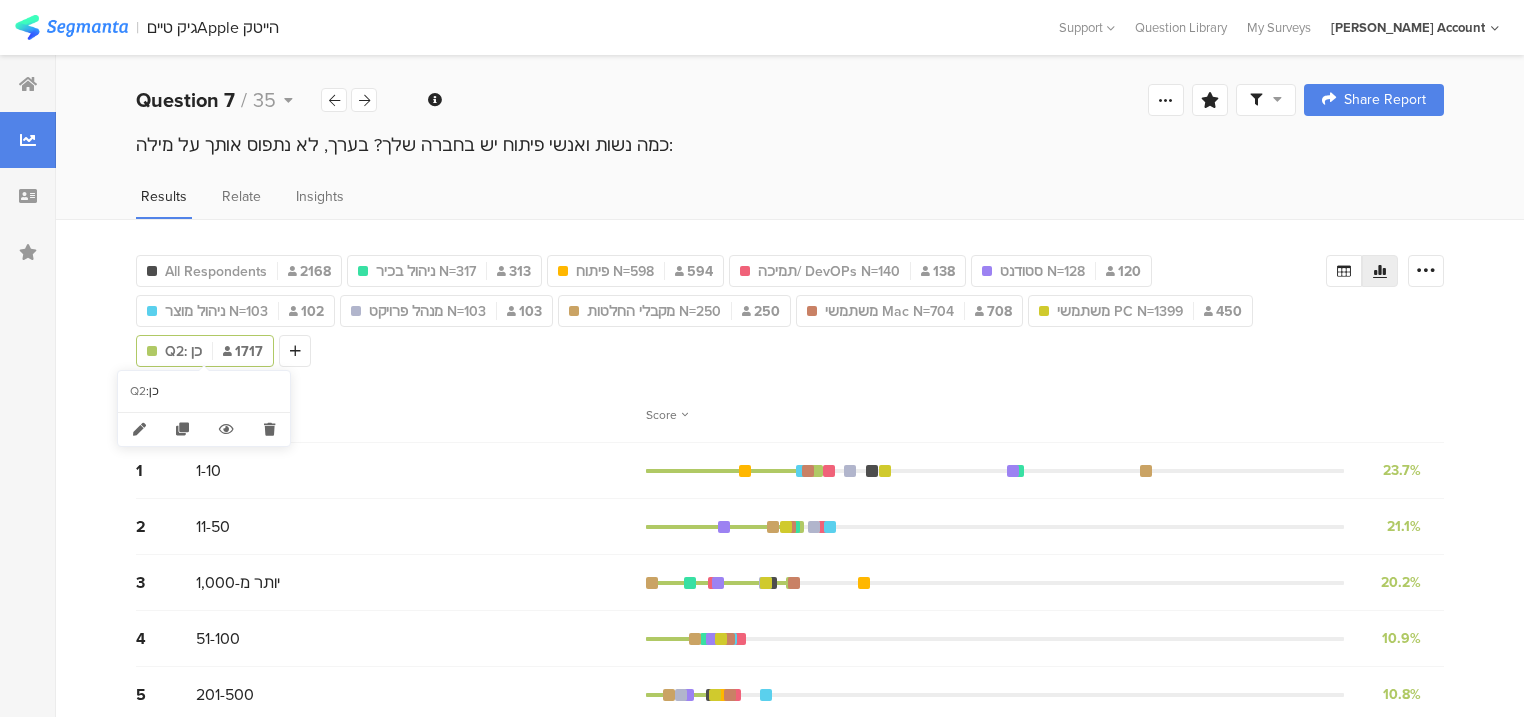 click on "Q2: כן       1717" at bounding box center (205, 351) 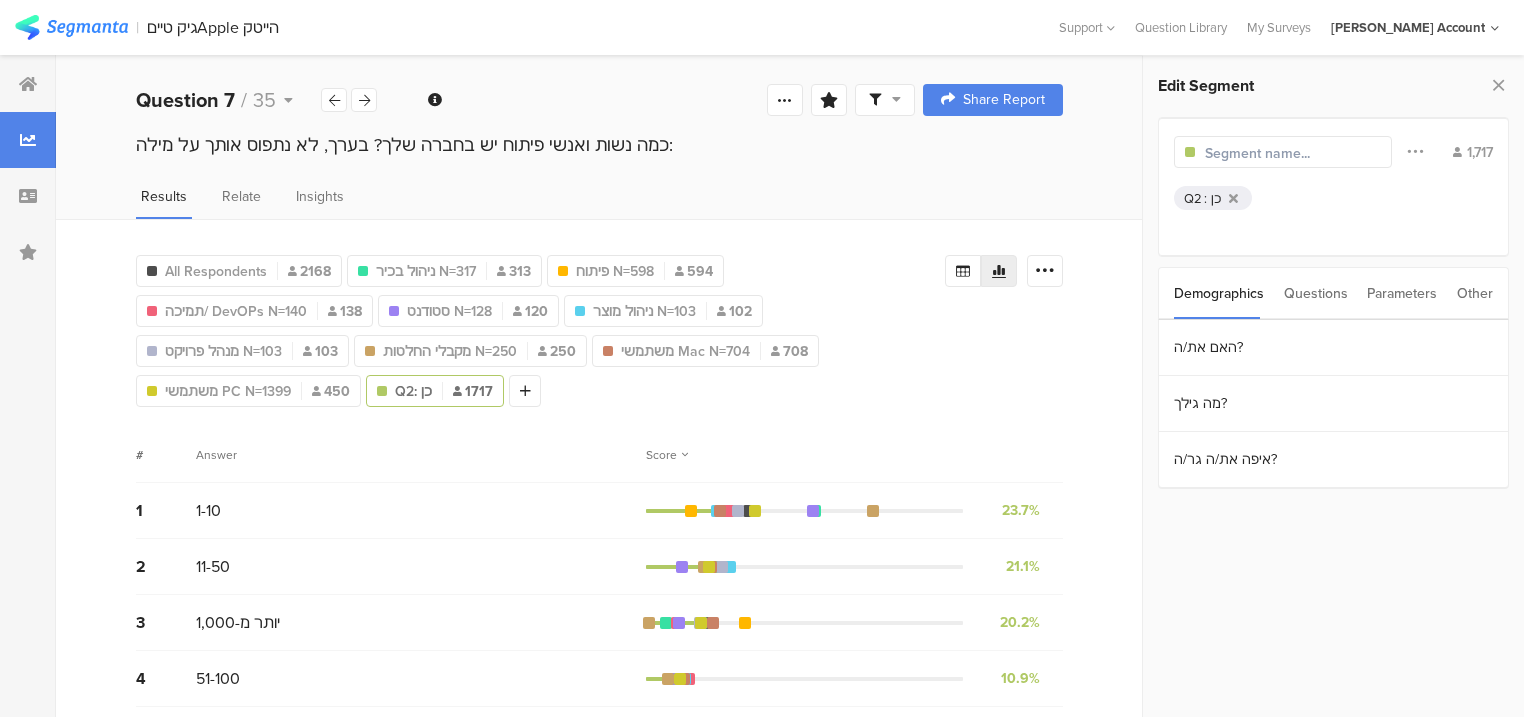 click at bounding box center (1292, 153) 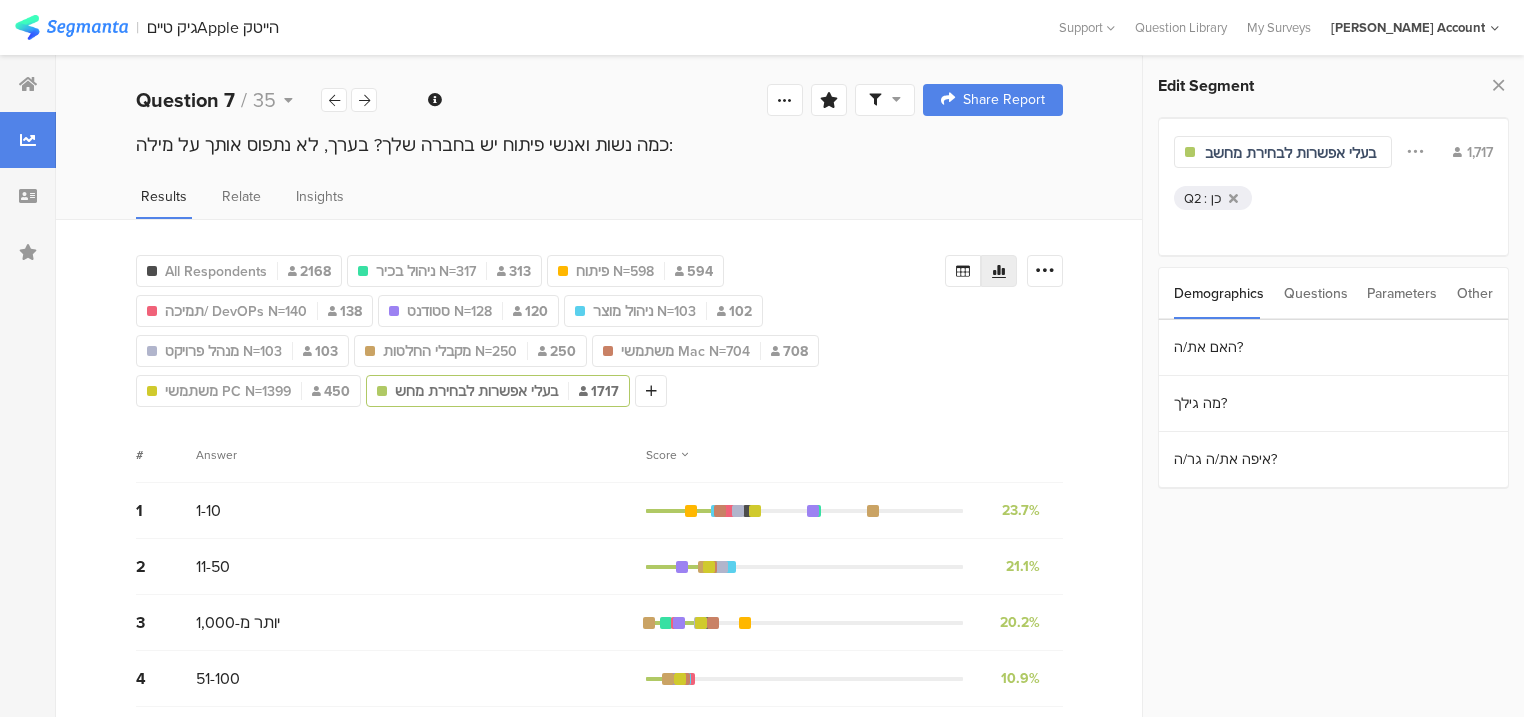 scroll, scrollTop: 0, scrollLeft: 4, axis: horizontal 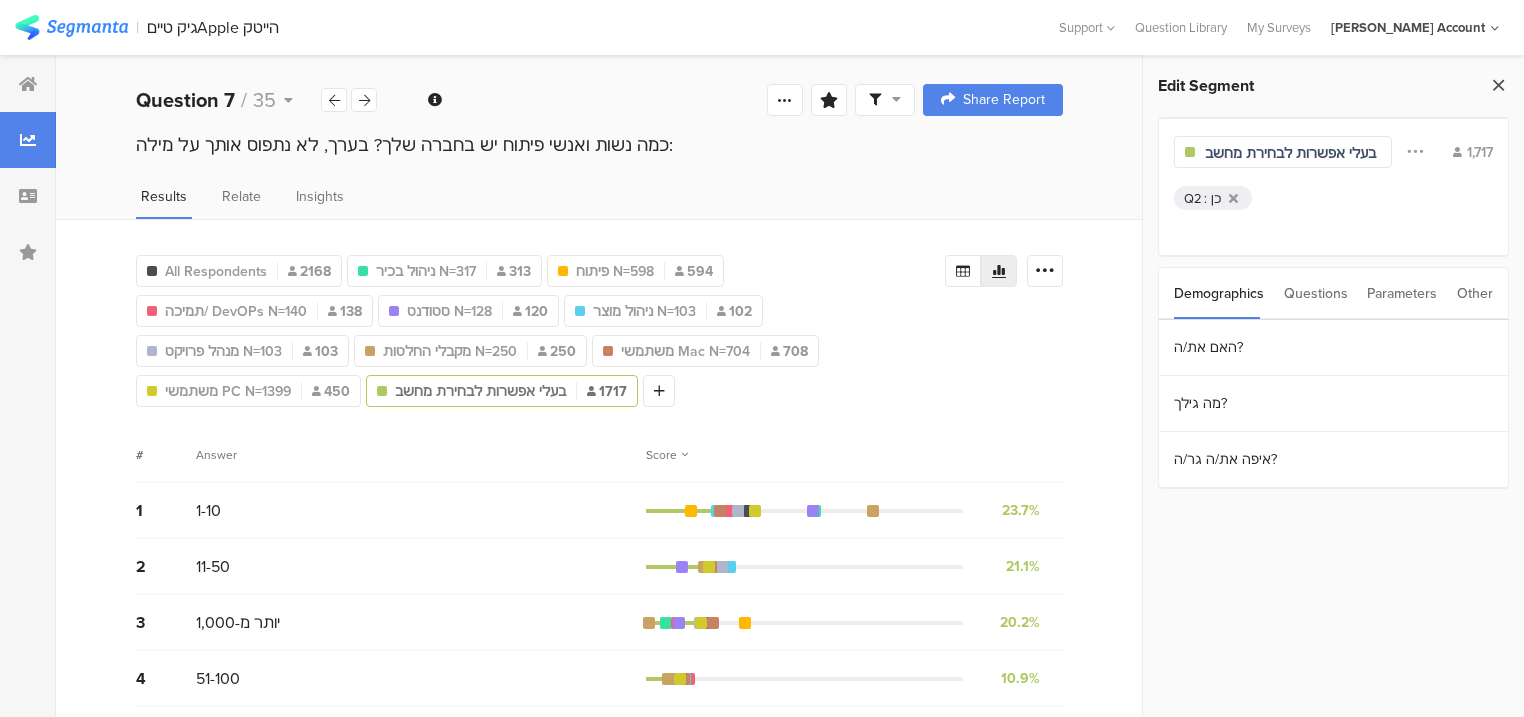 type on "בעלי אפשרות לבחירת מחשב" 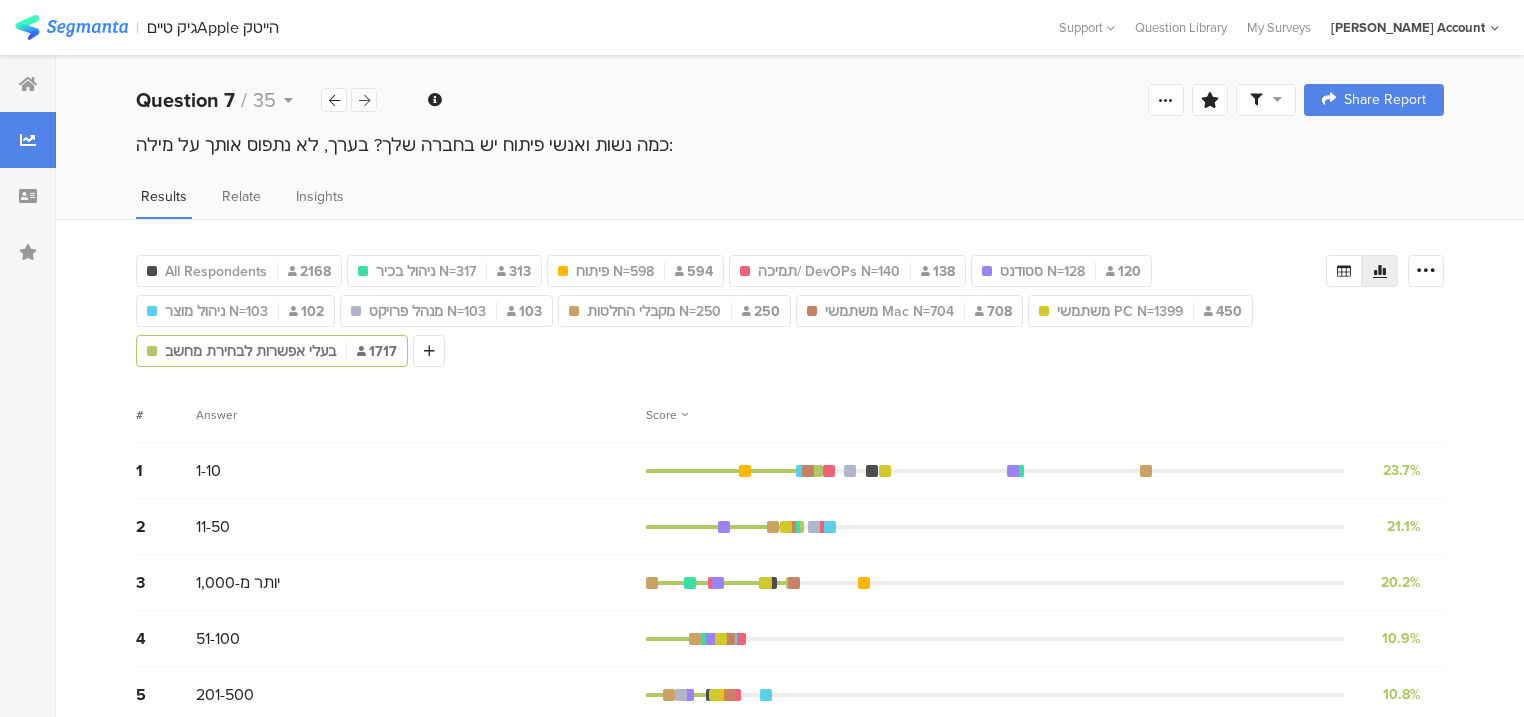 click at bounding box center [364, 100] 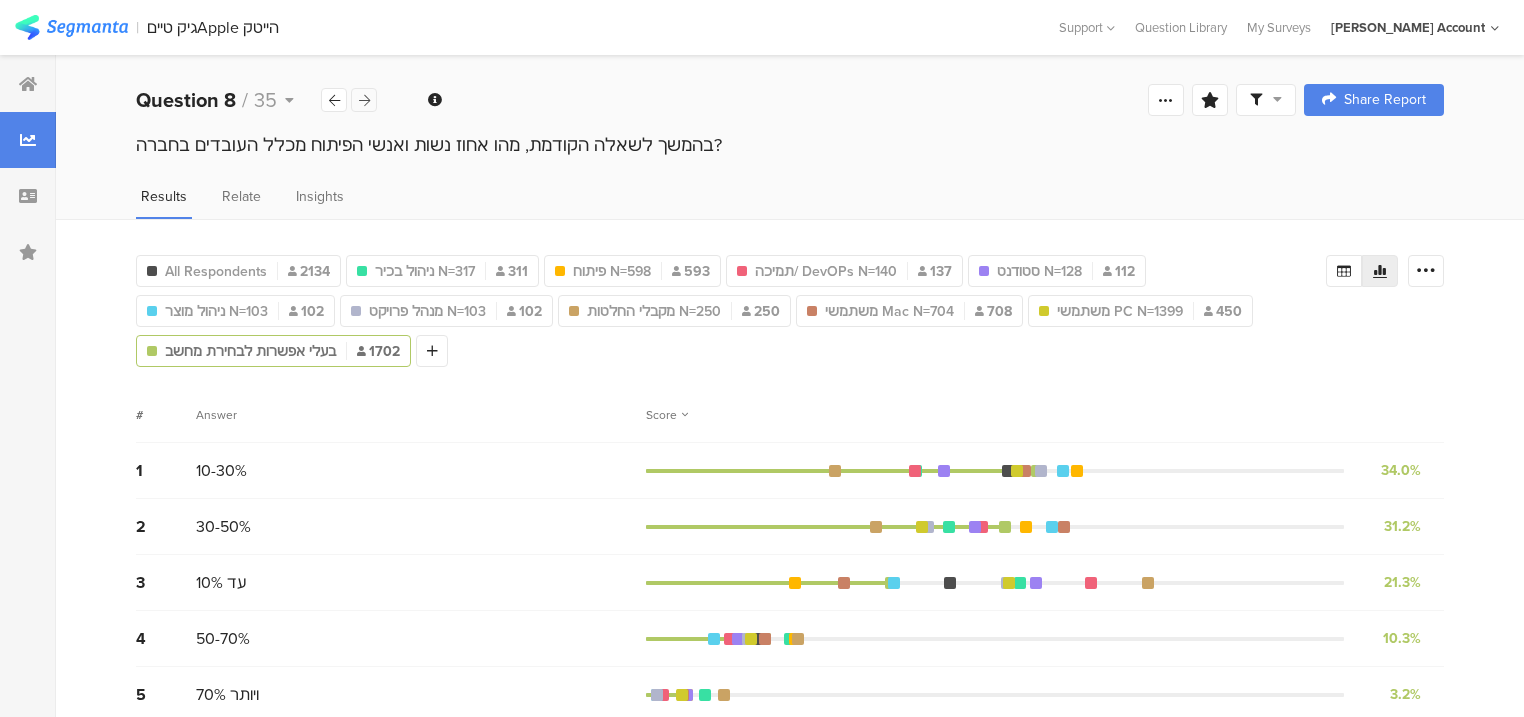click at bounding box center [364, 100] 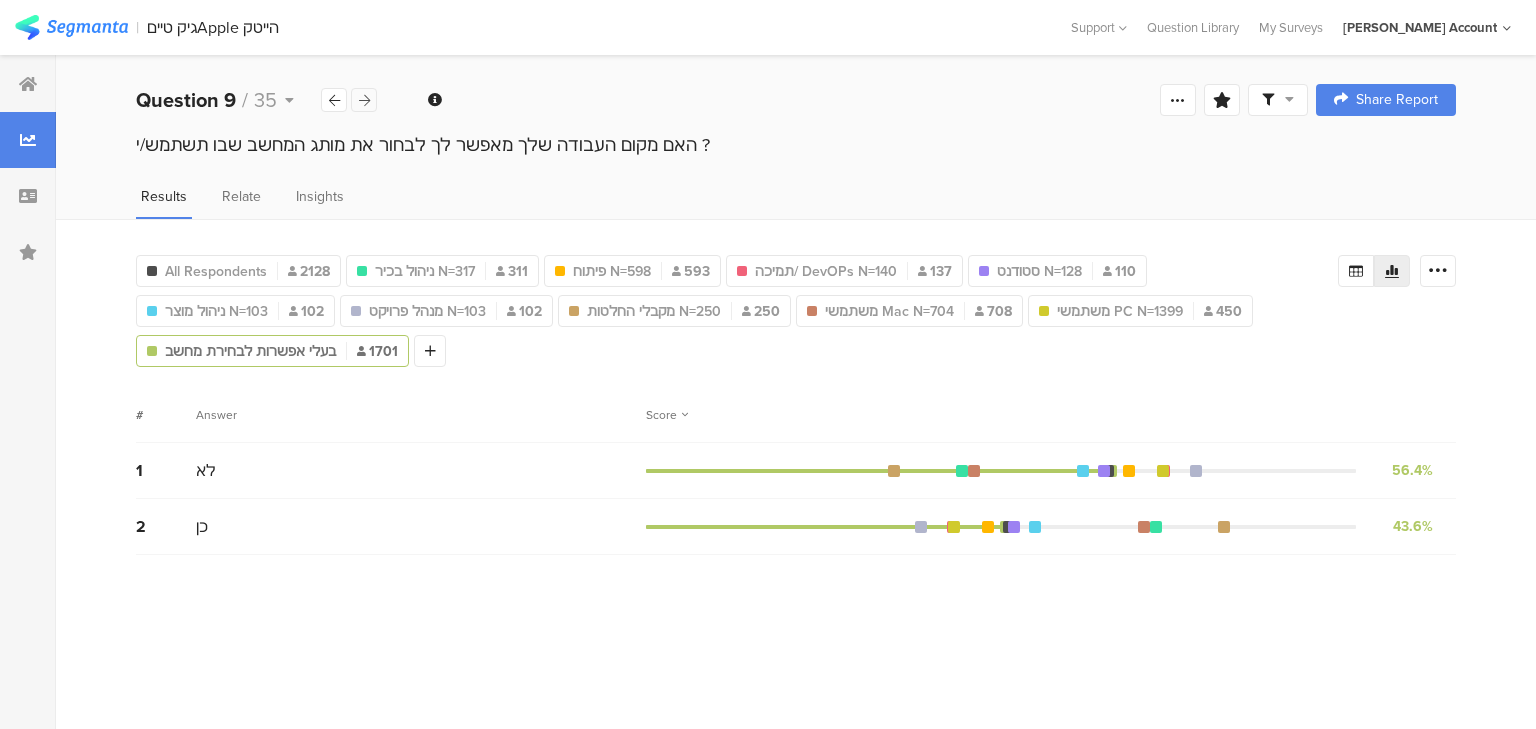 click at bounding box center [364, 100] 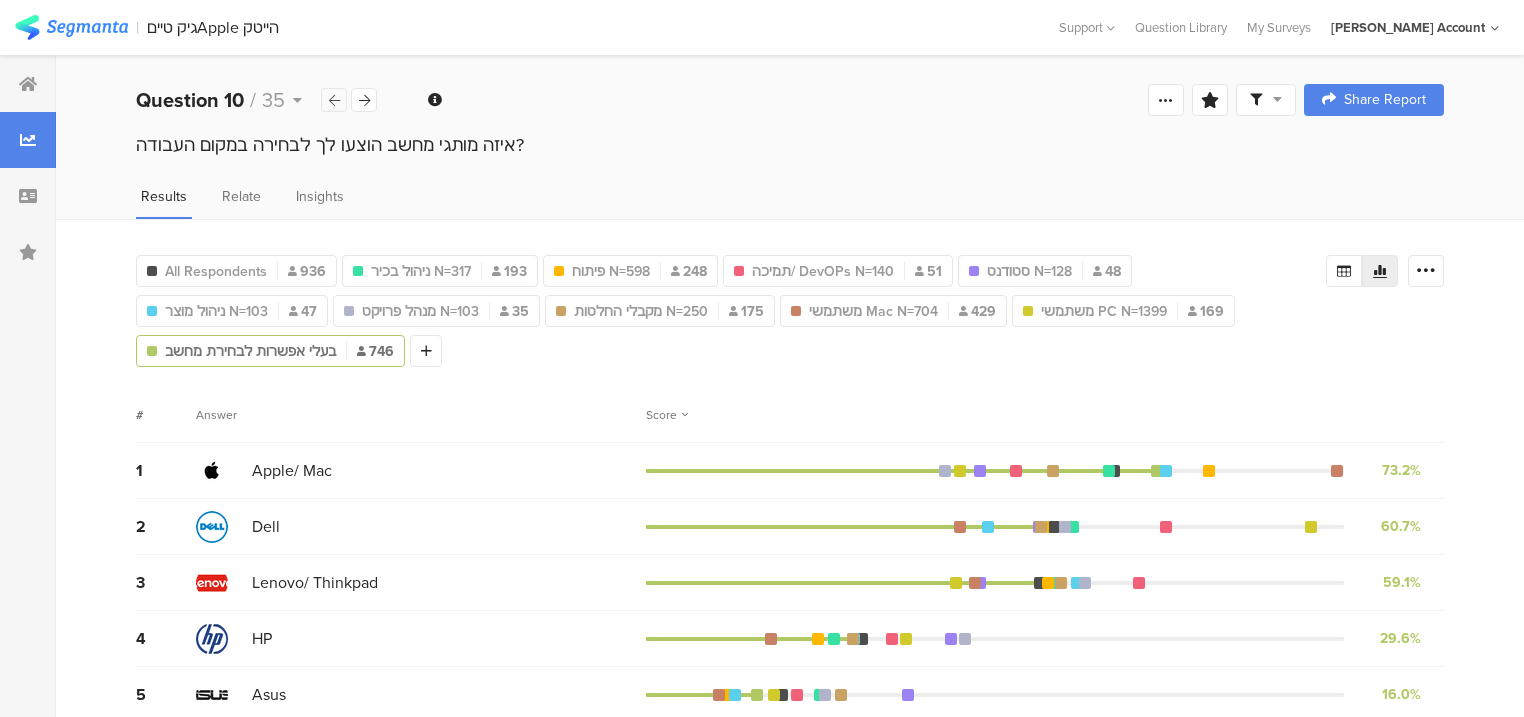 click at bounding box center (334, 100) 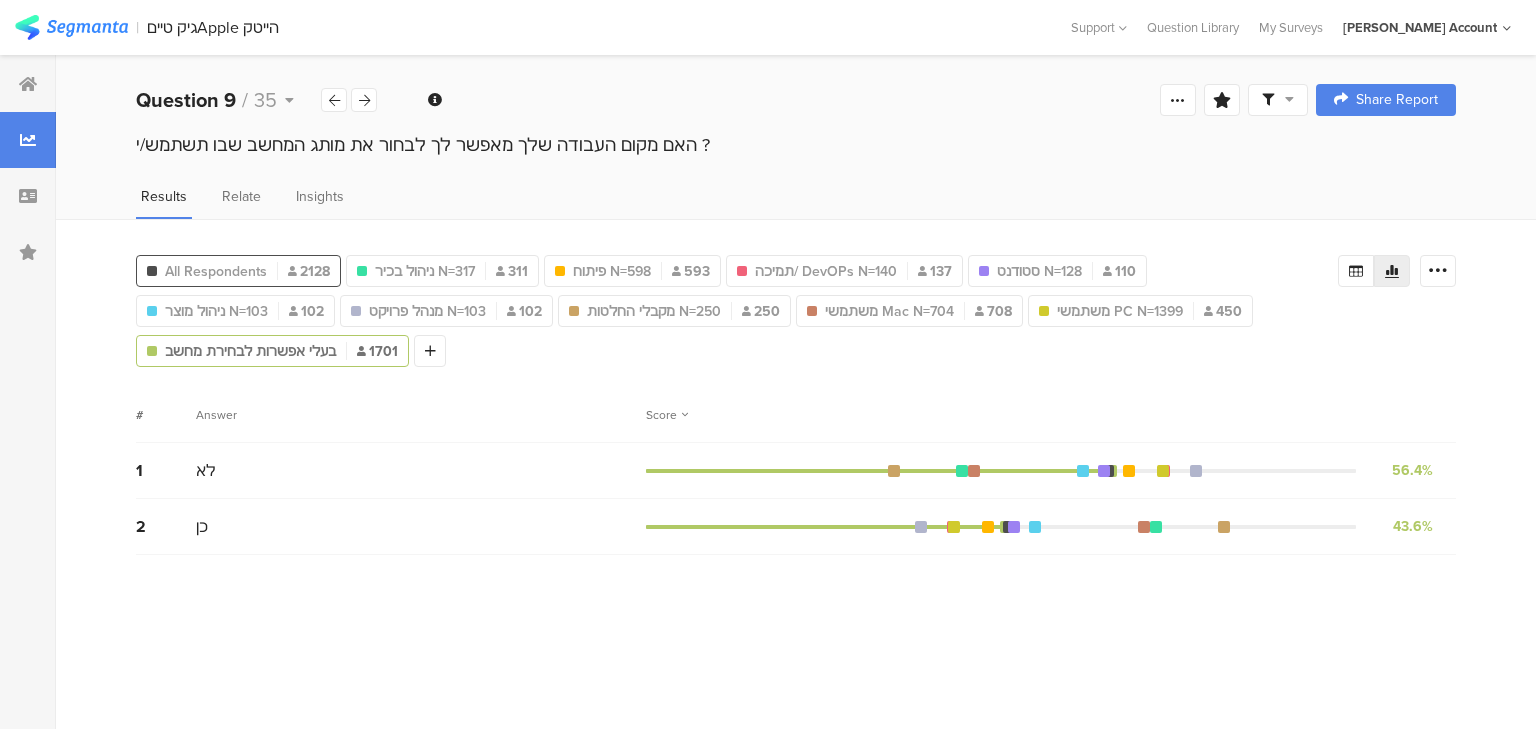 click on "All Respondents" at bounding box center (216, 271) 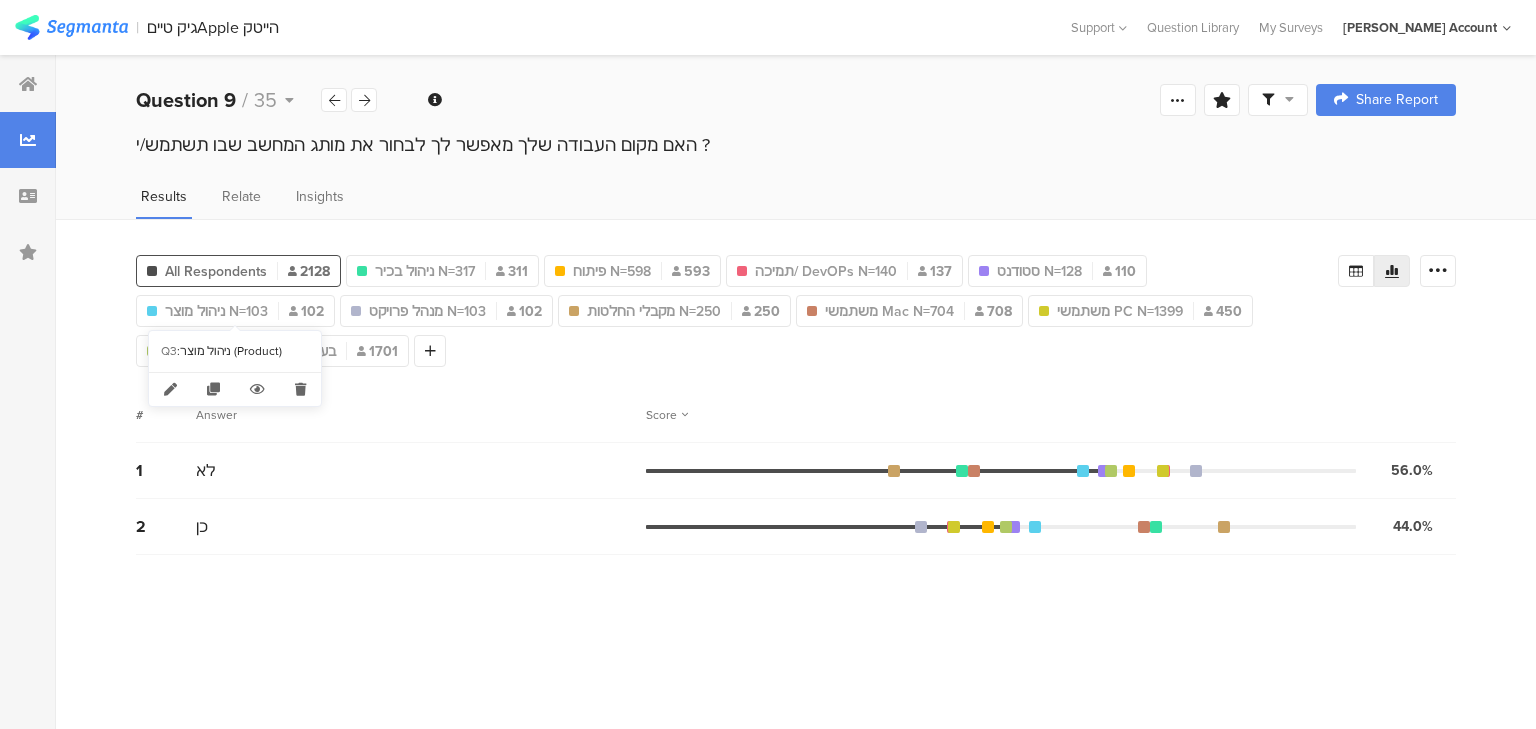 click on "ניהול מוצר (Product)" at bounding box center [244, 351] 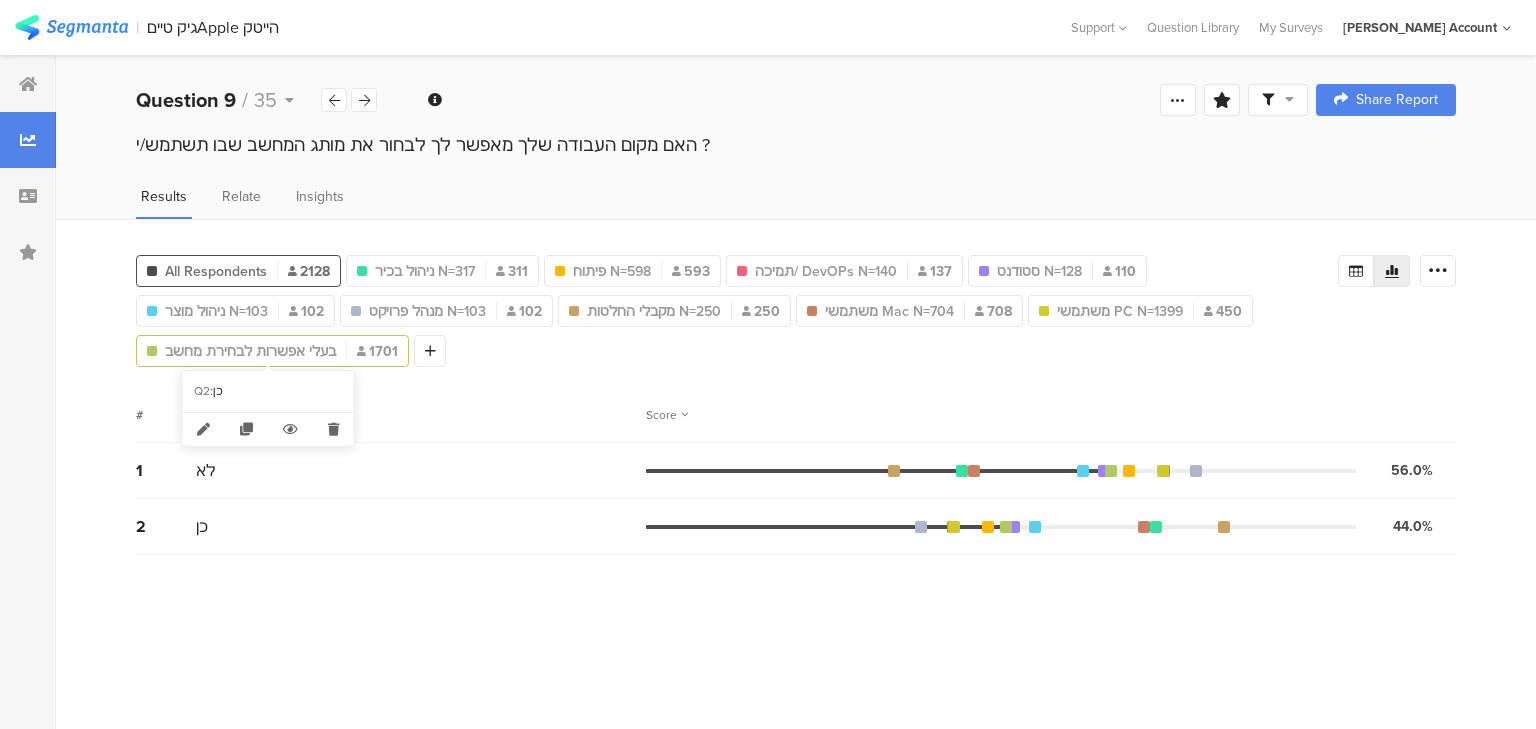 click on "בעלי אפשרות לבחירת מחשב       1701" at bounding box center (272, 351) 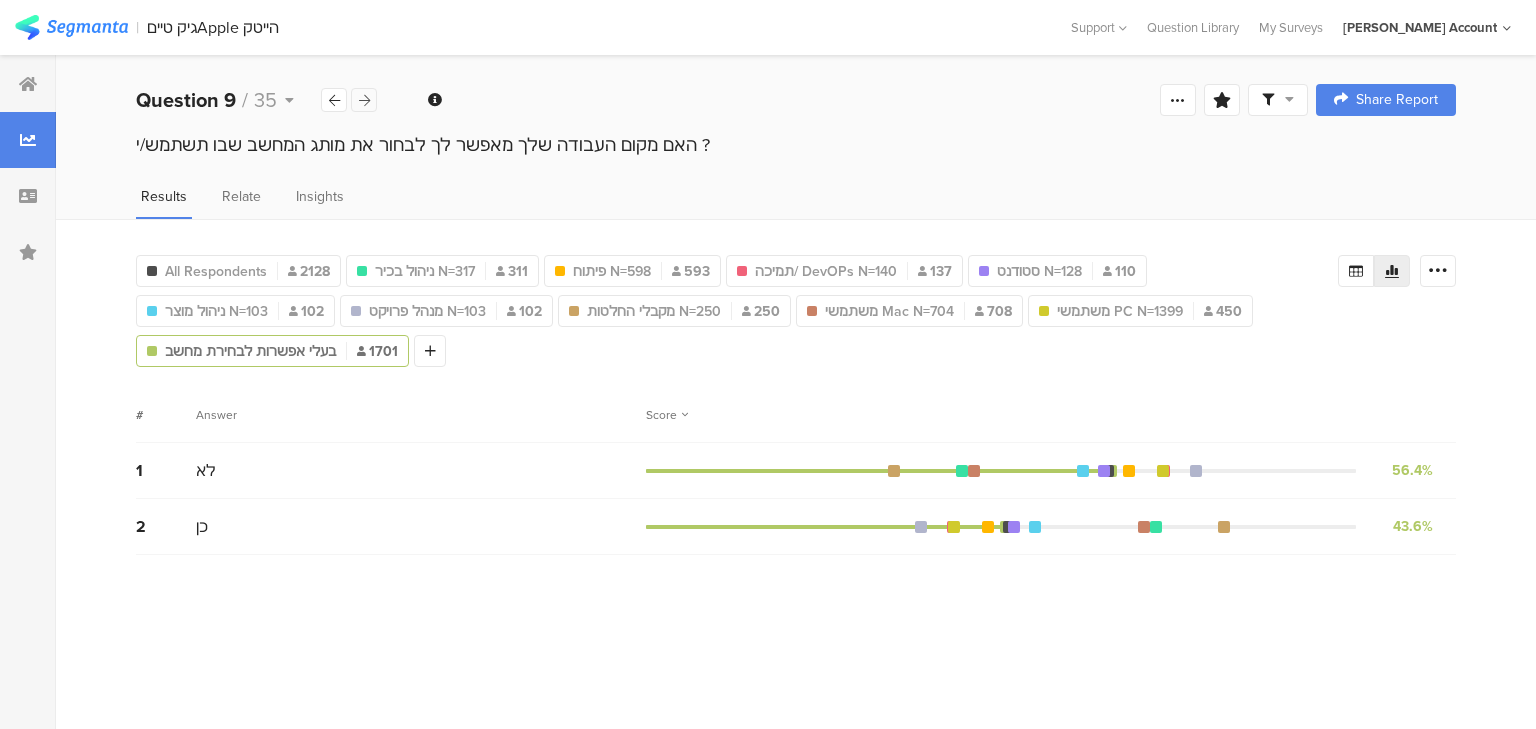 click at bounding box center (364, 100) 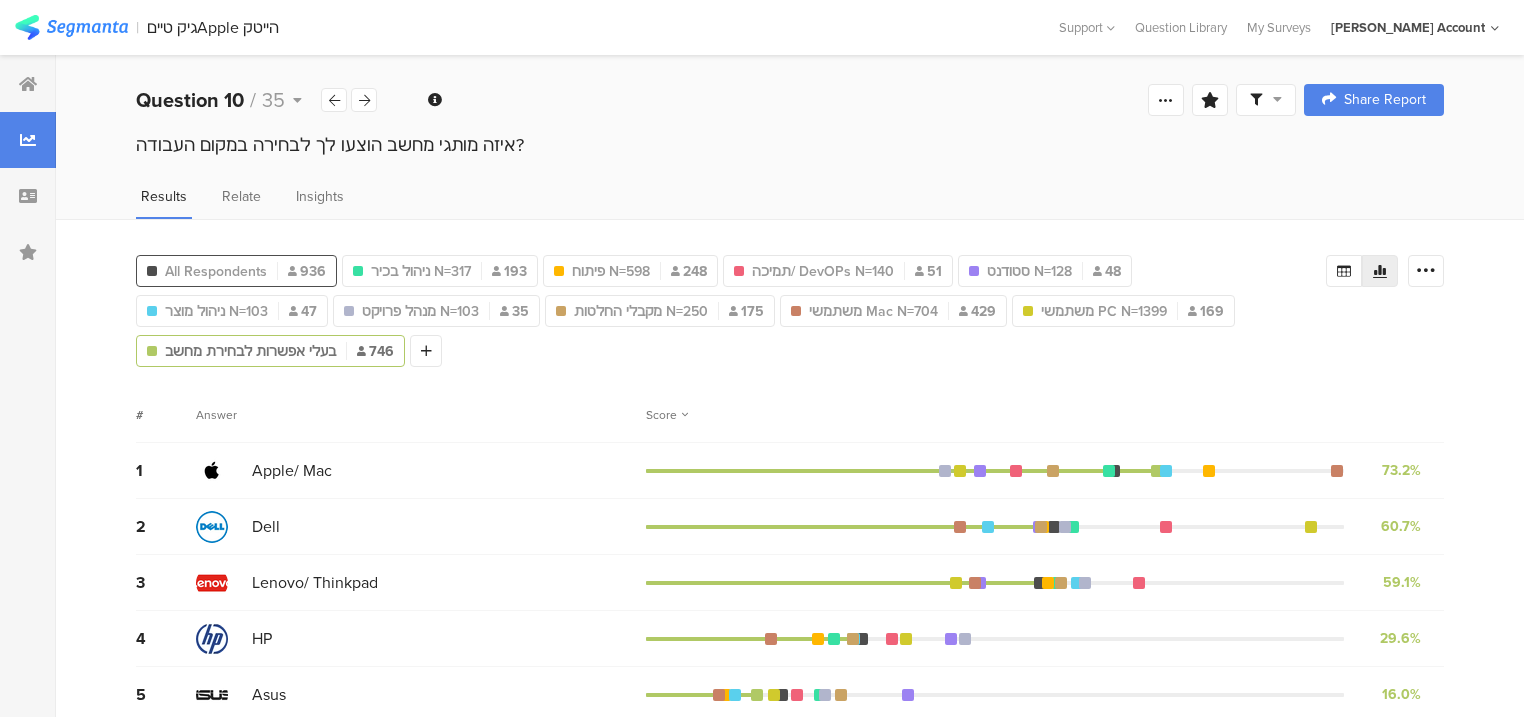 click on "All Respondents" at bounding box center [216, 271] 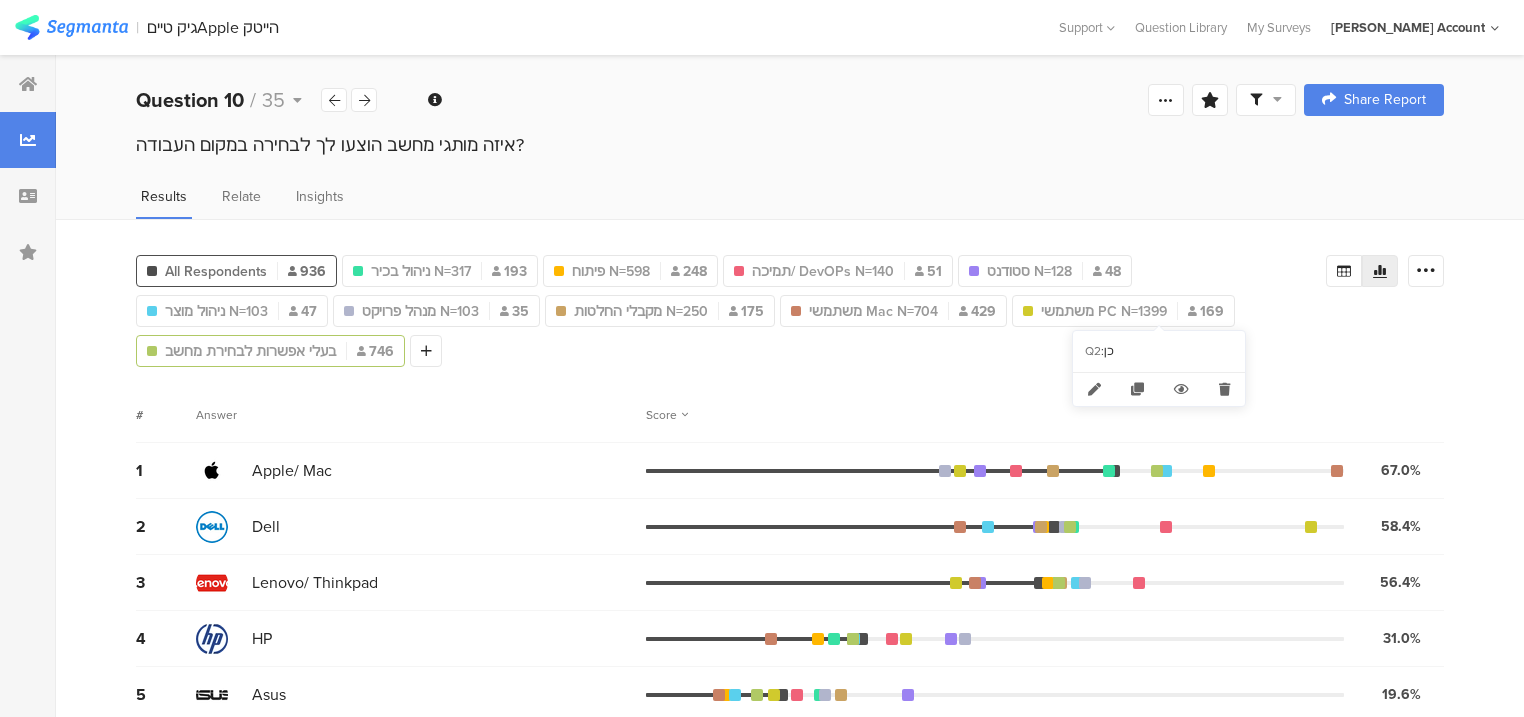 click on "בעלי אפשרות לבחירת מחשב" at bounding box center [250, 351] 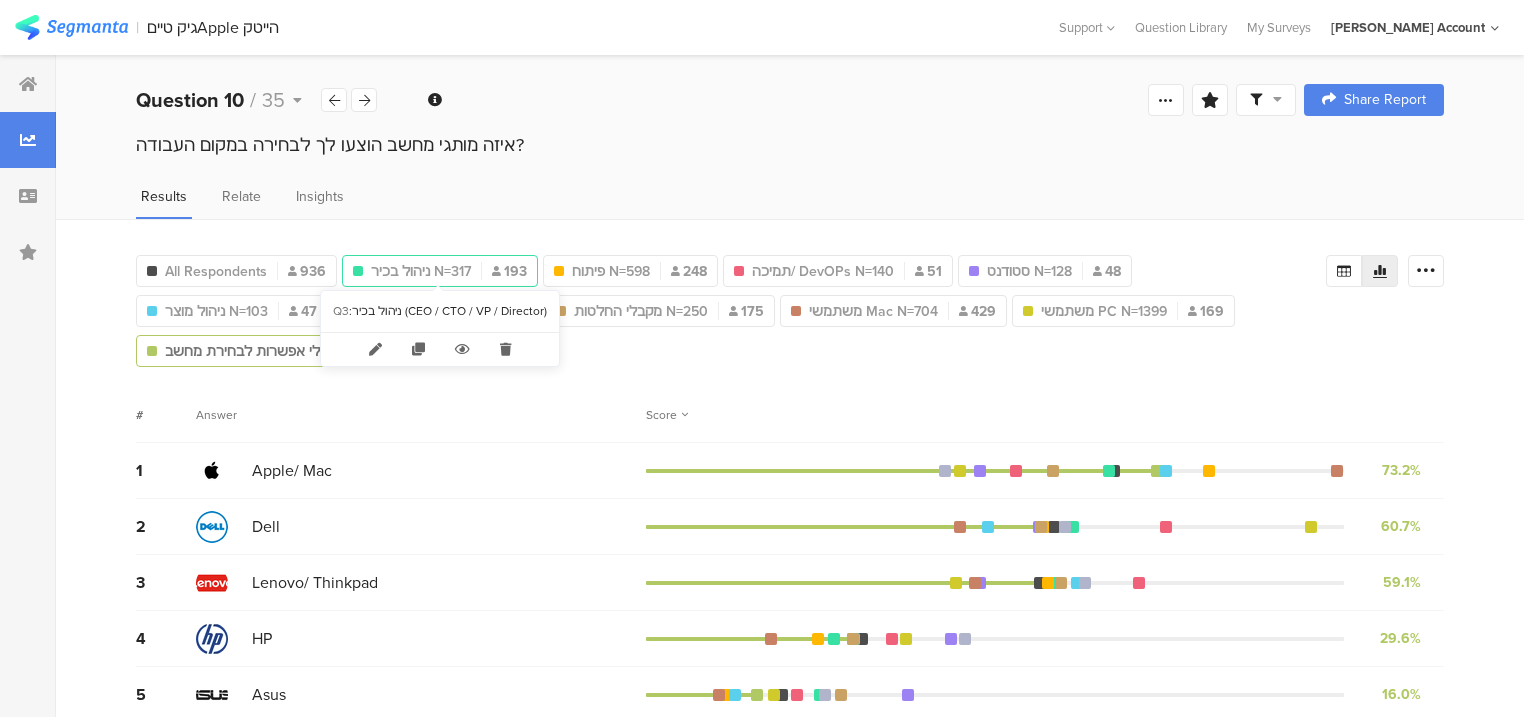 click on "ניהול בכיר N=317" at bounding box center (421, 271) 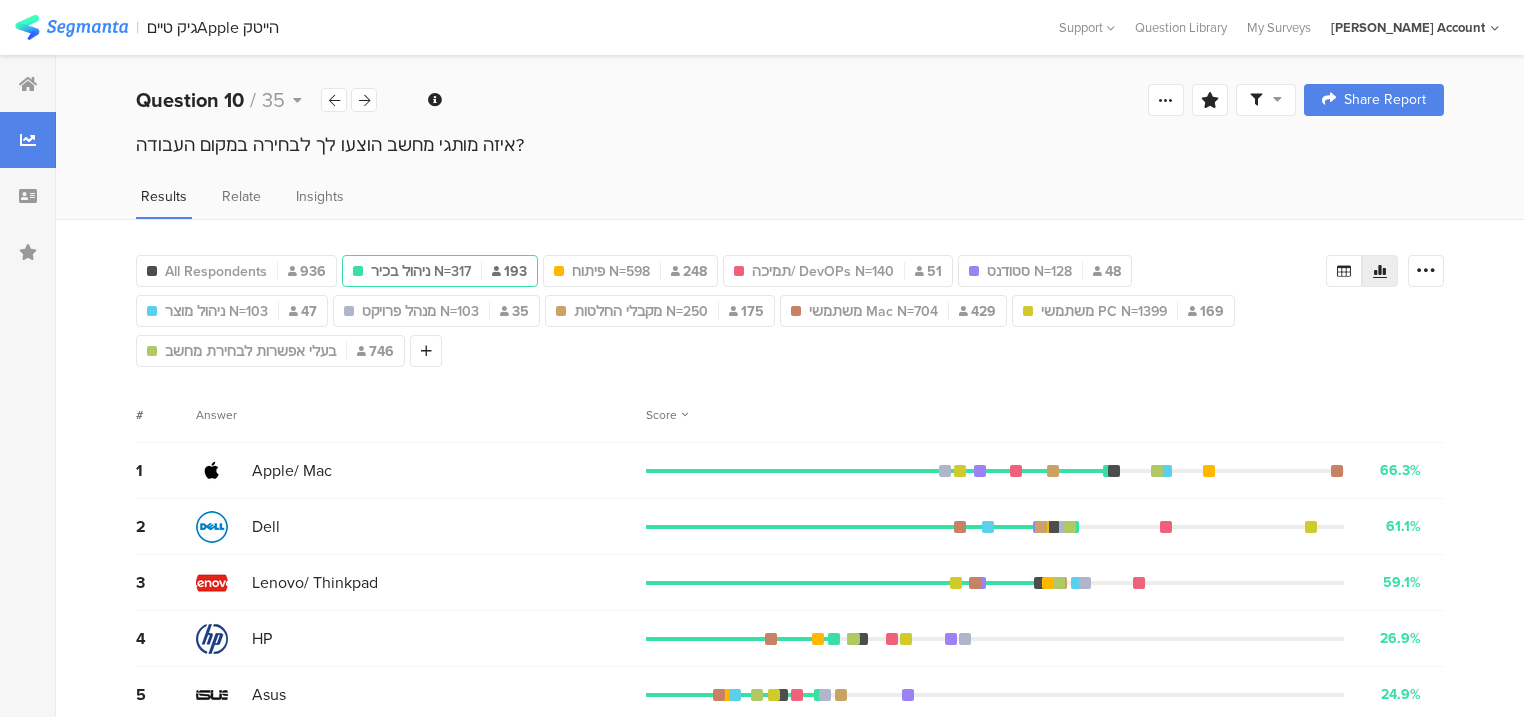 click on "ניהול בכיר N=317" at bounding box center (421, 271) 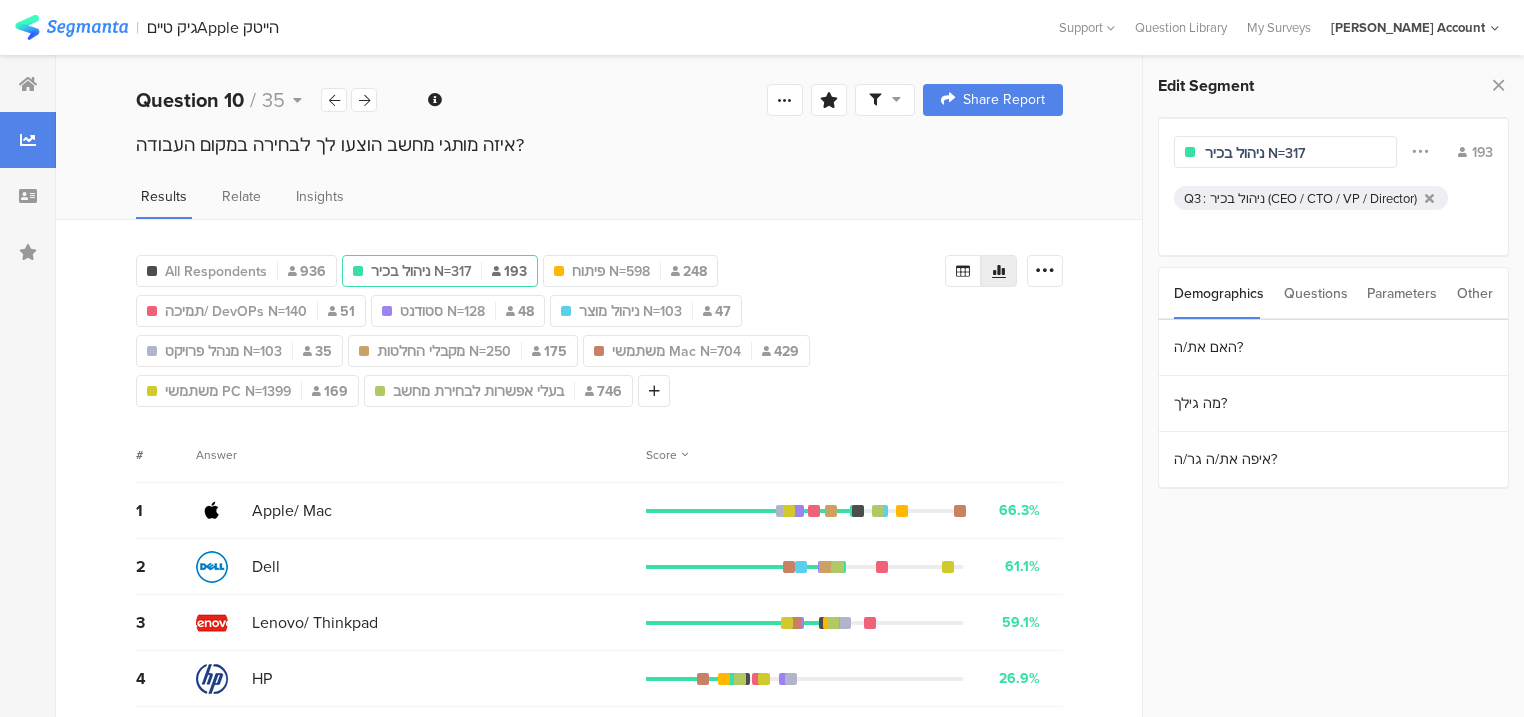 click on "Questions" at bounding box center (1316, 293) 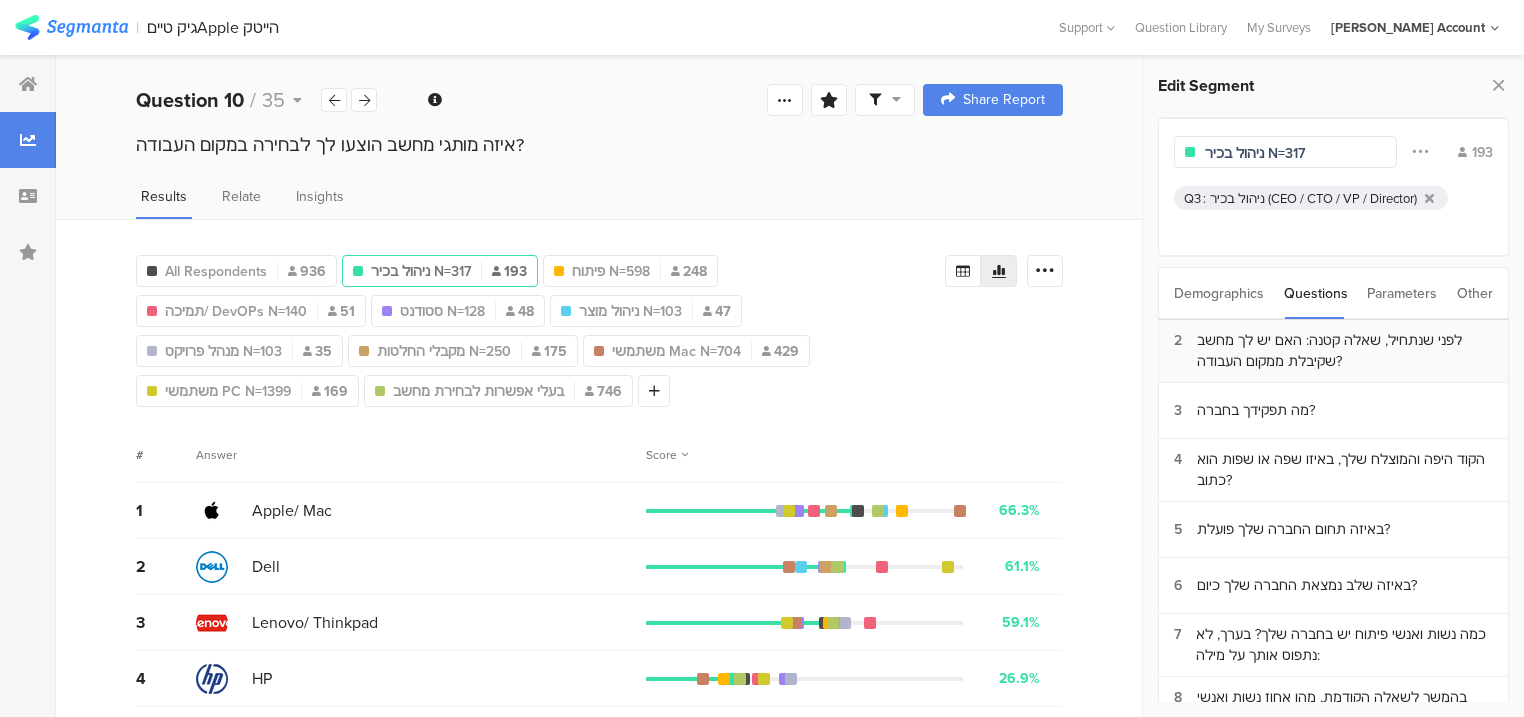 click on "לפני שנתחיל, שאלה קטנה: האם יש לך מחשב שקיבלת ממקום העבודה?" at bounding box center [1345, 351] 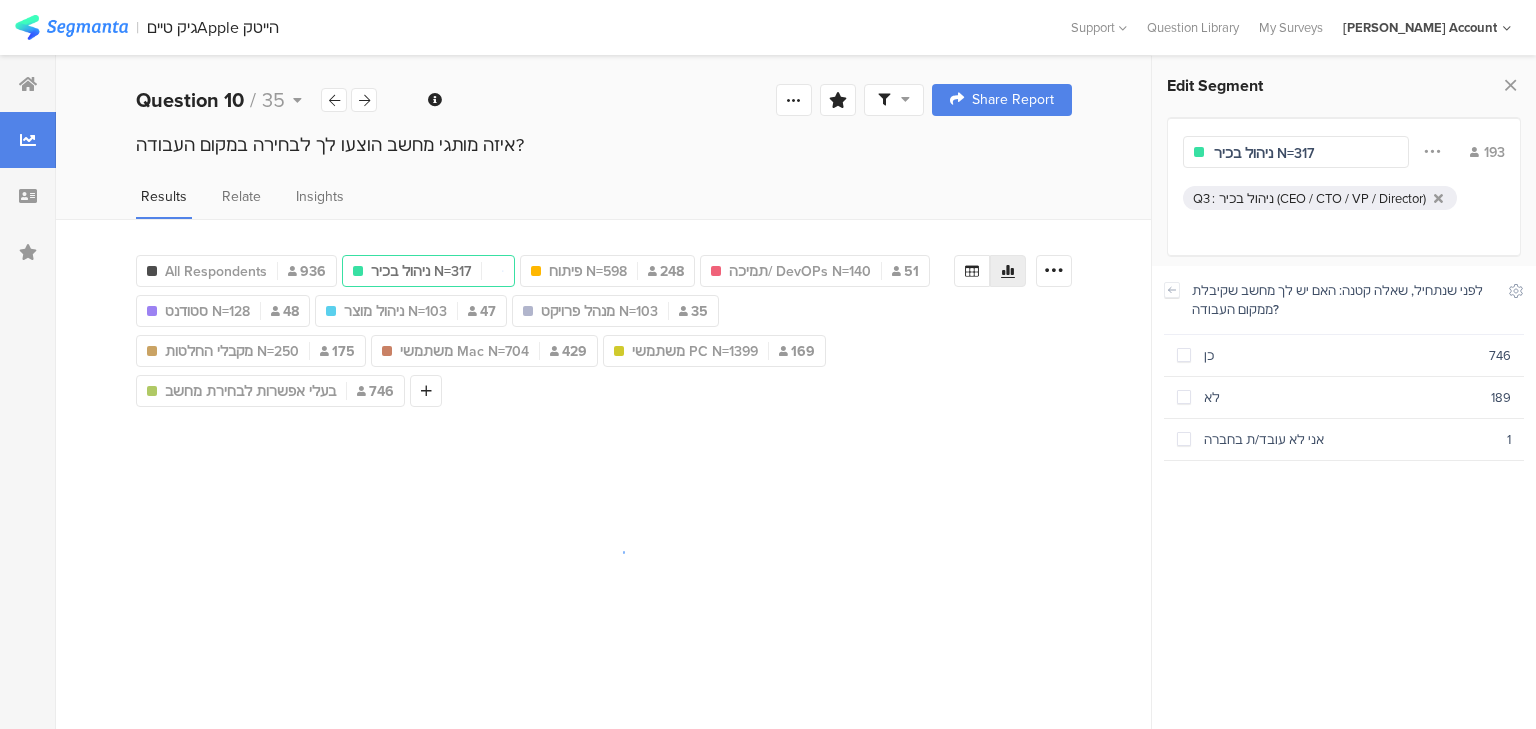 click on "כן" at bounding box center (1340, 355) 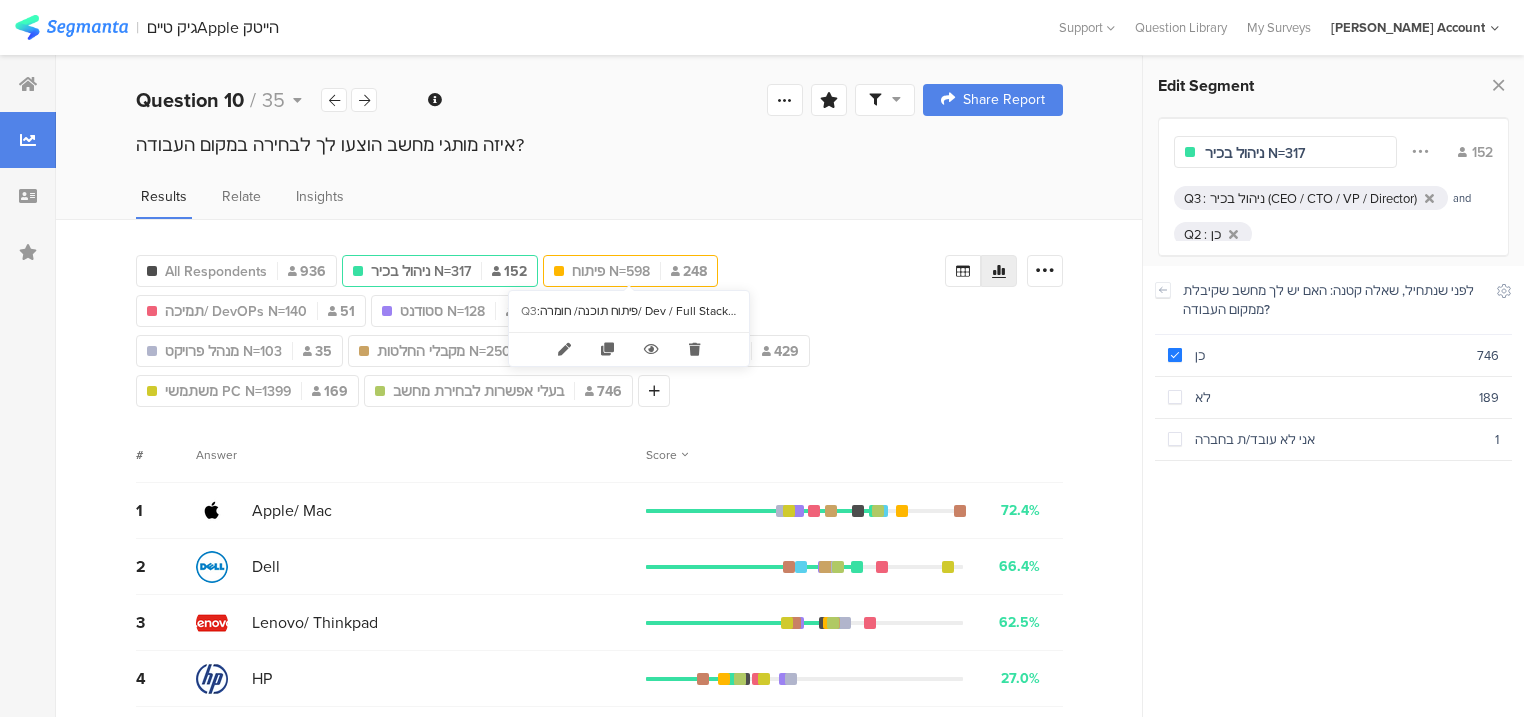 click on "פיתוח N=598" at bounding box center [611, 271] 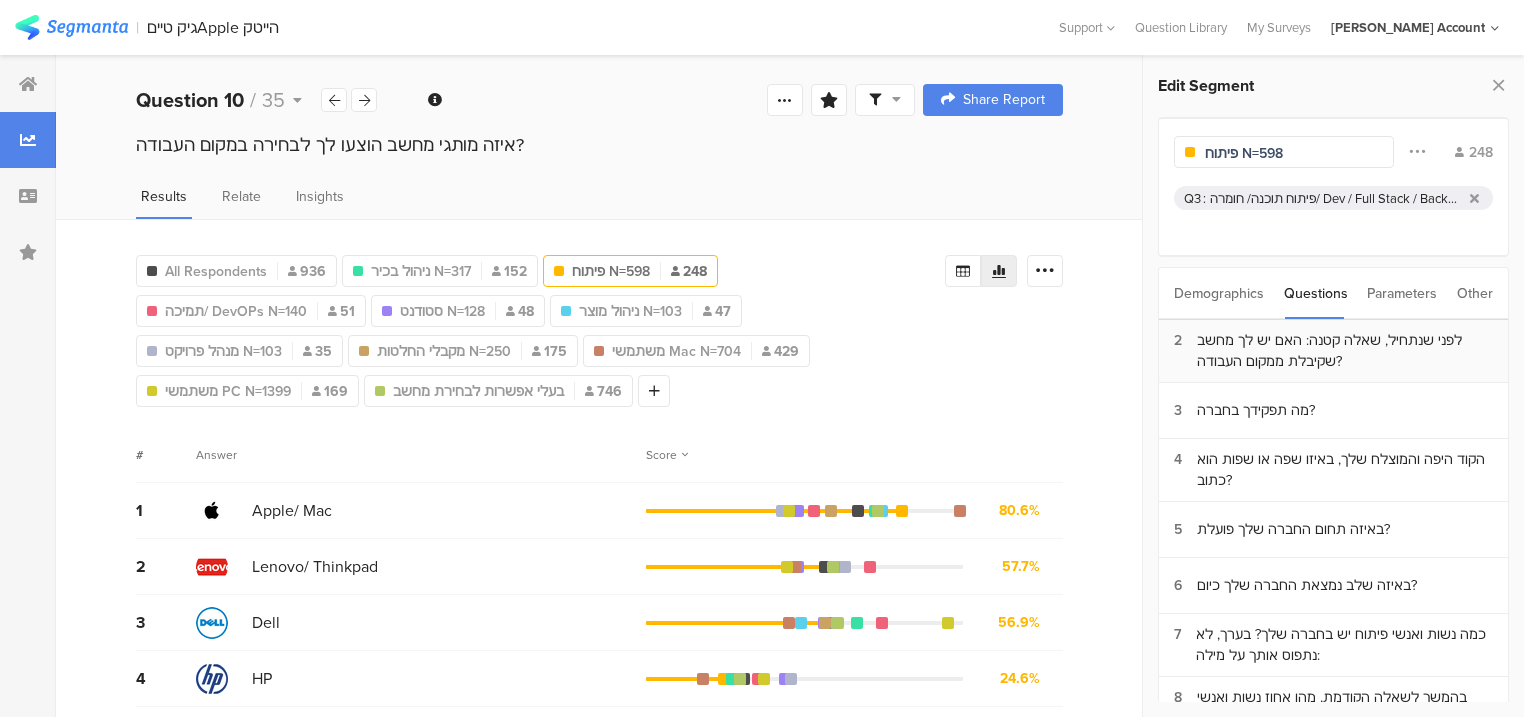 click on "לפני שנתחיל, שאלה קטנה: האם יש לך מחשב שקיבלת ממקום העבודה?" at bounding box center [1345, 351] 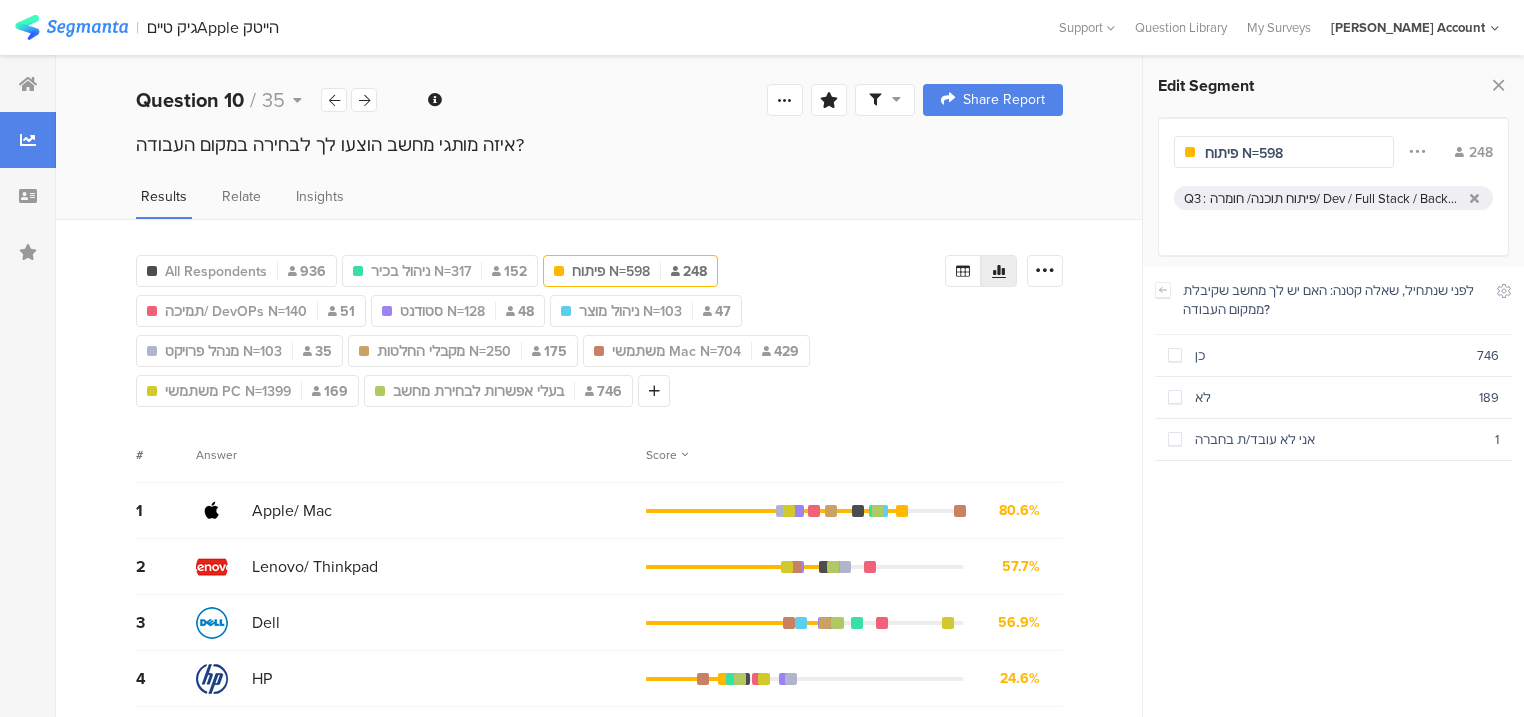 click on "כן" at bounding box center (1329, 355) 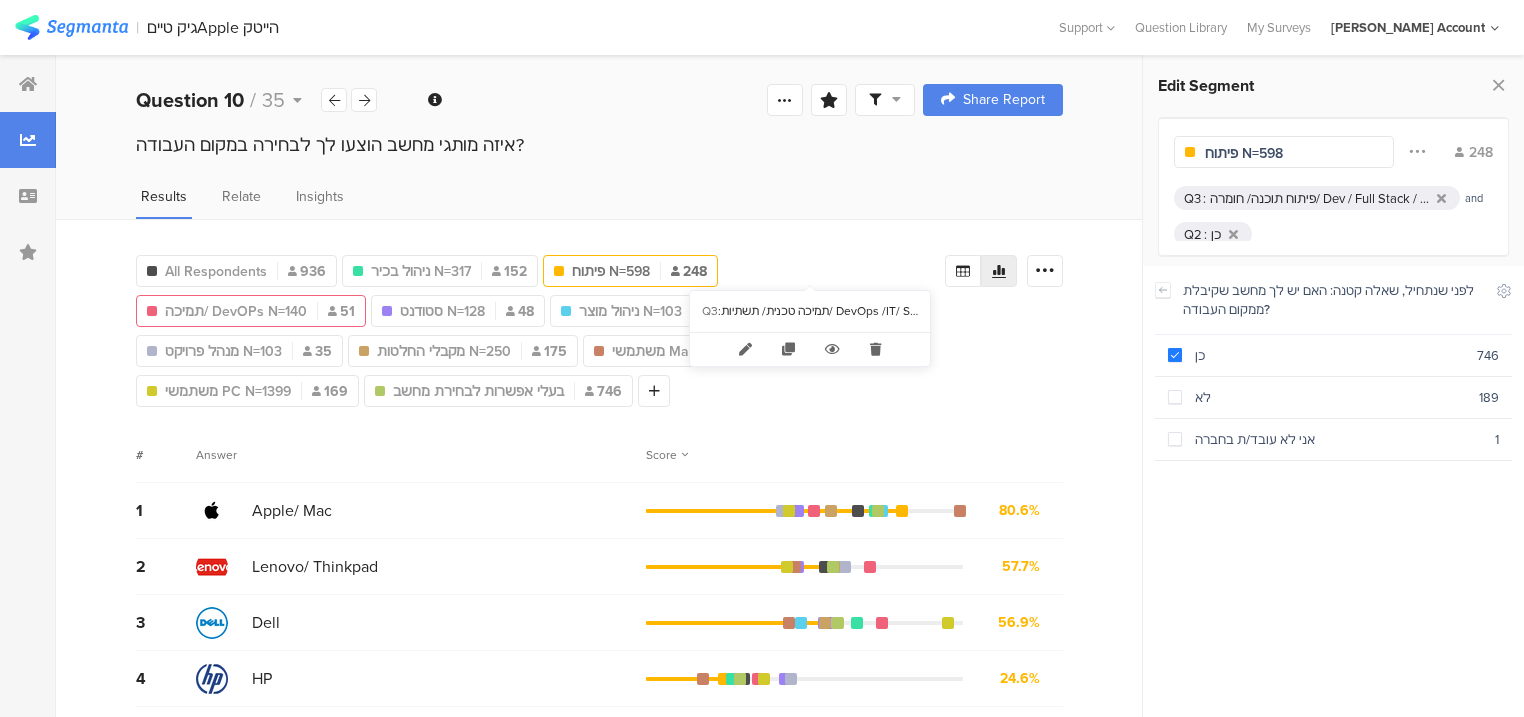 click on "תמיכה/ DevOPs N=140" at bounding box center (236, 311) 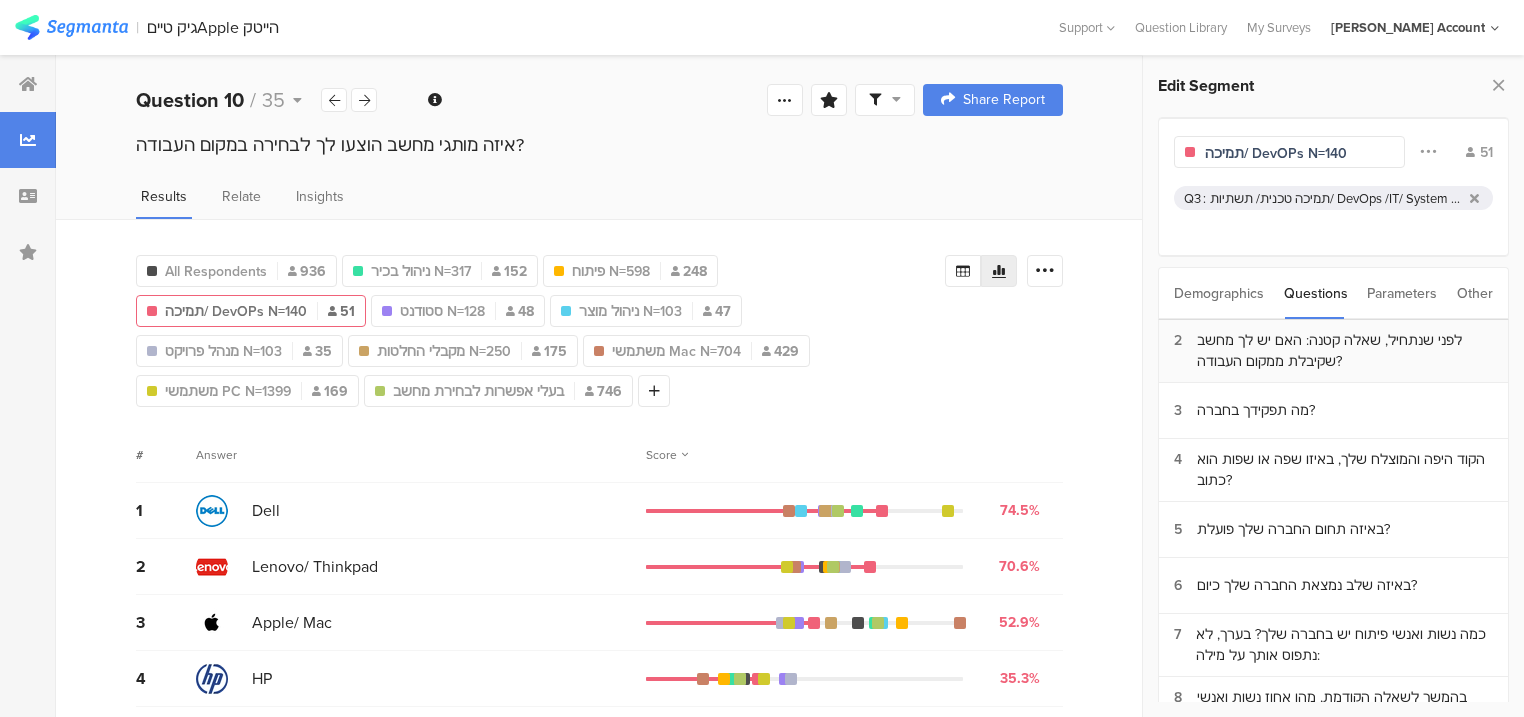 click on "לפני שנתחיל, שאלה קטנה: האם יש לך מחשב שקיבלת ממקום העבודה?" at bounding box center [1345, 351] 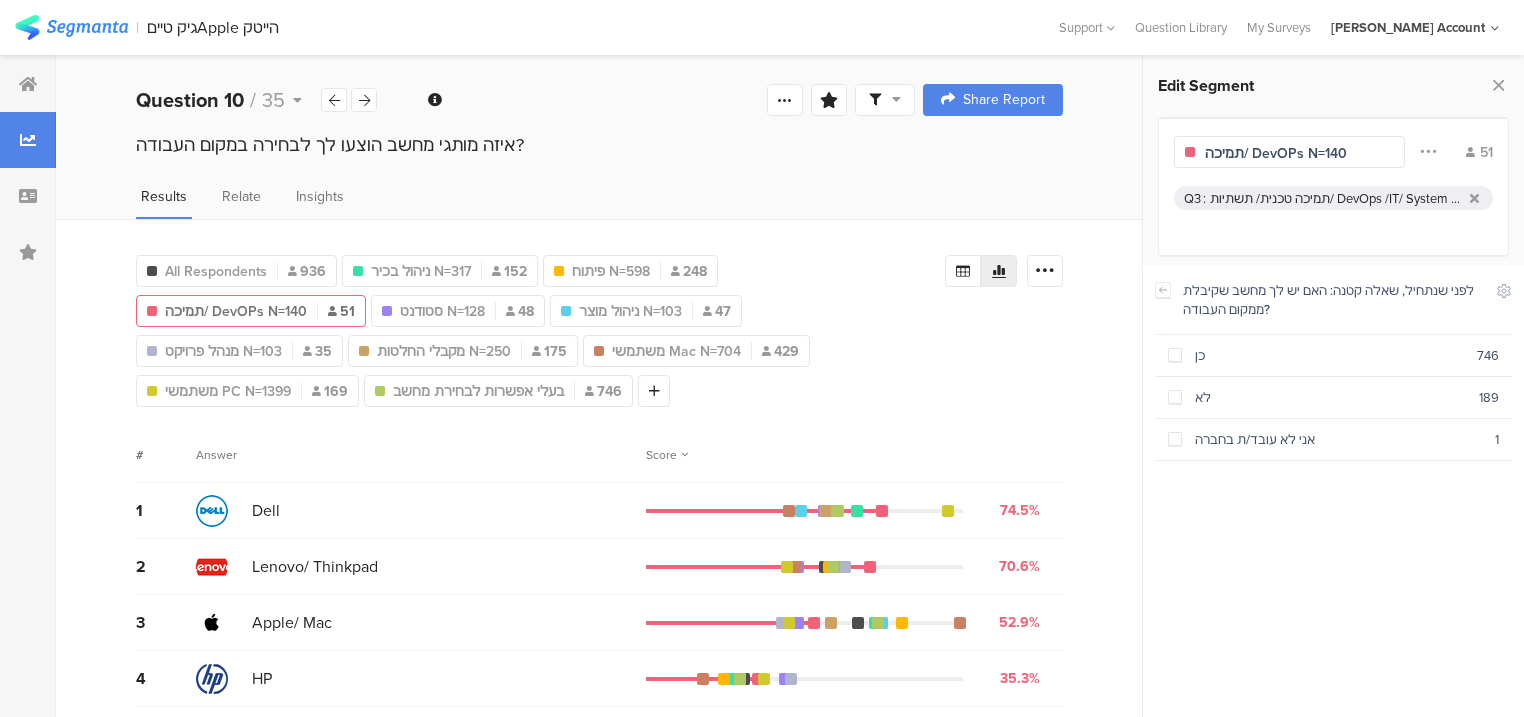 click on "כן" at bounding box center [1329, 355] 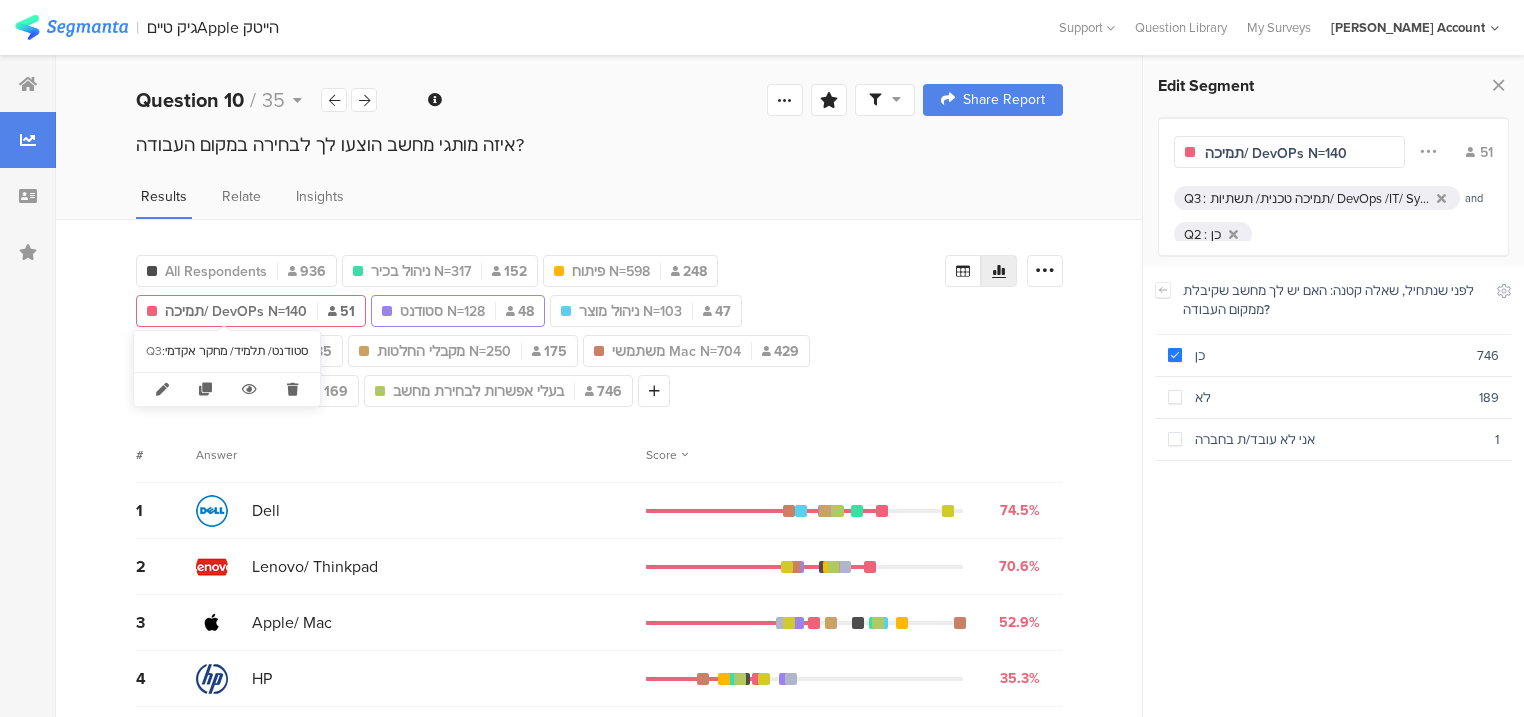 click on "סטודנט N=128" at bounding box center [442, 311] 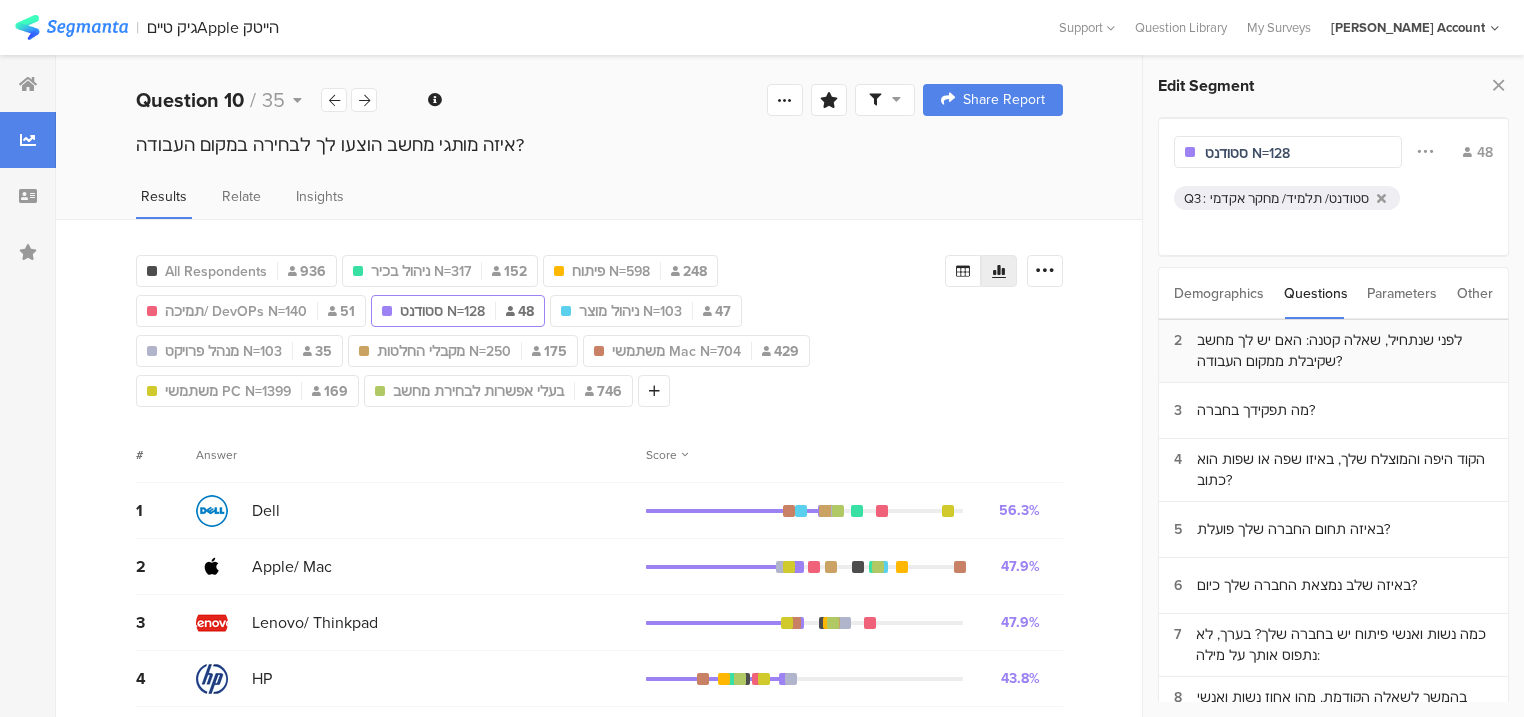 click on "לפני שנתחיל, שאלה קטנה: האם יש לך מחשב שקיבלת ממקום העבודה?" at bounding box center [1345, 351] 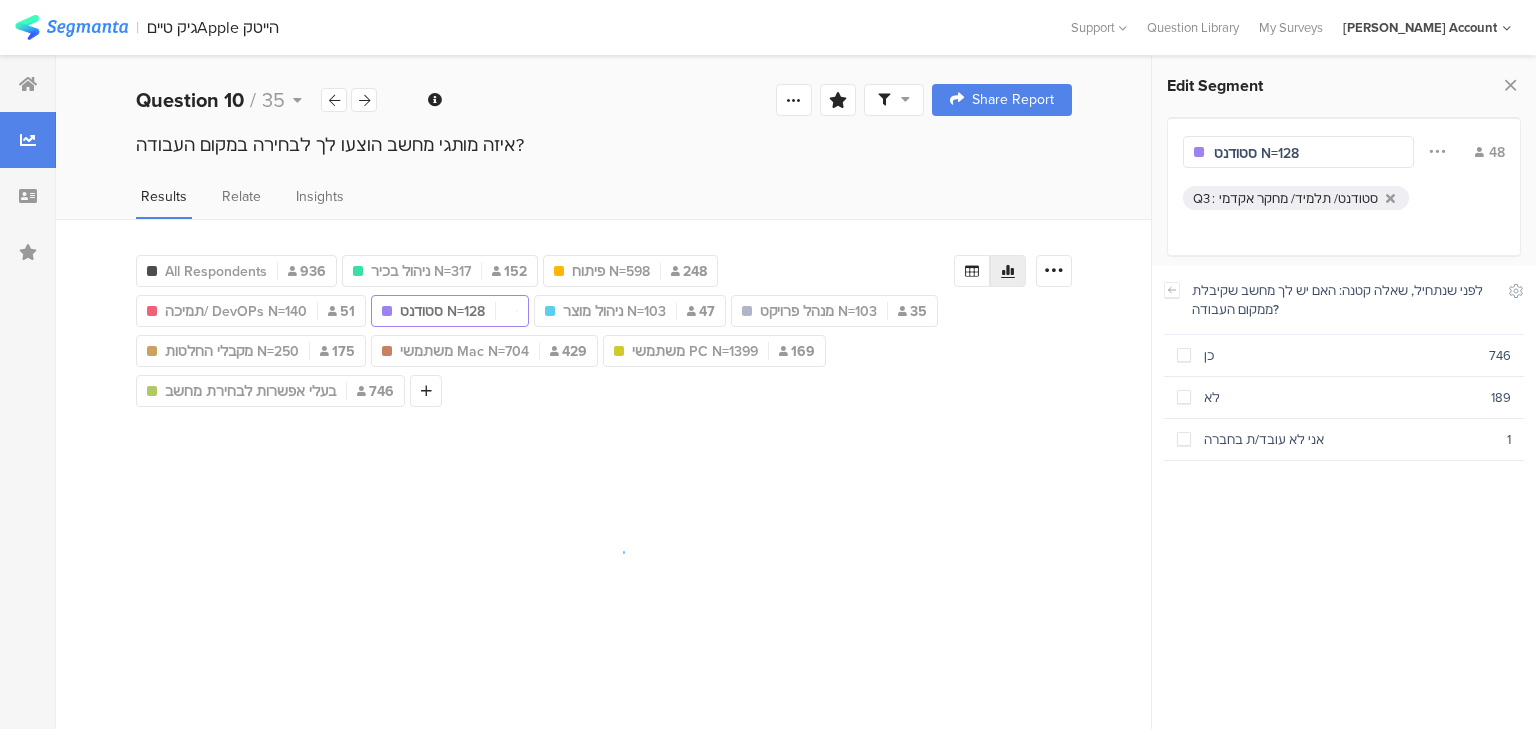 click on "כן" at bounding box center [1340, 355] 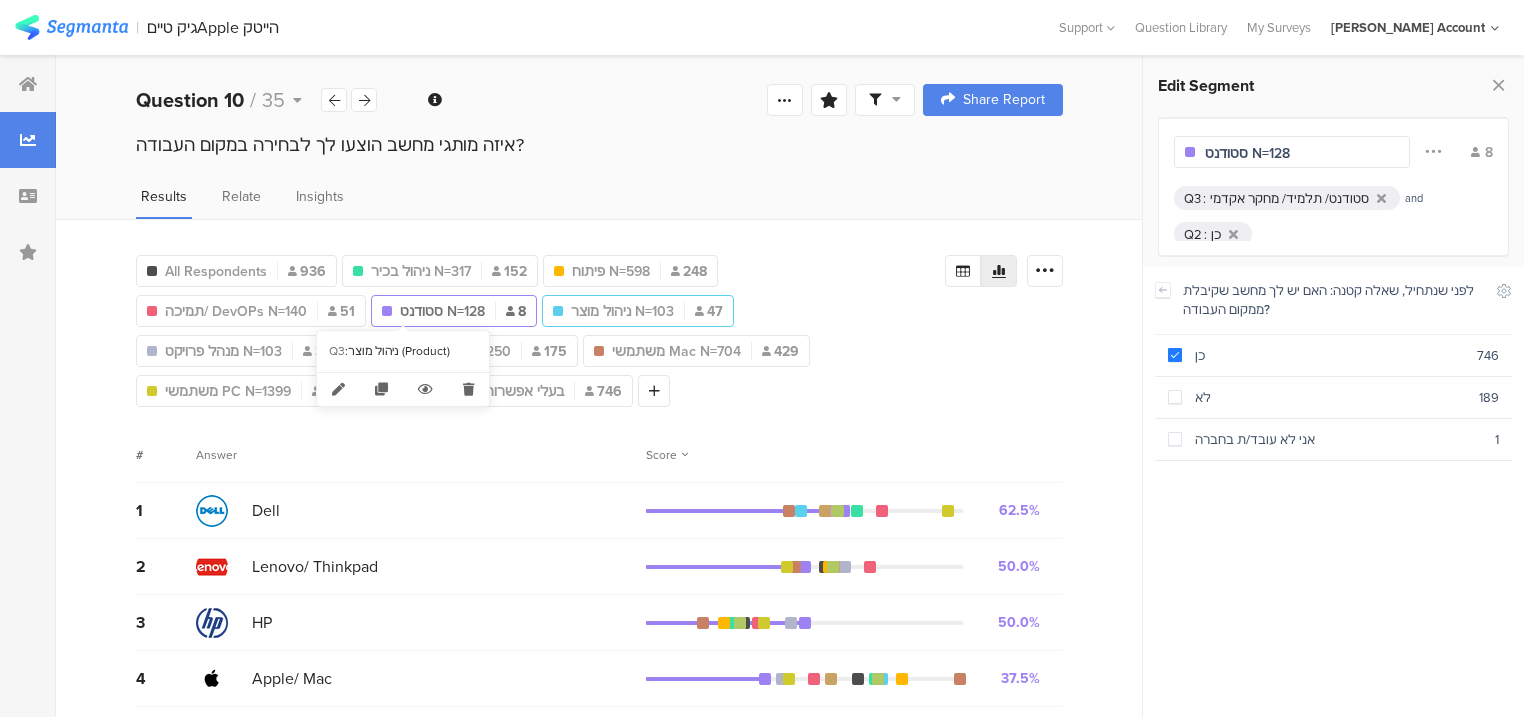 click on "ניהול מוצר N=103" at bounding box center [622, 311] 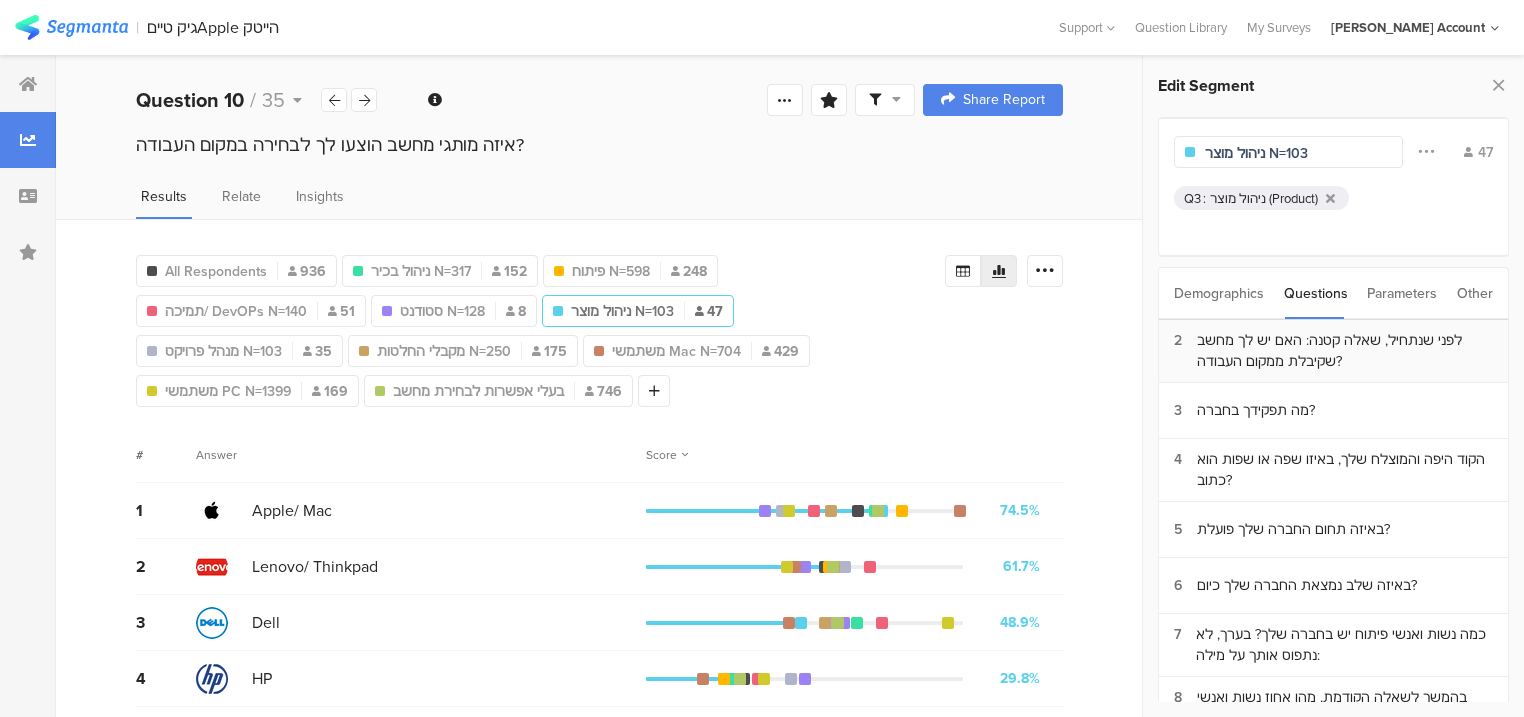 click on "לפני שנתחיל, שאלה קטנה: האם יש לך מחשב שקיבלת ממקום העבודה?" at bounding box center (1345, 351) 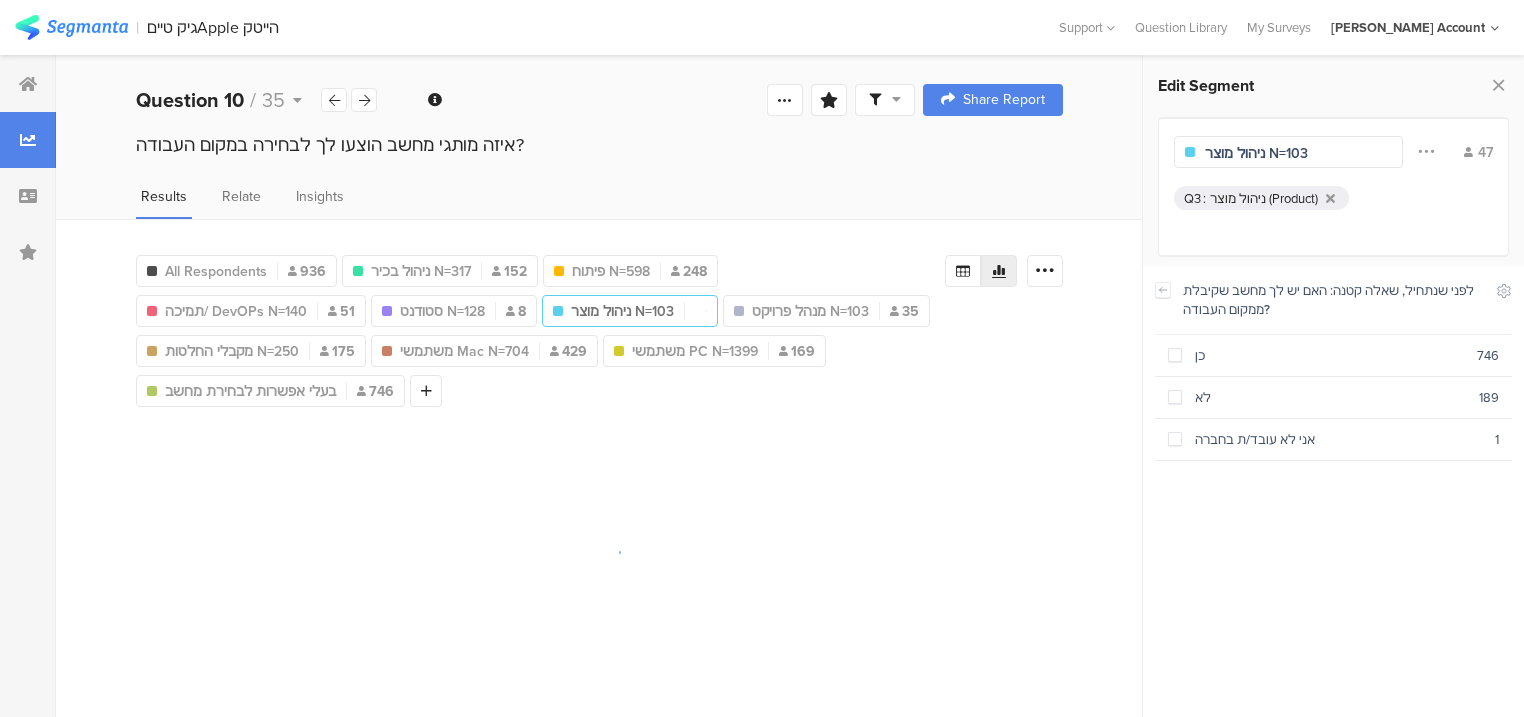 click on "כן" at bounding box center (1329, 355) 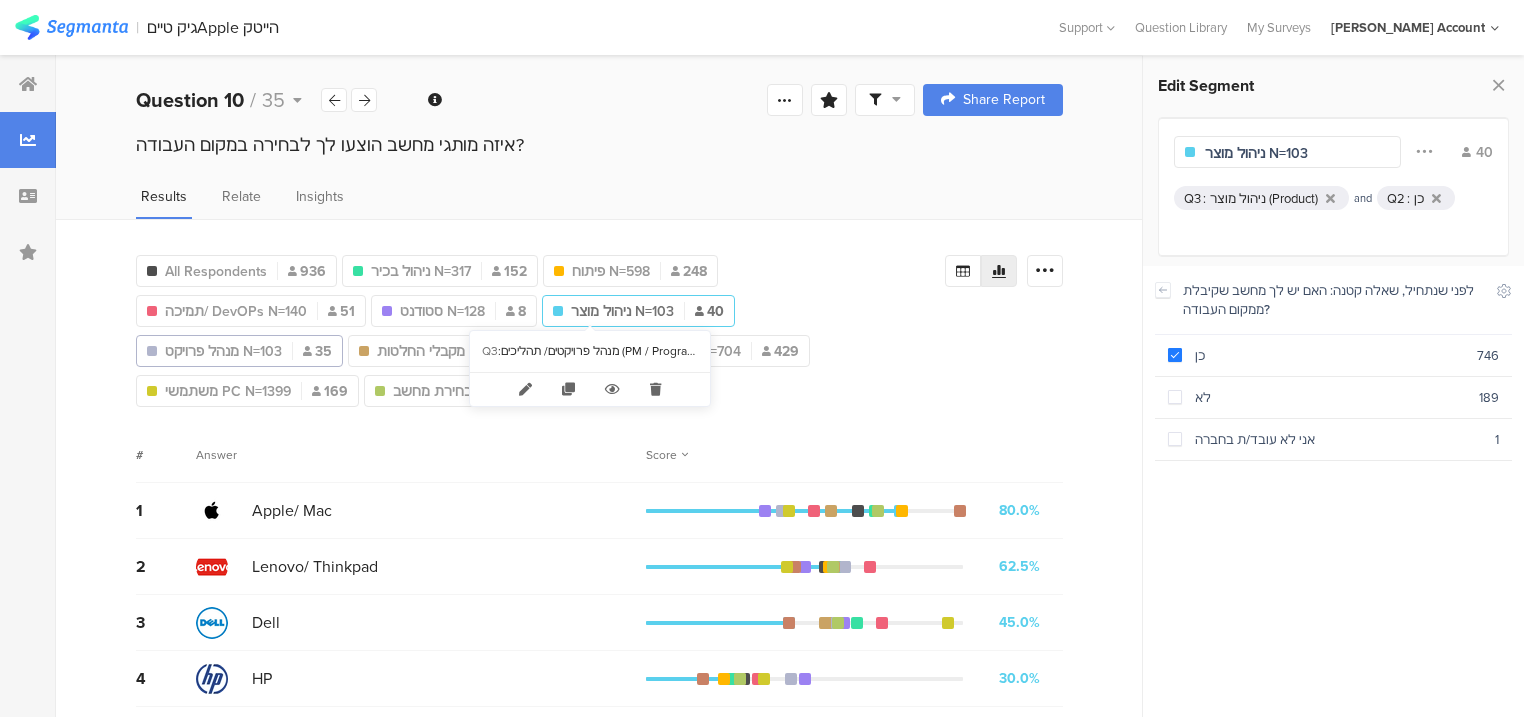 click on "מנהל פרויקט N=103" at bounding box center [223, 351] 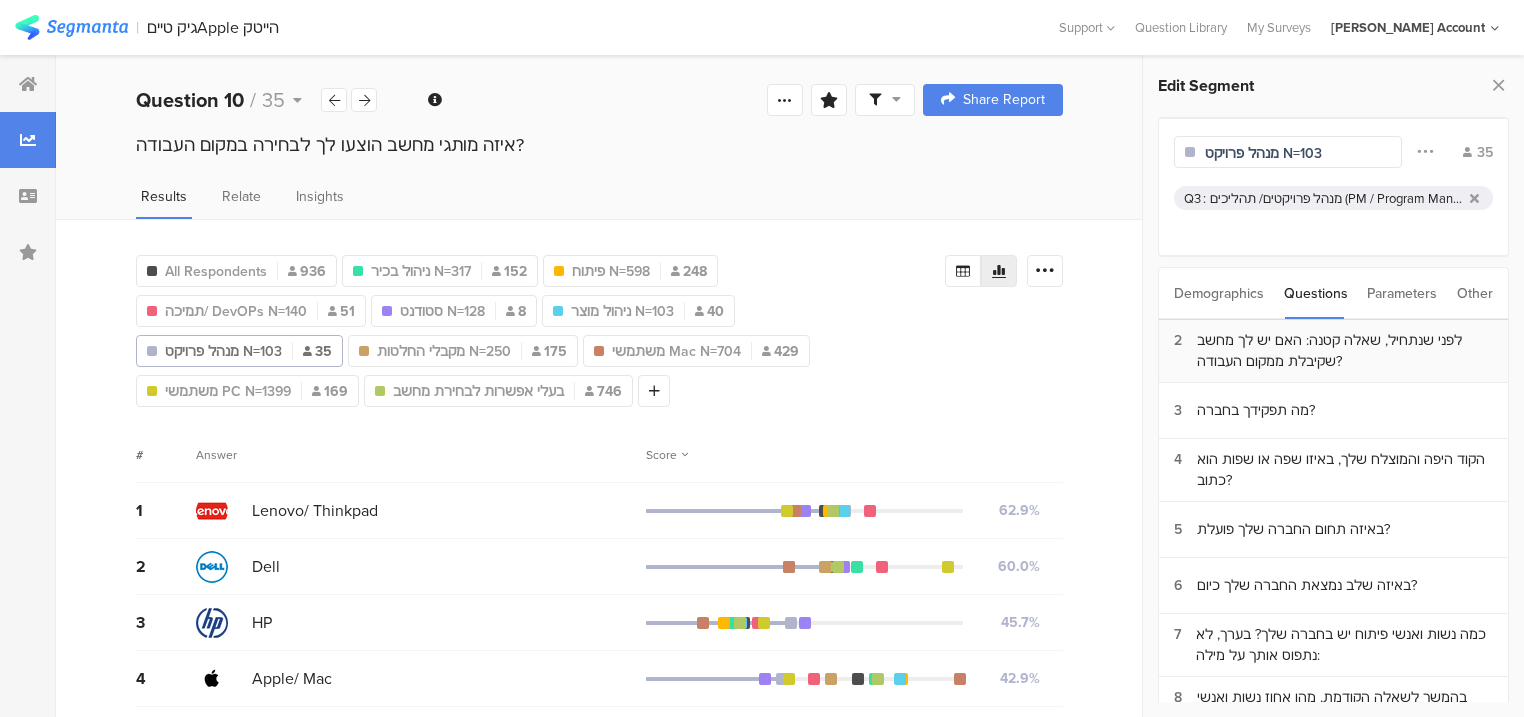 click on "לפני שנתחיל, שאלה קטנה: האם יש לך מחשב שקיבלת ממקום העבודה?" at bounding box center [1345, 351] 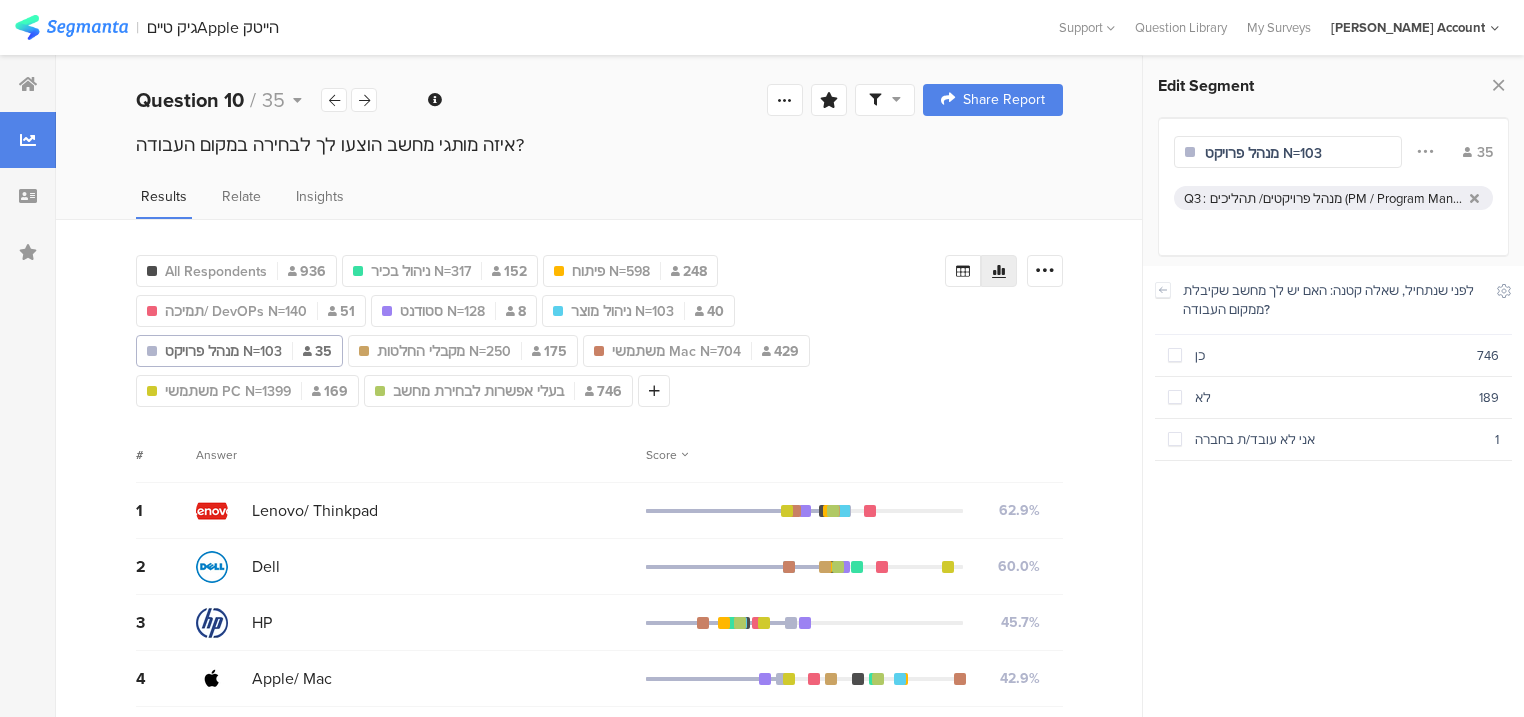 click on "כן" at bounding box center (1329, 355) 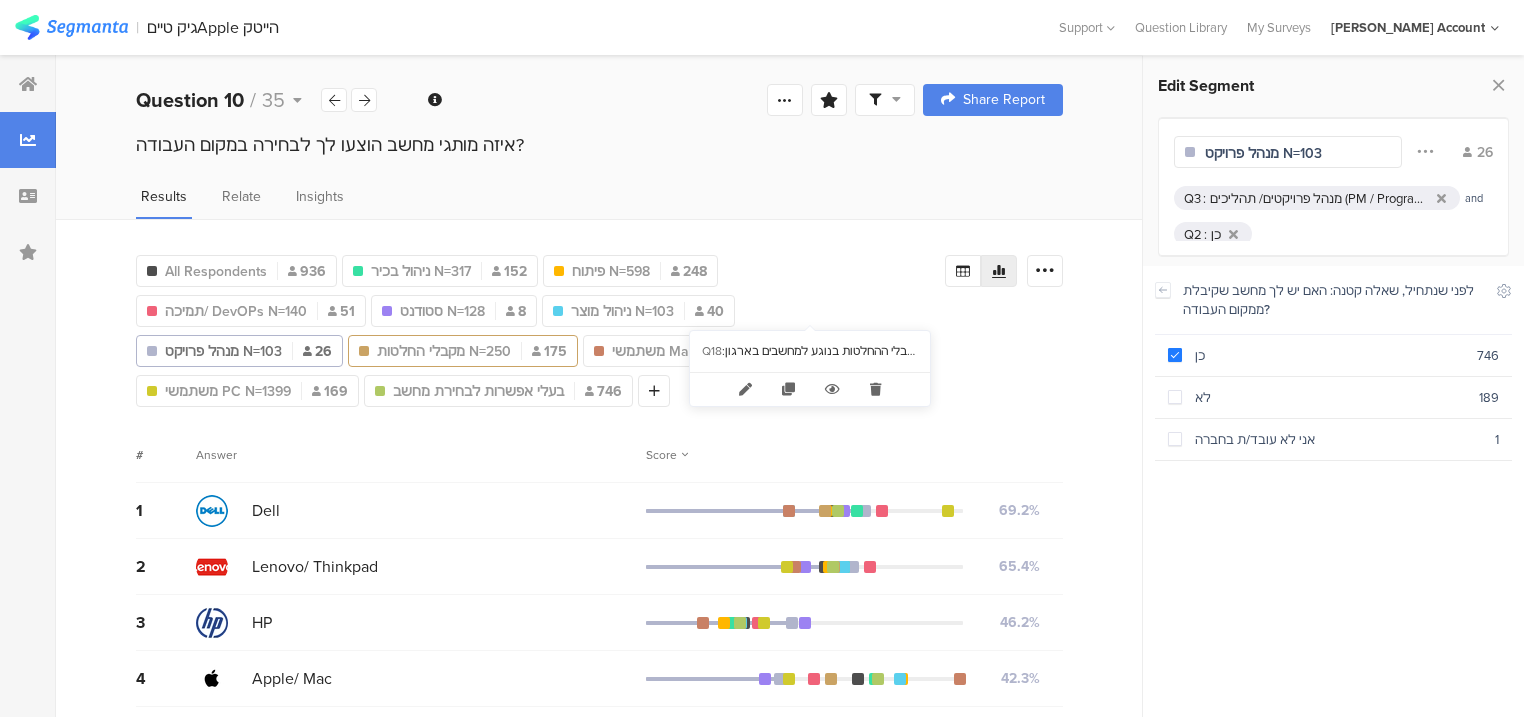 click on "מקבלי החלטות N=250" at bounding box center [444, 351] 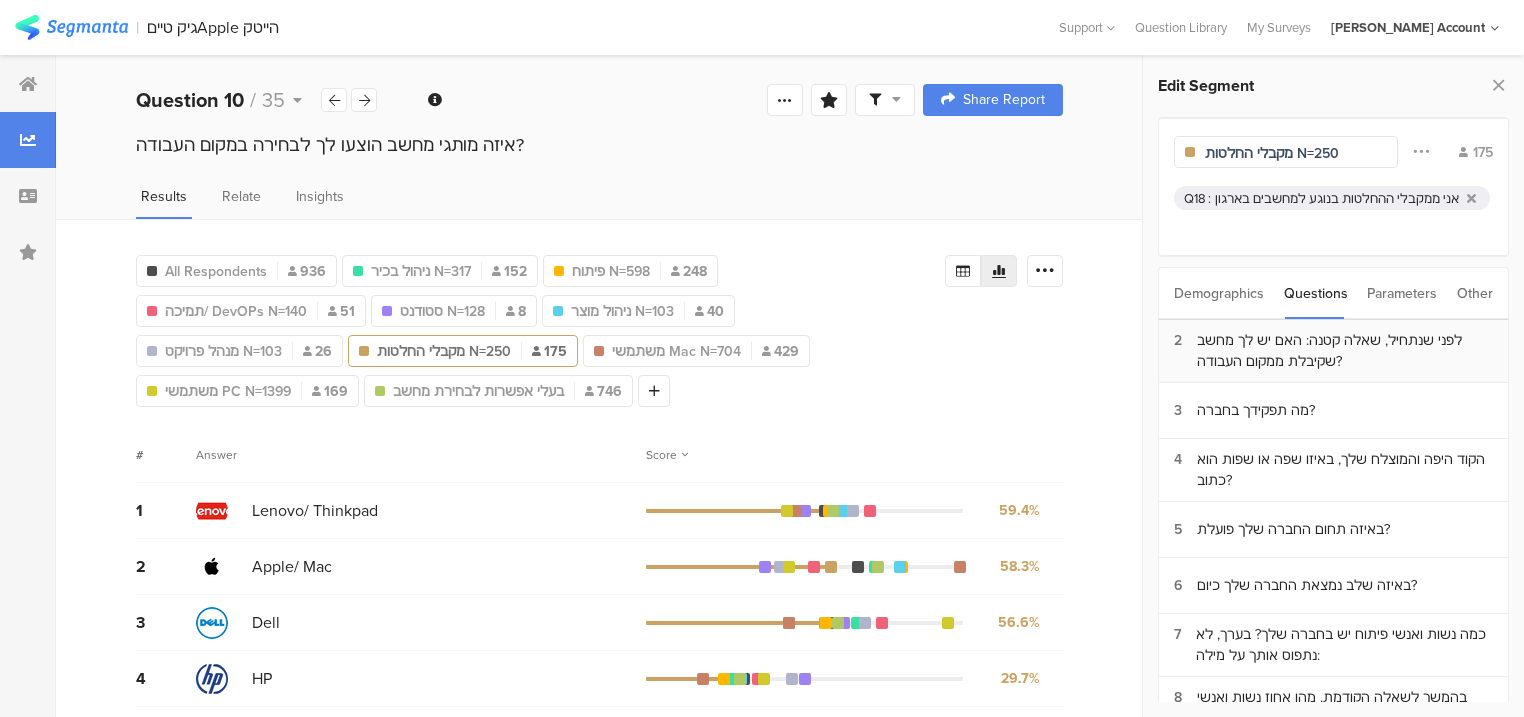 click on "לפני שנתחיל, שאלה קטנה: האם יש לך מחשב שקיבלת ממקום העבודה?" at bounding box center (1345, 351) 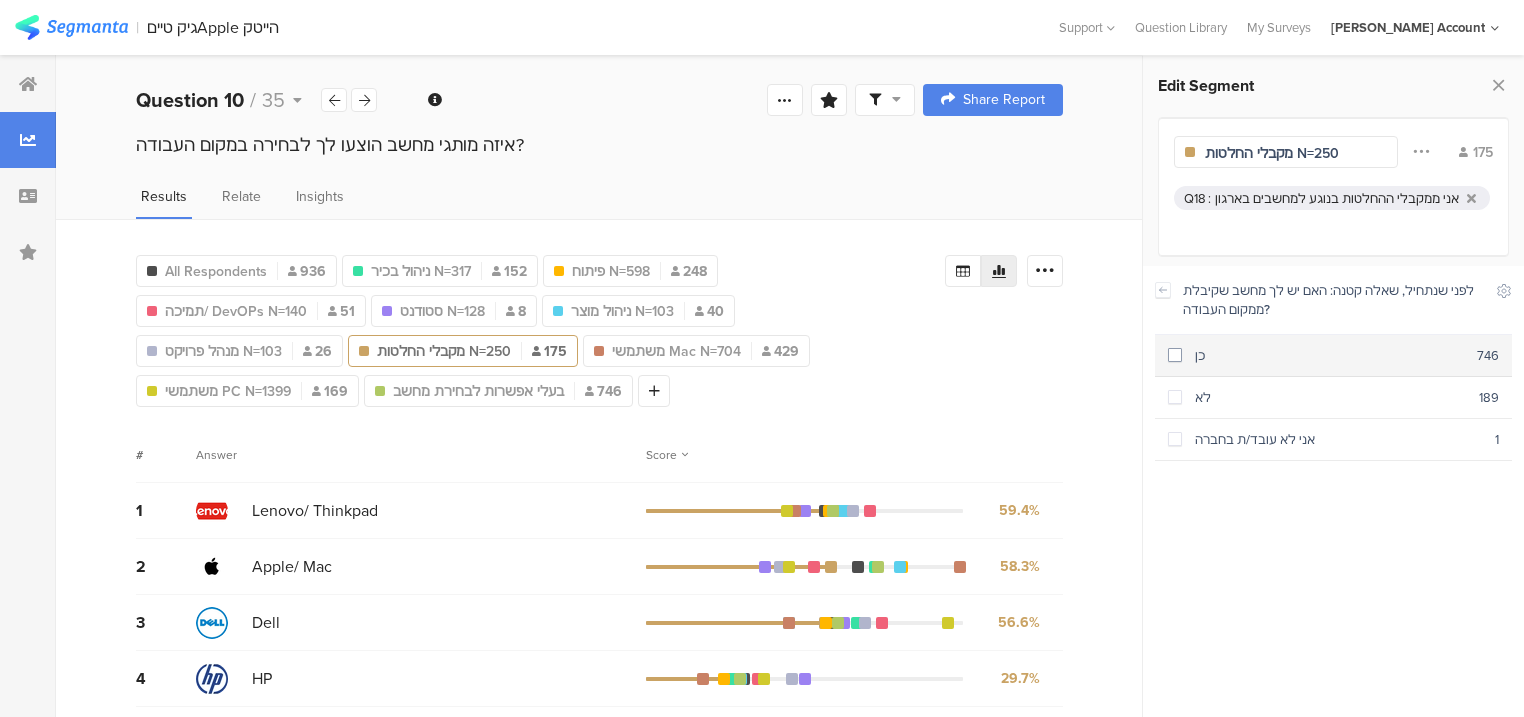 click on "כן" at bounding box center (1329, 355) 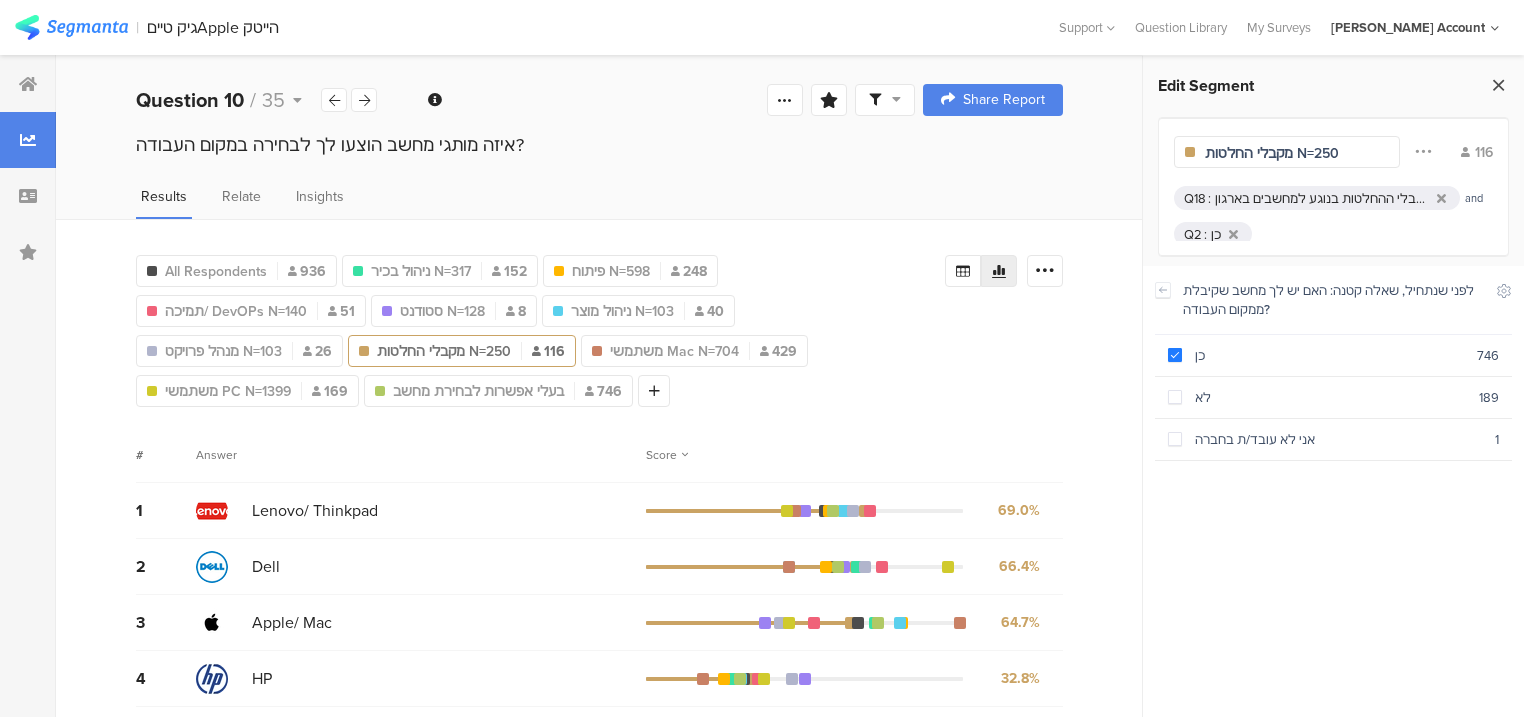 click at bounding box center (1498, 85) 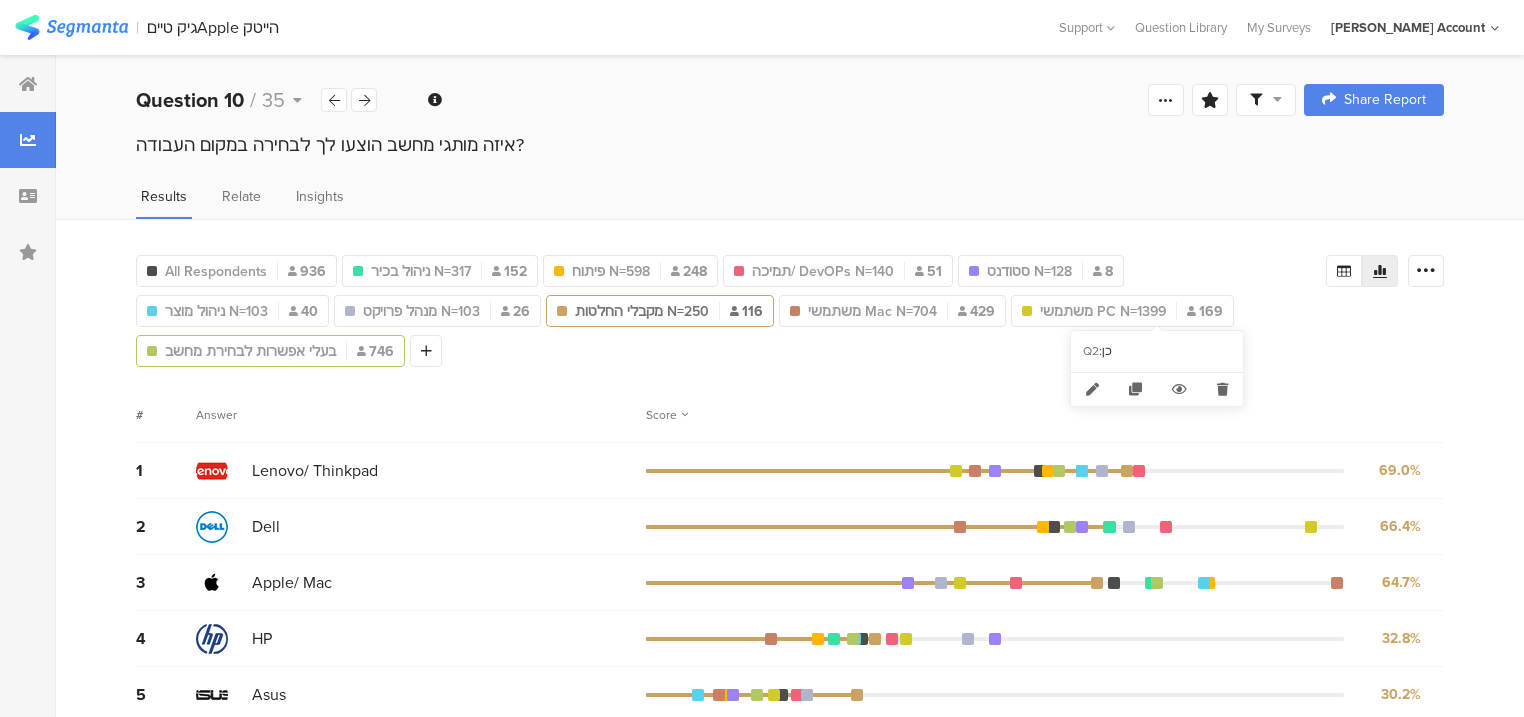 click on "בעלי אפשרות לבחירת מחשב" at bounding box center [250, 351] 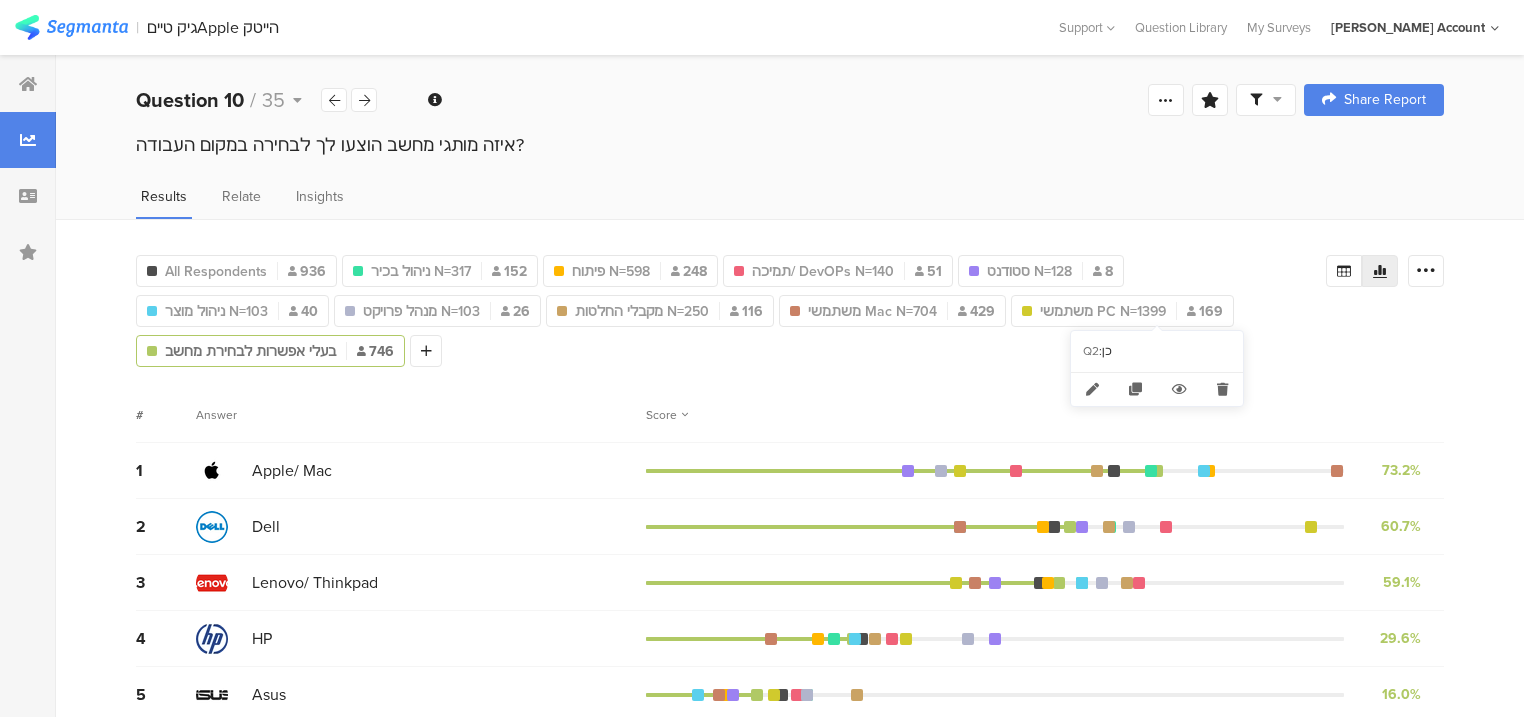 click on "בעלי אפשרות לבחירת מחשב" at bounding box center (250, 351) 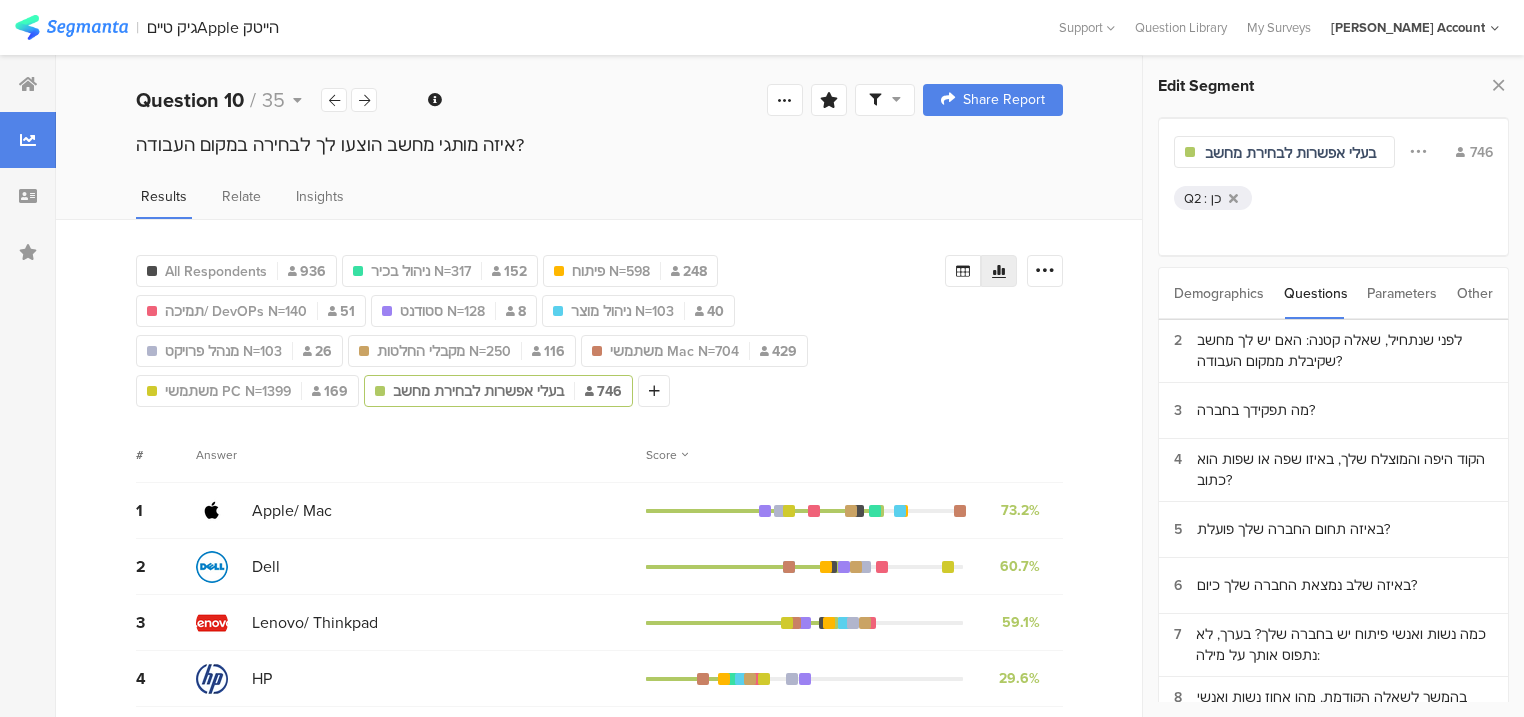 click on "Q2" at bounding box center (1193, 198) 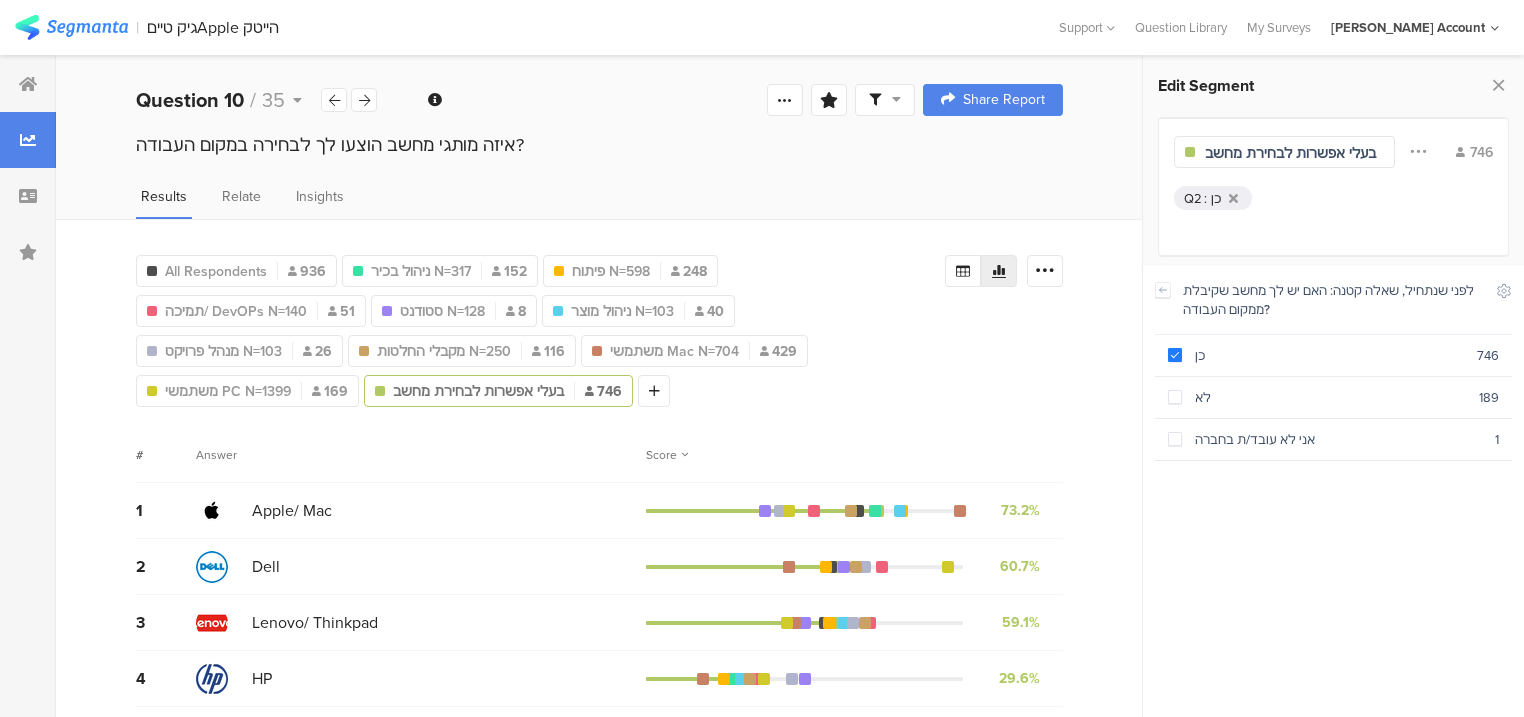 click on "בעלי אפשרות לבחירת מחשב     Filter Conjunction   And   Or
Segment Color
746" at bounding box center [1333, 152] 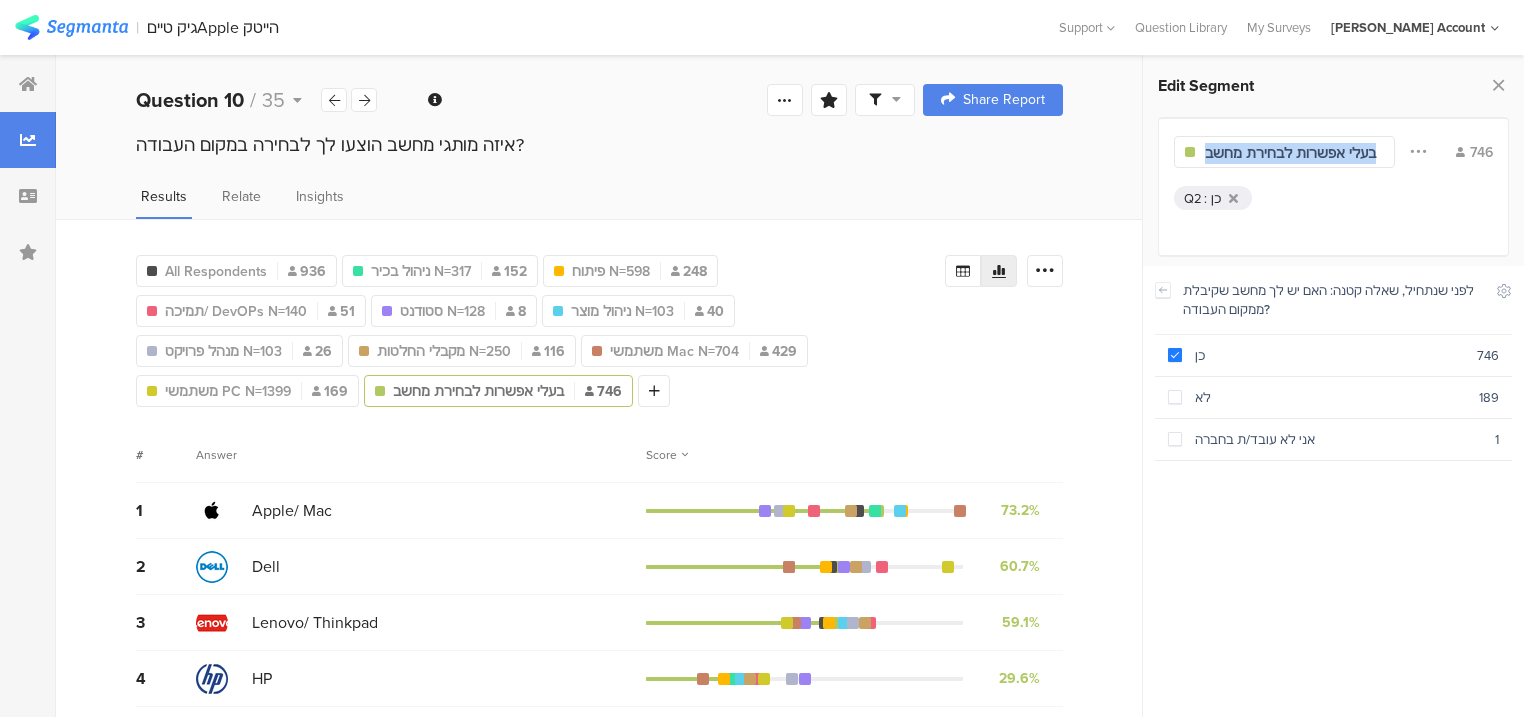 click on "בעלי אפשרות לבחירת מחשב     Filter Conjunction   And   Or
Segment Color
746" at bounding box center [1333, 152] 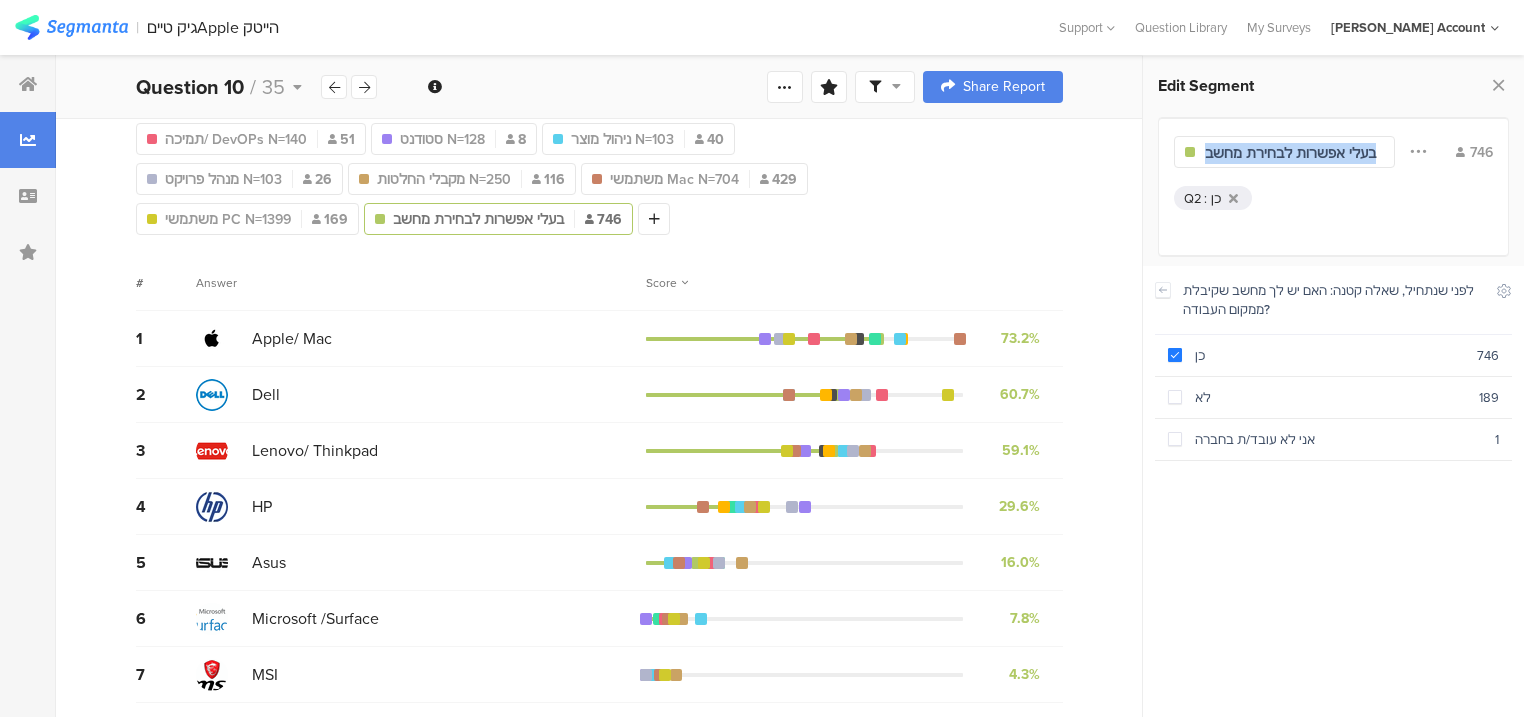 scroll, scrollTop: 186, scrollLeft: 0, axis: vertical 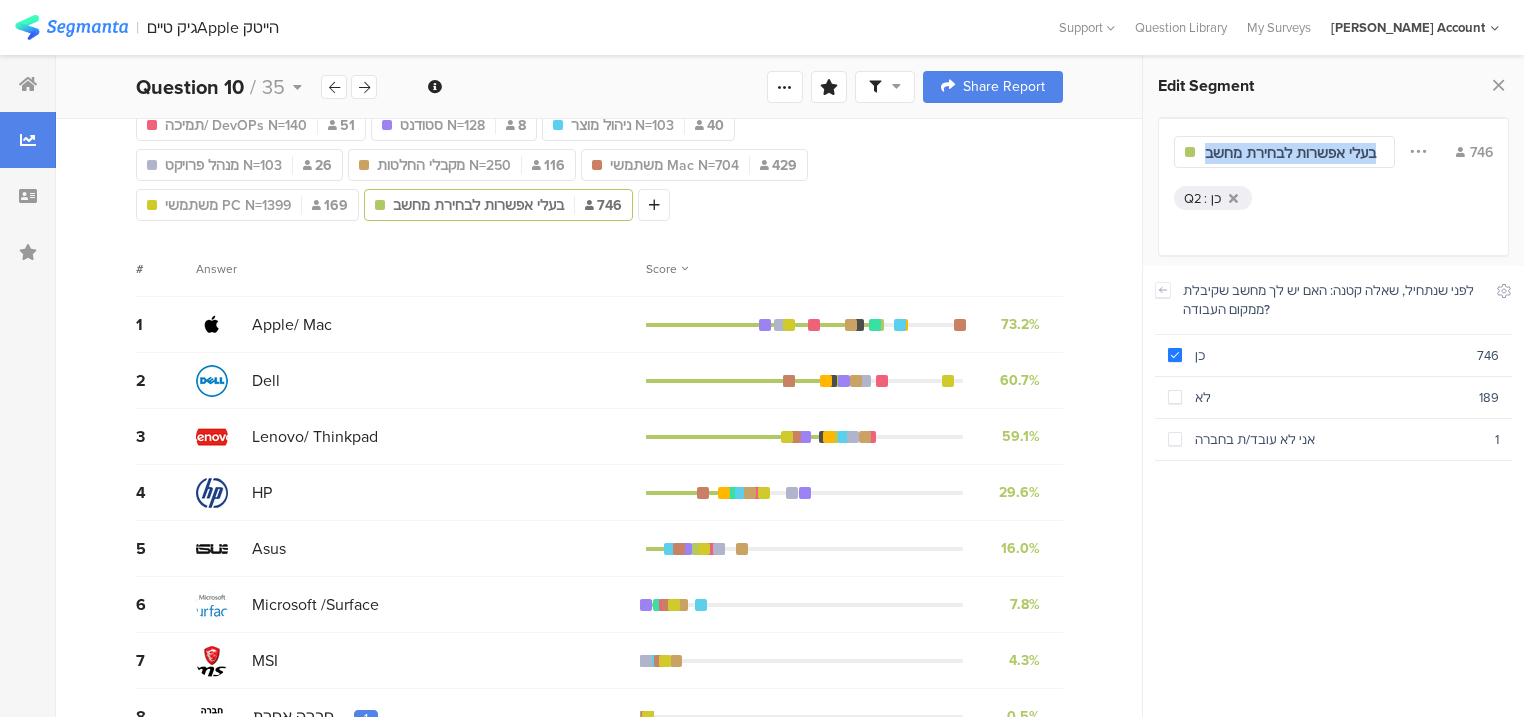 click on "בעלי אפשרות לבחירת מחשב" at bounding box center [1292, 152] 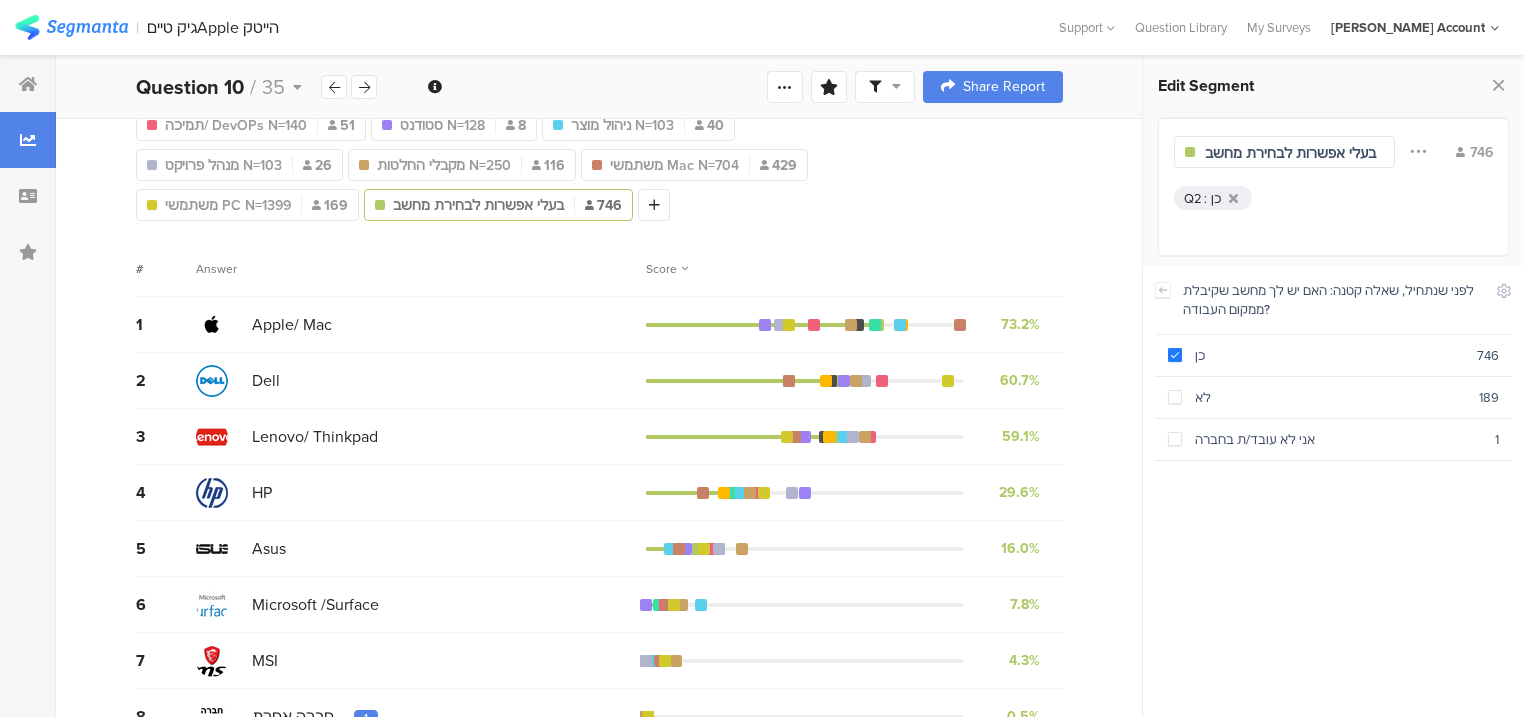 click on "בעלי אפשרות לבחירת מחשב" at bounding box center [1292, 153] 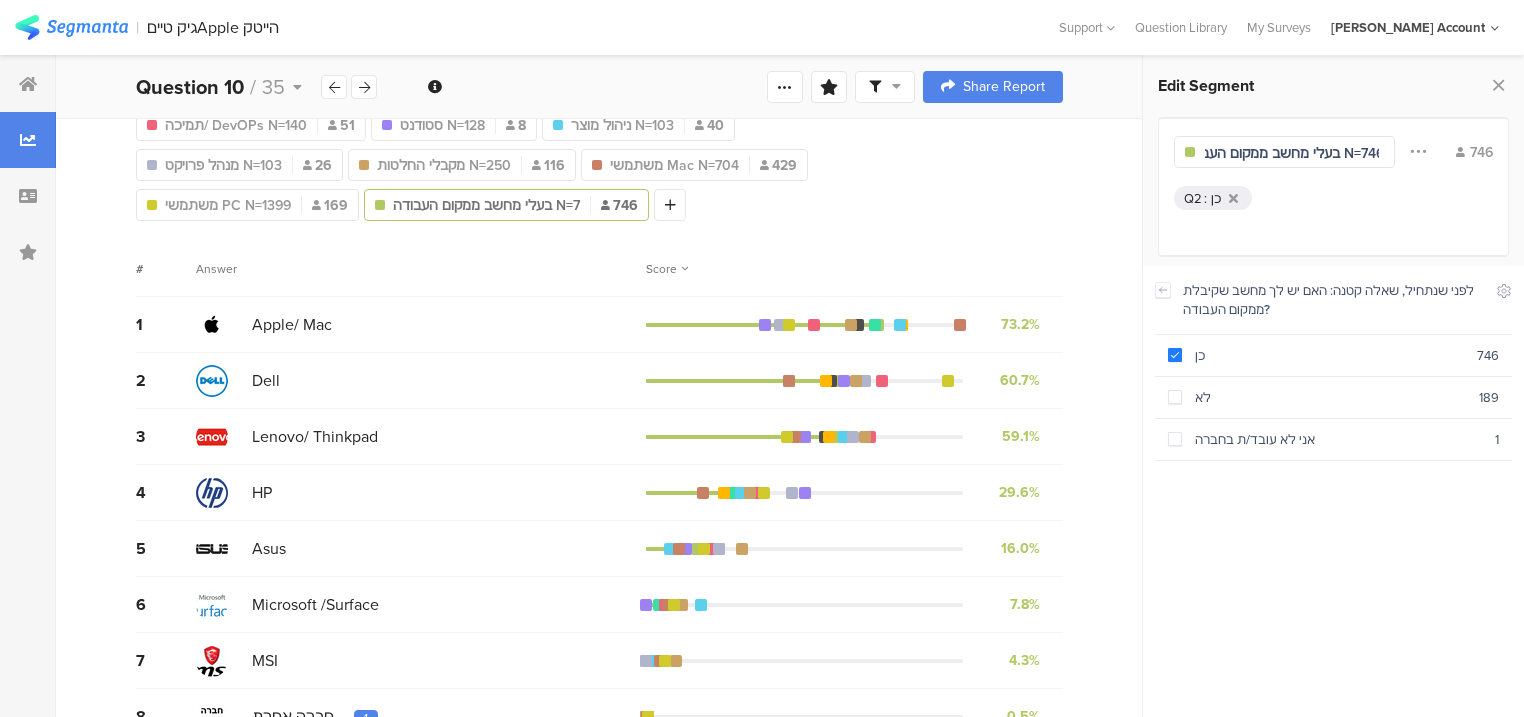 scroll, scrollTop: 0, scrollLeft: 40, axis: horizontal 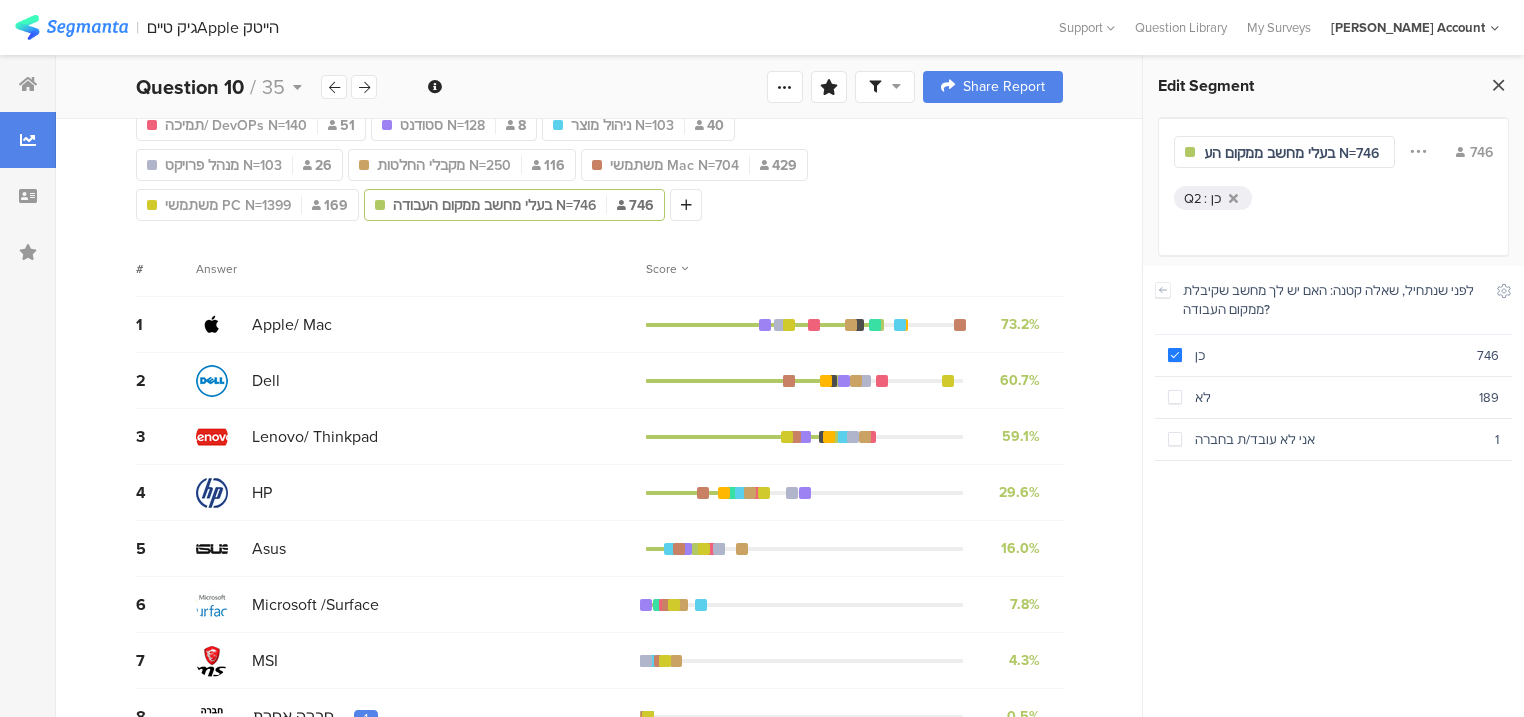 type on "בעלי מחשב ממקום העבודה N=746" 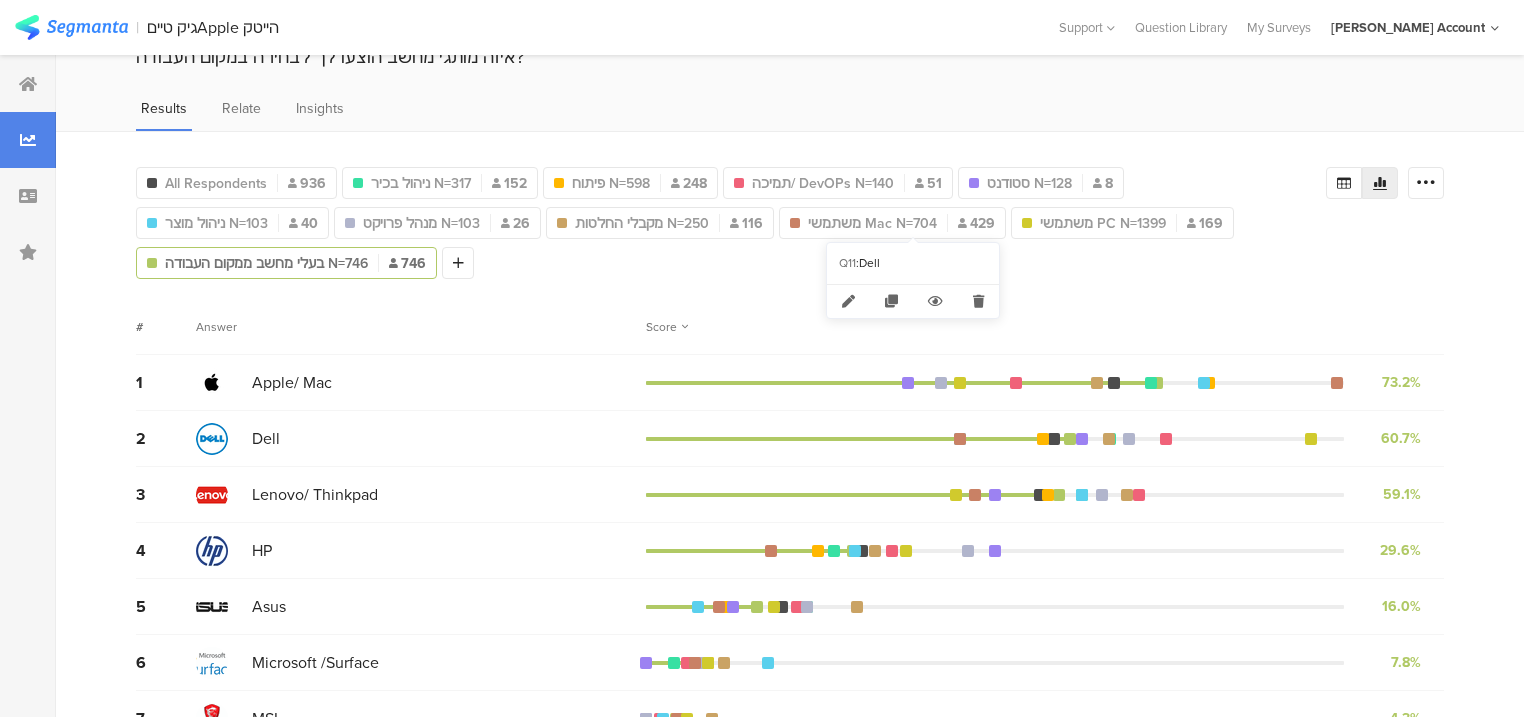 scroll, scrollTop: 0, scrollLeft: 0, axis: both 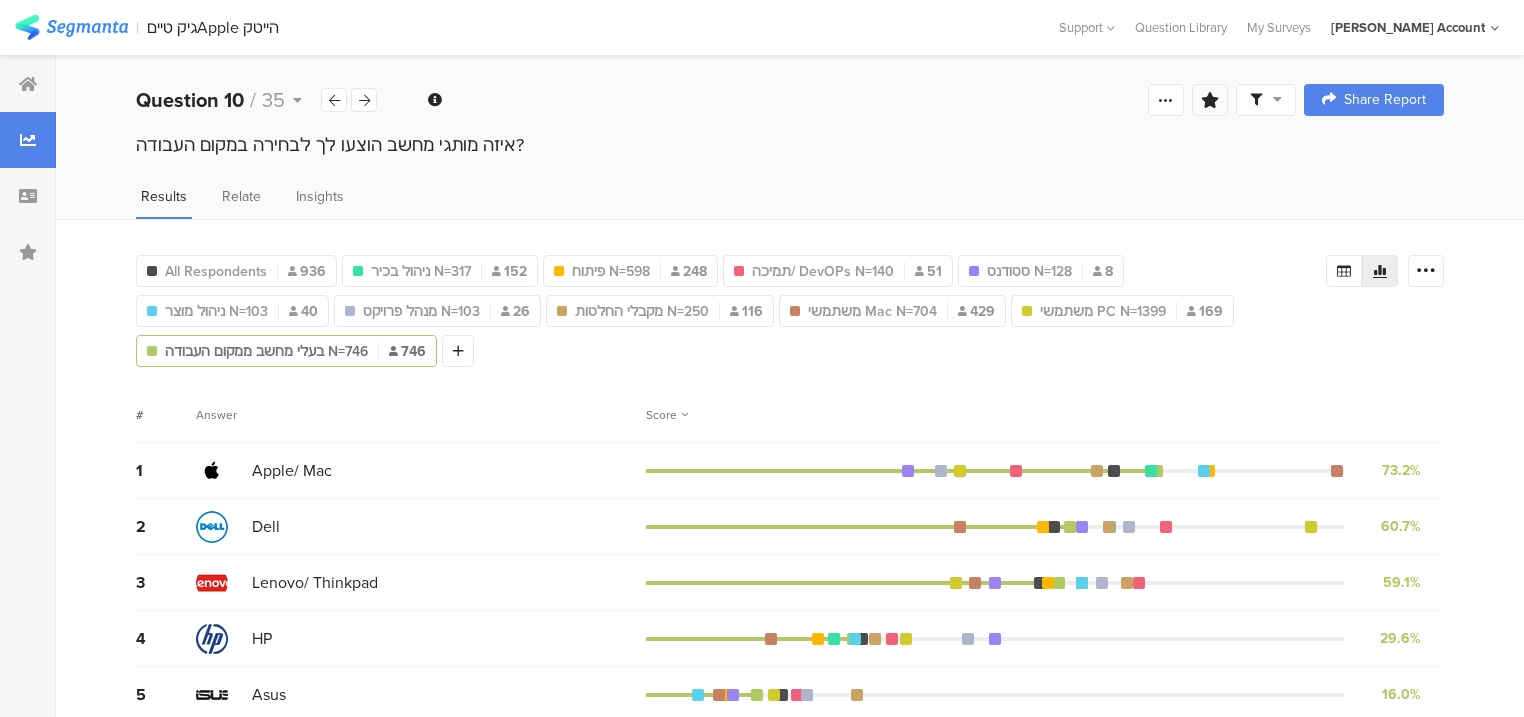 click at bounding box center [1210, 100] 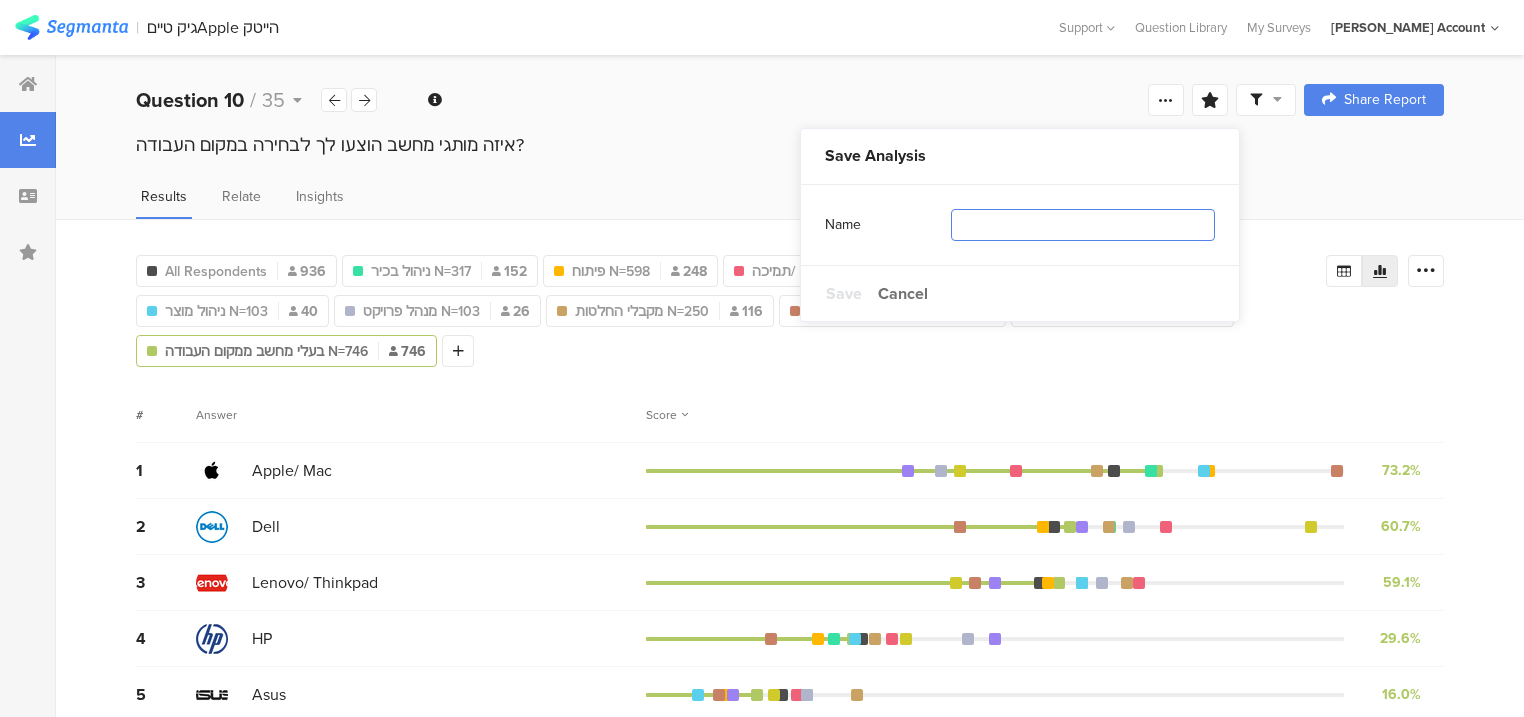 click at bounding box center (1083, 225) 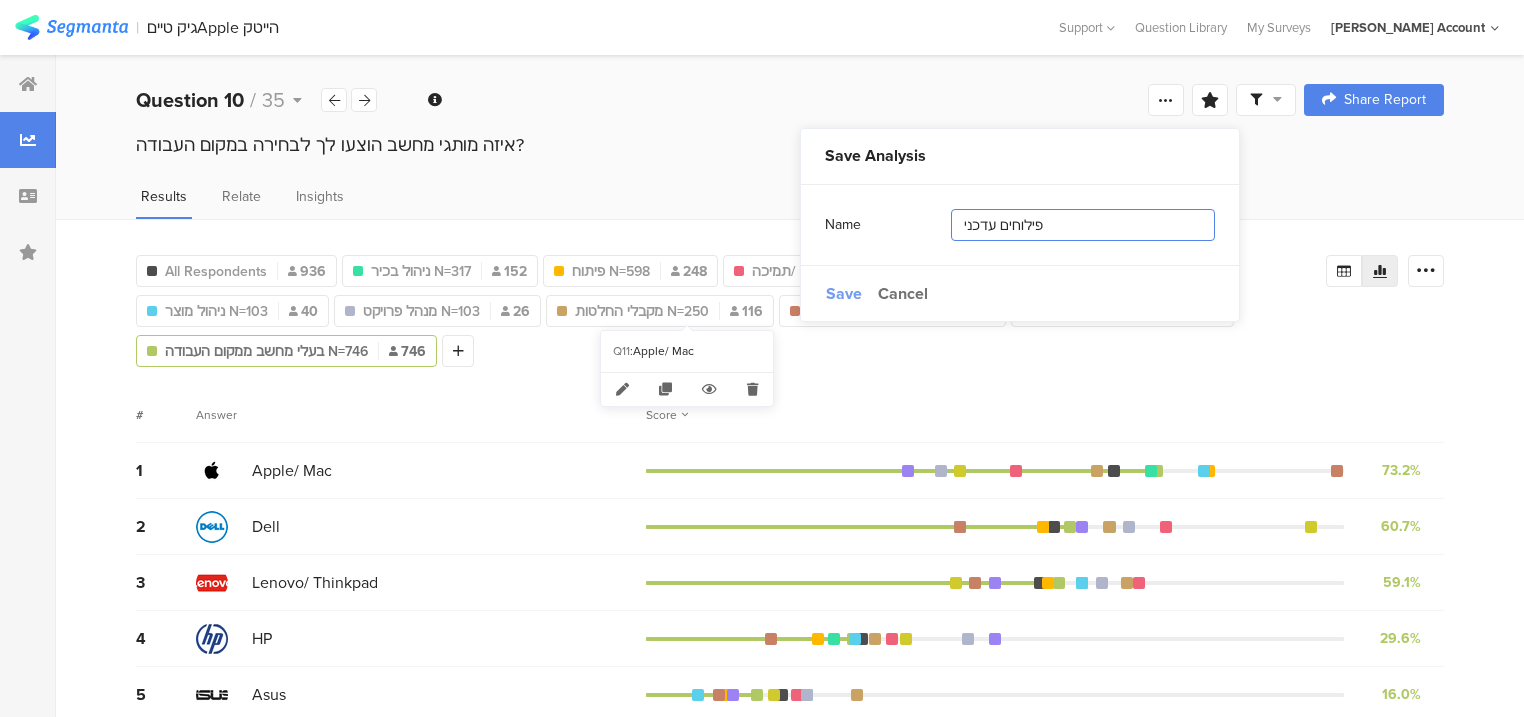 type on "פילוחים עדכני" 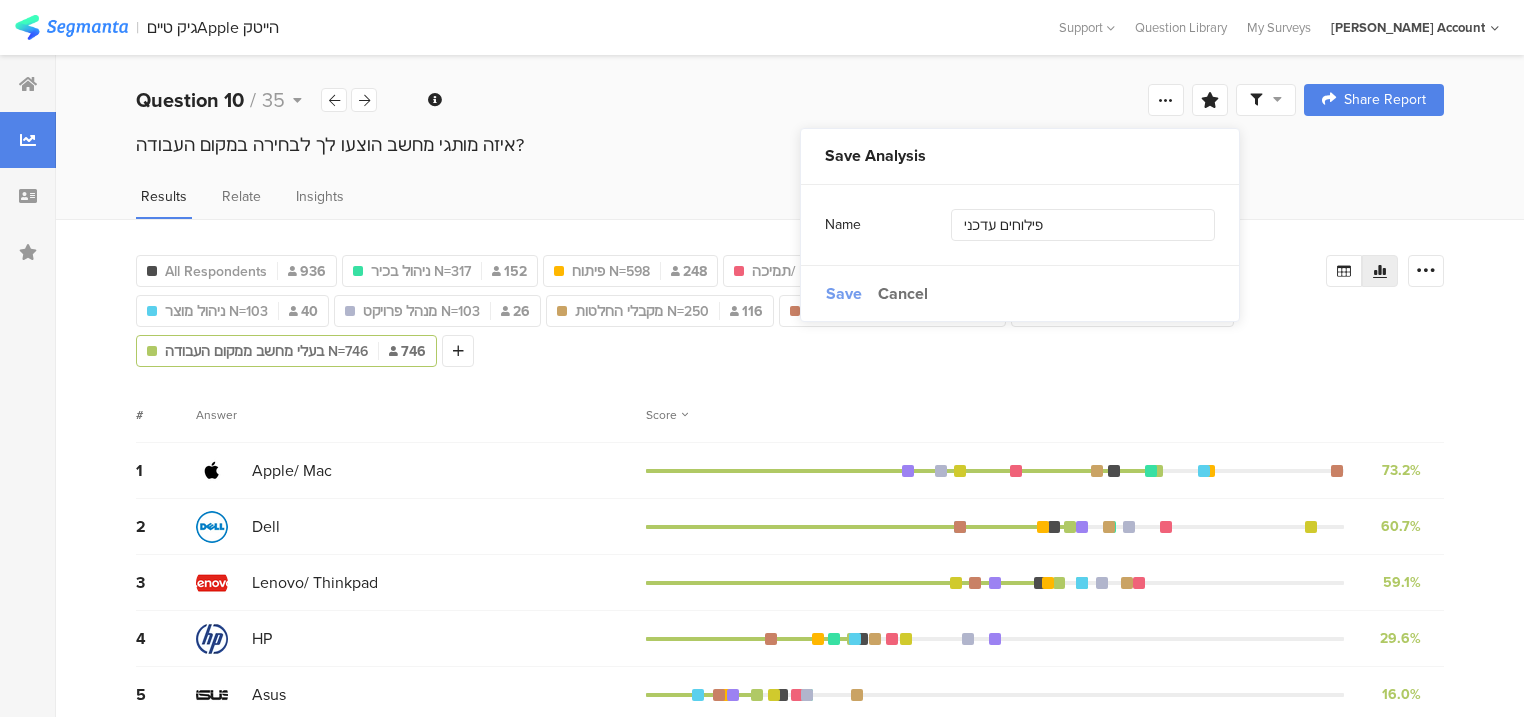 click on "Save" at bounding box center (844, 293) 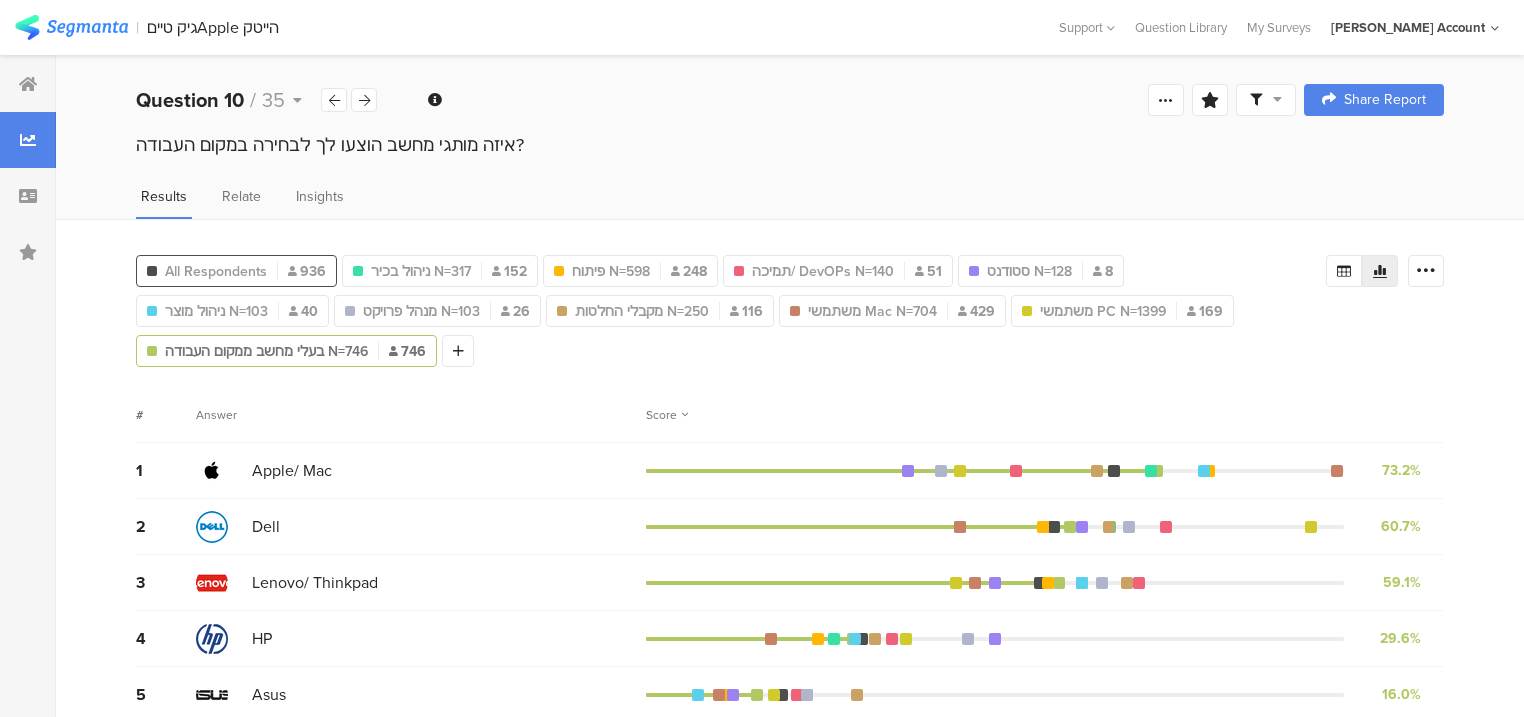 click on "All Respondents" at bounding box center [216, 271] 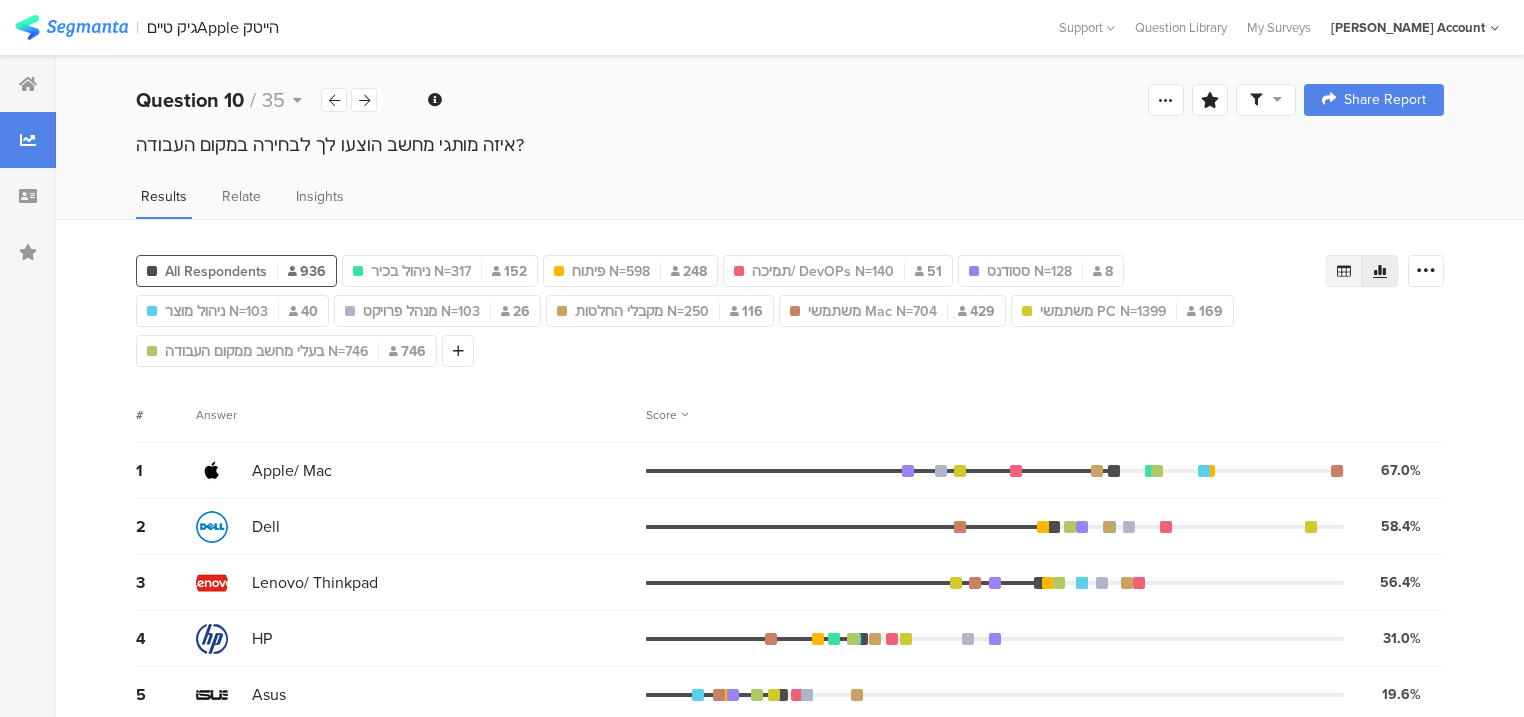 click 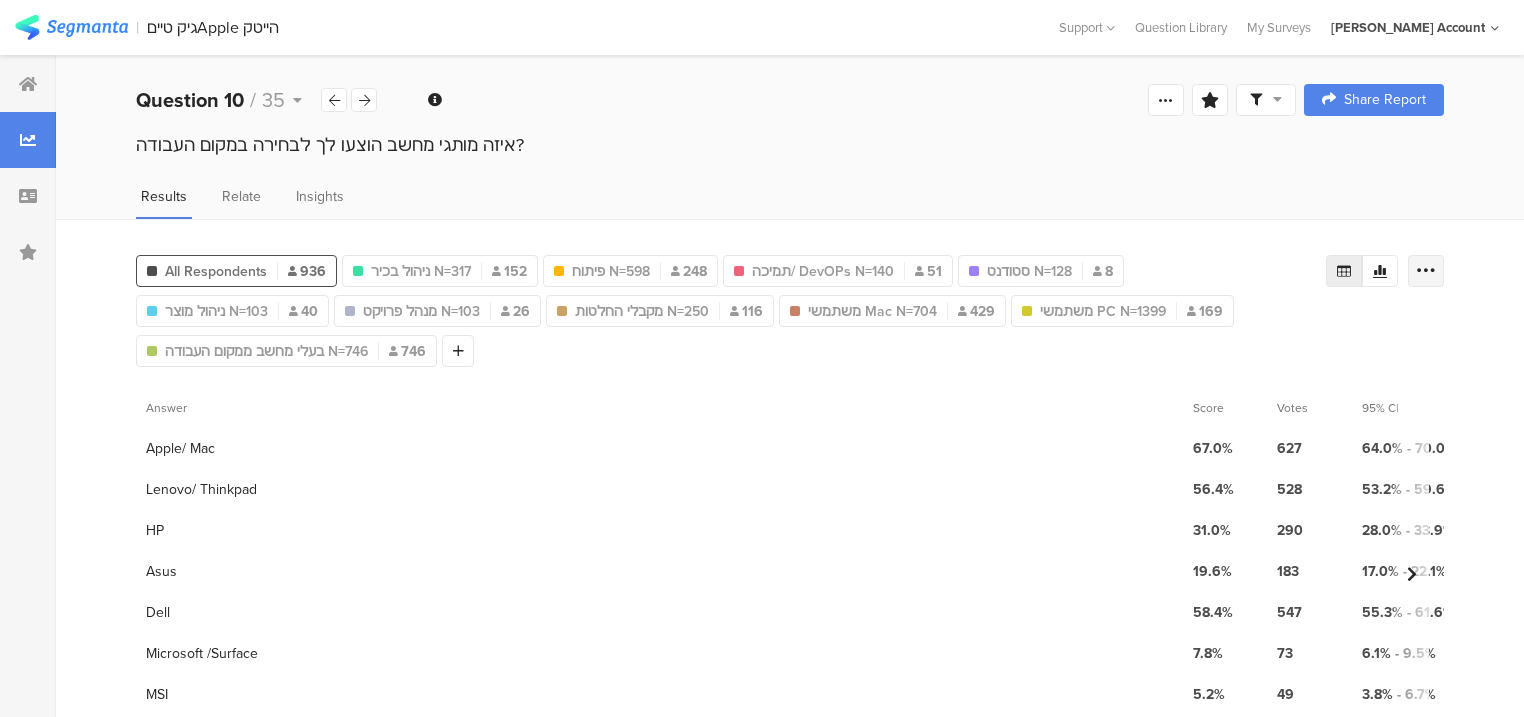 click at bounding box center [1426, 271] 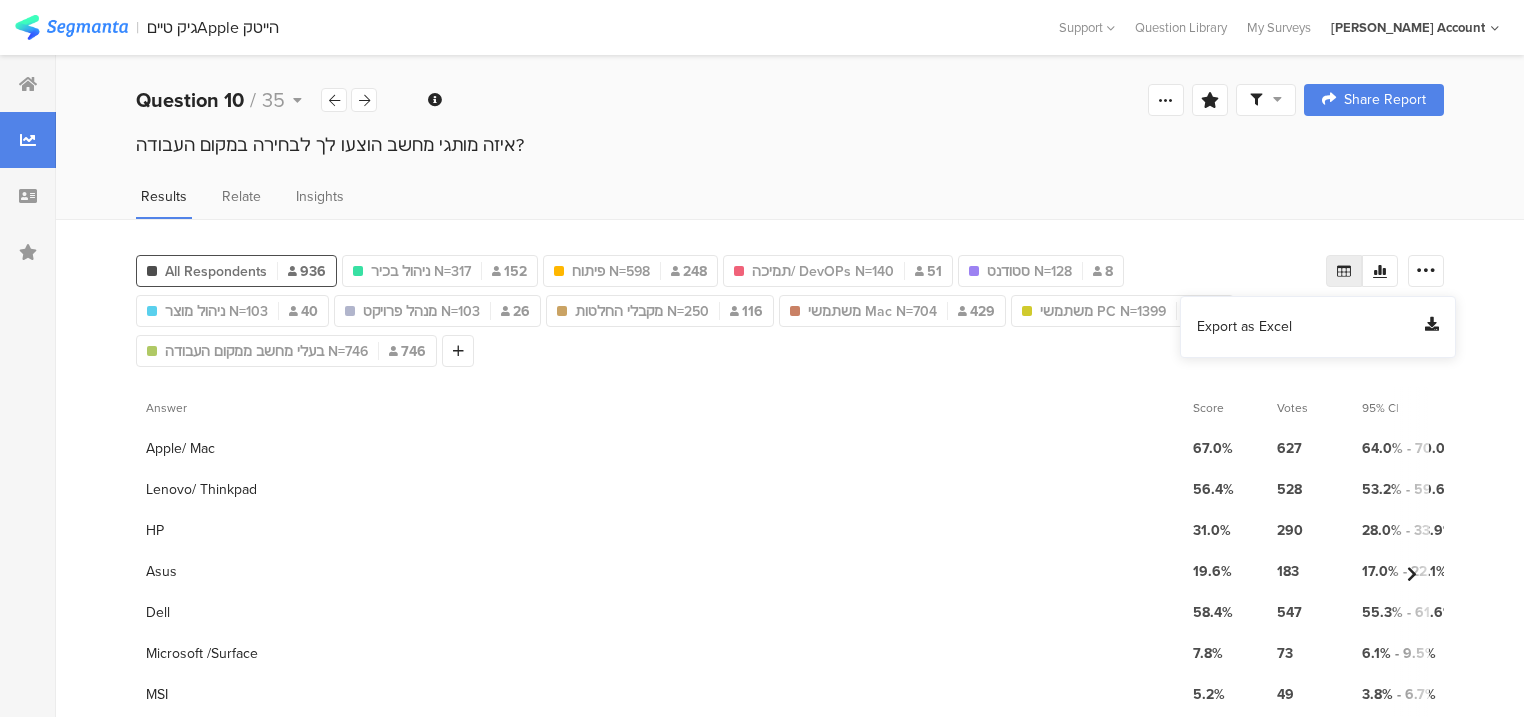 click on "Export as Excel" at bounding box center (1244, 327) 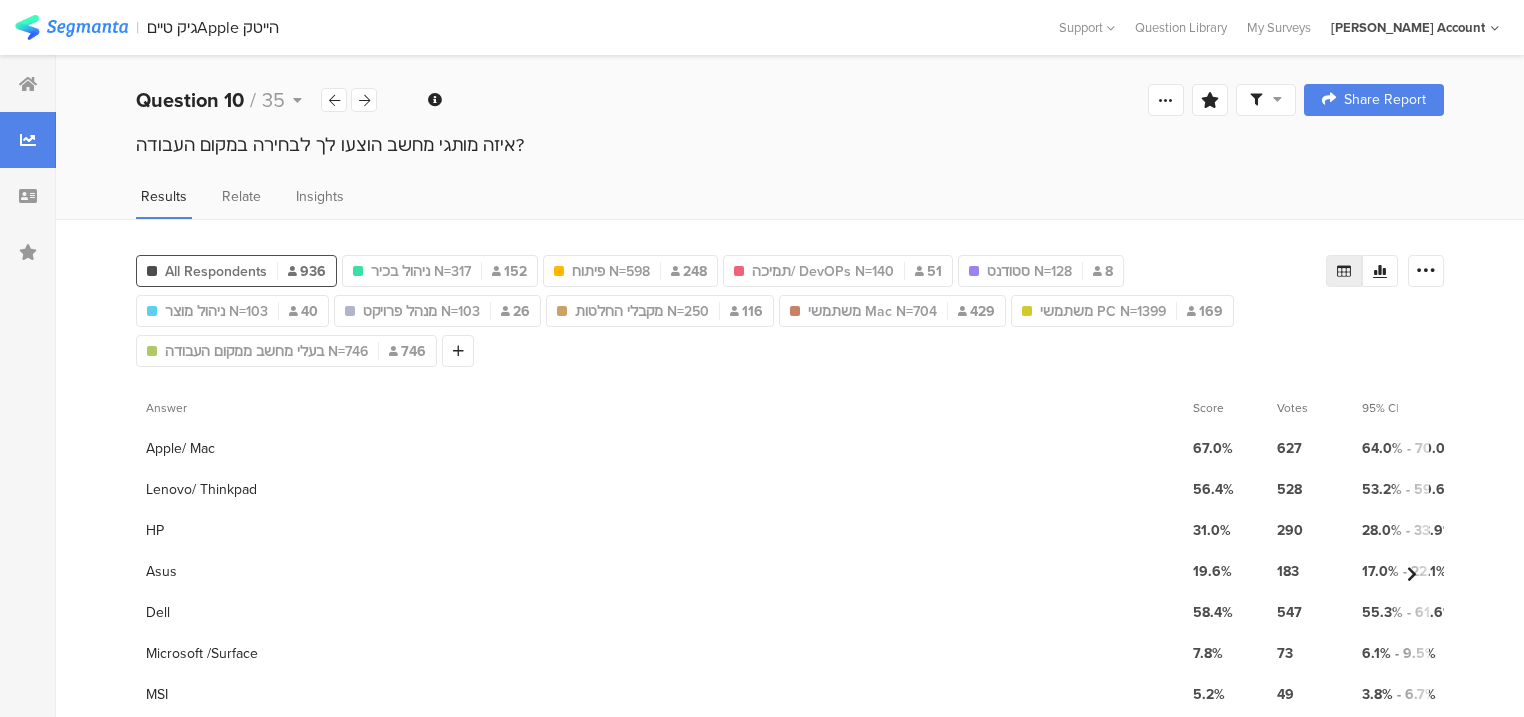 click on "Results Relate Insights" at bounding box center (790, 202) 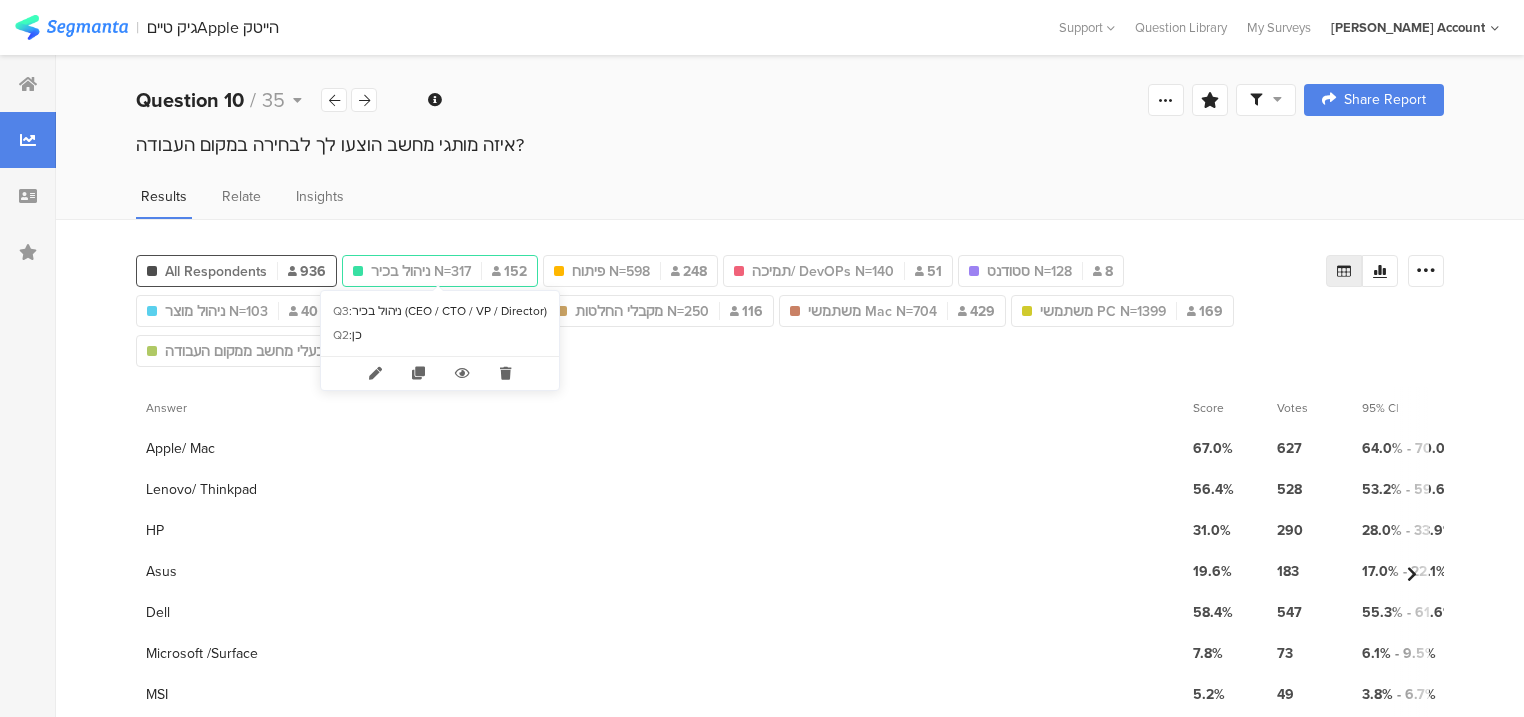 click on "ניהול בכיר N=317" at bounding box center [421, 271] 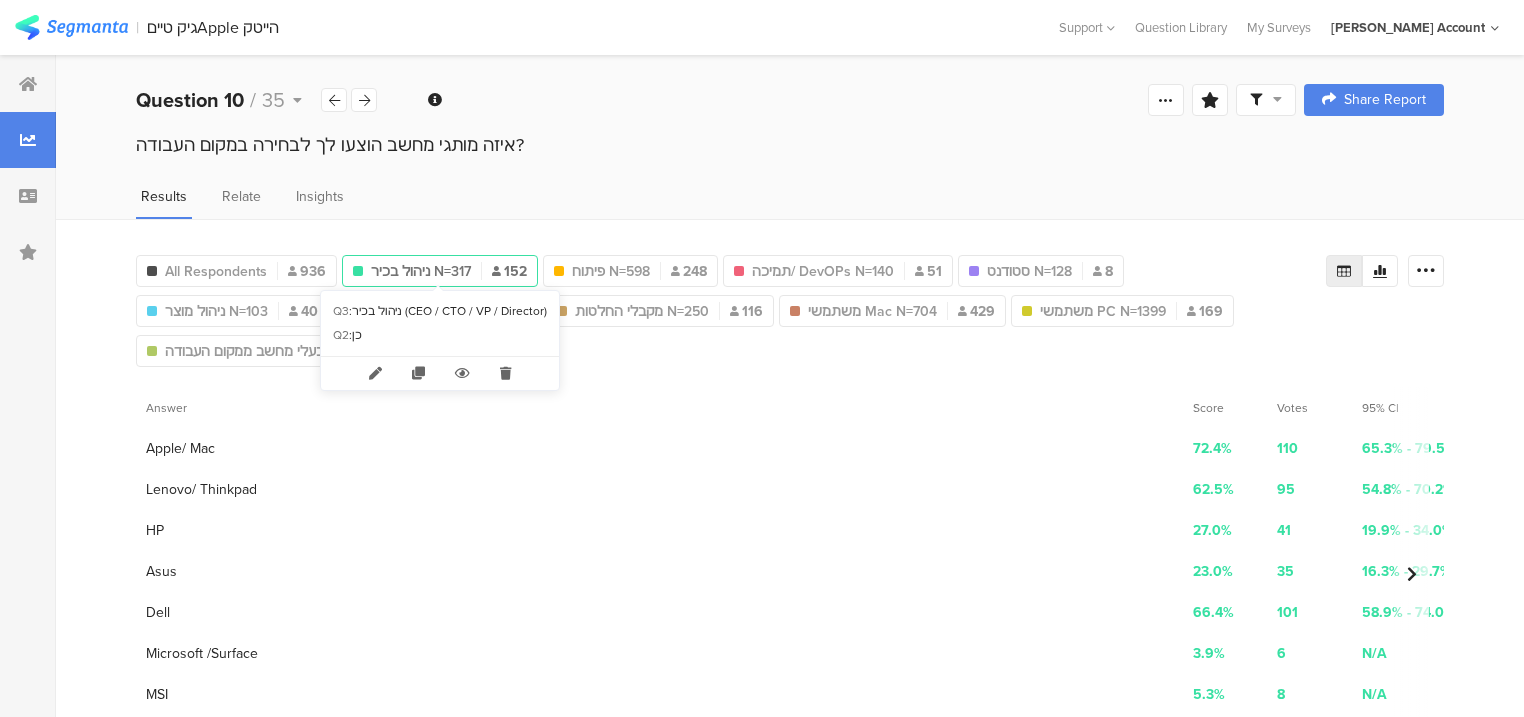 click on "ניהול בכיר N=317" at bounding box center [421, 271] 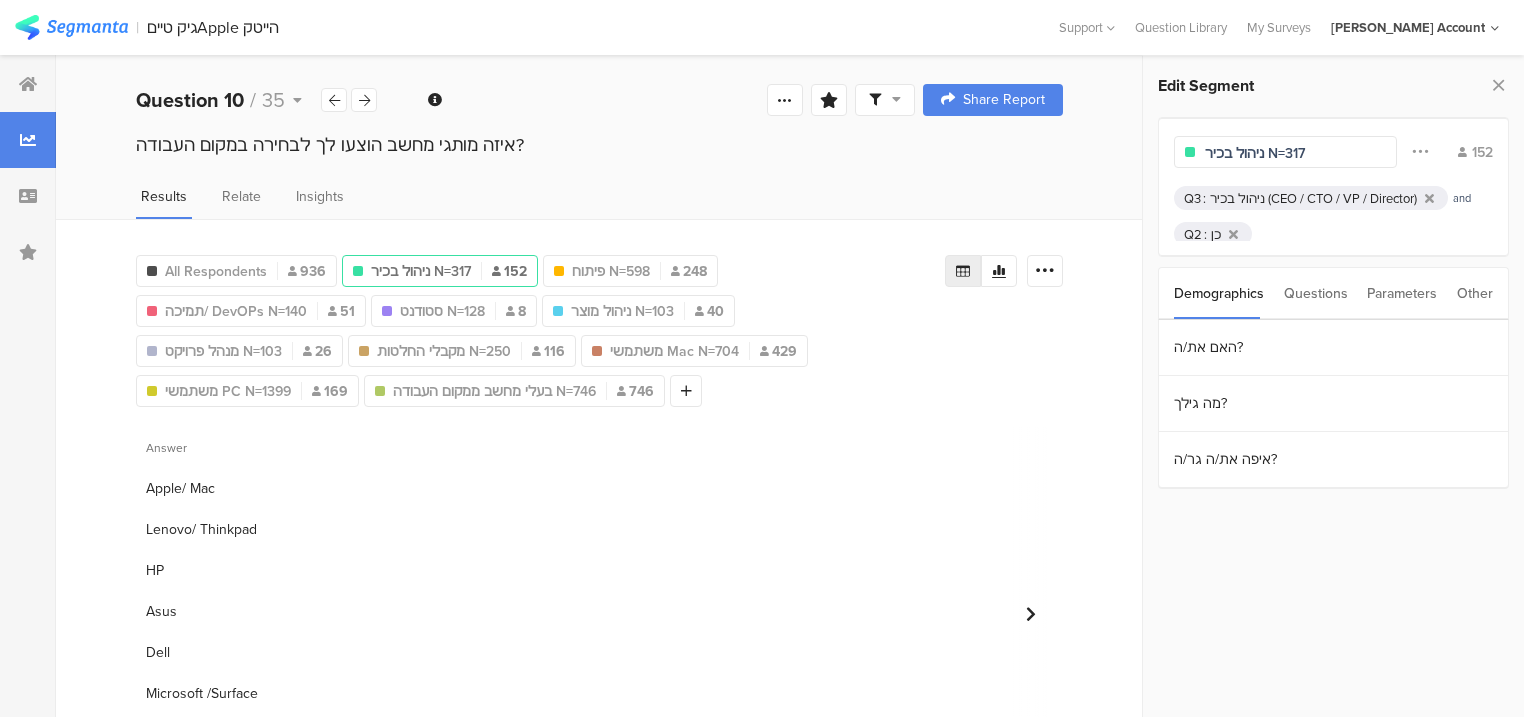 click on "ניהול בכיר N=317" at bounding box center [1292, 153] 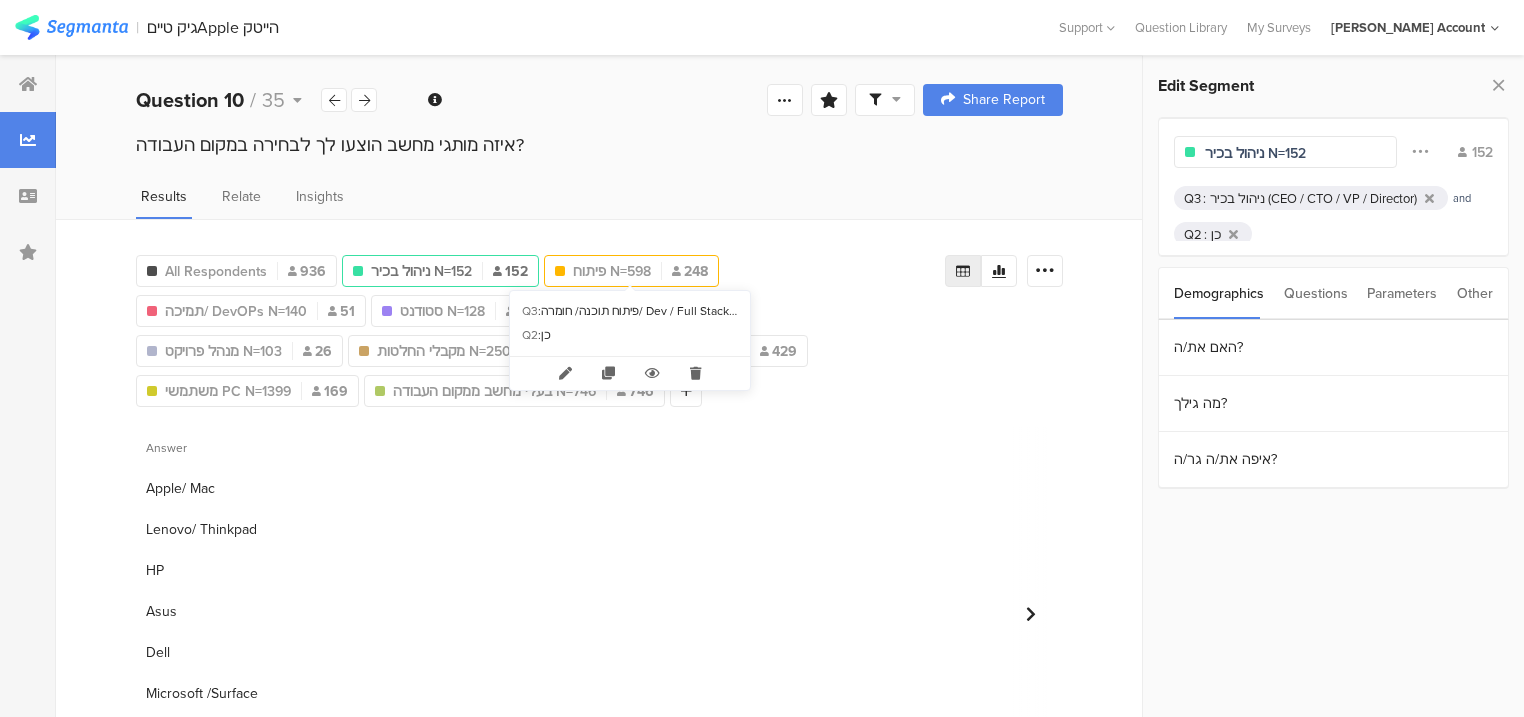 click on "פיתוח N=598" at bounding box center (612, 271) 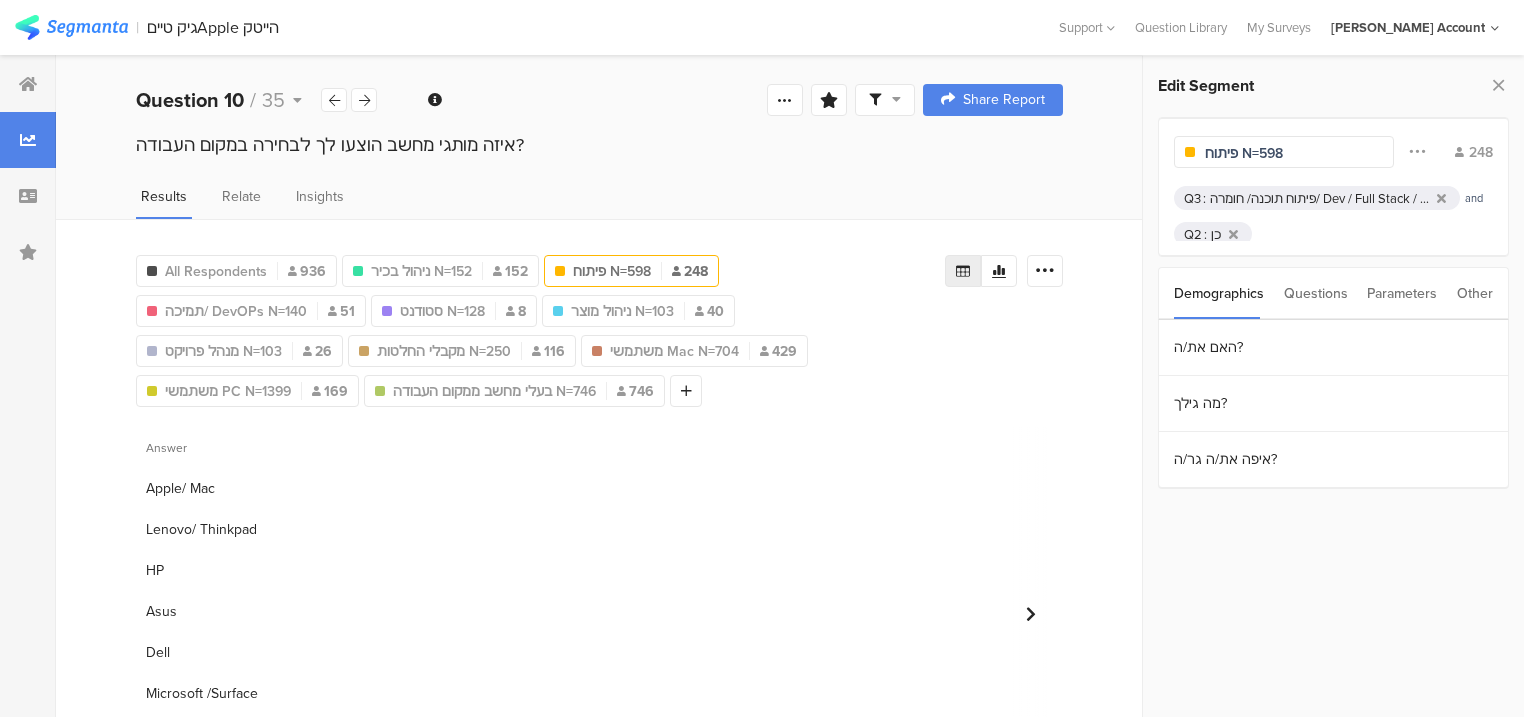 click on "פיתוח N=598" at bounding box center [1292, 153] 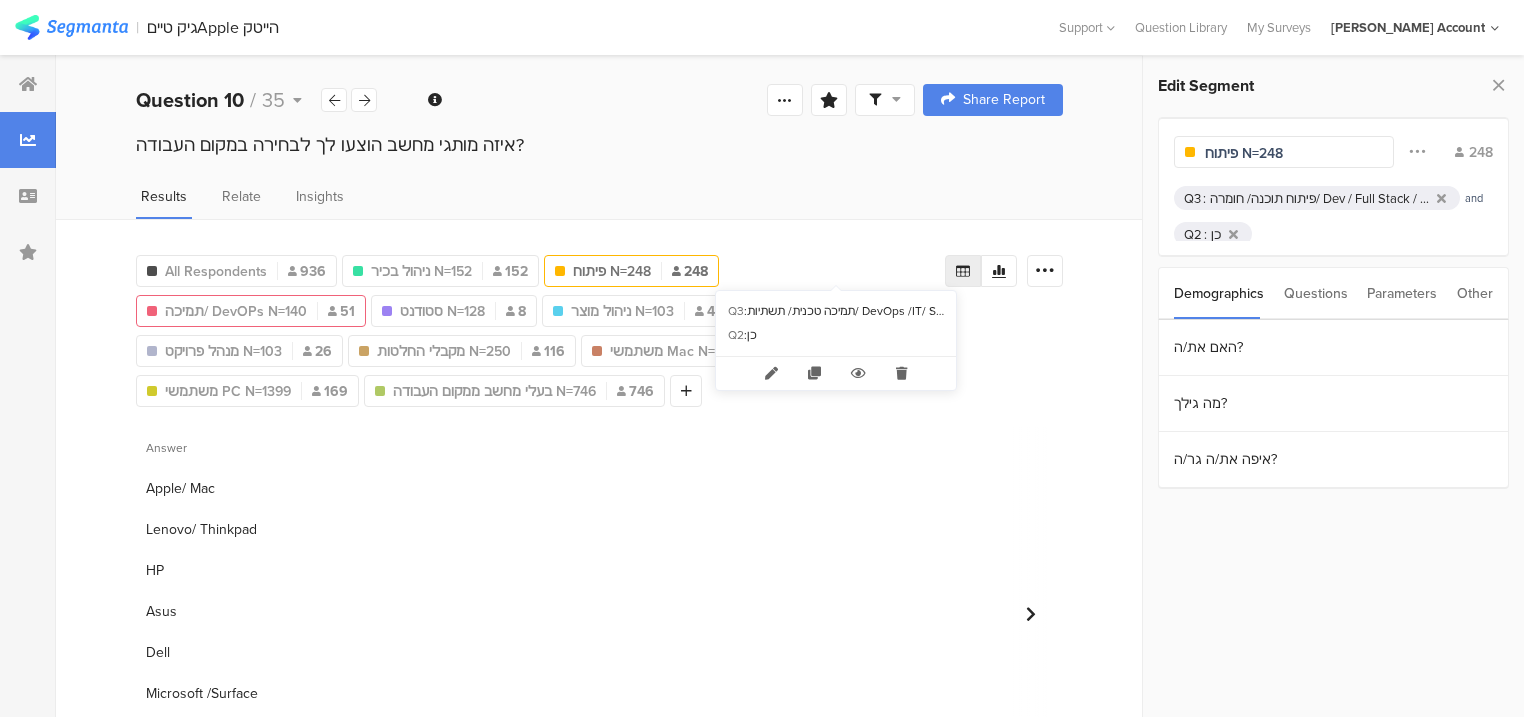 click on "תמיכה/ DevOPs N=140" at bounding box center [236, 311] 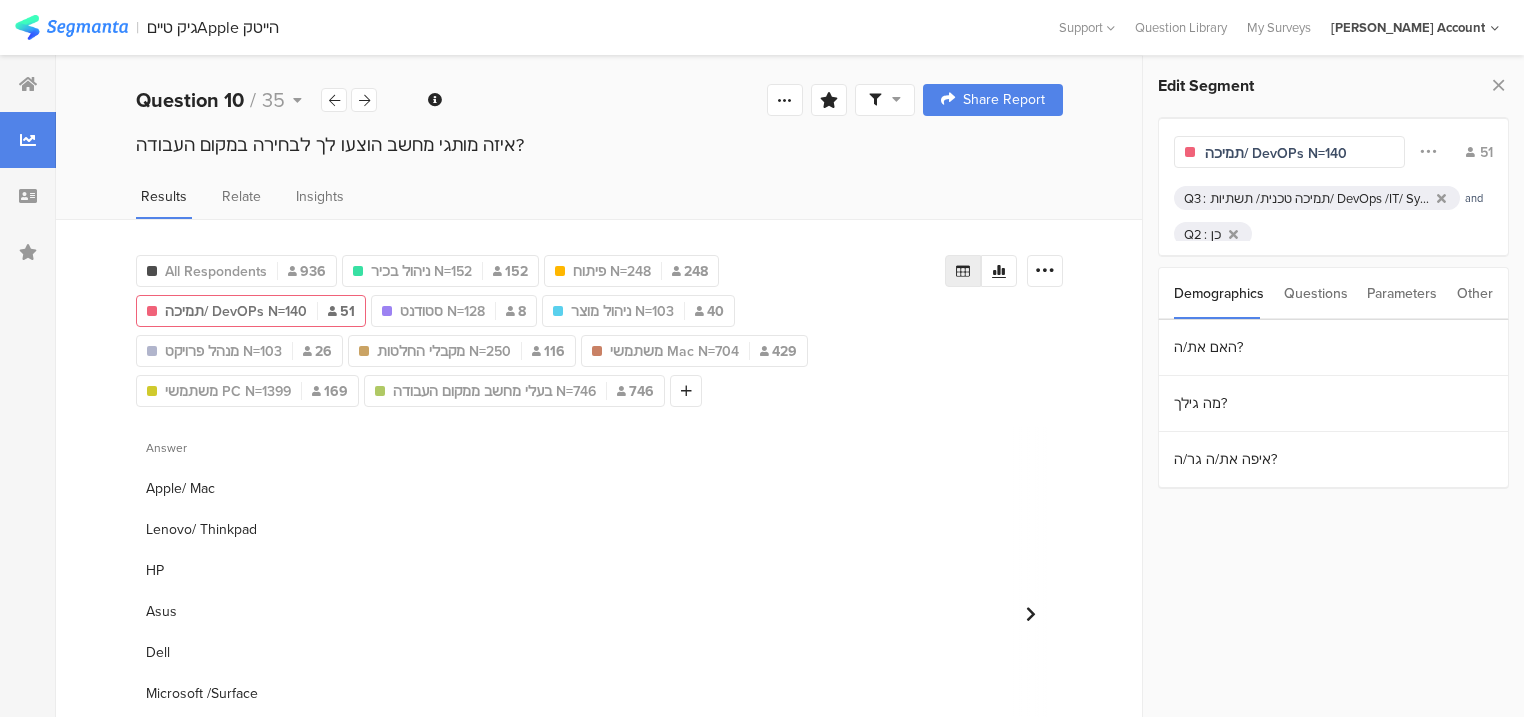 click on "תמיכה/ DevOPs N=140" at bounding box center (1292, 153) 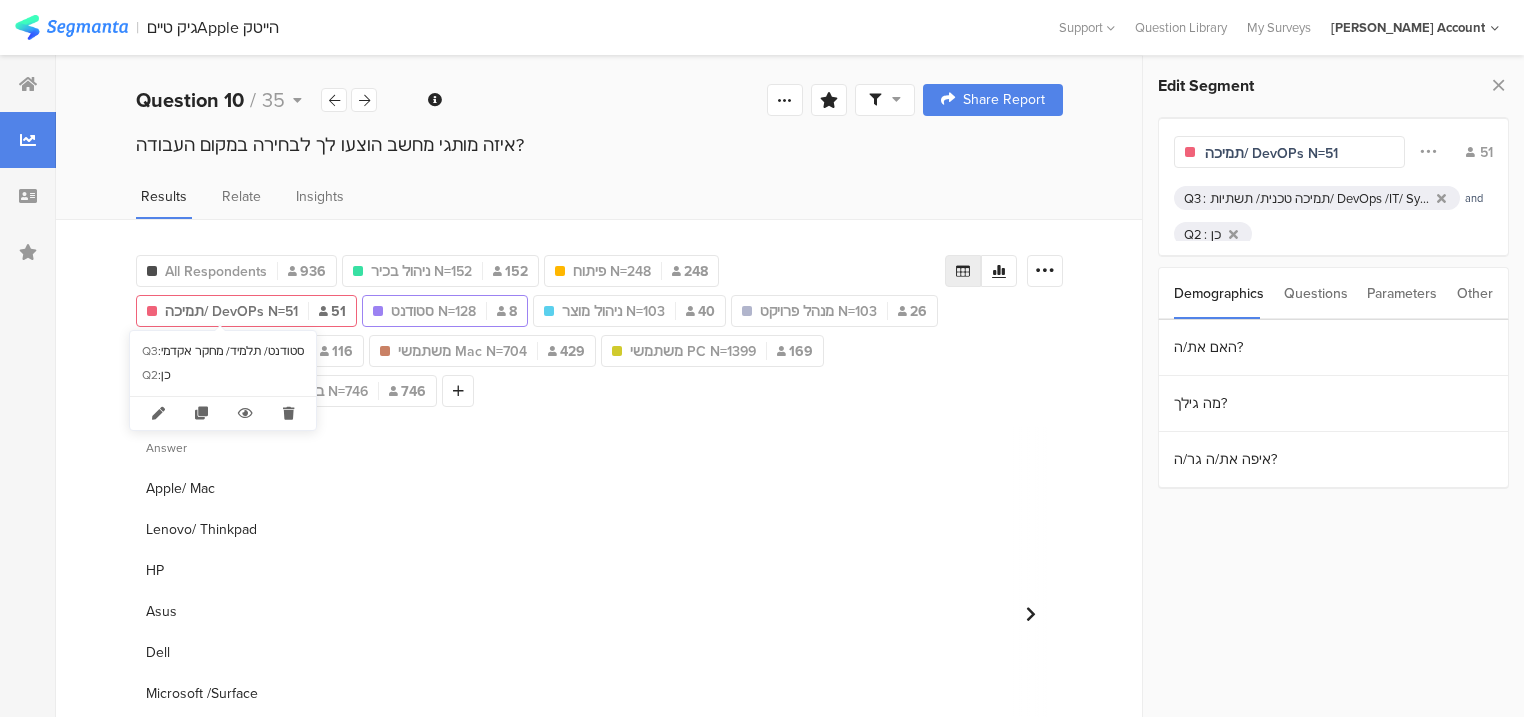 click on "סטודנט N=128" at bounding box center [433, 311] 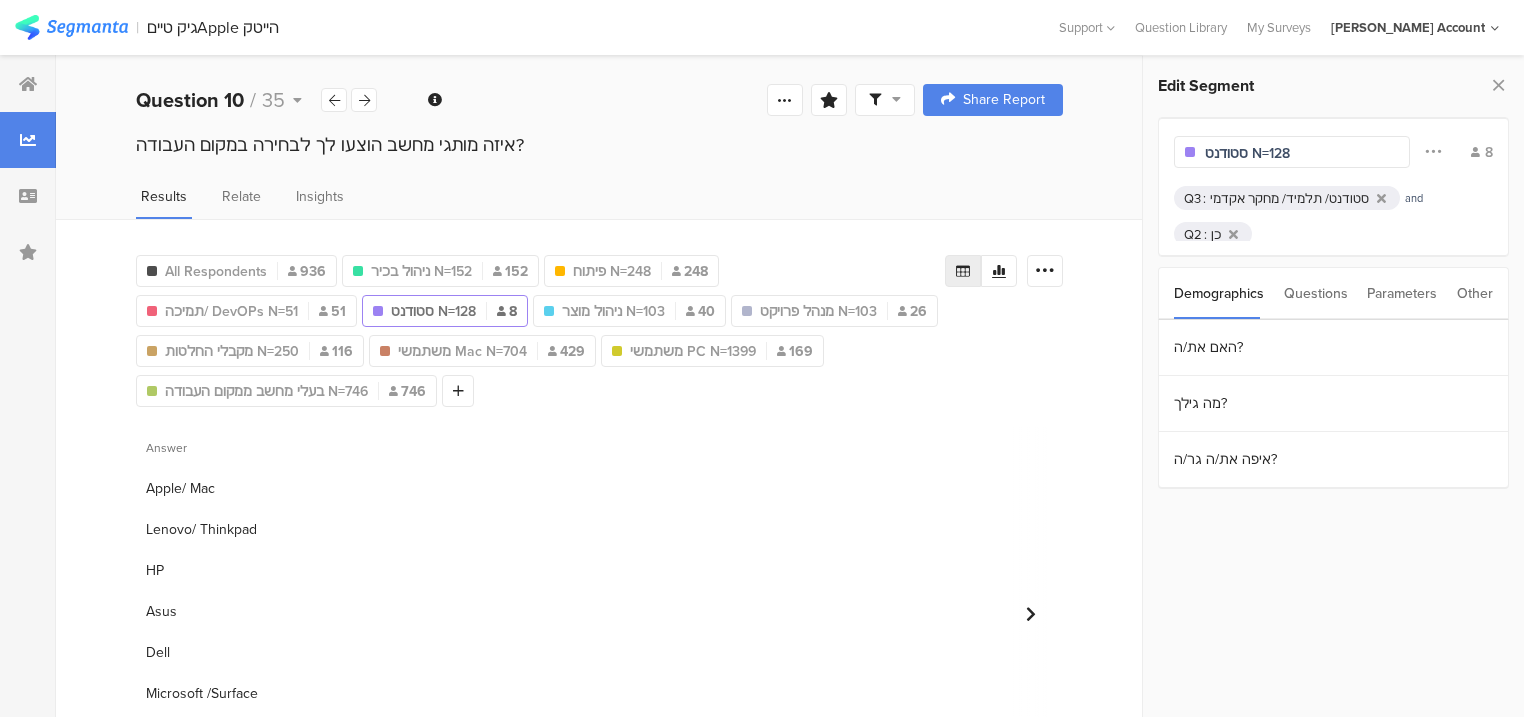 click on "סטודנט N=128" at bounding box center [1292, 153] 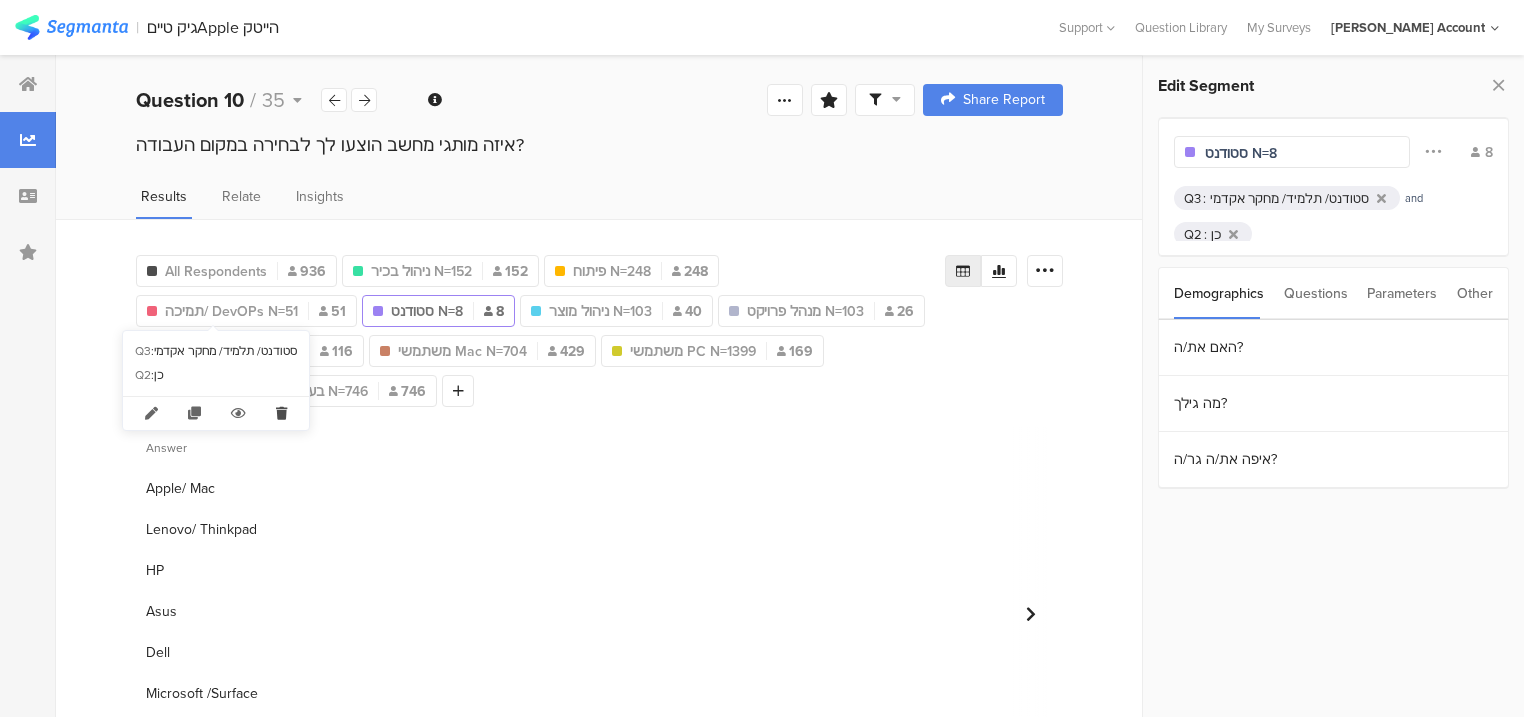 click at bounding box center (281, 413) 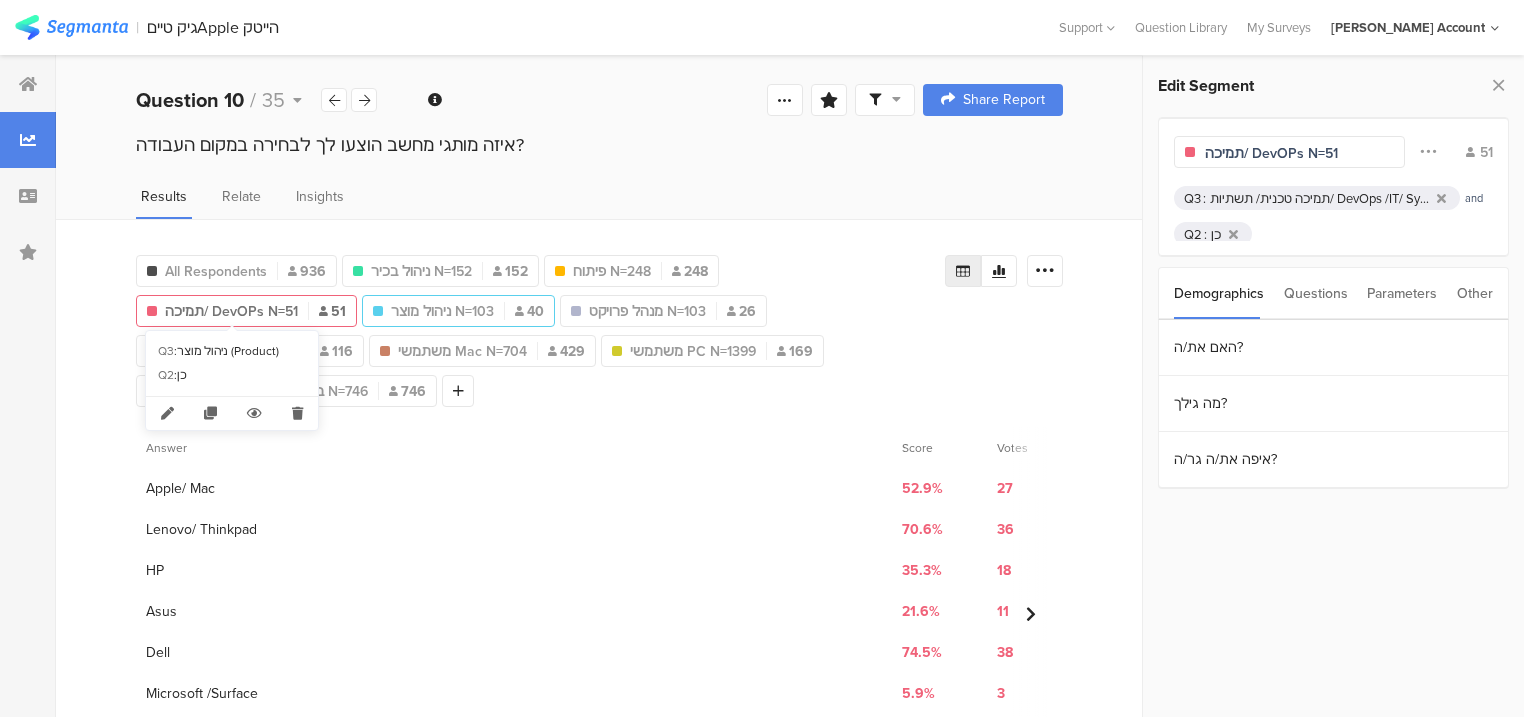 click on "ניהול מוצר N=103" at bounding box center (442, 311) 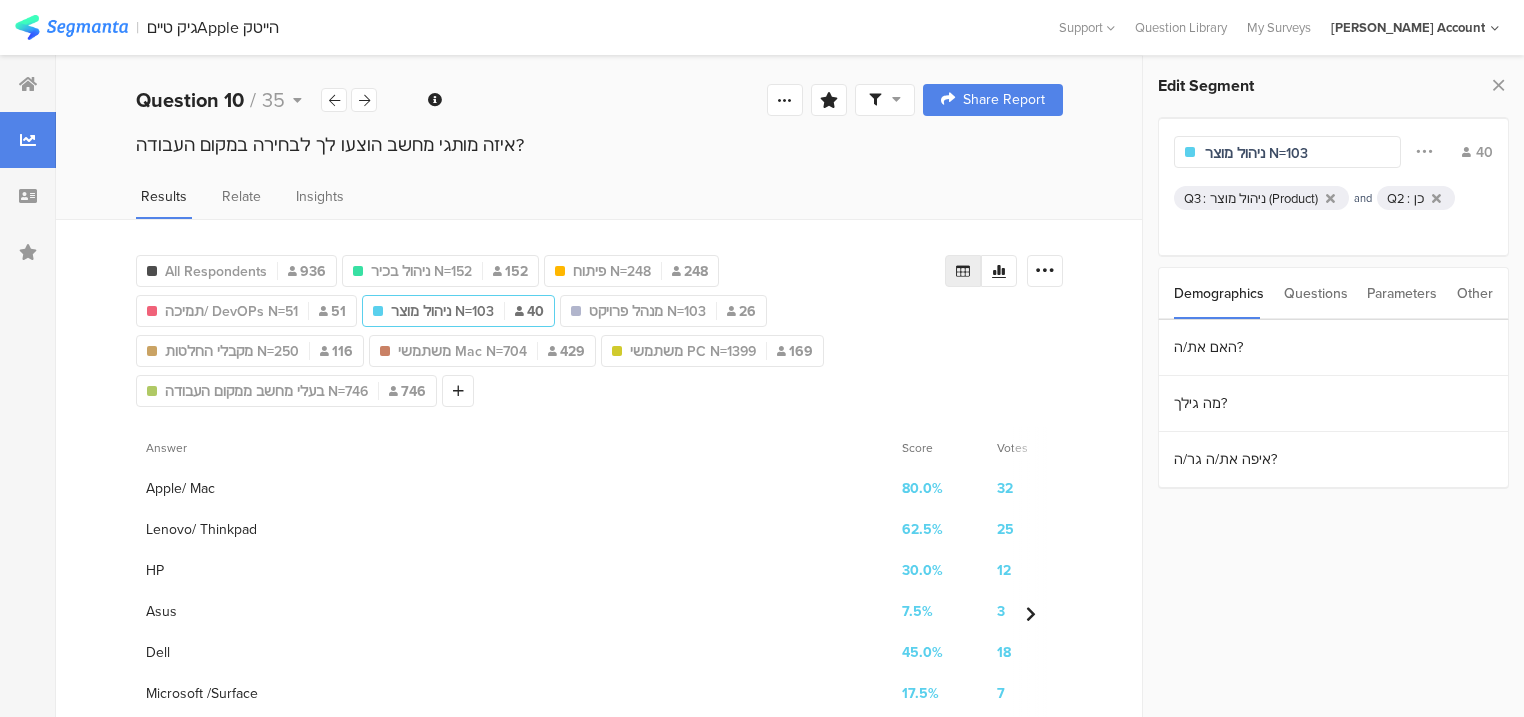 click on "ניהול מוצר N=103" at bounding box center [1292, 153] 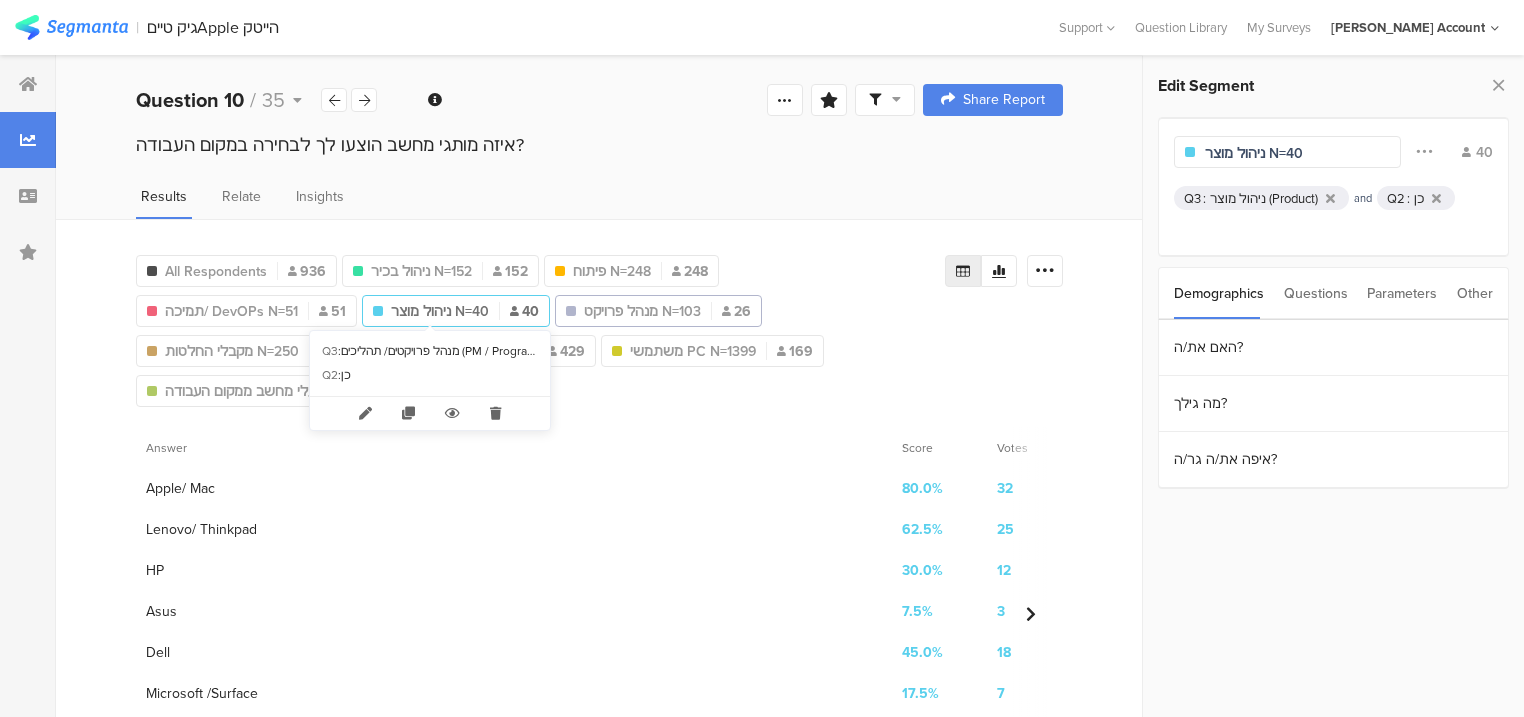 click on "מנהל פרויקט N=103" at bounding box center (642, 311) 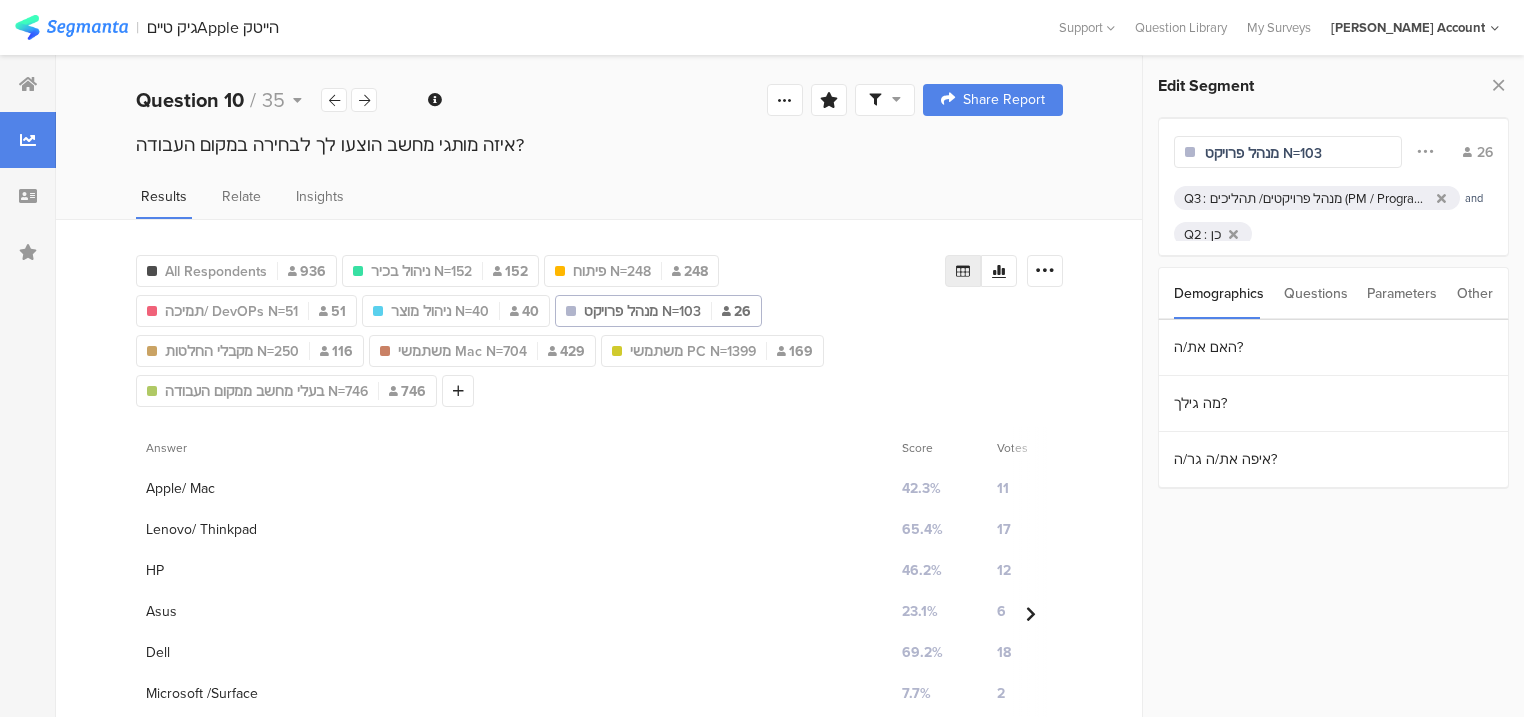 click on "מנהל פרויקט N=103" at bounding box center [1292, 153] 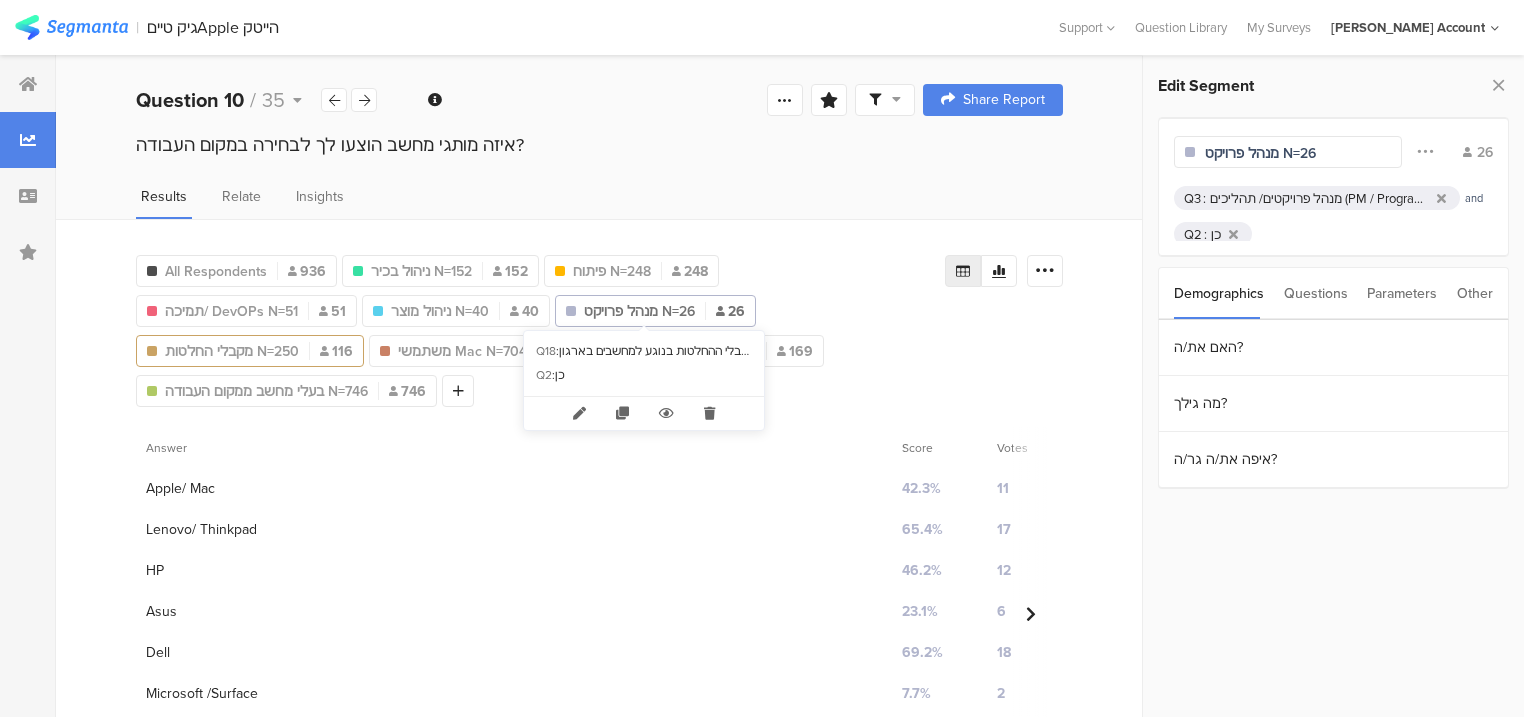 click on "מקבלי החלטות N=250" at bounding box center (232, 351) 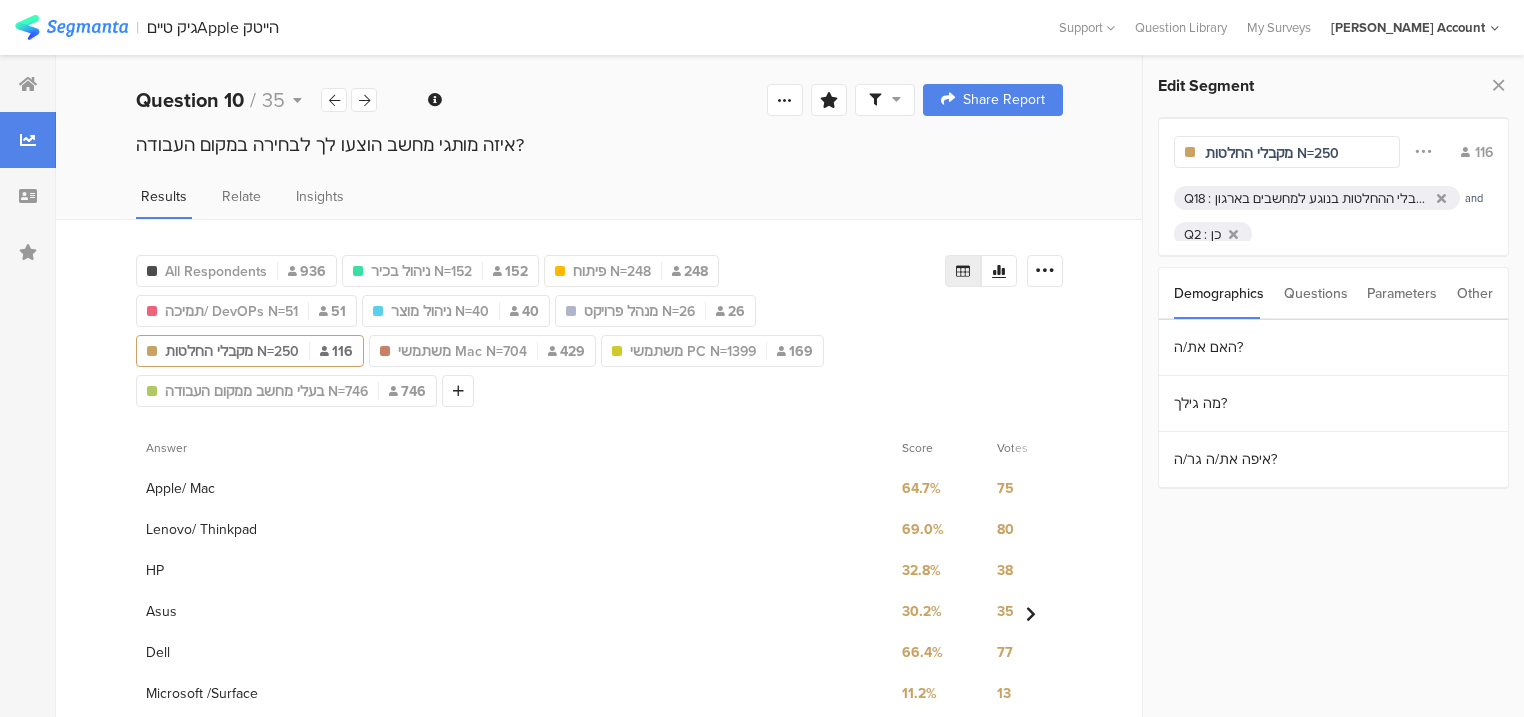 click on "מקבלי החלטות N=250" at bounding box center (1292, 153) 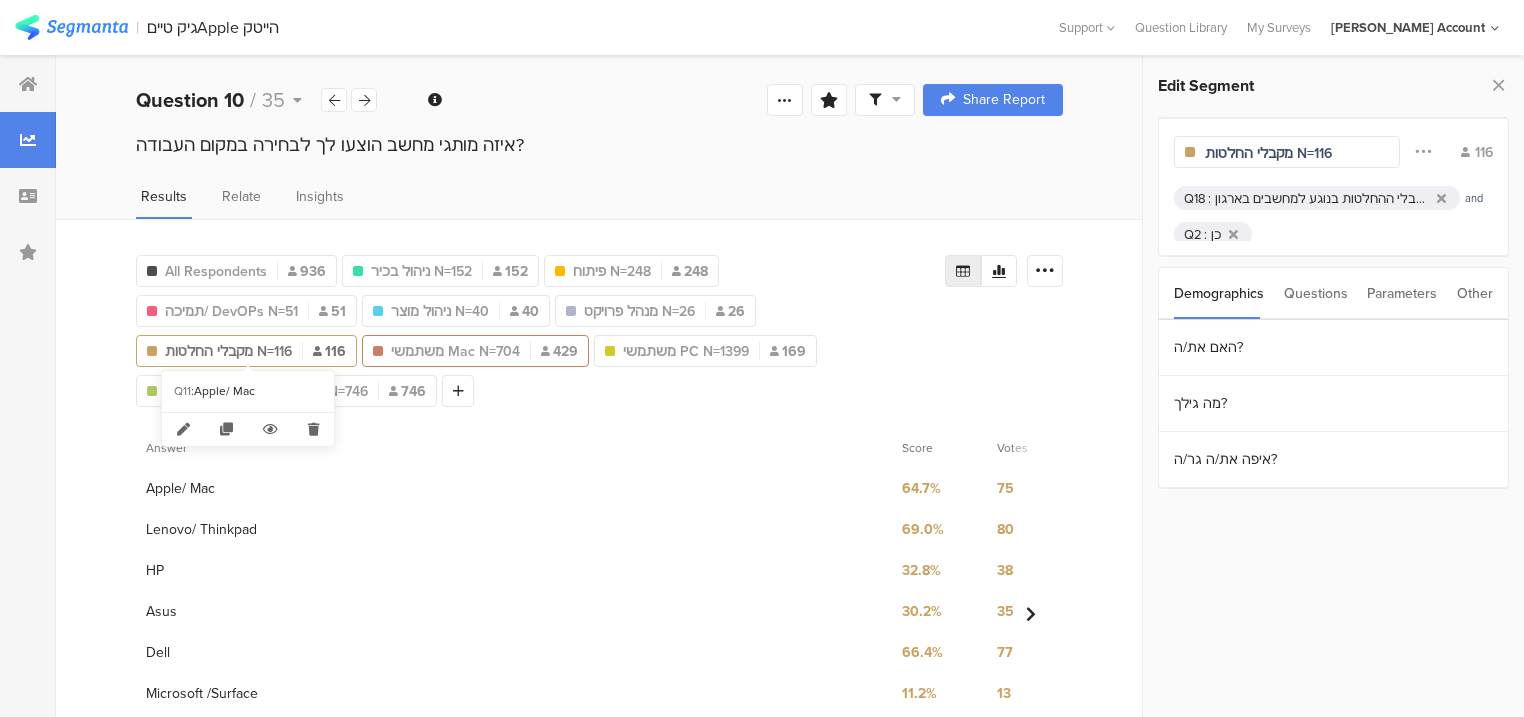 click on "משתמשי Mac N=704" at bounding box center (455, 351) 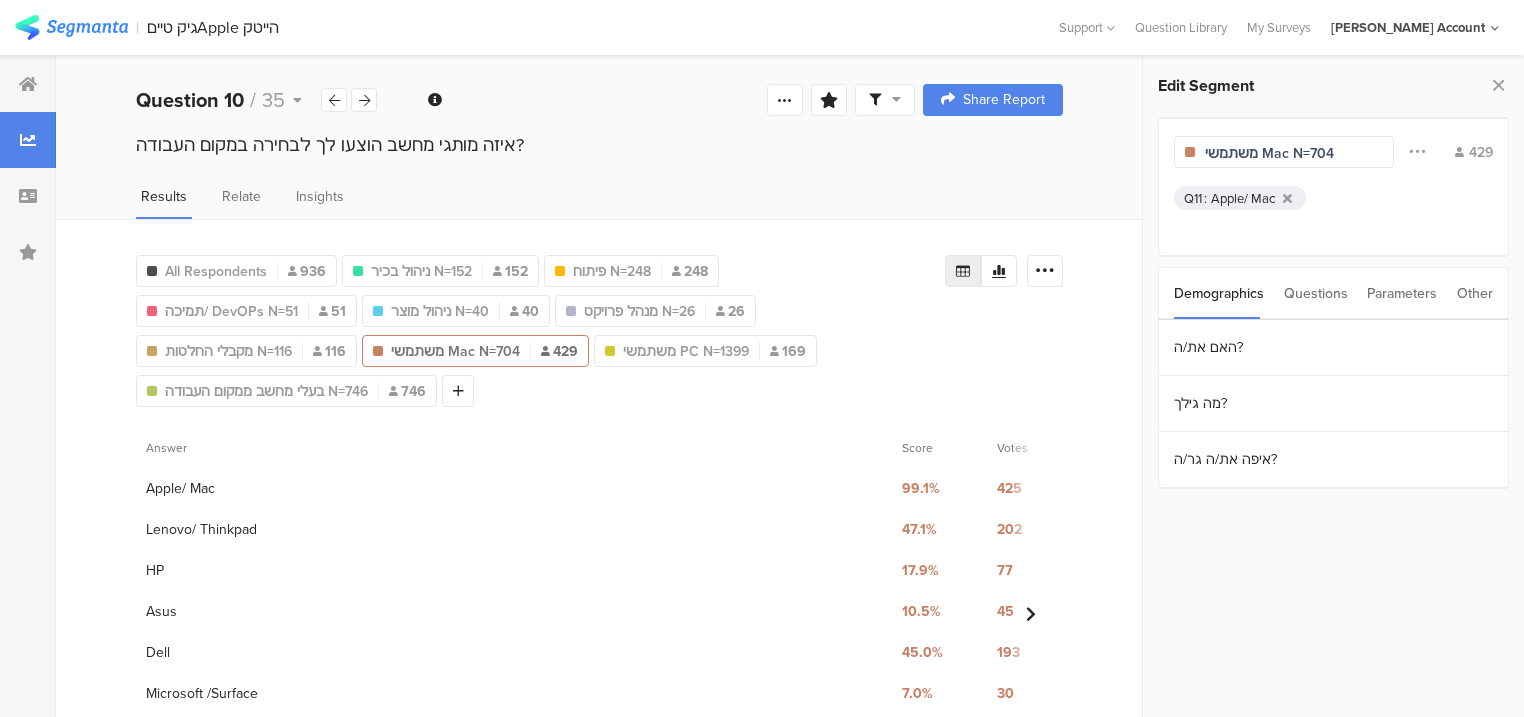 click on "משתמשי Mac N=704" at bounding box center (1292, 153) 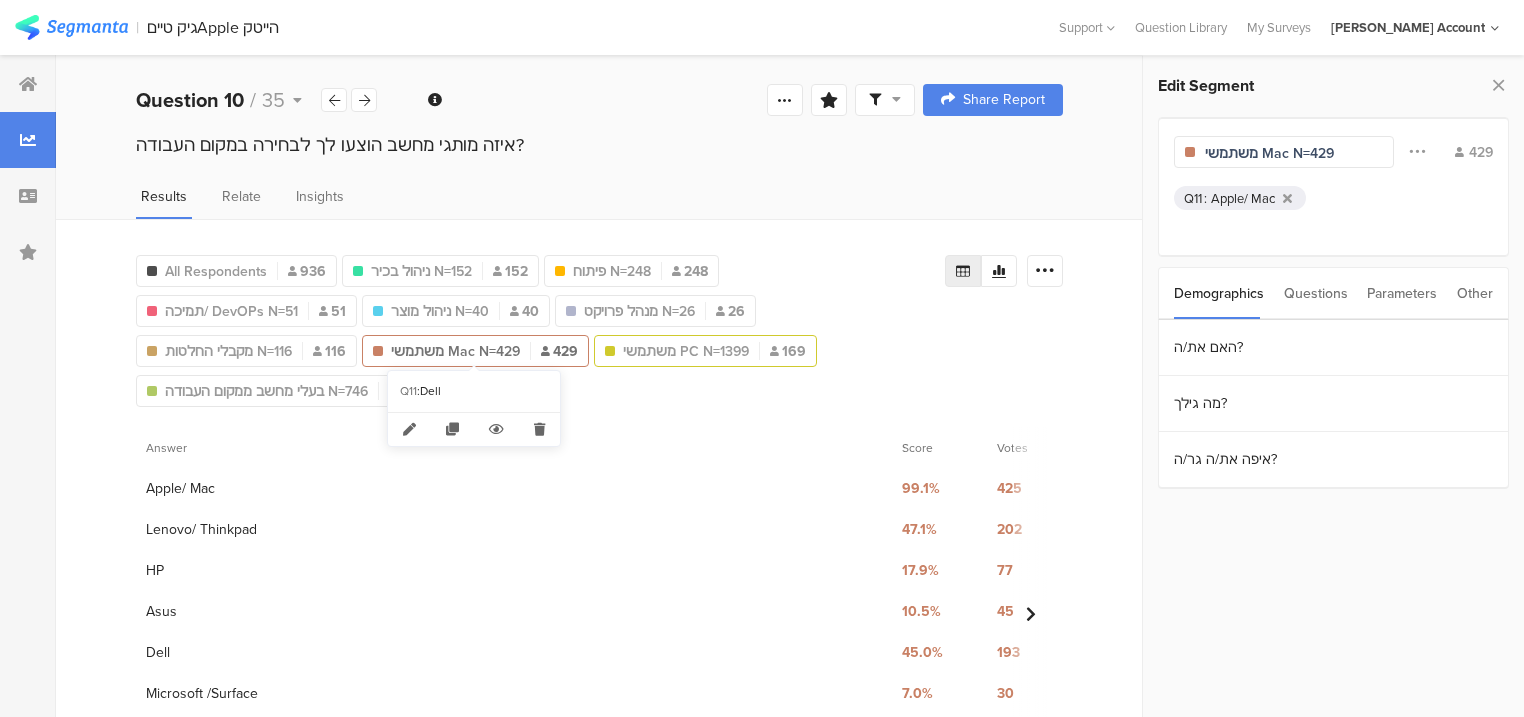 click on "משתמשי PC N=1399" at bounding box center [686, 351] 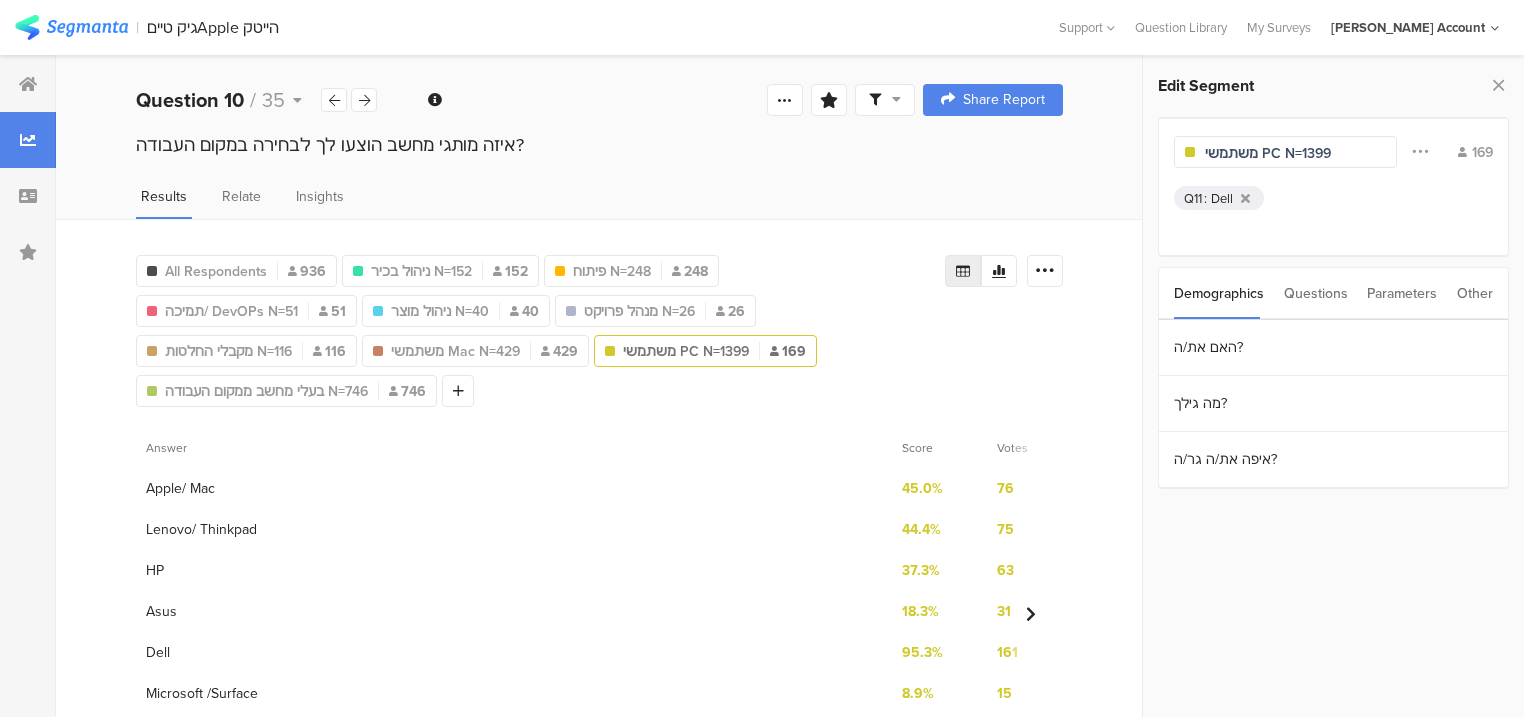 click on "משתמשי PC N=1399" at bounding box center (1292, 153) 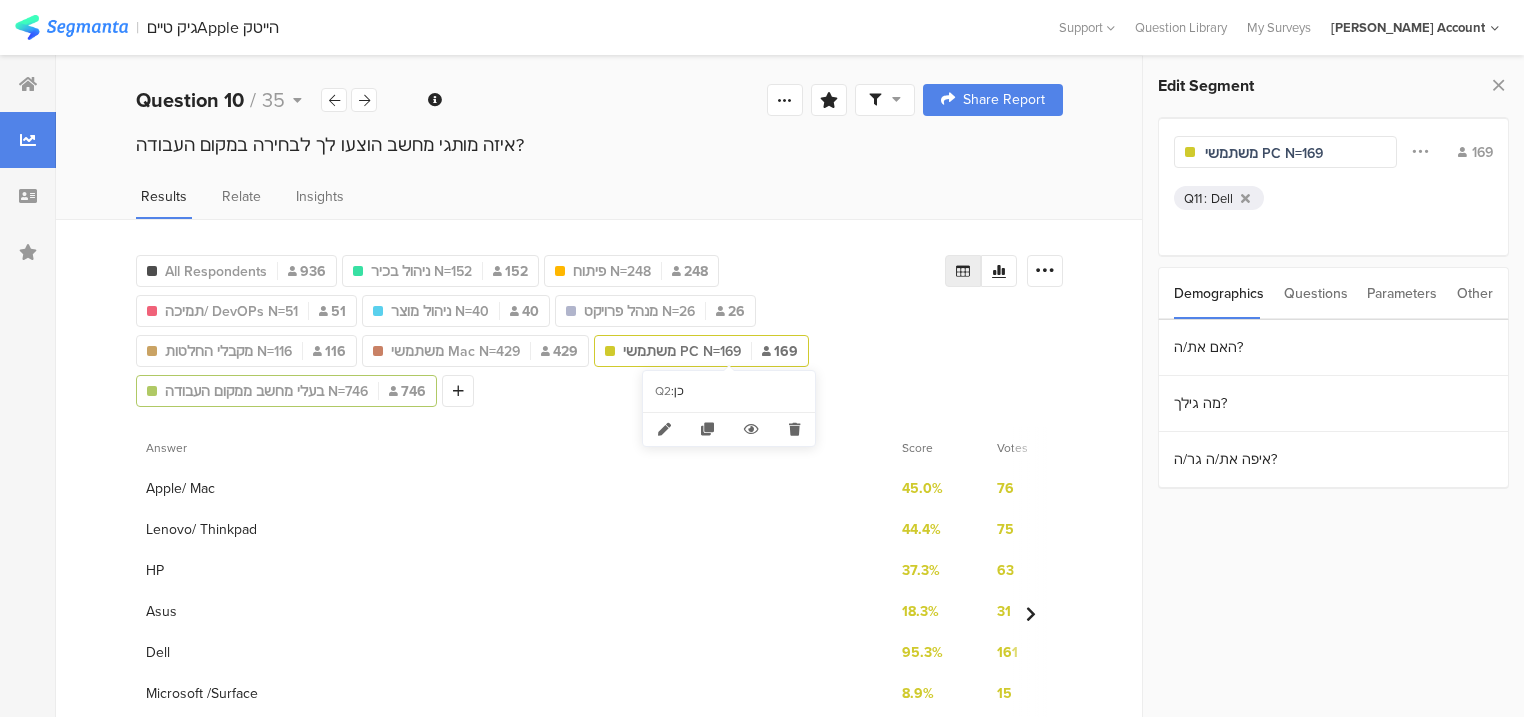 click on "בעלי מחשב ממקום העבודה N=746" at bounding box center (266, 391) 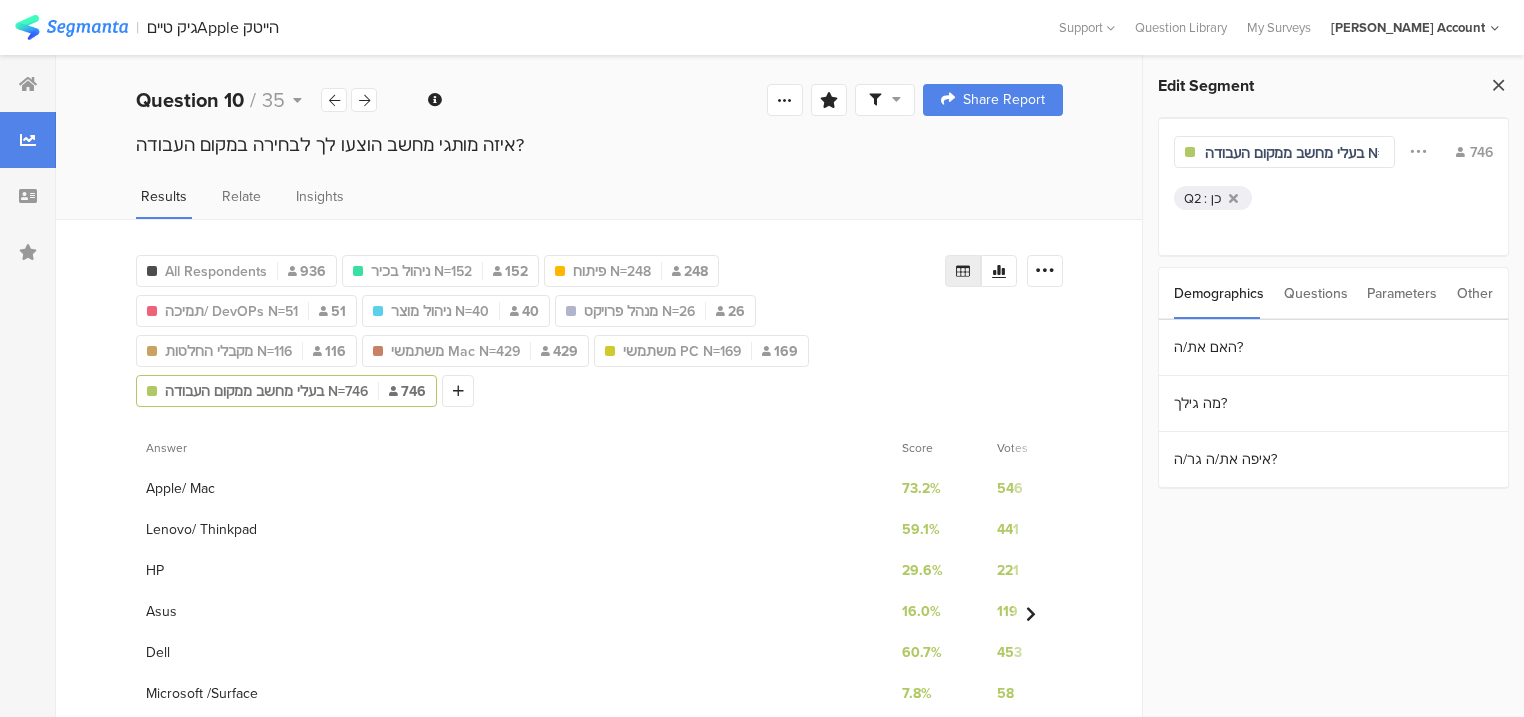 click at bounding box center (1498, 85) 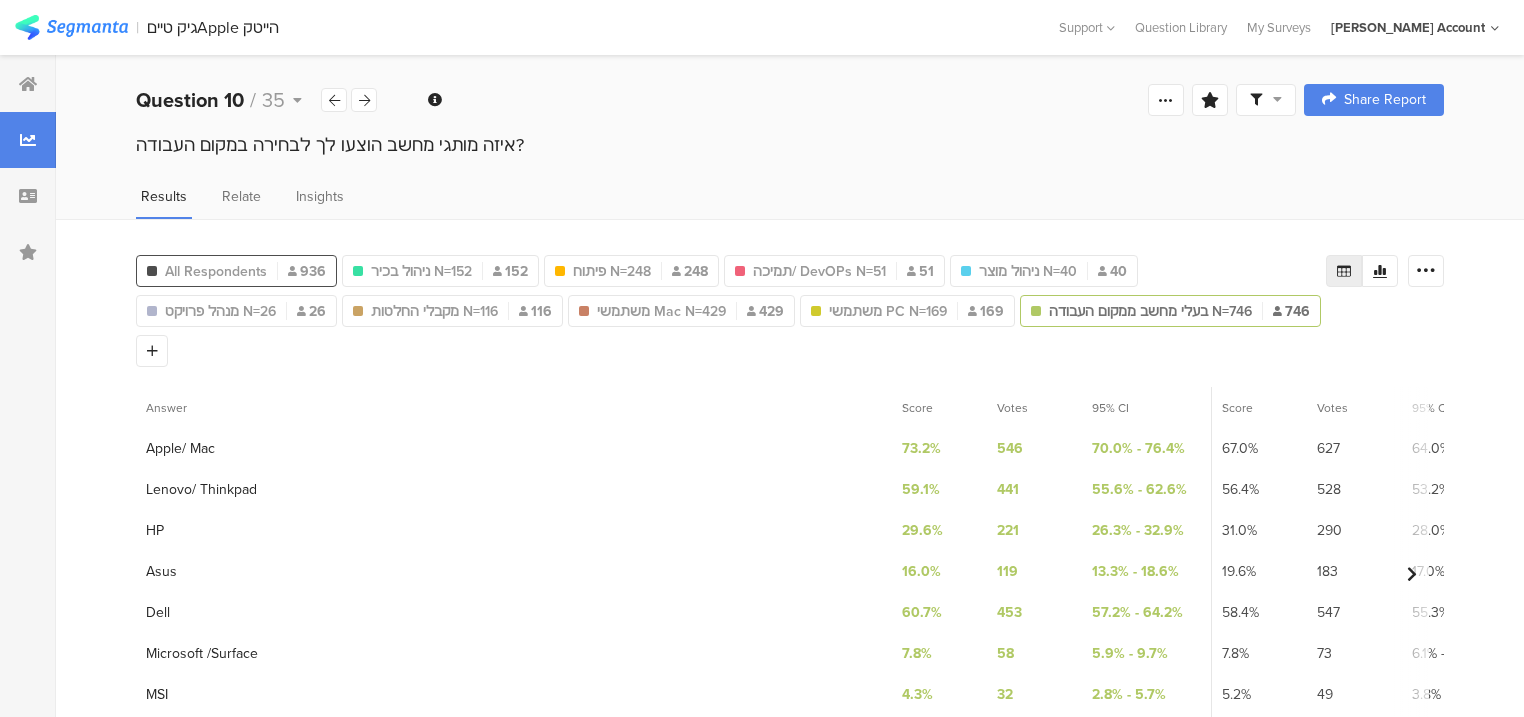 click on "All Respondents       936" at bounding box center [236, 271] 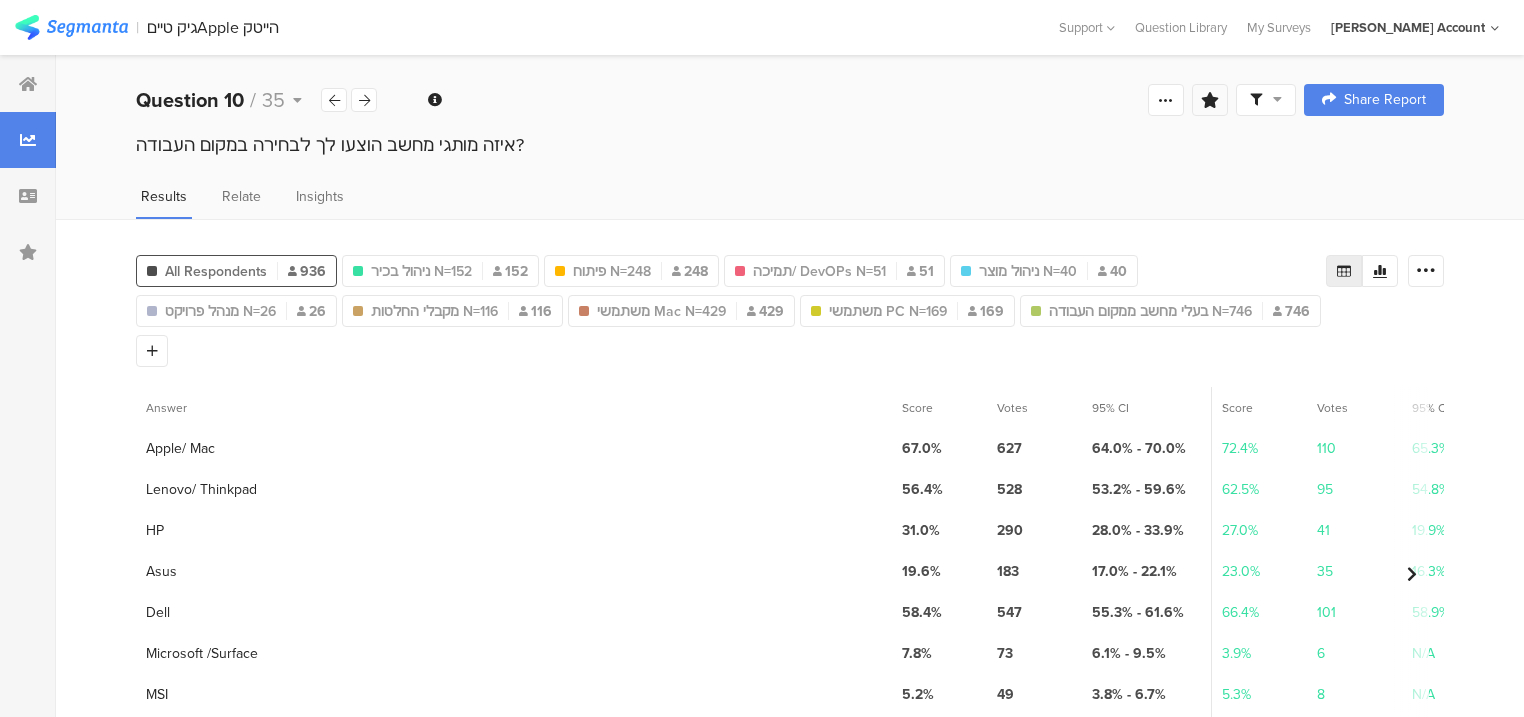 click at bounding box center (1210, 100) 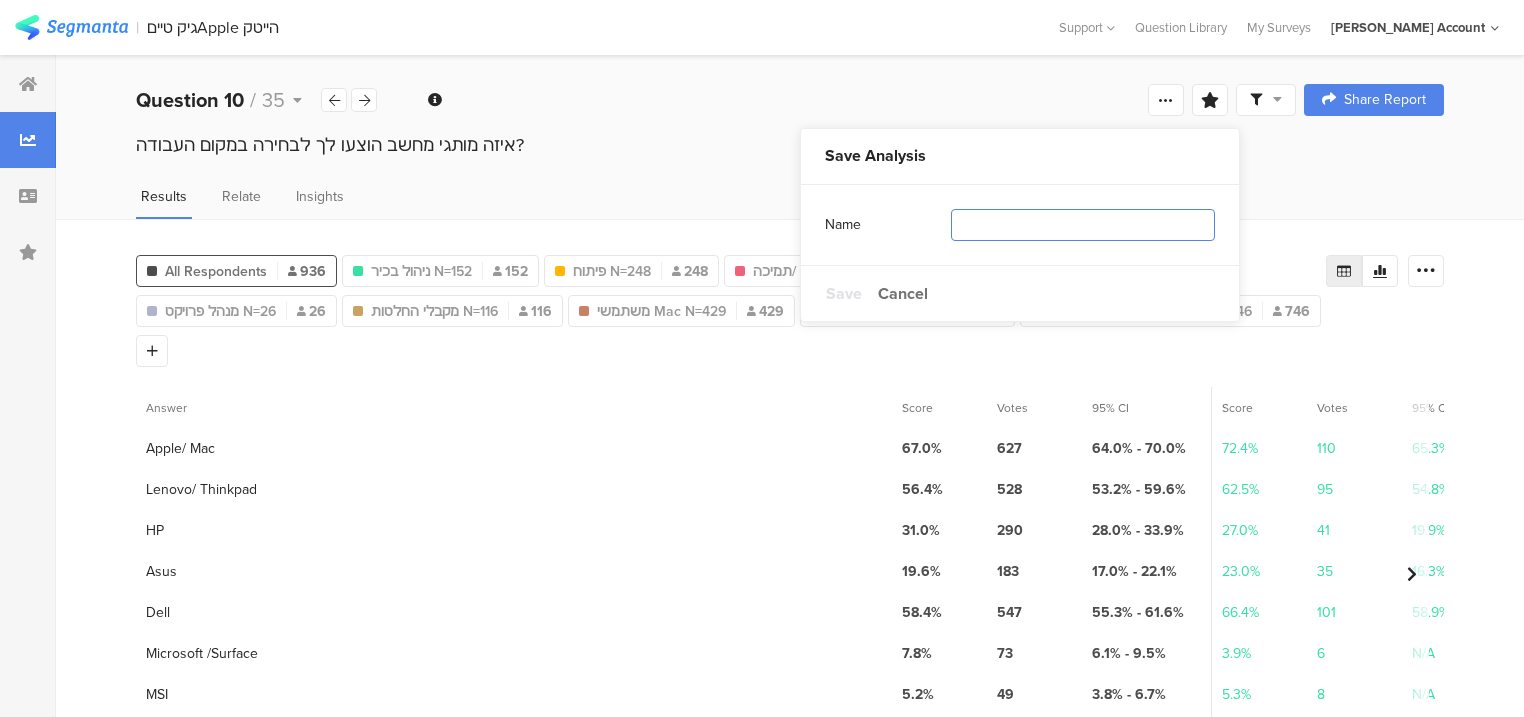 click at bounding box center [1083, 225] 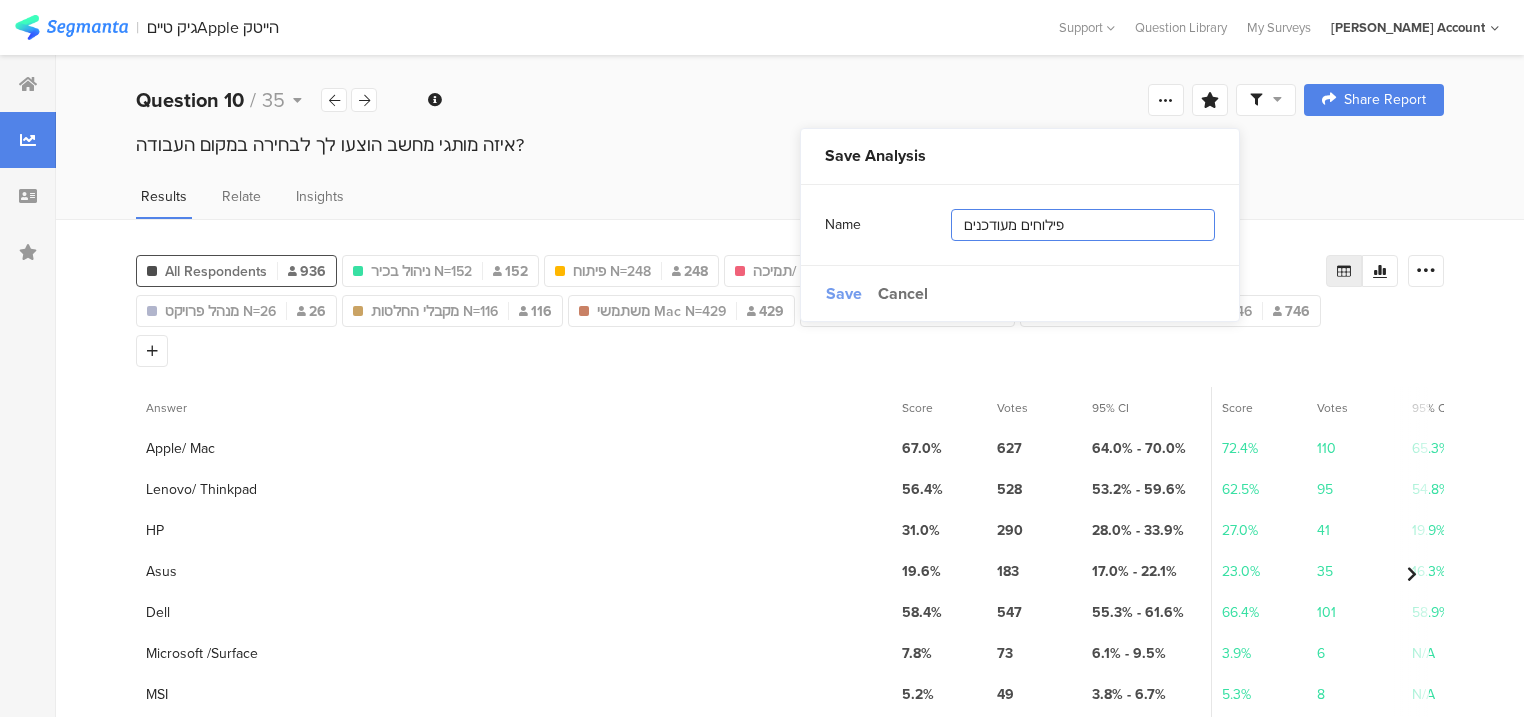 type on "פילוחים מעודכנים" 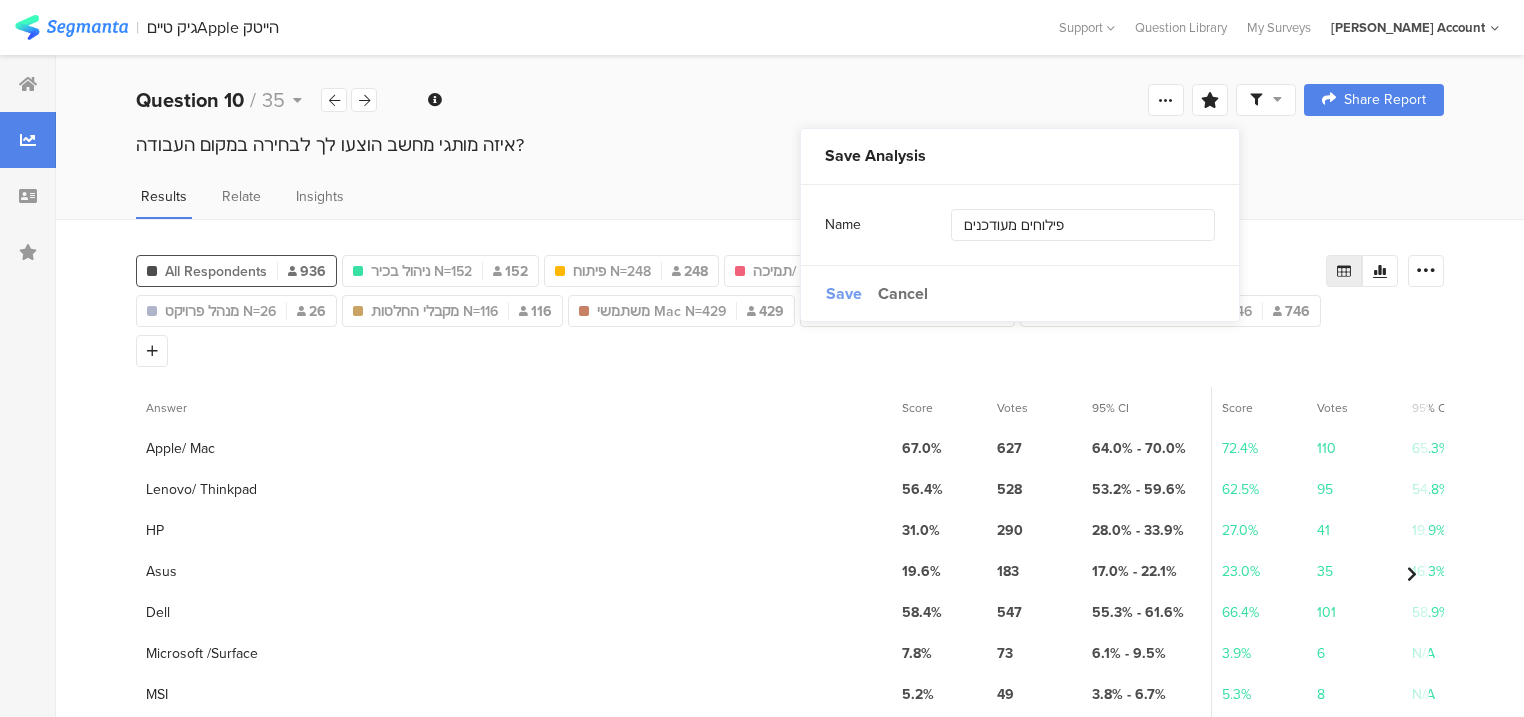 click on "Save" at bounding box center [844, 293] 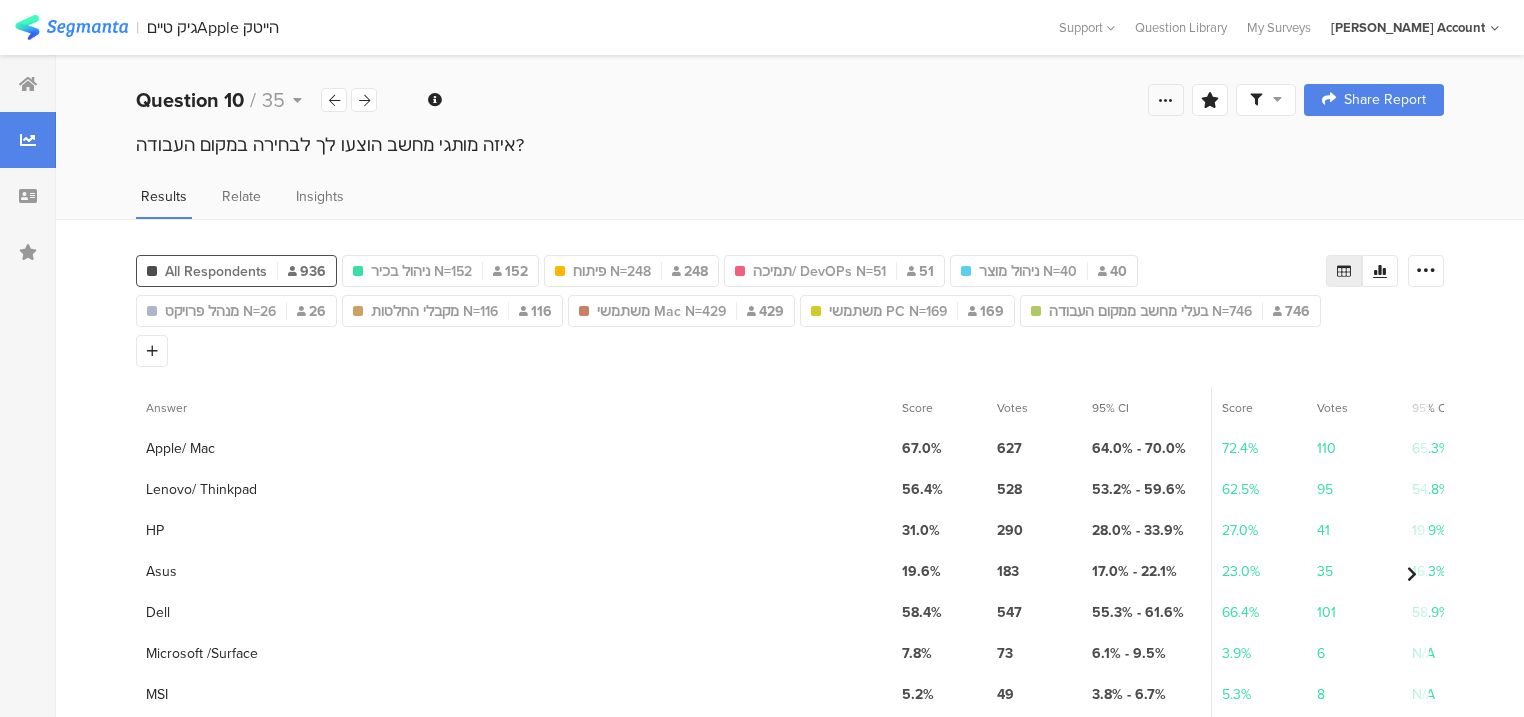 click at bounding box center [1166, 100] 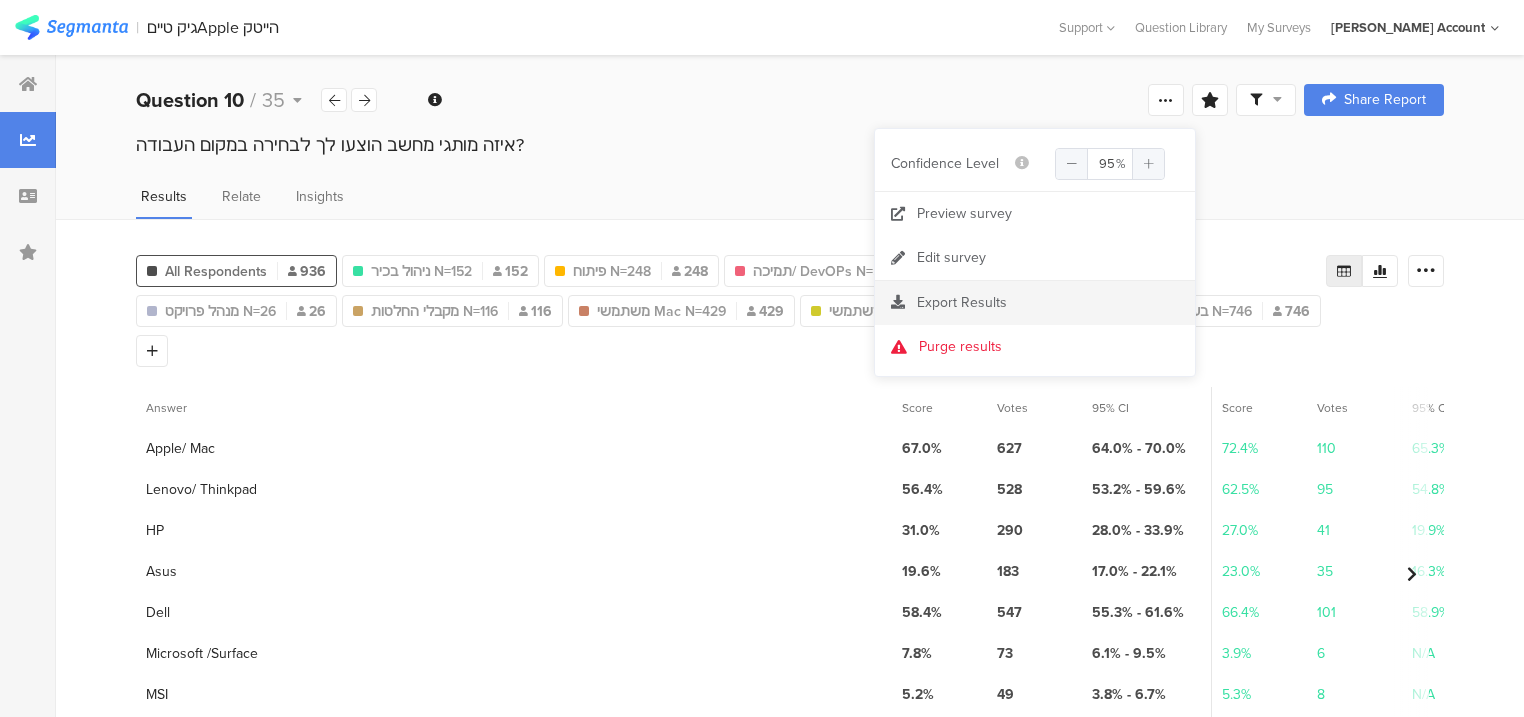 click on "Export Results" at bounding box center (1035, 303) 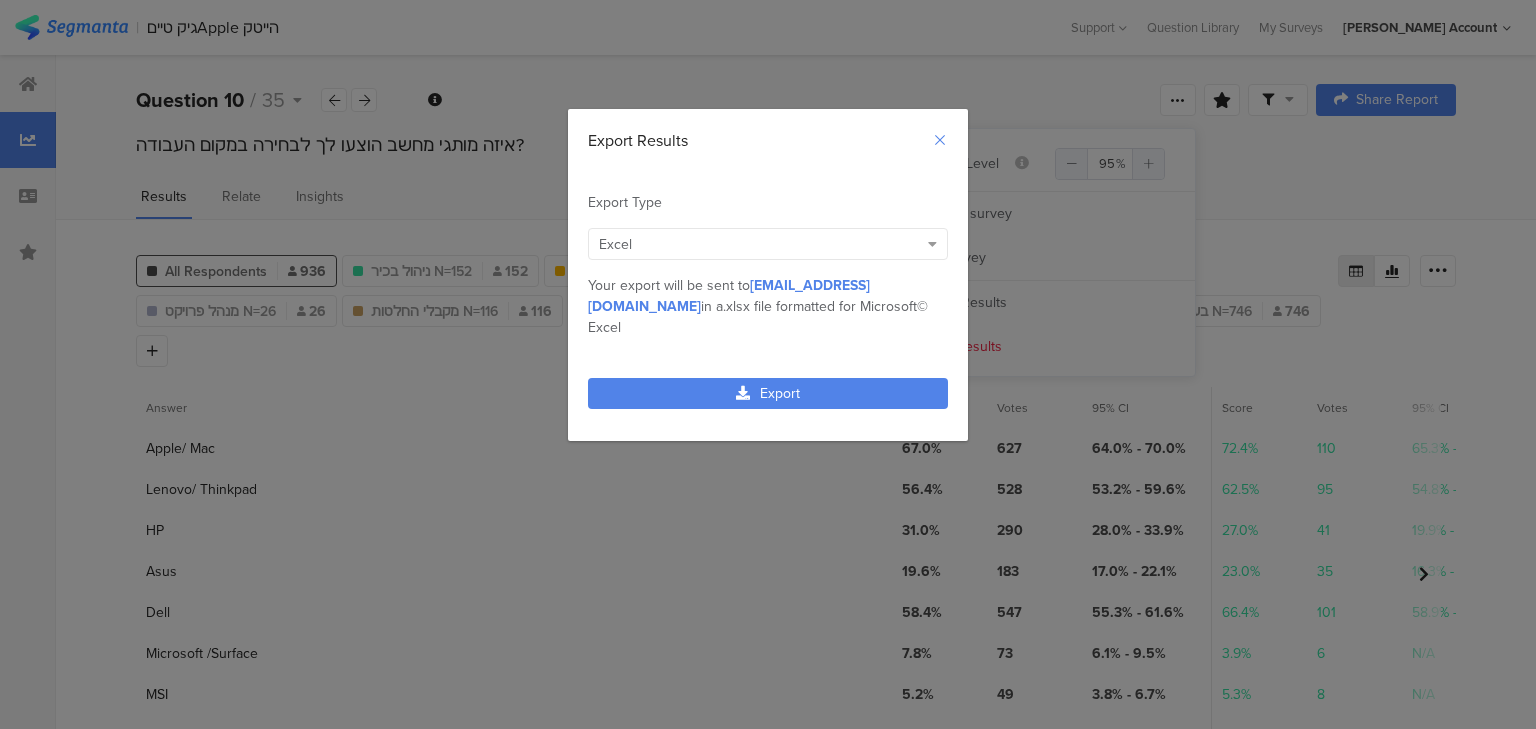 click at bounding box center (940, 140) 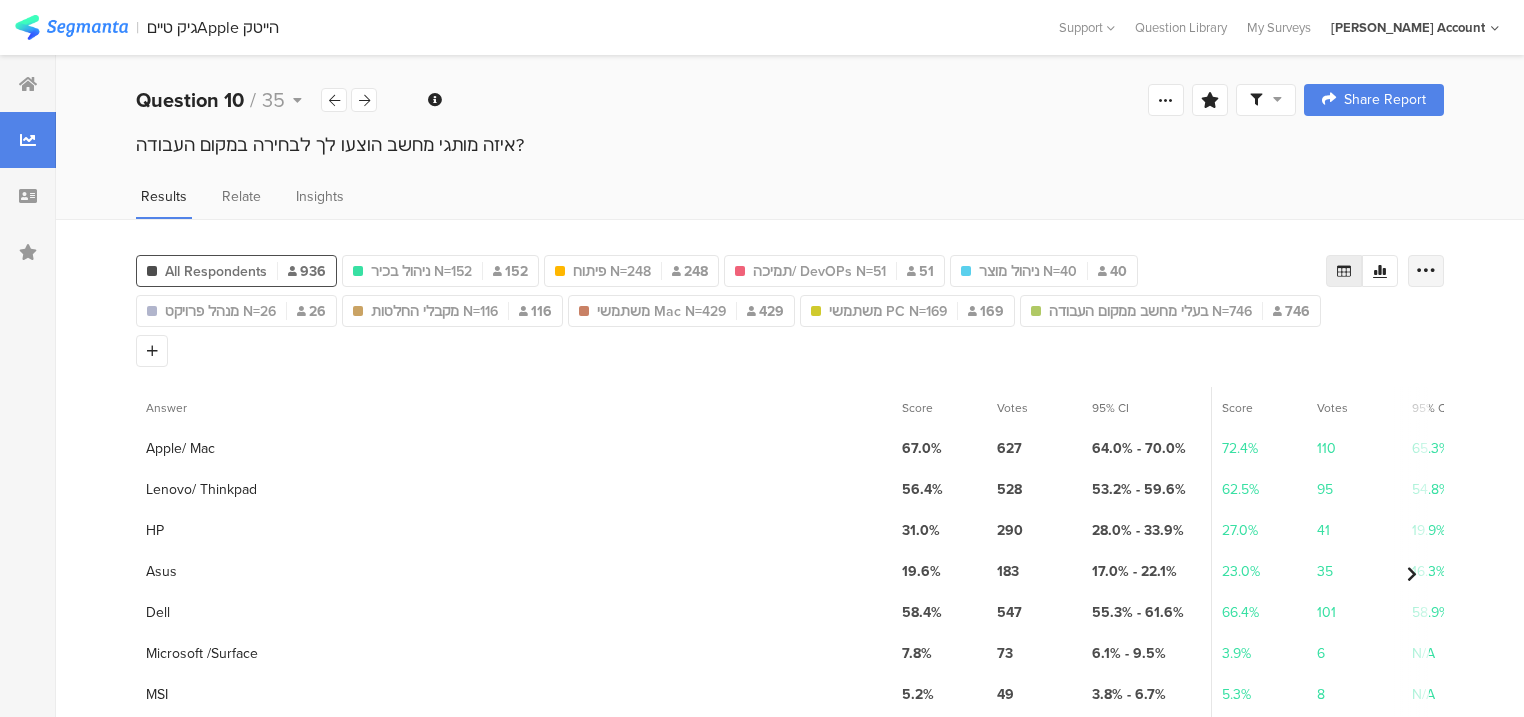 click at bounding box center [1426, 271] 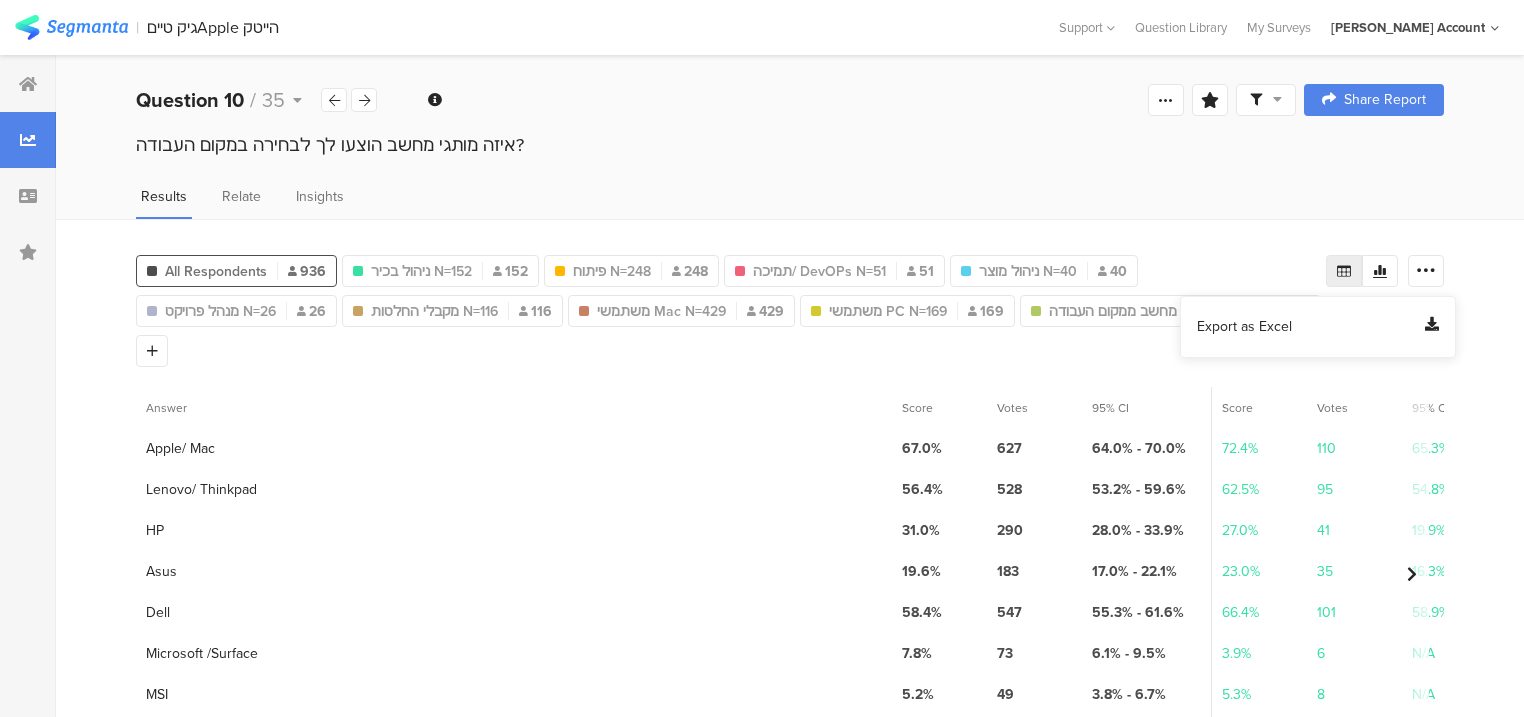 click on "Export as Excel" at bounding box center (1244, 327) 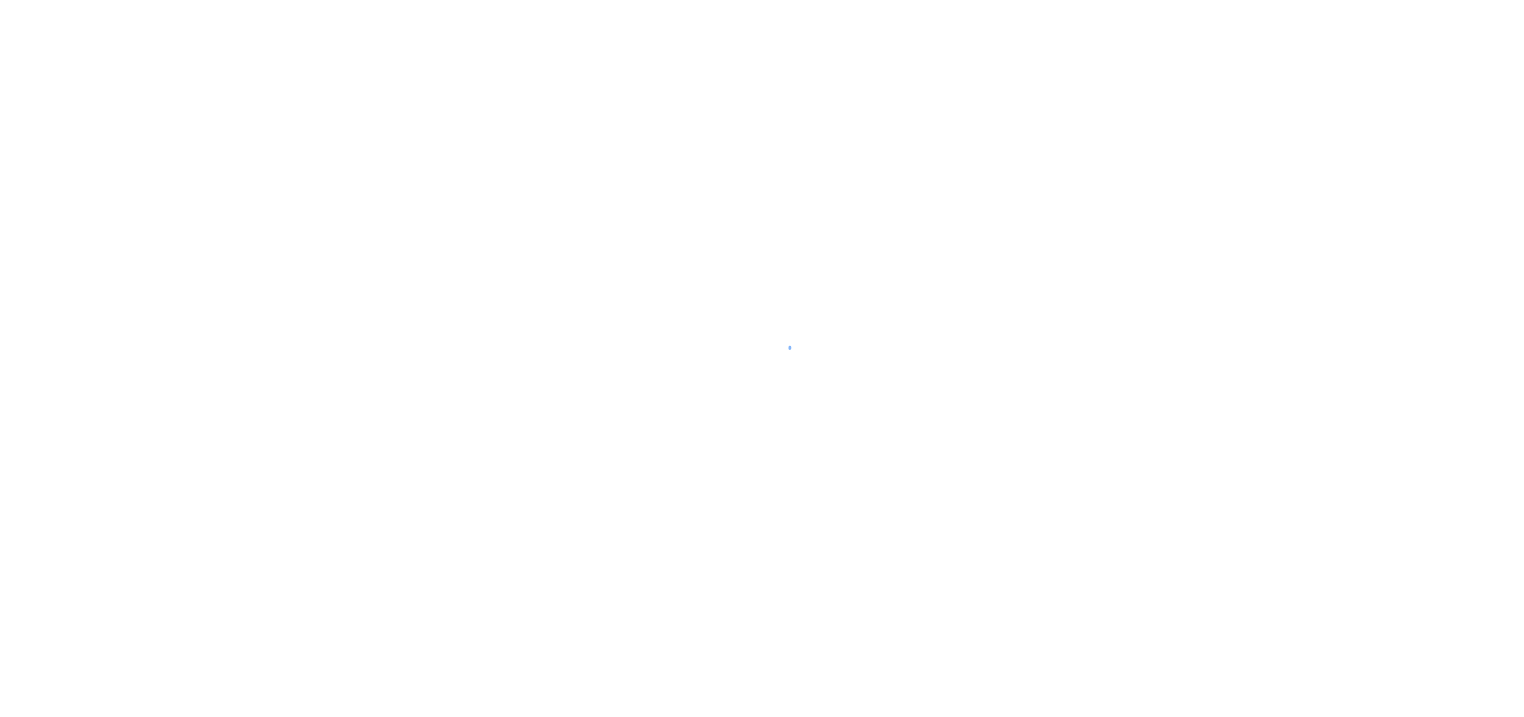 scroll, scrollTop: 0, scrollLeft: 0, axis: both 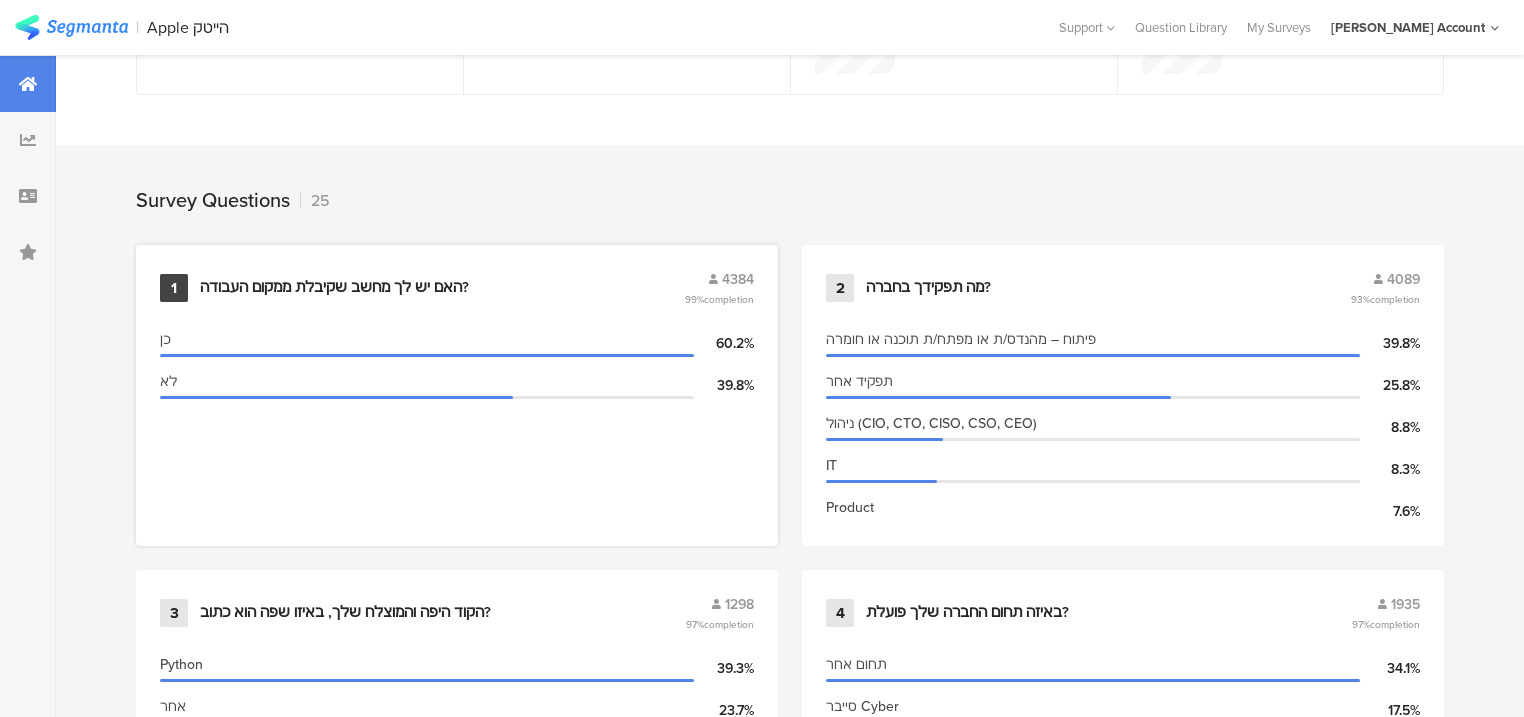 click on "האם יש לך מחשב שקיבלת ממקום העבודה?" at bounding box center [334, 288] 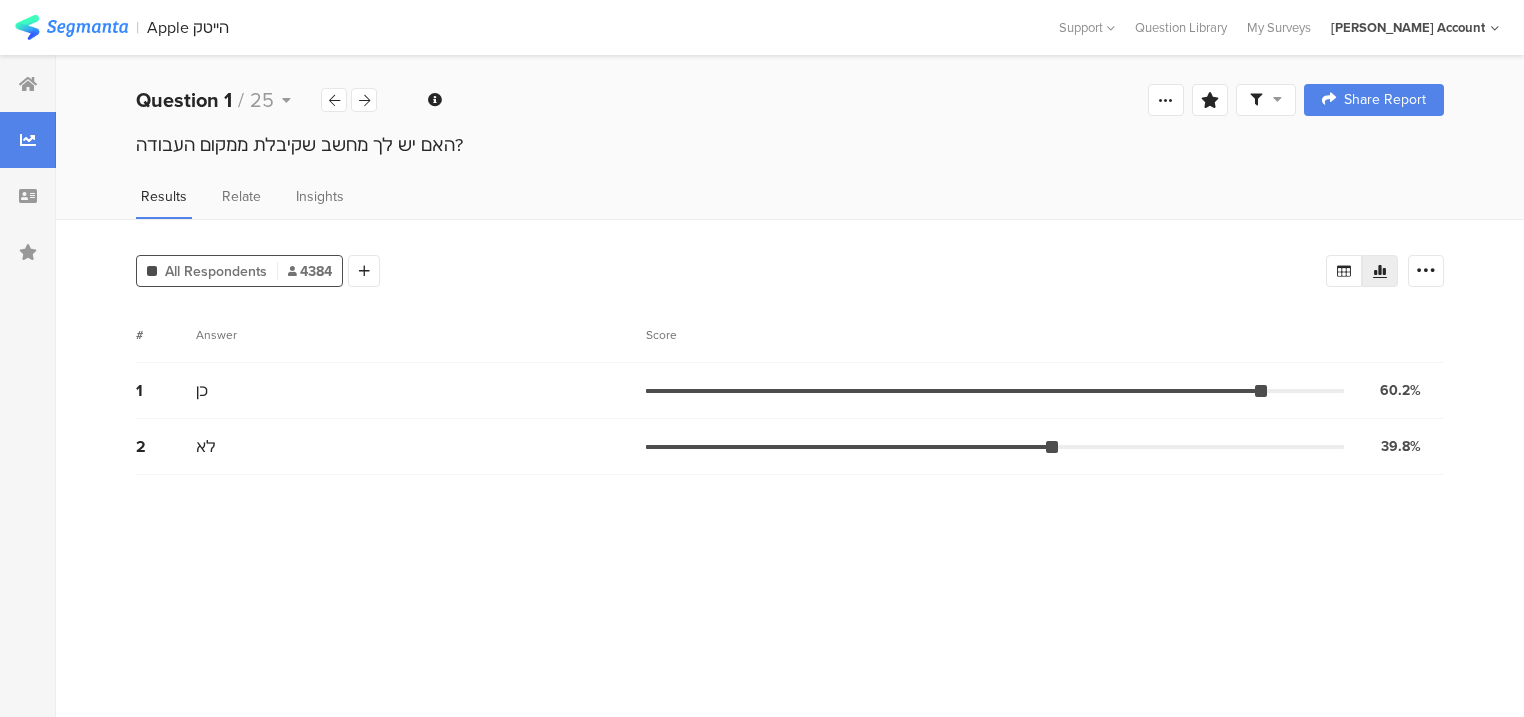 scroll, scrollTop: 0, scrollLeft: 0, axis: both 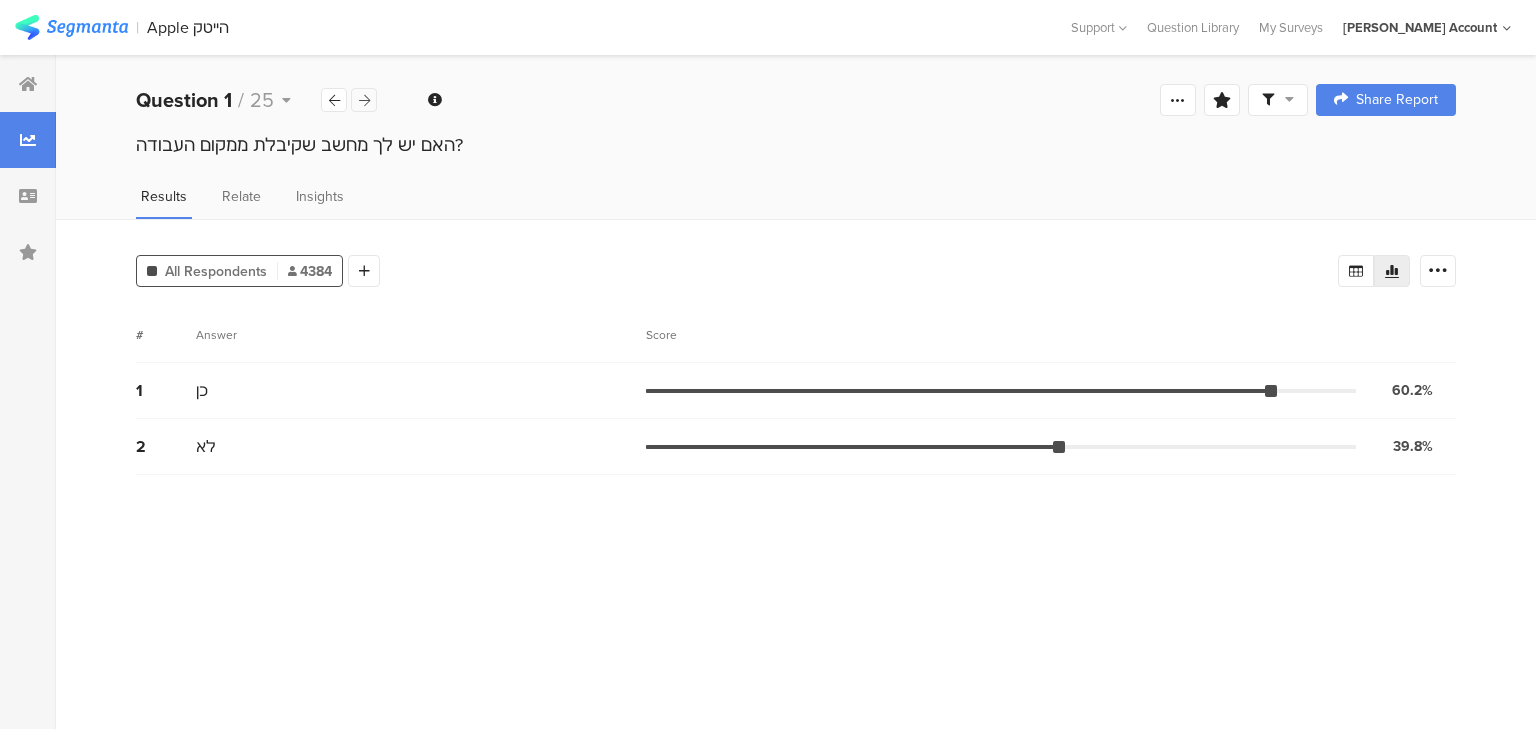 click at bounding box center [364, 100] 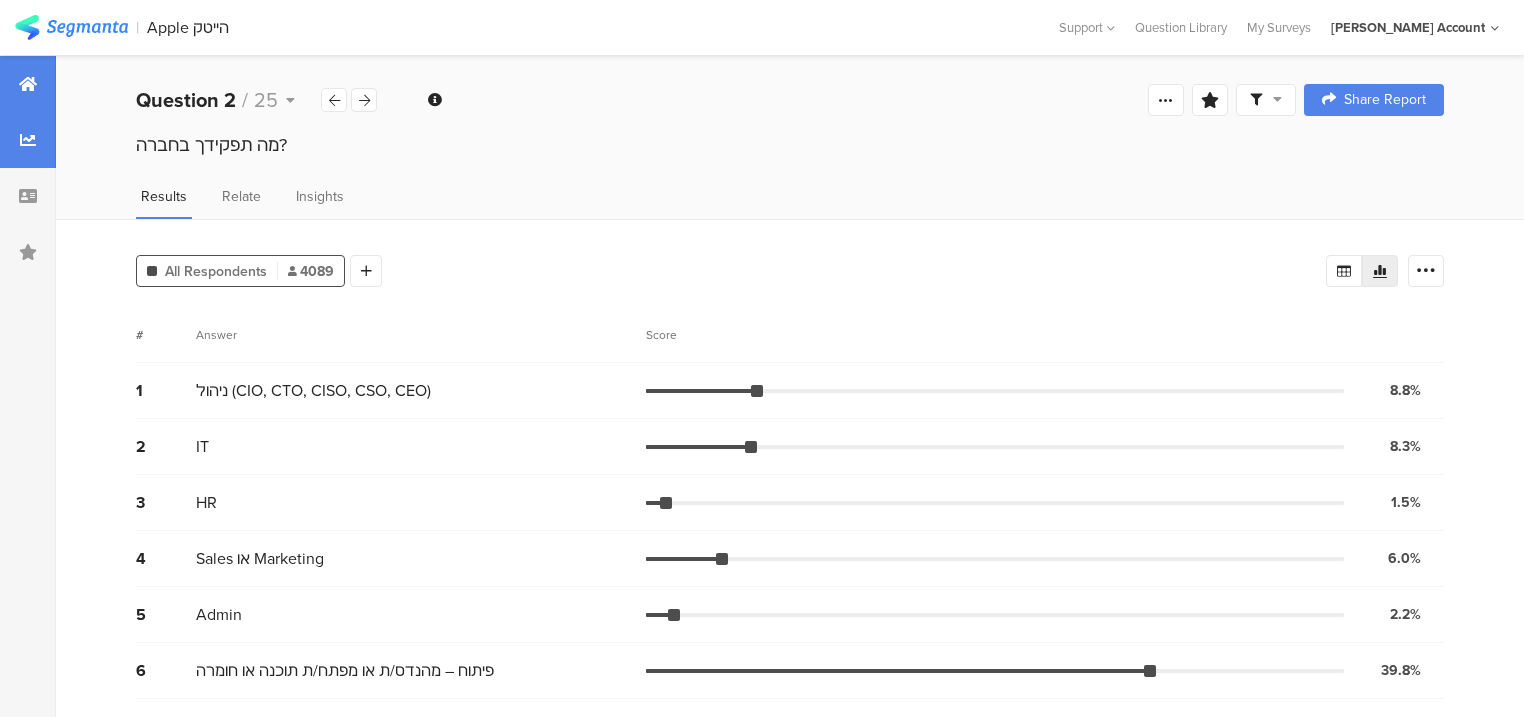 click at bounding box center [28, 84] 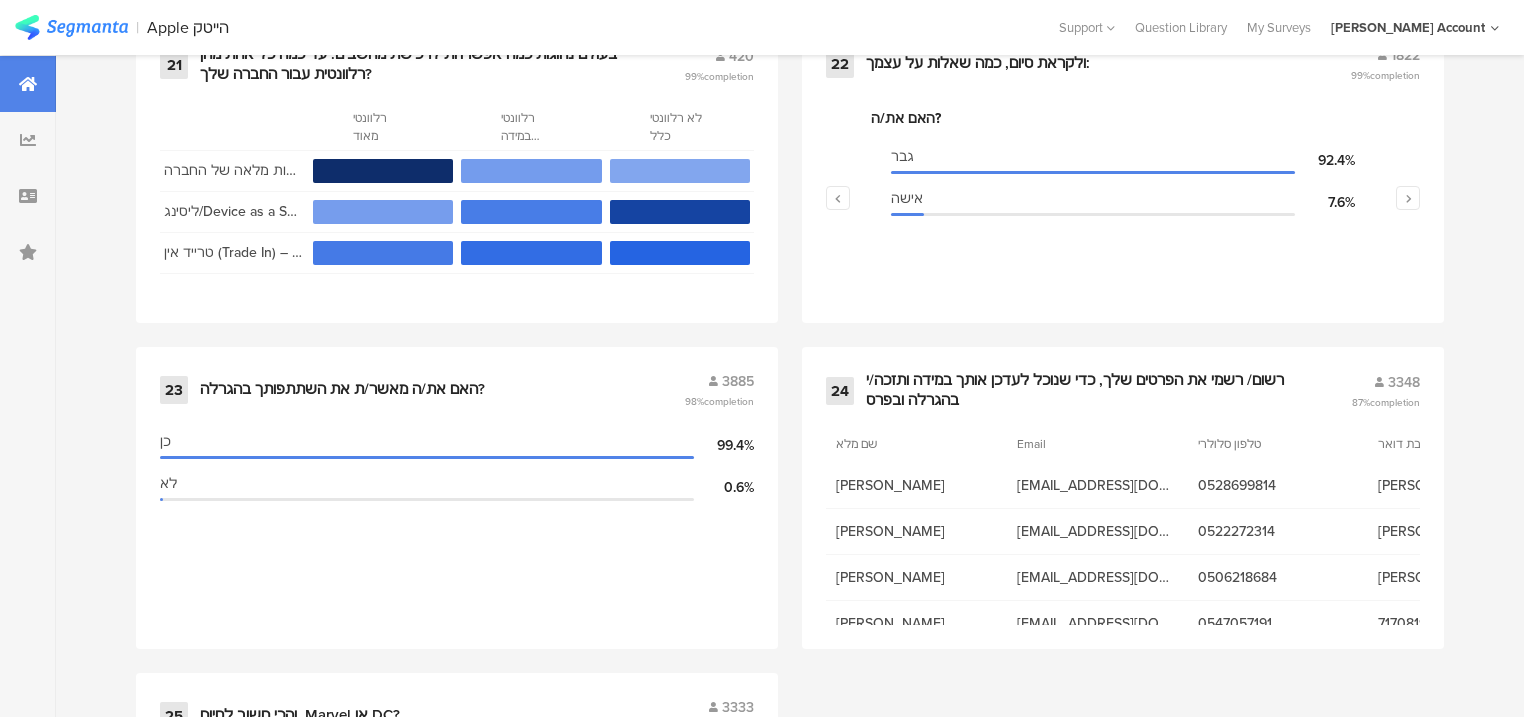 scroll, scrollTop: 4164, scrollLeft: 0, axis: vertical 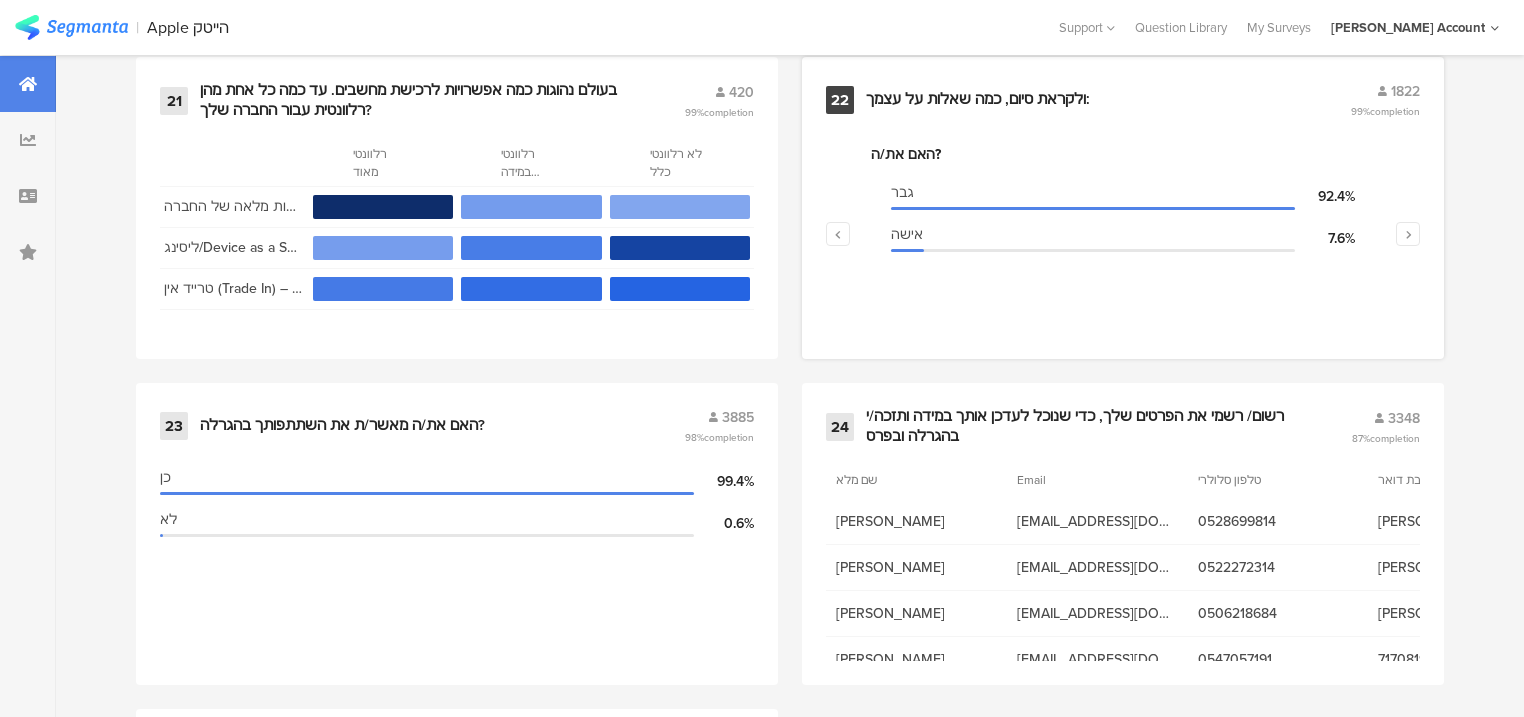 click on "ולקראת סיום, כמה שאלות על עצמך:" at bounding box center (978, 100) 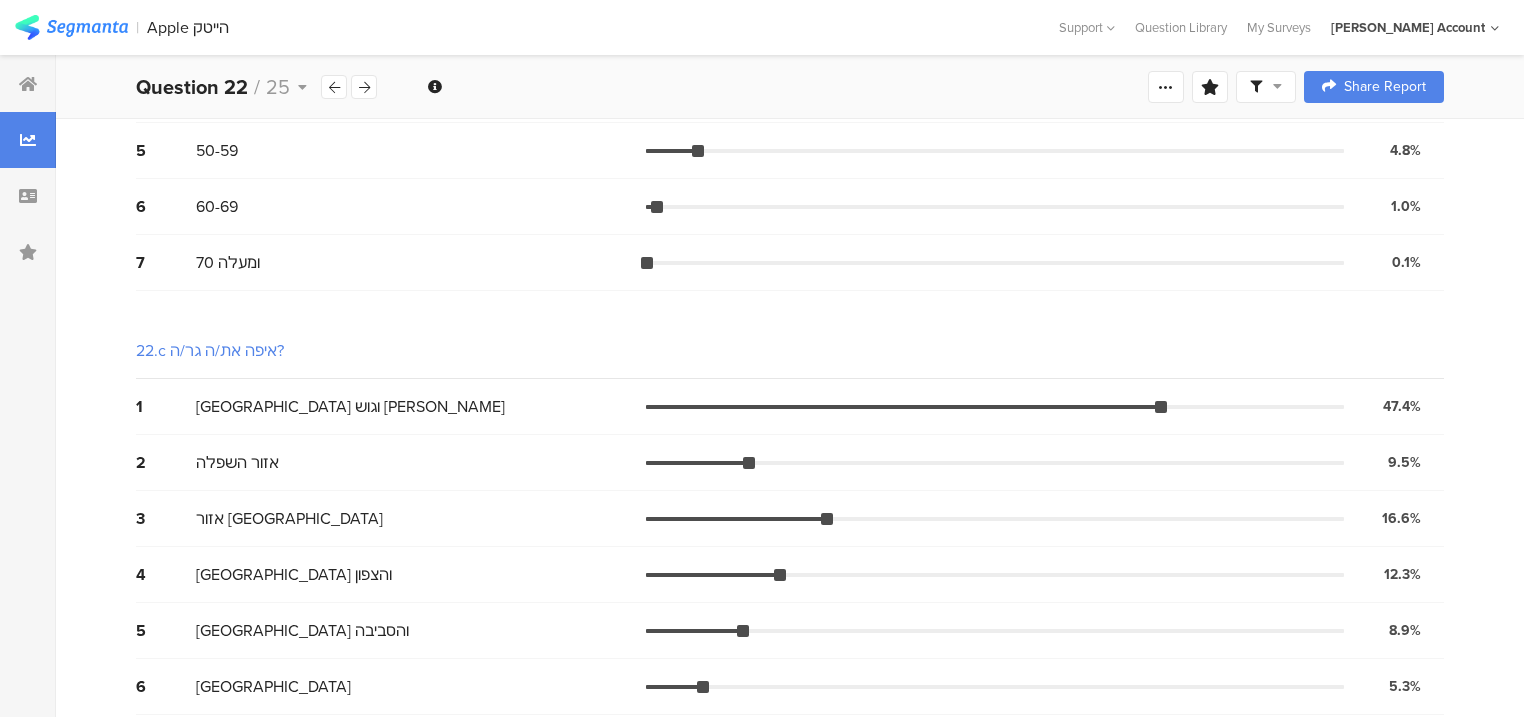 scroll, scrollTop: 674, scrollLeft: 0, axis: vertical 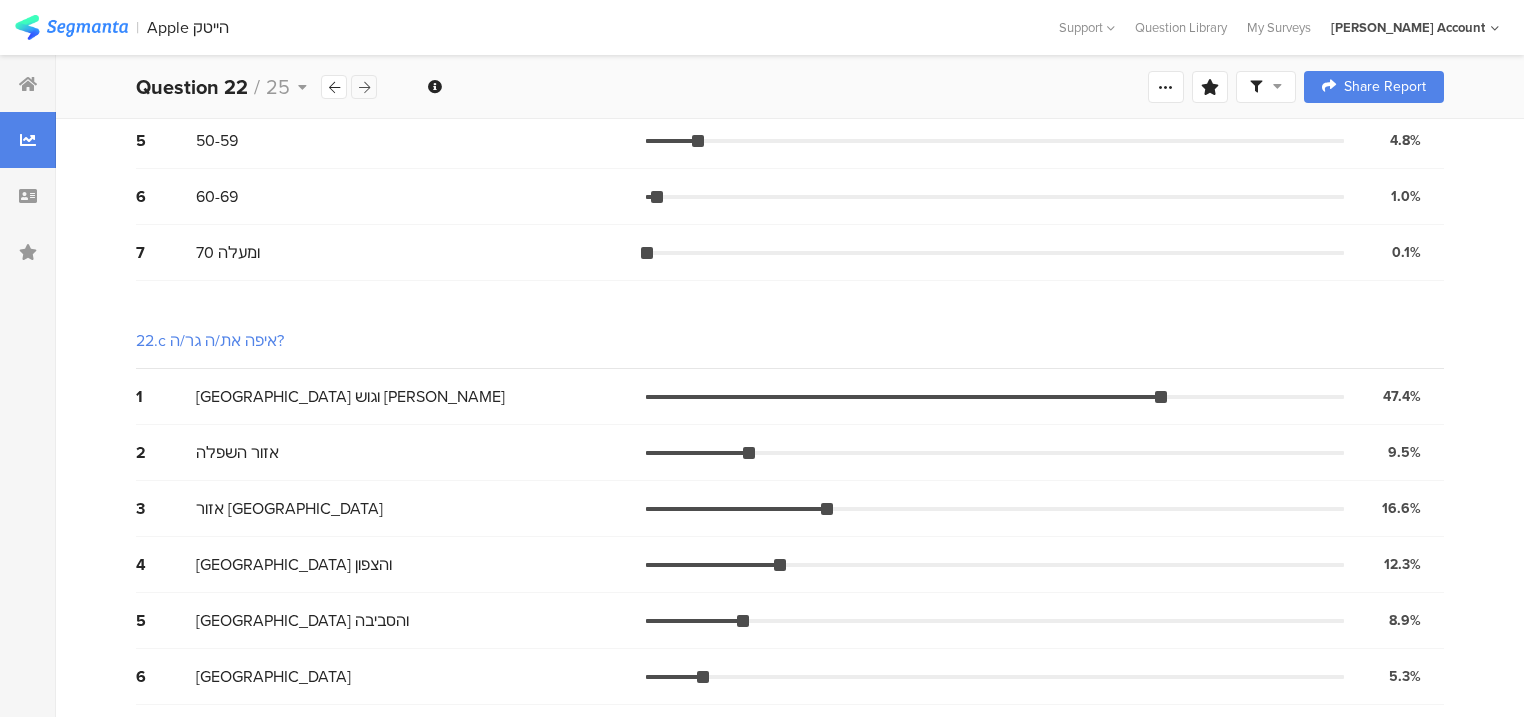 click at bounding box center (364, 87) 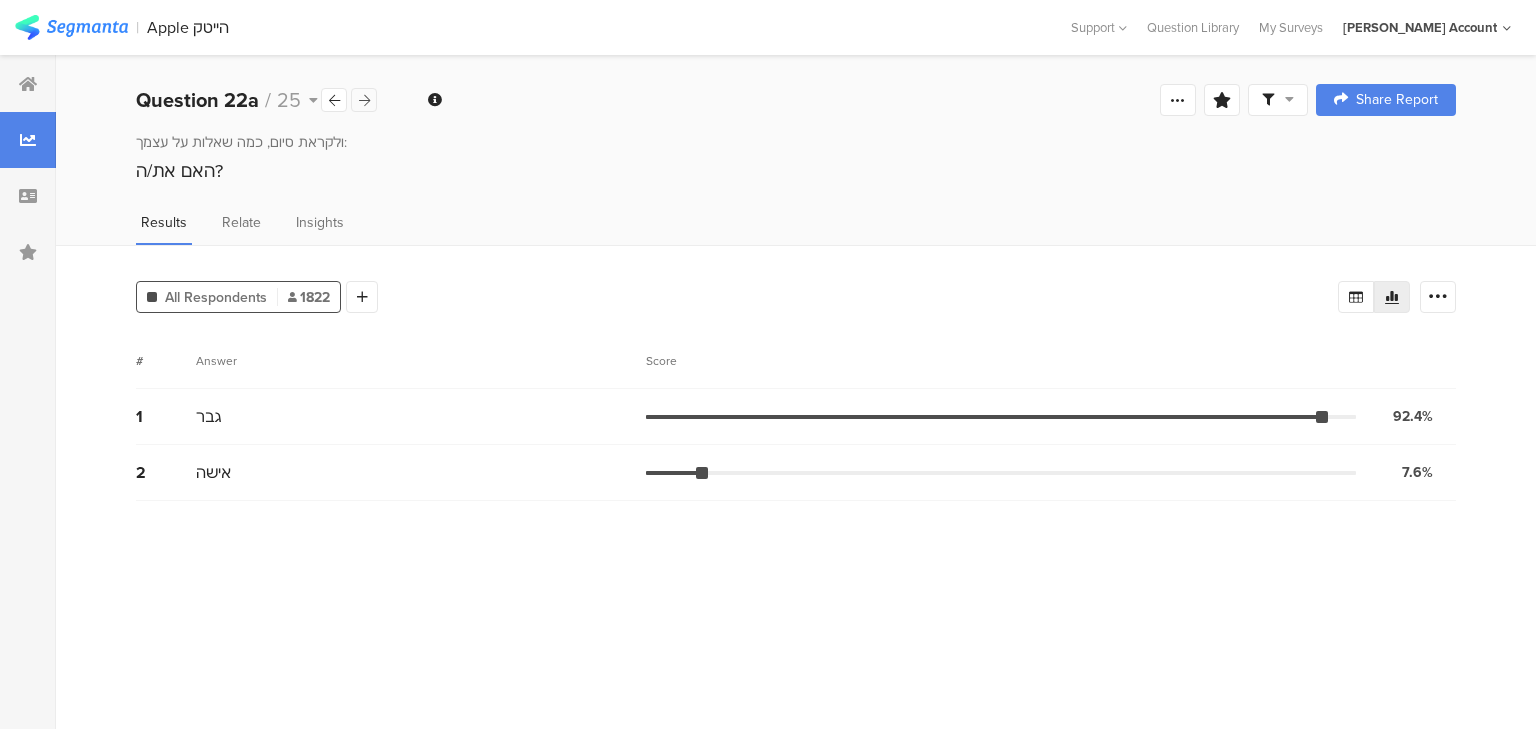 click on "Question 22a   /   25" at bounding box center [257, 100] 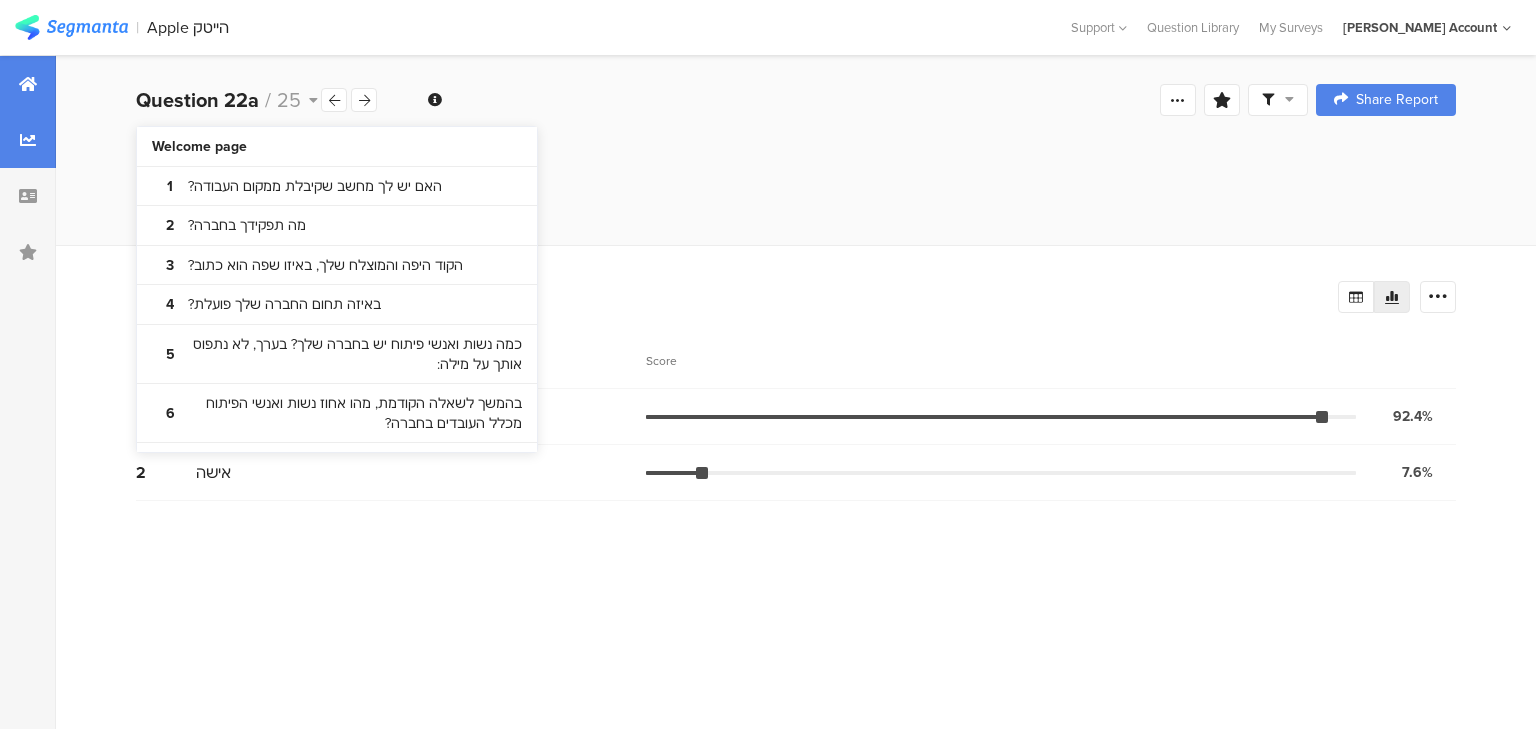 click at bounding box center [28, 84] 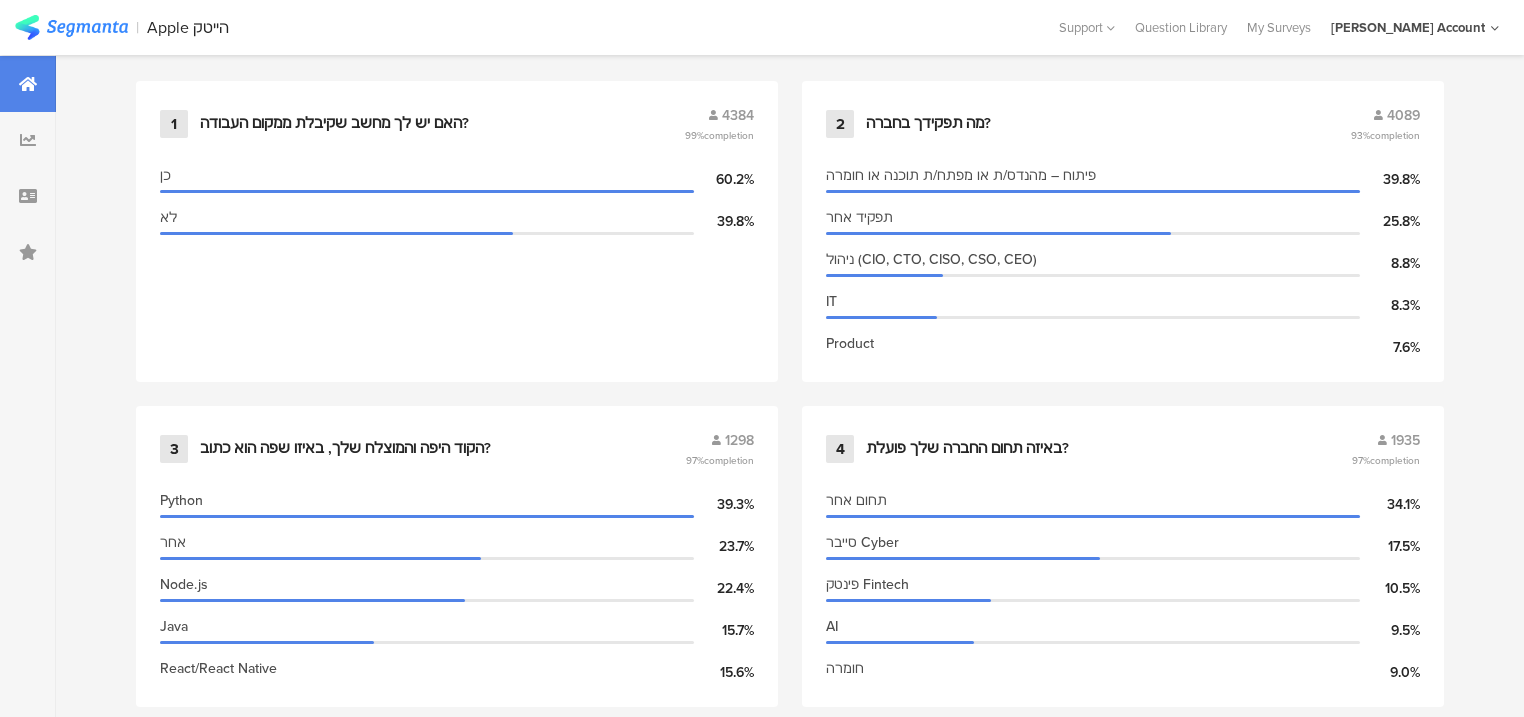 scroll, scrollTop: 880, scrollLeft: 0, axis: vertical 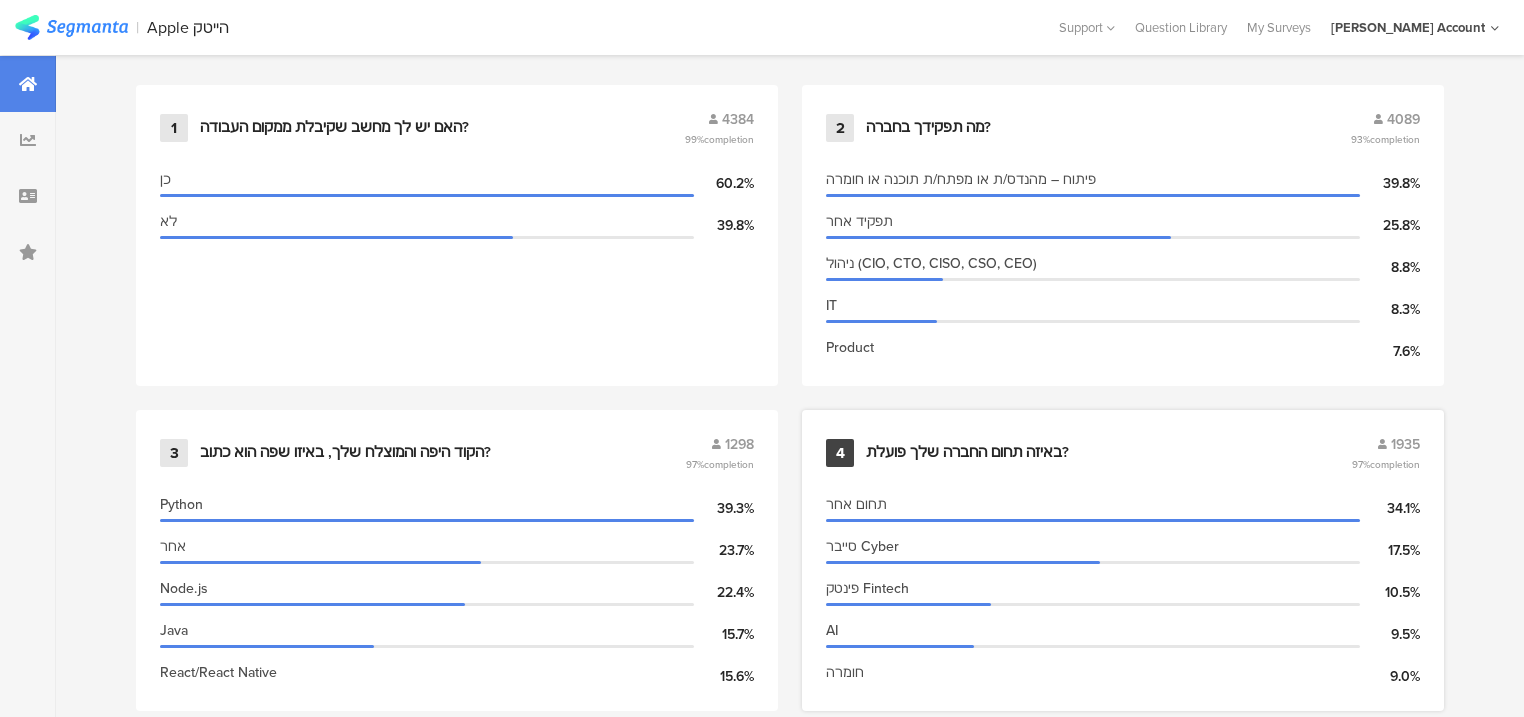 click on "באיזה תחום החברה שלך פועלת?" at bounding box center [967, 453] 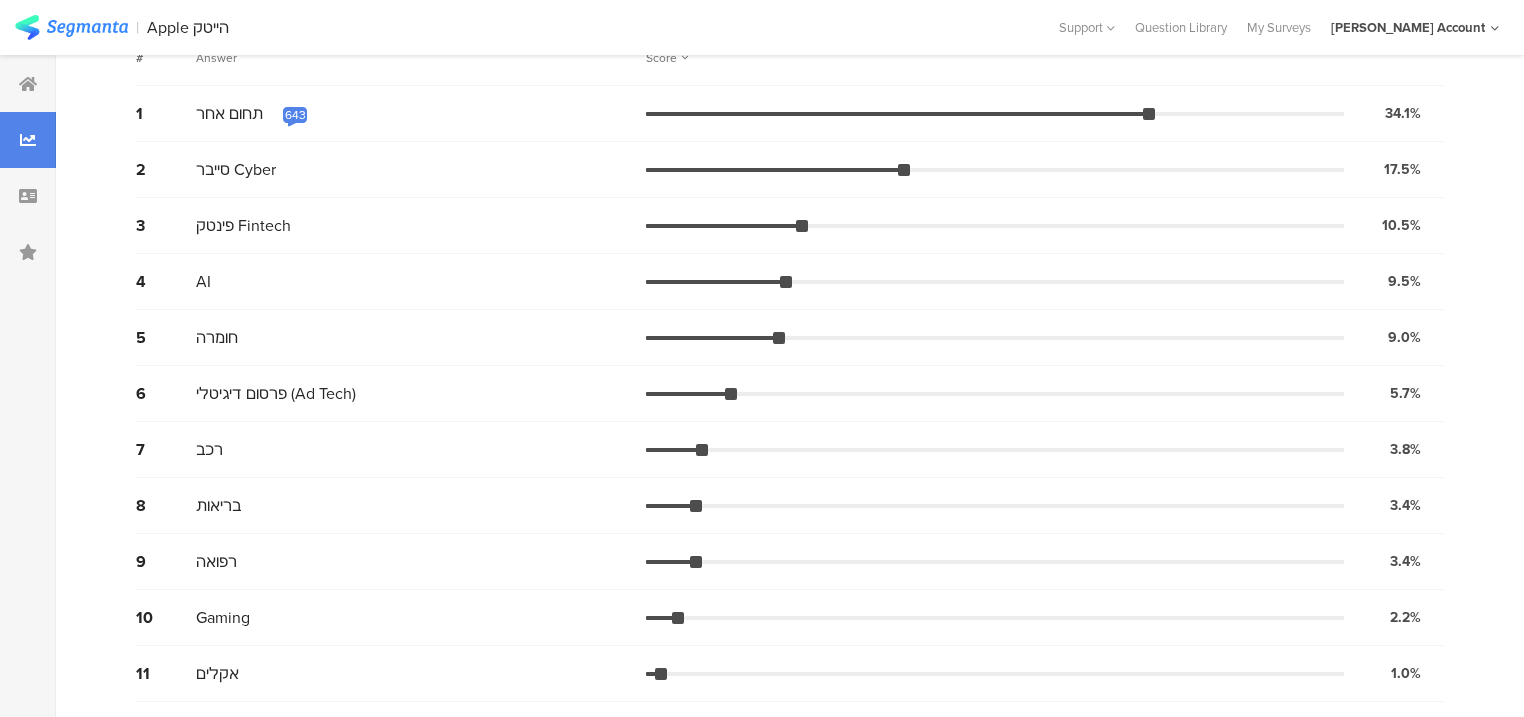 scroll, scrollTop: 0, scrollLeft: 0, axis: both 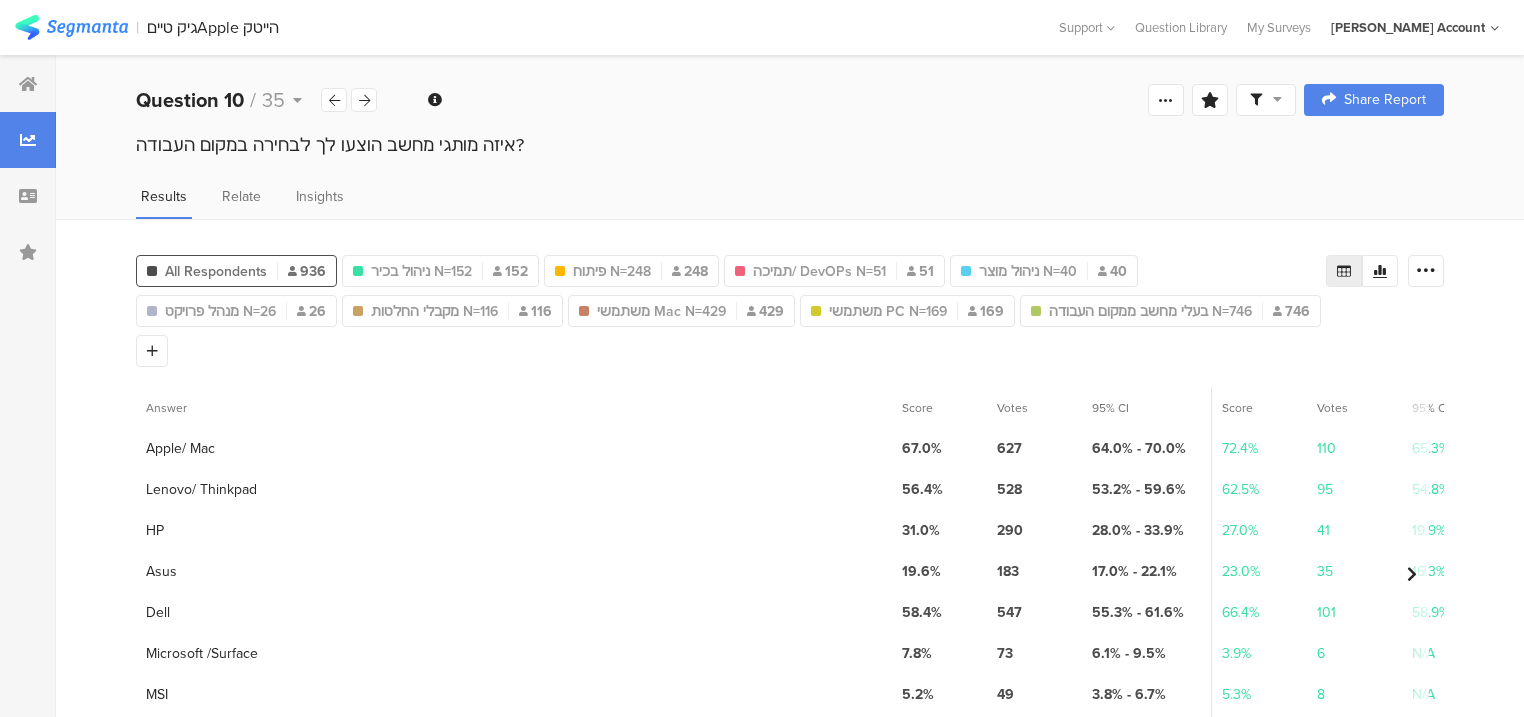 click on "איזה מותגי מחשב הוצעו לך לבחירה במקום העבודה?" at bounding box center (790, 164) 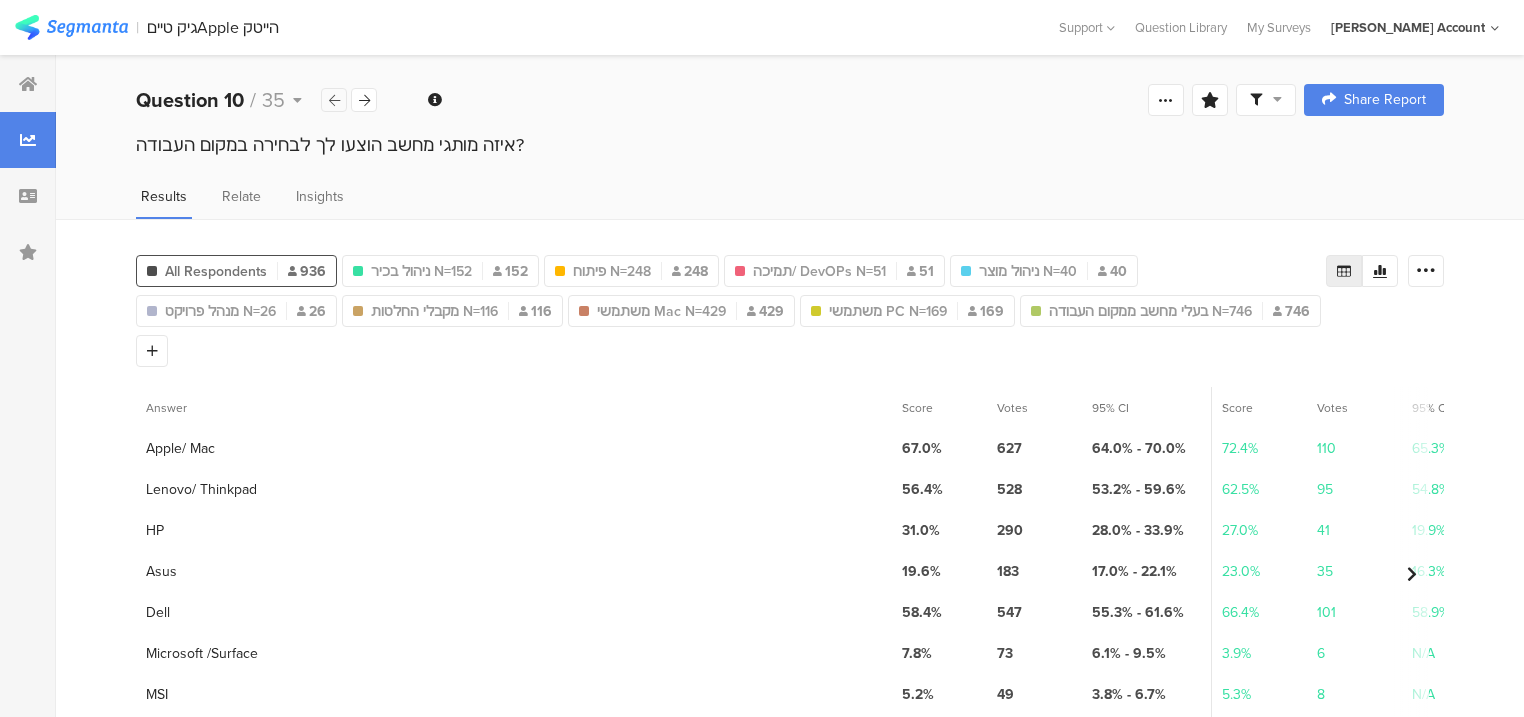 click at bounding box center (334, 100) 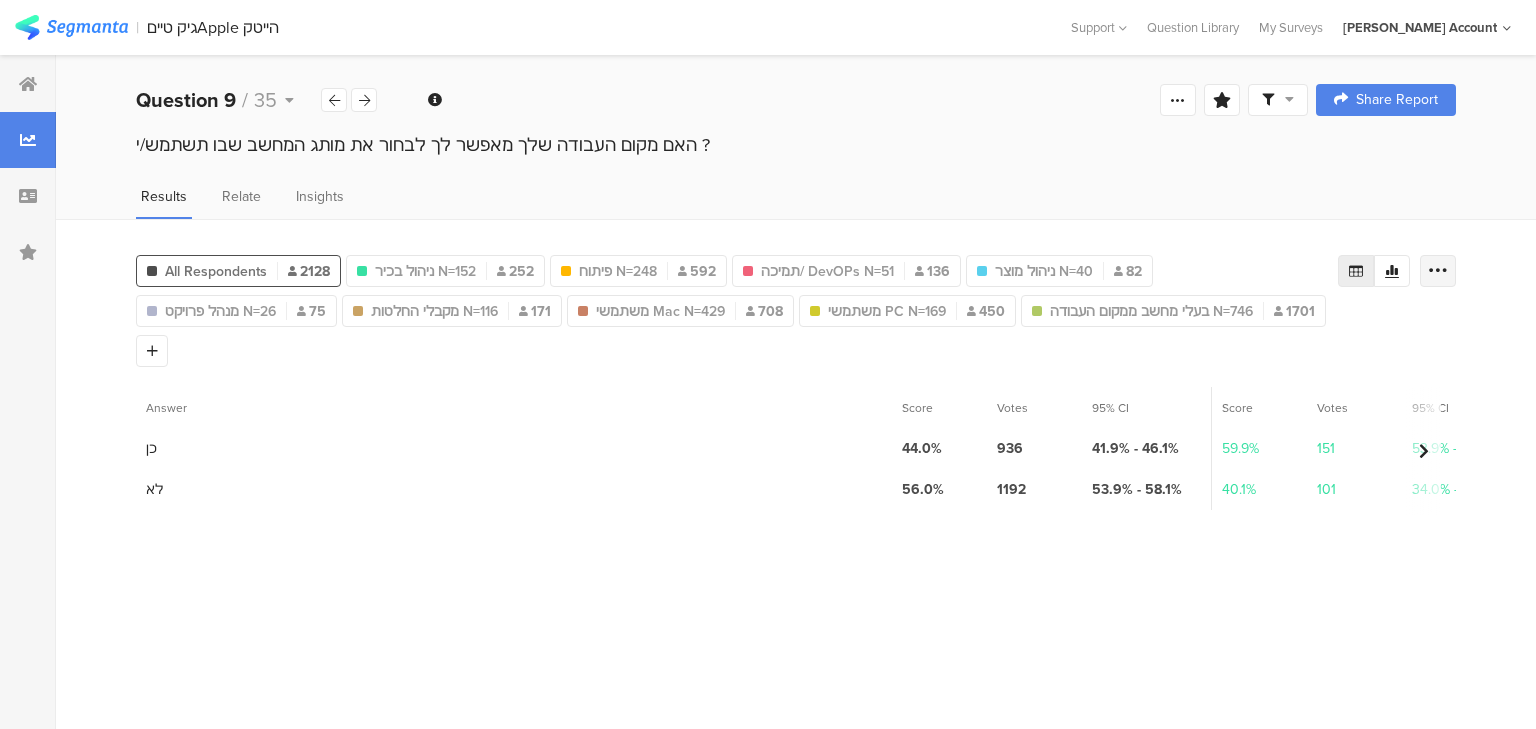 click at bounding box center (1438, 271) 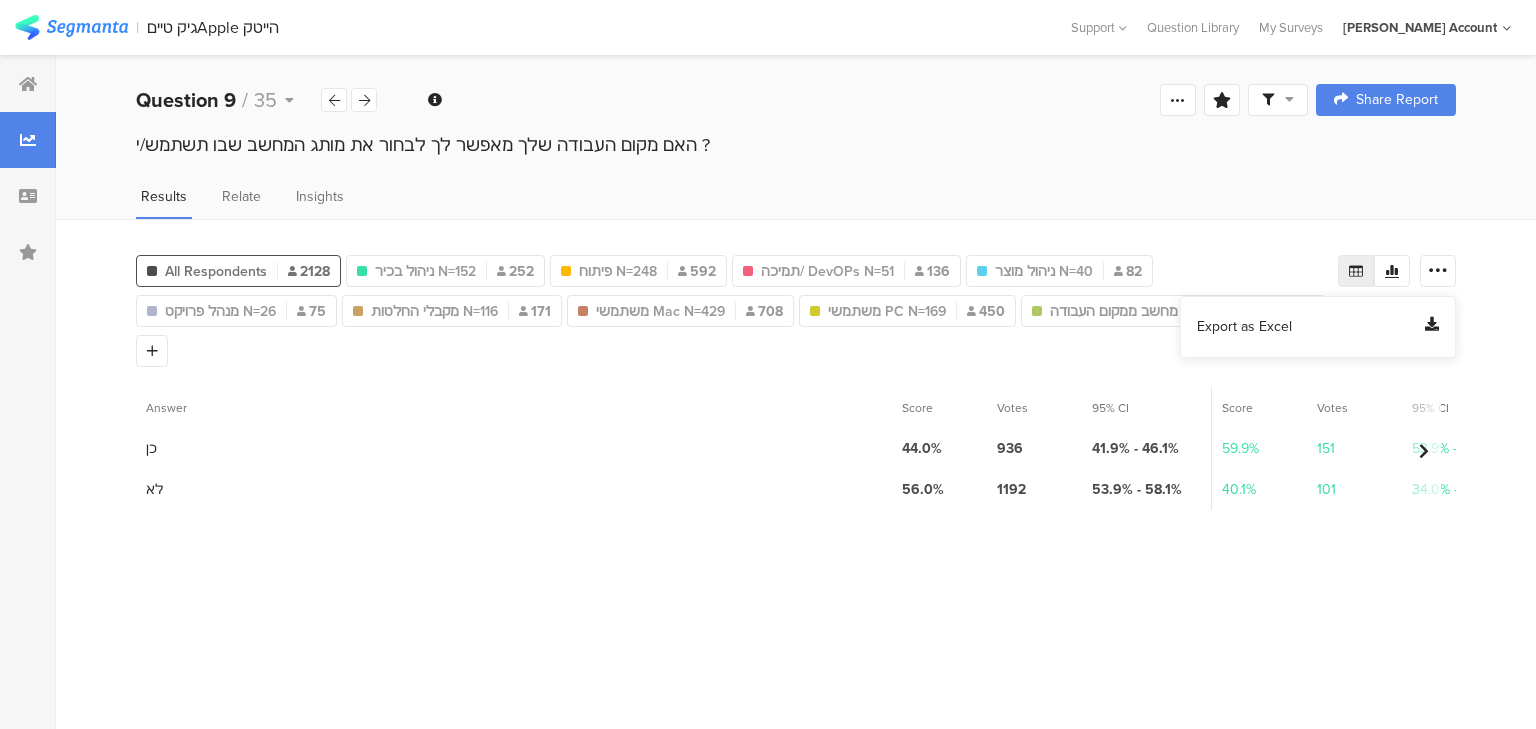 click on "Export as Excel" at bounding box center (1244, 327) 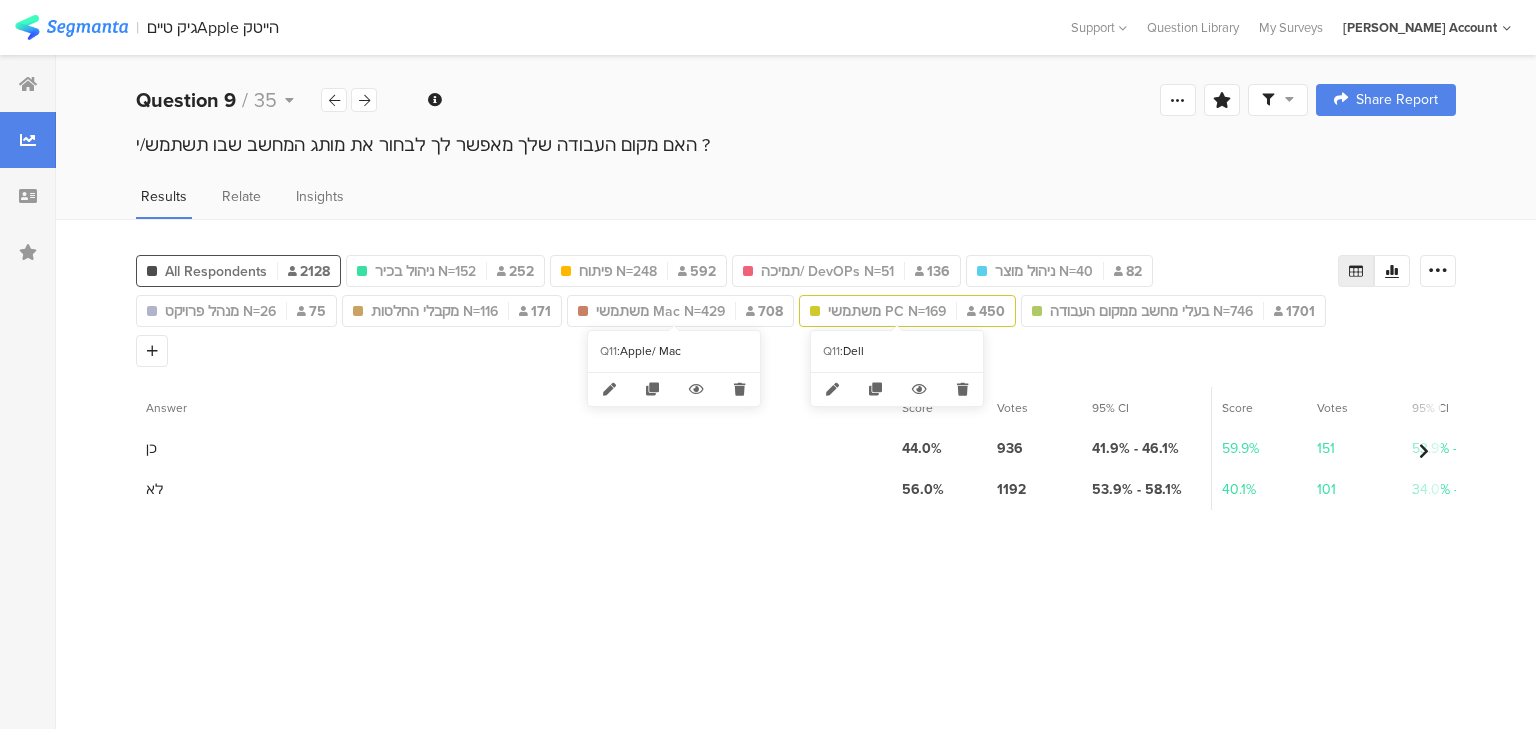 click on "משתמשי PC N=169" at bounding box center (887, 311) 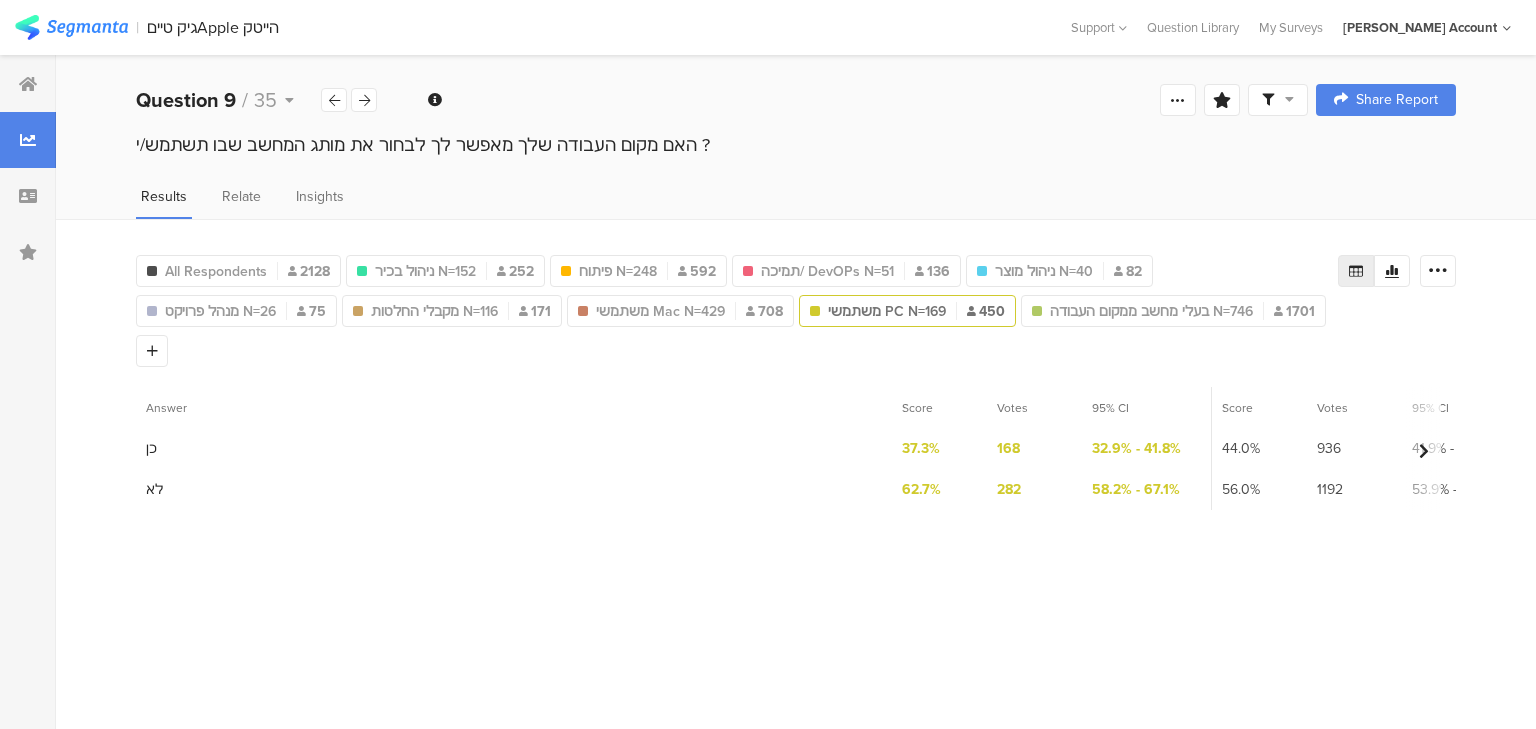 click on "משתמשי PC N=169" at bounding box center (887, 311) 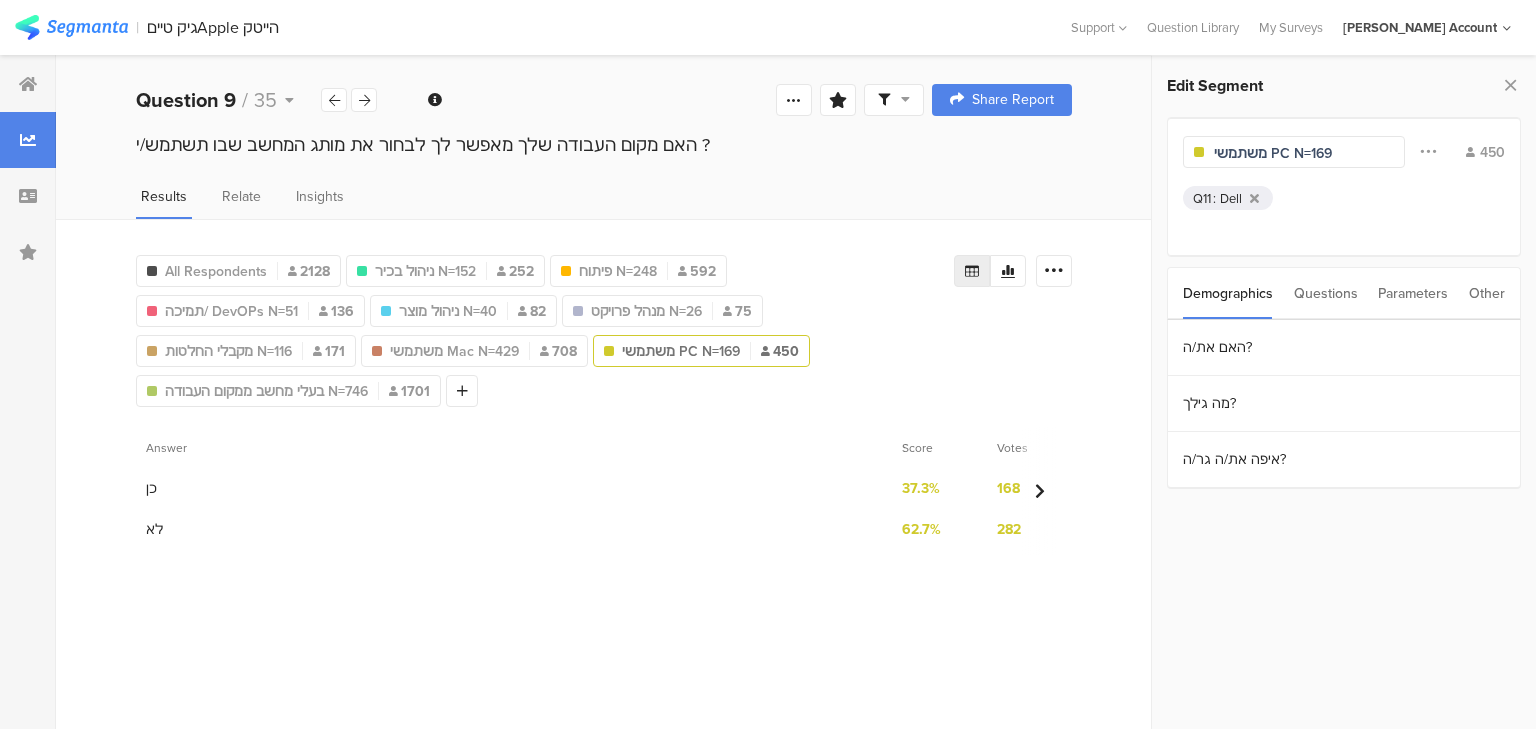 click on "Questions" at bounding box center (1326, 293) 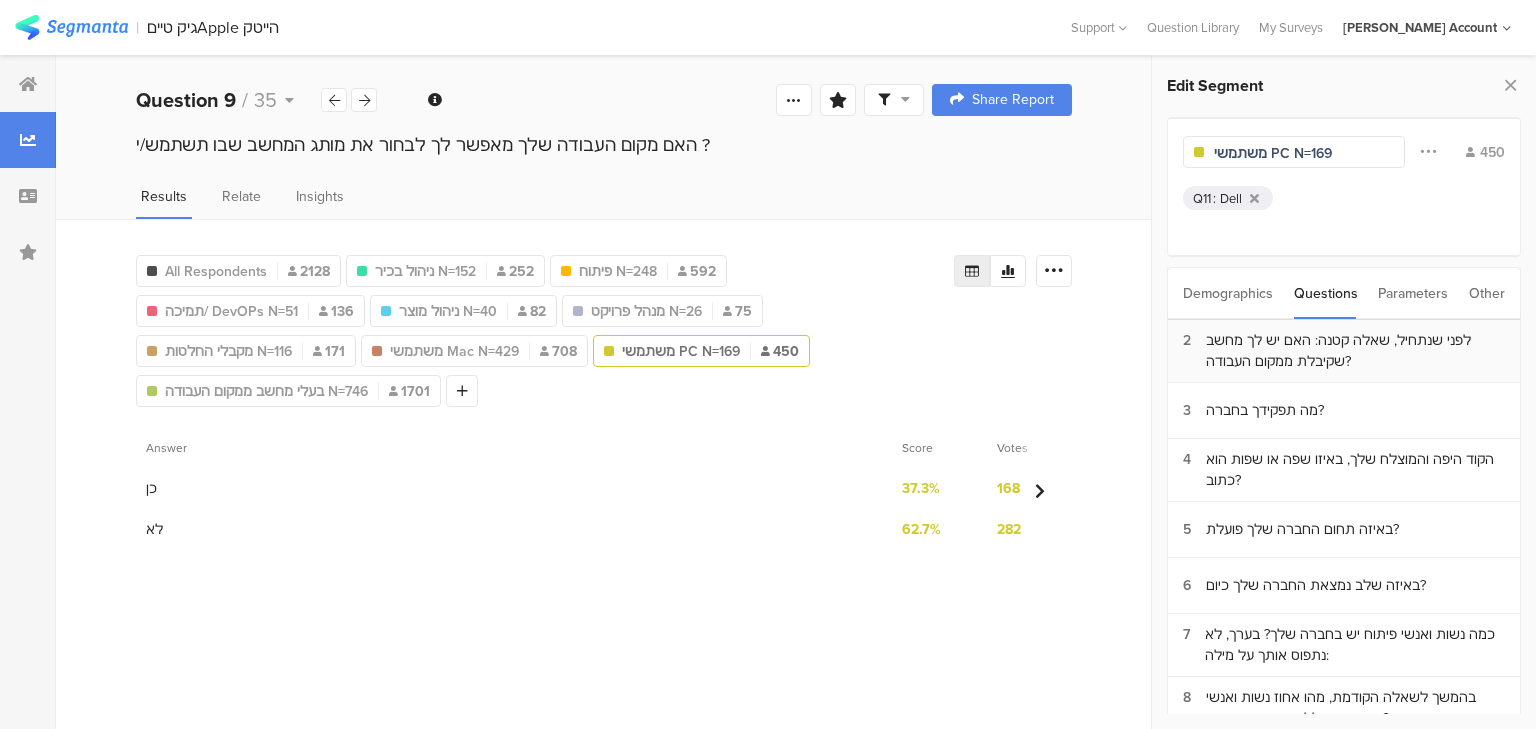 click on "לפני שנתחיל, שאלה קטנה: האם יש לך מחשב שקיבלת ממקום העבודה?" at bounding box center [1355, 351] 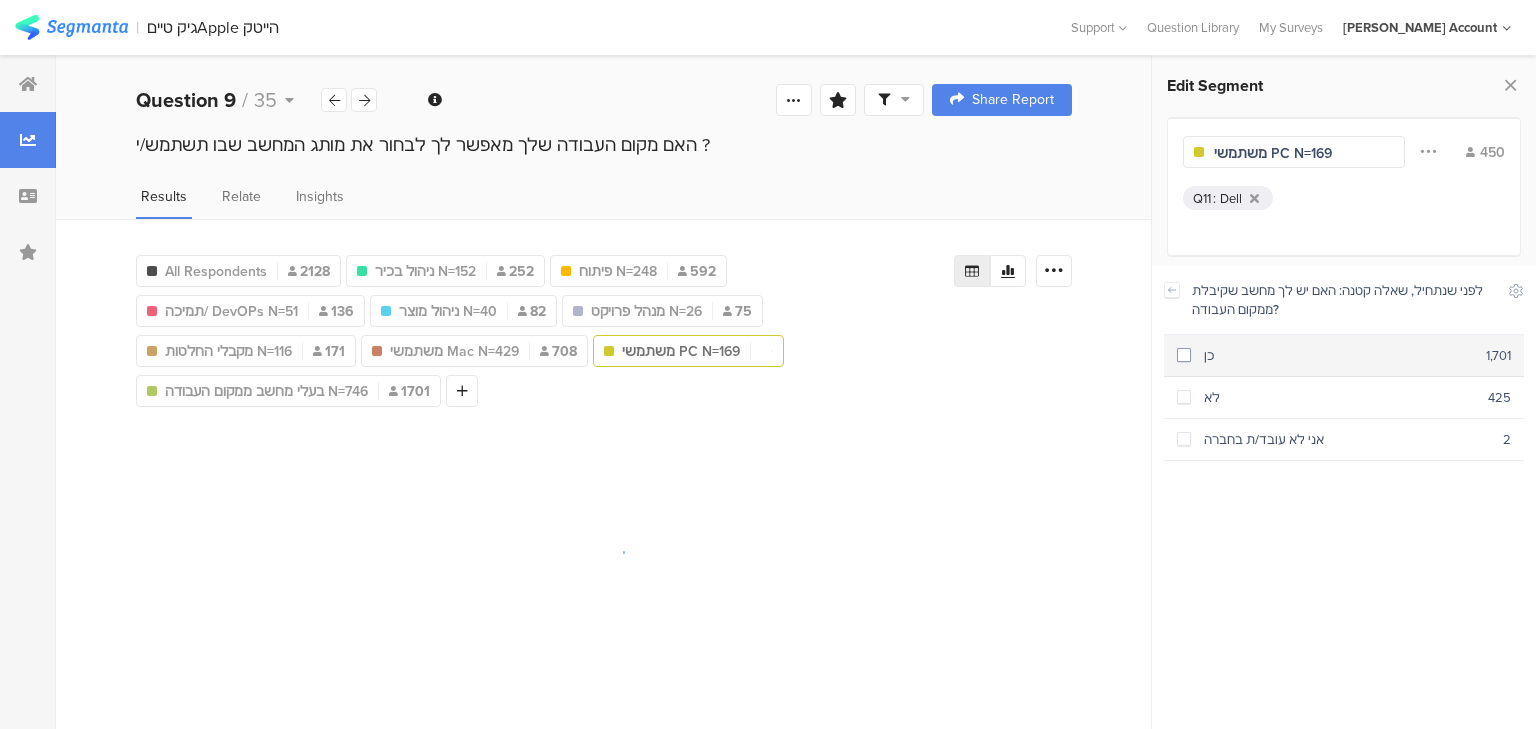 click on "כן" at bounding box center (1338, 355) 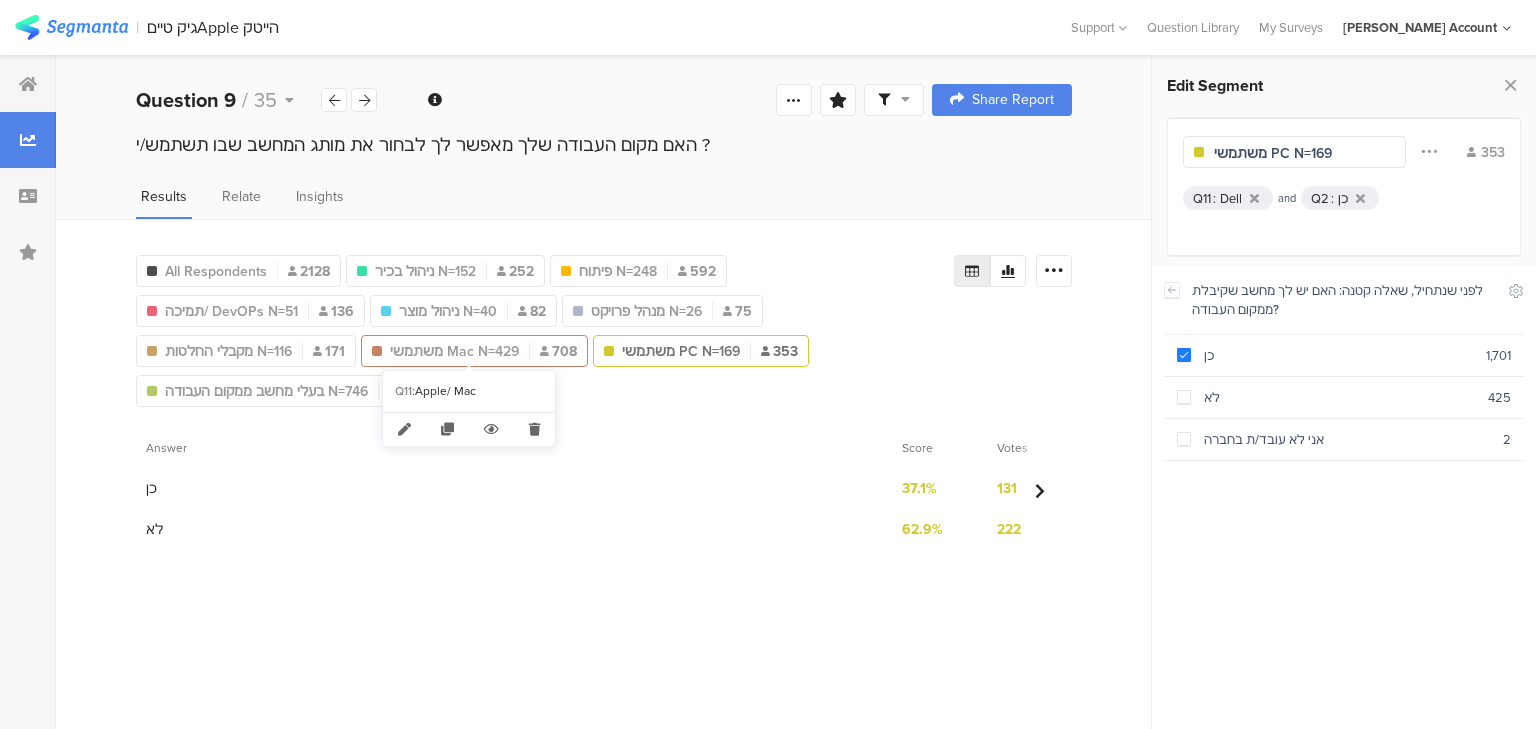 click on "משתמשי Mac N=429" at bounding box center [454, 351] 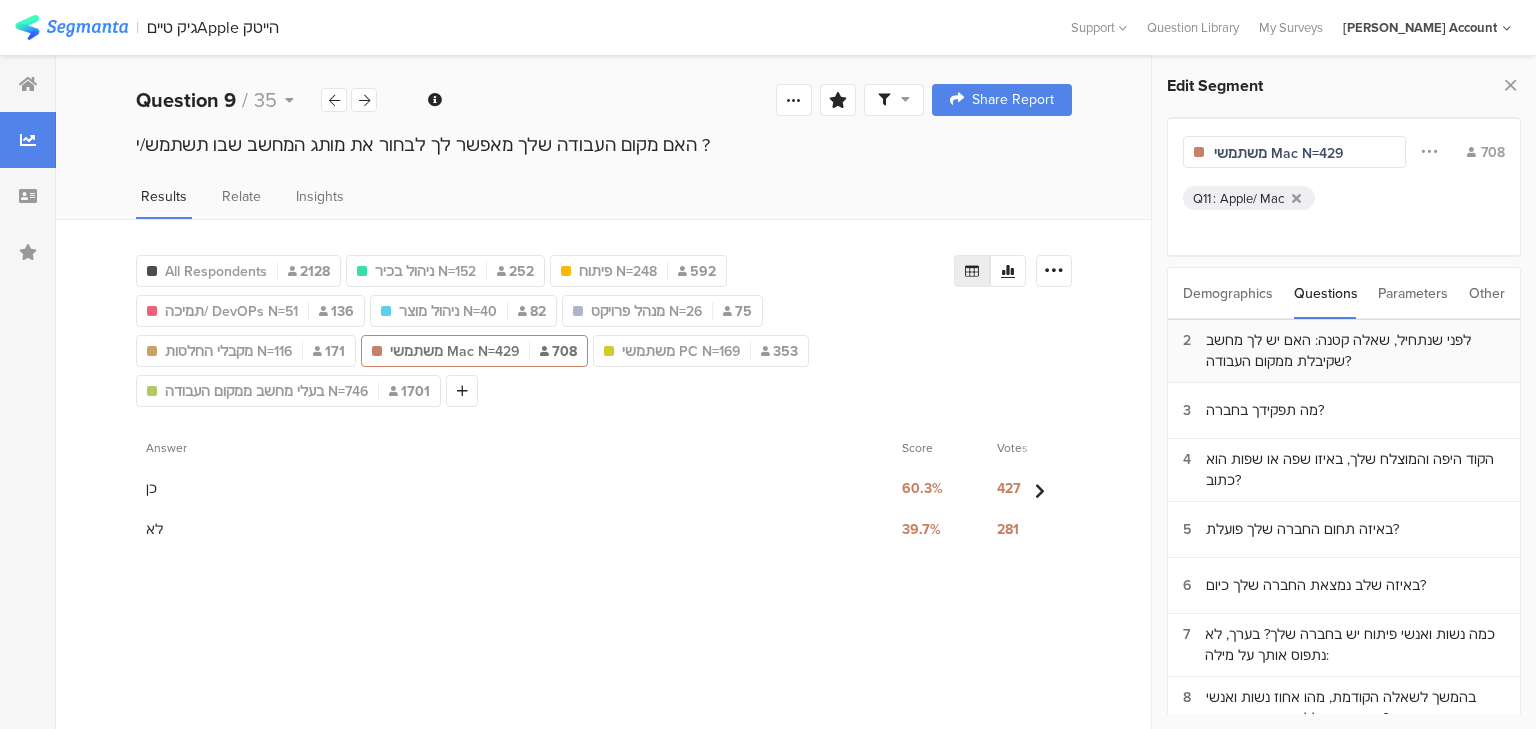 click on "לפני שנתחיל, שאלה קטנה: האם יש לך מחשב שקיבלת ממקום העבודה?" at bounding box center [1355, 351] 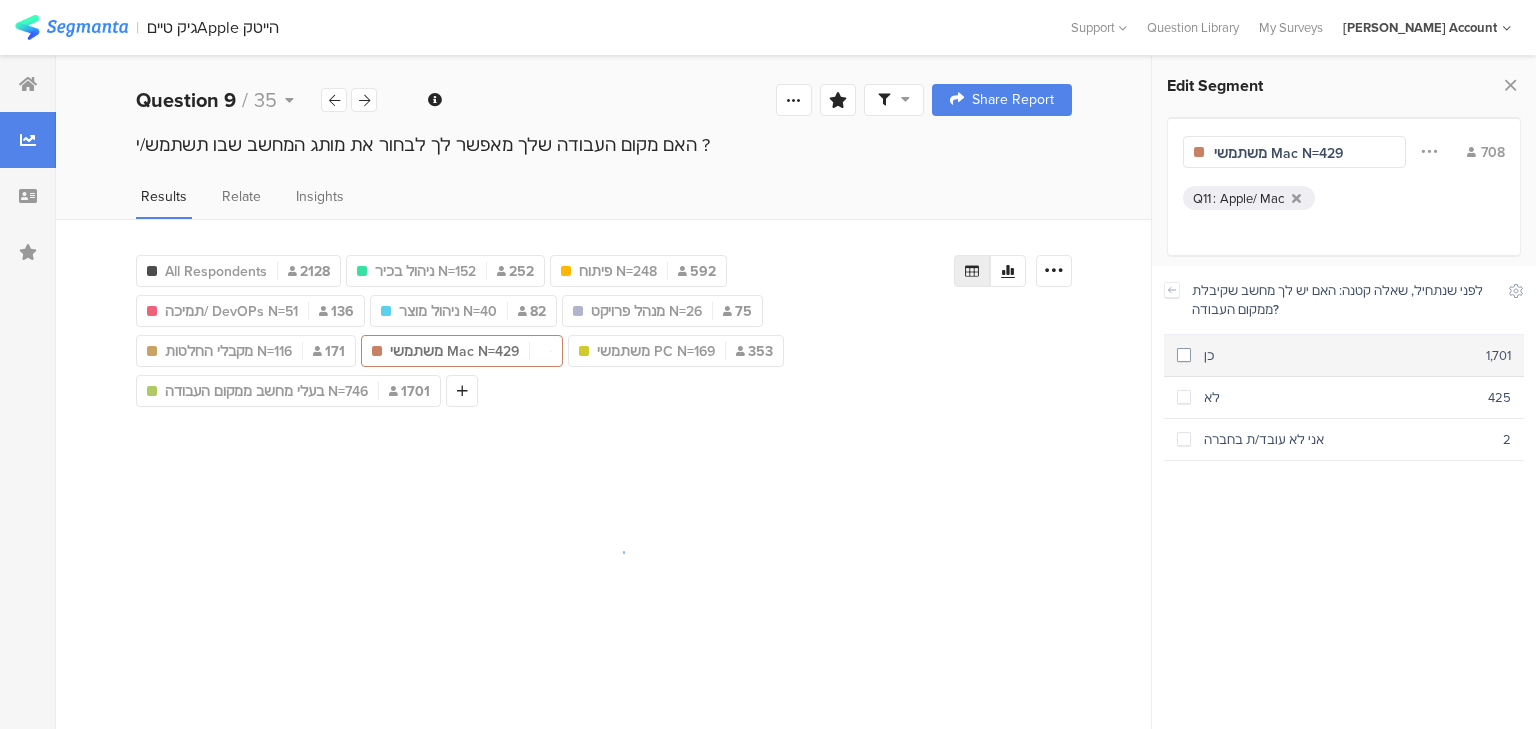 click on "כן" at bounding box center (1338, 355) 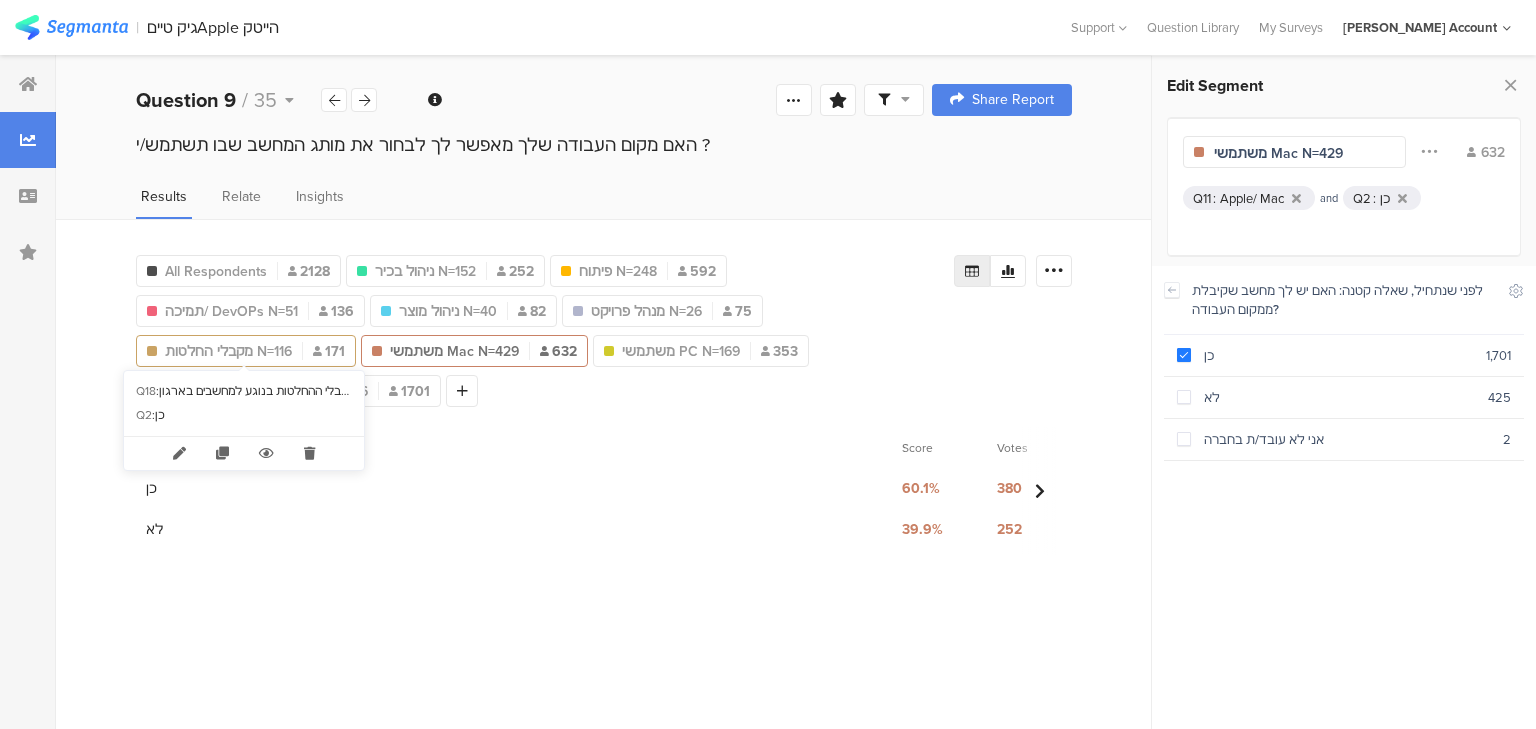click on "מקבלי החלטות N=116" at bounding box center [228, 351] 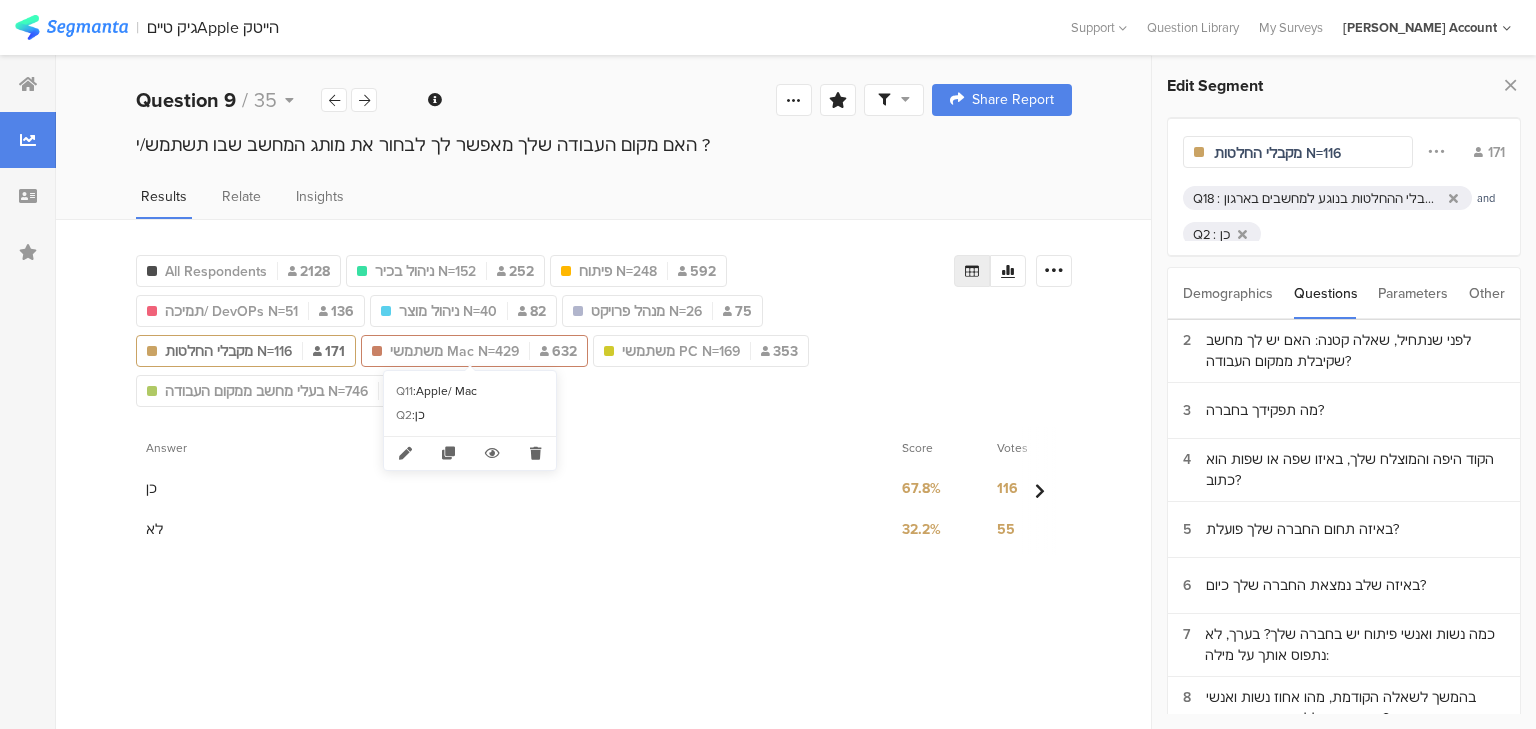 click on "משתמשי Mac N=429" at bounding box center [454, 351] 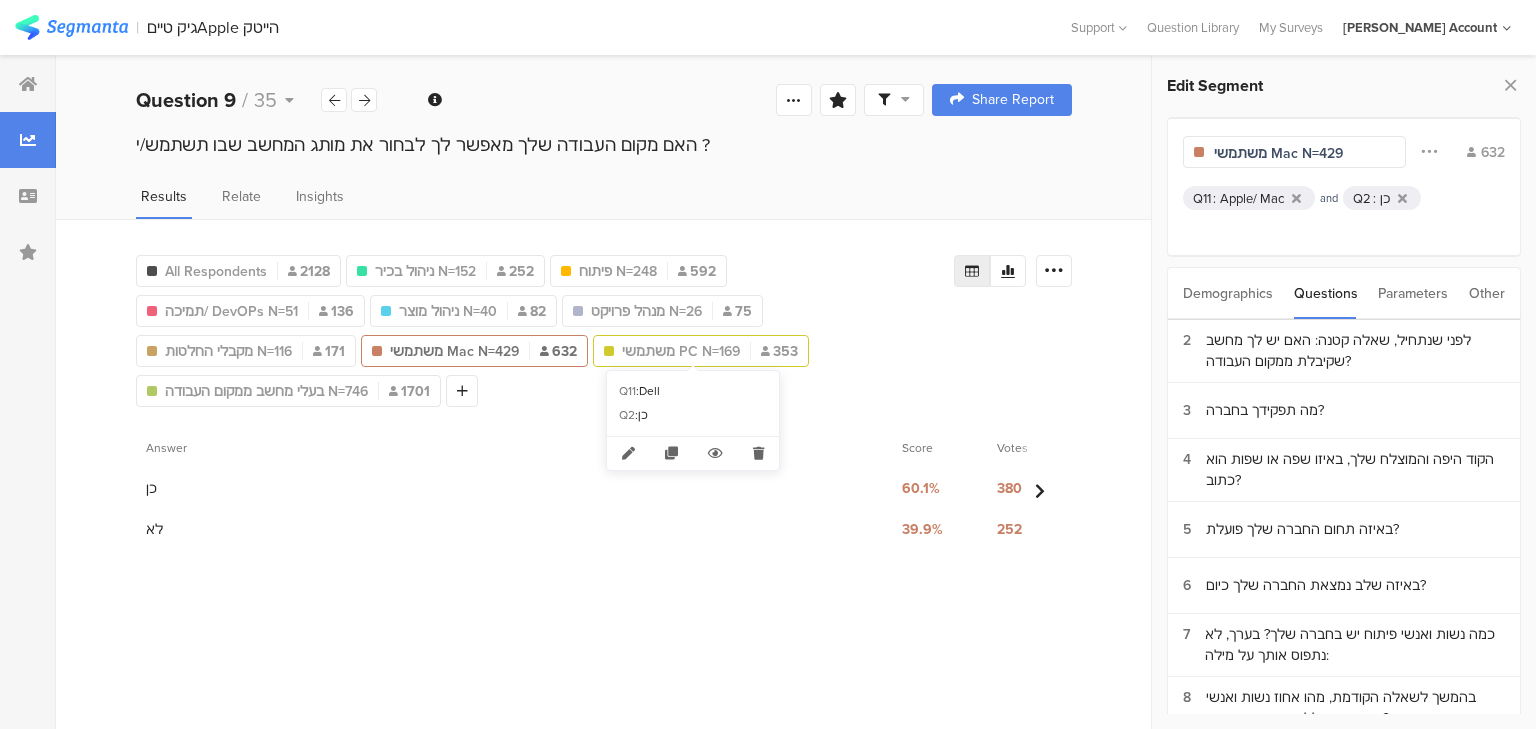 click on "משתמשי PC N=169" at bounding box center [681, 351] 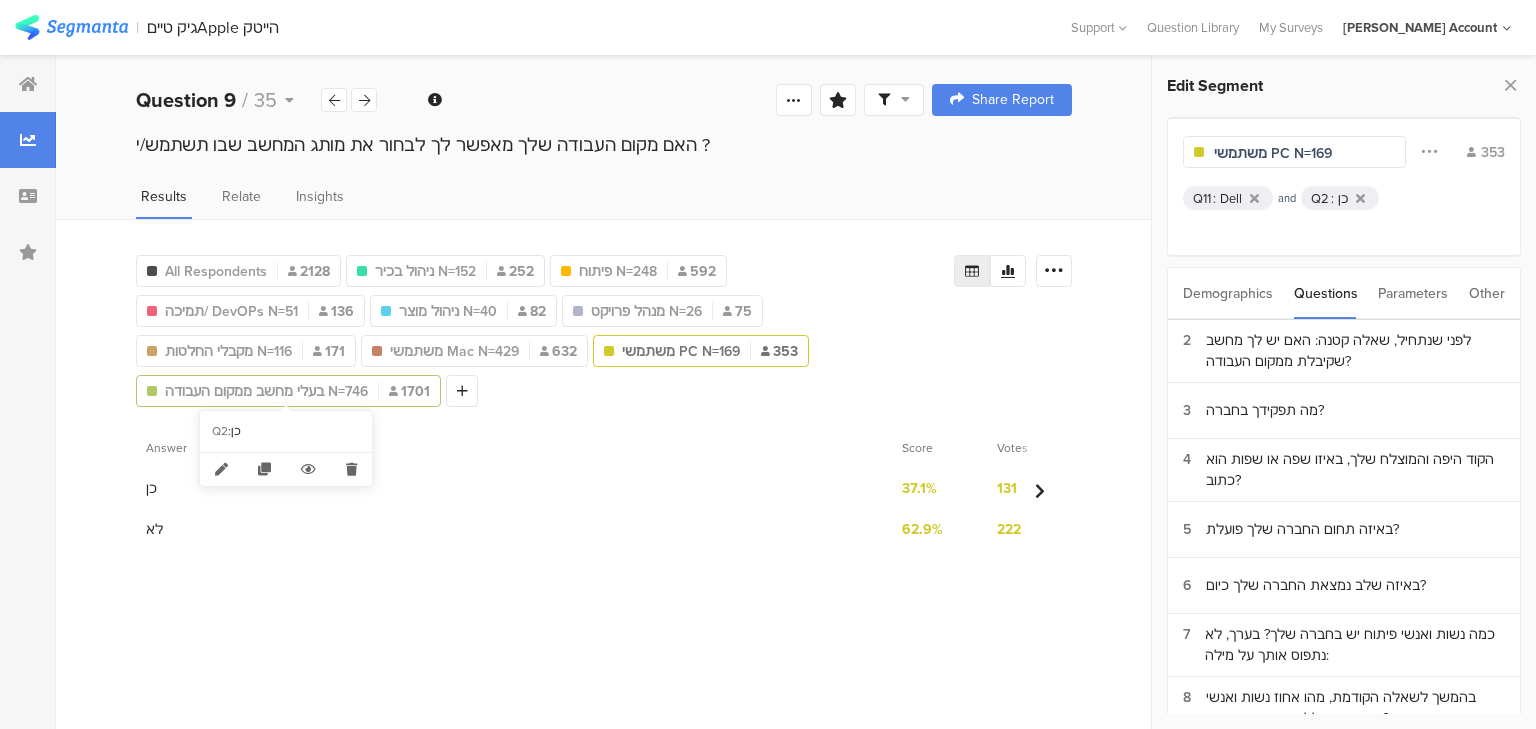 click on "בעלי מחשב ממקום העבודה N=746" at bounding box center (266, 391) 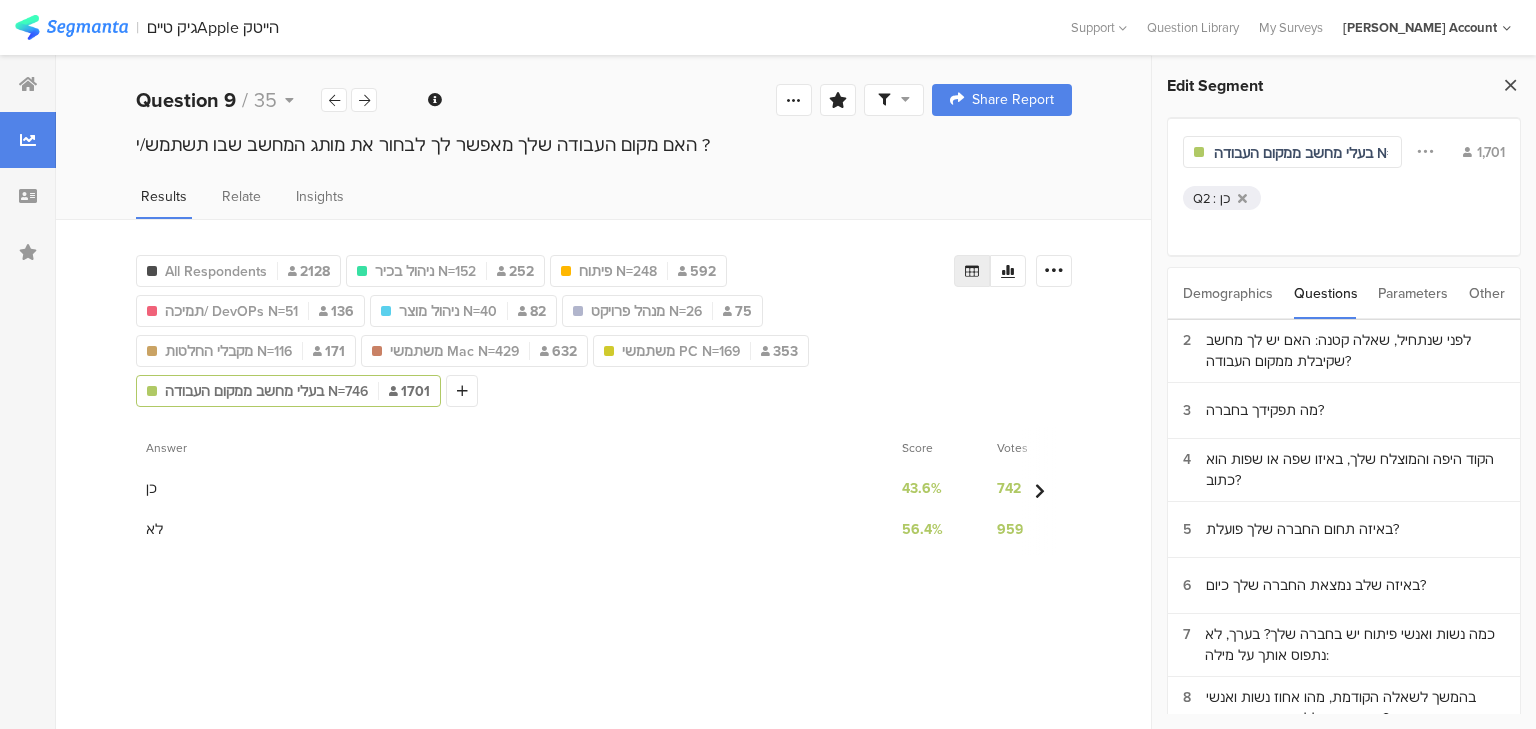 click at bounding box center [1510, 85] 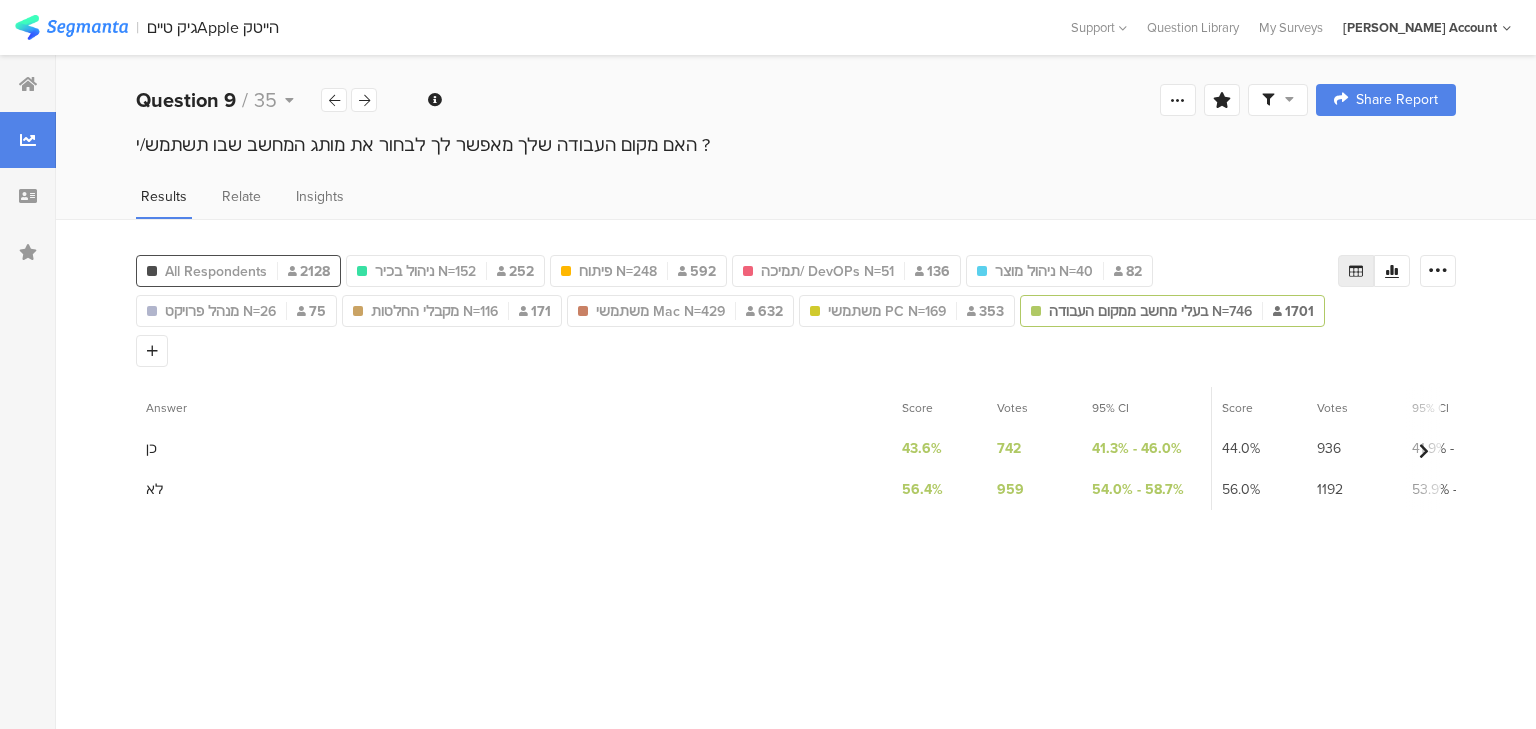 click on "All Respondents       2128" at bounding box center [238, 271] 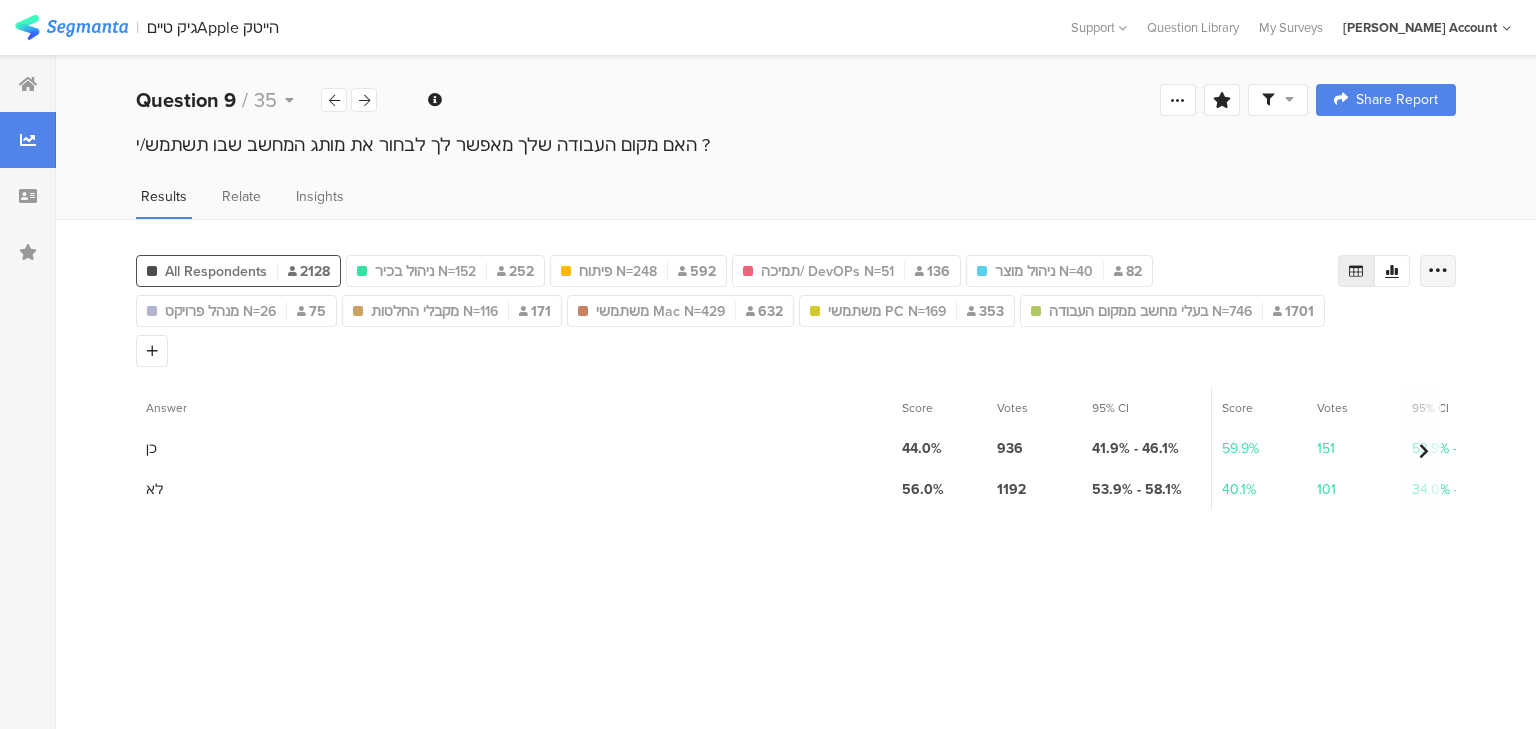 click at bounding box center [1438, 271] 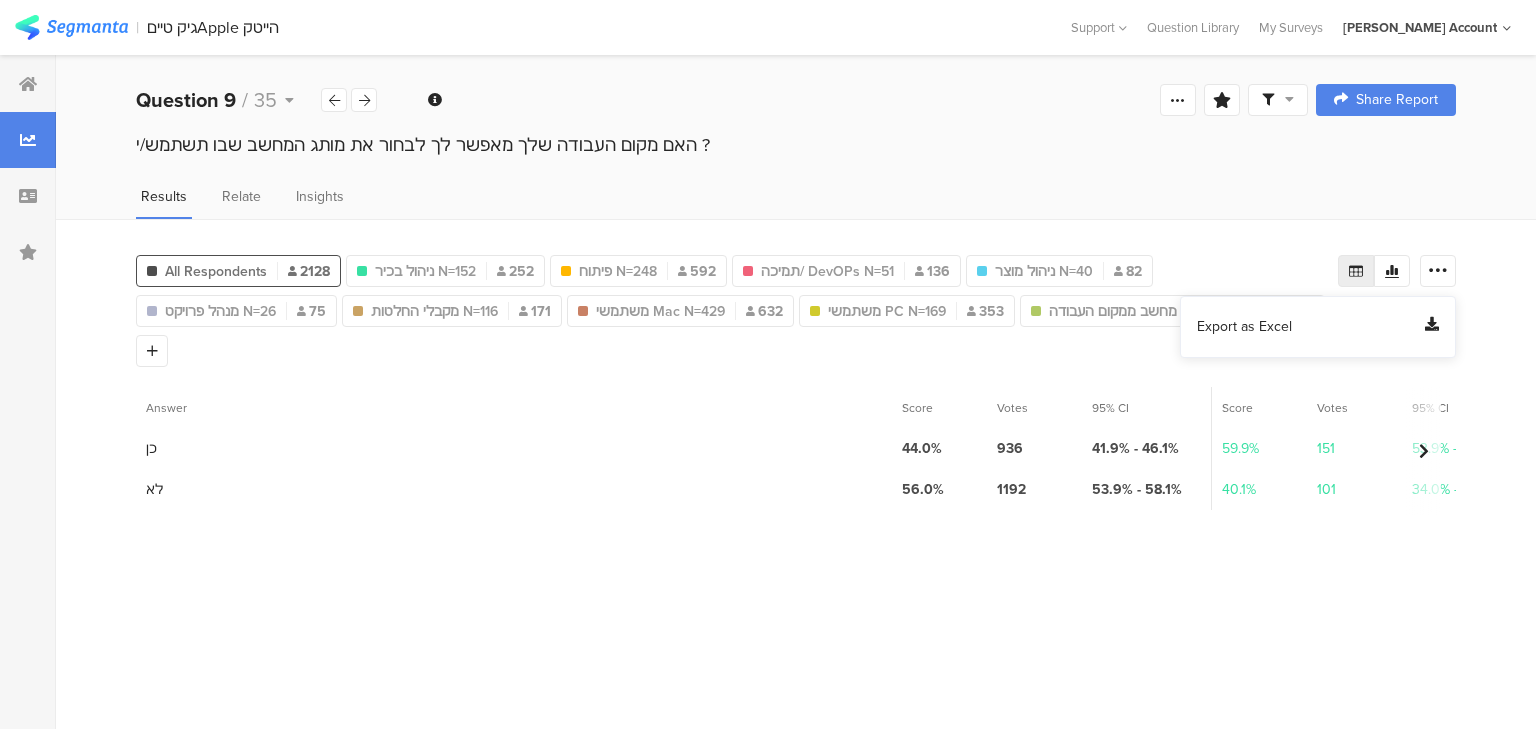 click on "Export as Excel" at bounding box center [1244, 327] 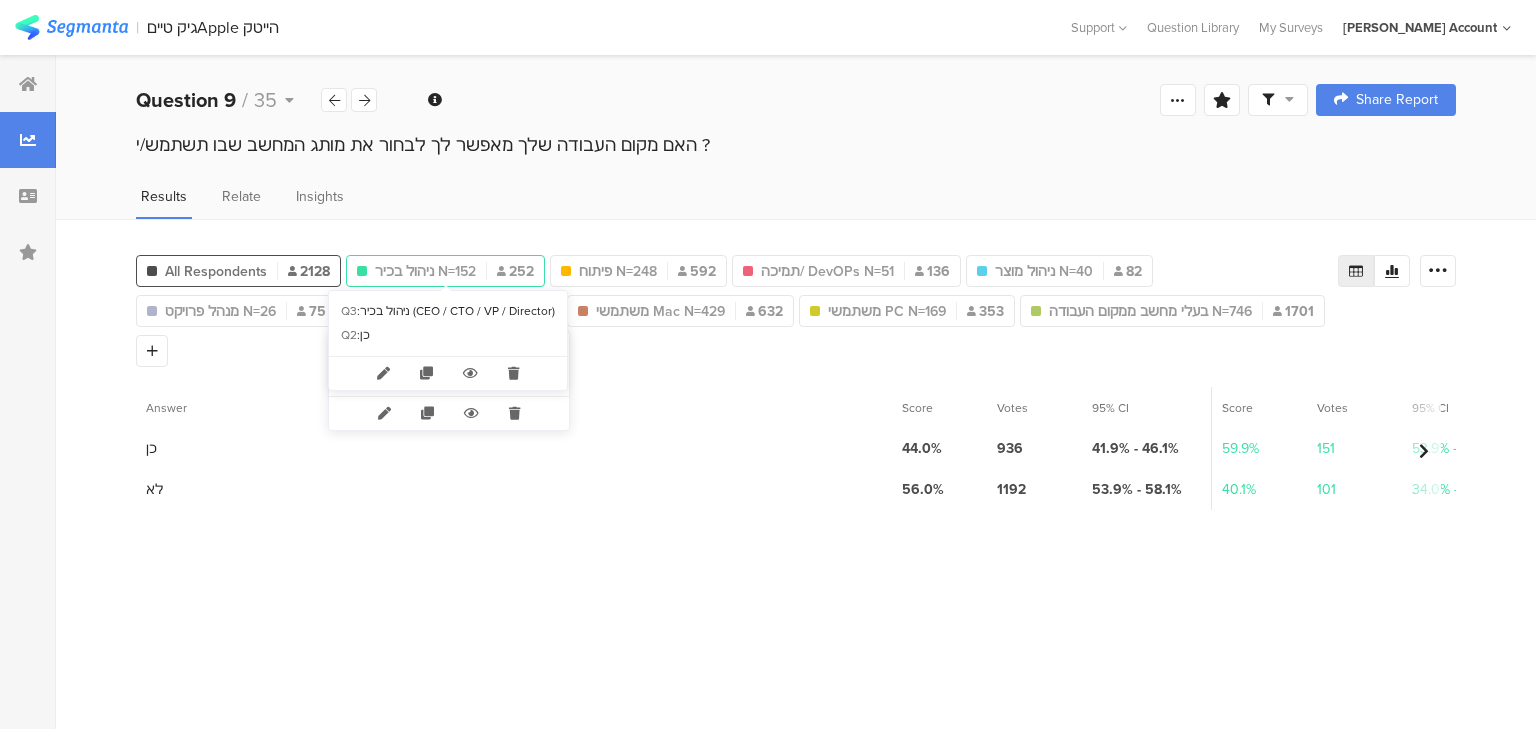 click on "ניהול בכיר N=152" at bounding box center (425, 271) 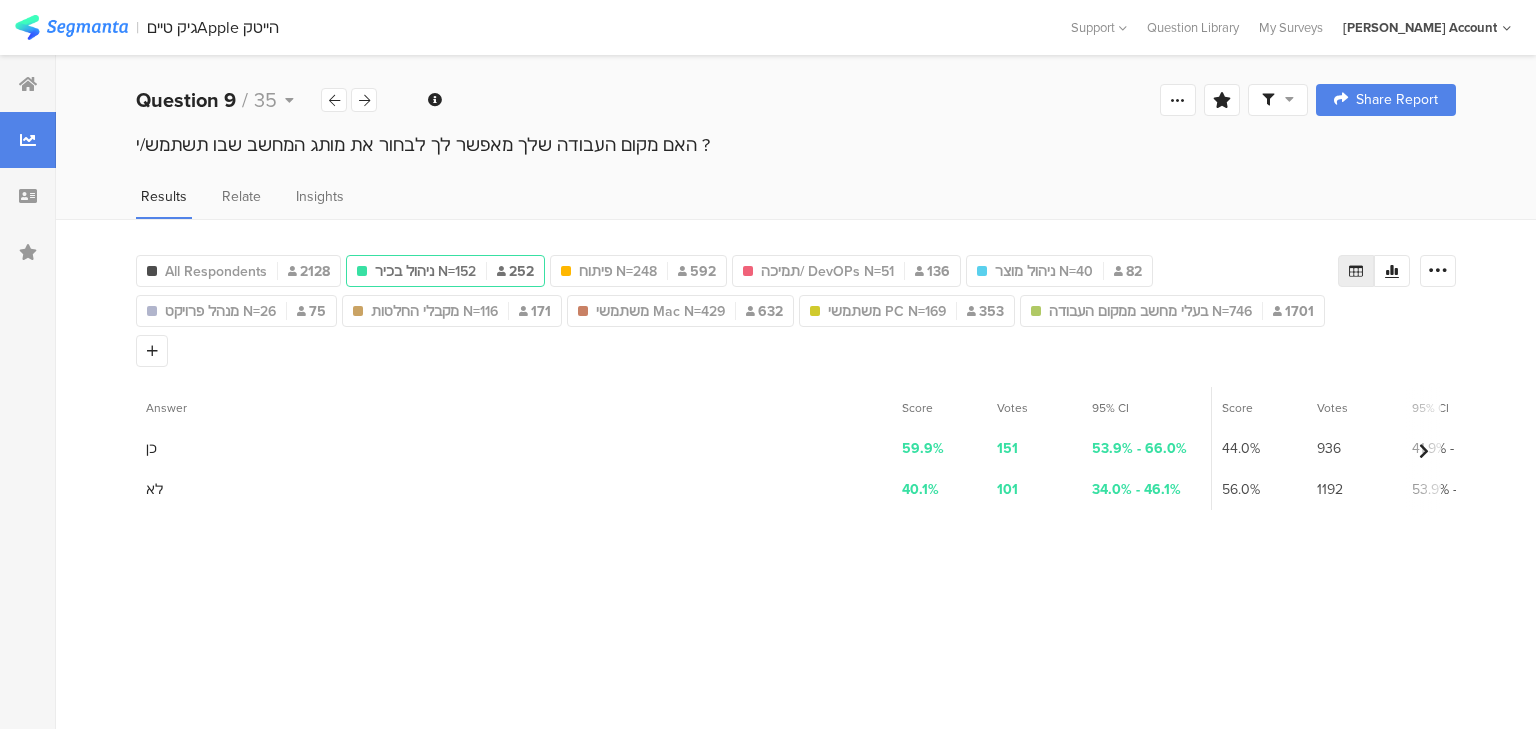 click on "ניהול בכיר N=152" at bounding box center [425, 271] 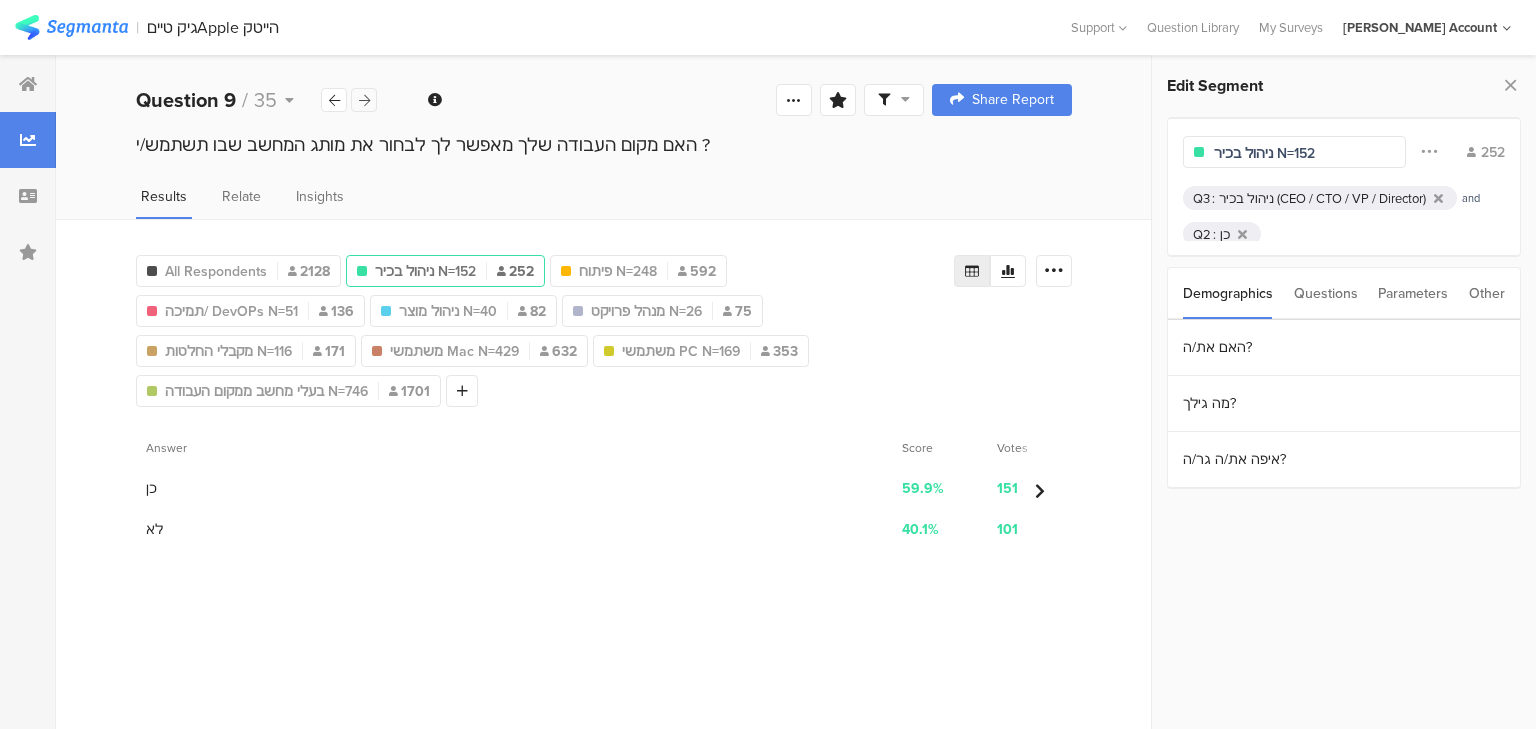 click at bounding box center [364, 100] 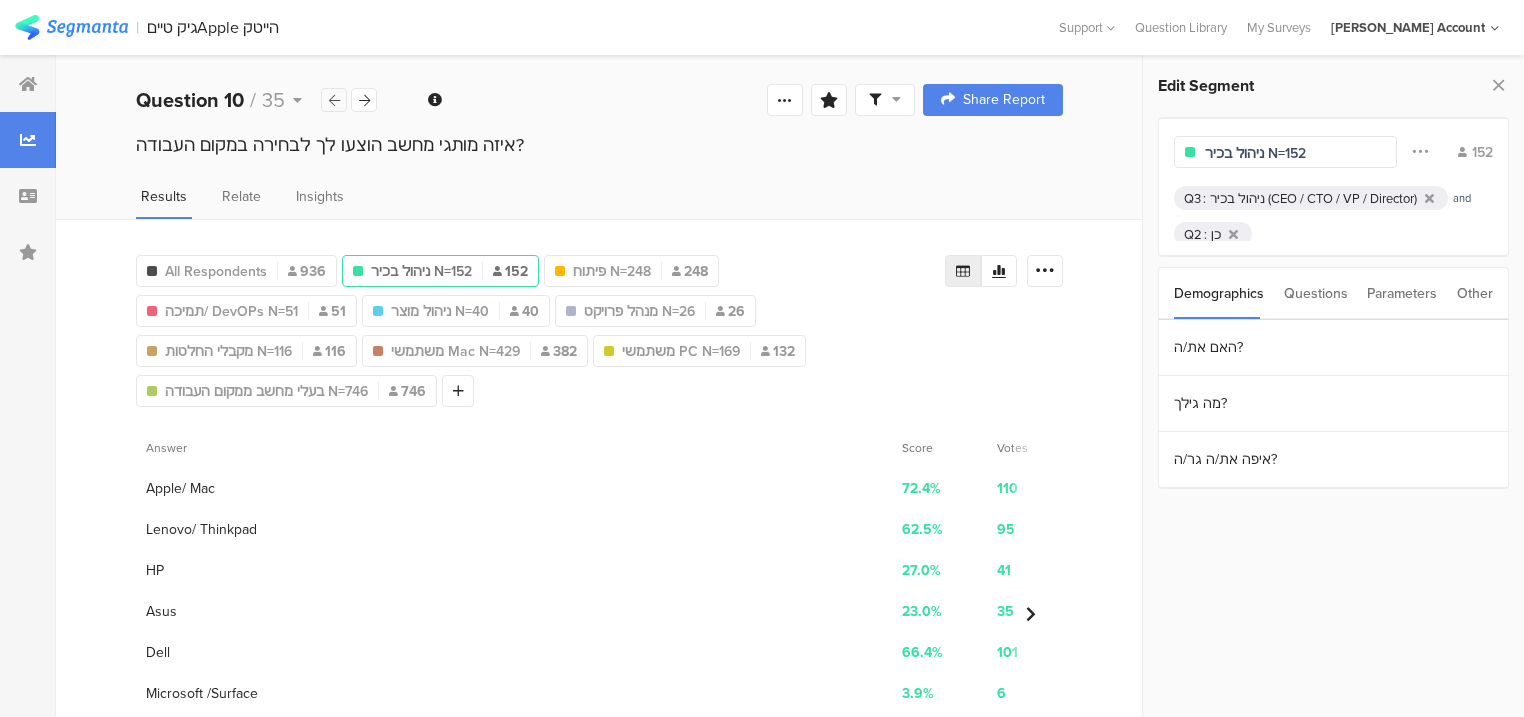 click at bounding box center [334, 100] 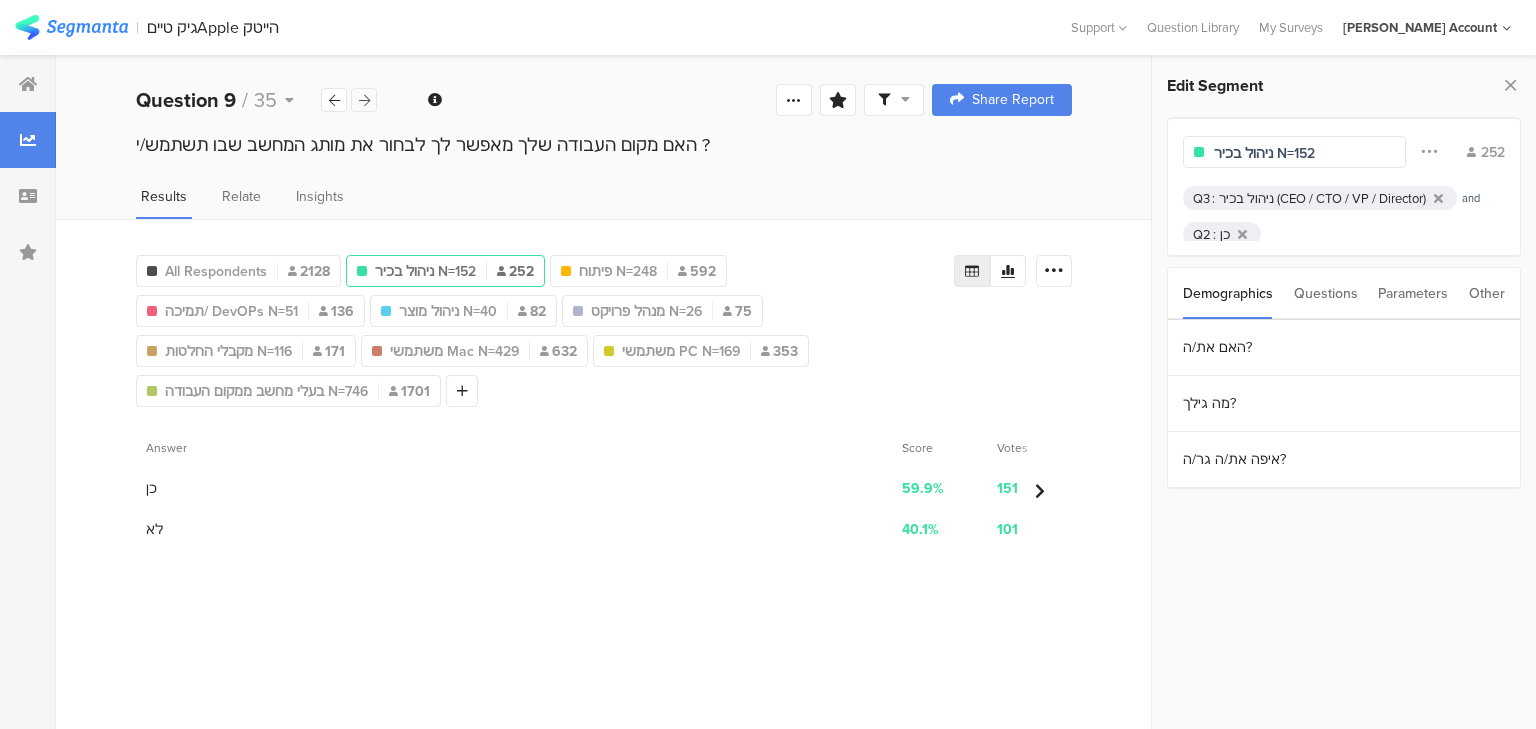 click at bounding box center (364, 100) 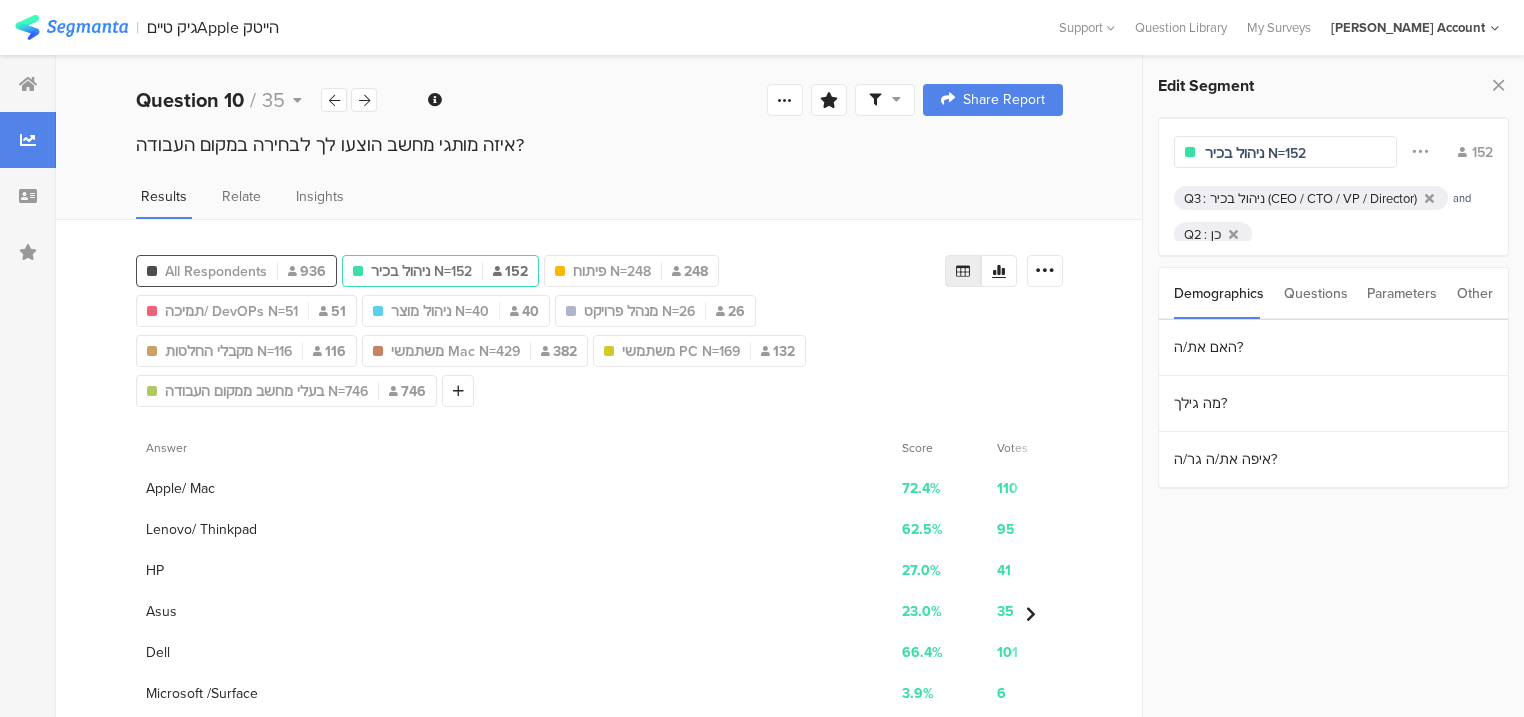 click on "All Respondents       936" at bounding box center (236, 271) 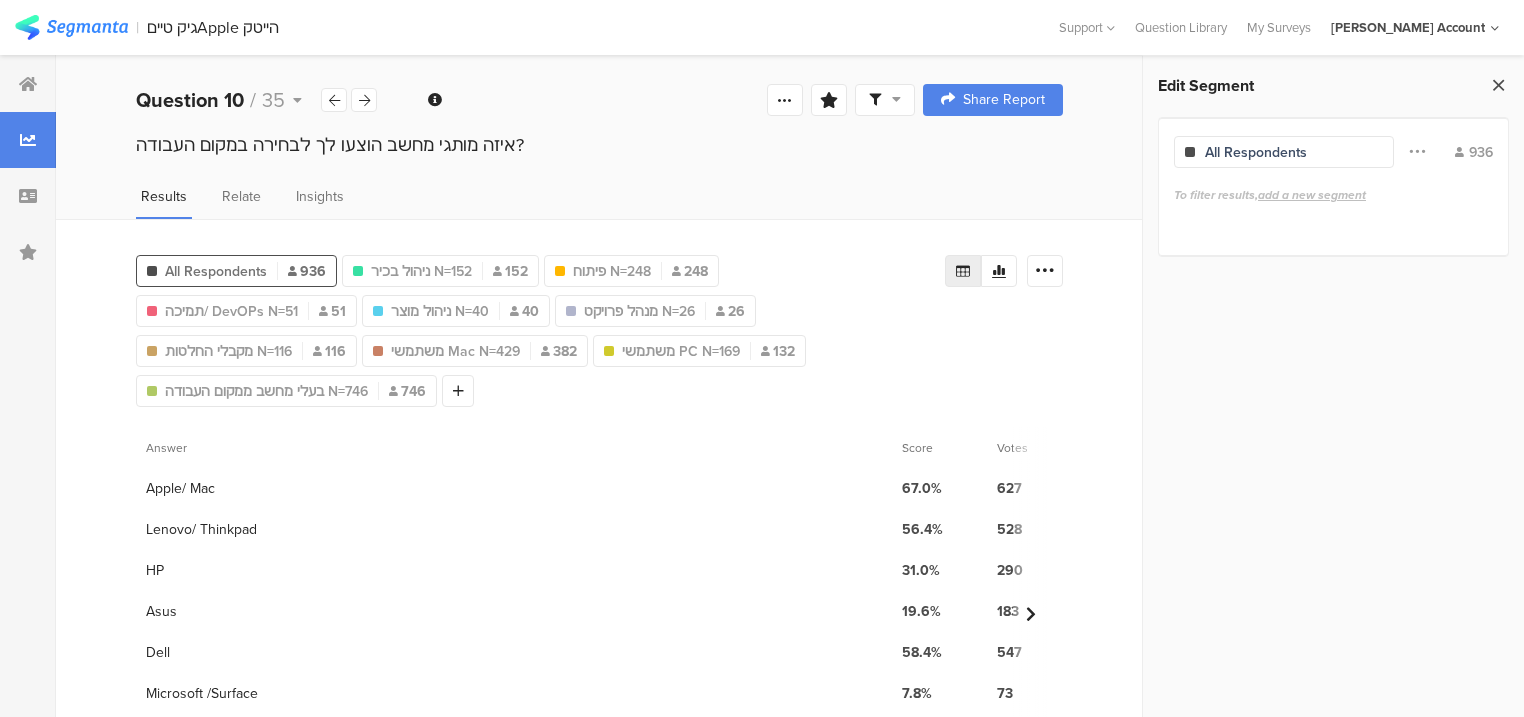 click at bounding box center [1498, 85] 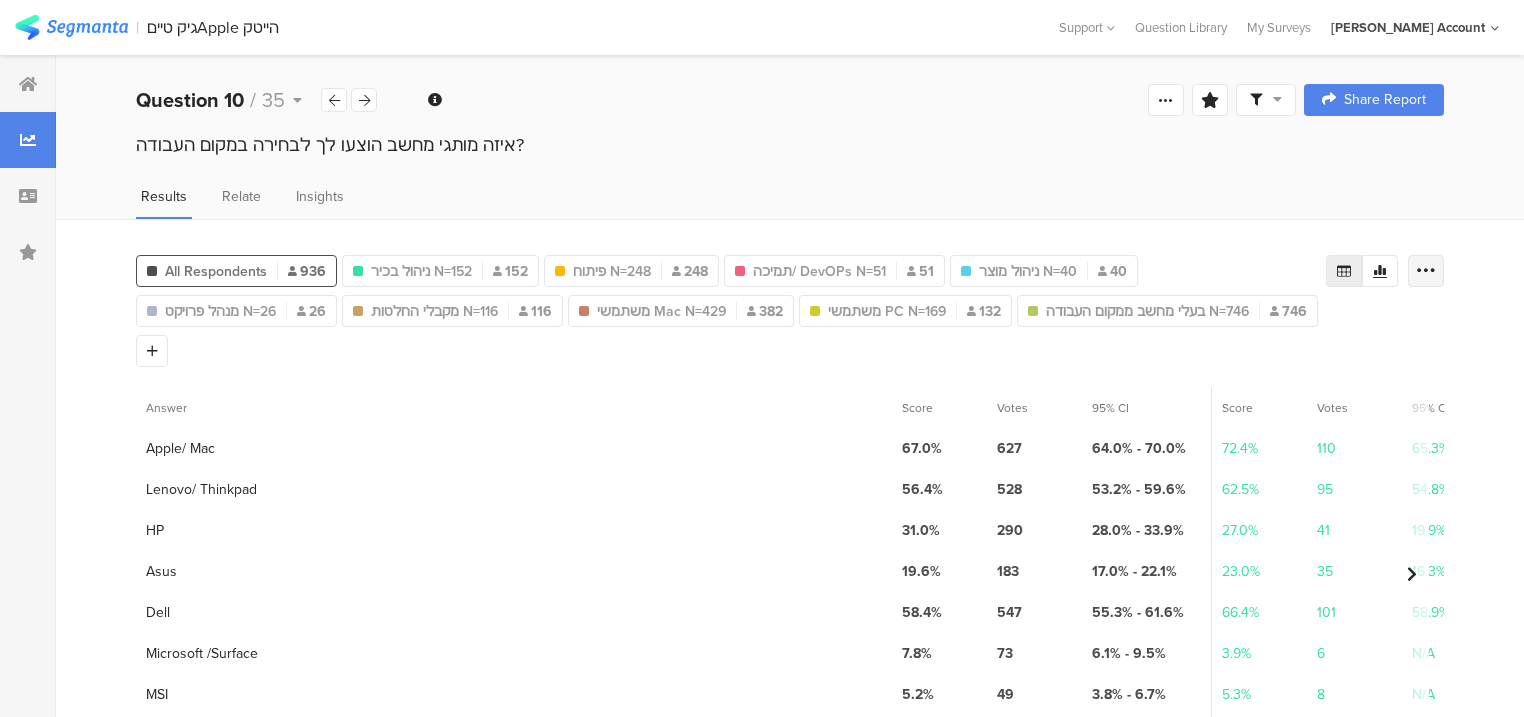 click at bounding box center (1426, 271) 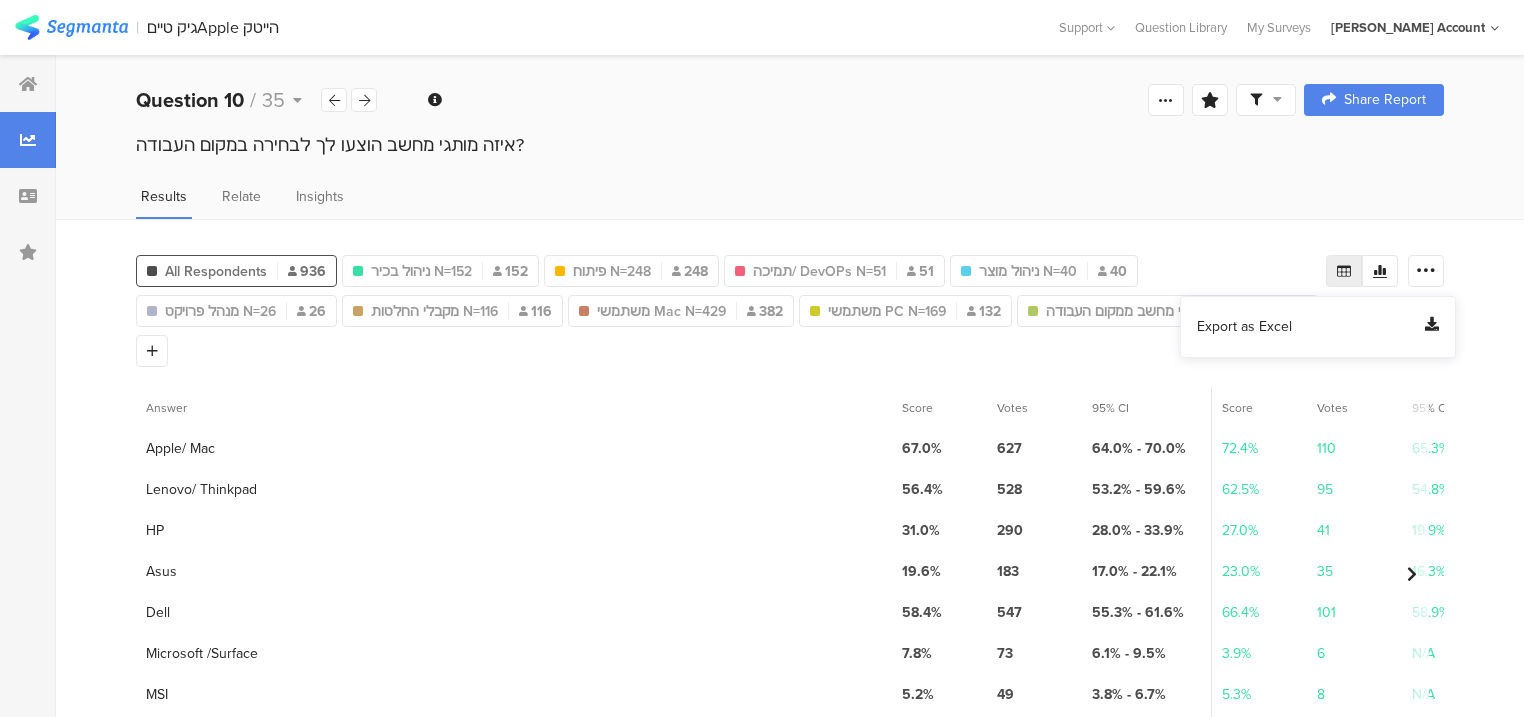 click on "Export as Excel" at bounding box center [1244, 327] 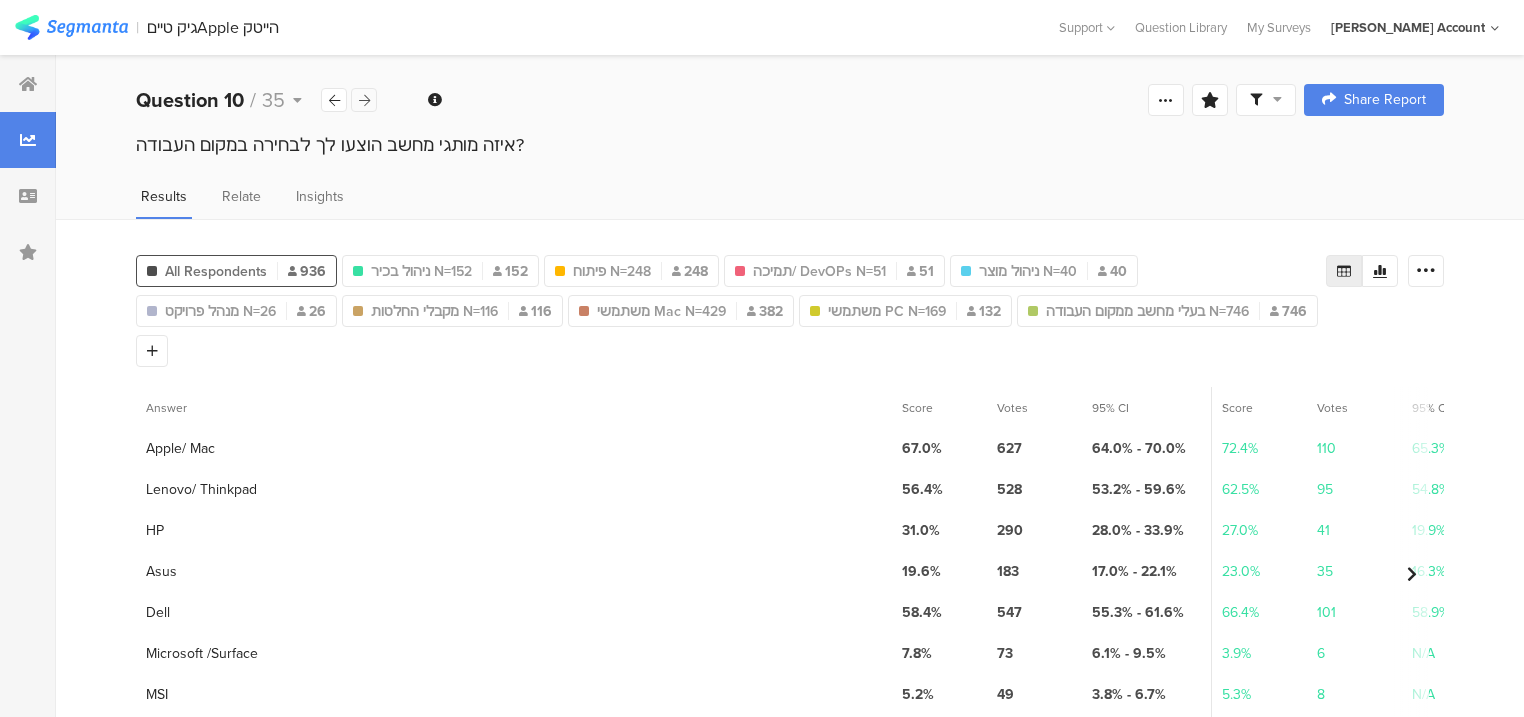 click at bounding box center (364, 100) 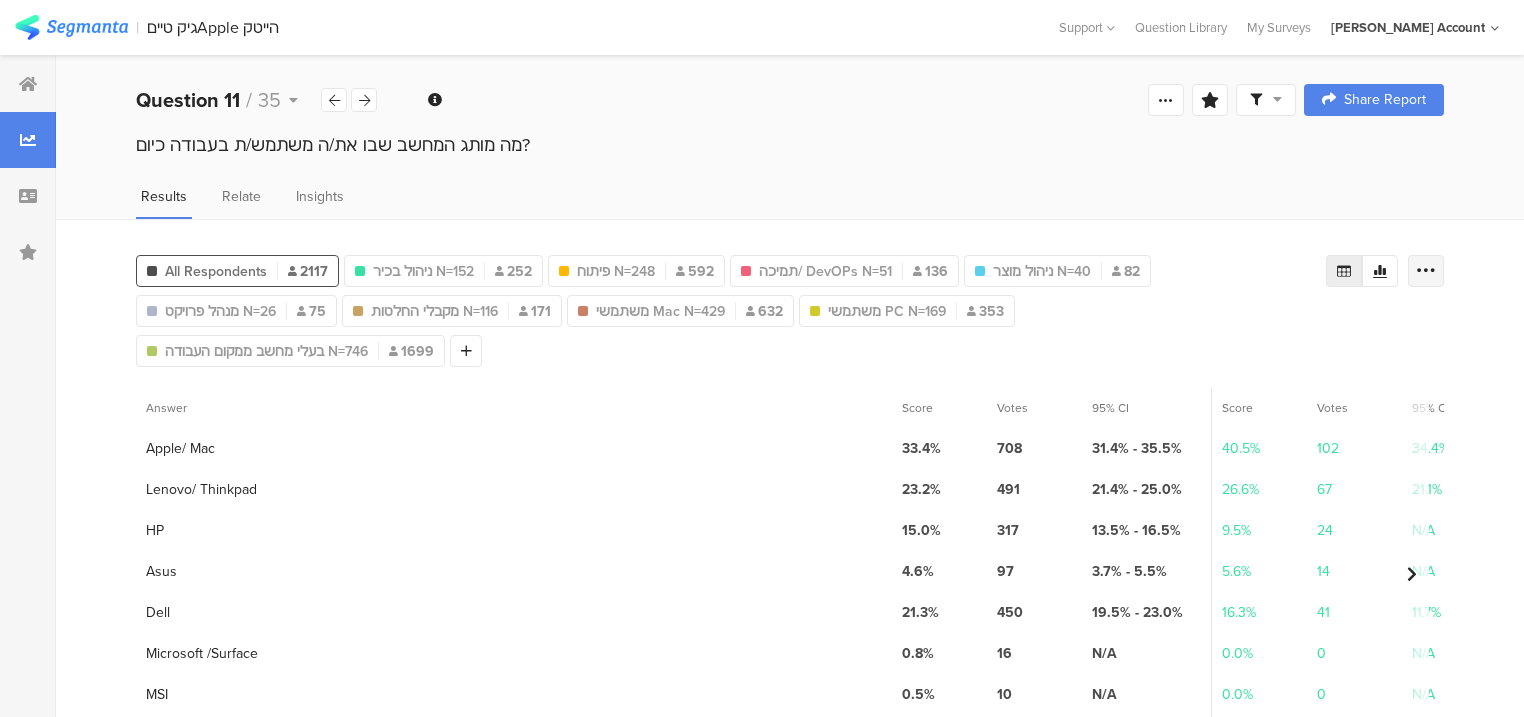 click at bounding box center [1426, 271] 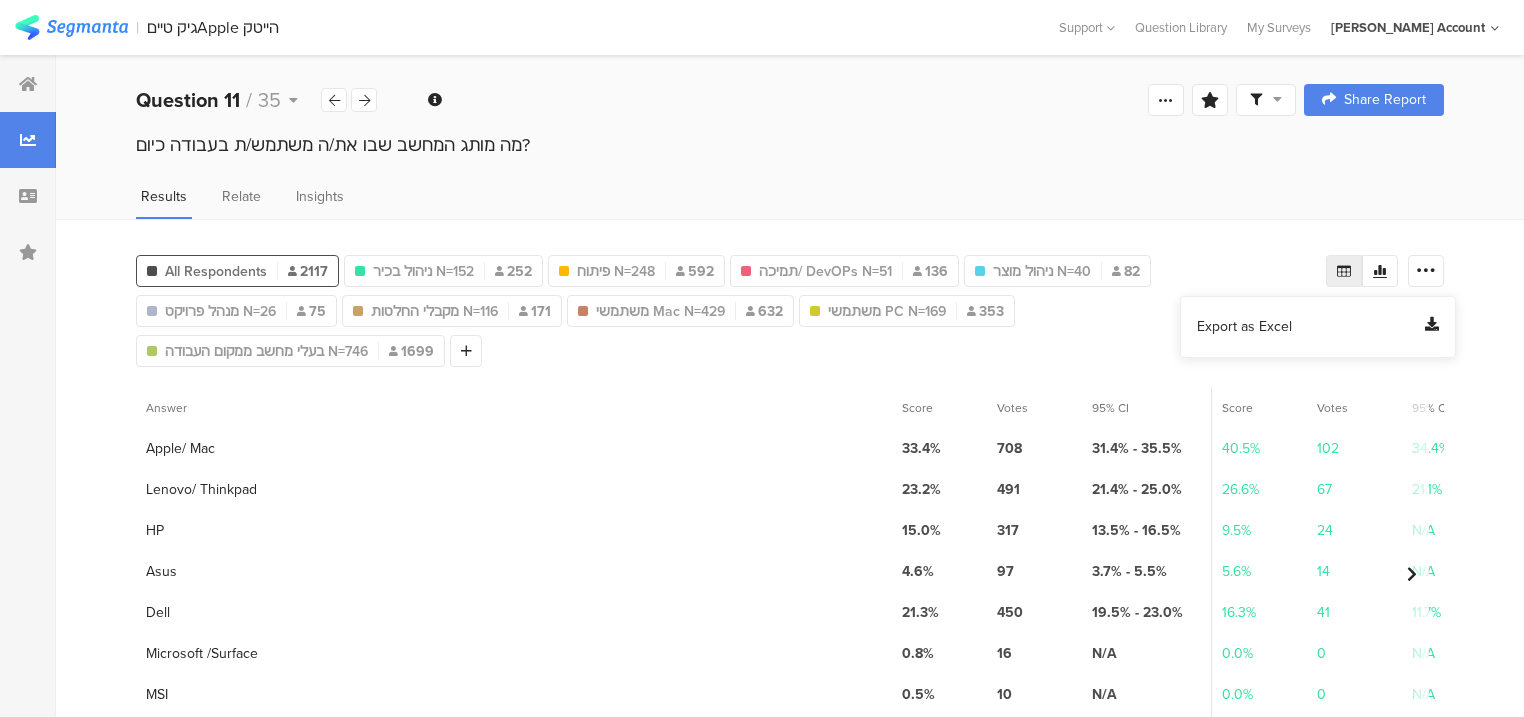 click on "Export as Excel" at bounding box center (1244, 327) 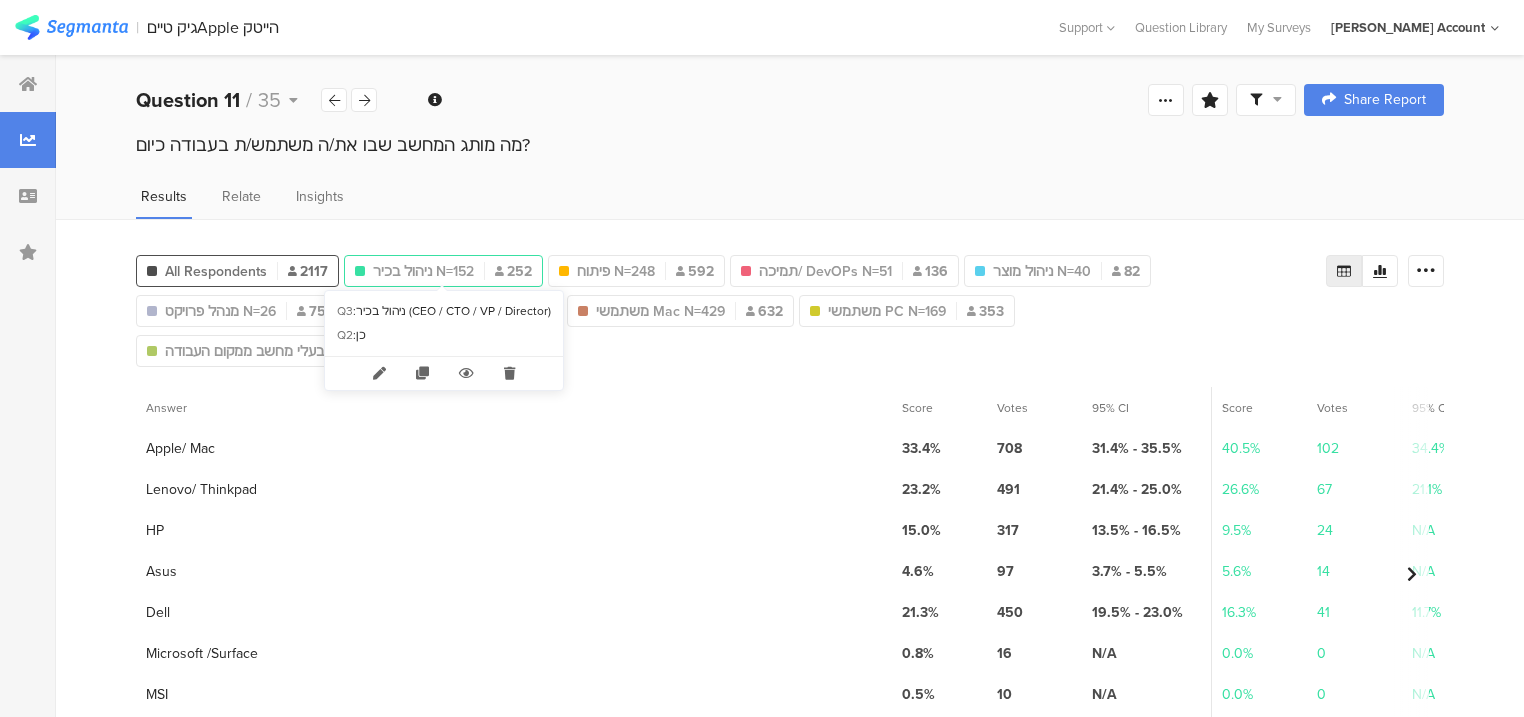click on "ניהול בכיר N=152" at bounding box center [423, 271] 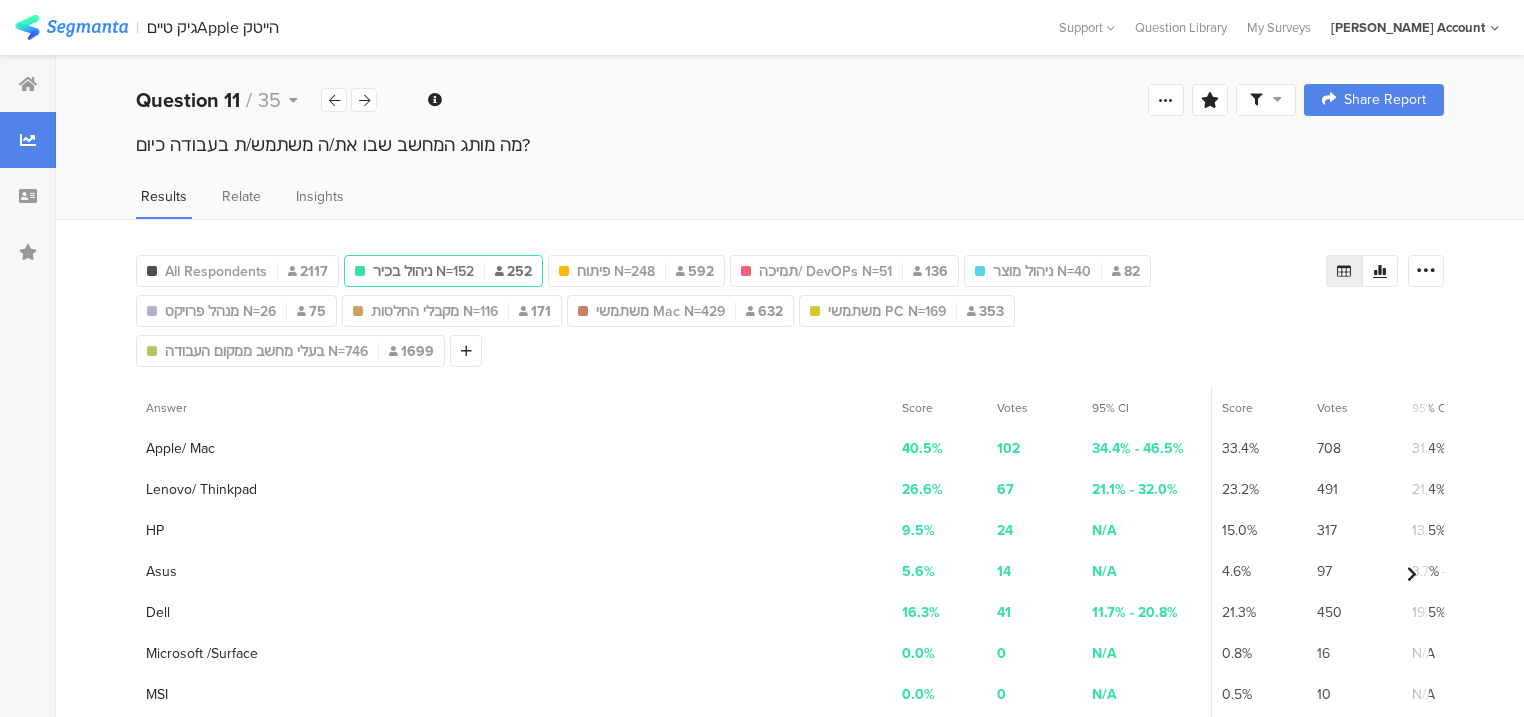 click on "ניהול בכיר N=152" at bounding box center [423, 271] 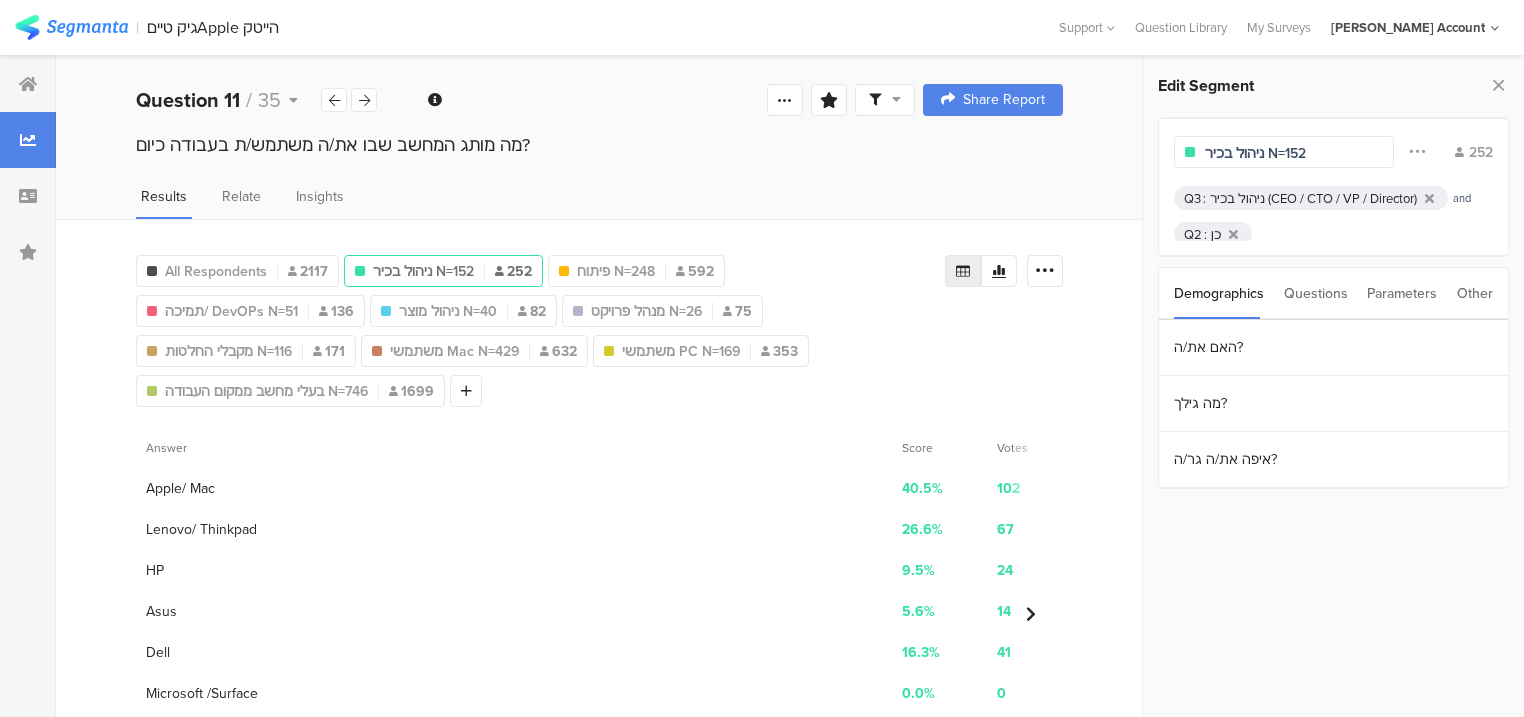click on "ניהול בכיר N=152" at bounding box center [1292, 153] 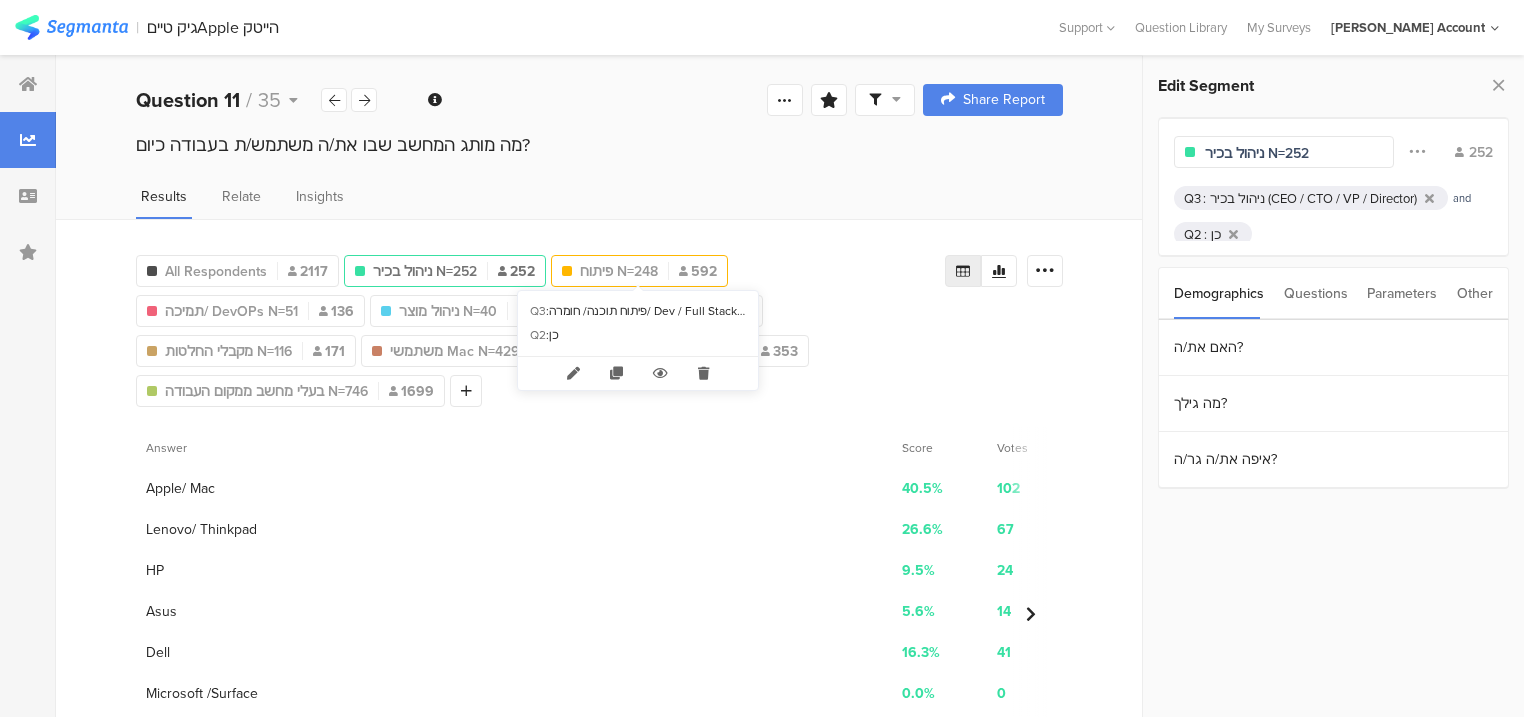 click on "פיתוח N=248" at bounding box center [619, 271] 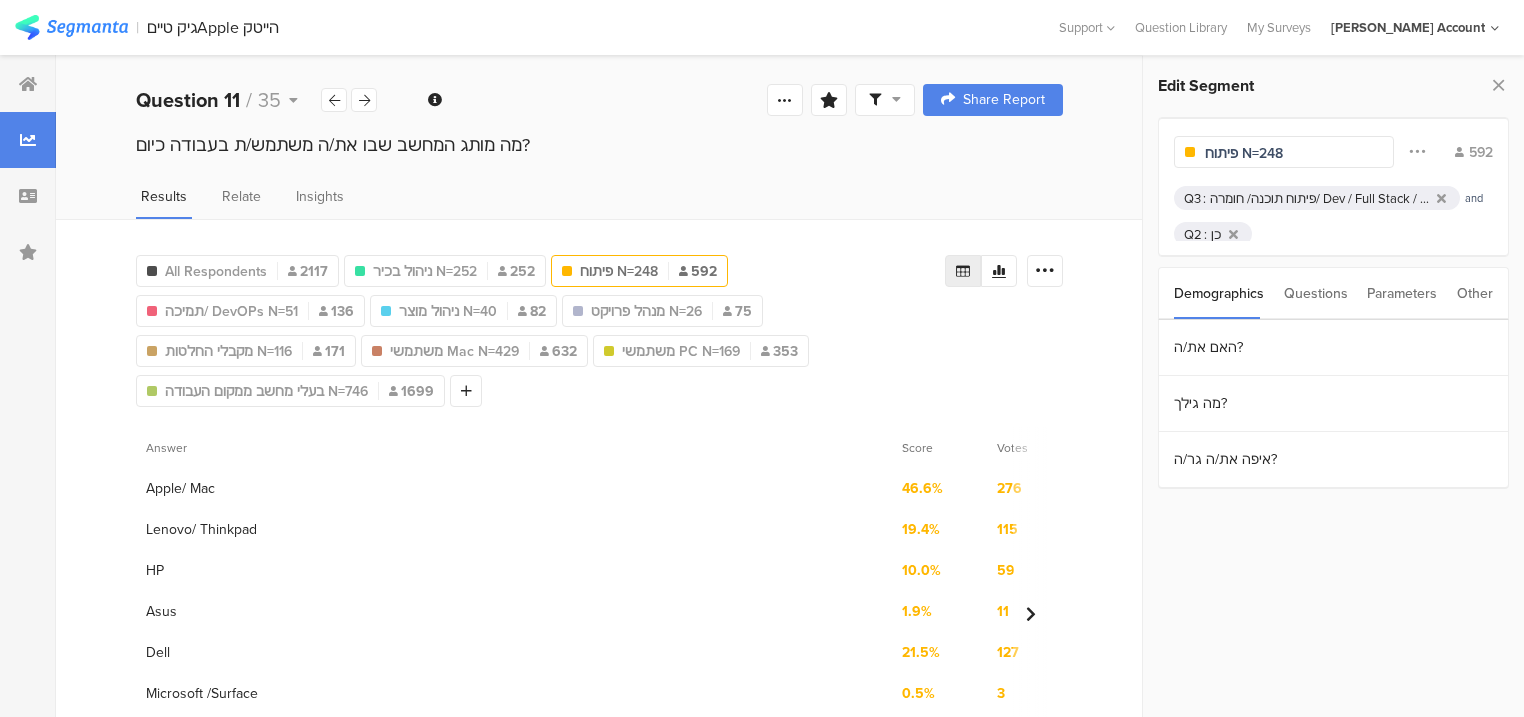 click on "פיתוח N=248" at bounding box center (1292, 153) 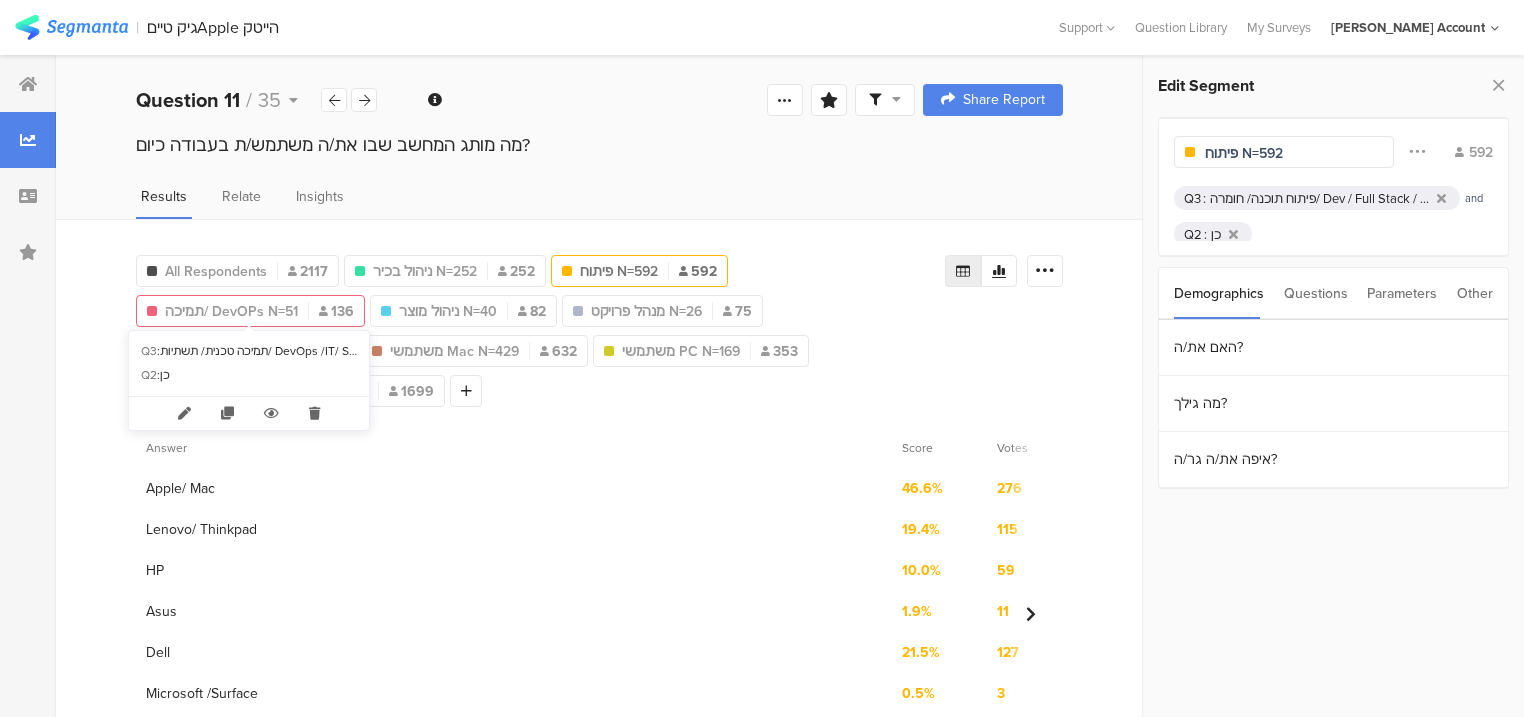 click on "תמיכה/ DevOPs N=51" at bounding box center (231, 311) 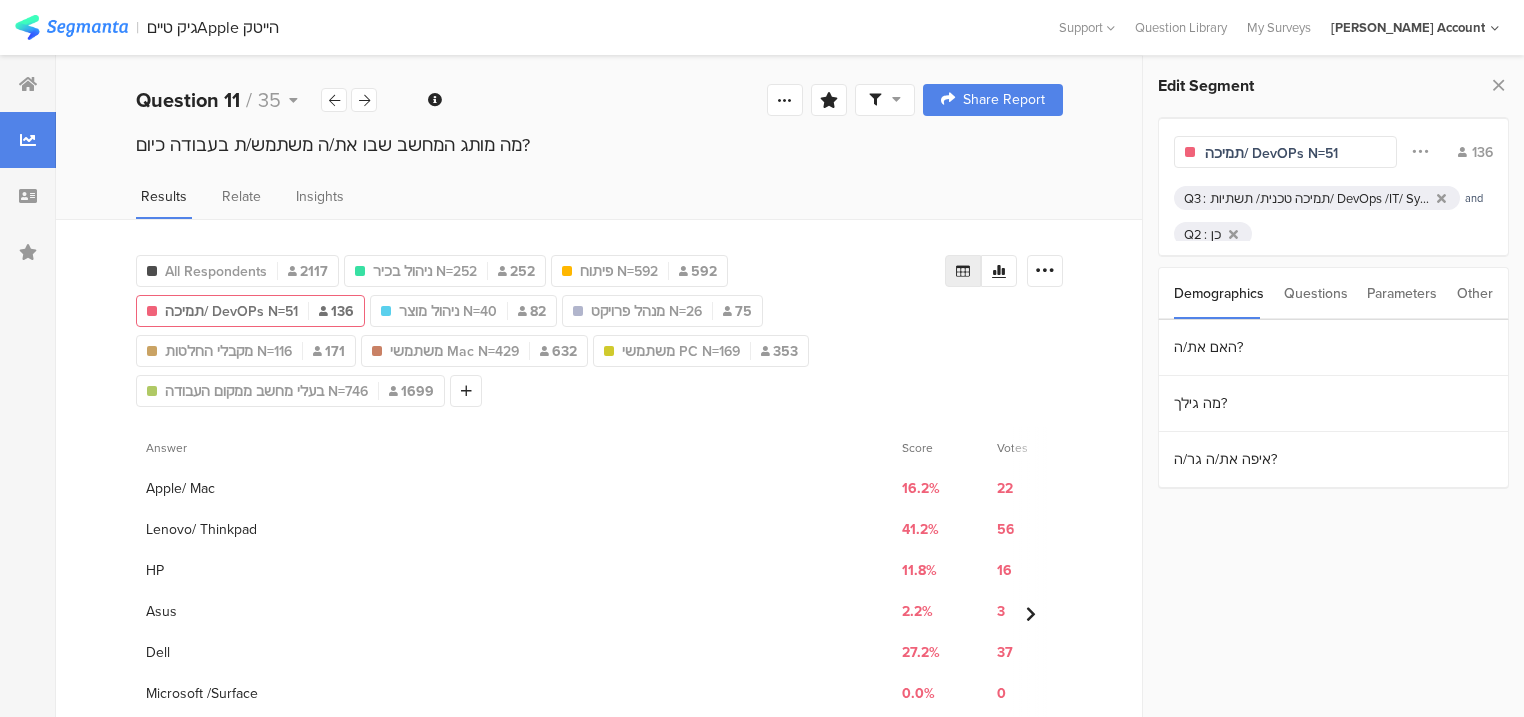 click on "תמיכה/ DevOPs N=51" at bounding box center (1292, 153) 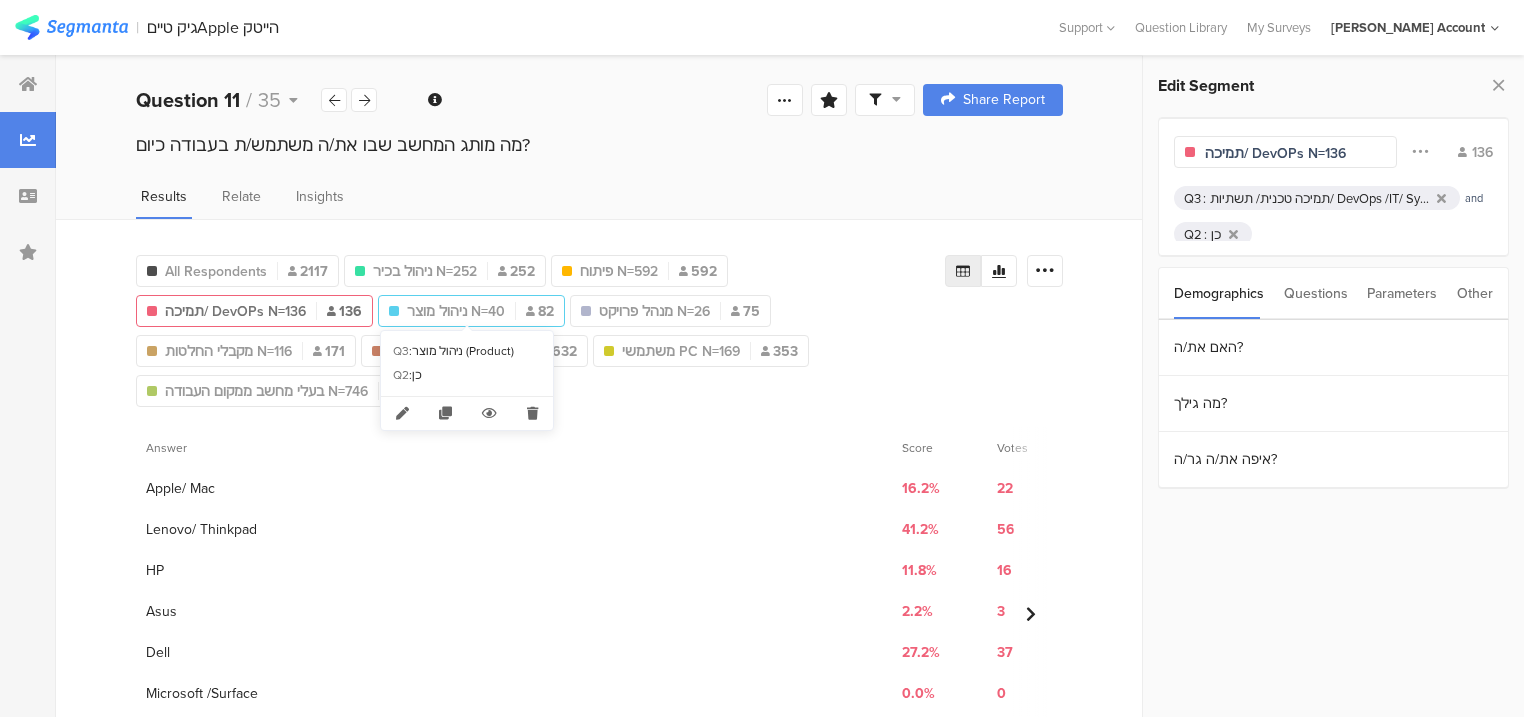 click on "ניהול מוצר N=40" at bounding box center [456, 311] 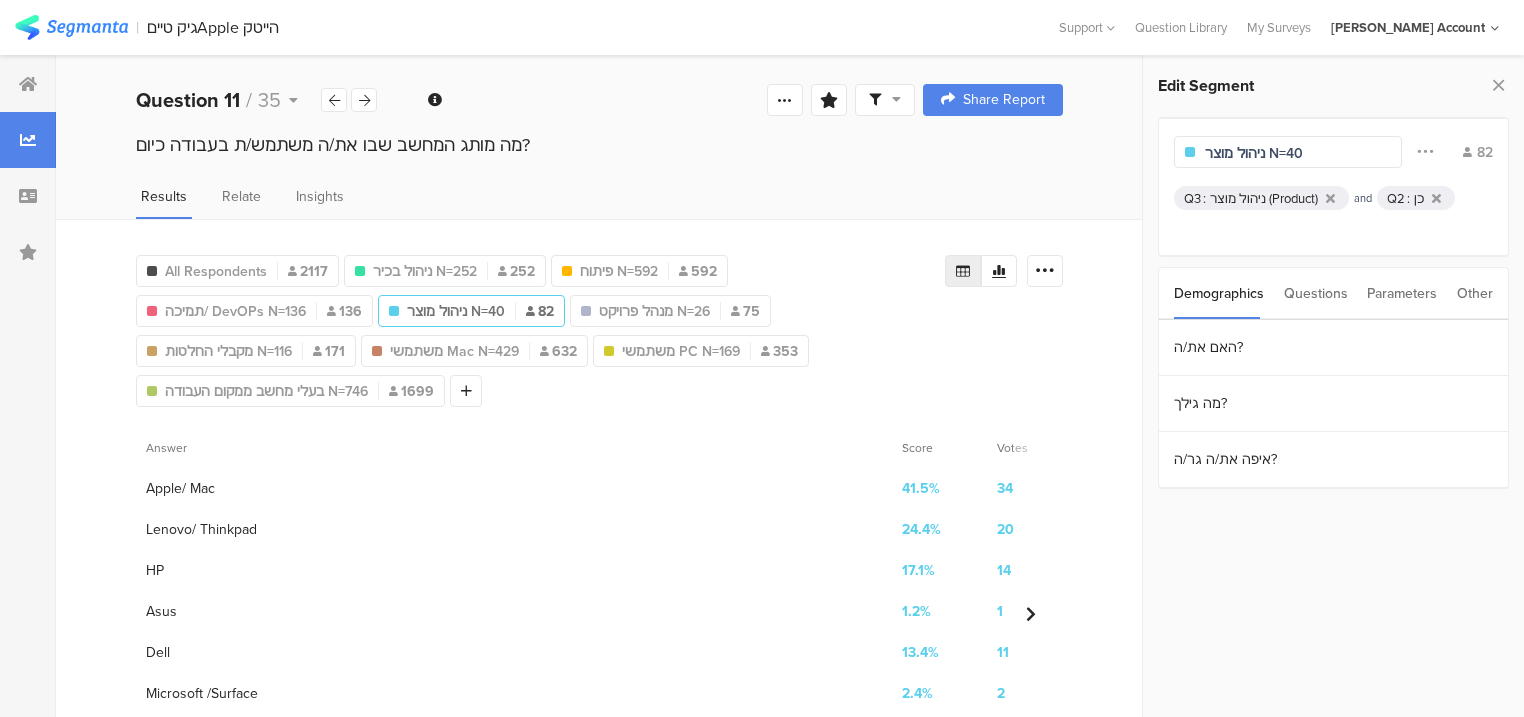 click on "ניהול מוצר N=40" at bounding box center [1292, 153] 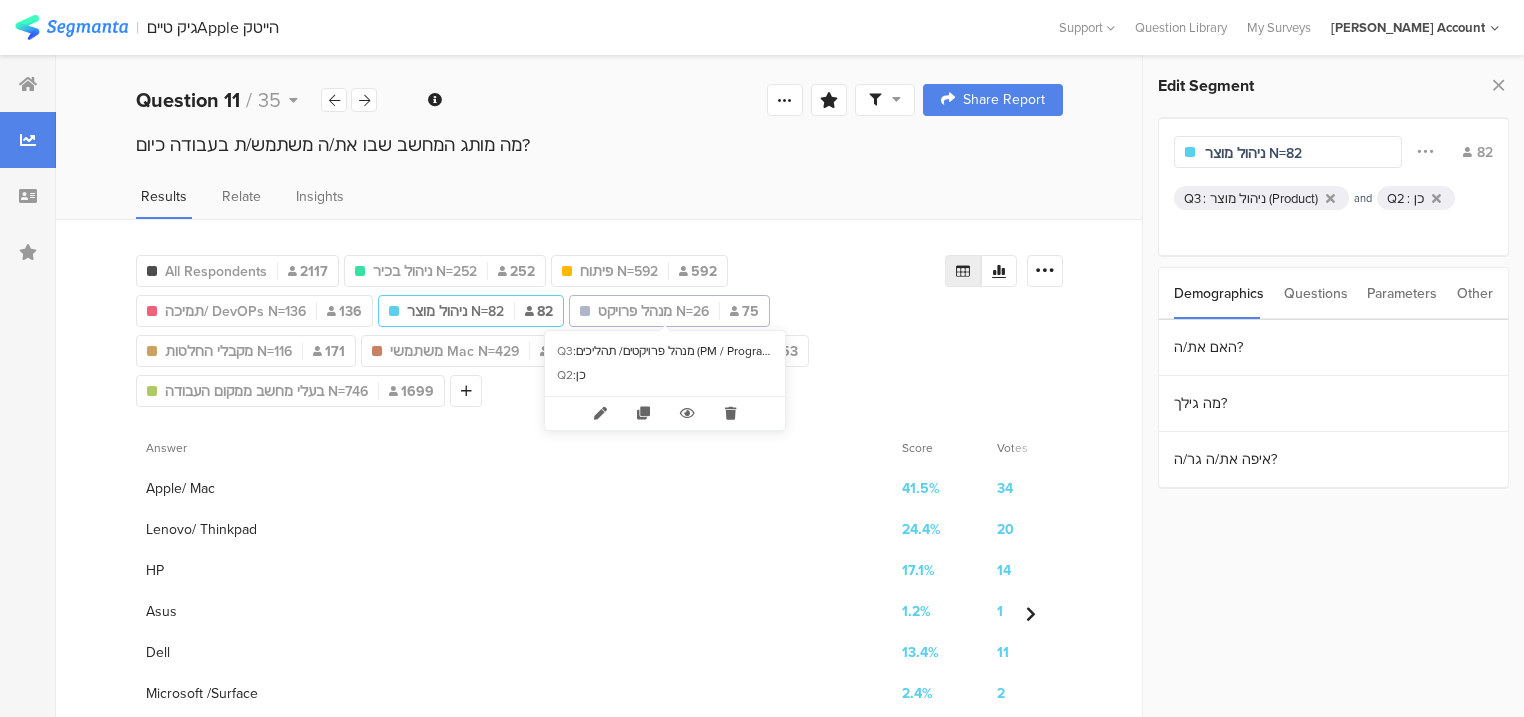 click on "מנהל פרויקט N=26" at bounding box center (653, 311) 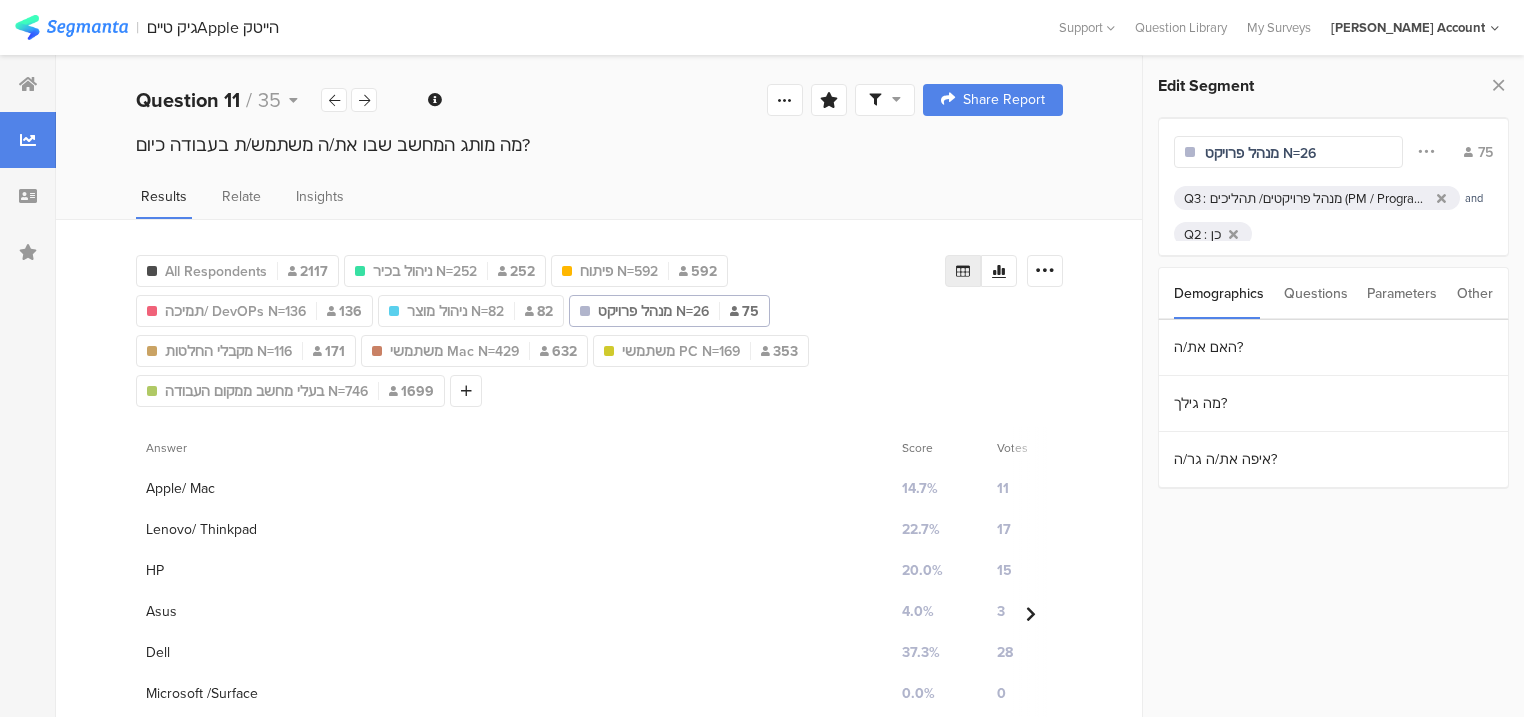 click on "מנהל פרויקט N=26" at bounding box center (1292, 153) 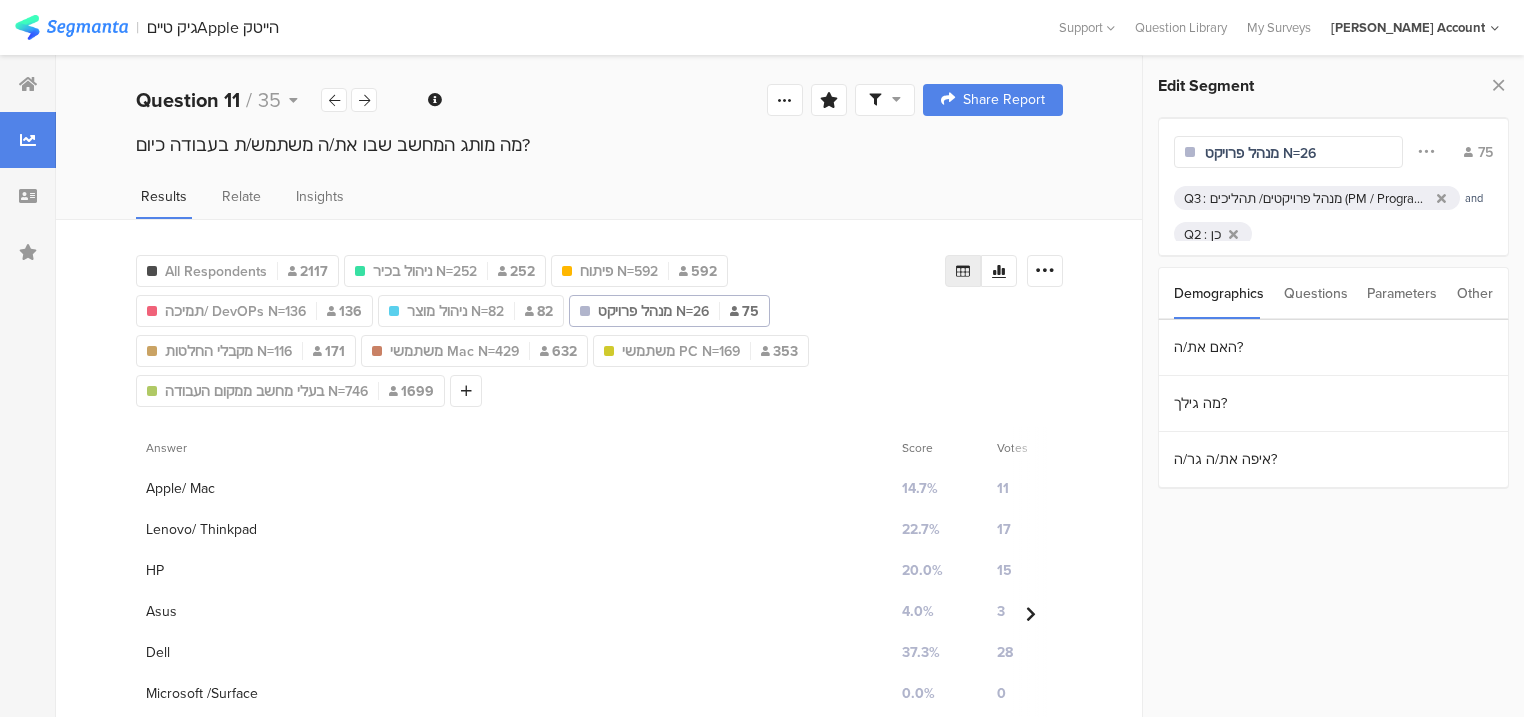 click on "מנהל פרויקט N=26" at bounding box center [1292, 153] 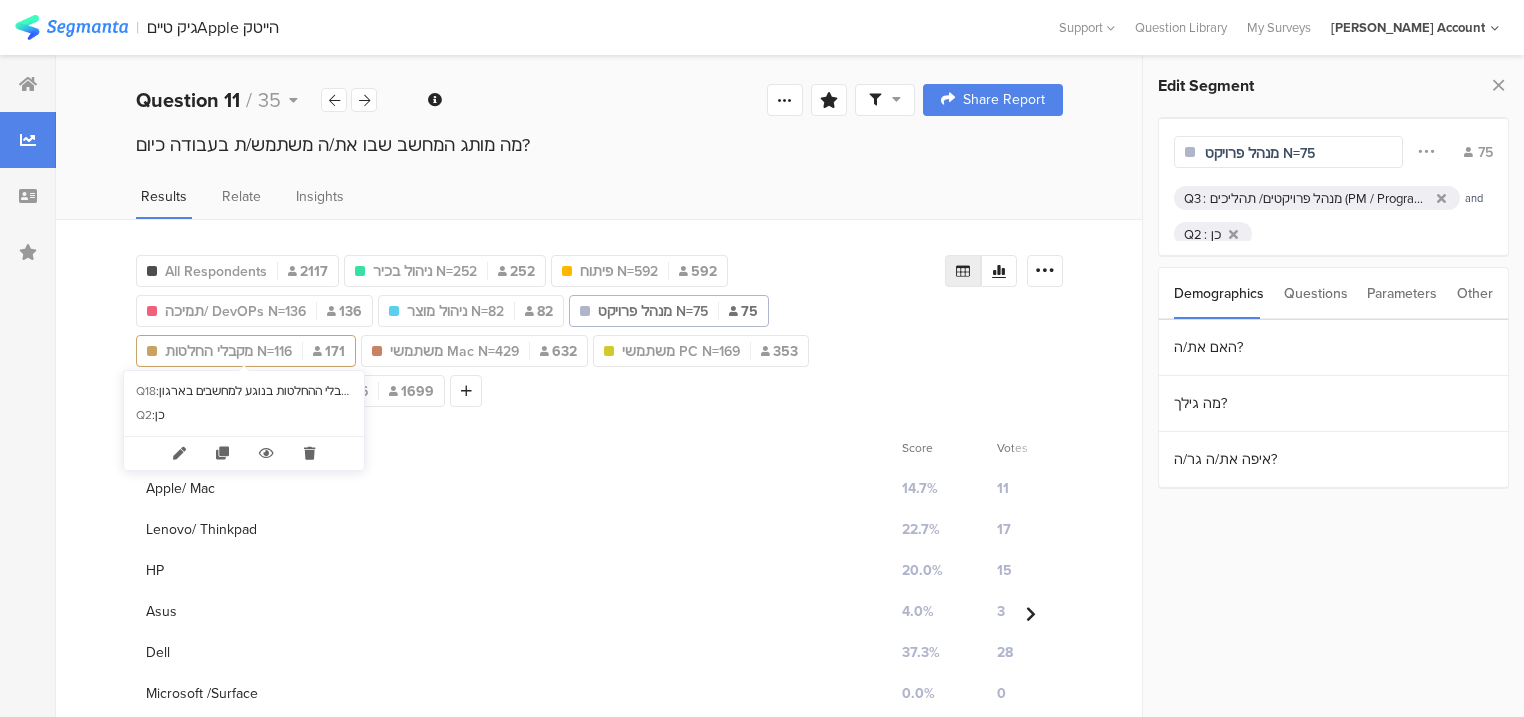 click on "מקבלי החלטות N=116" at bounding box center [228, 351] 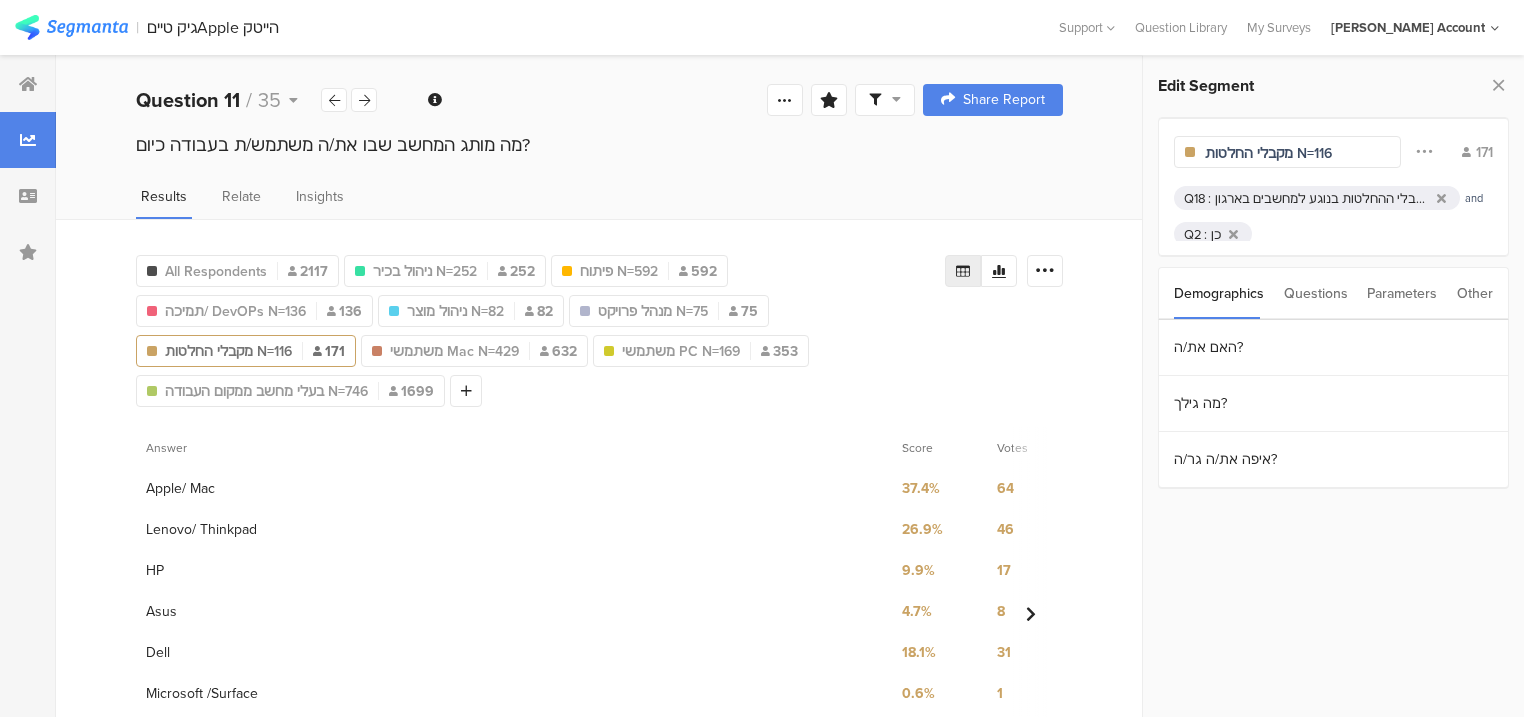 click on "מקבלי החלטות N=116" at bounding box center (1292, 153) 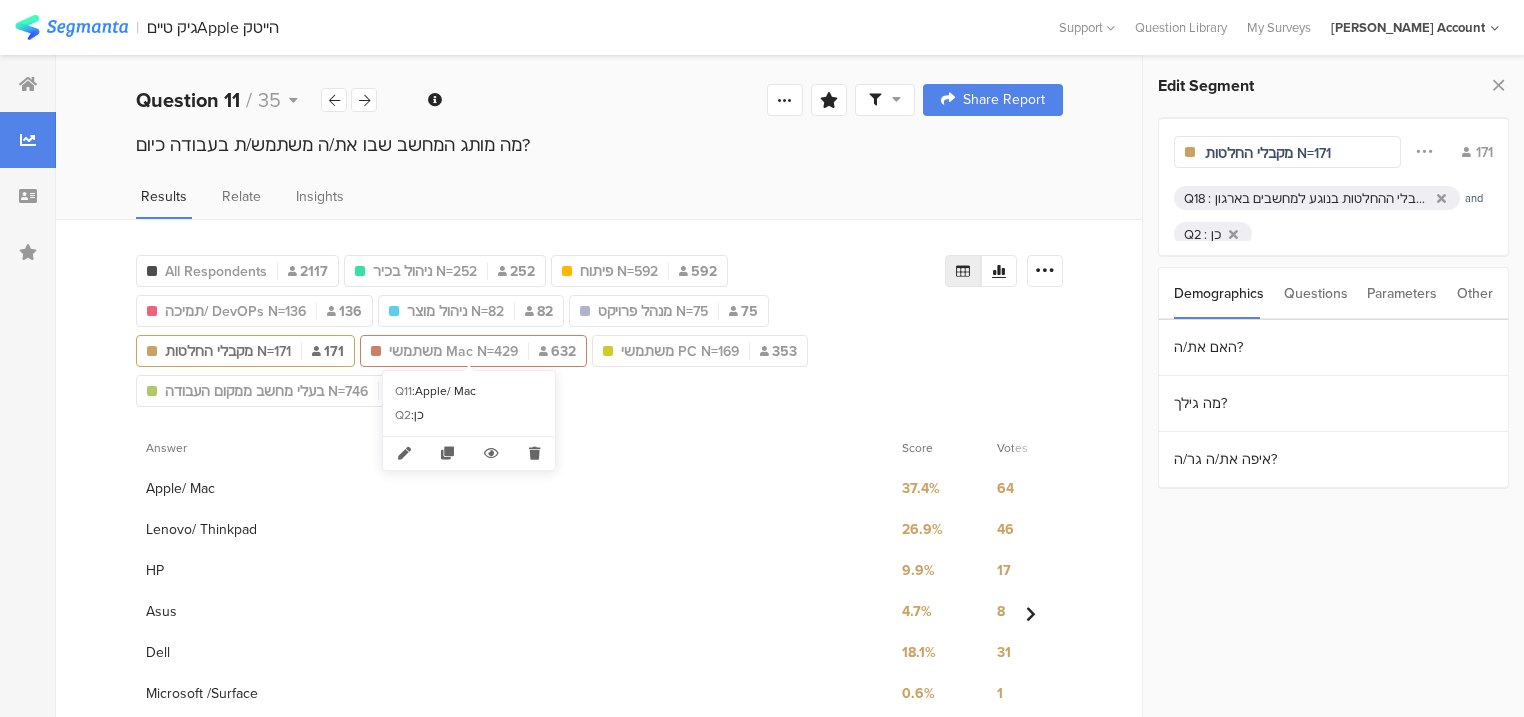 click on "משתמשי Mac N=429" at bounding box center [453, 351] 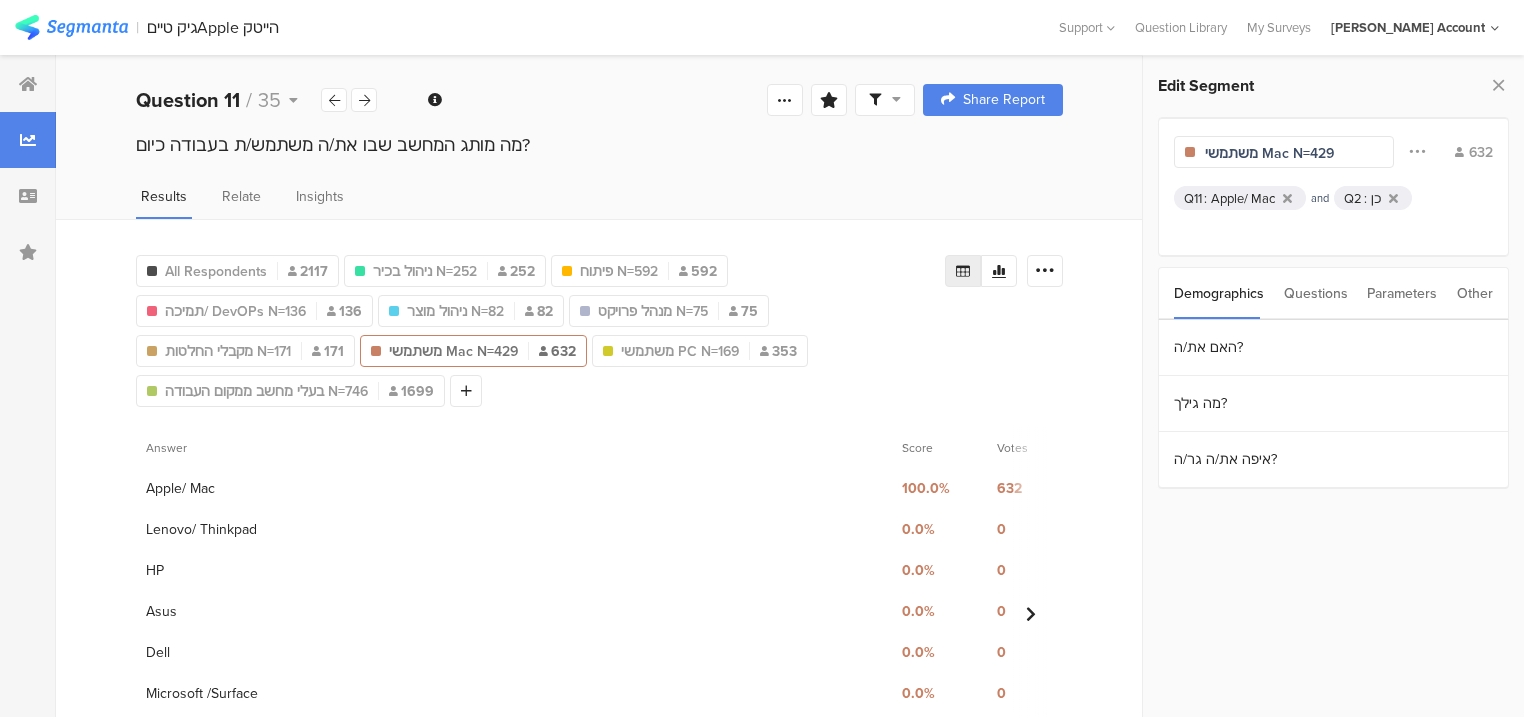 click on "משתמשי Mac N=429" at bounding box center [1292, 153] 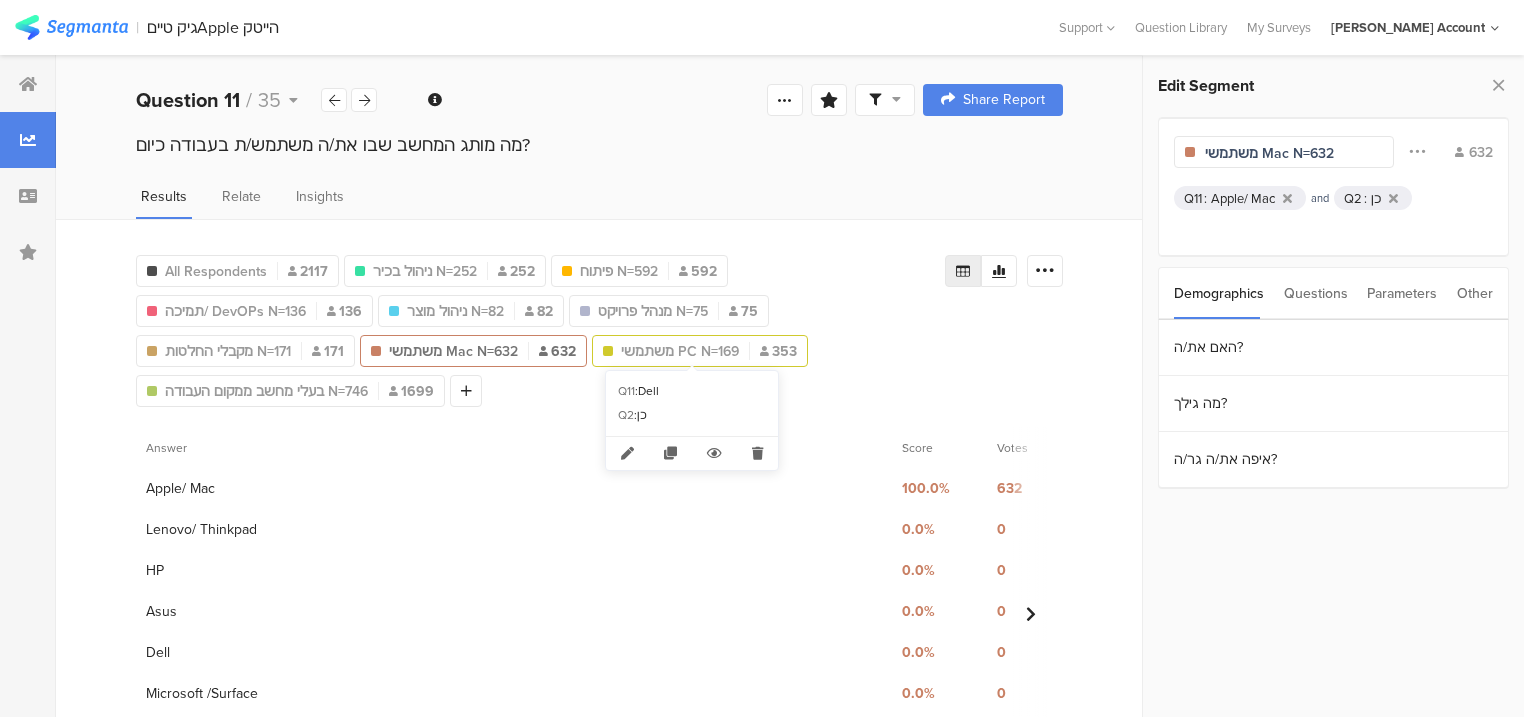 click on "משתמשי PC N=169" at bounding box center (680, 351) 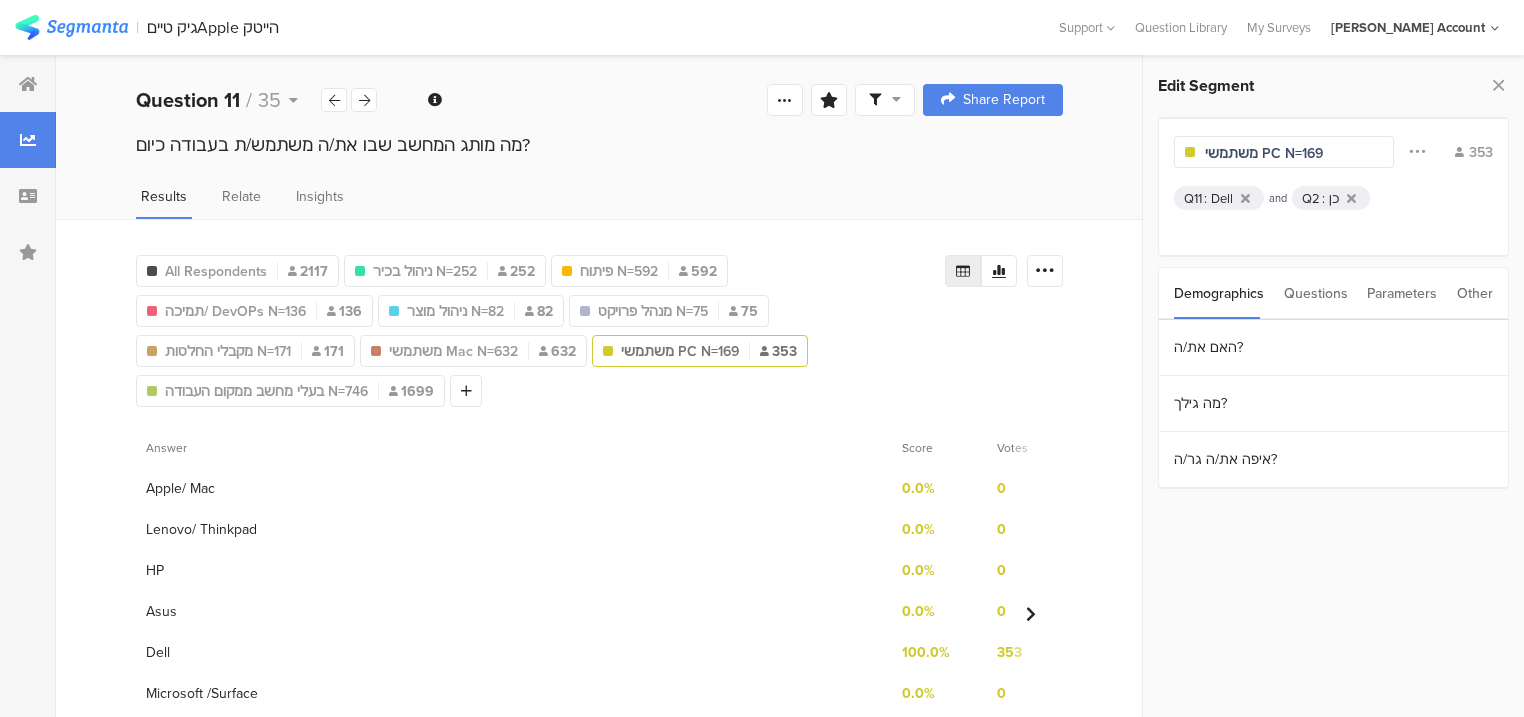 click on "משתמשי PC N=169" at bounding box center (1292, 153) 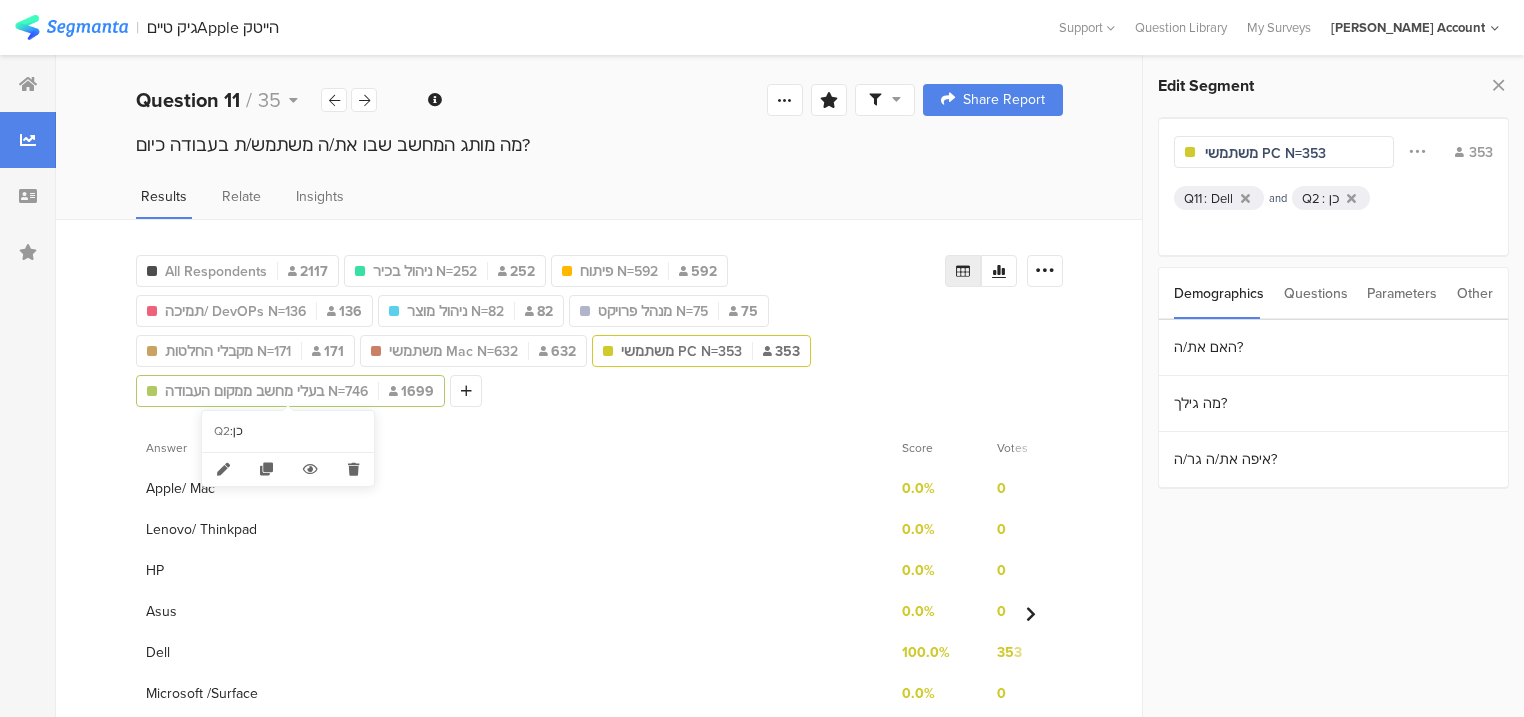 click on "בעלי מחשב ממקום העבודה N=746" at bounding box center (266, 391) 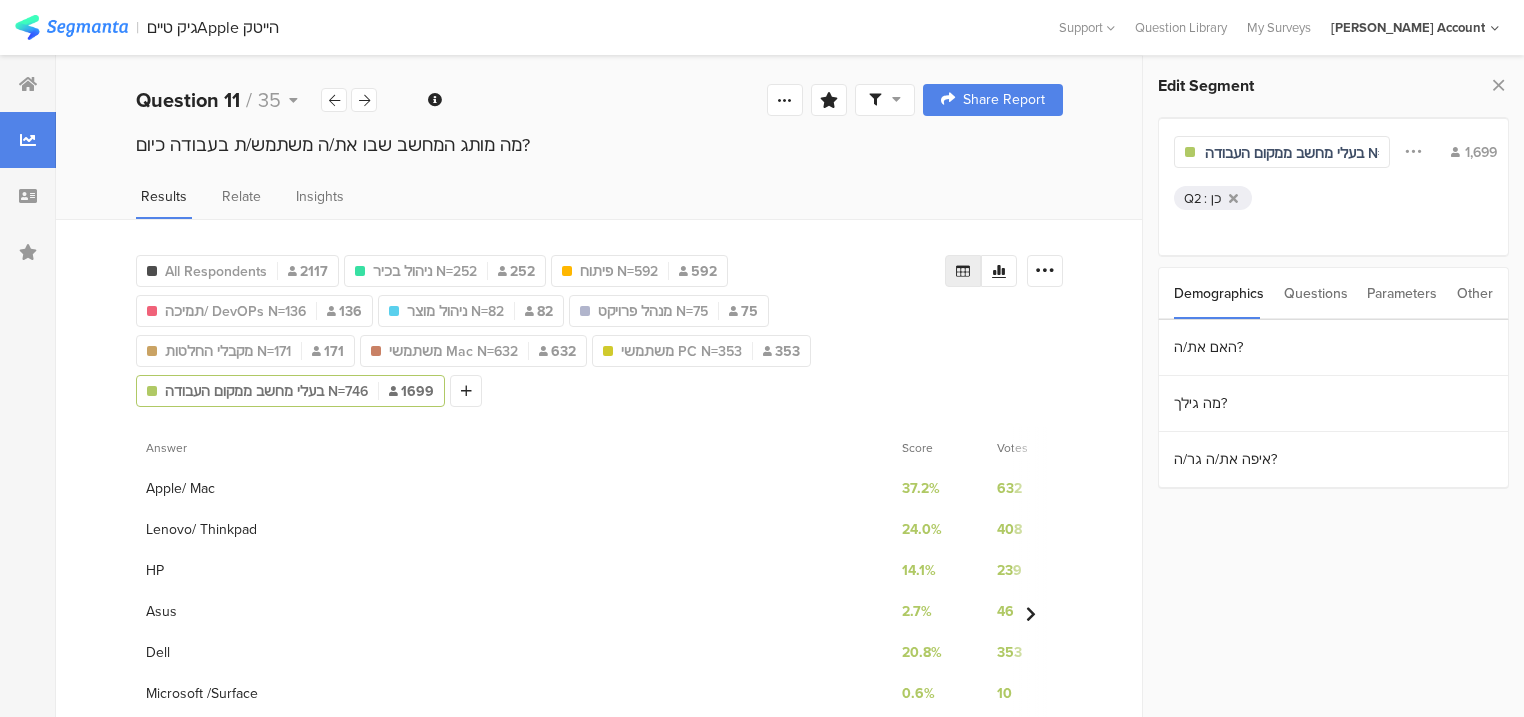click on "בעלי מחשב ממקום העבודה N=746" at bounding box center [1292, 153] 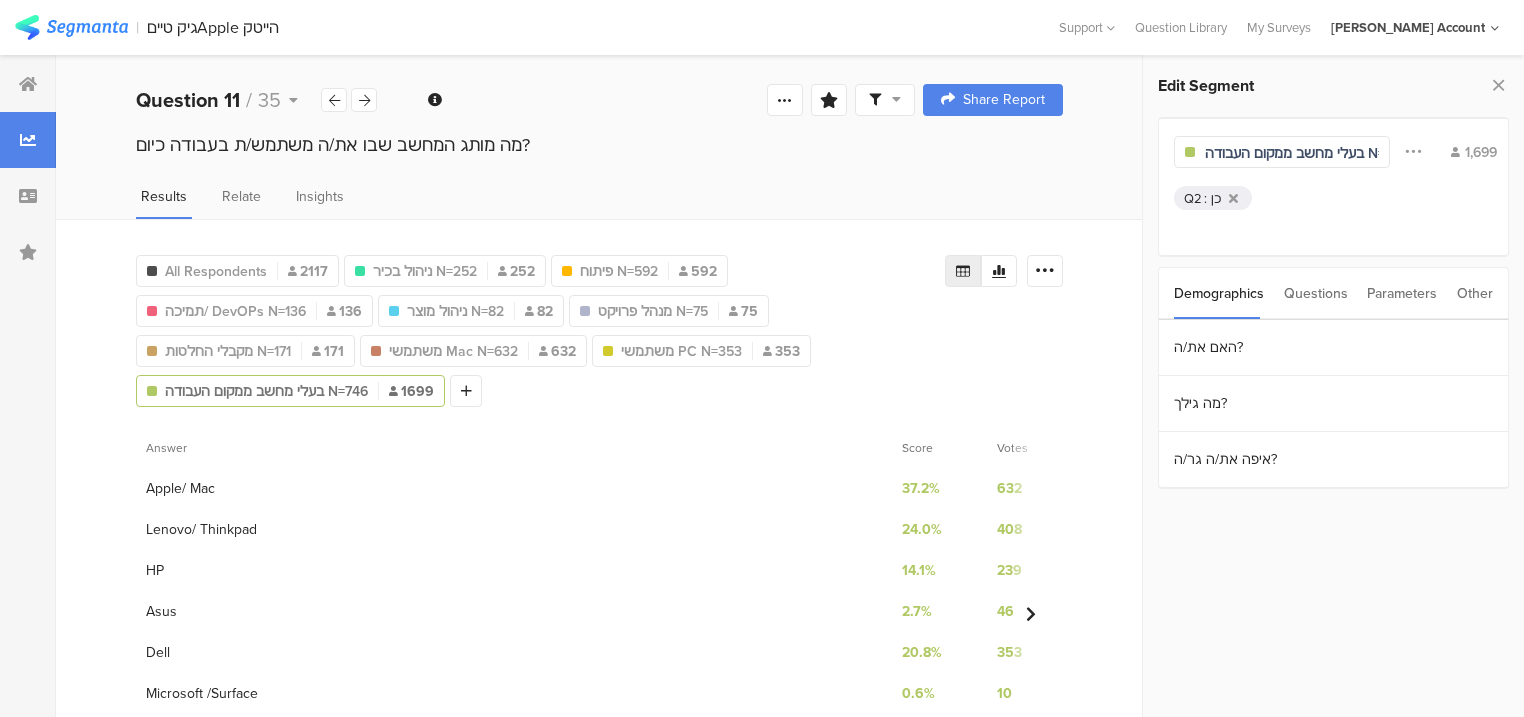 scroll, scrollTop: 0, scrollLeft: 40, axis: horizontal 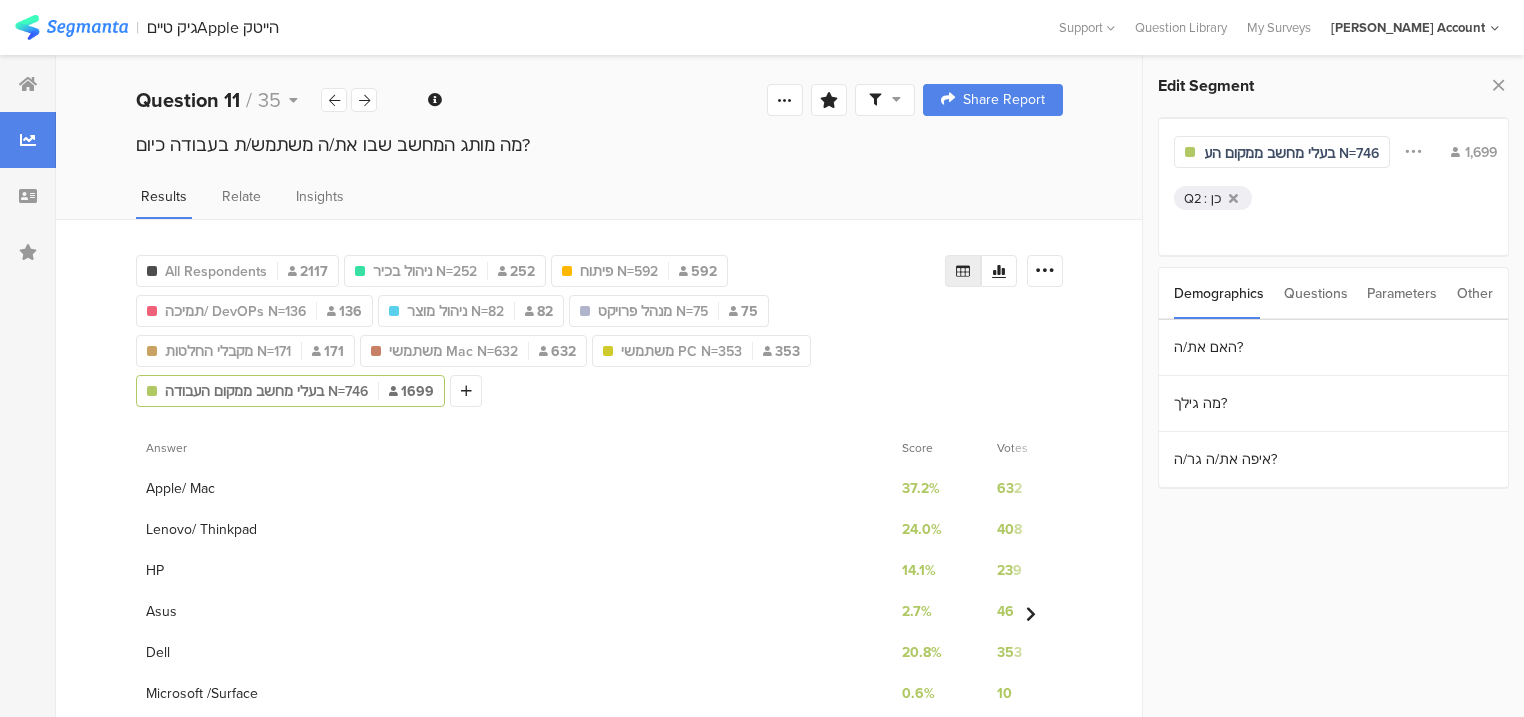 click on "בעלי מחשב ממקום העבודה N=746" at bounding box center [1292, 153] 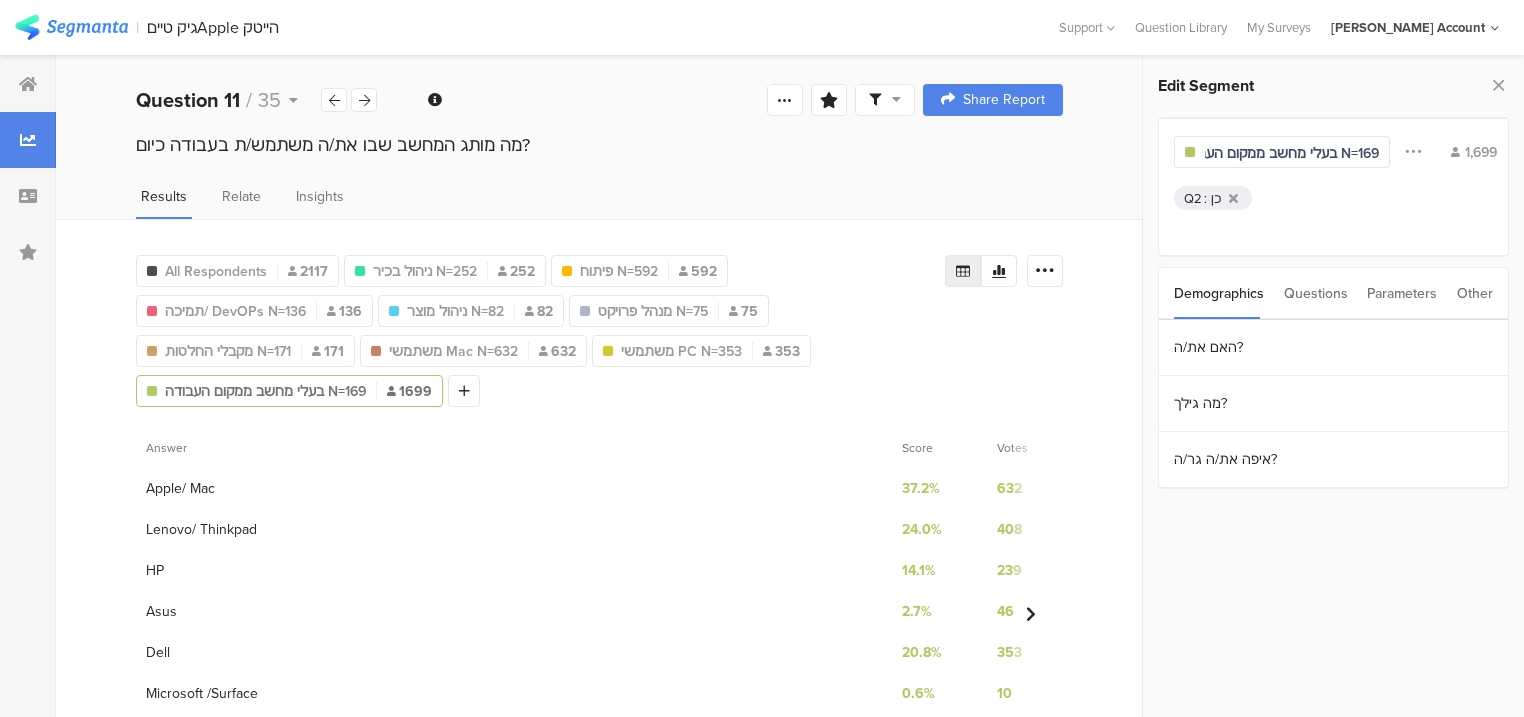 scroll, scrollTop: 0, scrollLeft: 48, axis: horizontal 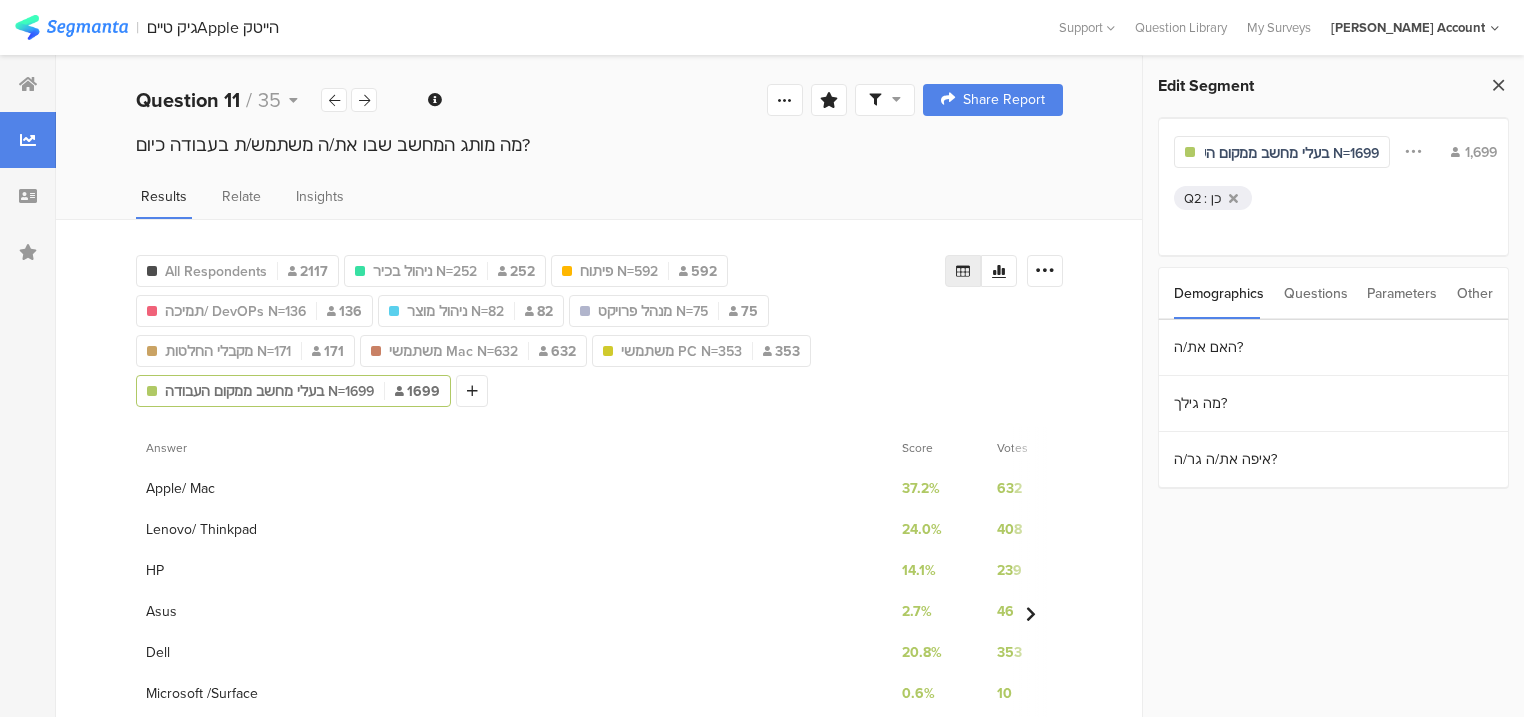 type on "בעלי מחשב ממקום העבודה N=1699" 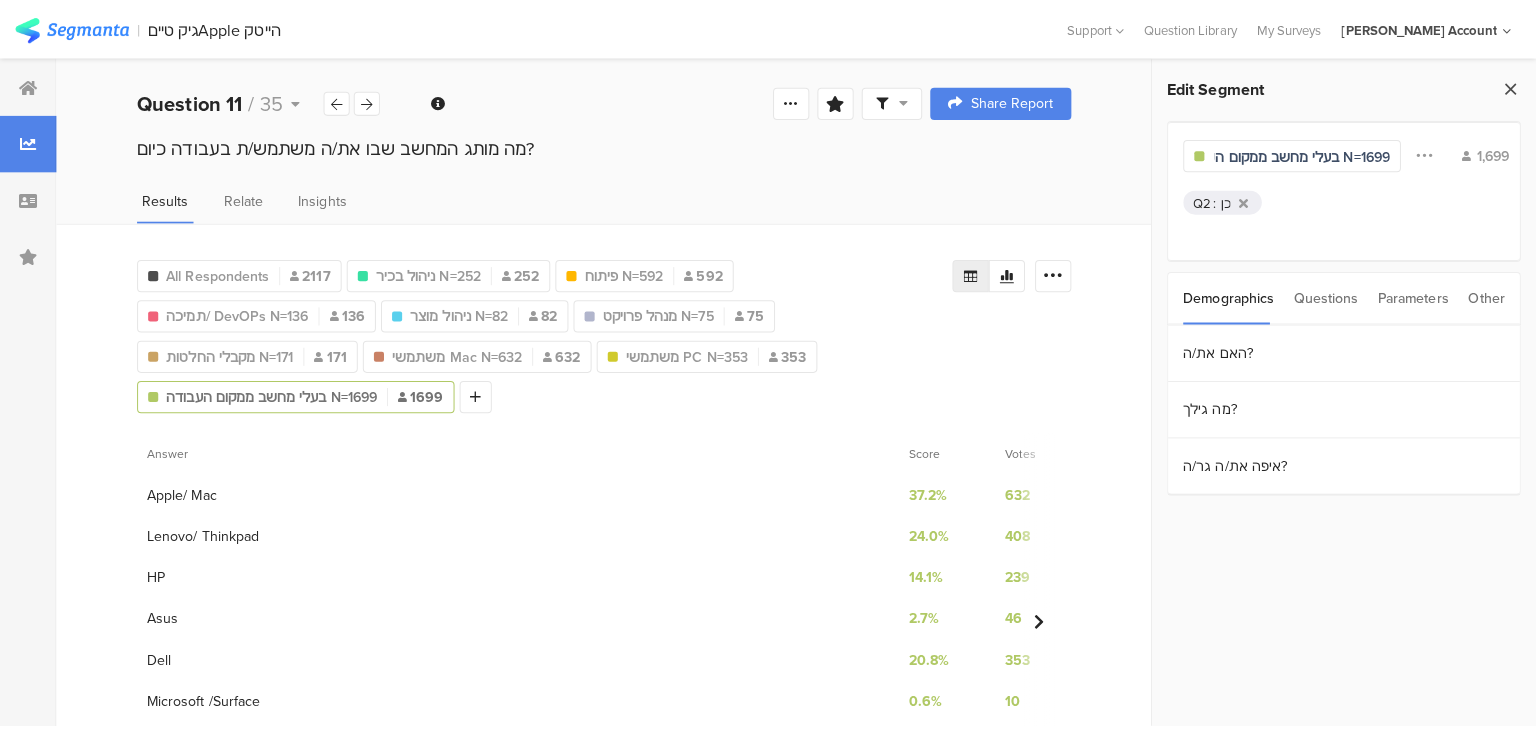 scroll, scrollTop: 0, scrollLeft: 0, axis: both 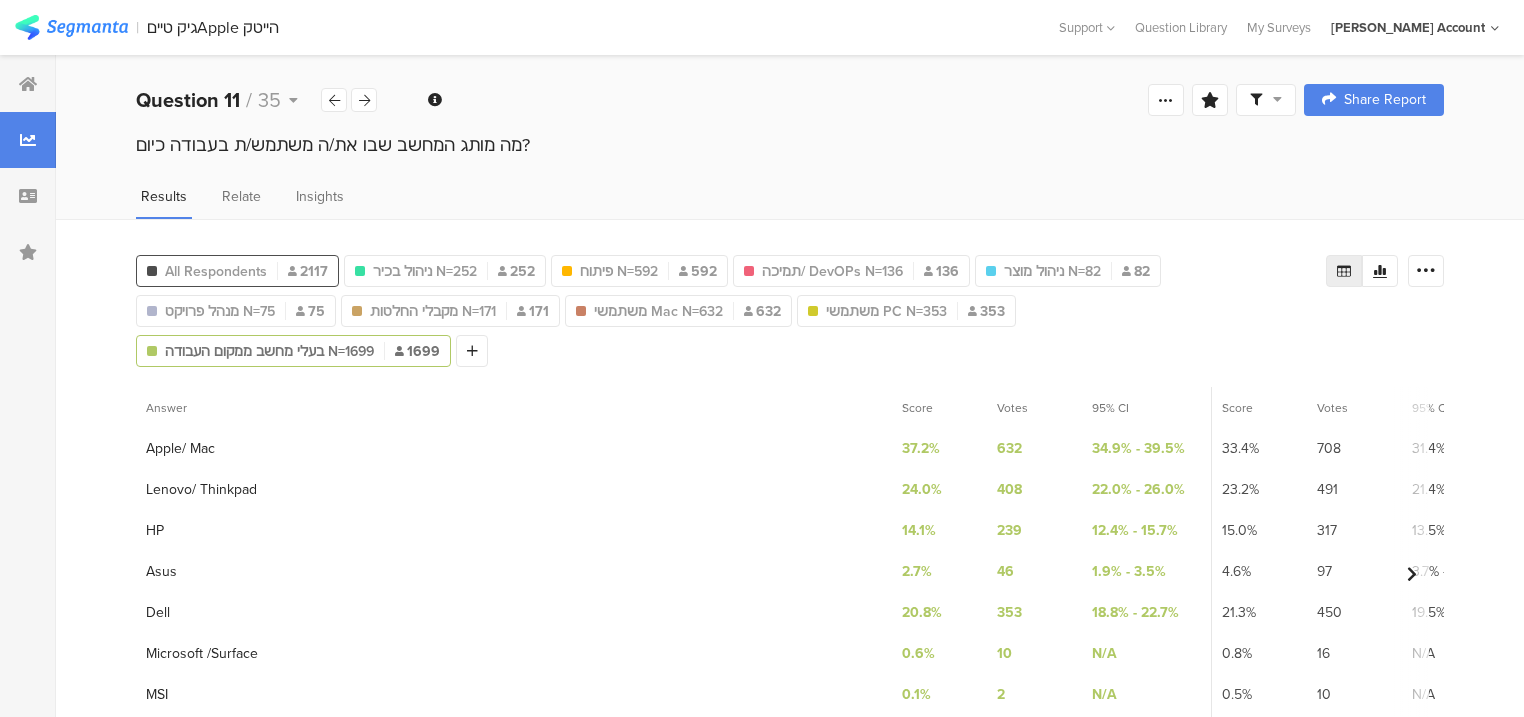 click on "All Respondents       2117" at bounding box center [237, 271] 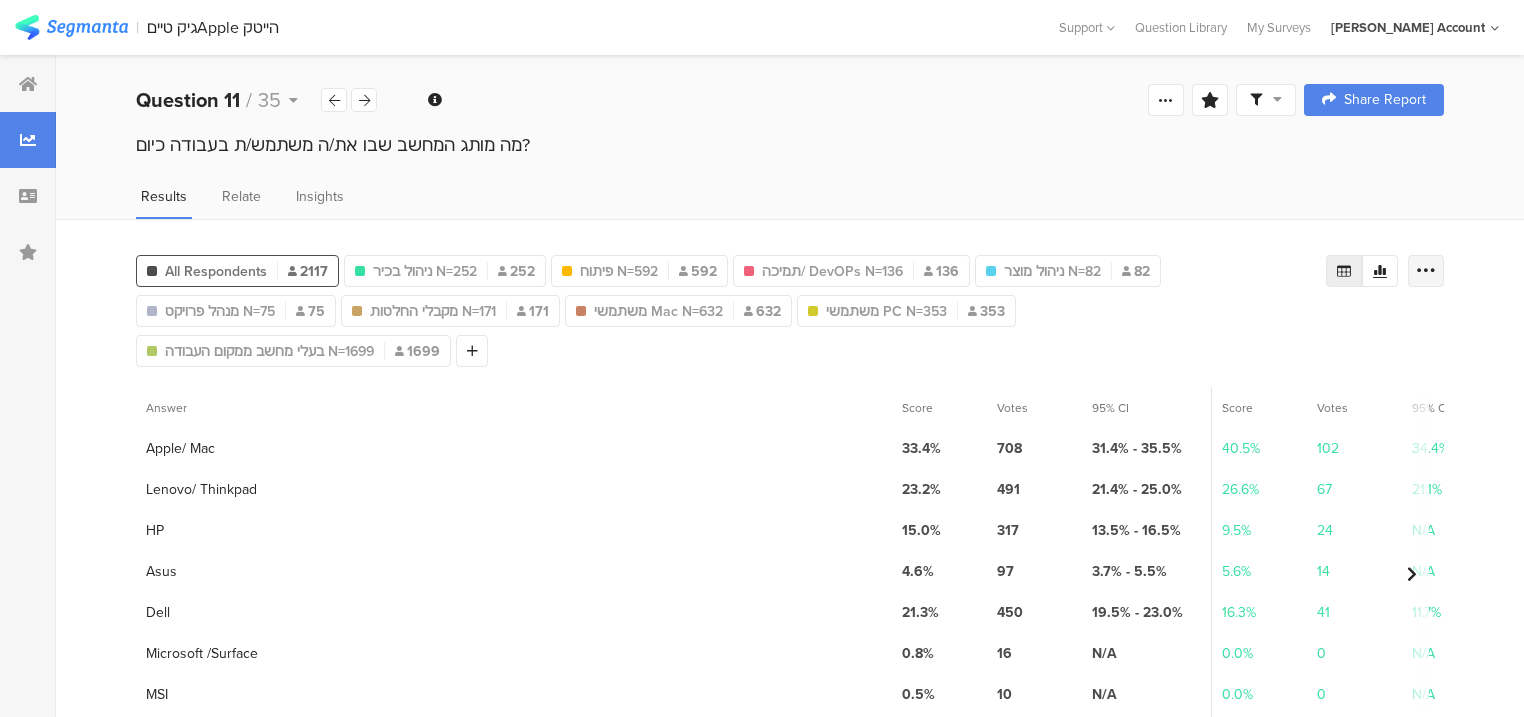 click at bounding box center [1426, 271] 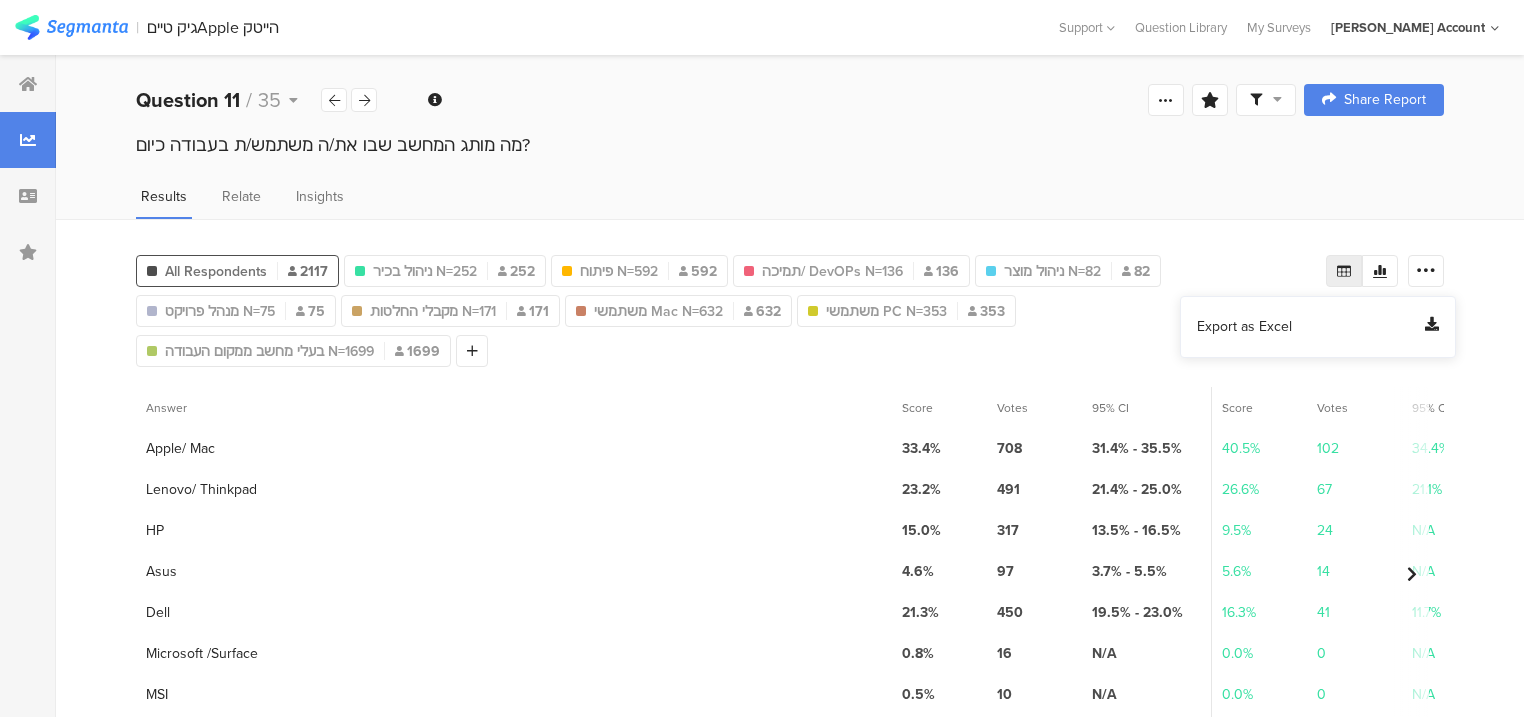 click on "Export as Excel" at bounding box center (1244, 327) 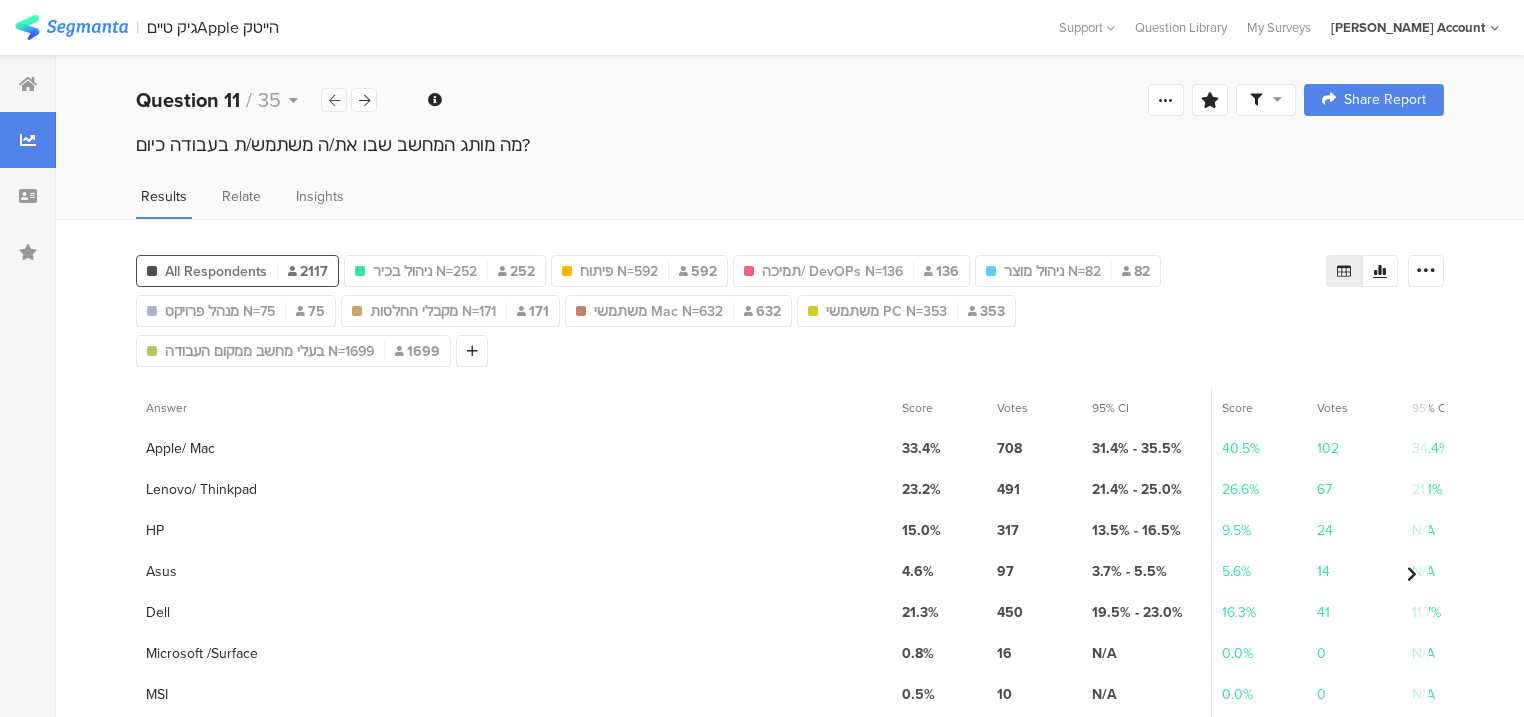 click at bounding box center (334, 100) 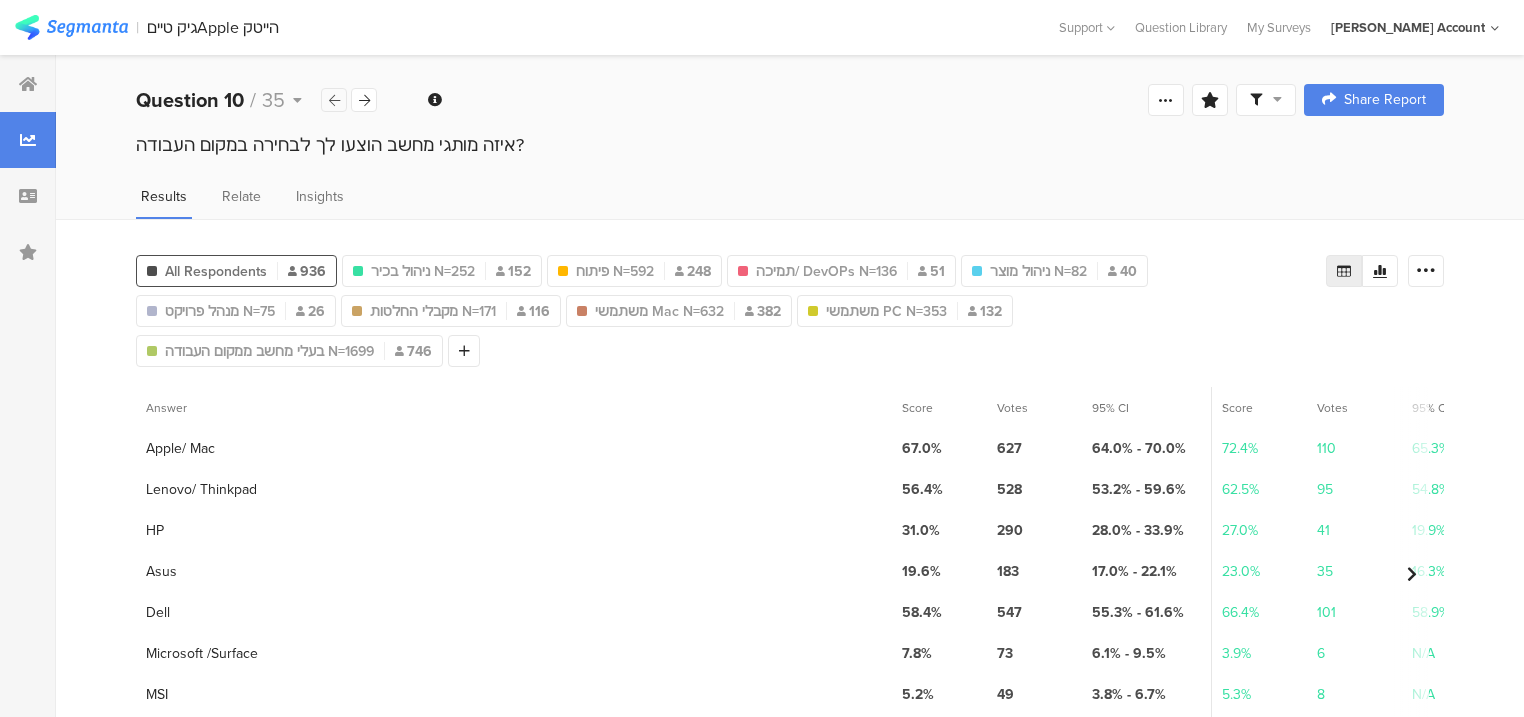 click at bounding box center (334, 100) 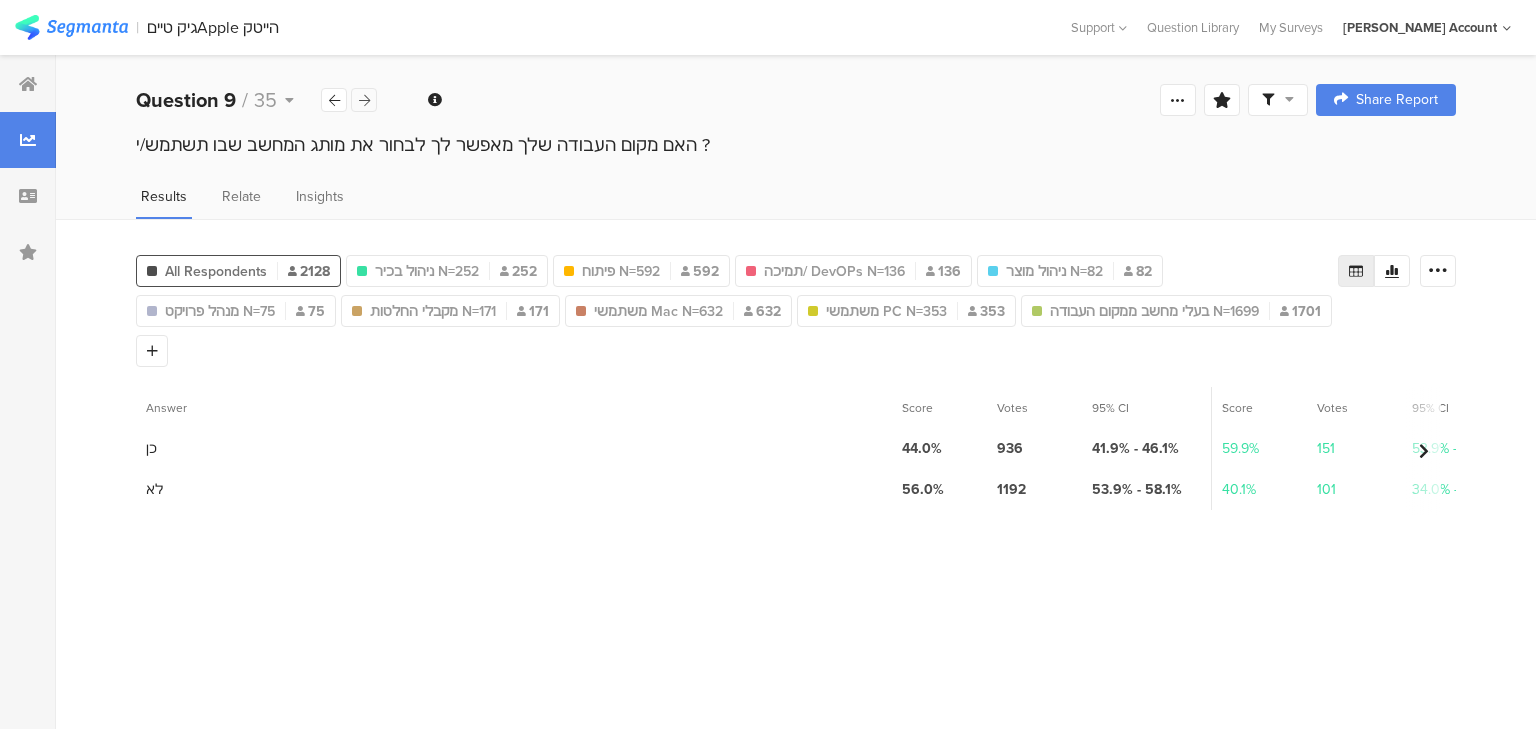 click at bounding box center (364, 100) 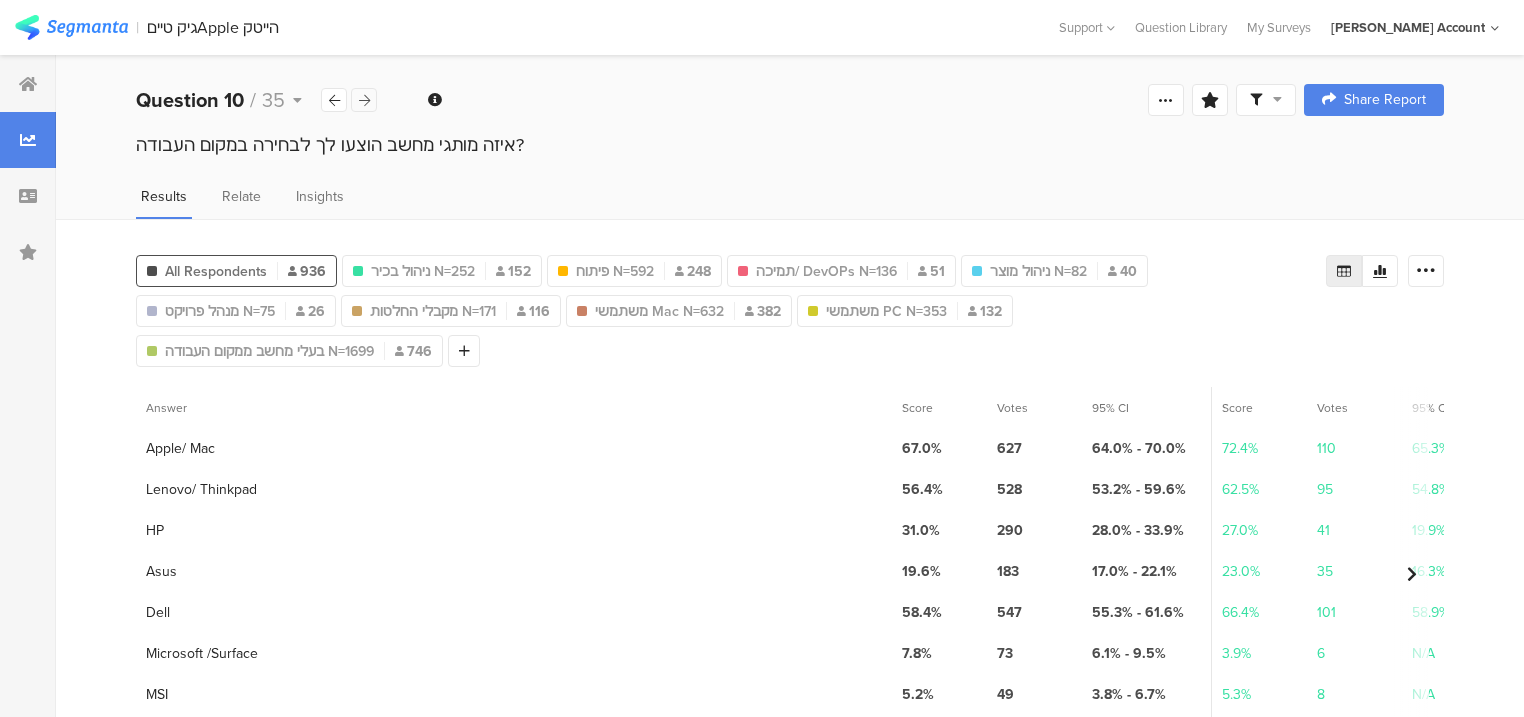 click at bounding box center [364, 100] 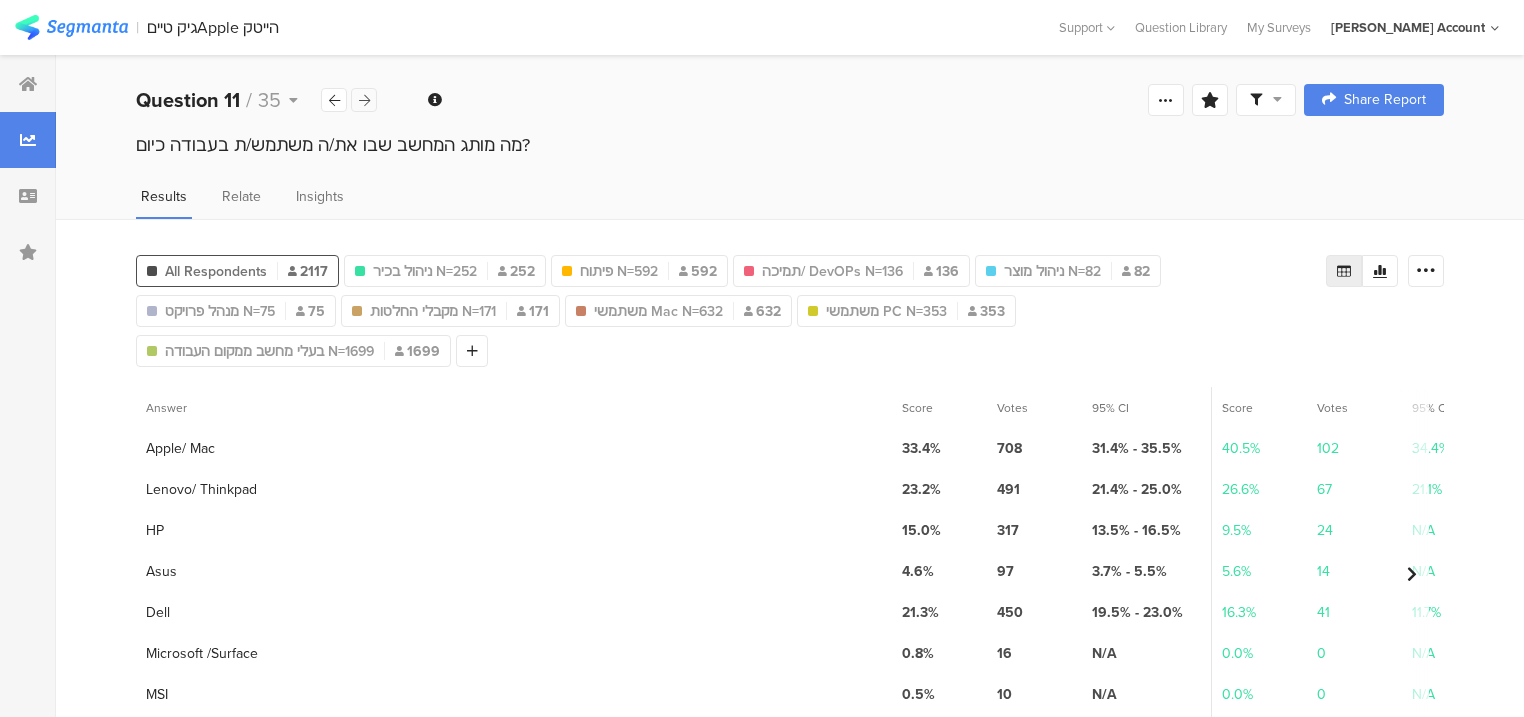 click at bounding box center (364, 100) 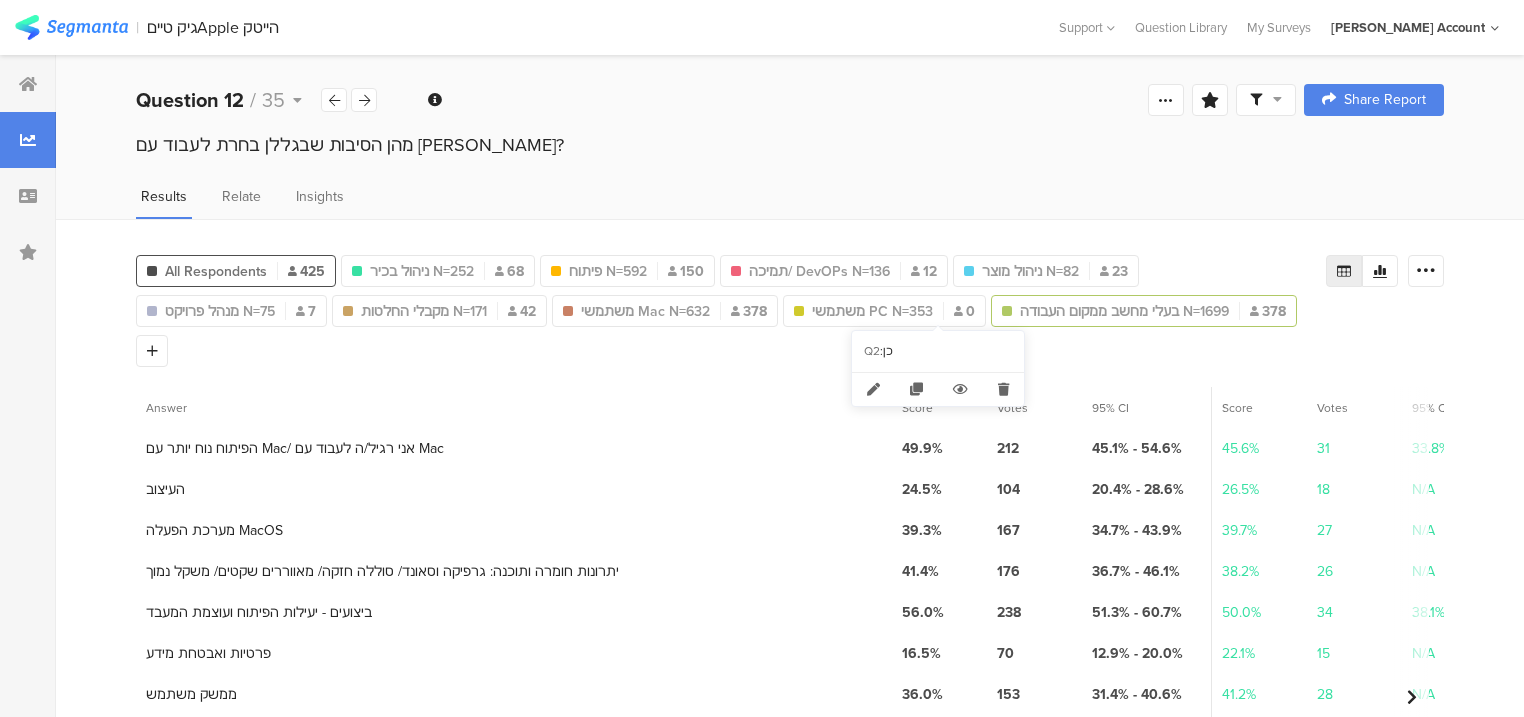 click on "בעלי מחשב ממקום העבודה N=1699" at bounding box center [1124, 311] 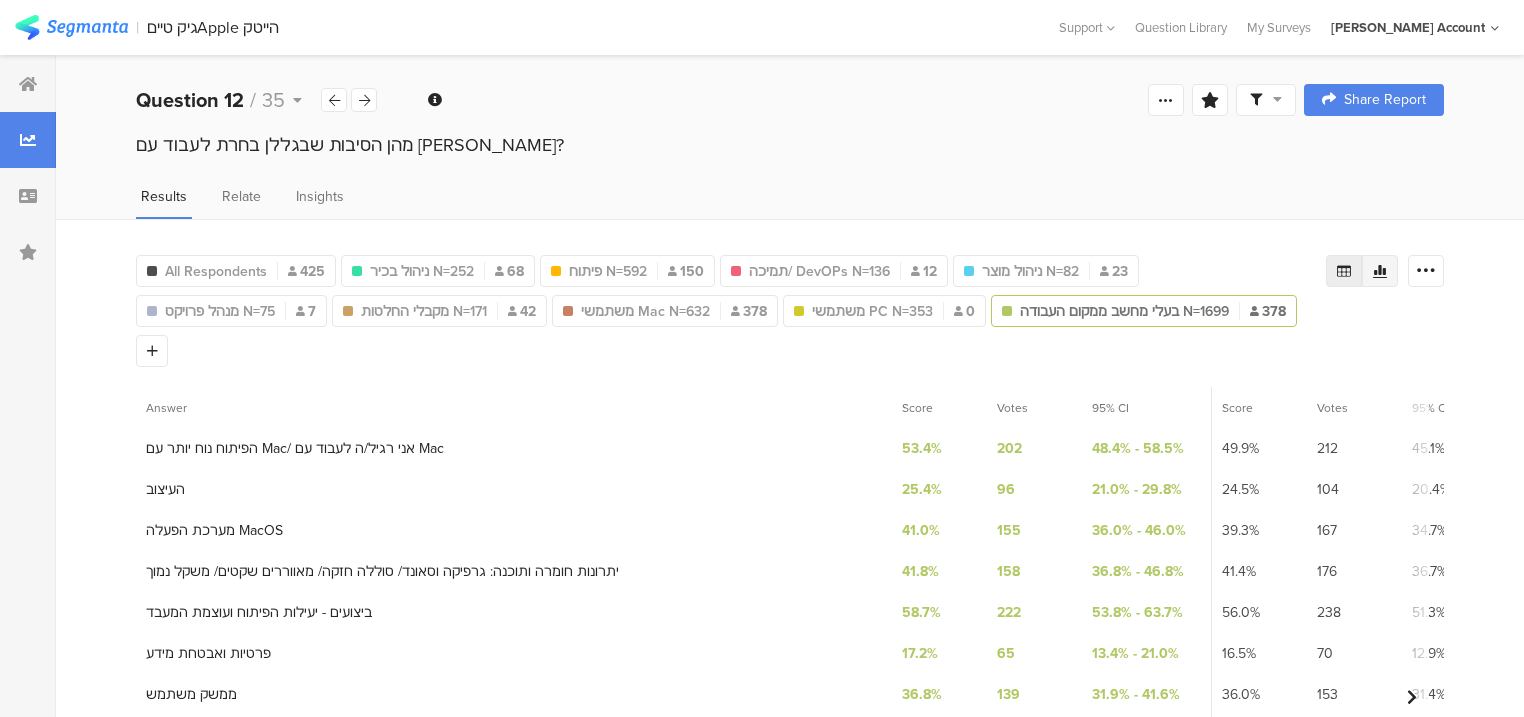 click at bounding box center (1380, 271) 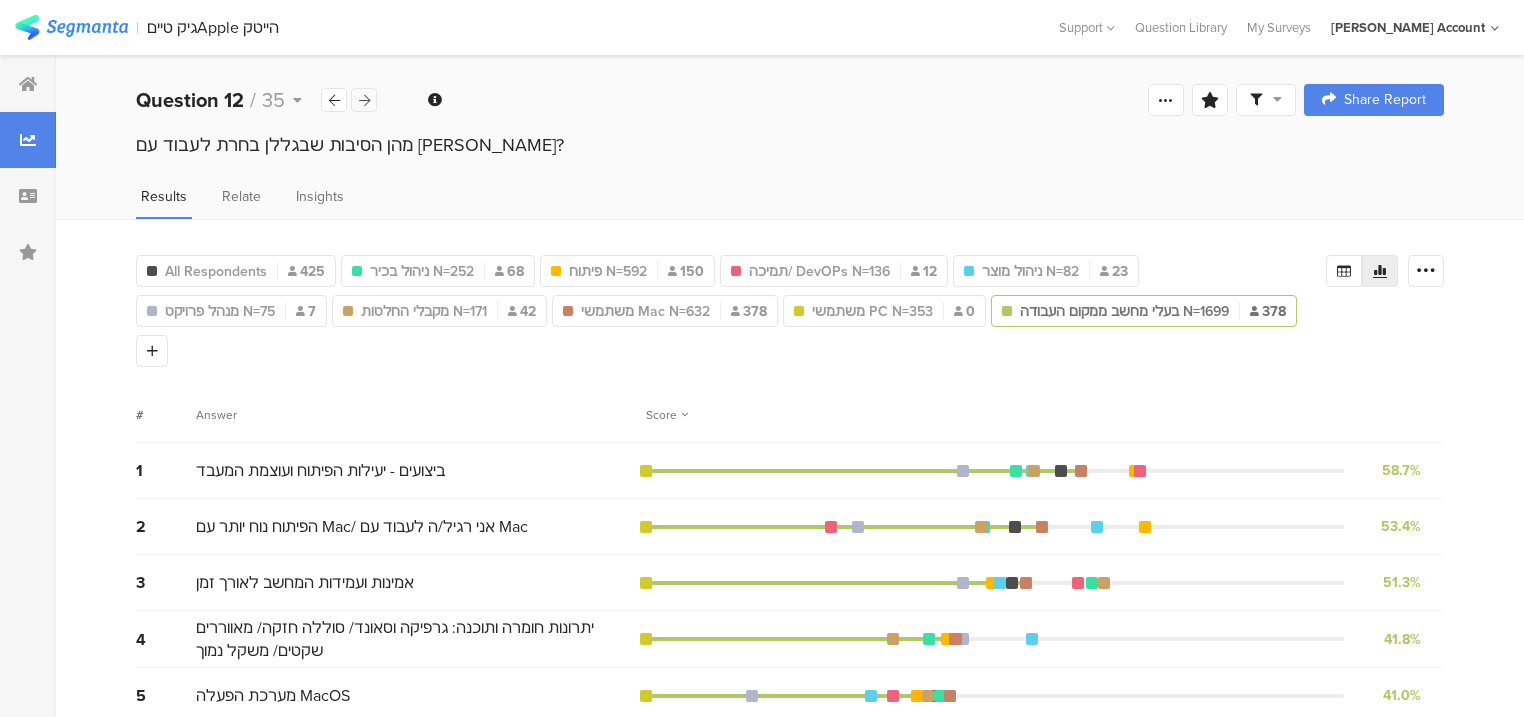 click at bounding box center [364, 100] 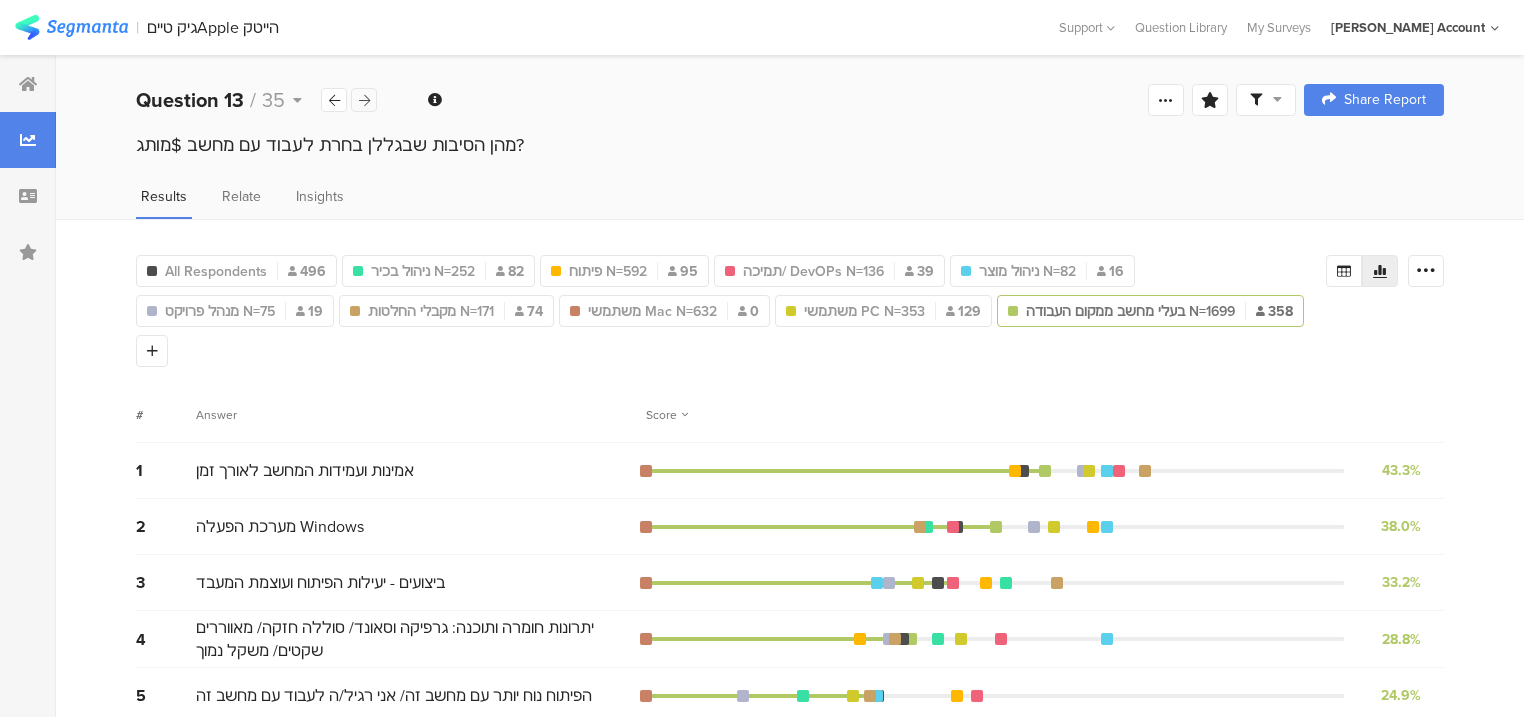 click at bounding box center [364, 100] 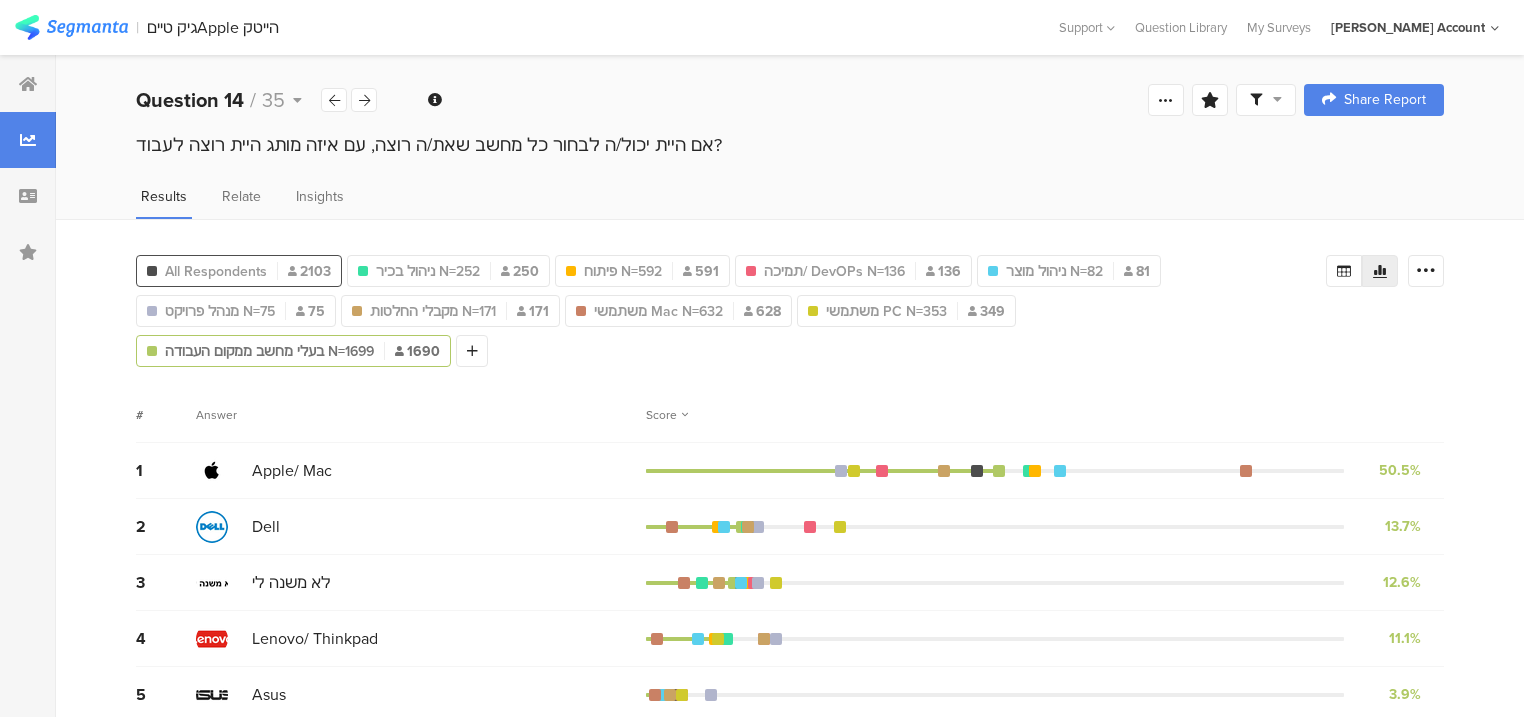 click on "All Respondents       2103" at bounding box center (239, 271) 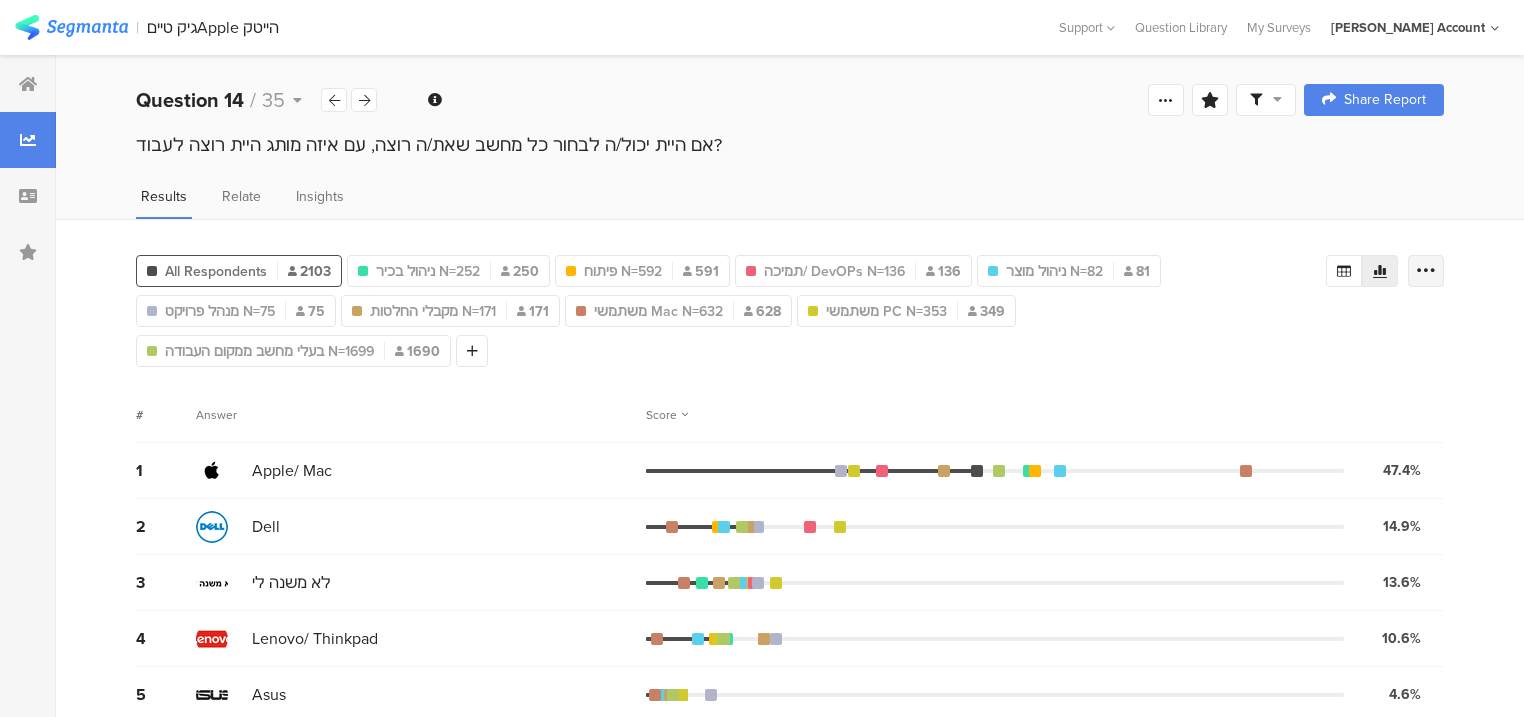 click at bounding box center [1426, 271] 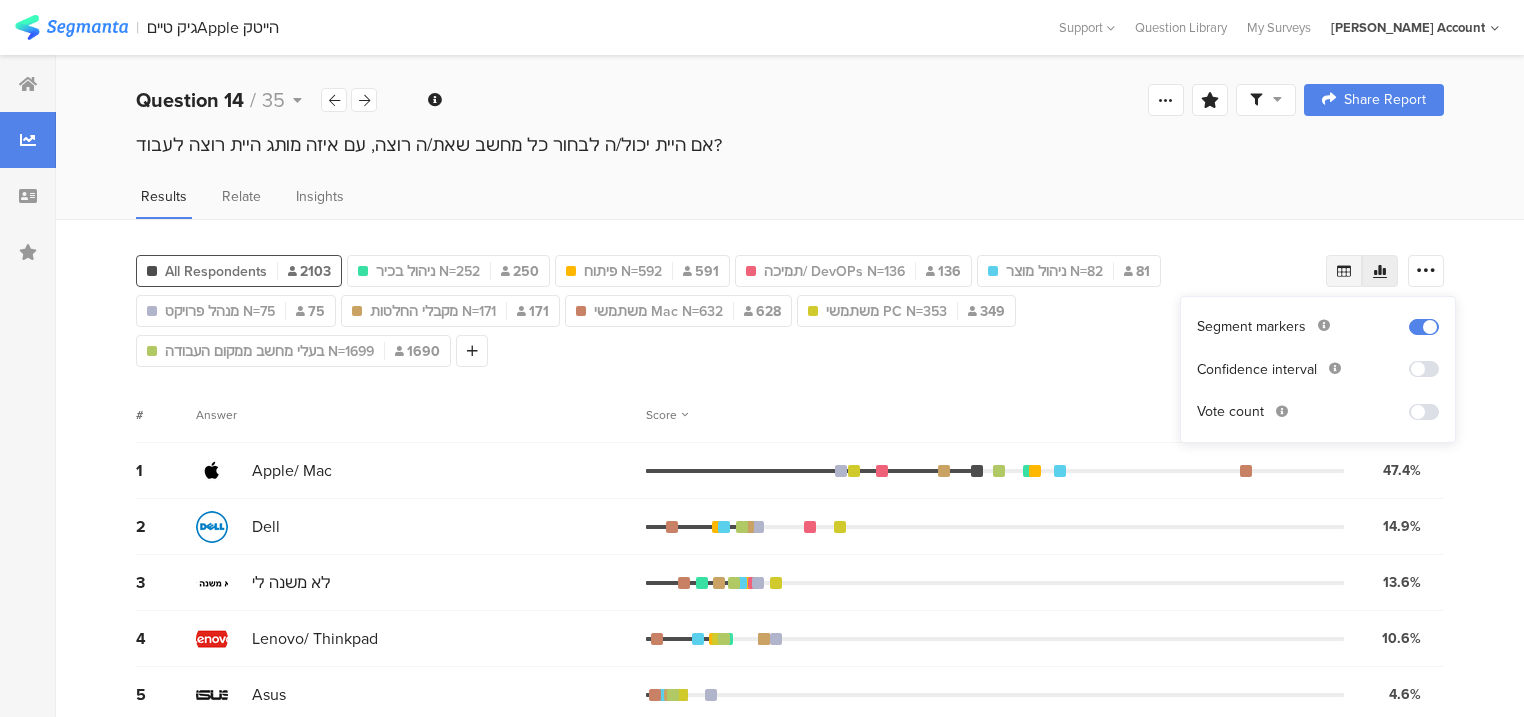 click 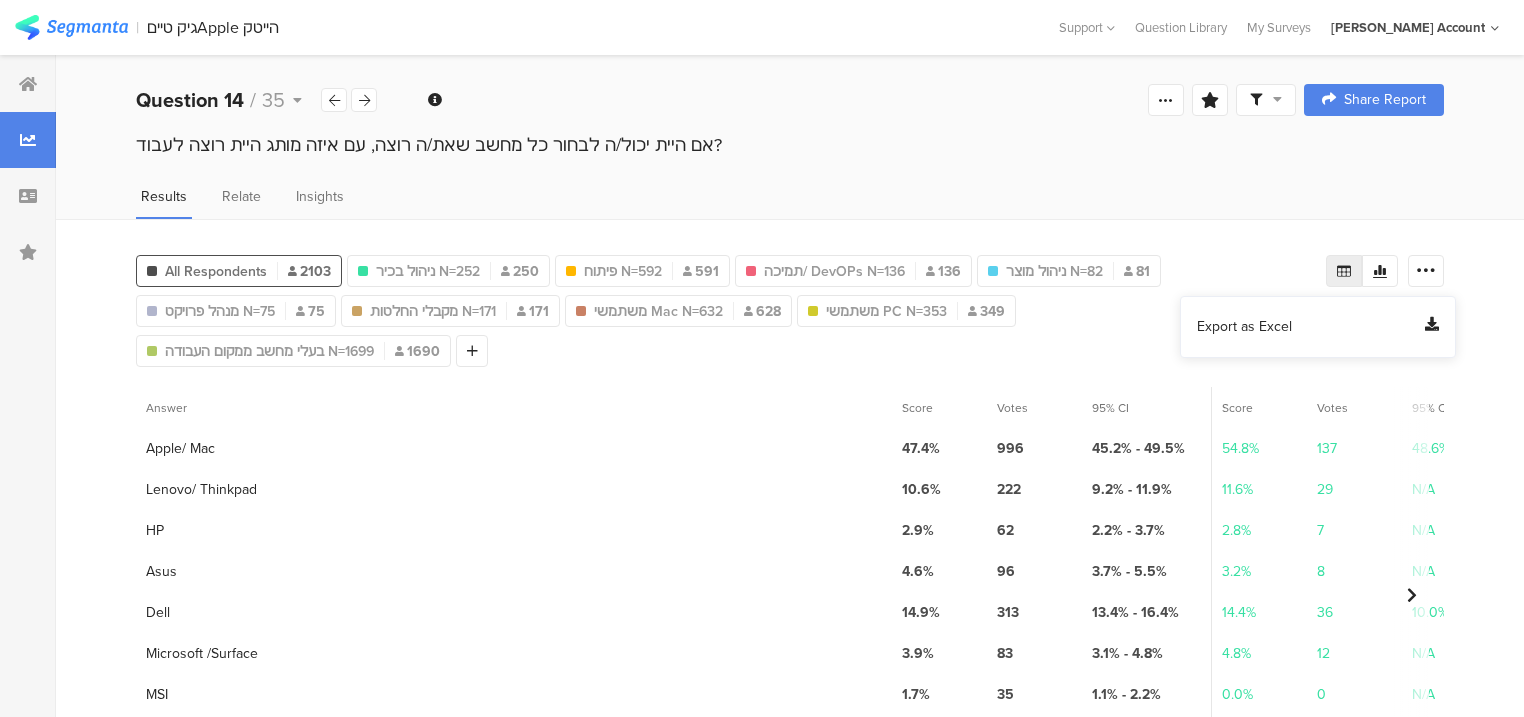 click on "Export as Excel" at bounding box center (1244, 327) 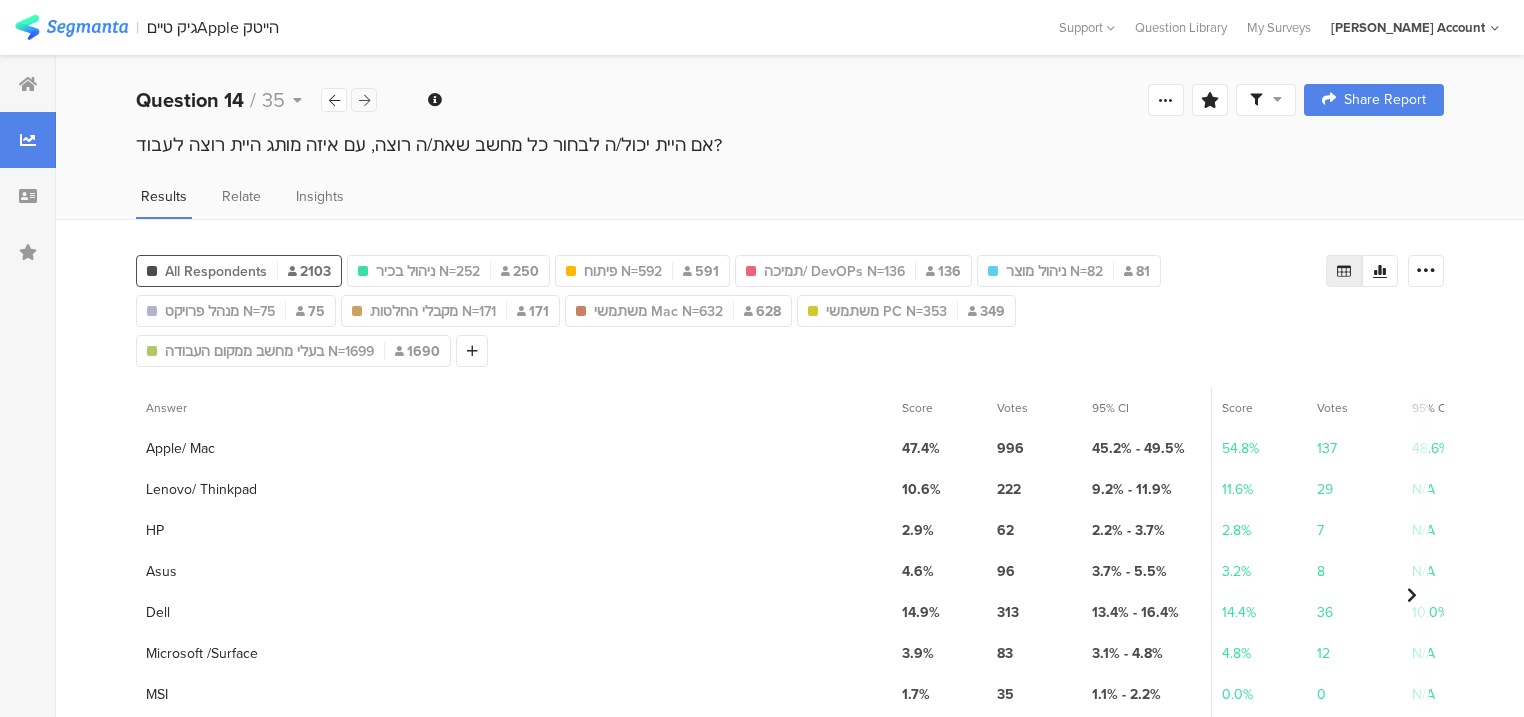 click at bounding box center [364, 100] 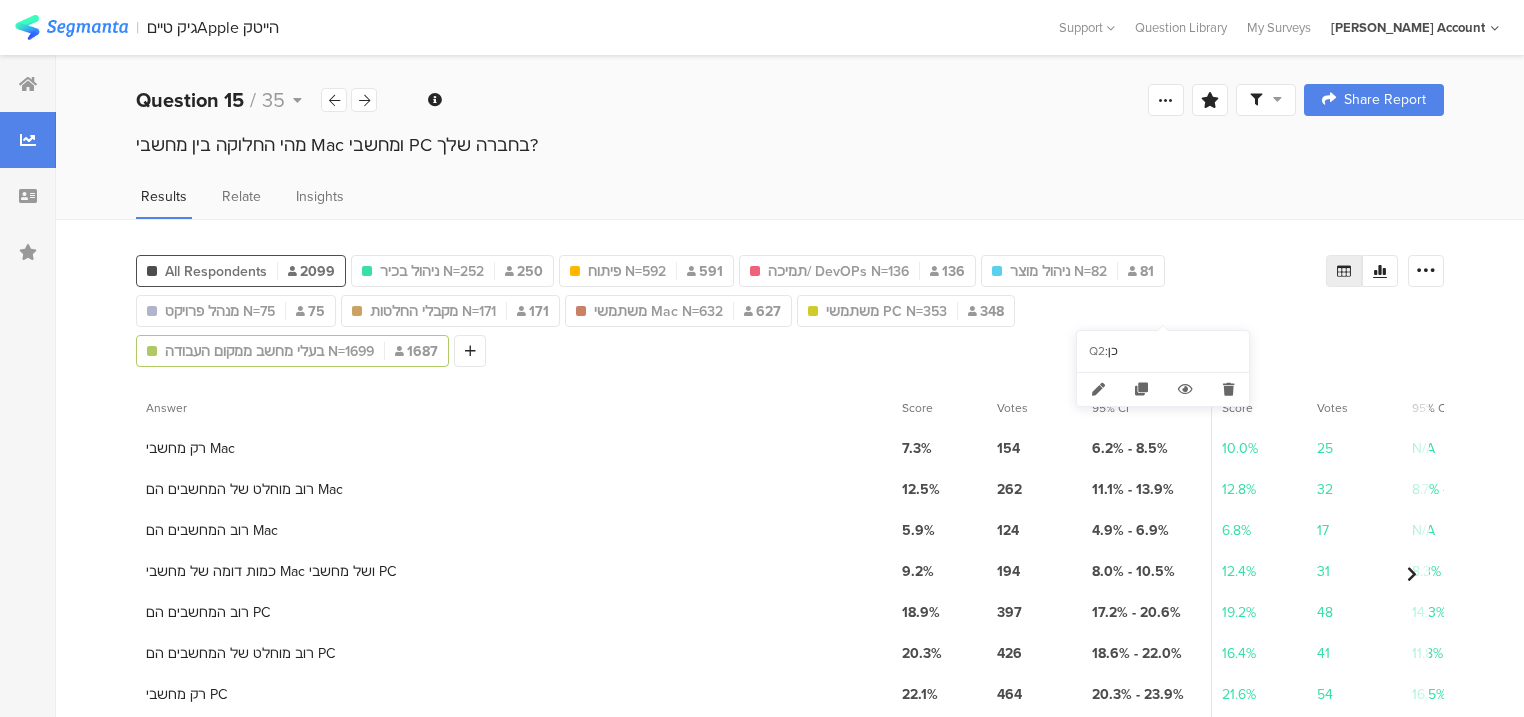 click on "בעלי מחשב ממקום העבודה N=1699" at bounding box center (269, 351) 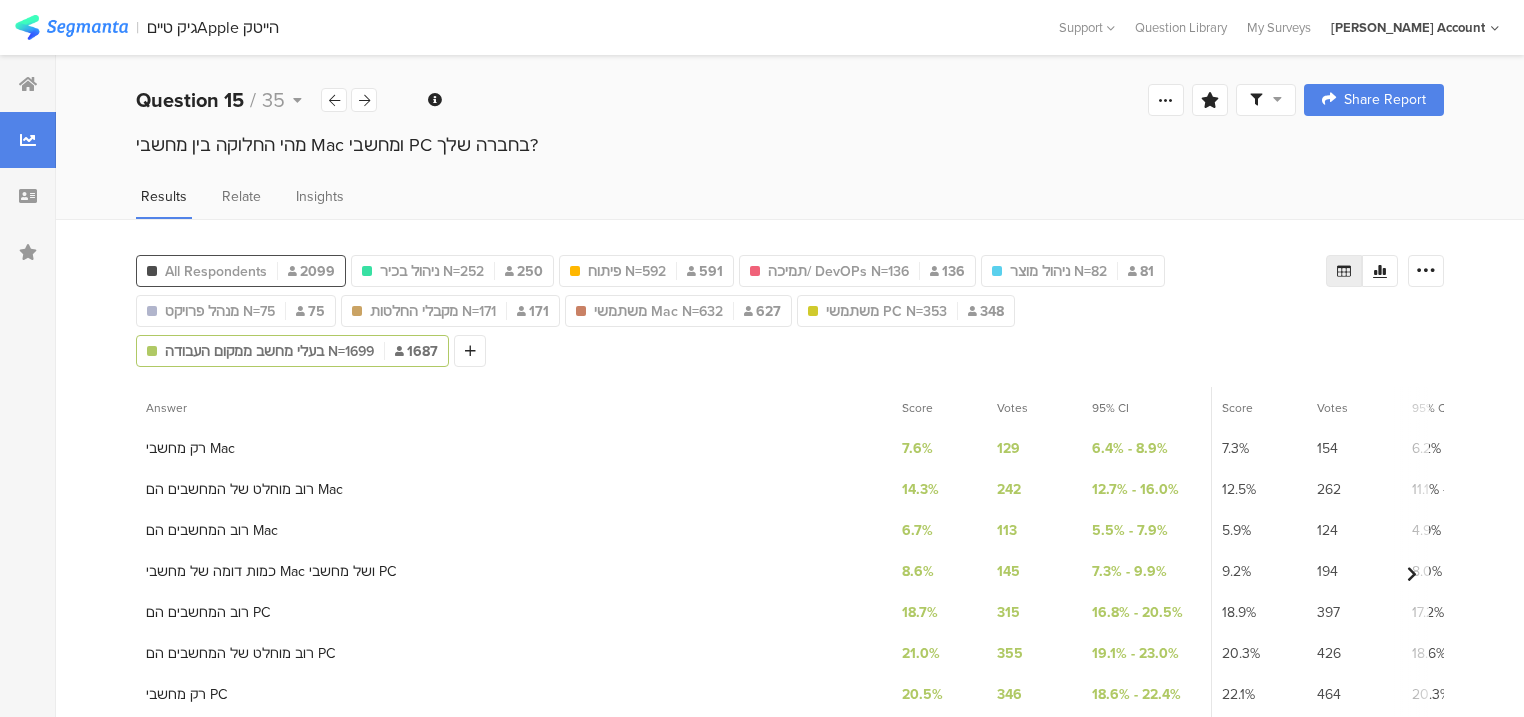 click at bounding box center (292, 271) 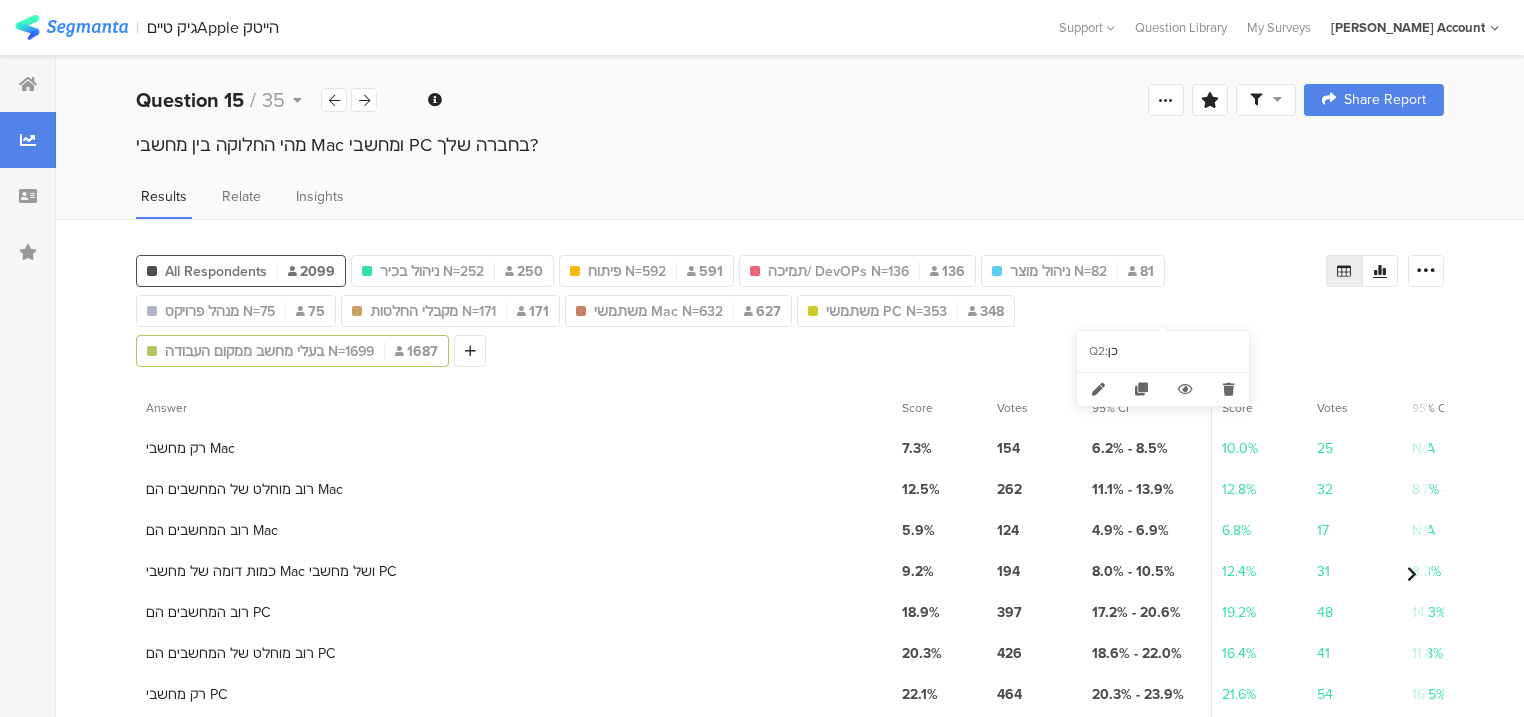 click on "בעלי מחשב ממקום העבודה N=1699" at bounding box center [269, 351] 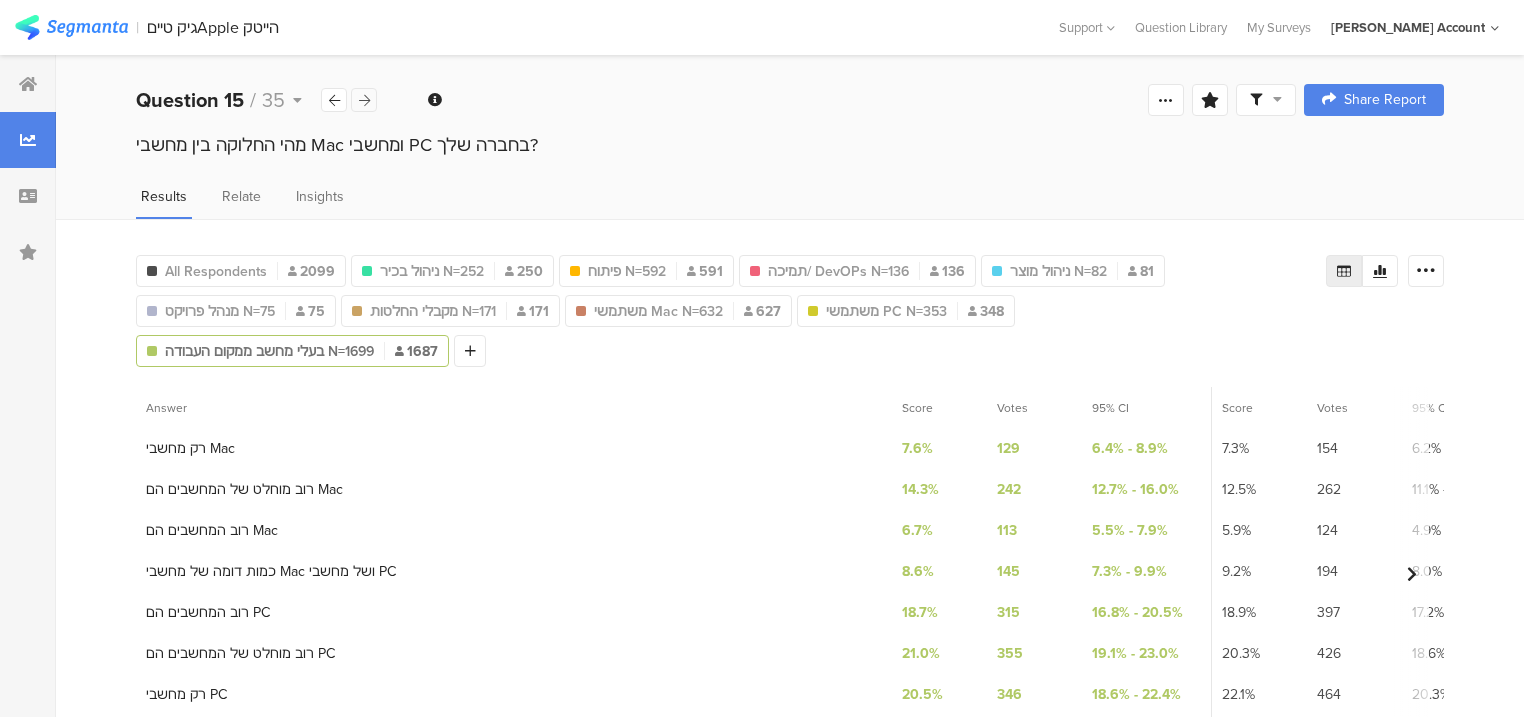 click at bounding box center [364, 100] 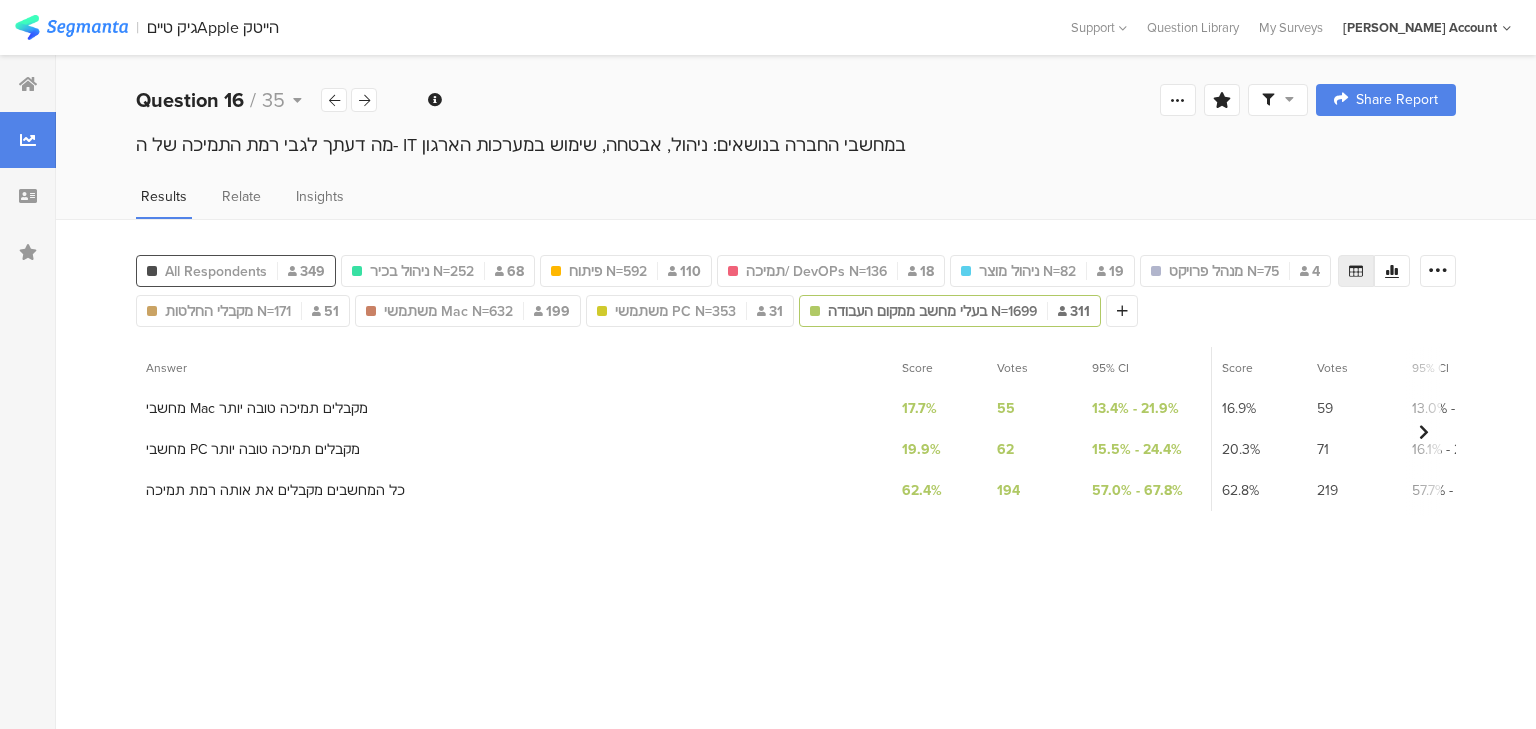 click on "All Respondents" at bounding box center [216, 271] 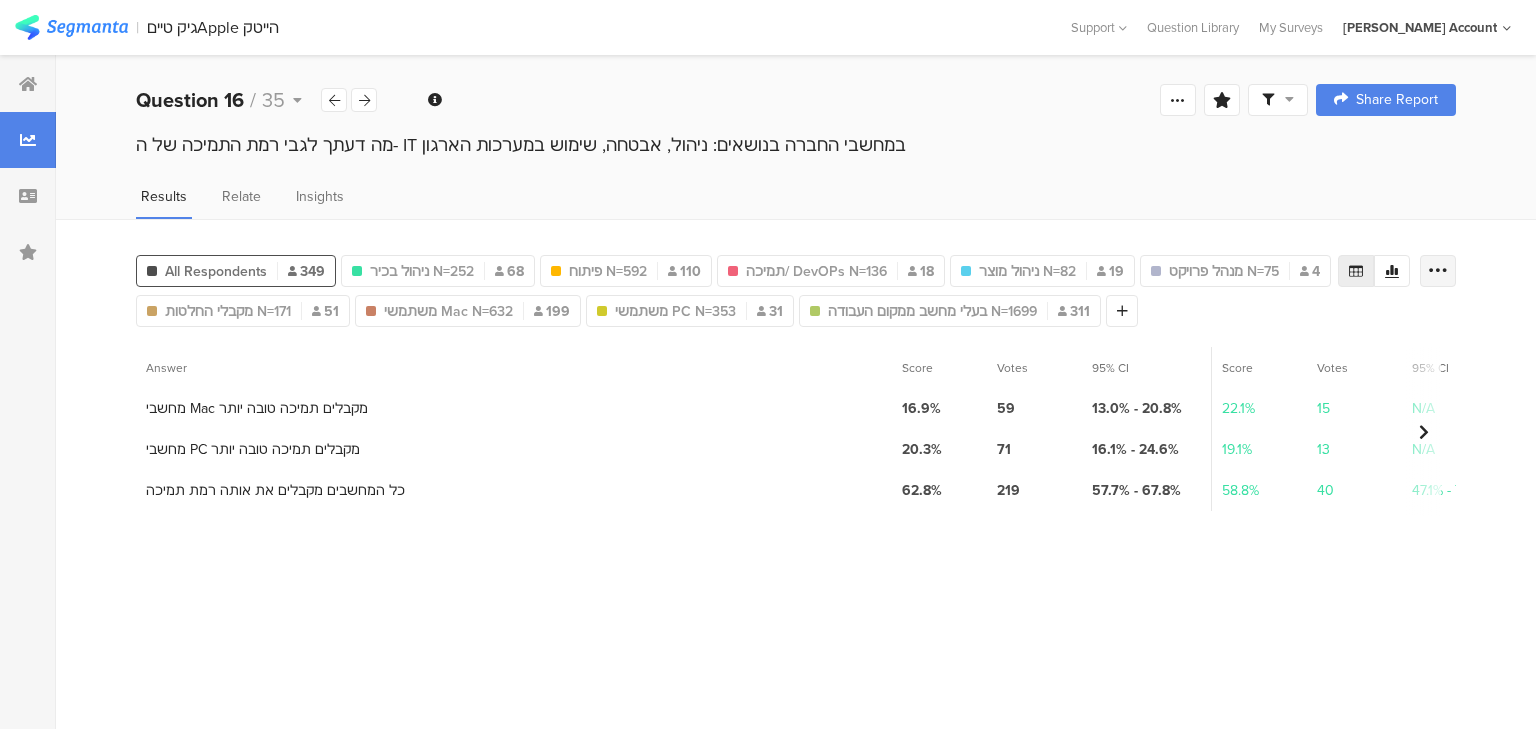 click at bounding box center [1438, 271] 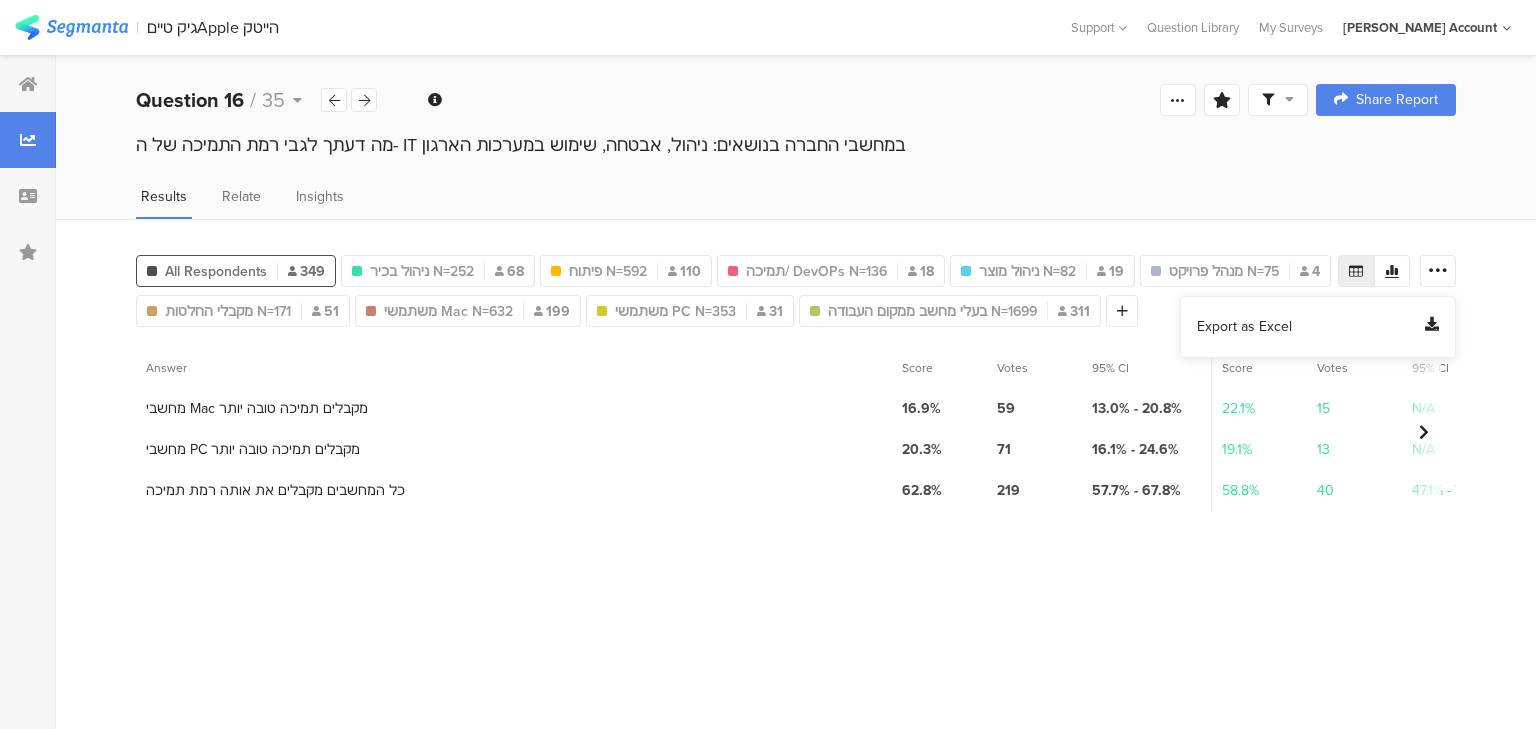 click on "Export as Excel" at bounding box center (1244, 327) 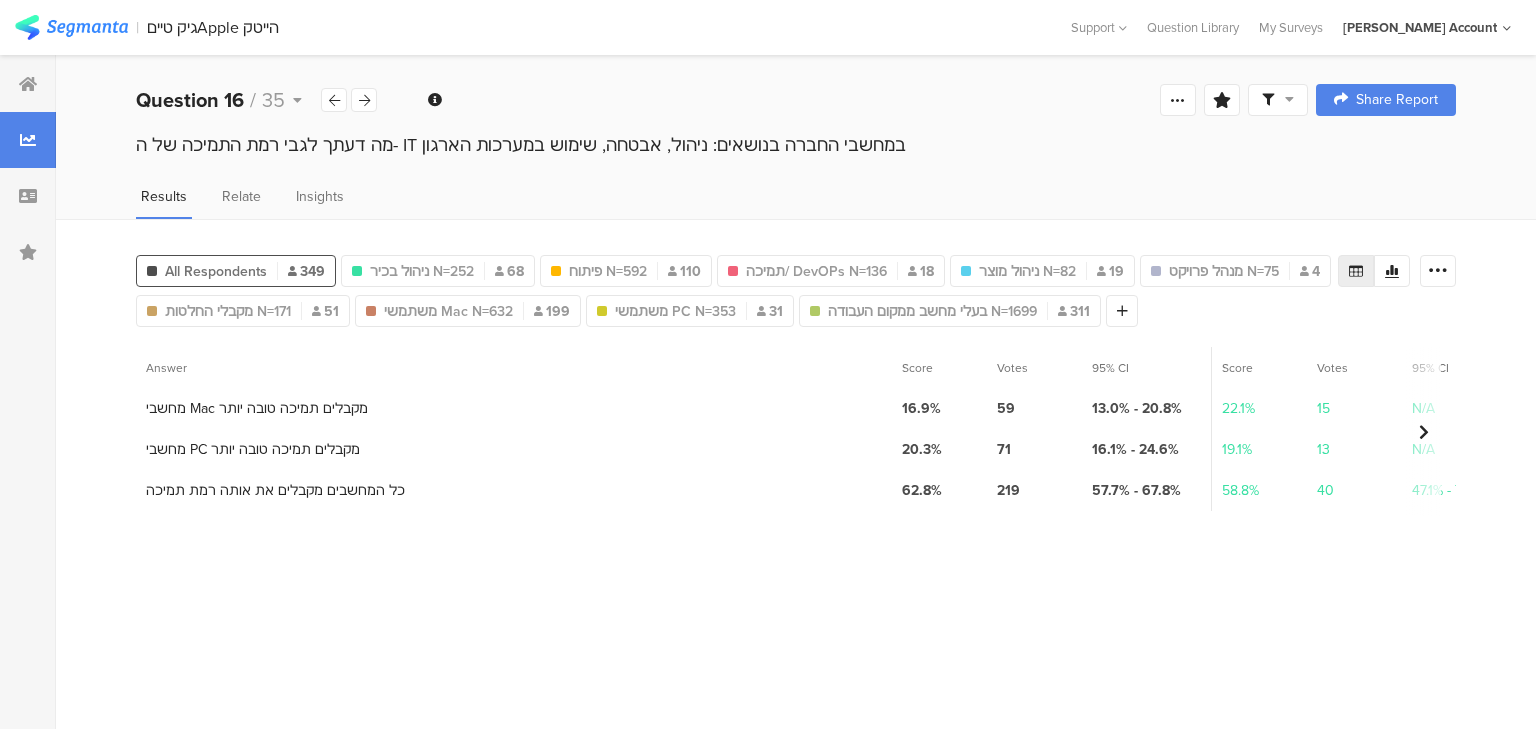 click on "Results Relate Insights" at bounding box center [796, 202] 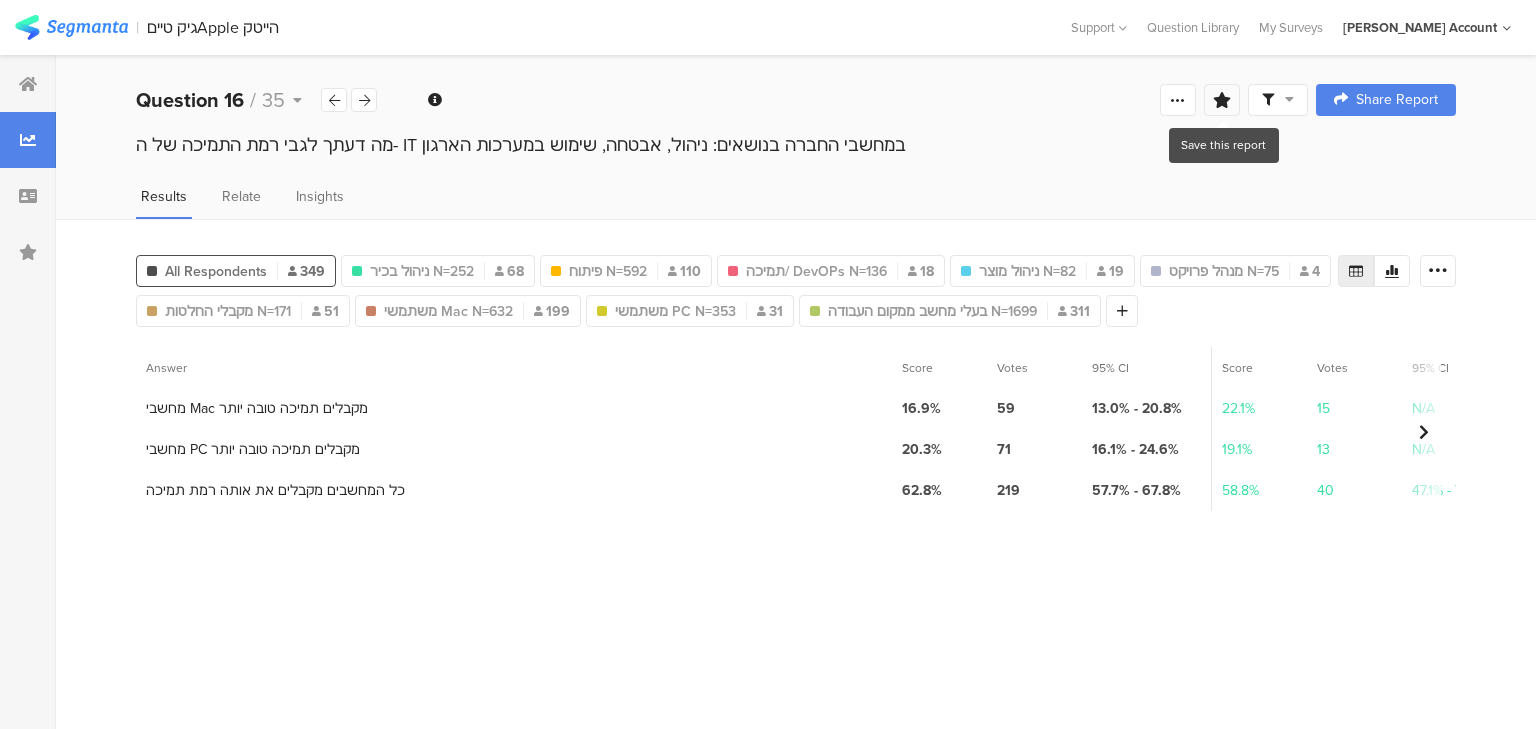 click at bounding box center (1222, 100) 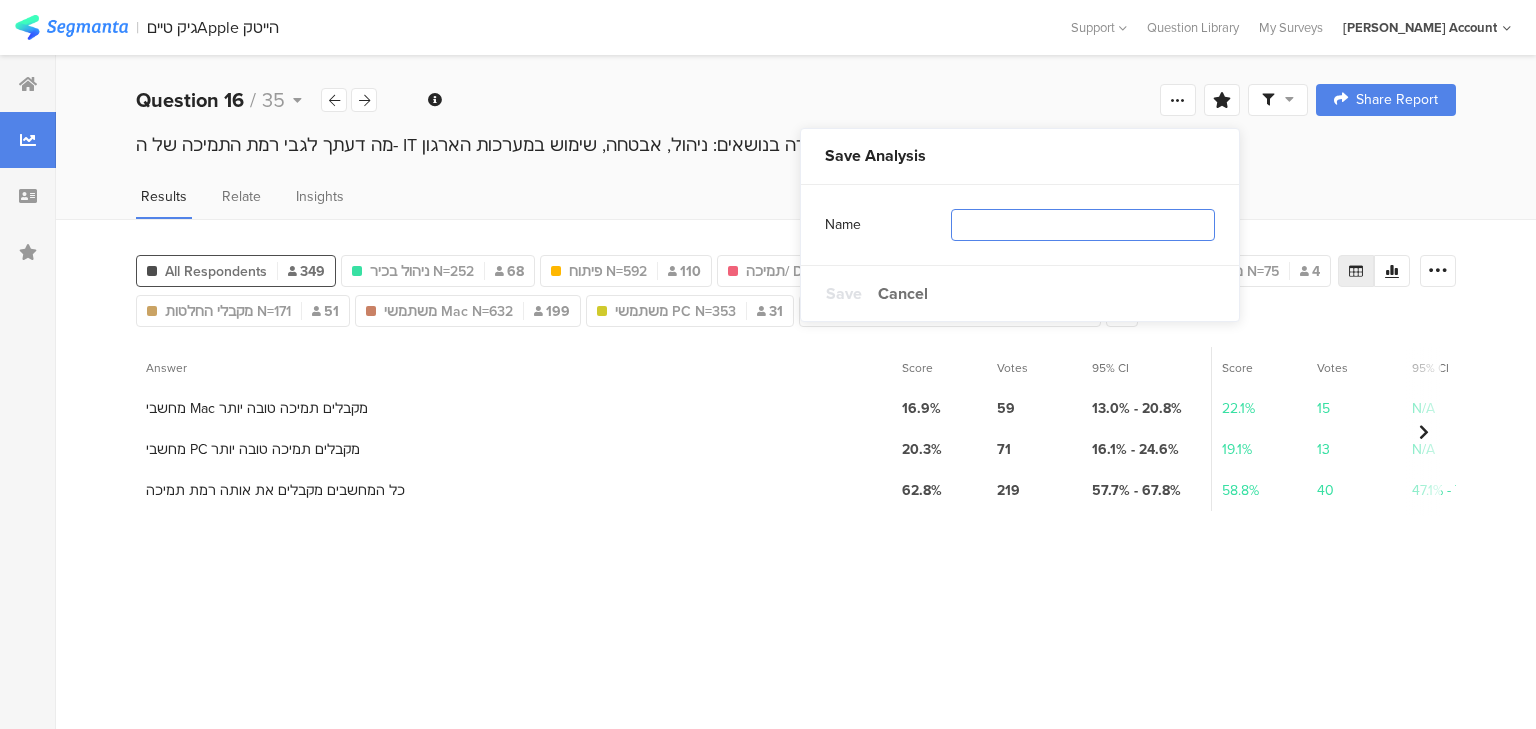 click at bounding box center (1083, 225) 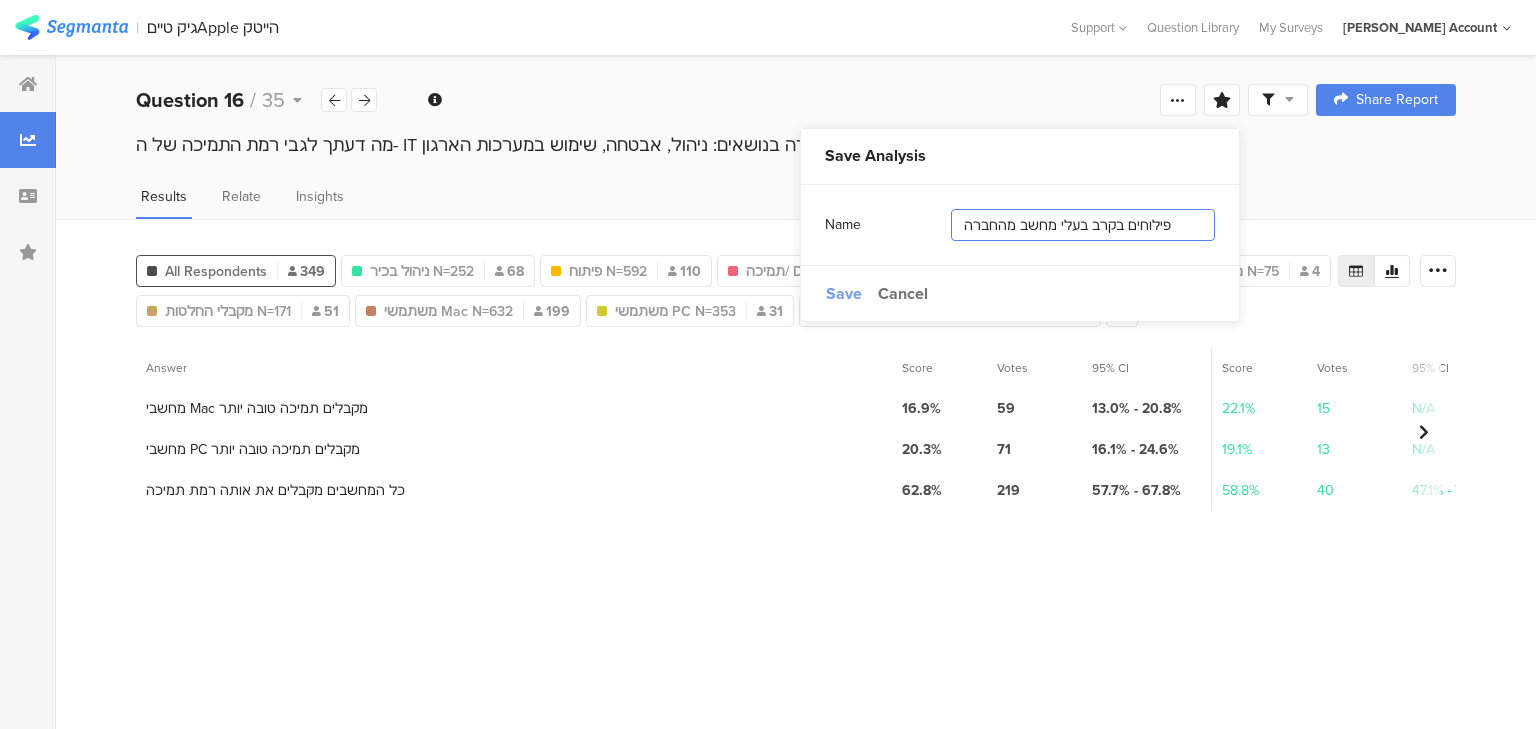 type on "פילוחים בקרב בעלי מחשב מהחברה" 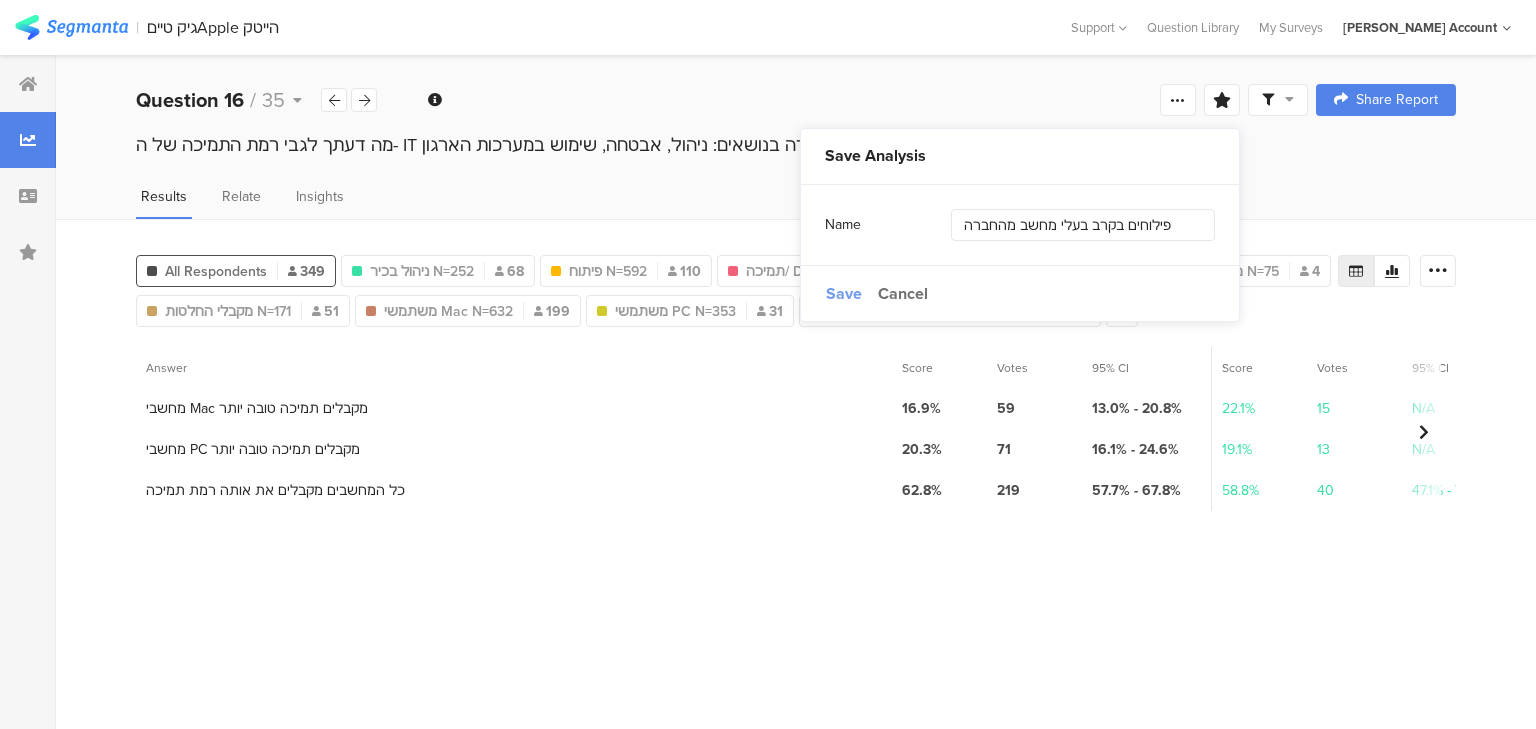 click on "Save" at bounding box center (844, 293) 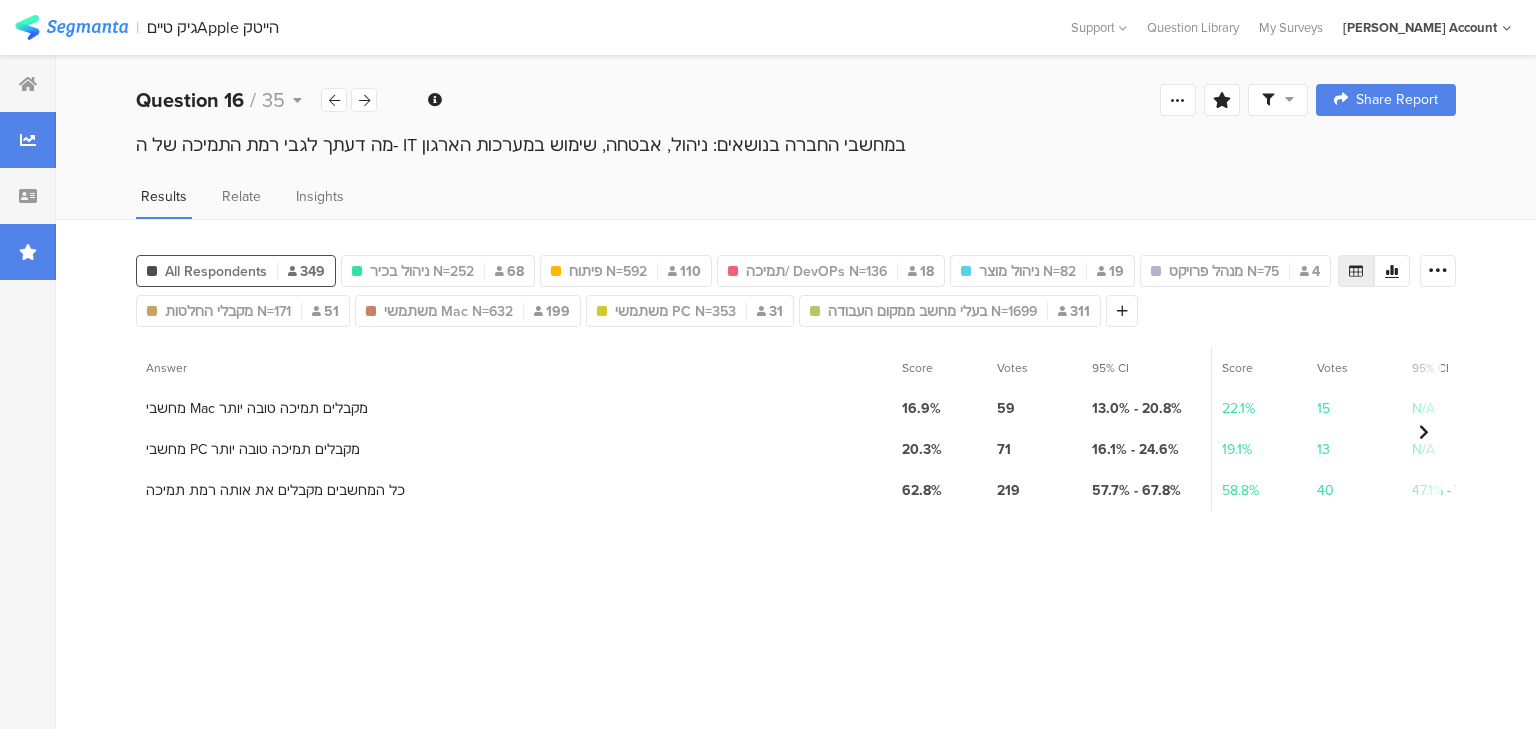 click at bounding box center [28, 252] 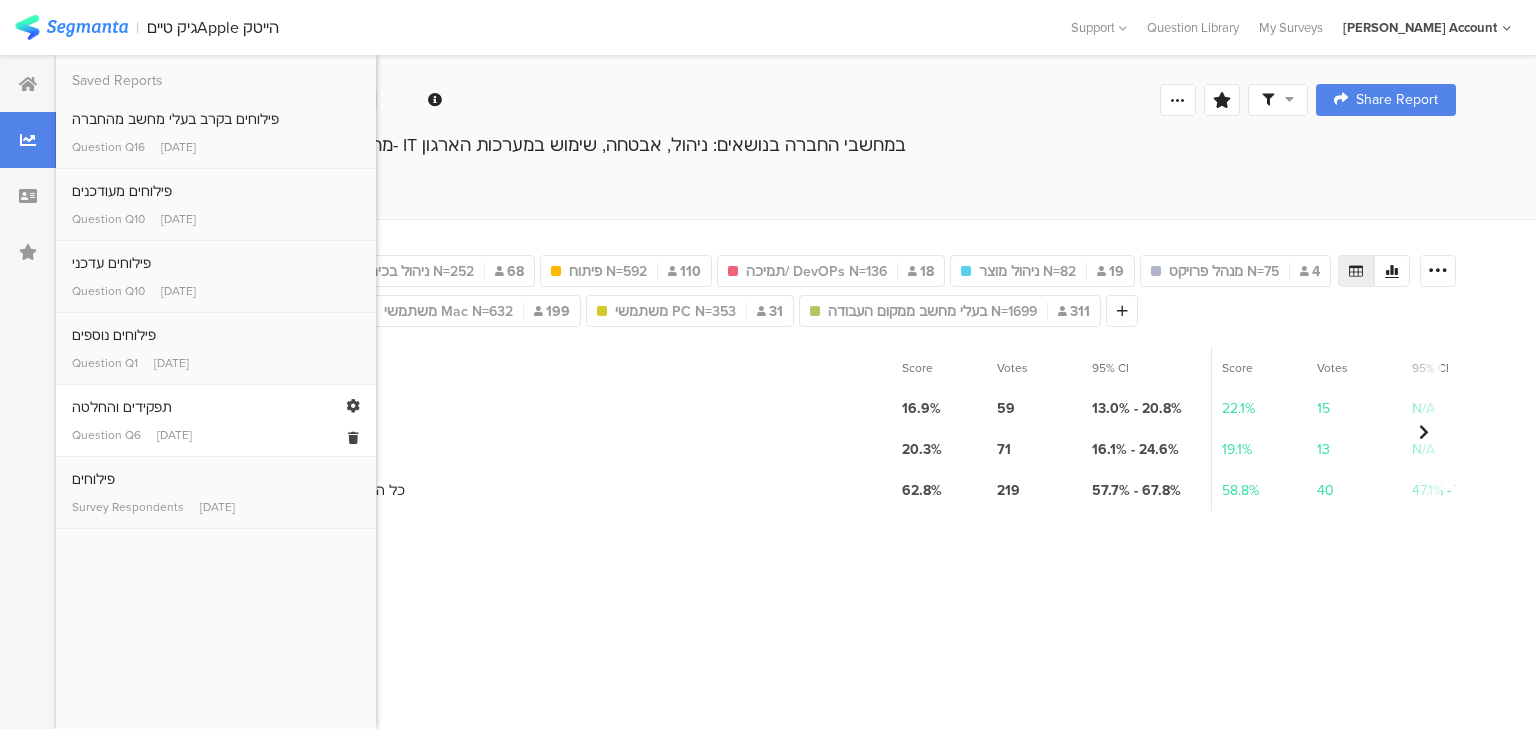 click on "Jul 28, 2025" at bounding box center [174, 435] 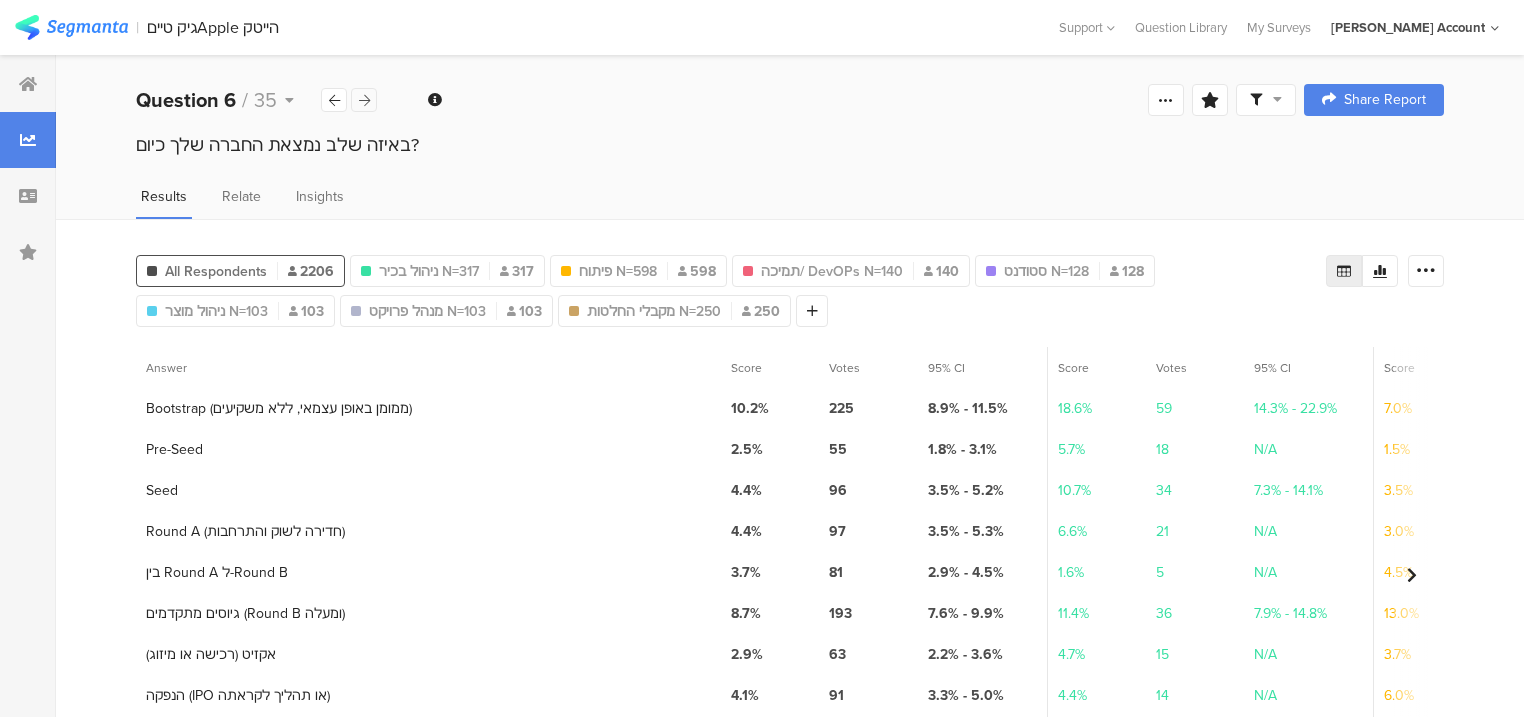 click at bounding box center (364, 100) 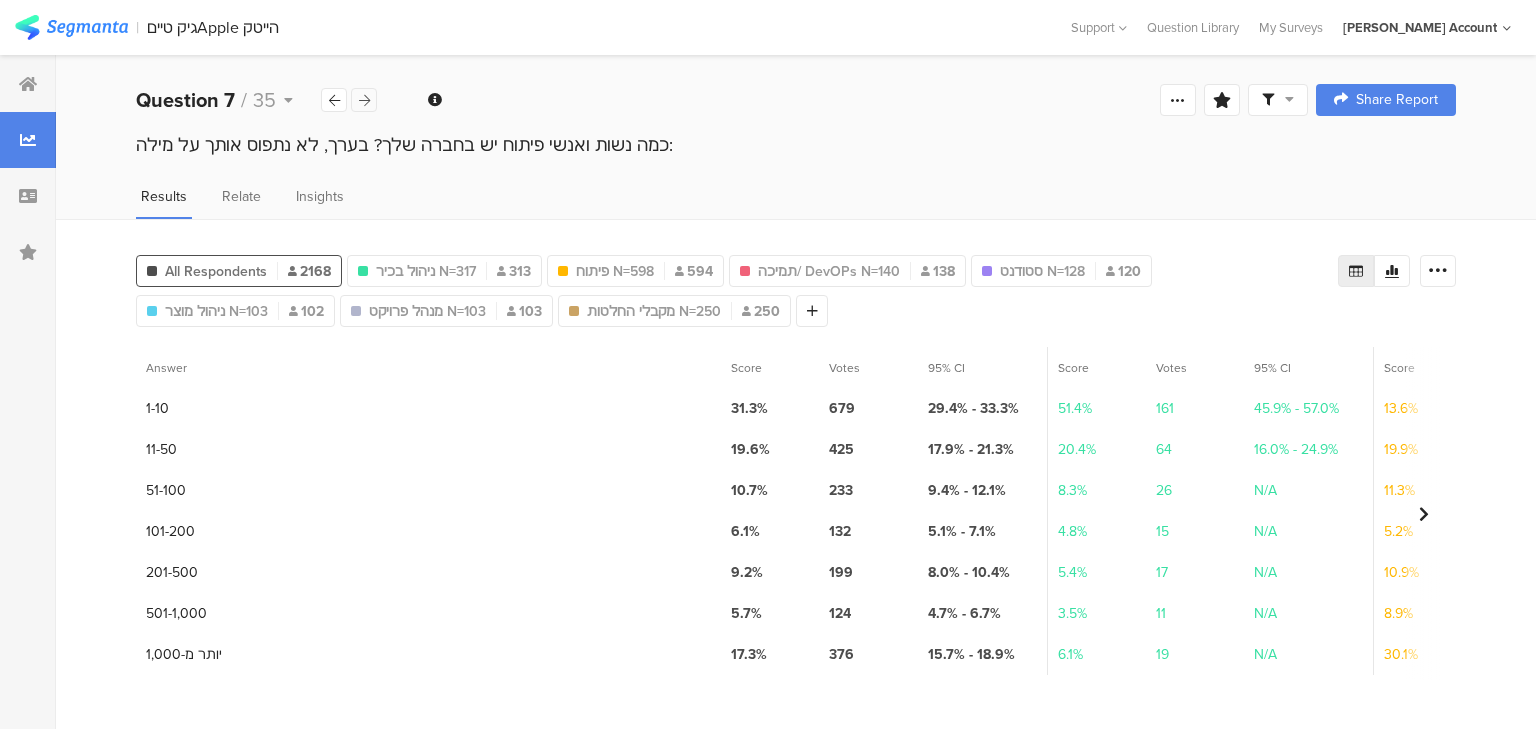 click at bounding box center (364, 100) 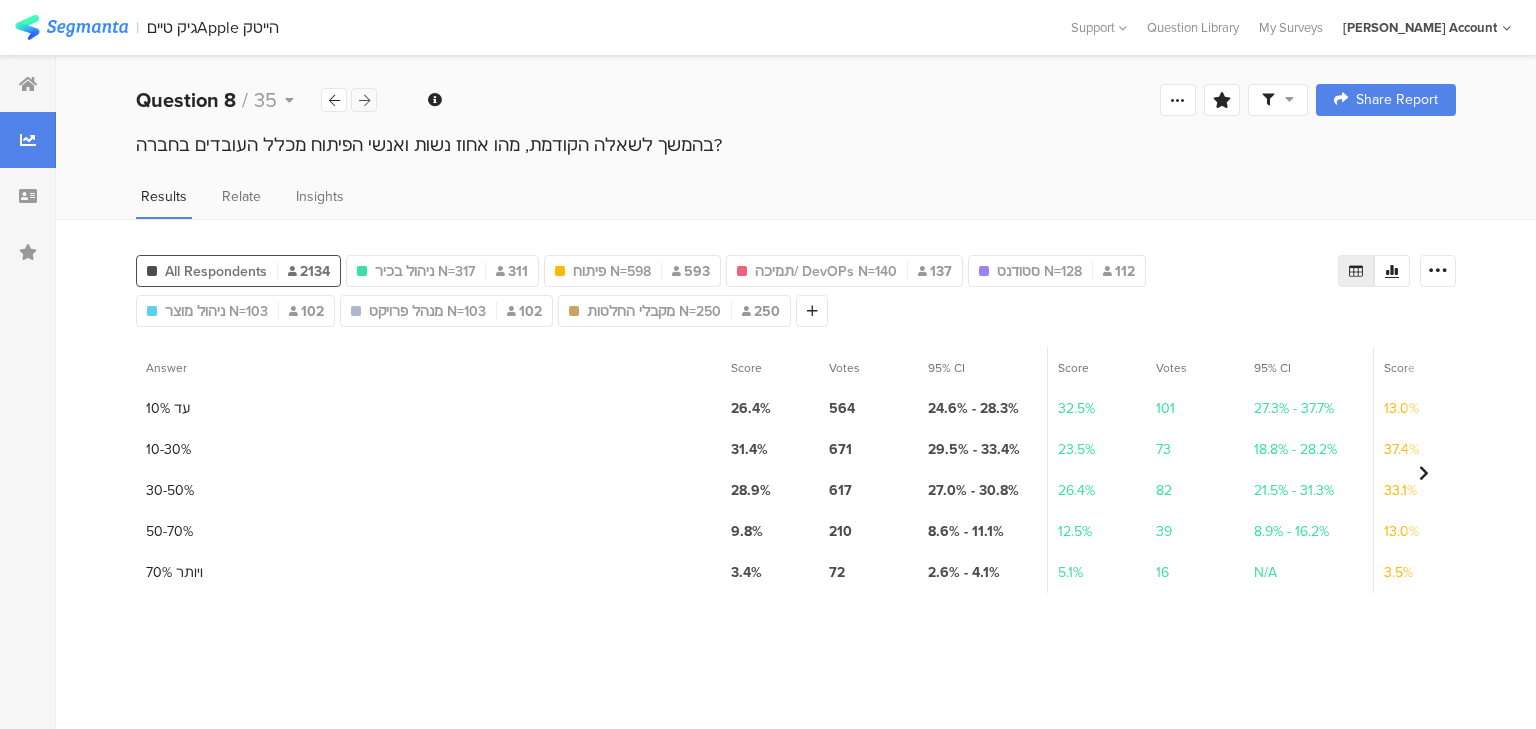 click at bounding box center (364, 100) 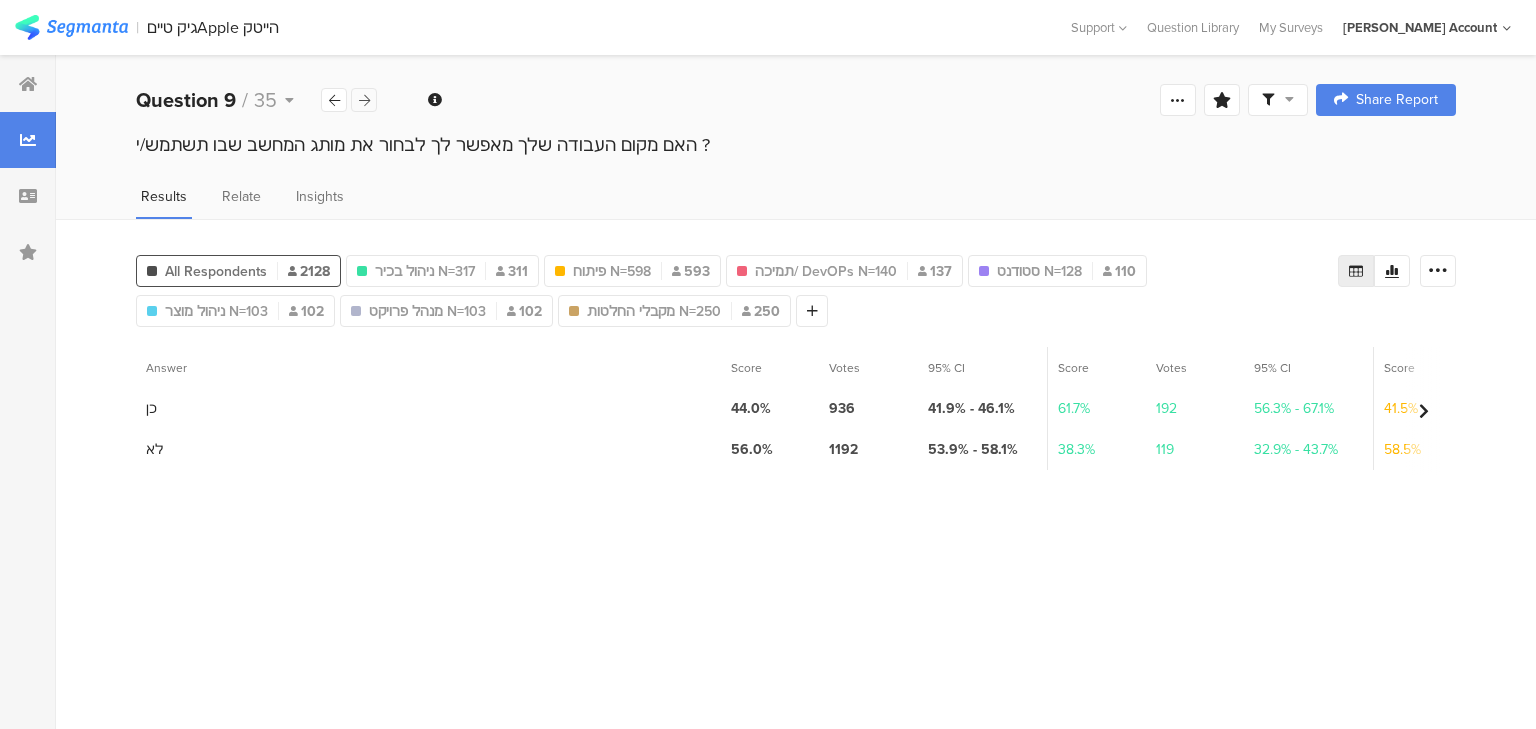 click at bounding box center [364, 100] 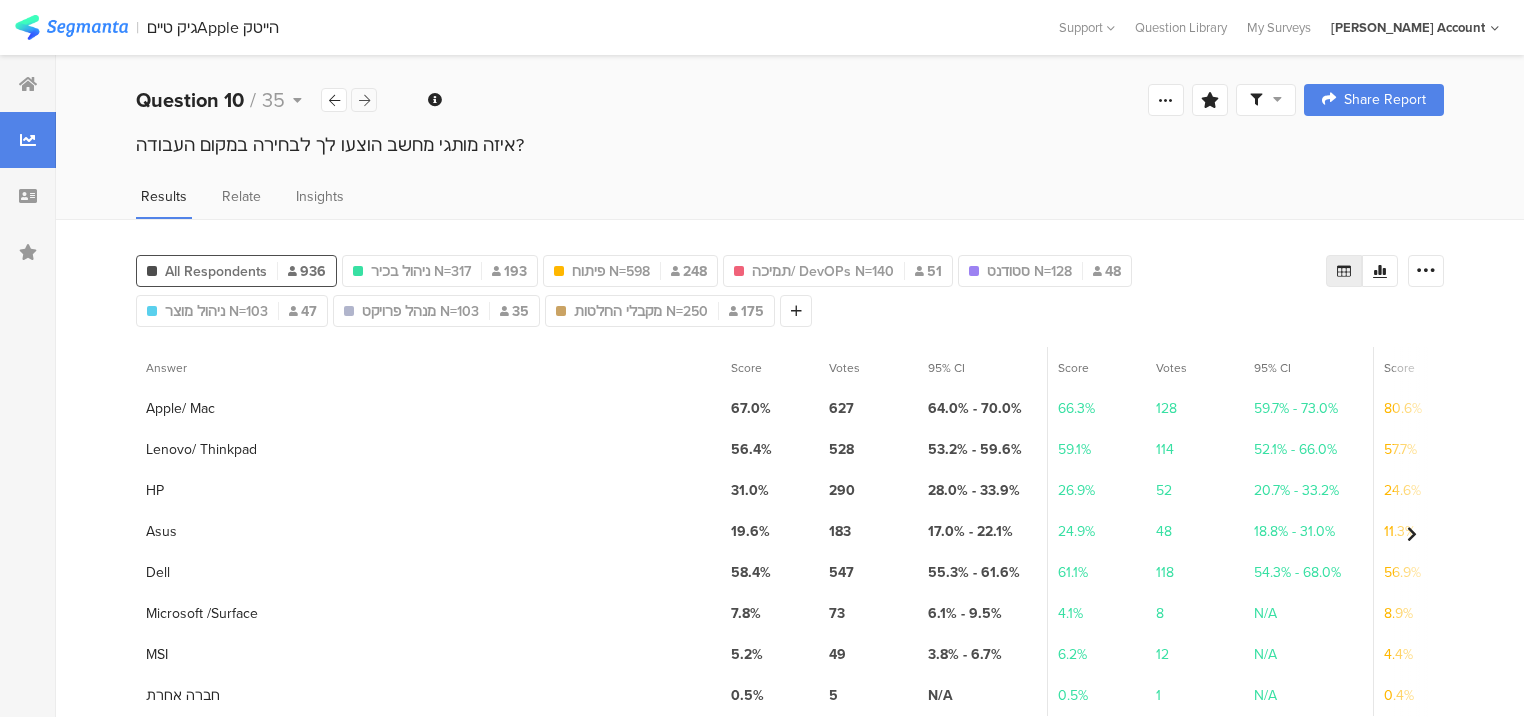 click at bounding box center (364, 100) 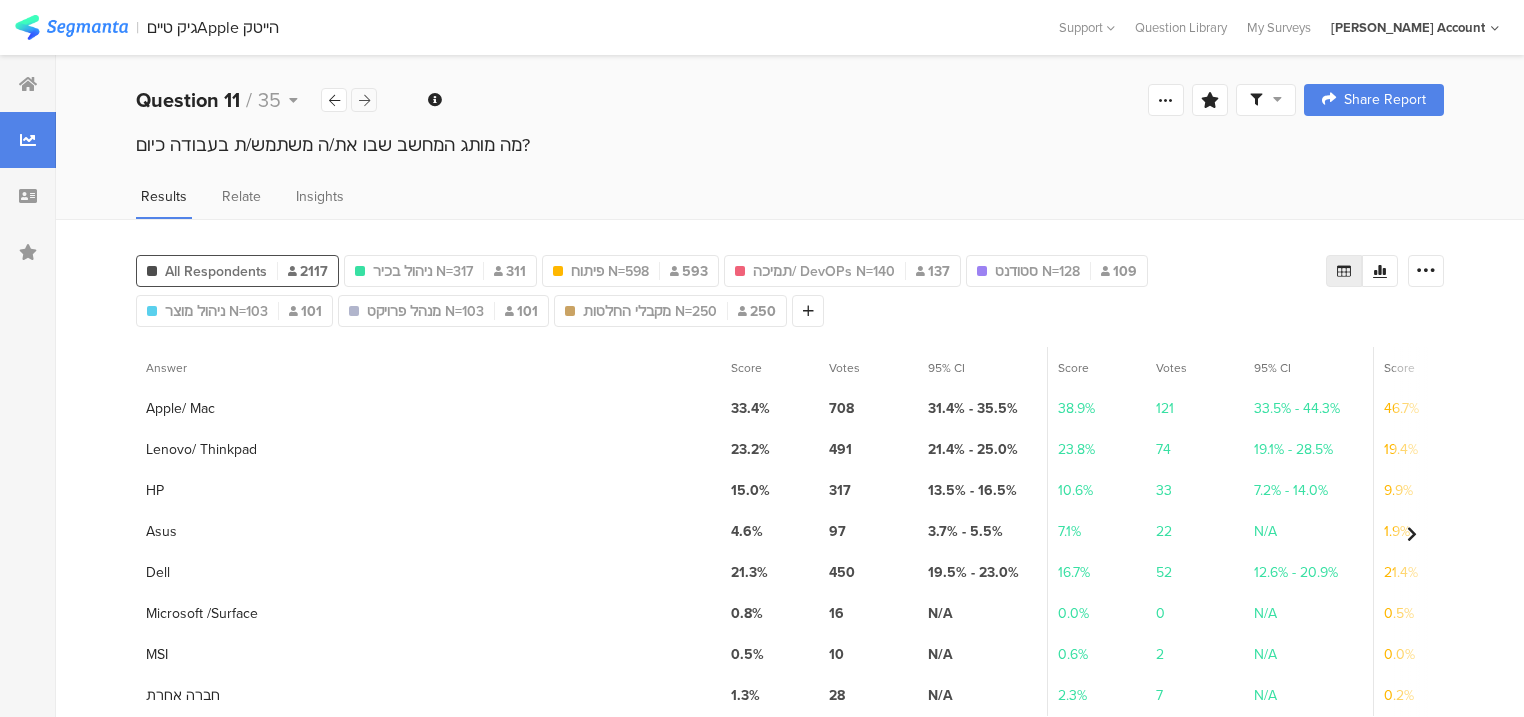 click at bounding box center [364, 100] 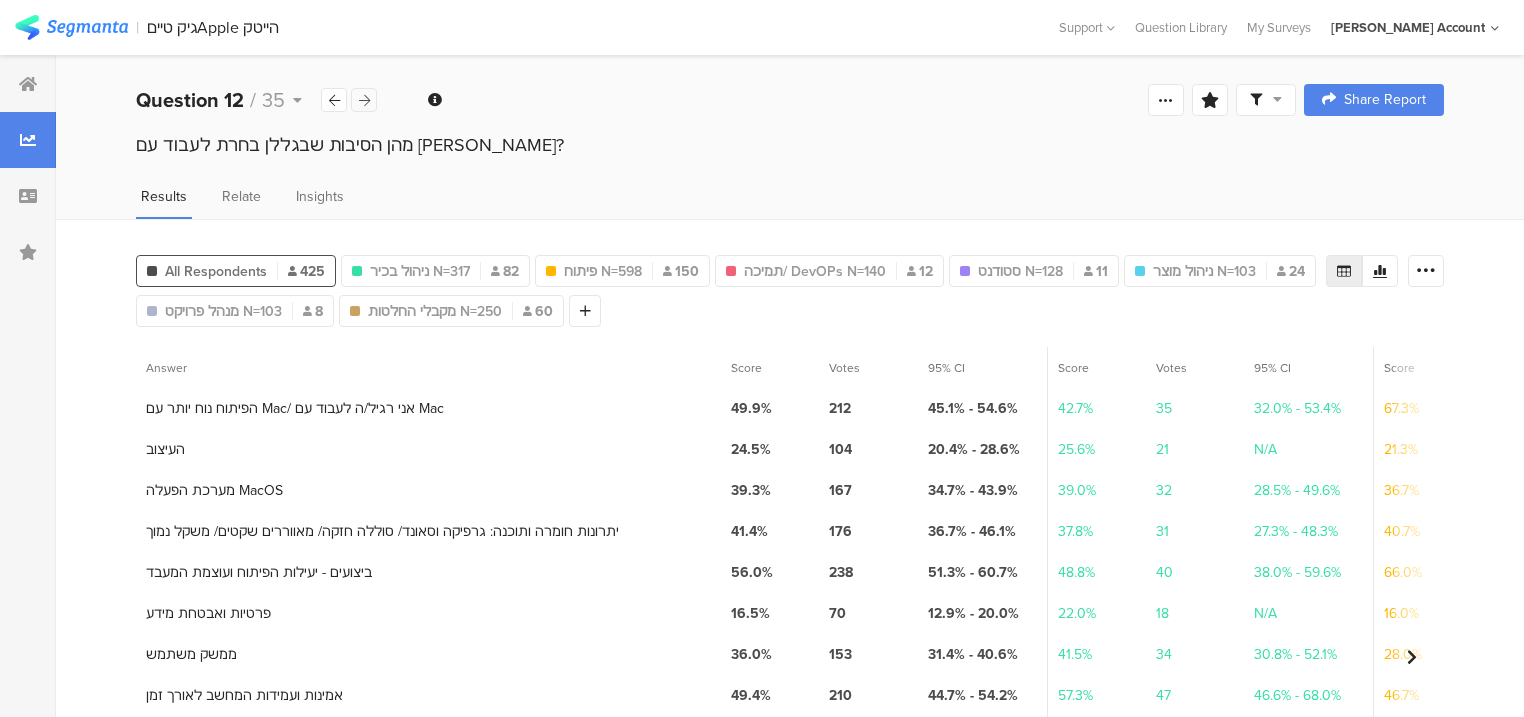 click at bounding box center (364, 100) 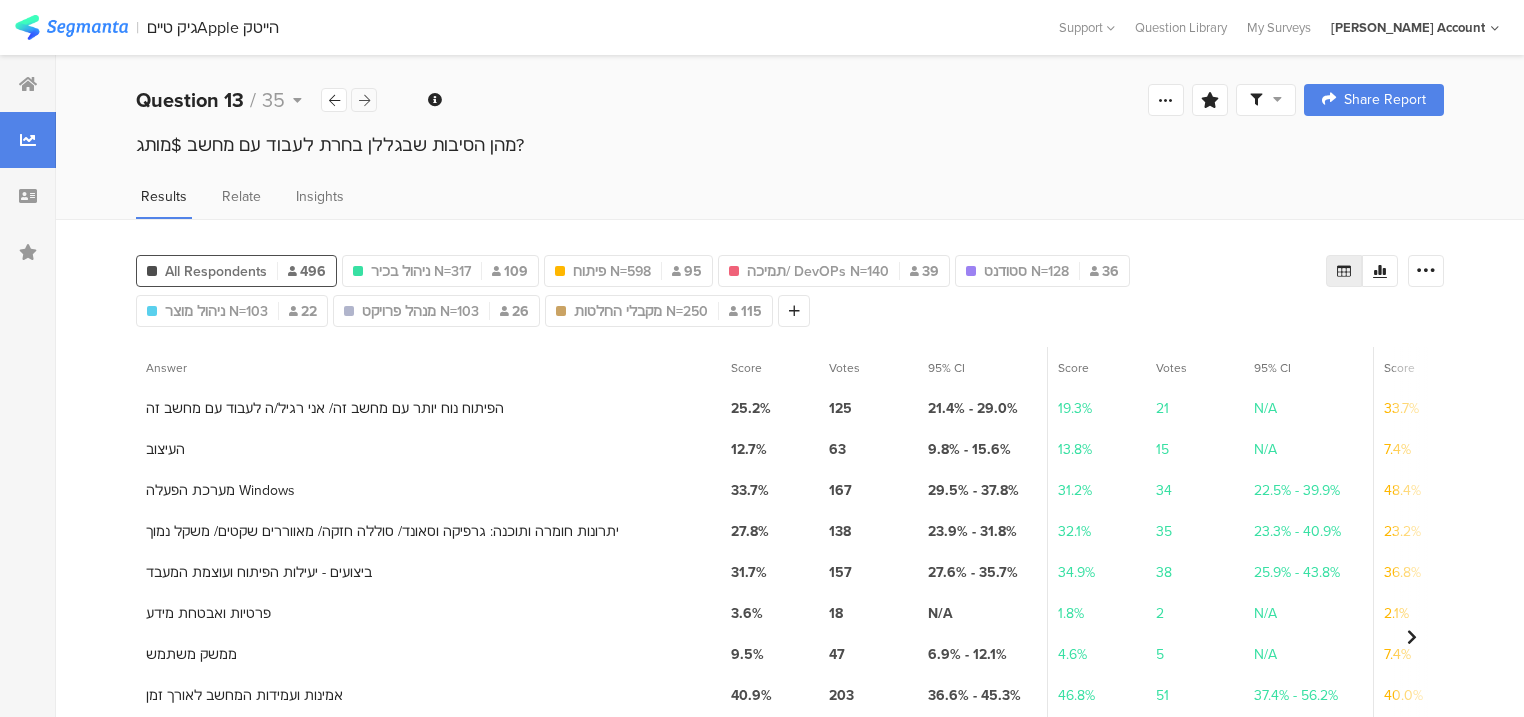 click at bounding box center [364, 100] 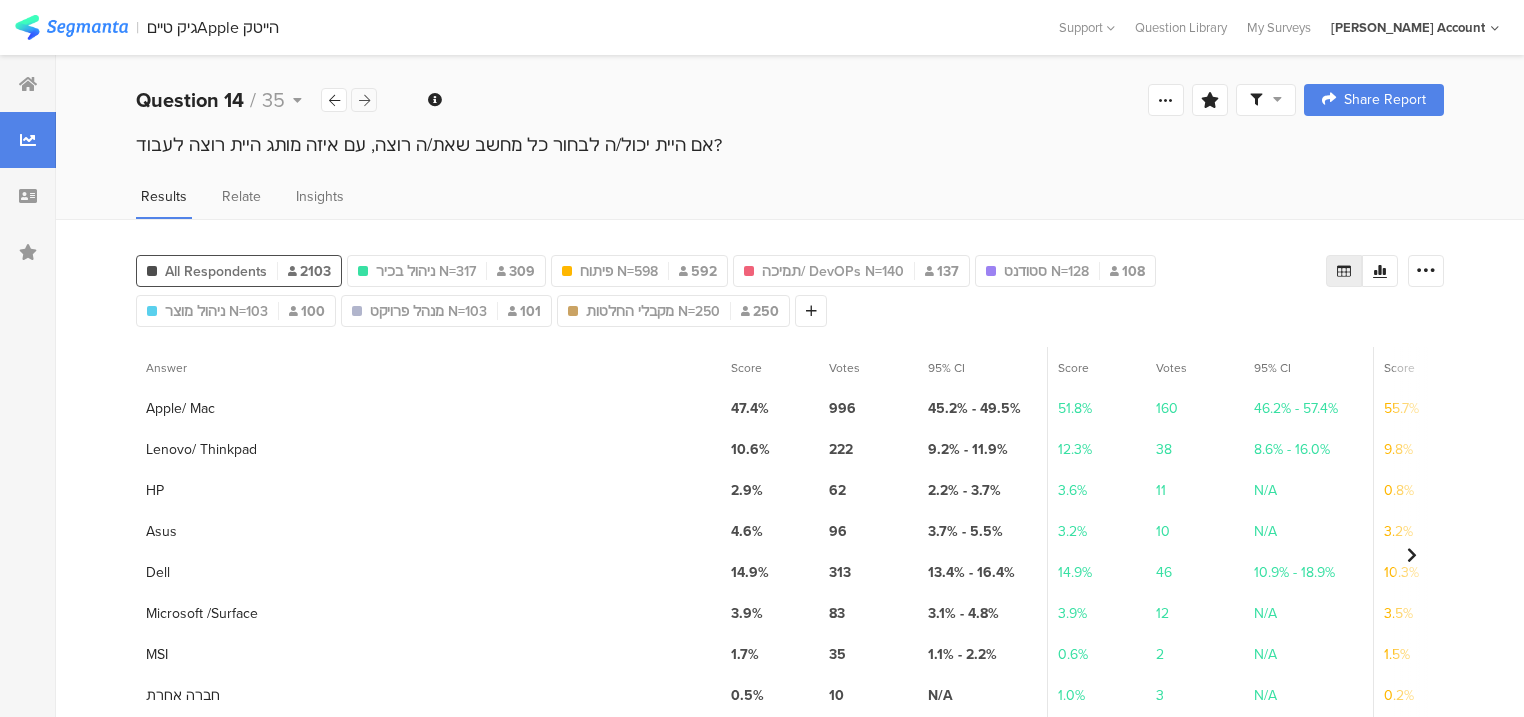 click at bounding box center (364, 100) 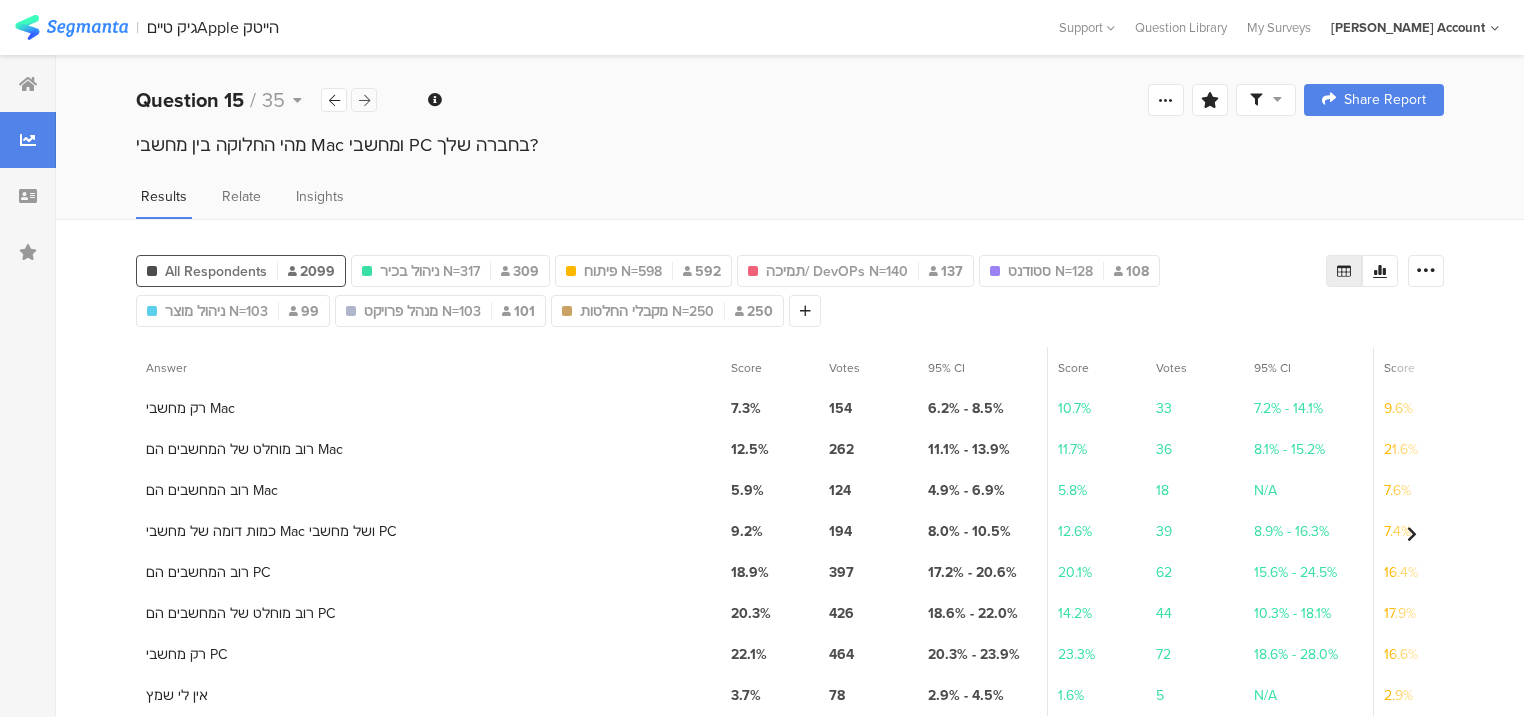 click at bounding box center (364, 100) 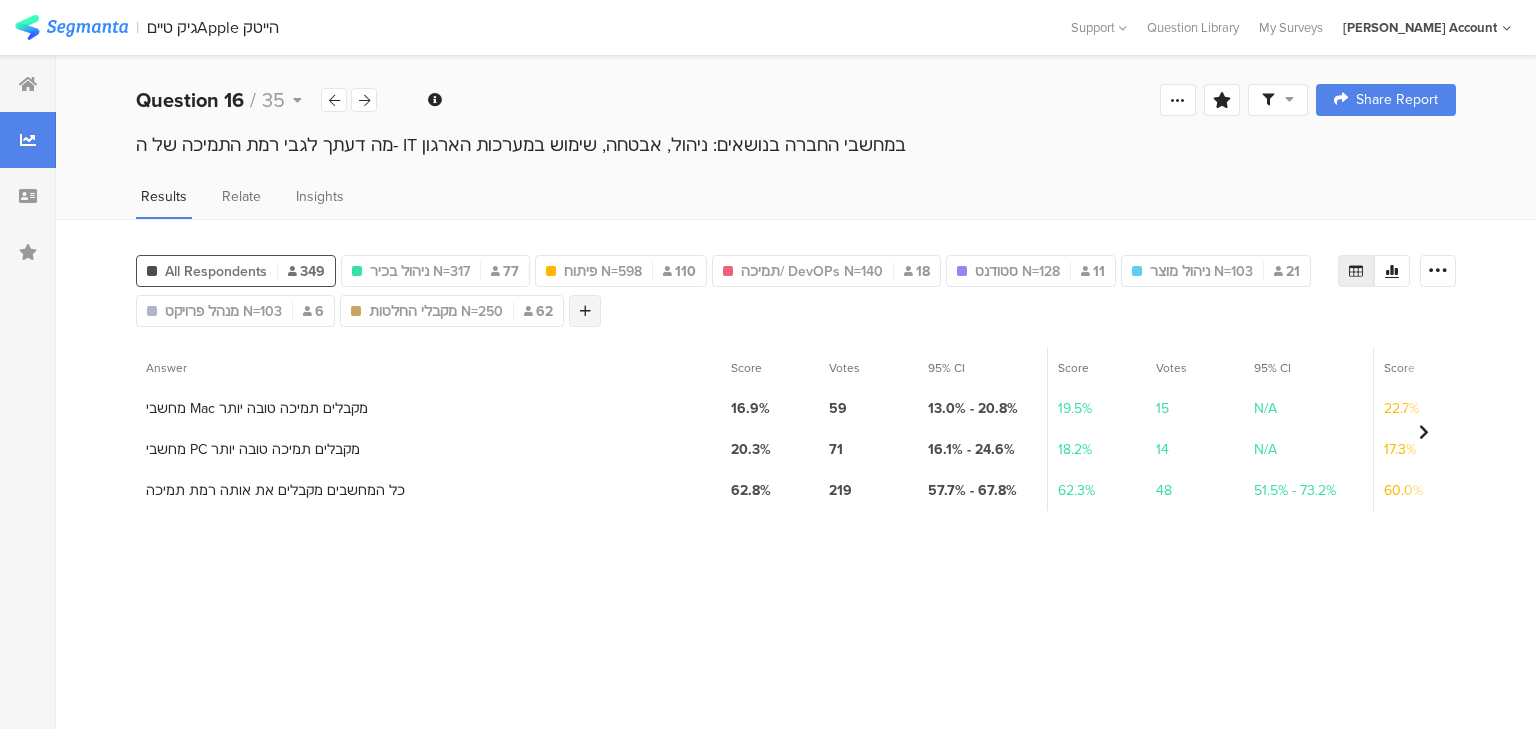 click at bounding box center [585, 311] 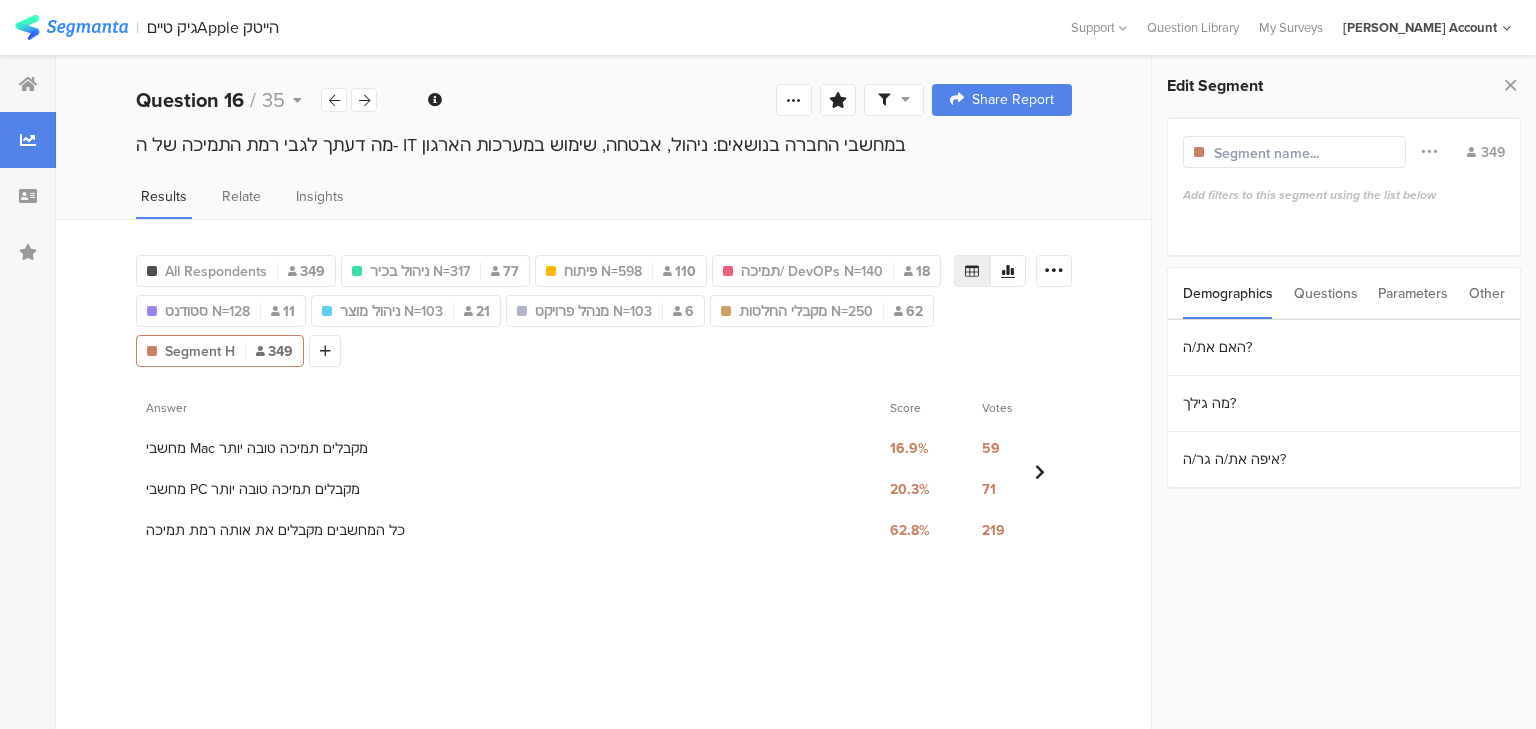 click on "Questions" at bounding box center [1326, 293] 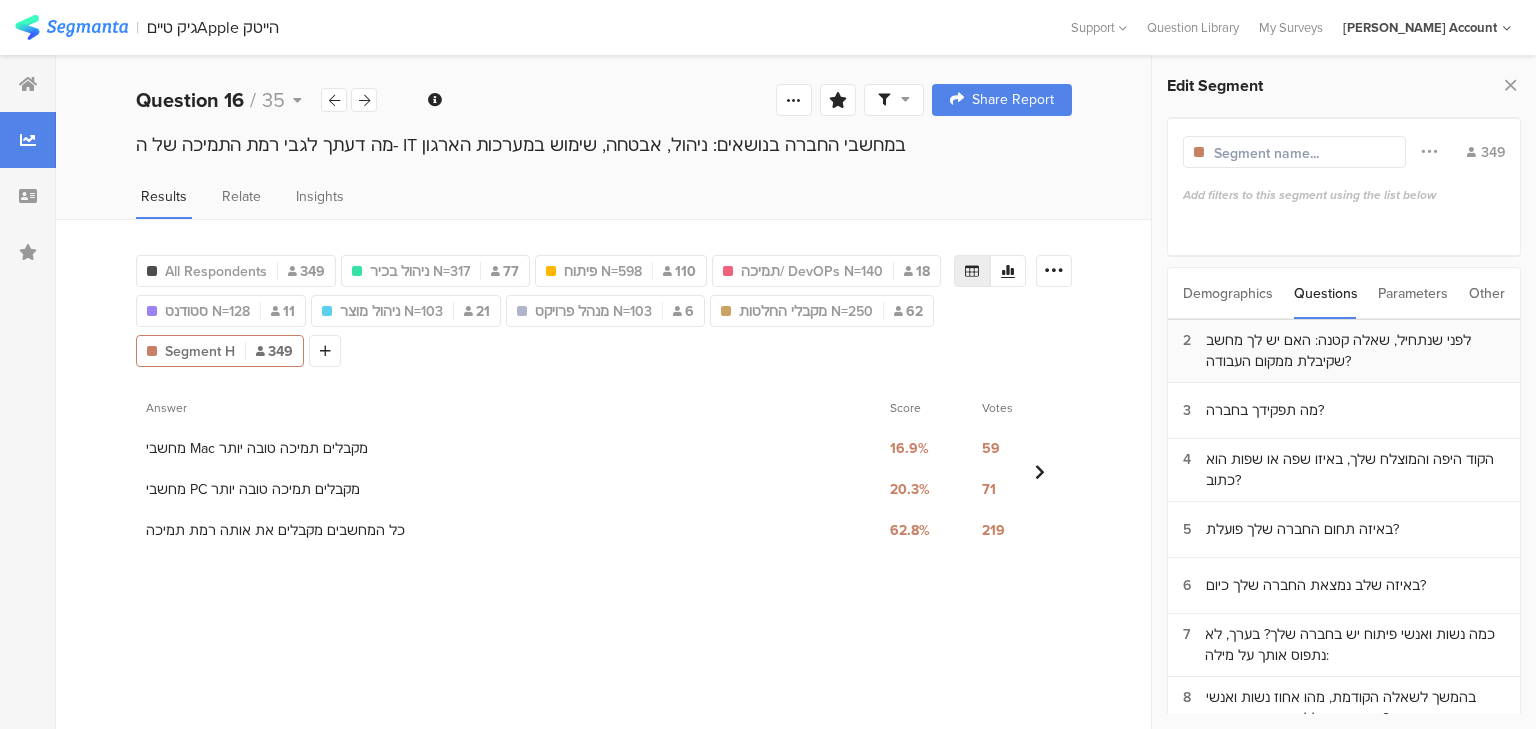 click on "לפני שנתחיל, שאלה קטנה: האם יש לך מחשב שקיבלת ממקום העבודה?" at bounding box center [1355, 351] 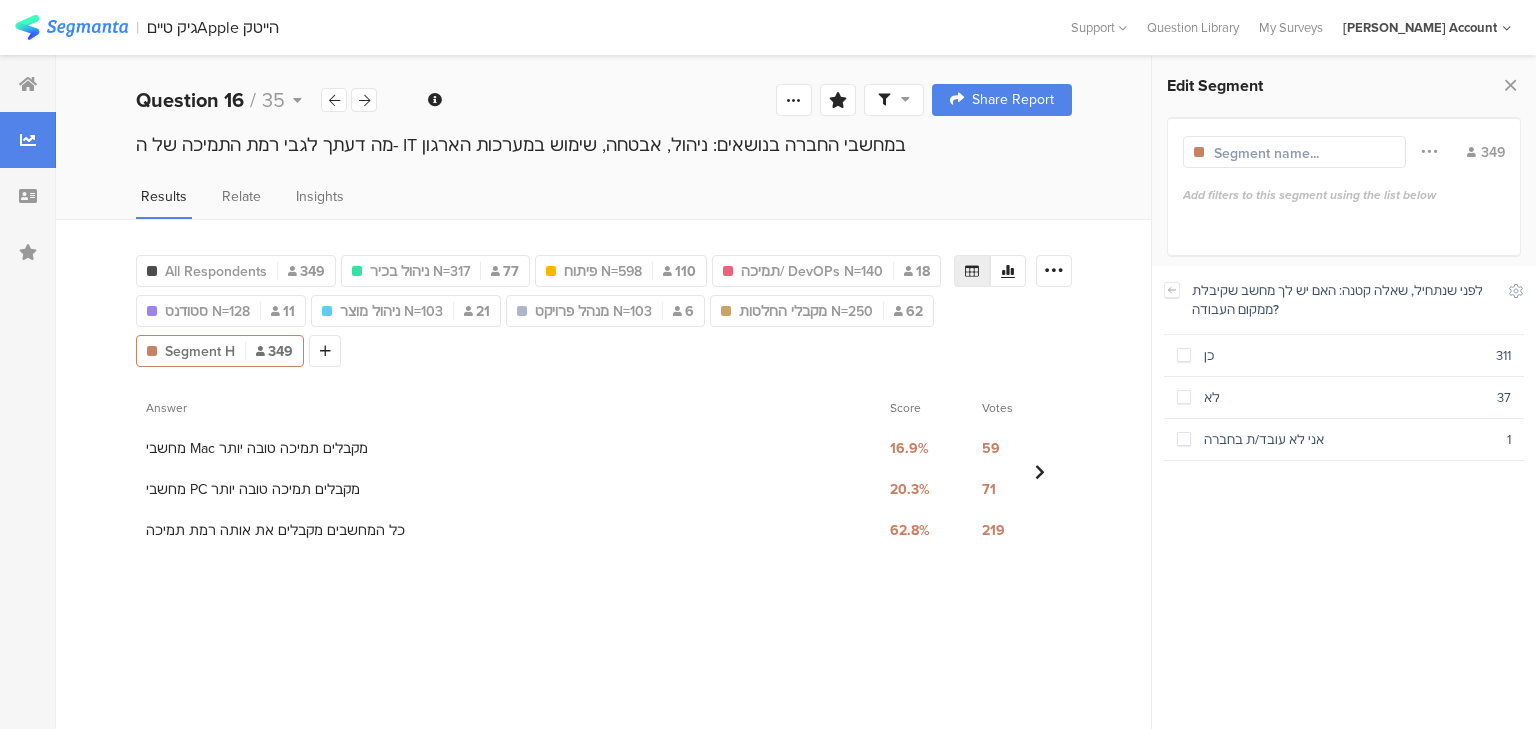 click on "כן" at bounding box center [1343, 355] 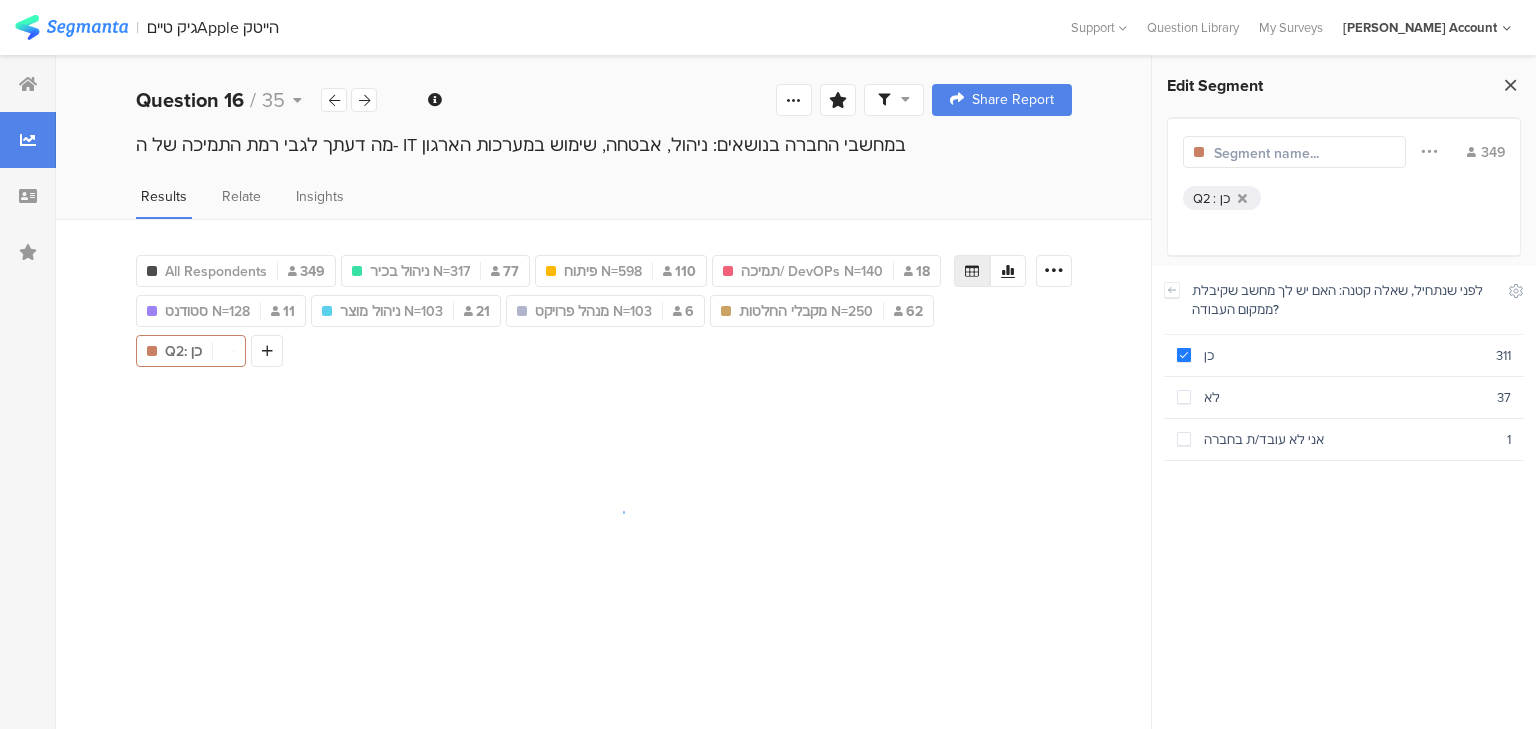 click at bounding box center [1510, 85] 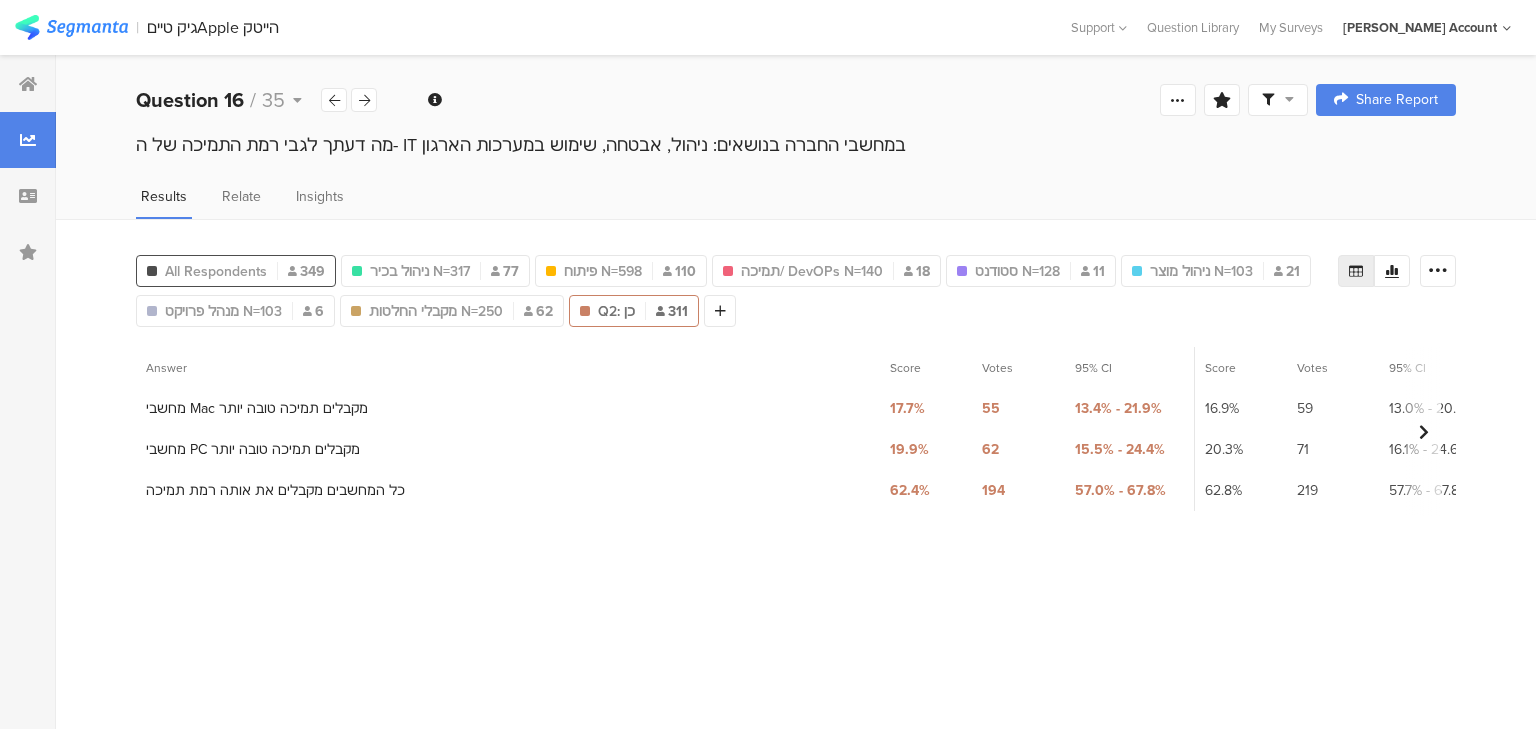 click on "349" at bounding box center (306, 271) 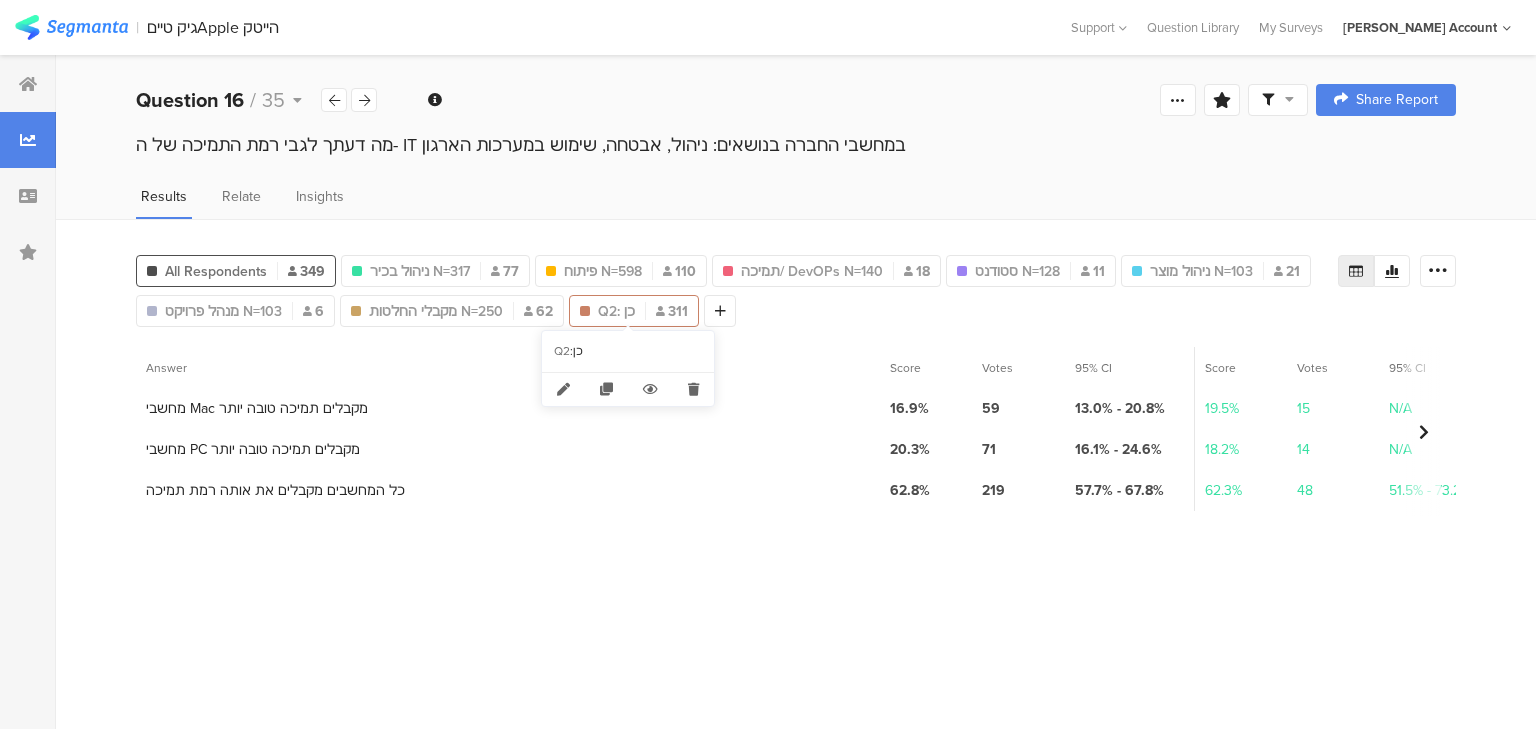 click on "Q2: כן       311" at bounding box center (634, 311) 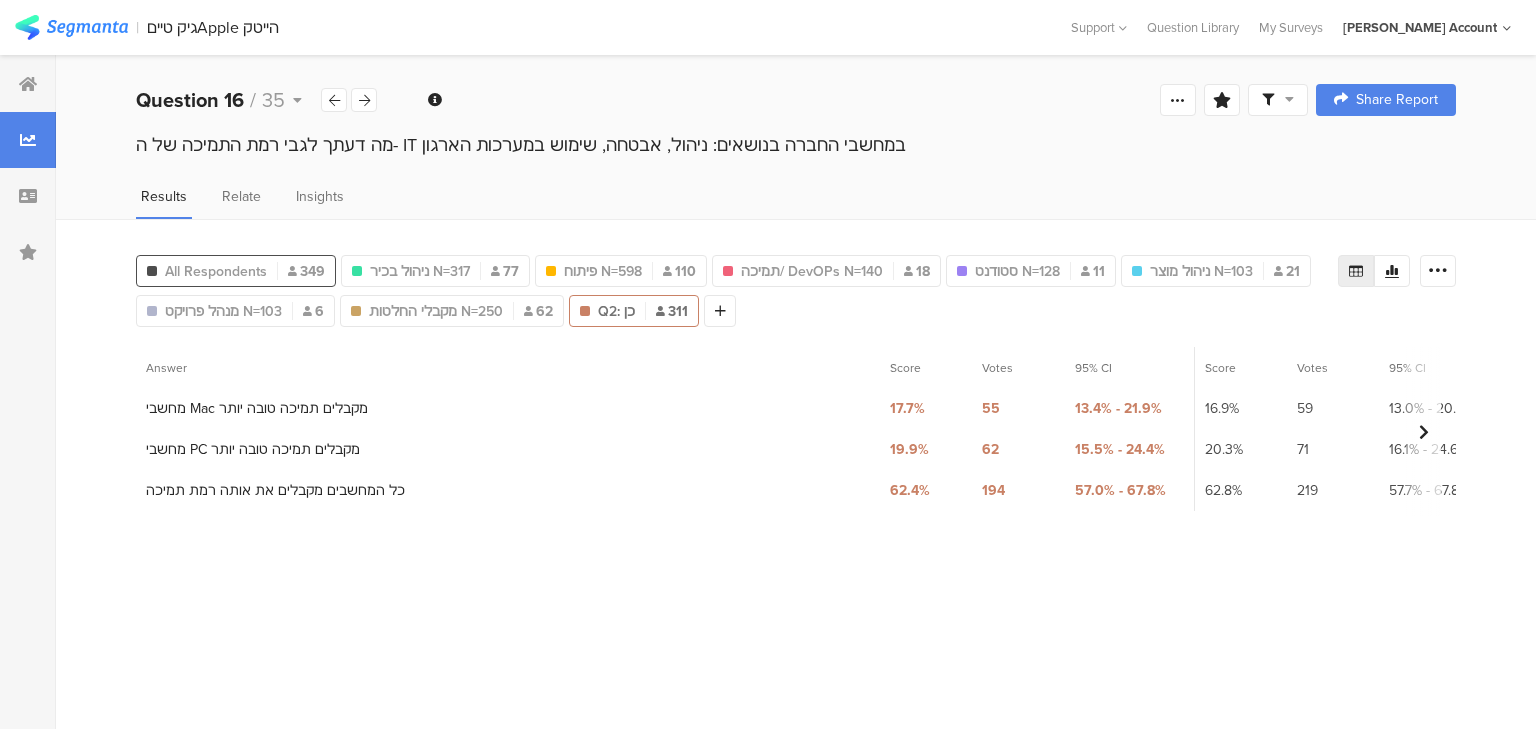click on "All Respondents" at bounding box center (216, 271) 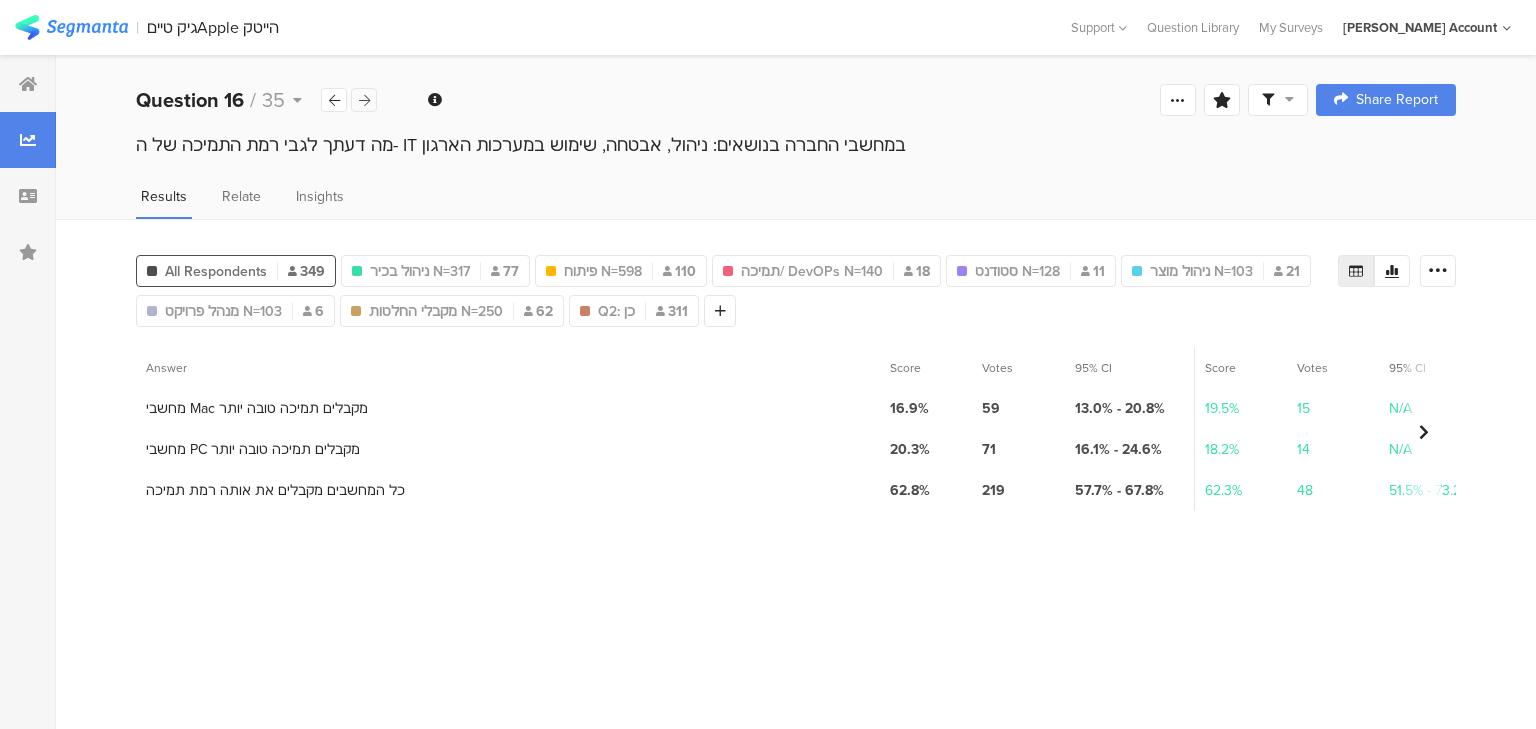 click at bounding box center (364, 100) 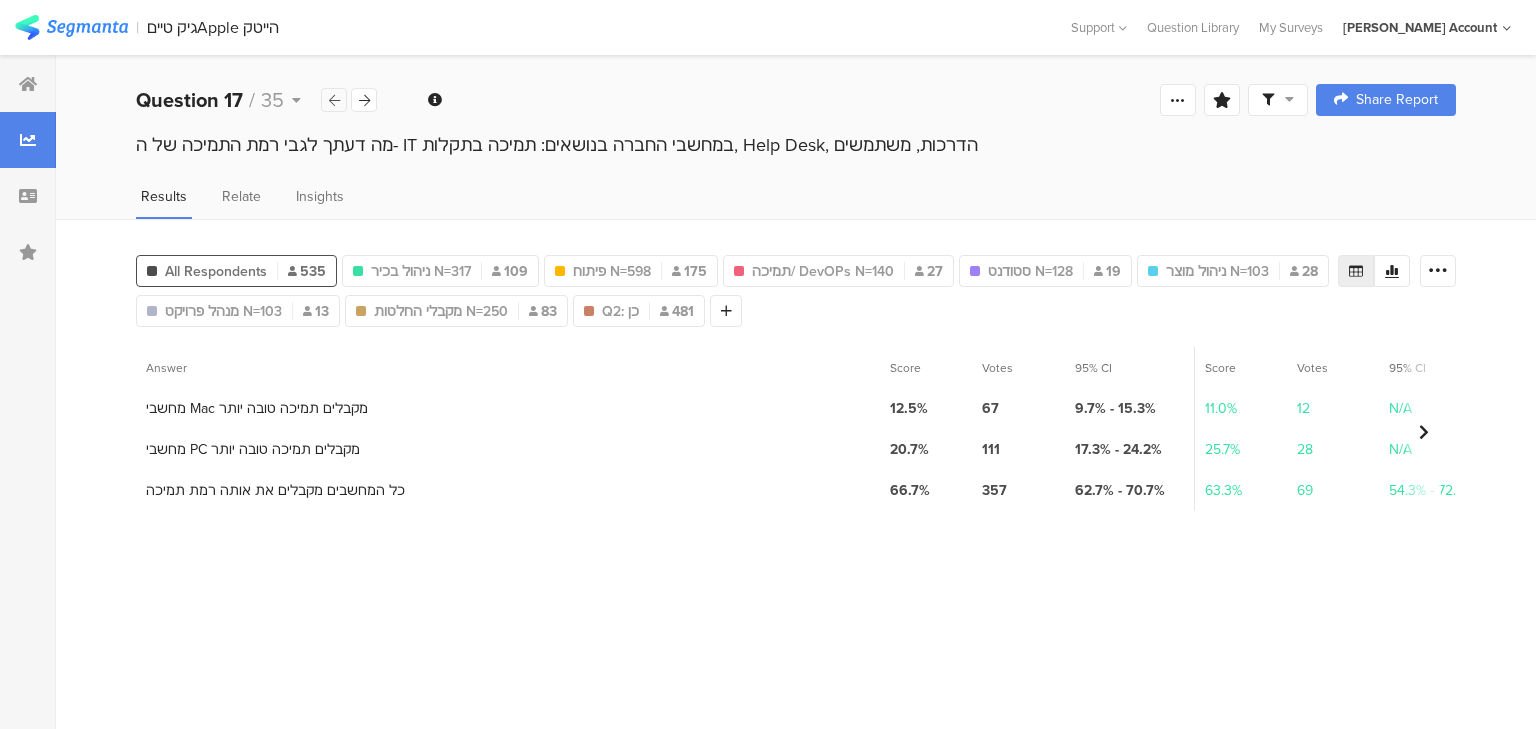 click at bounding box center [334, 100] 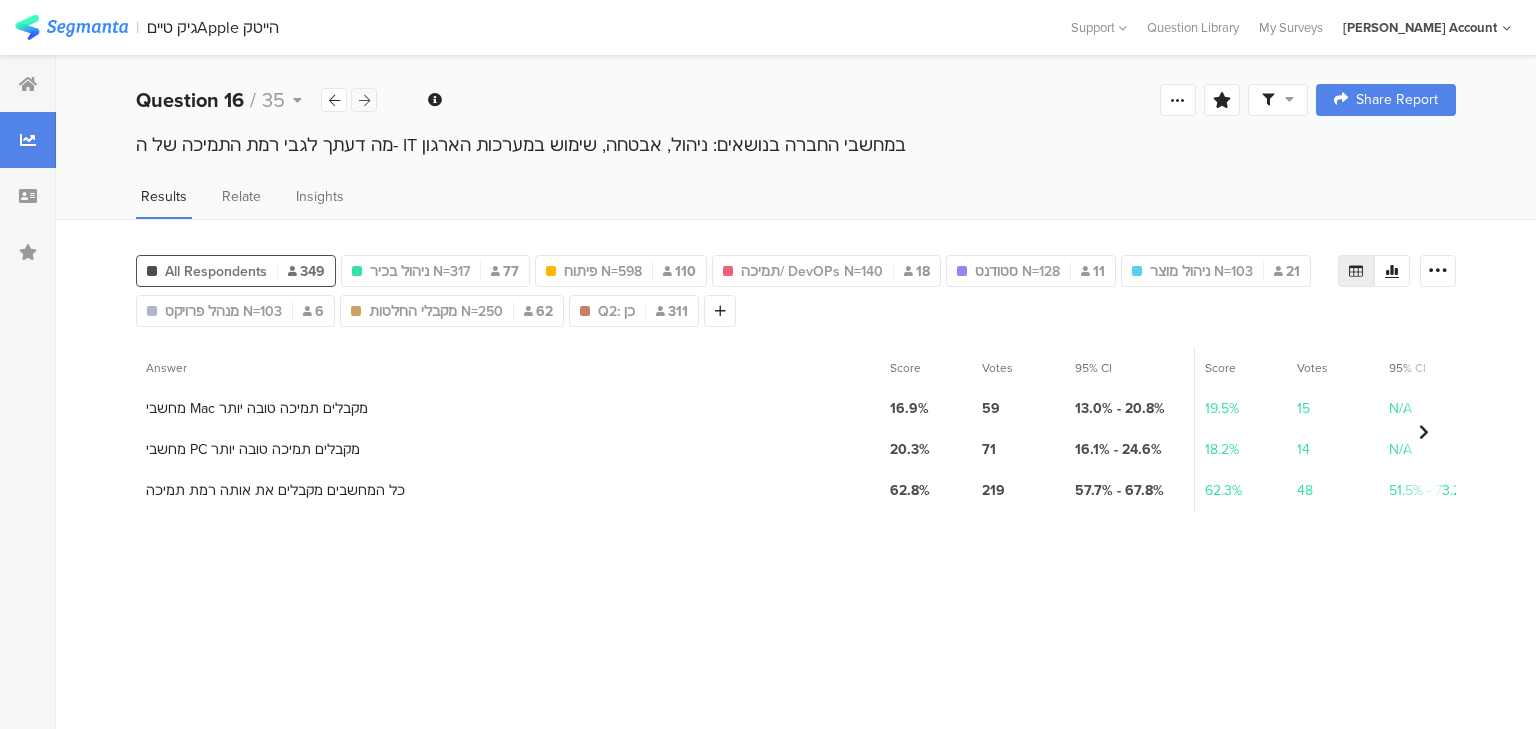 click at bounding box center (364, 100) 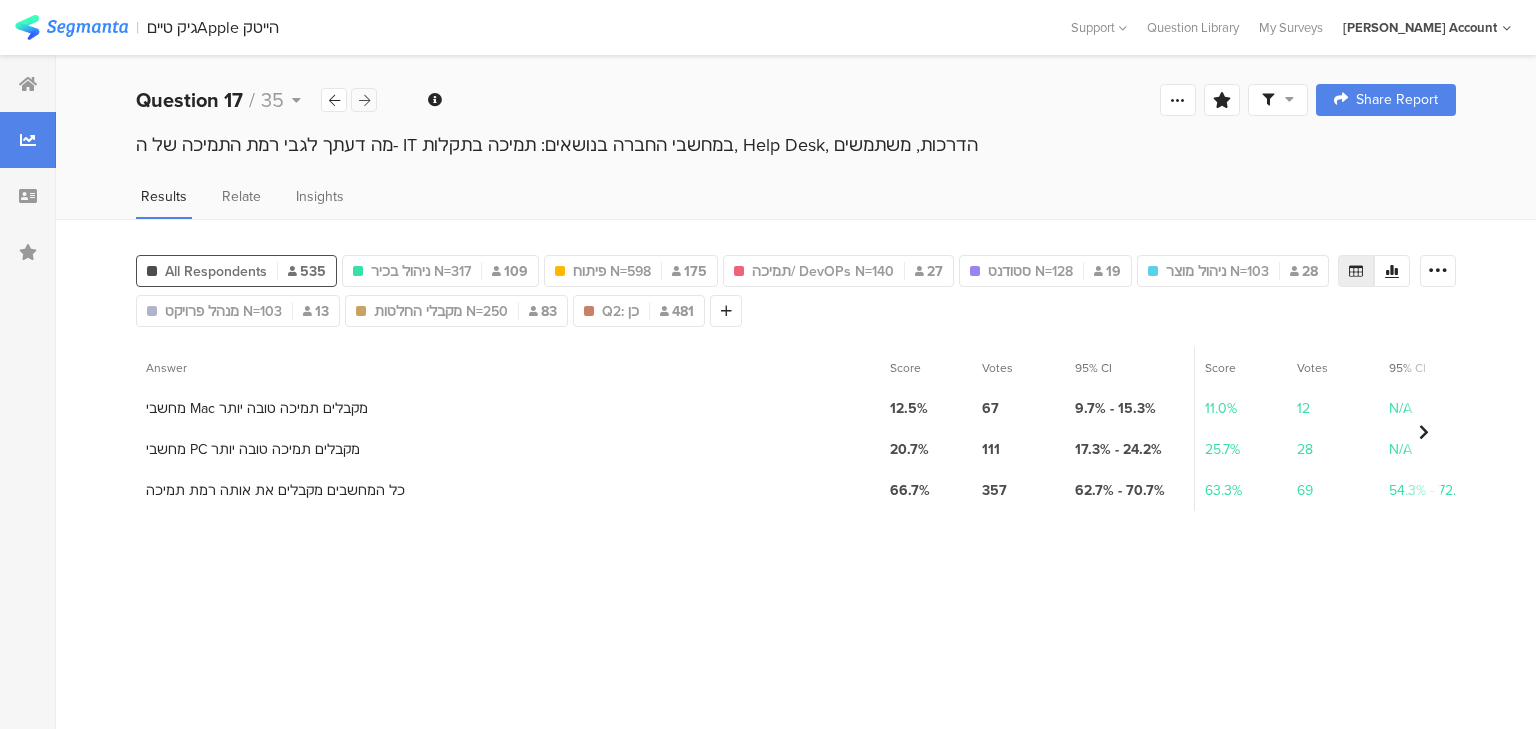 click at bounding box center [364, 100] 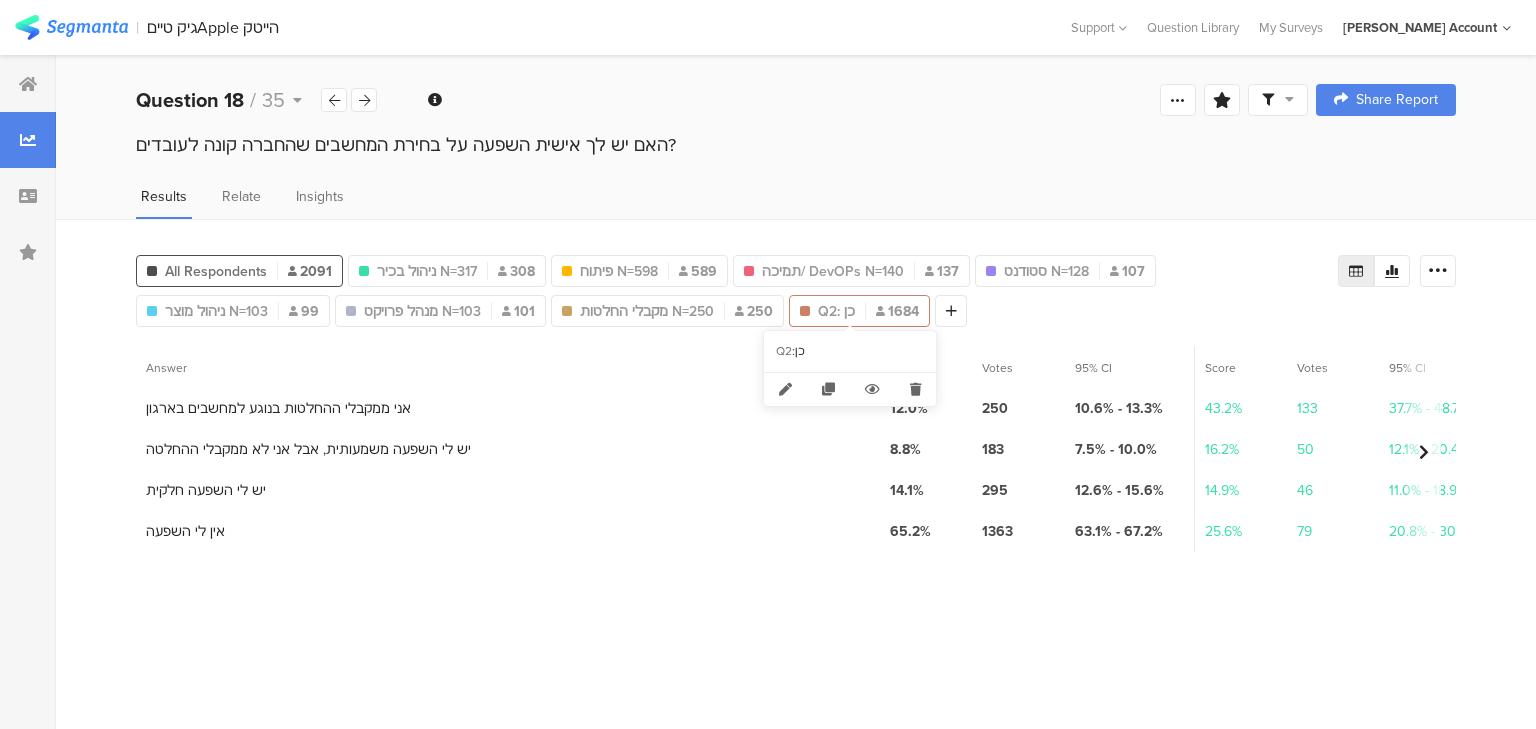 click on "Q2: כן" at bounding box center [836, 311] 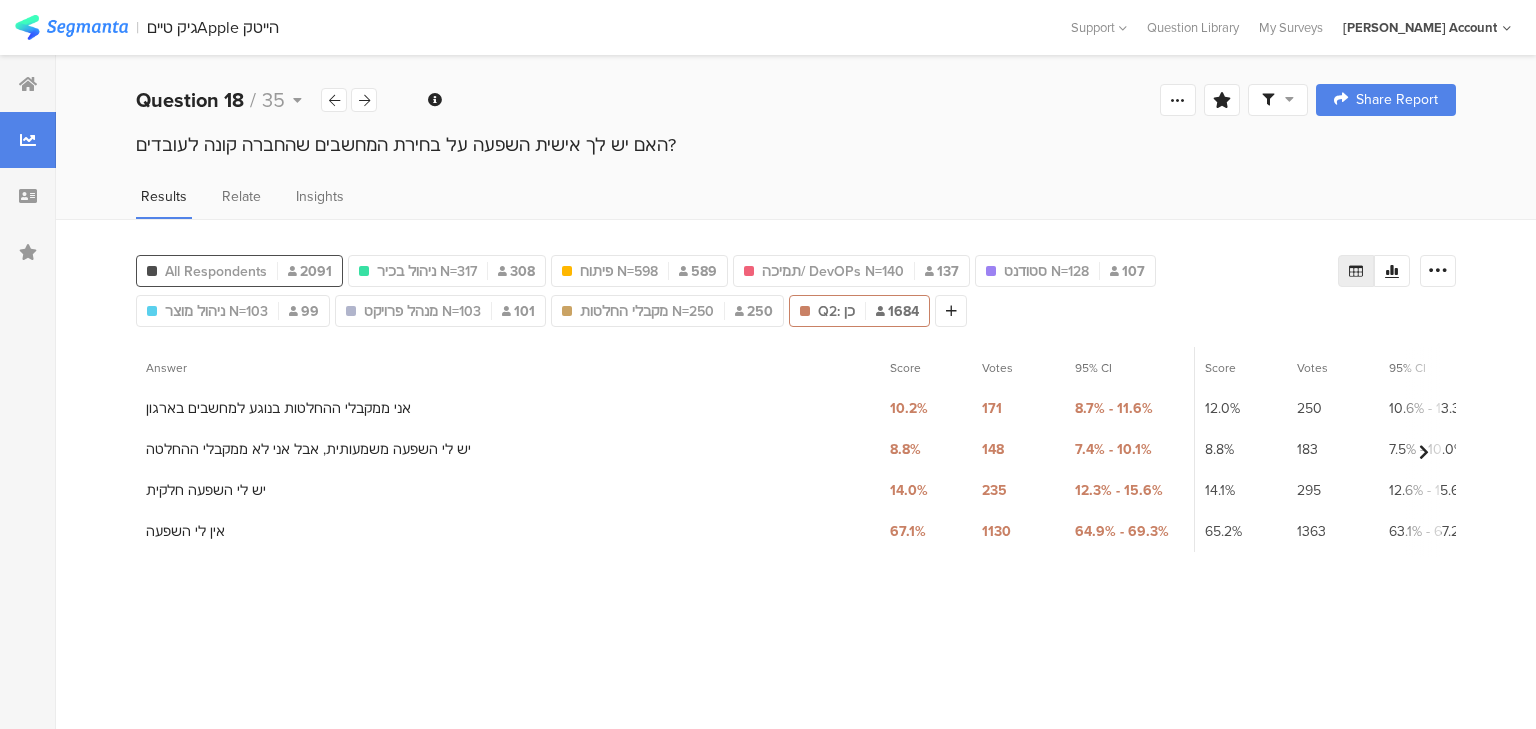 click on "All Respondents" at bounding box center [216, 271] 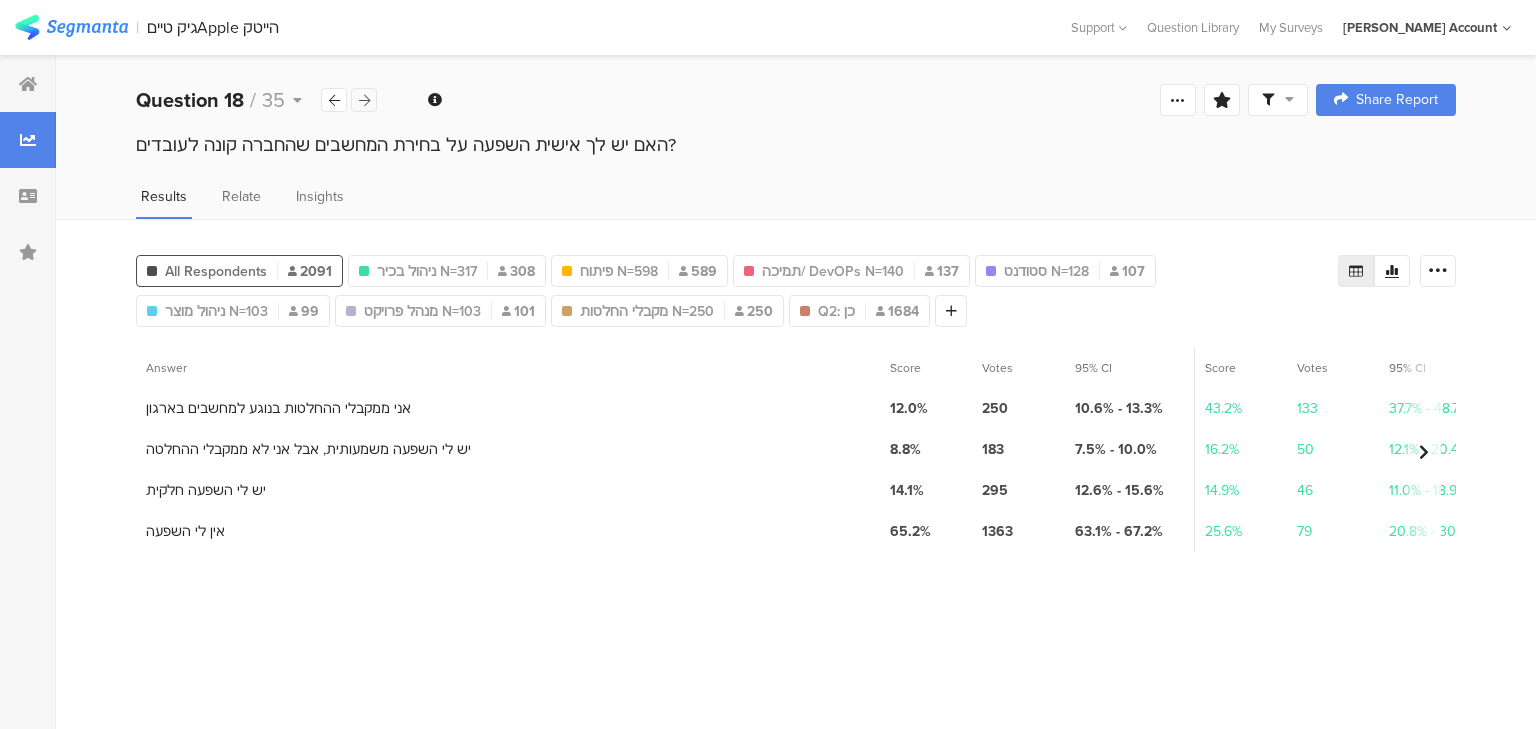 click at bounding box center (364, 100) 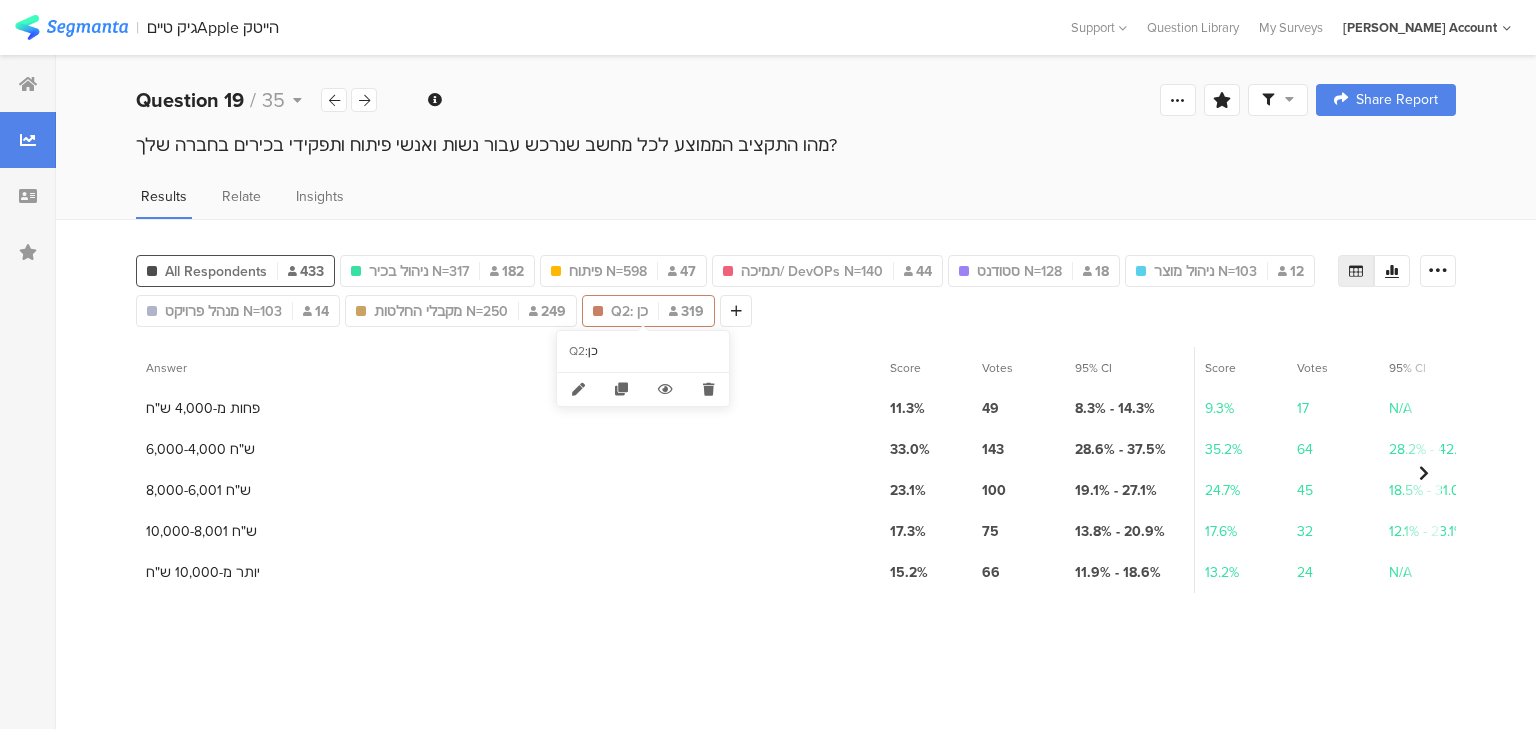 click on "Q2: כן" at bounding box center (629, 311) 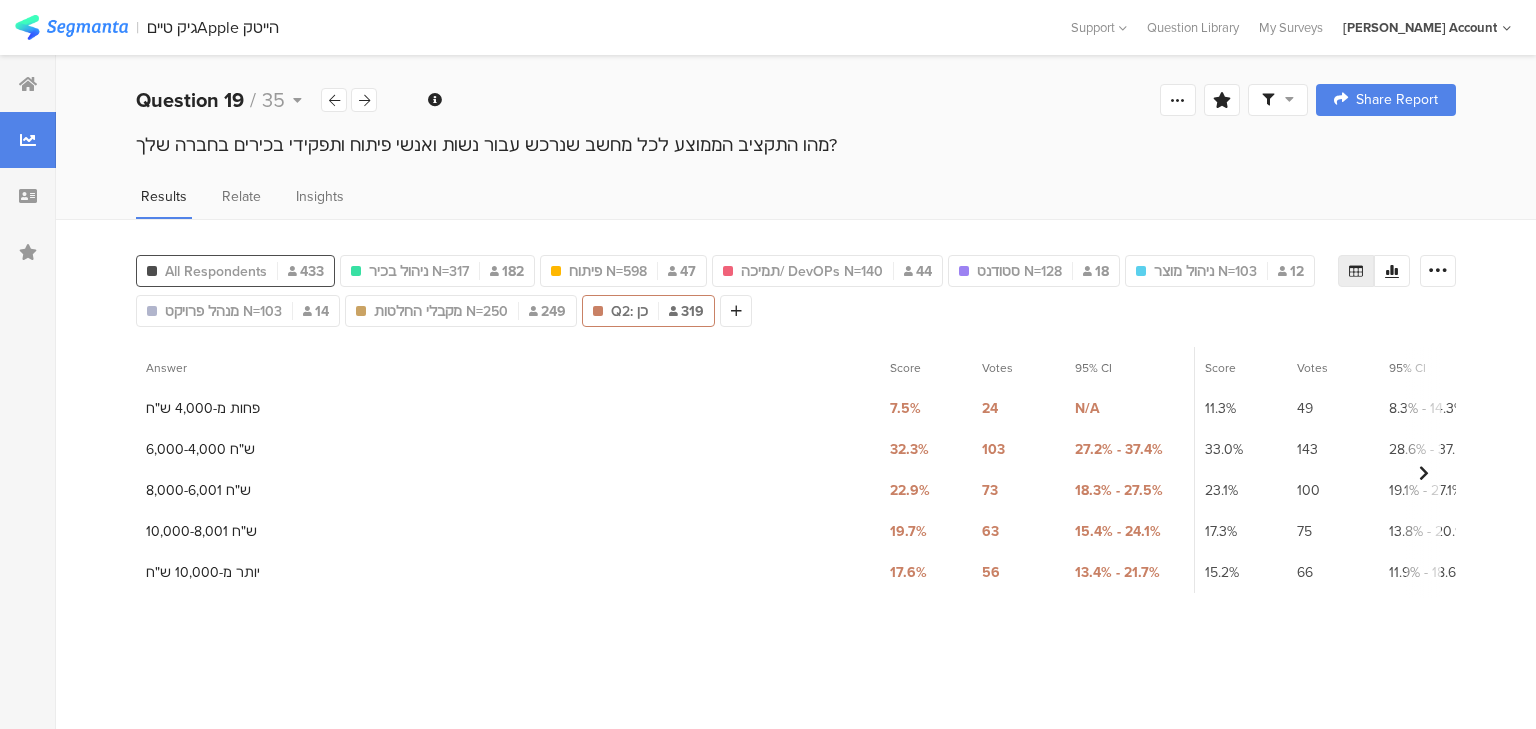 click on "All Respondents" at bounding box center [216, 271] 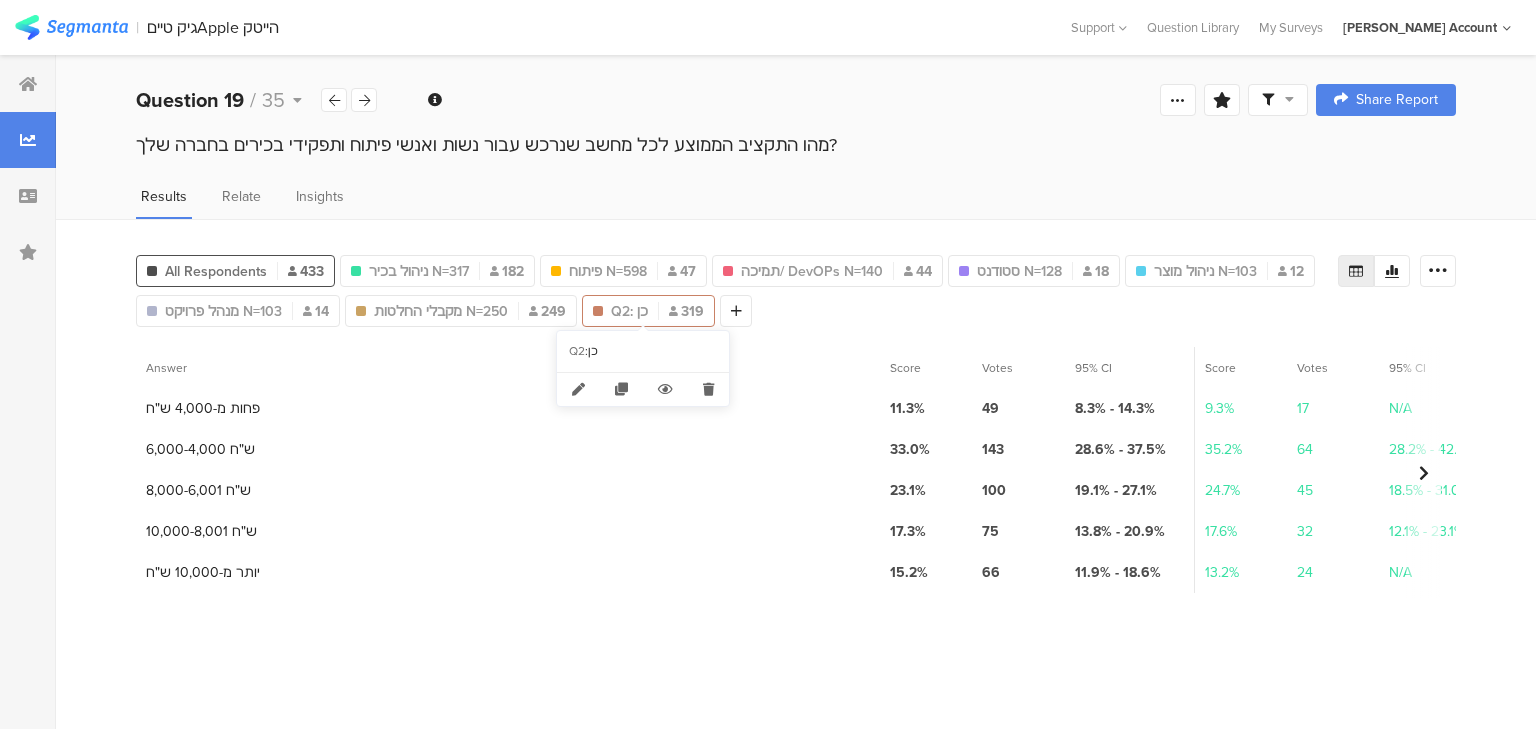click on "Q2: כן" at bounding box center [629, 311] 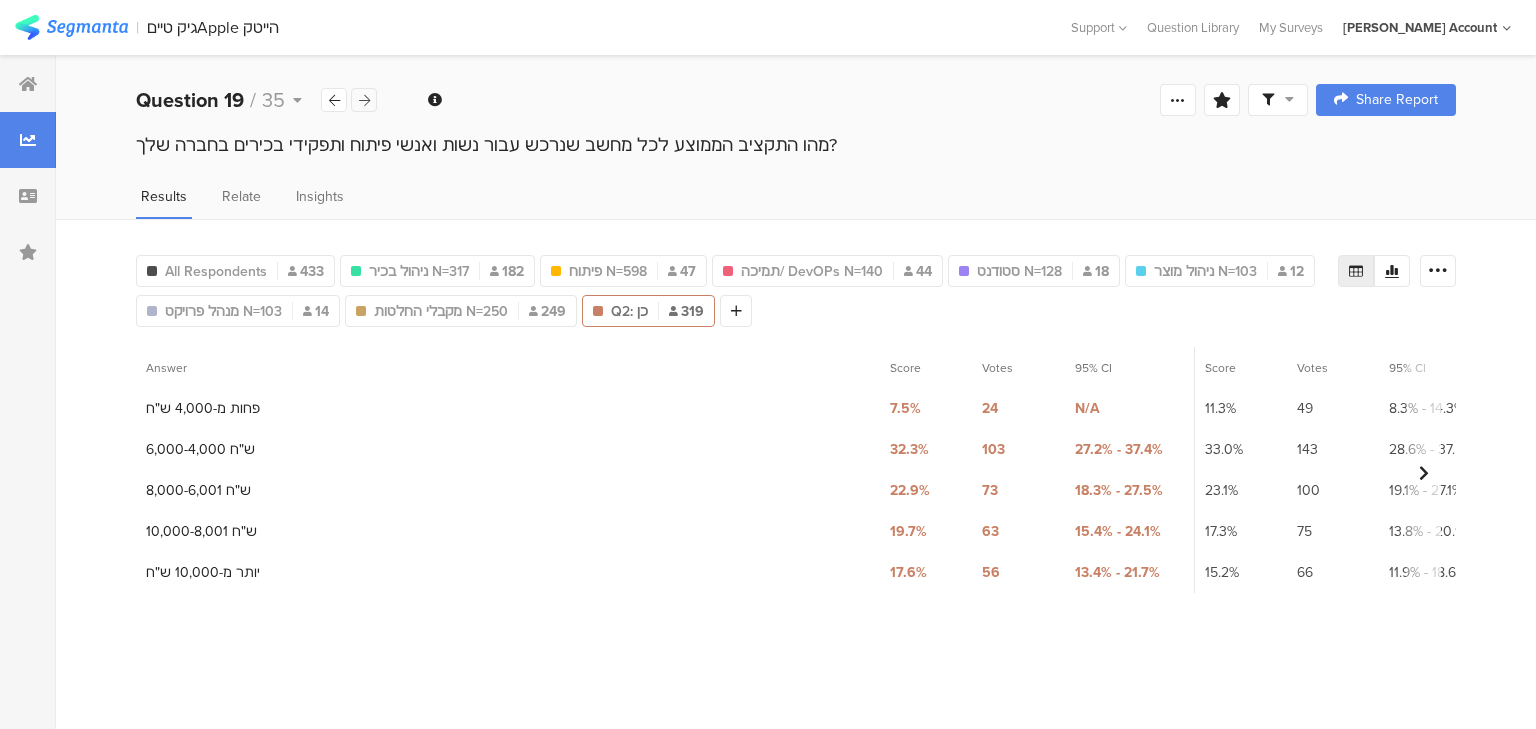 click at bounding box center (364, 100) 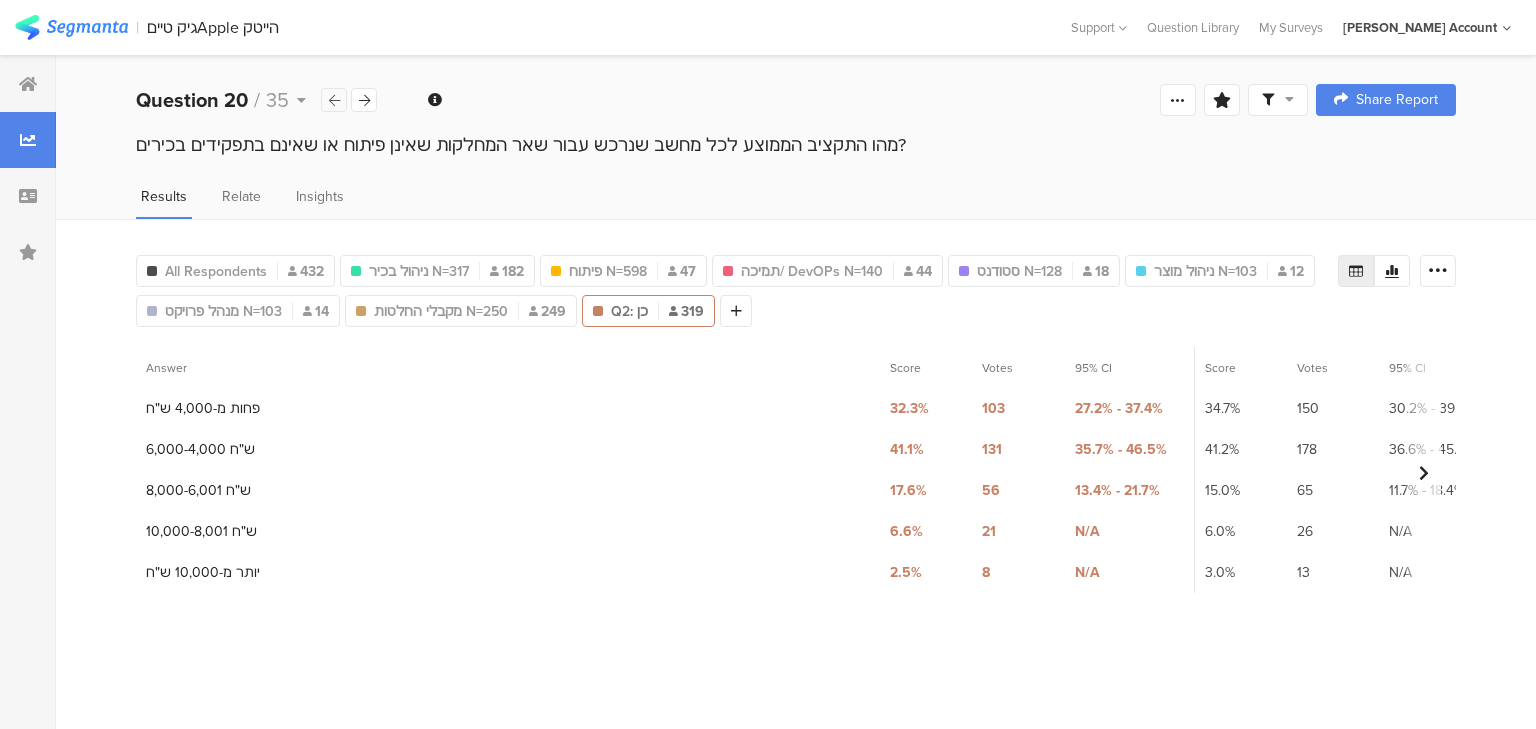 click at bounding box center [334, 100] 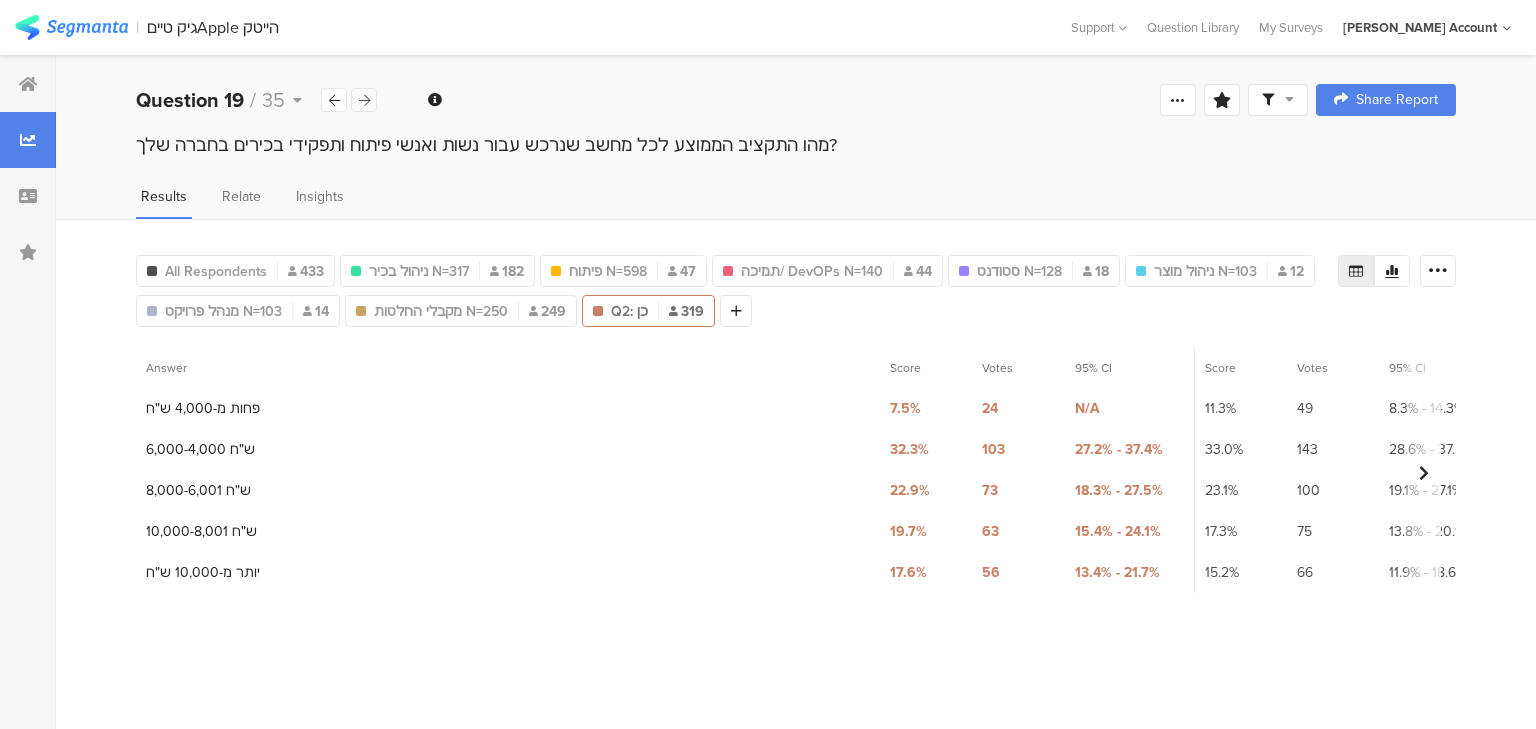 drag, startPoint x: 364, startPoint y: 100, endPoint x: 371, endPoint y: 108, distance: 10.630146 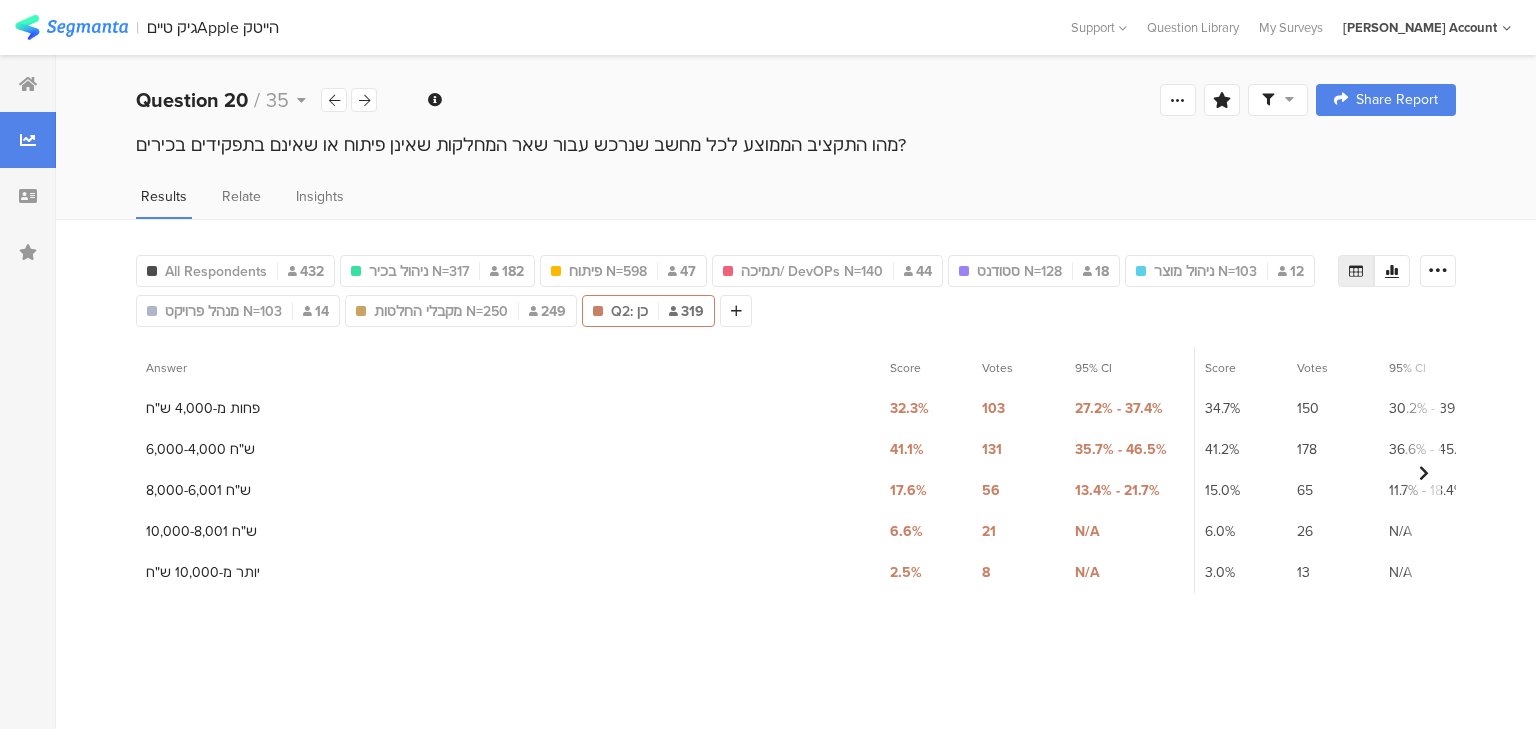 click on "מהו התקציב הממוצע לכל מחשב שנרכש עבור שאר המחלקות שאינן פיתוח או שאינם בתפקידים בכירים?" at bounding box center [796, 145] 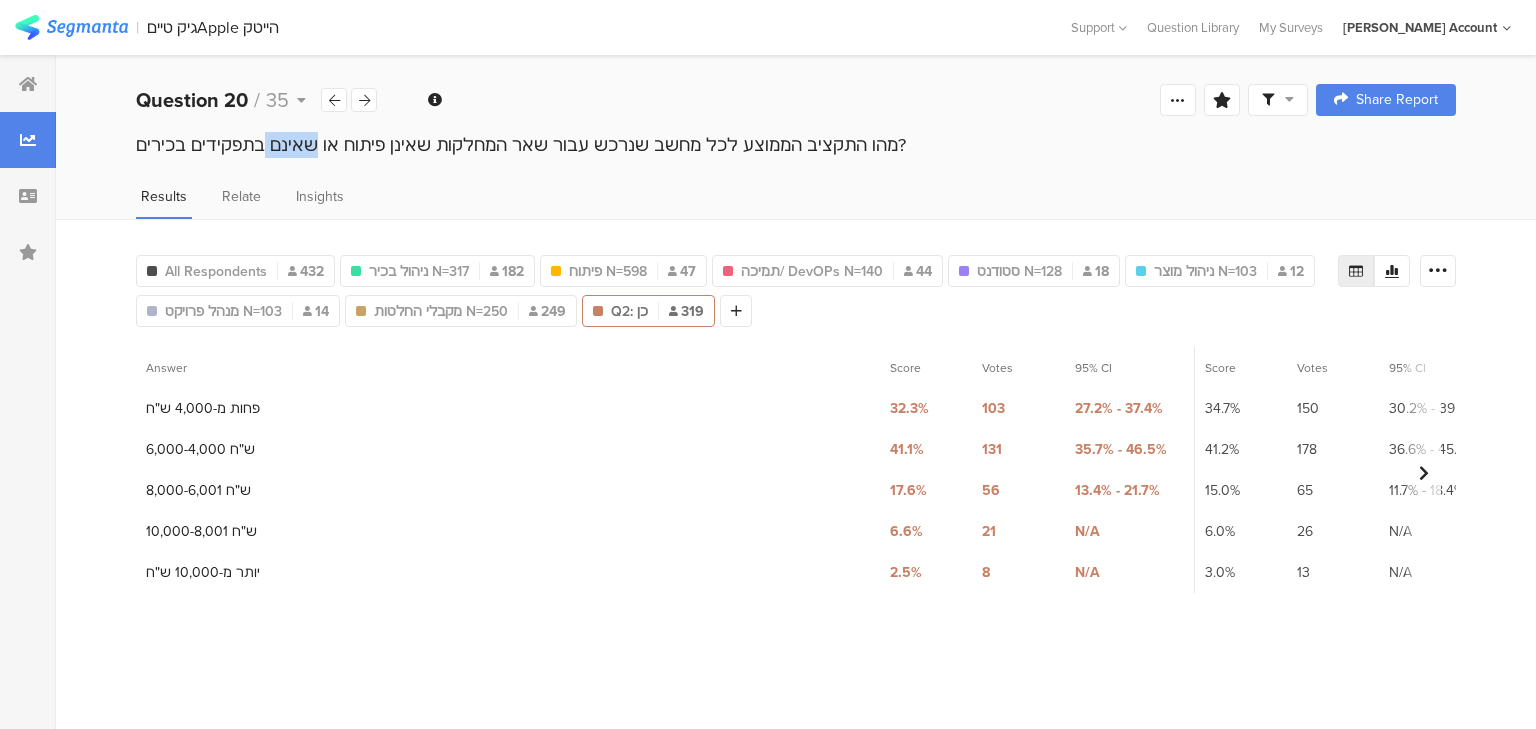 click on "מהו התקציב הממוצע לכל מחשב שנרכש עבור שאר המחלקות שאינן פיתוח או שאינם בתפקידים בכירים?" at bounding box center (796, 145) 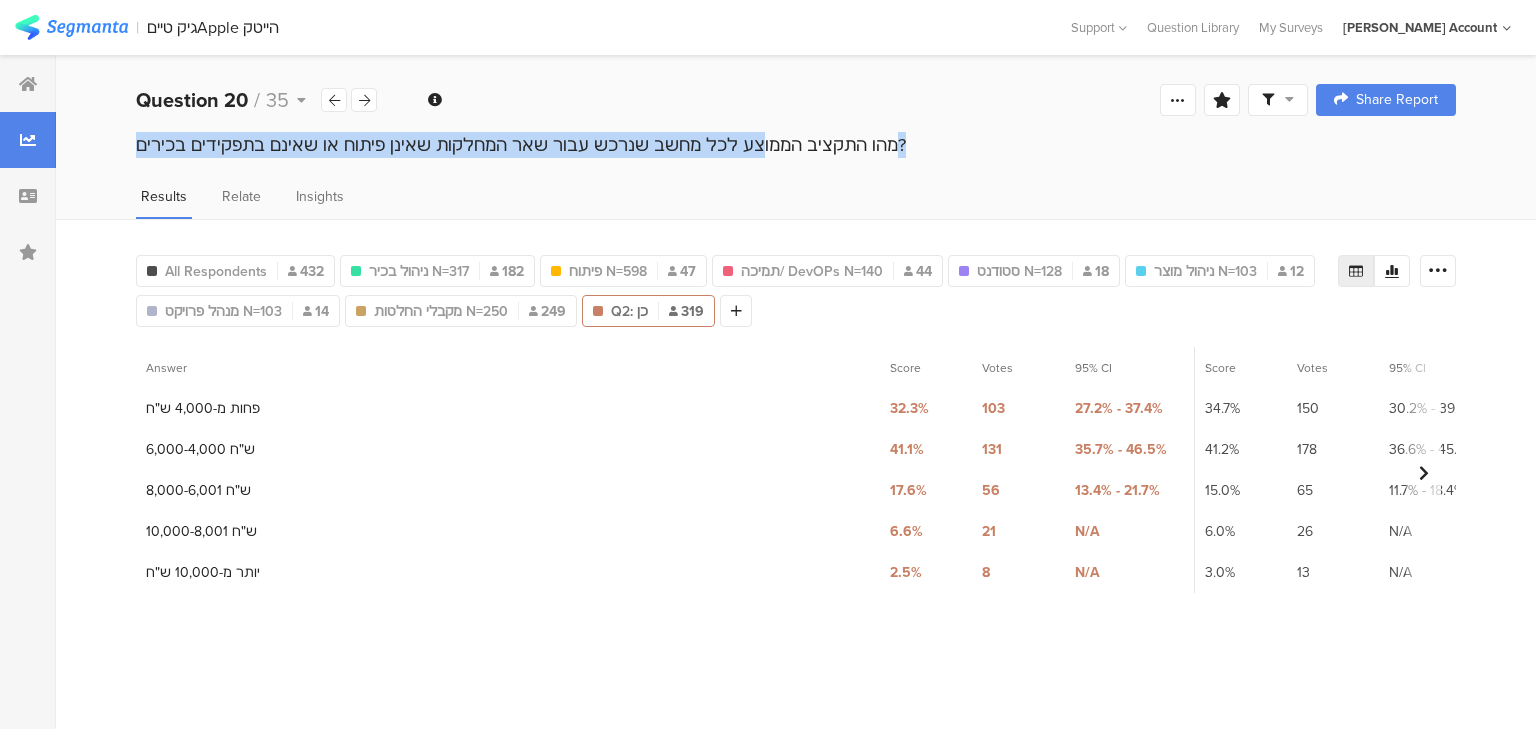 click on "מהו התקציב הממוצע לכל מחשב שנרכש עבור שאר המחלקות שאינן פיתוח או שאינם בתפקידים בכירים?" at bounding box center (796, 145) 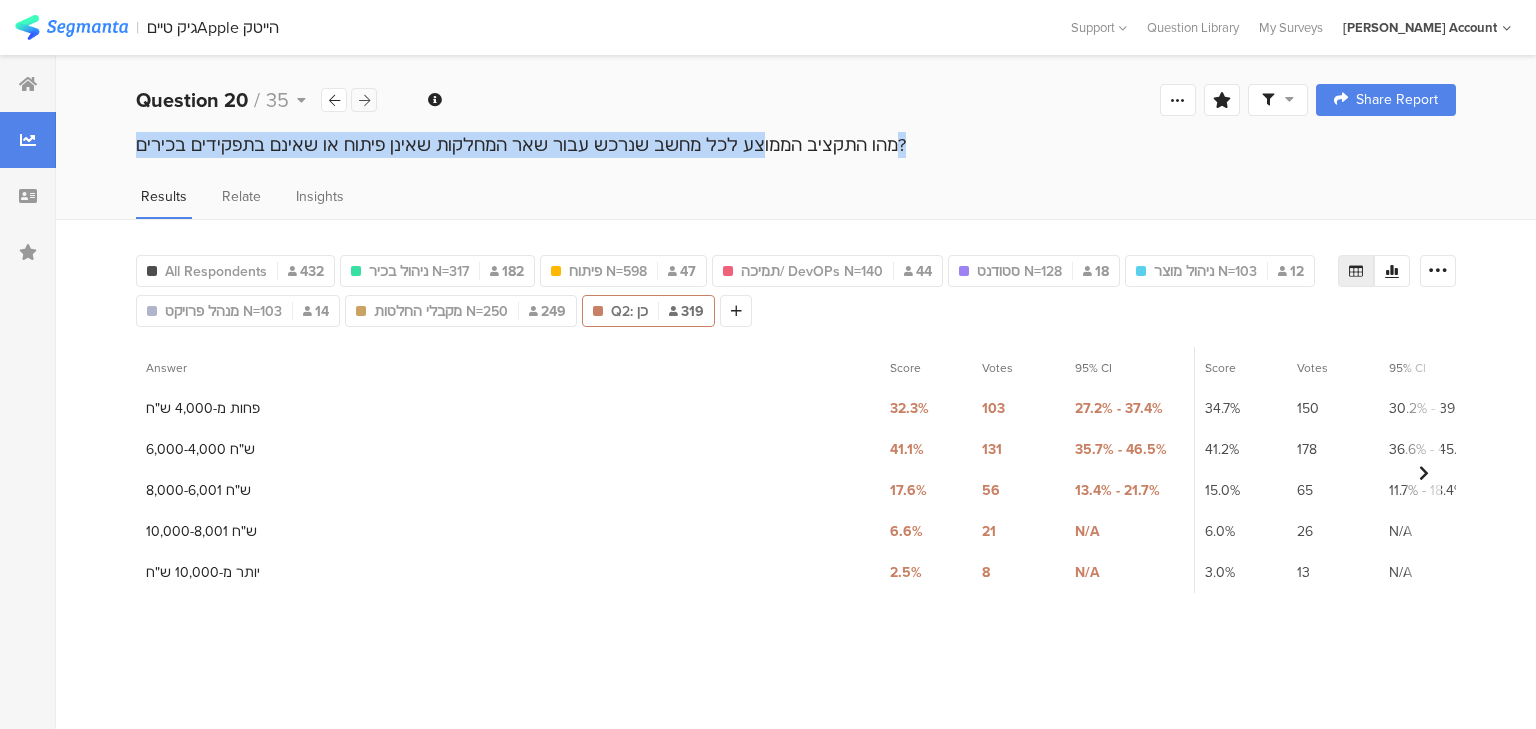 click at bounding box center (364, 100) 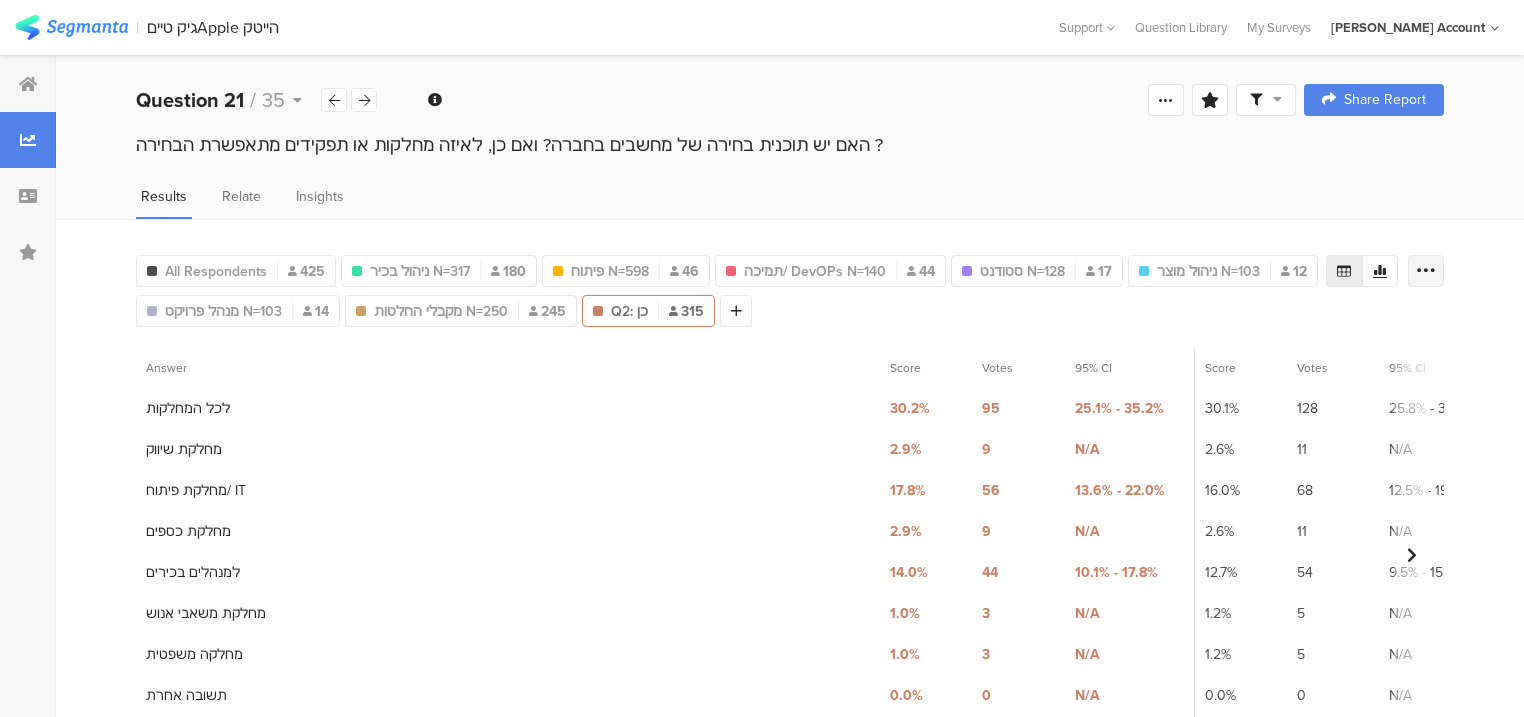 drag, startPoint x: 1444, startPoint y: 272, endPoint x: 1432, endPoint y: 274, distance: 12.165525 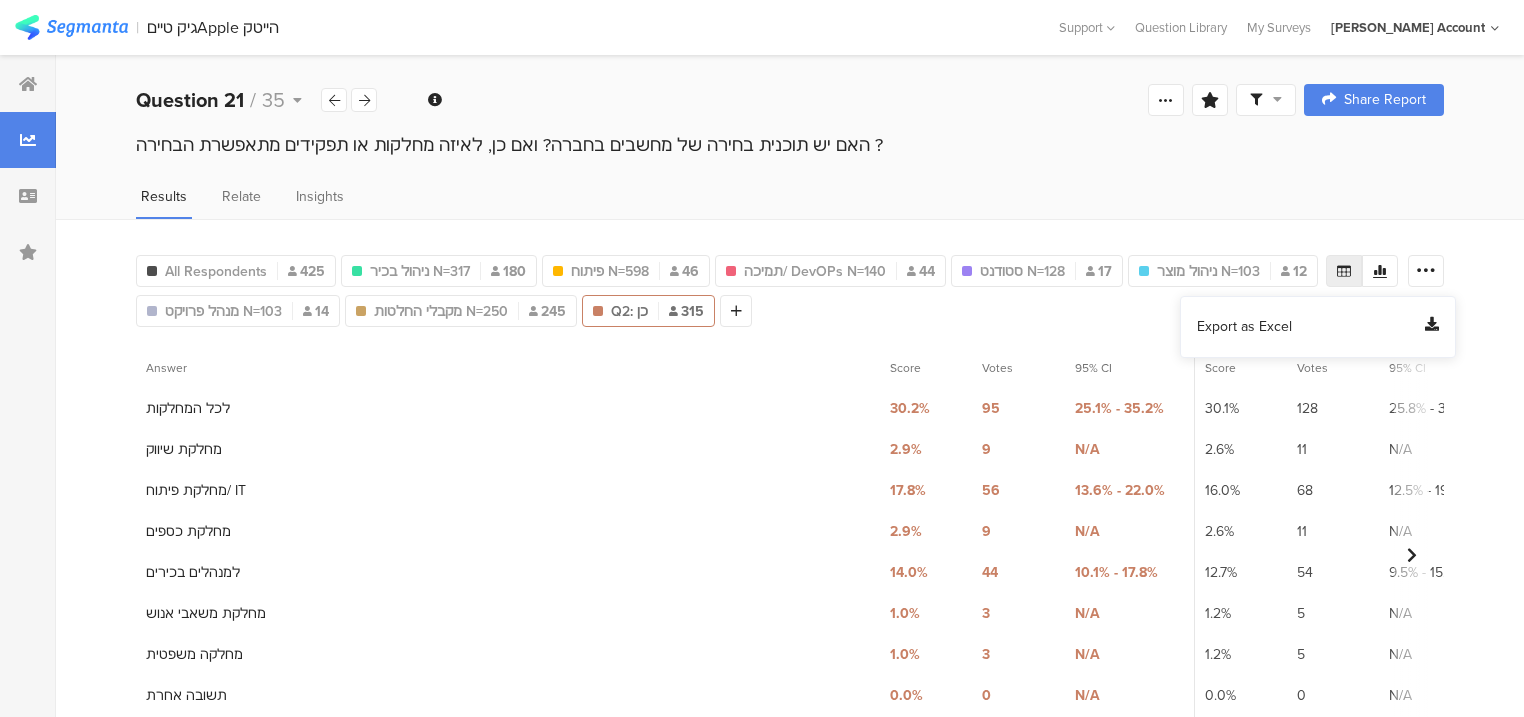 click on "Export as Excel" at bounding box center [1244, 327] 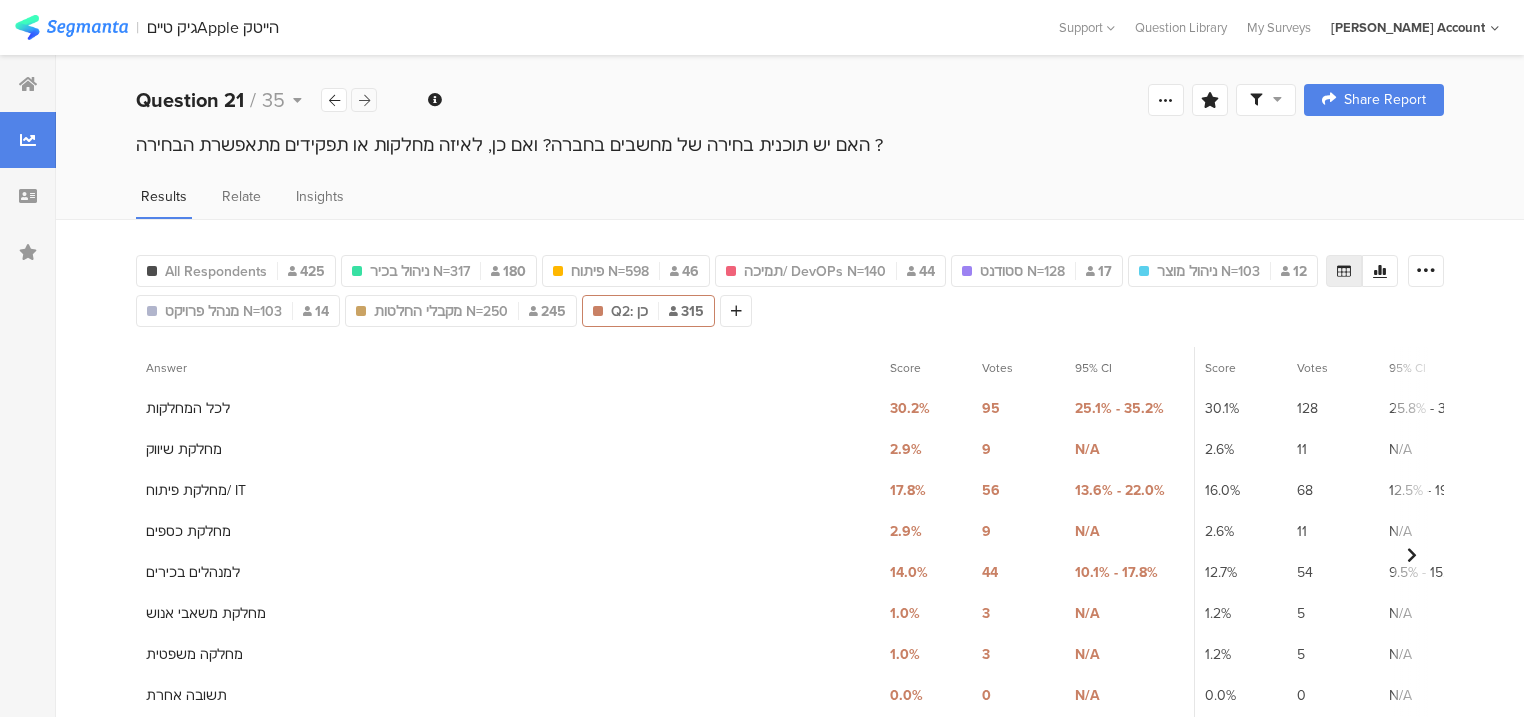 click at bounding box center (364, 100) 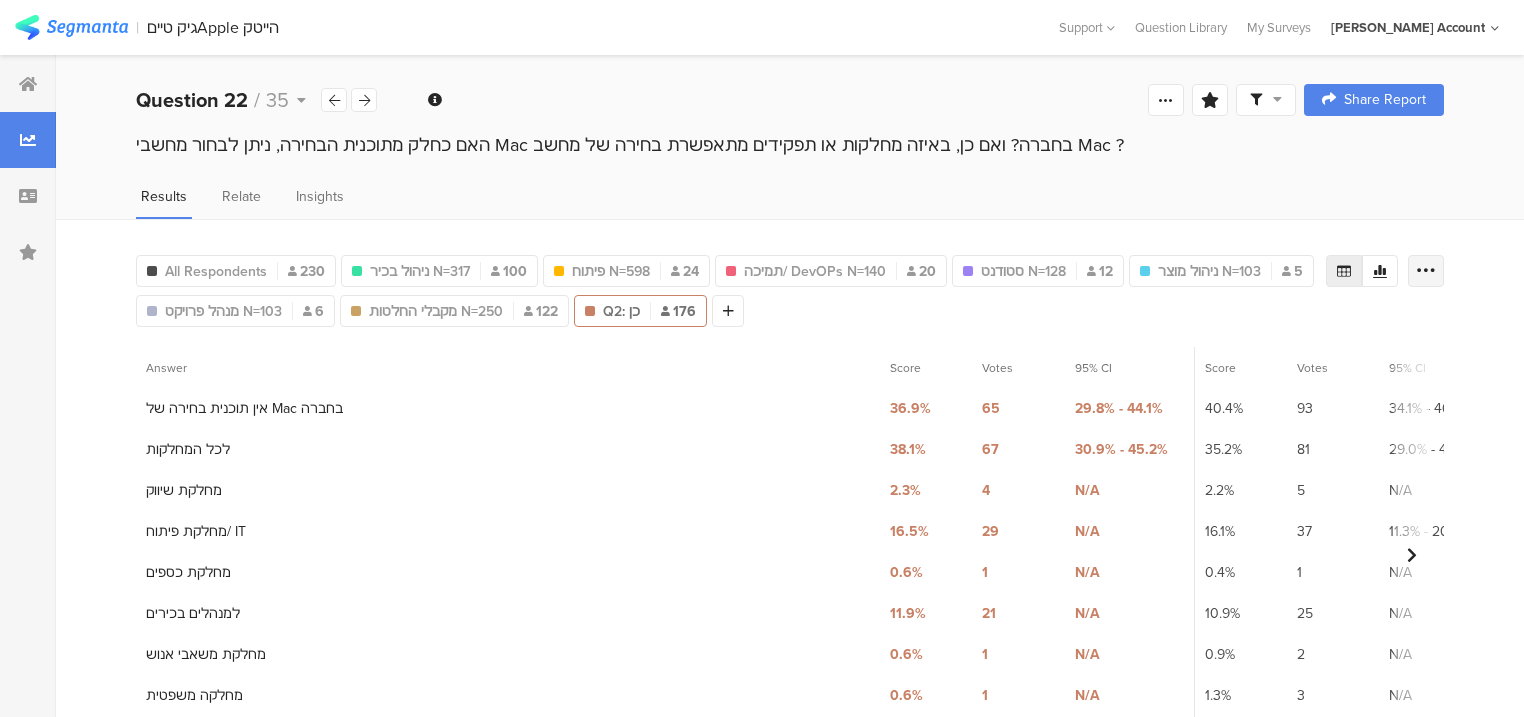 click at bounding box center [1426, 271] 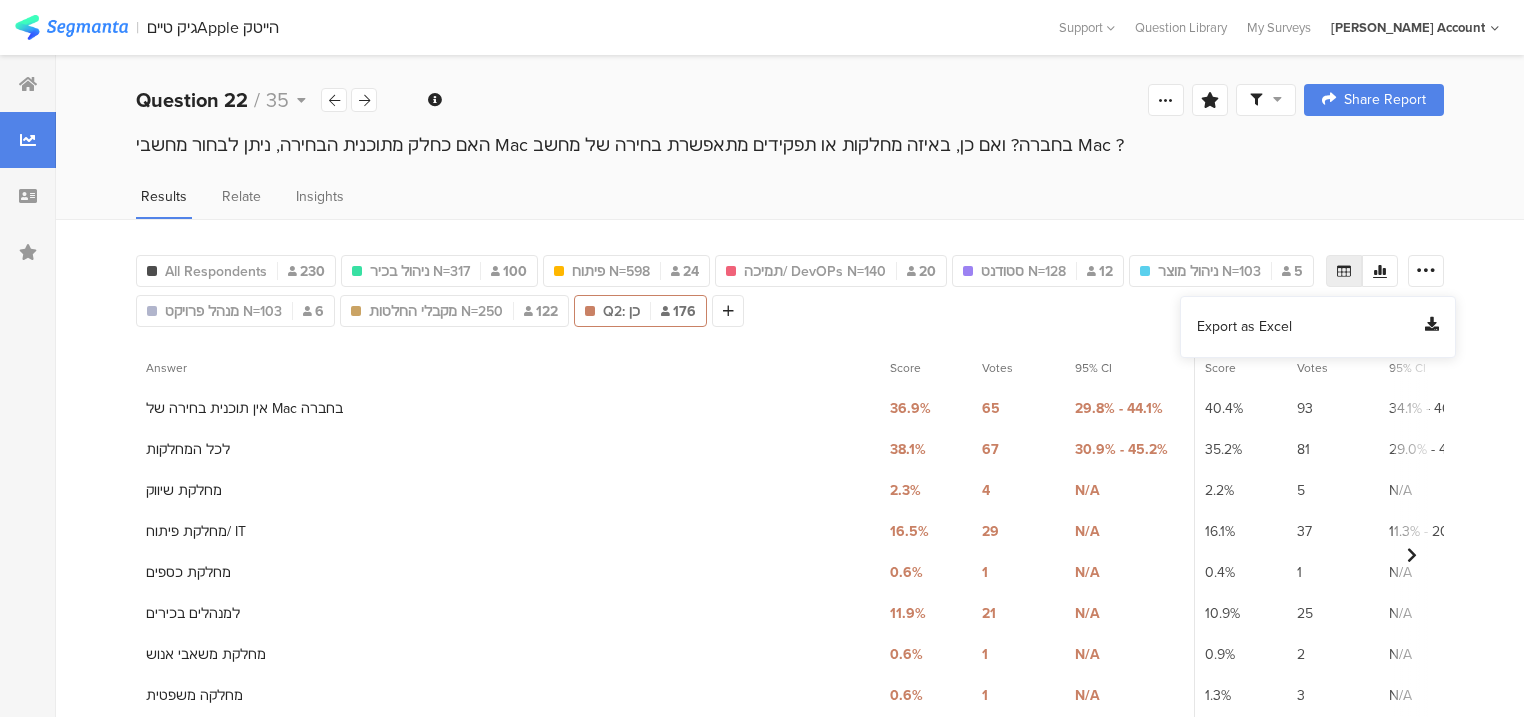 click on "Export as Excel" at bounding box center (1244, 327) 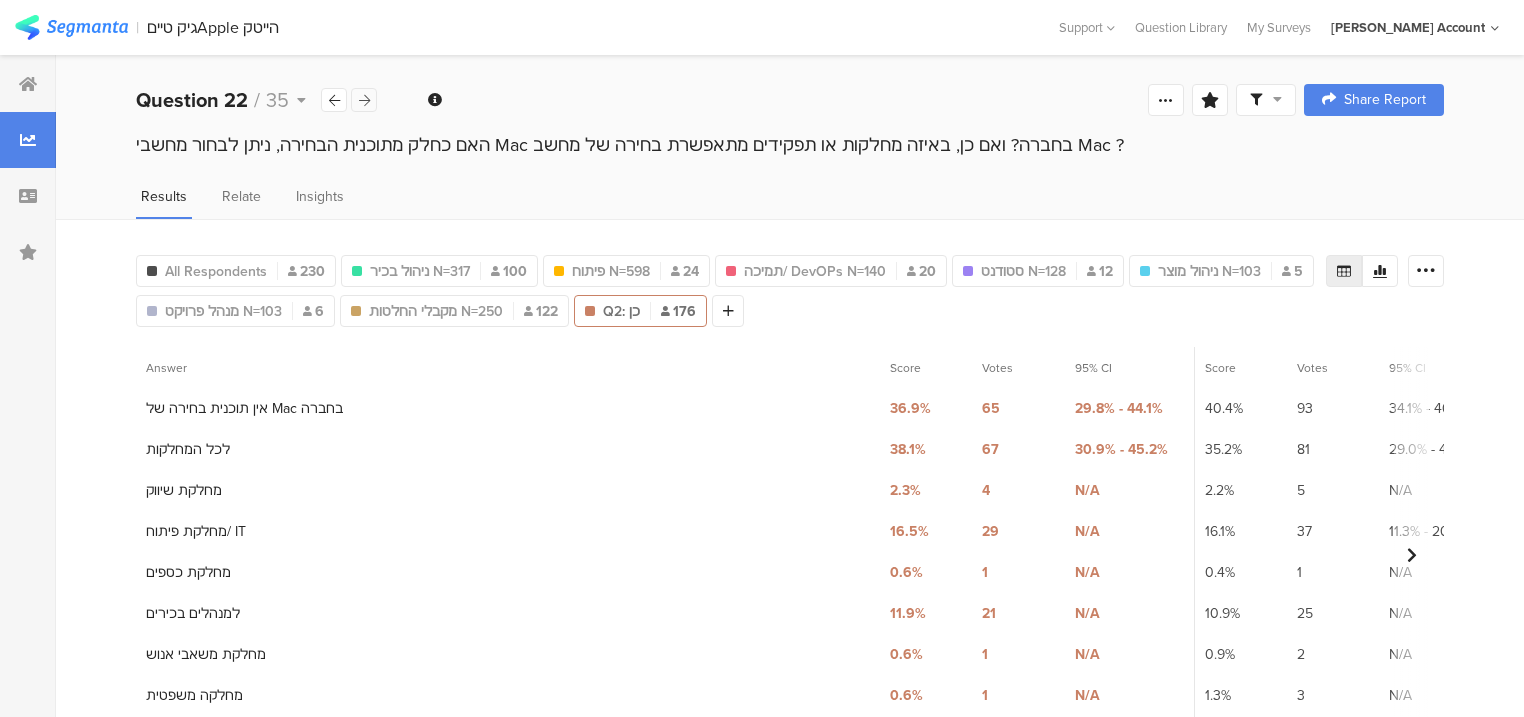 click at bounding box center (364, 100) 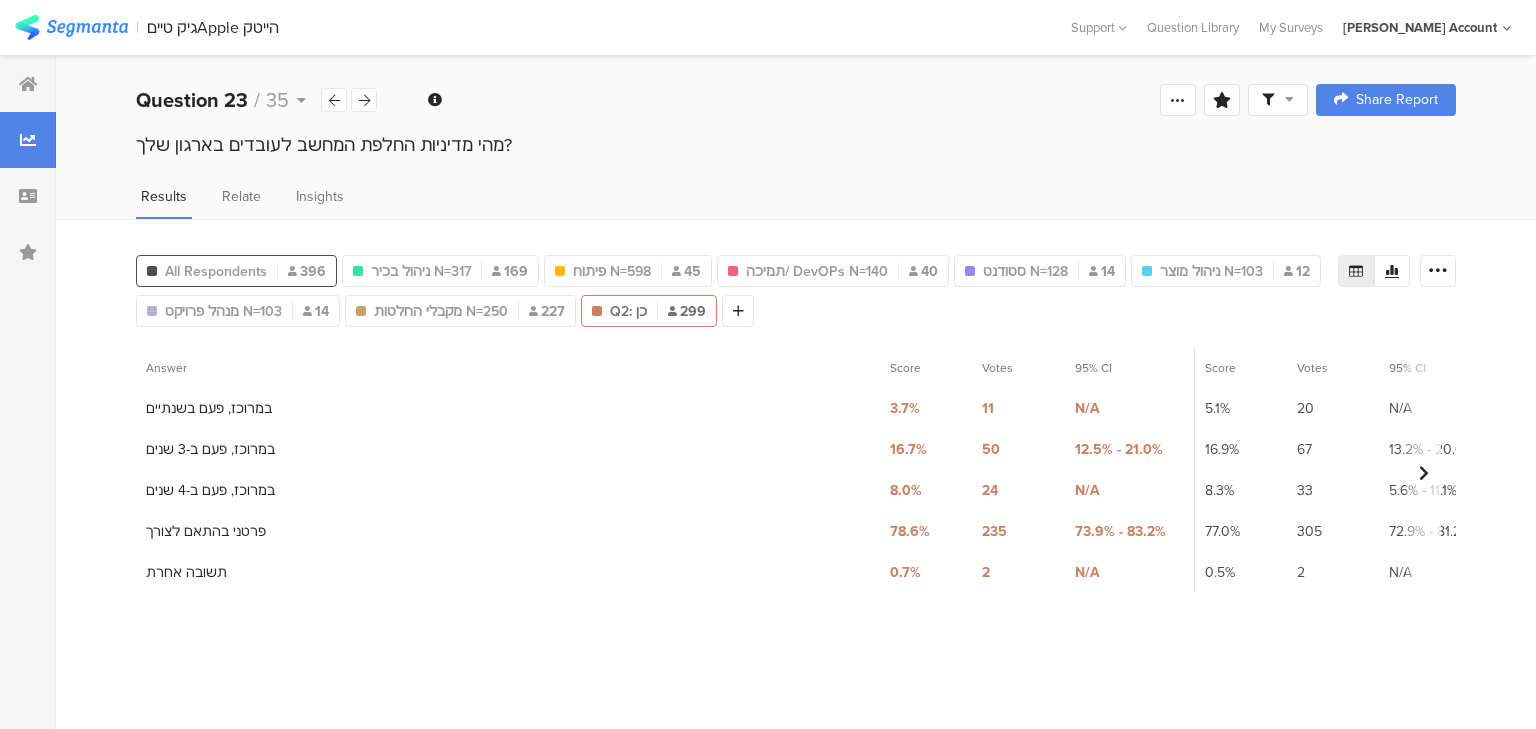 click on "All Respondents       396" at bounding box center (236, 271) 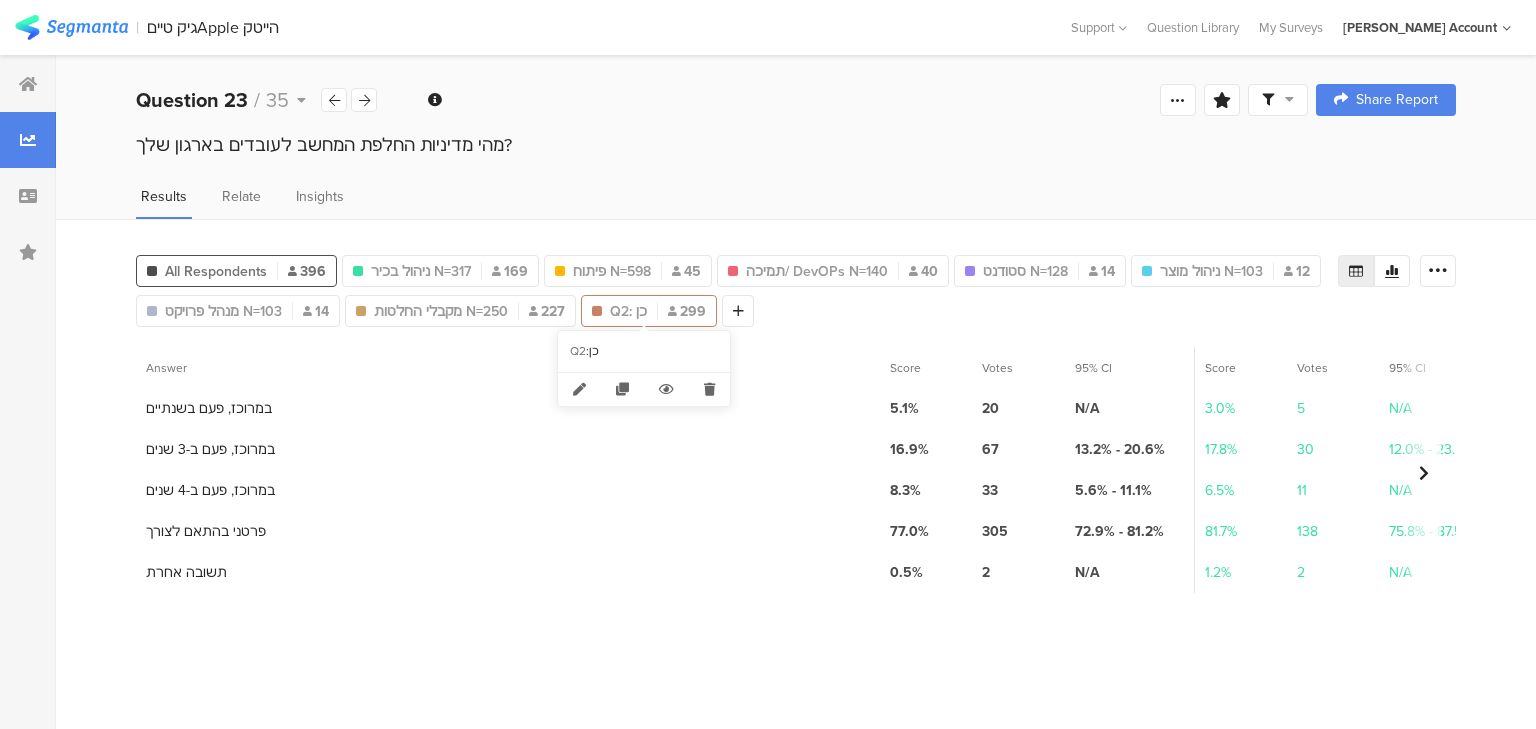 click on "Q2: כן" at bounding box center [628, 311] 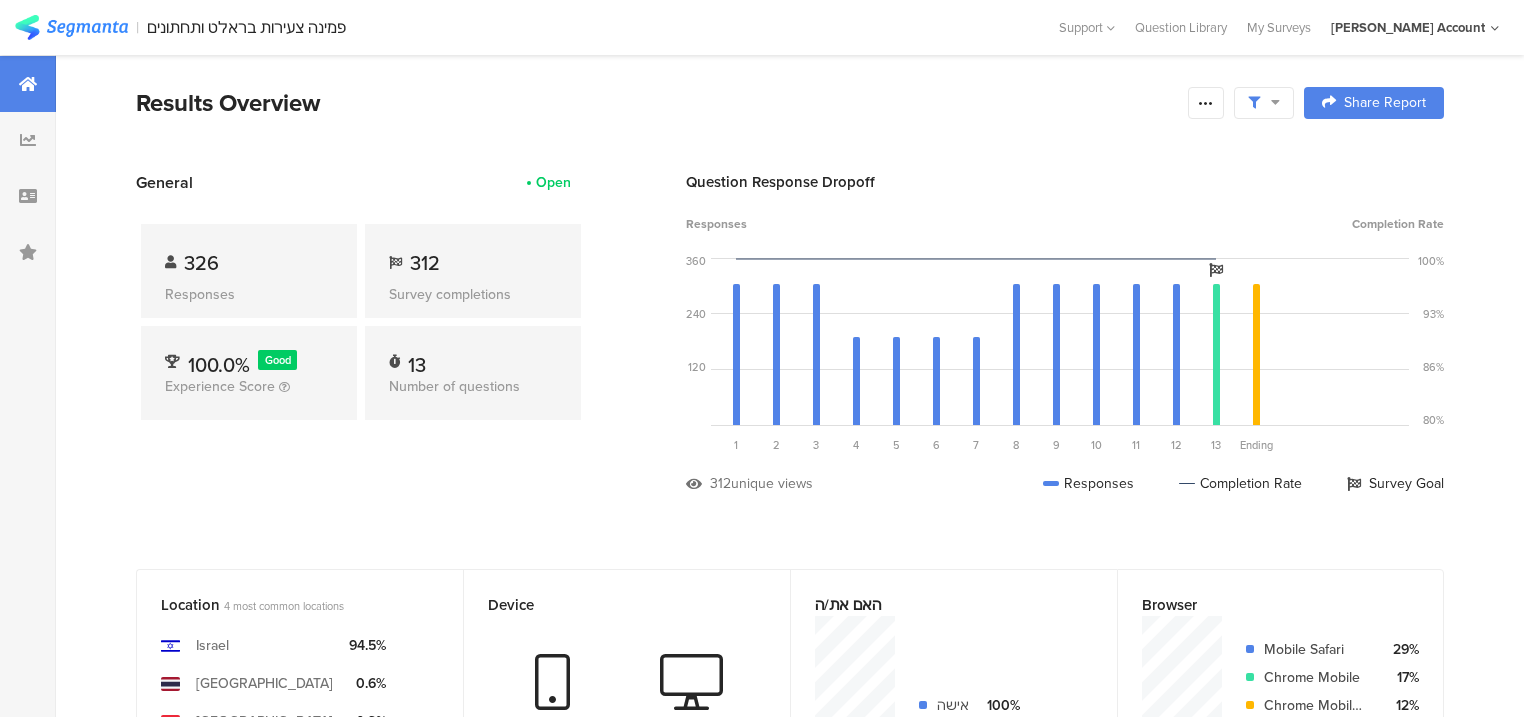scroll, scrollTop: 0, scrollLeft: 0, axis: both 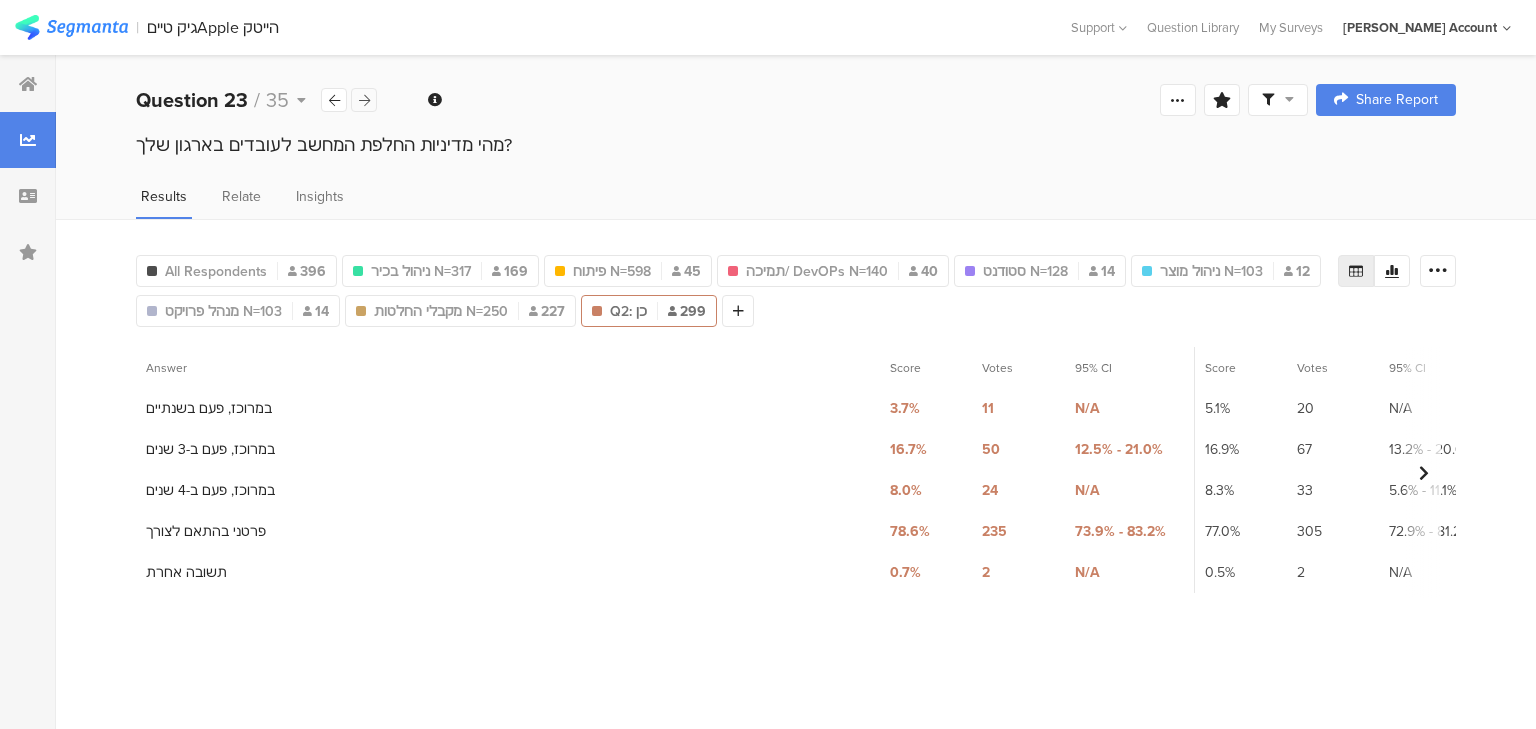 click at bounding box center [364, 100] 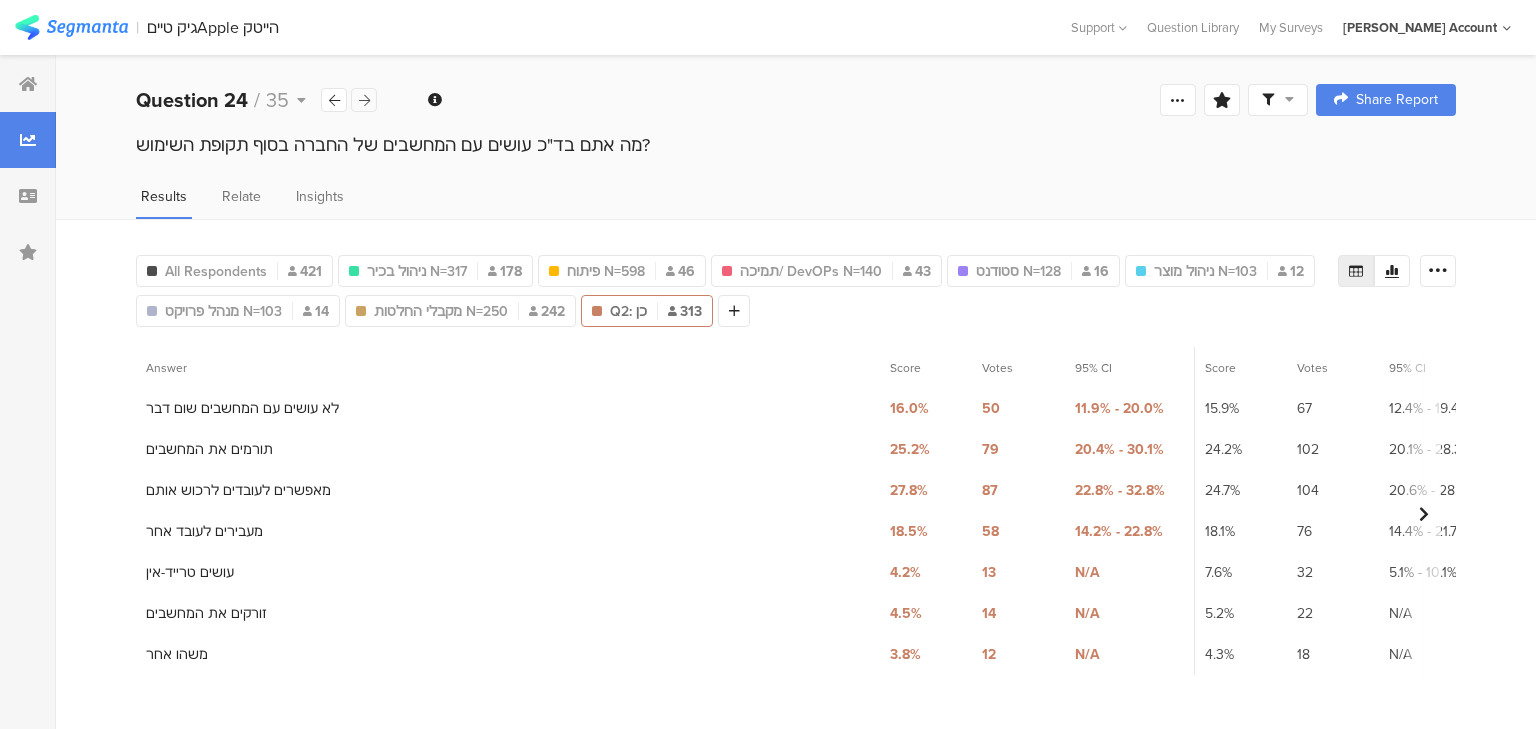 click at bounding box center [364, 100] 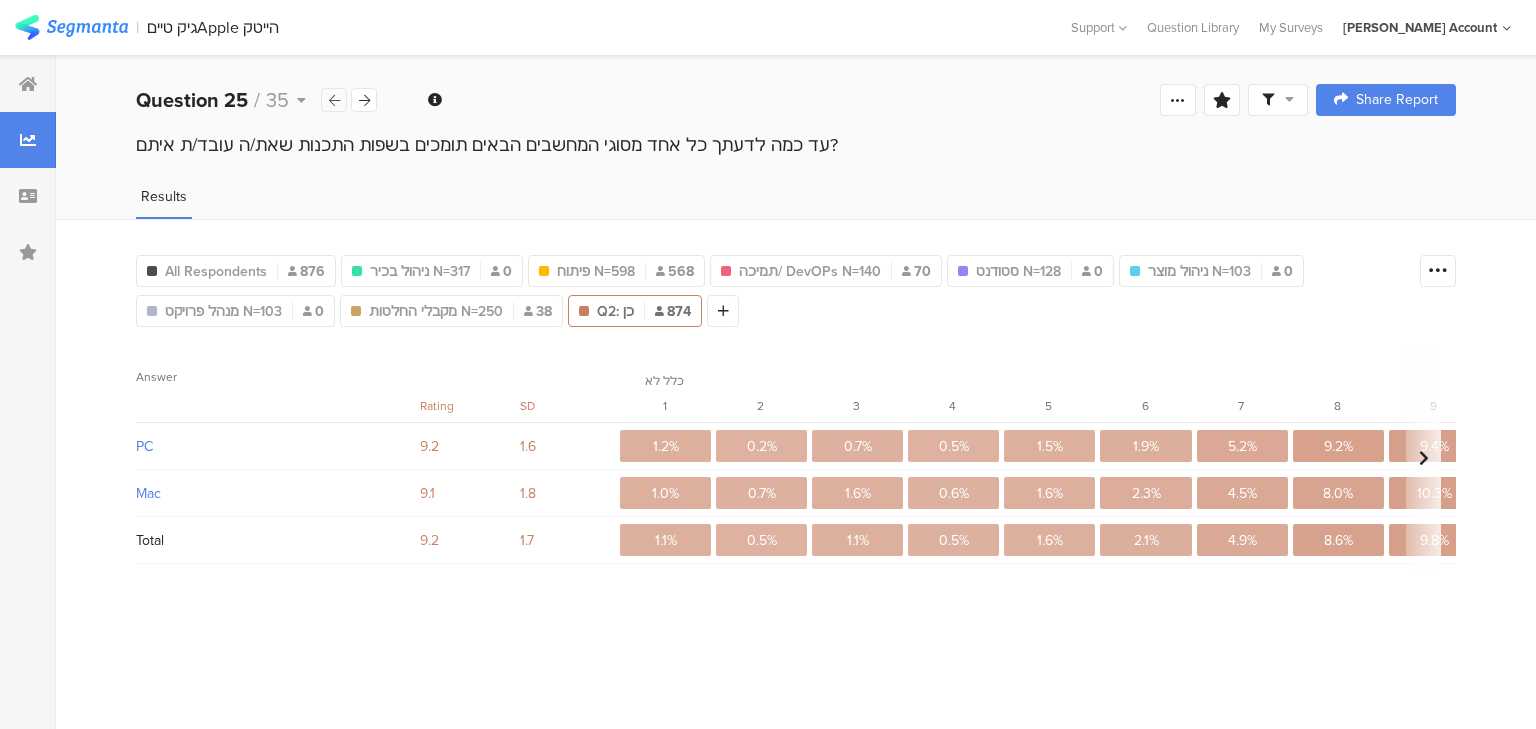click at bounding box center [334, 100] 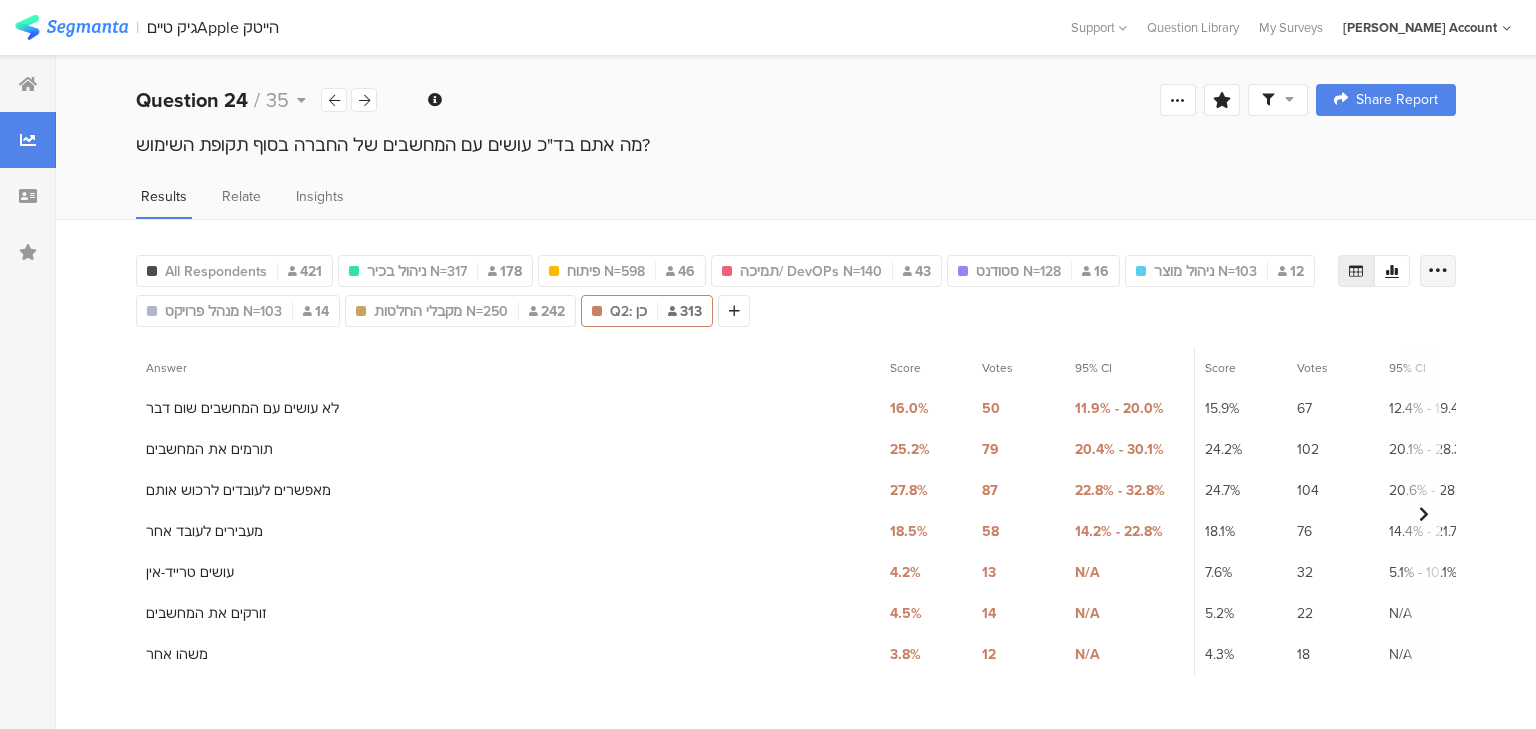 click at bounding box center (1438, 271) 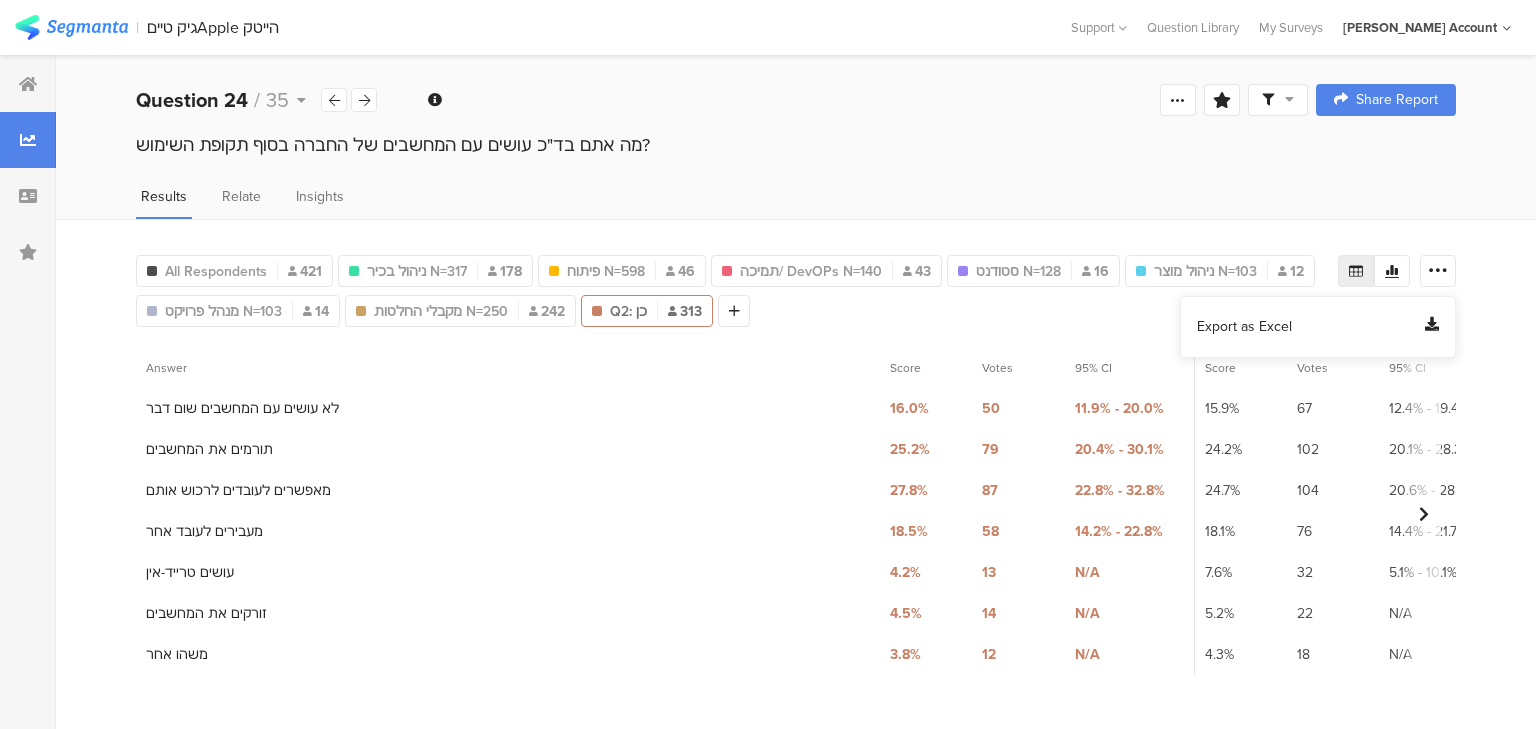 click on "Export as Excel" at bounding box center [1244, 327] 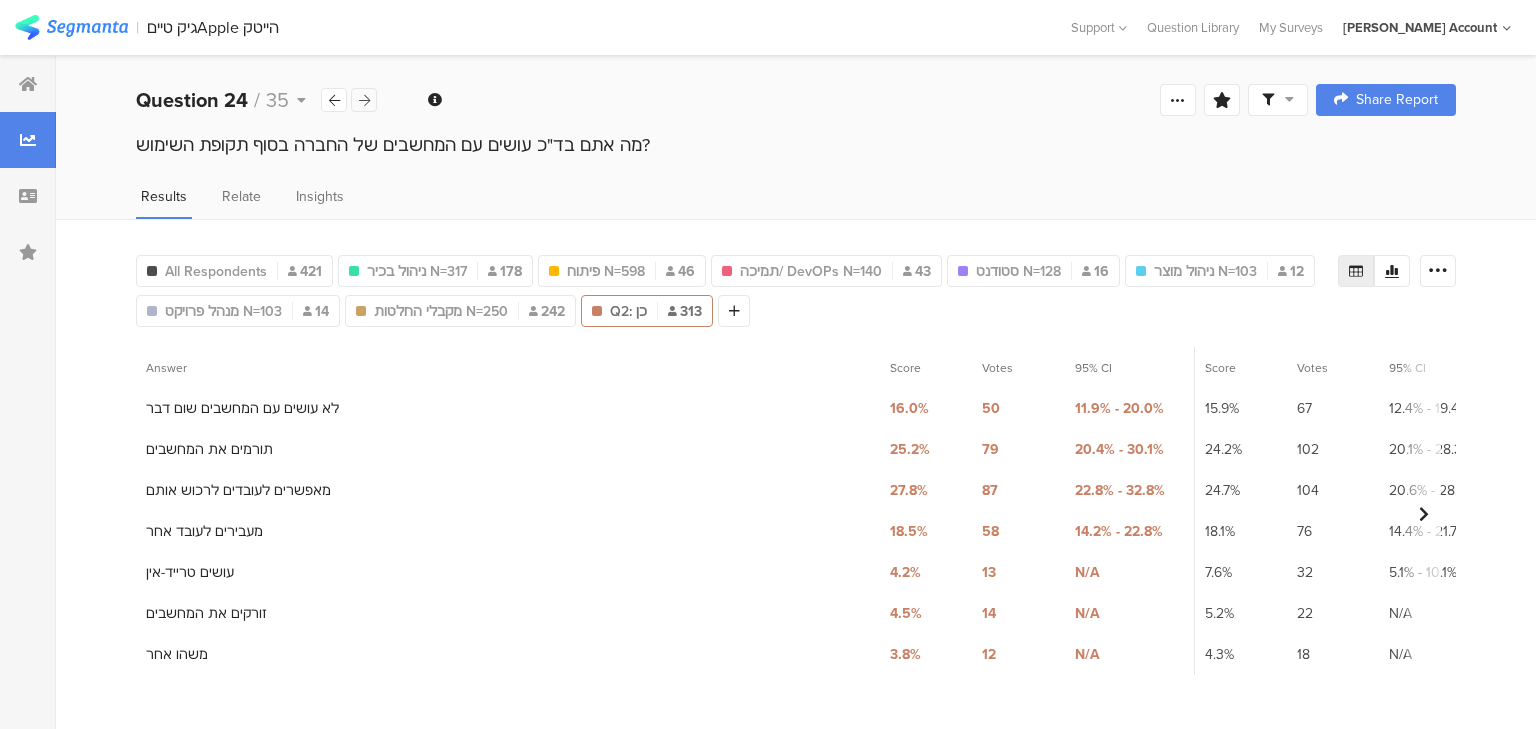 click at bounding box center [364, 100] 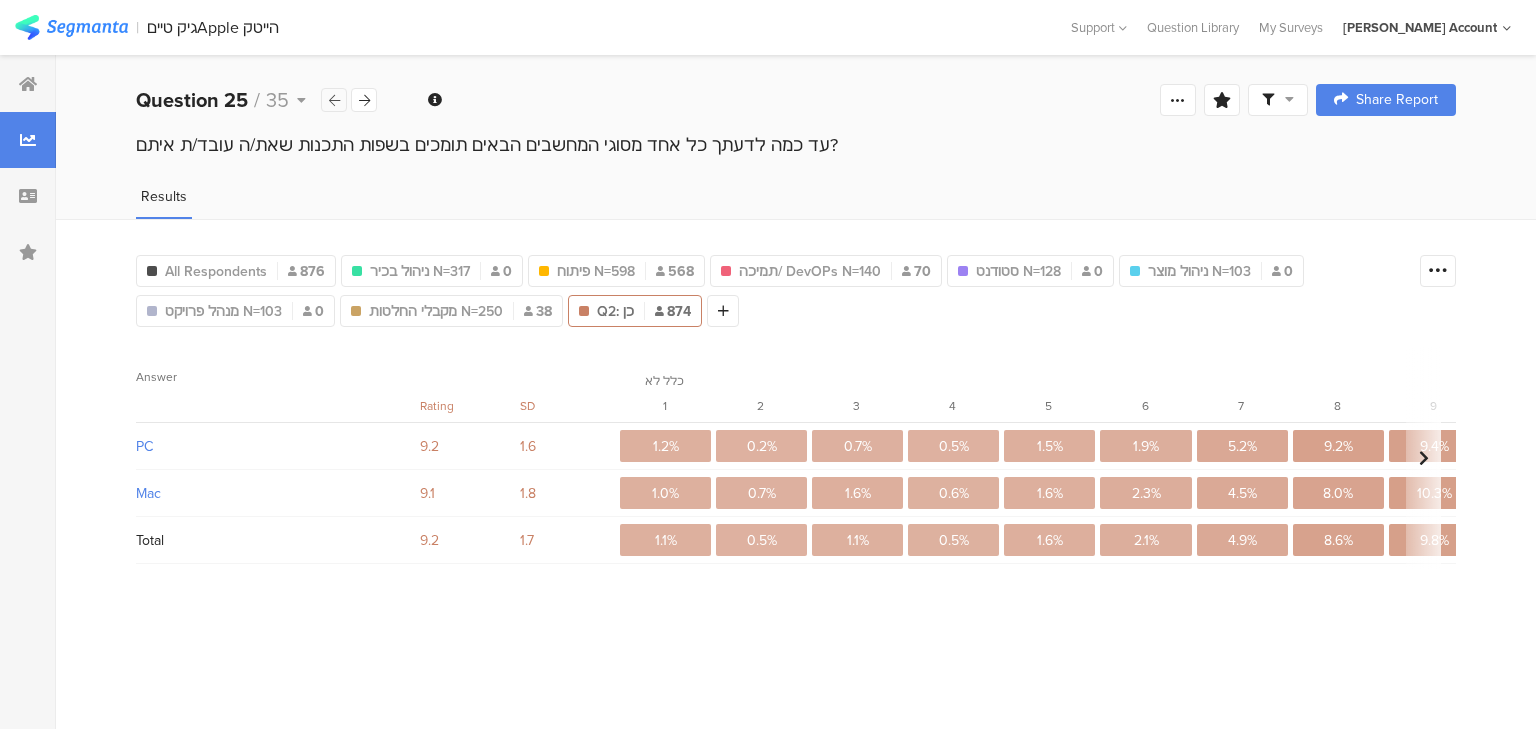 click at bounding box center (334, 100) 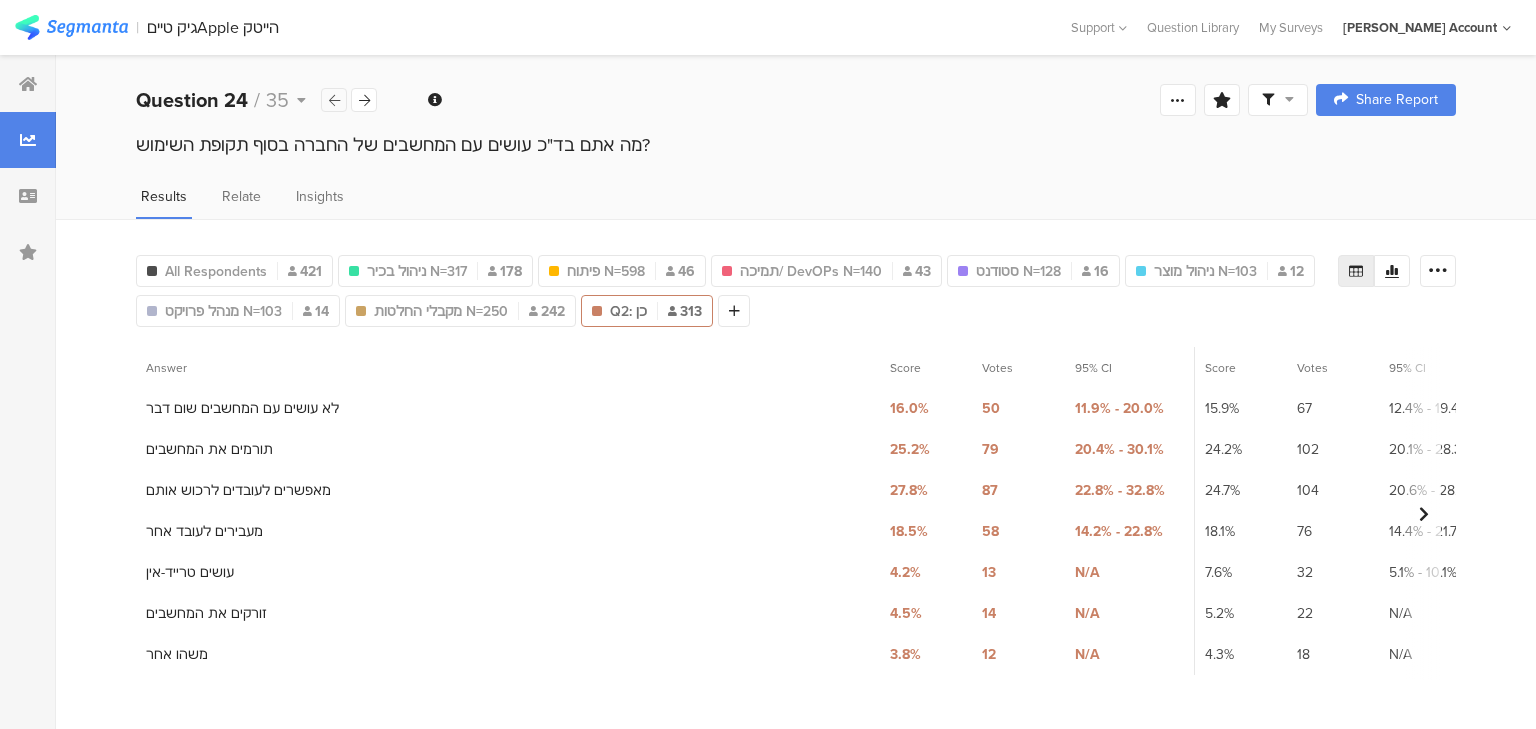 click at bounding box center (334, 100) 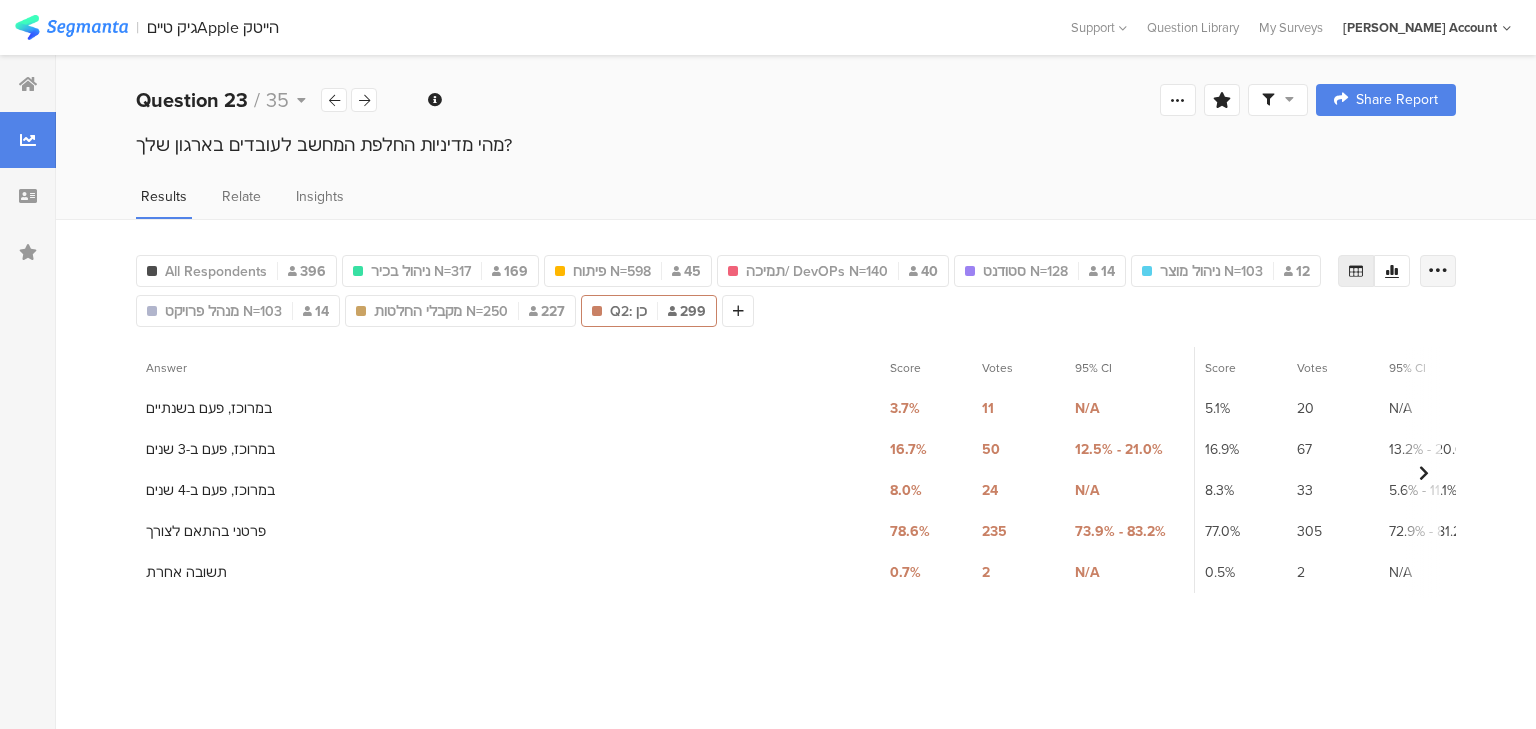 click at bounding box center (1438, 271) 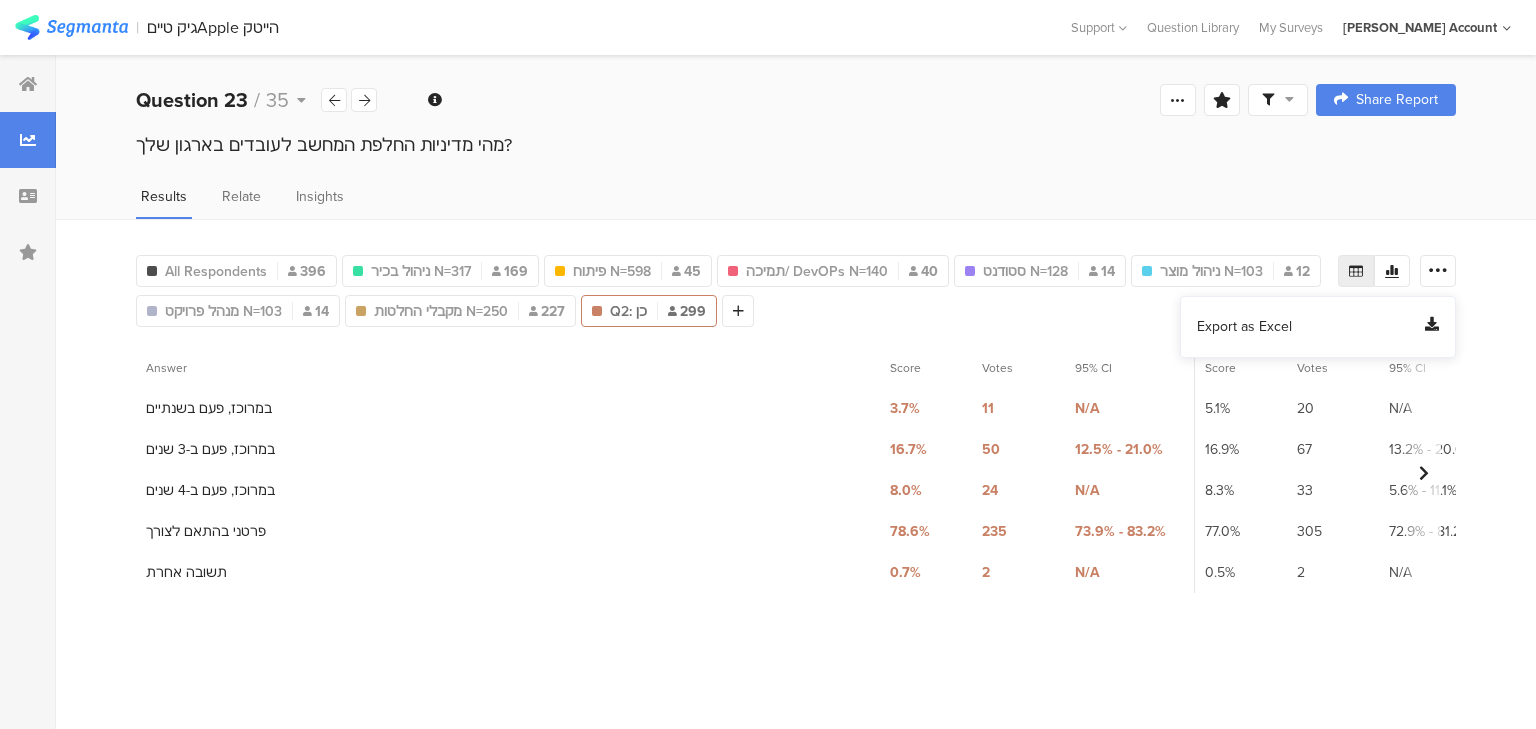 click on "Export as Excel" at bounding box center (1244, 327) 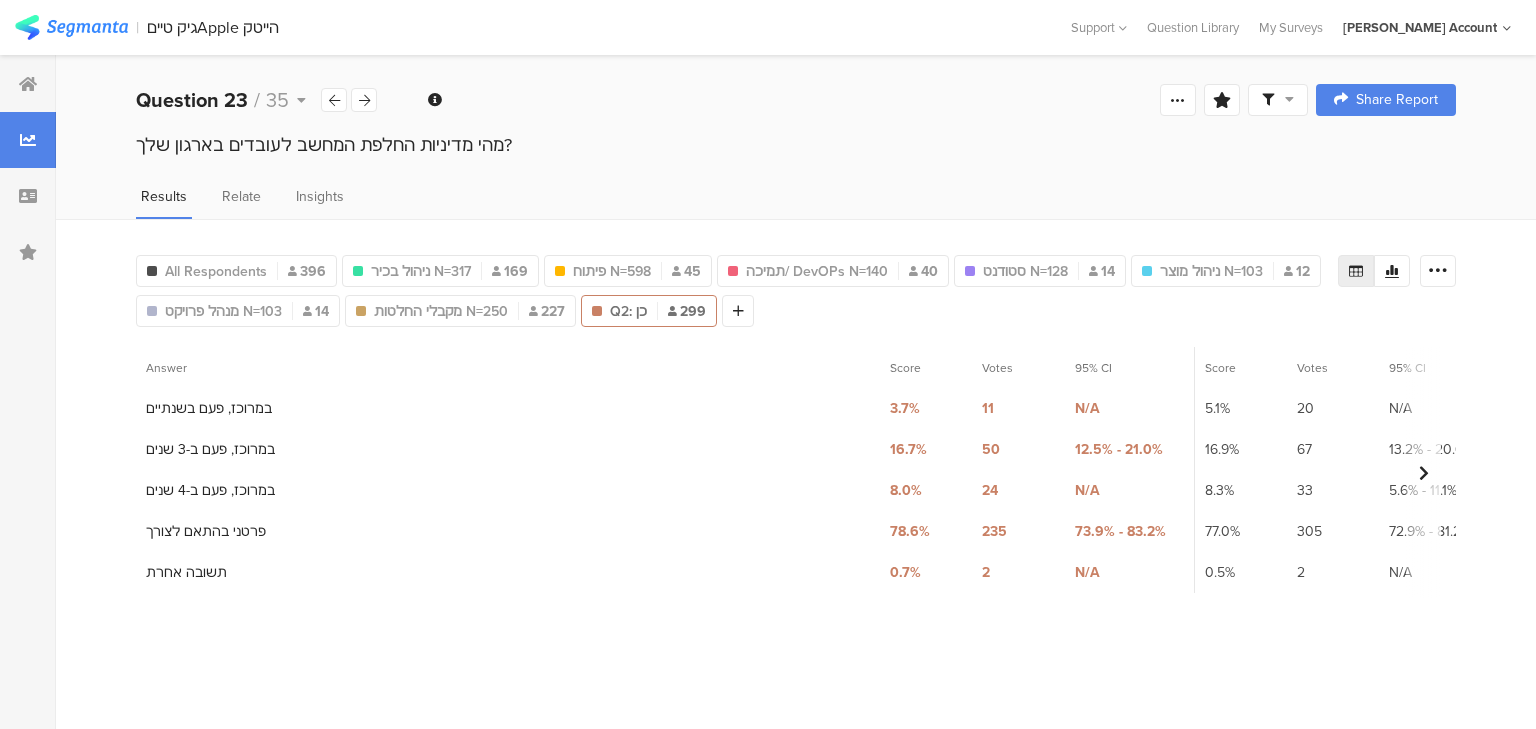click on "מהי מדיניות החלפת המחשב לעובדים בארגון שלך?" at bounding box center (796, 145) 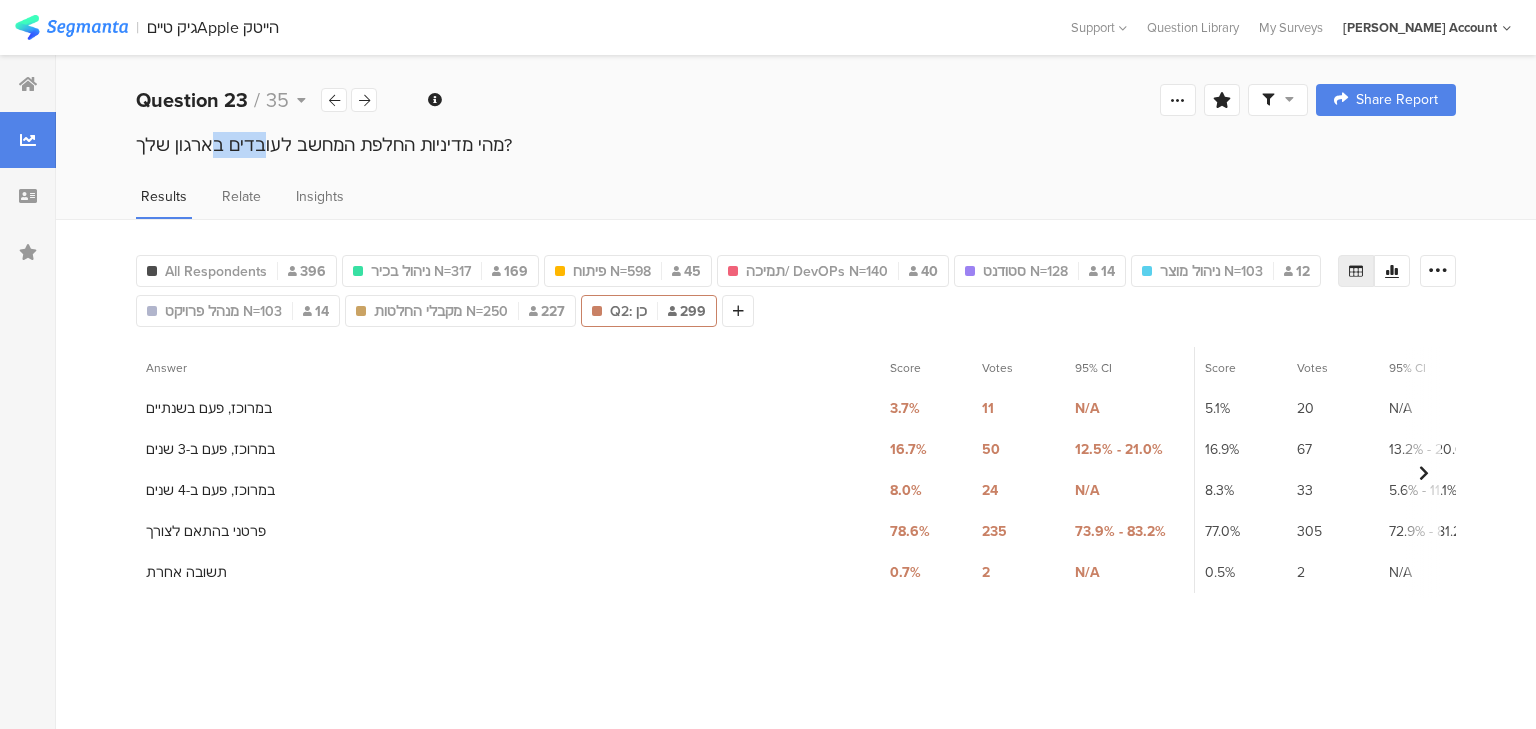 click on "מהי מדיניות החלפת המחשב לעובדים בארגון שלך?" at bounding box center (796, 145) 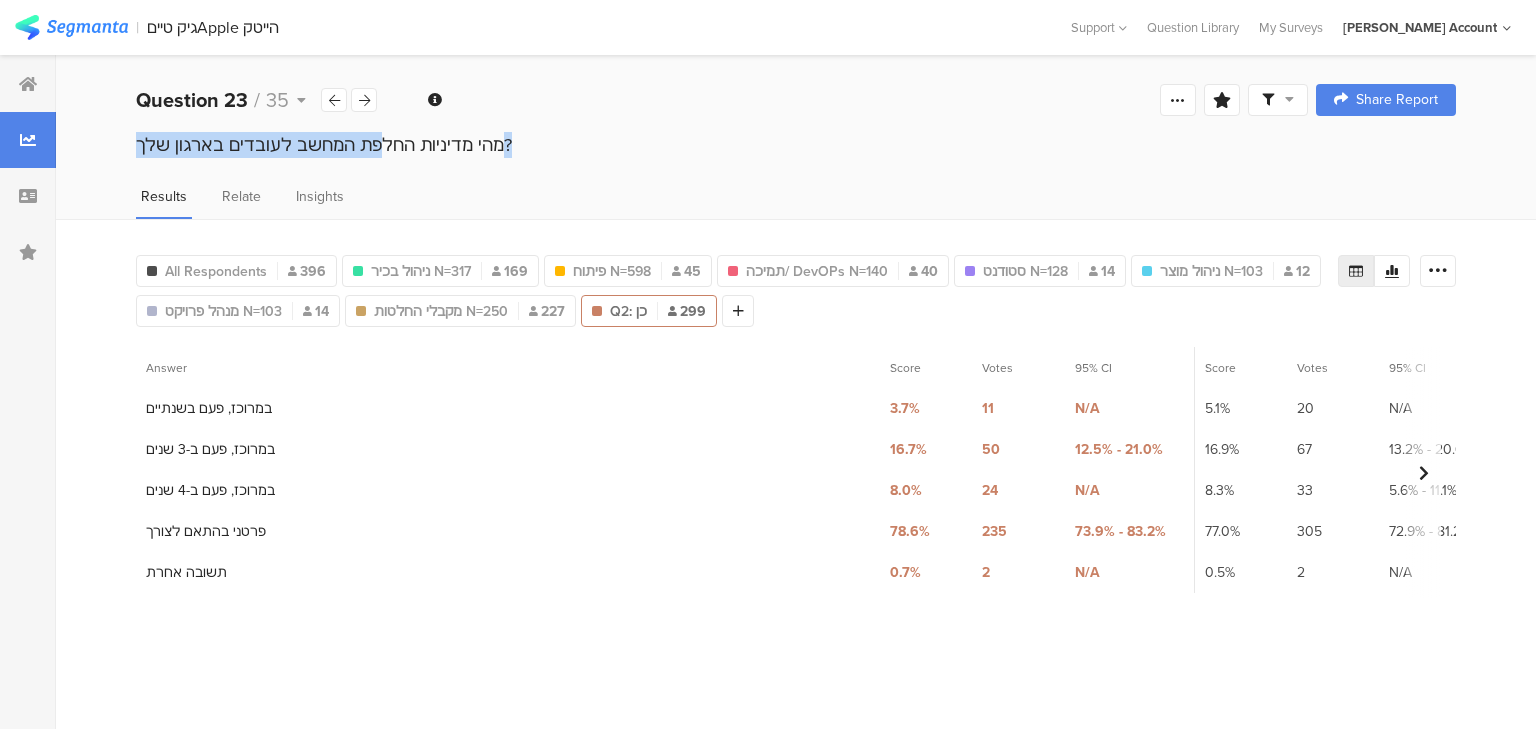 click on "מהי מדיניות החלפת המחשב לעובדים בארגון שלך?" at bounding box center (796, 145) 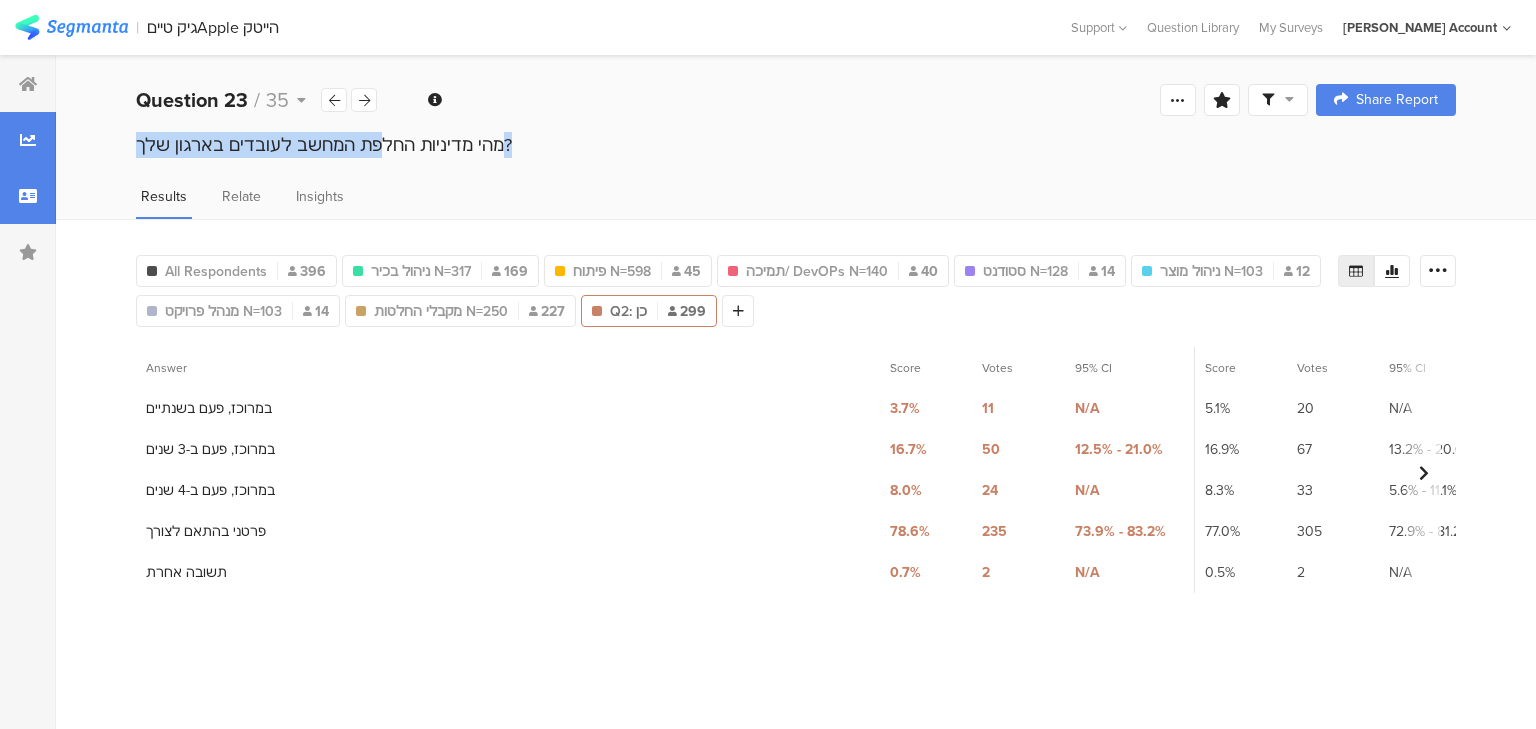 copy on "מהי מדיניות החלפת המחשב לעובדים בארגון שלך?" 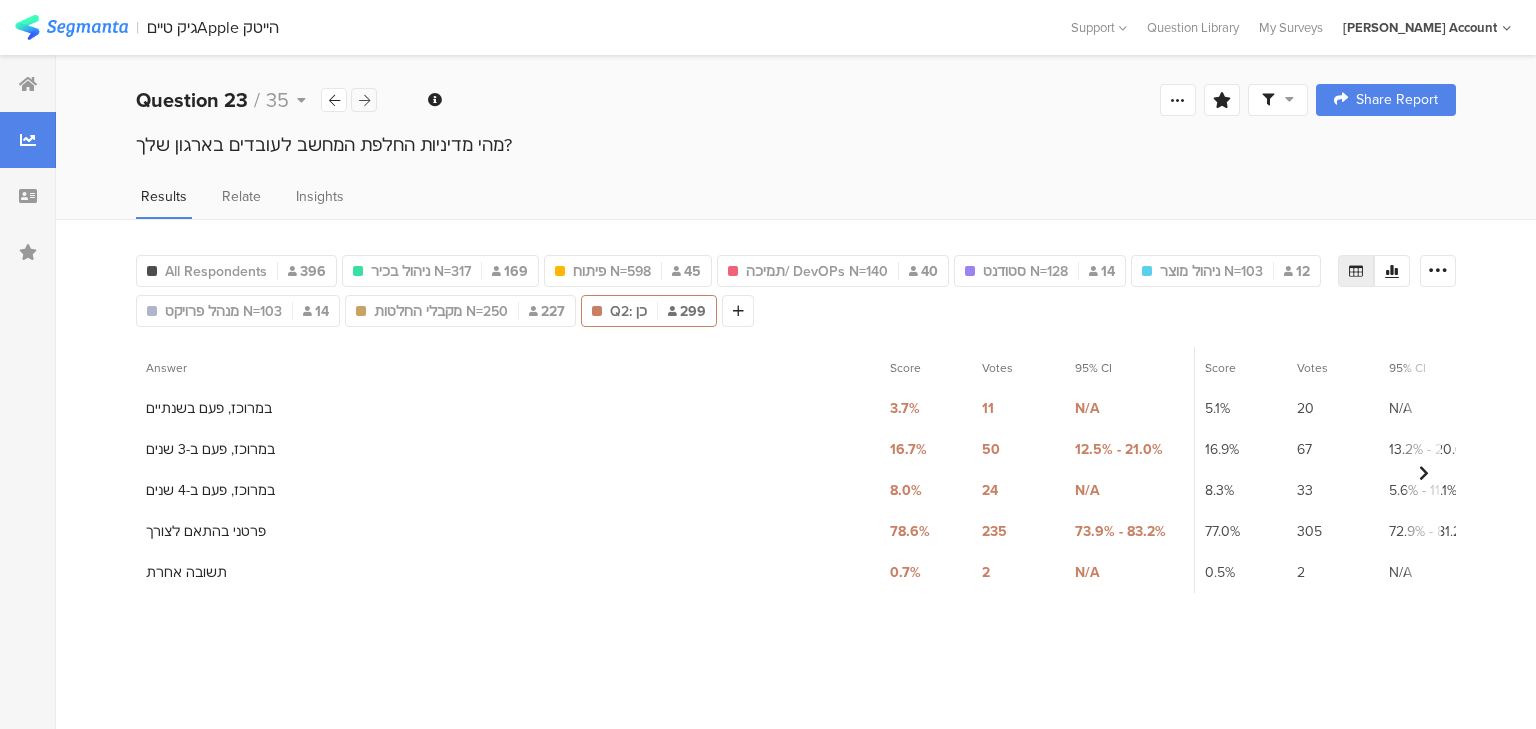 click at bounding box center [364, 100] 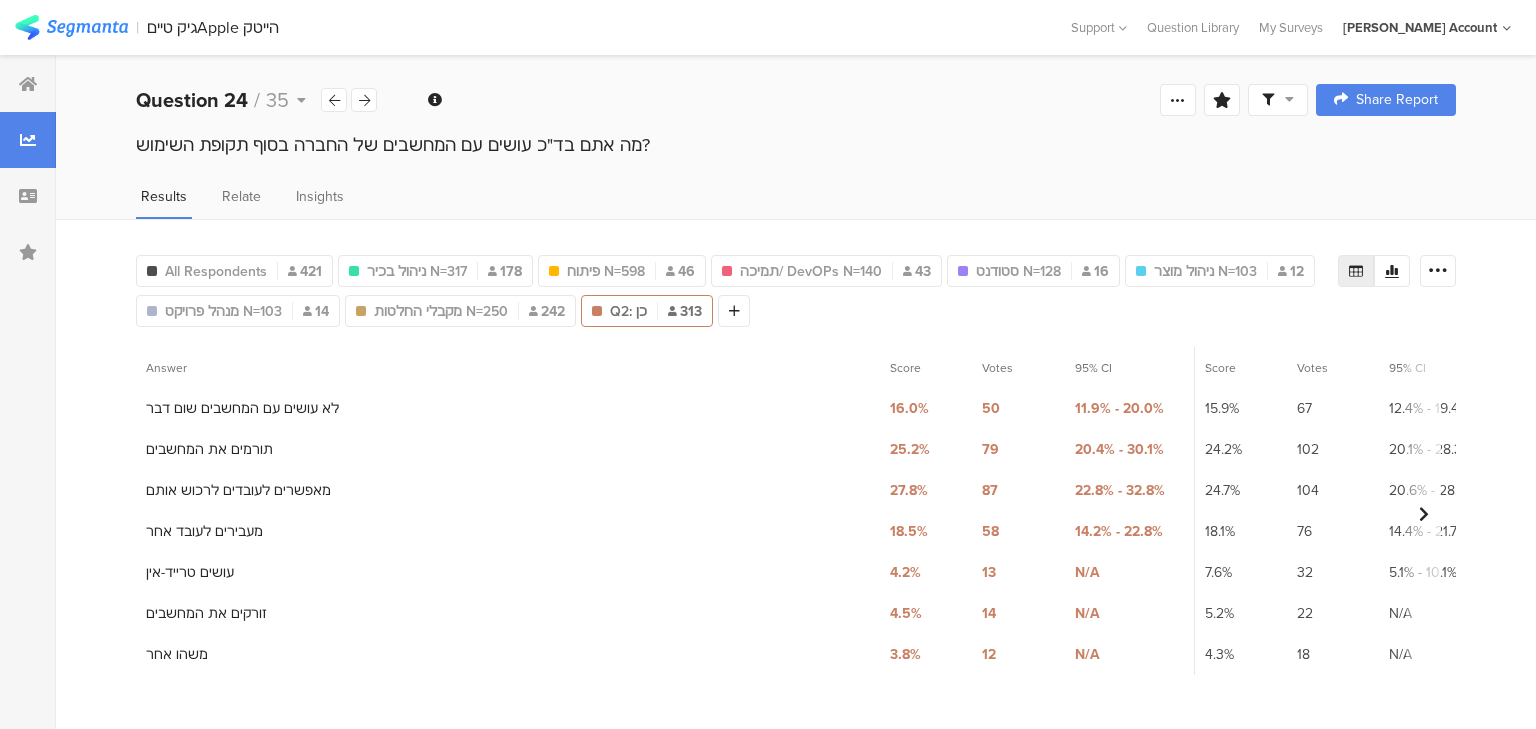click on "מה אתם בד"כ עושים עם המחשבים של החברה בסוף תקופת השימוש?" at bounding box center [796, 145] 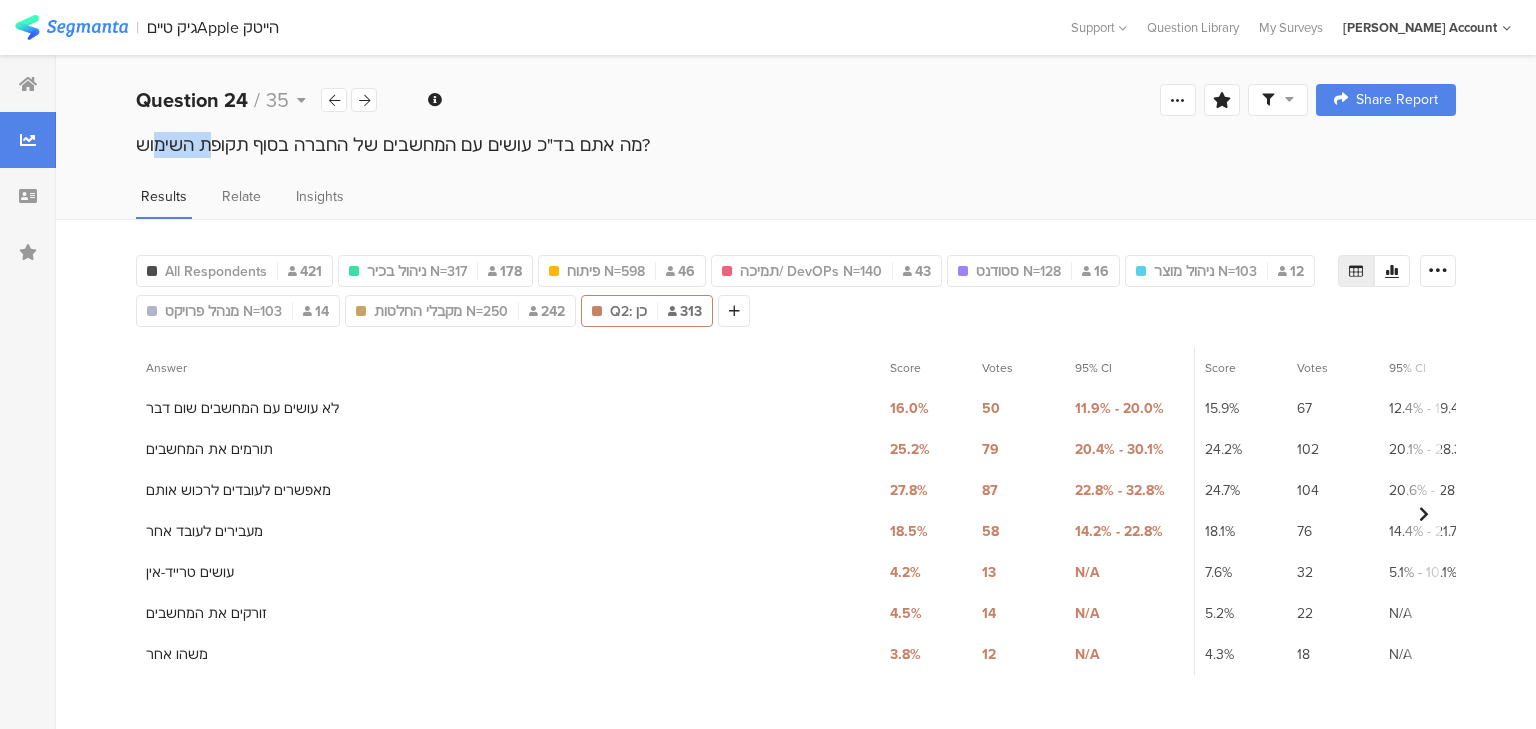 click on "מה אתם בד"כ עושים עם המחשבים של החברה בסוף תקופת השימוש?" at bounding box center [796, 145] 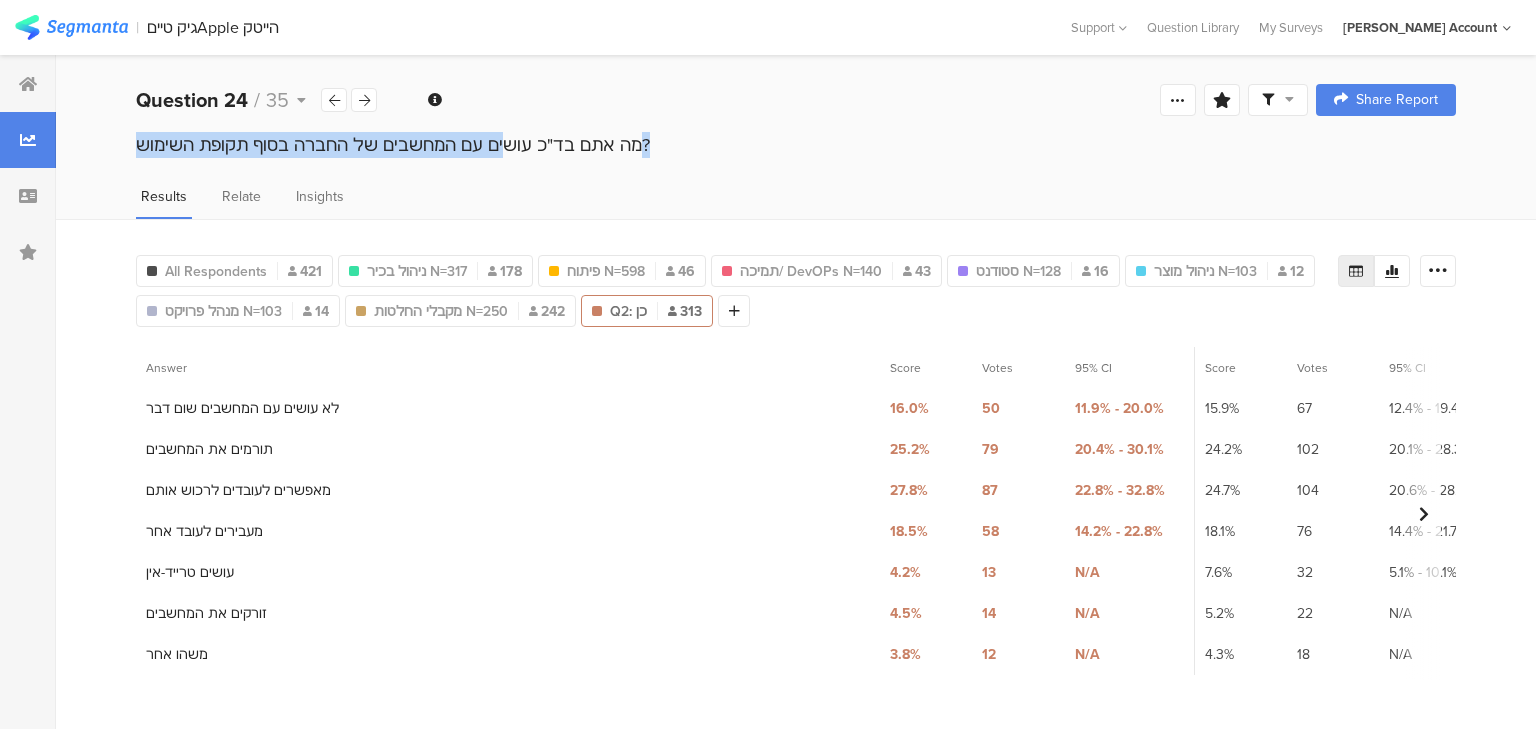 click on "מה אתם בד"כ עושים עם המחשבים של החברה בסוף תקופת השימוש?" at bounding box center (796, 145) 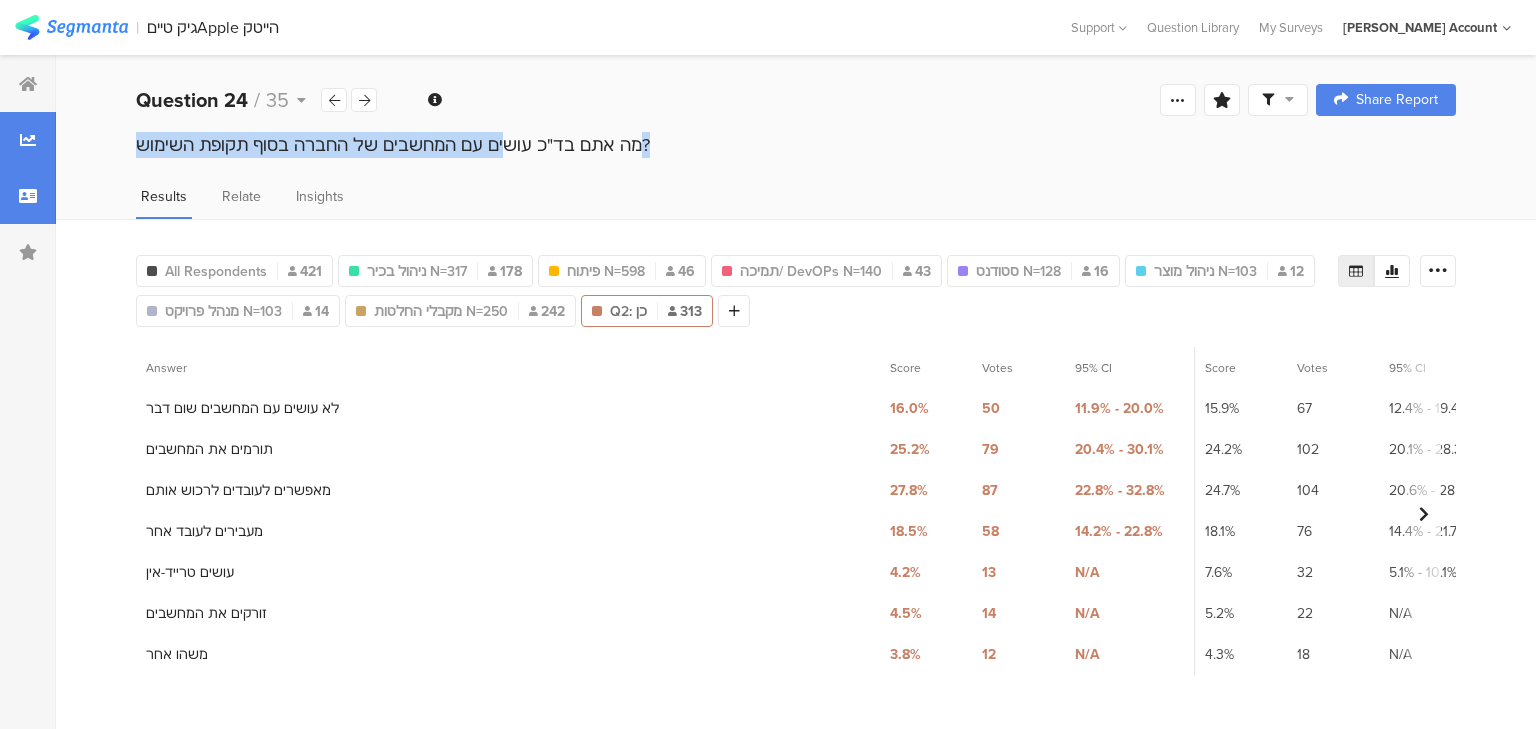 copy on "מה אתם בד"כ עושים עם המחשבים של החברה בסוף תקופת השימוש?" 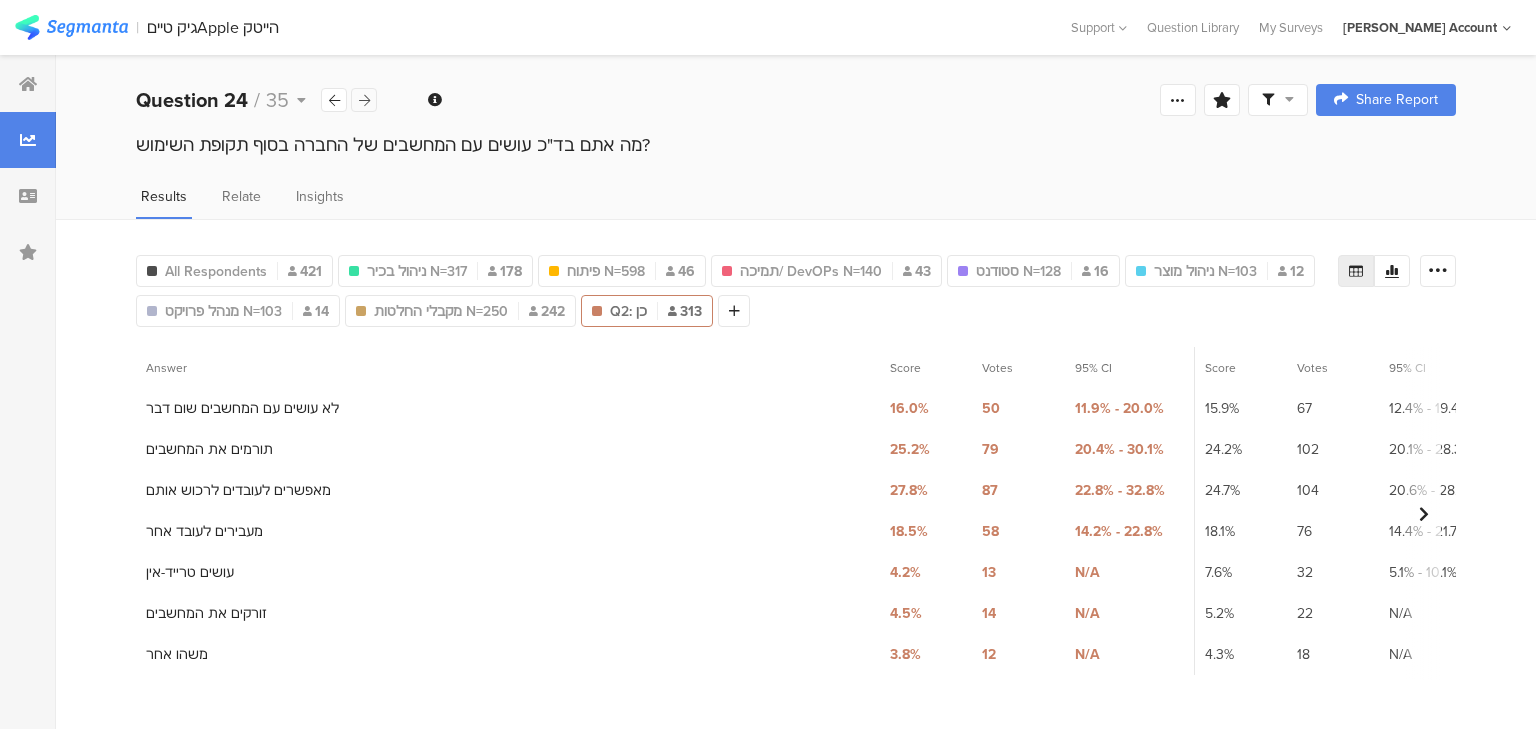 click at bounding box center [364, 100] 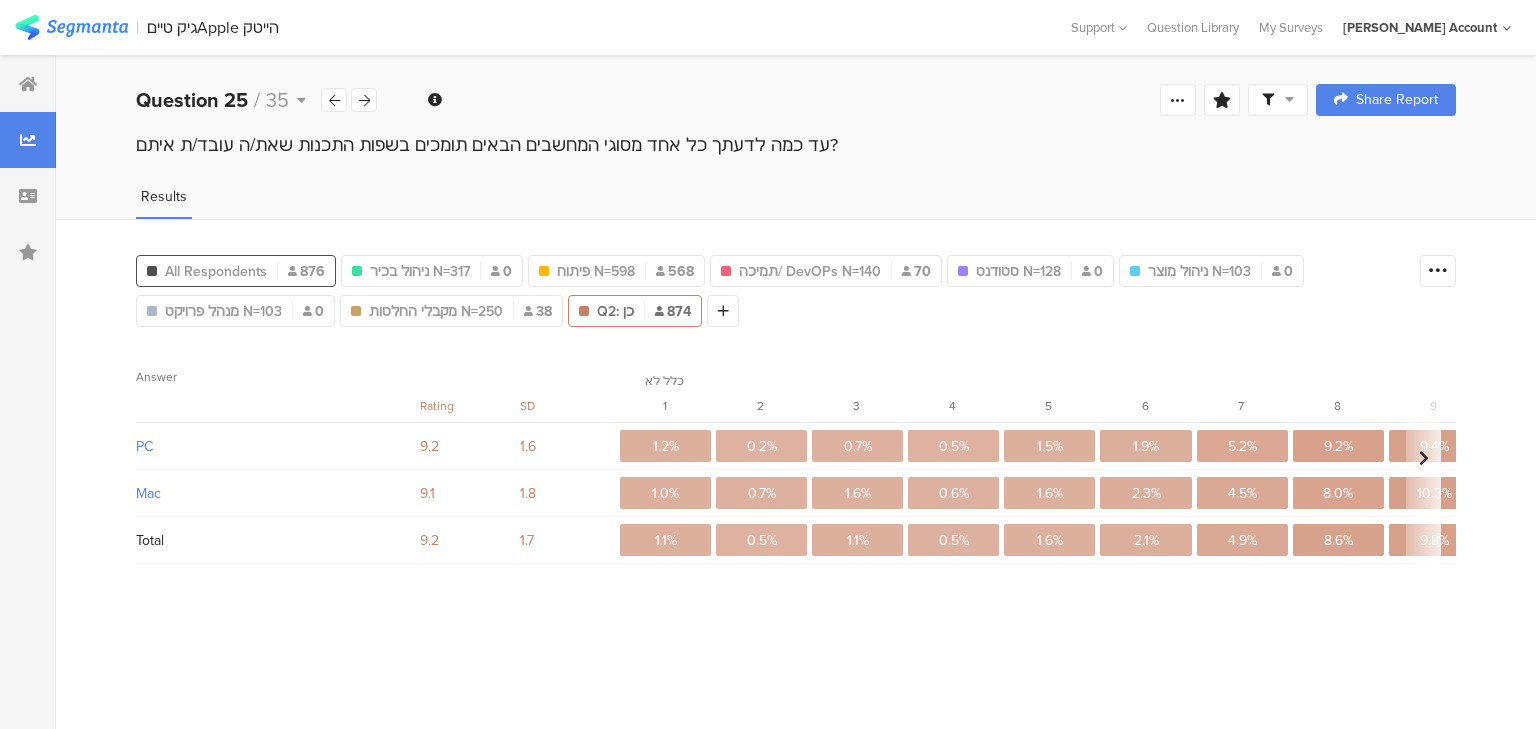 click on "All Respondents" at bounding box center (216, 271) 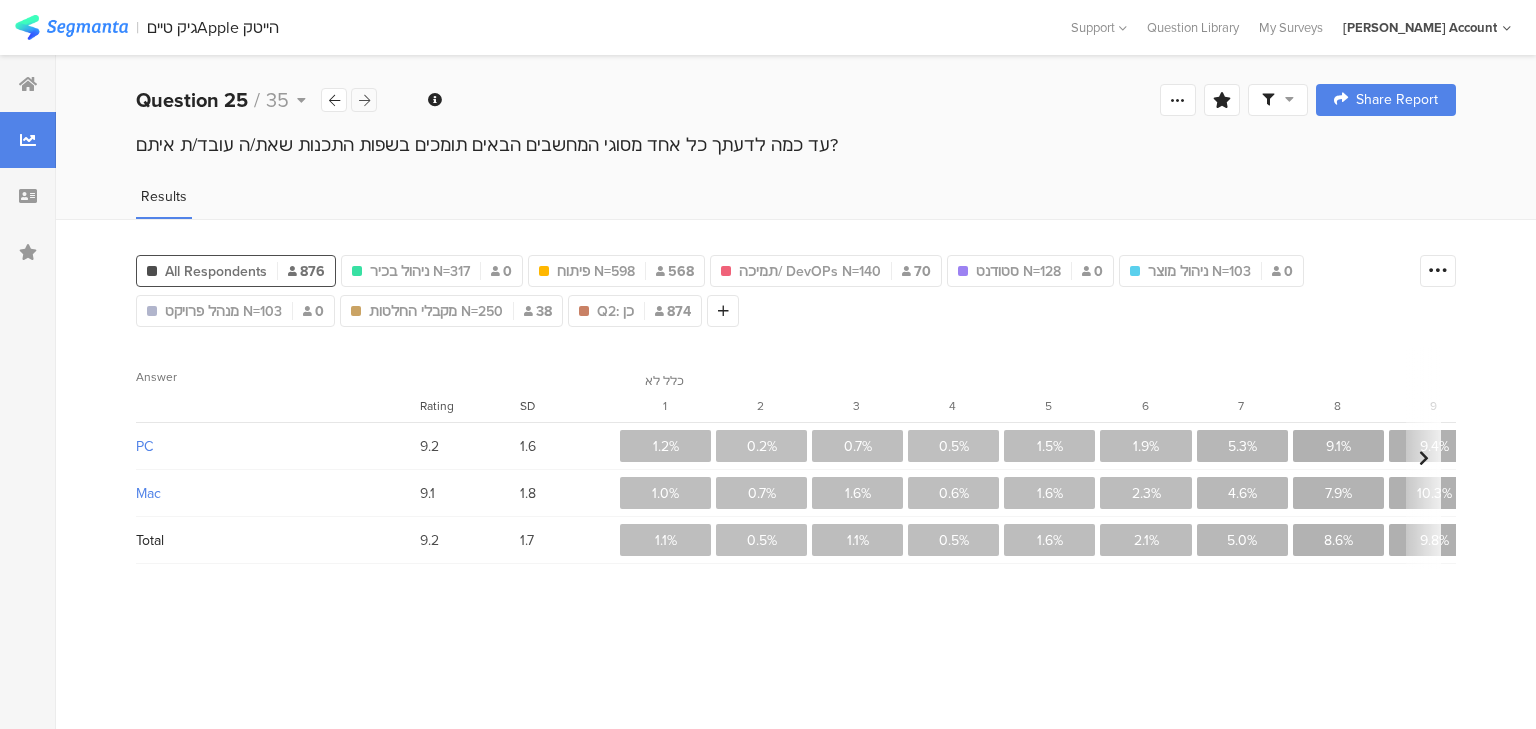 click at bounding box center [364, 100] 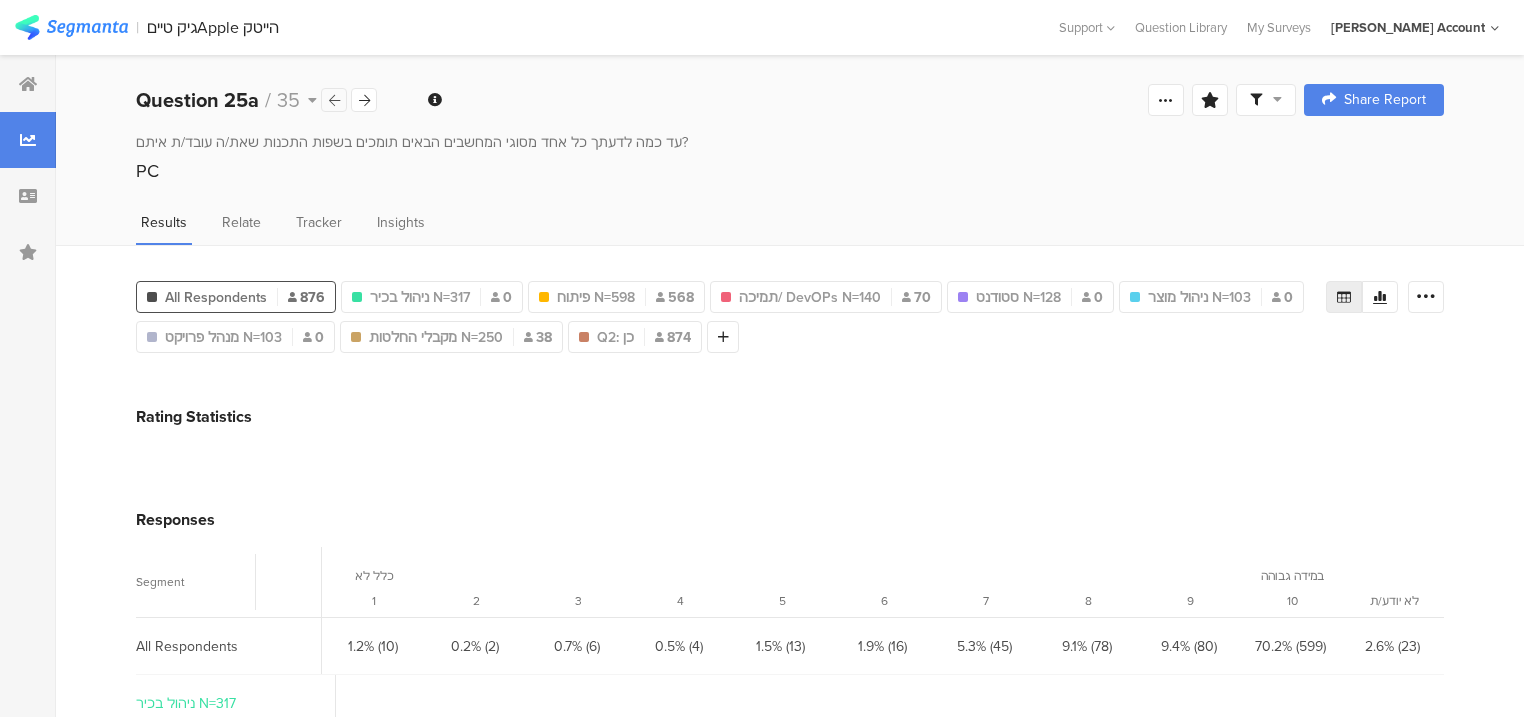 click at bounding box center (334, 100) 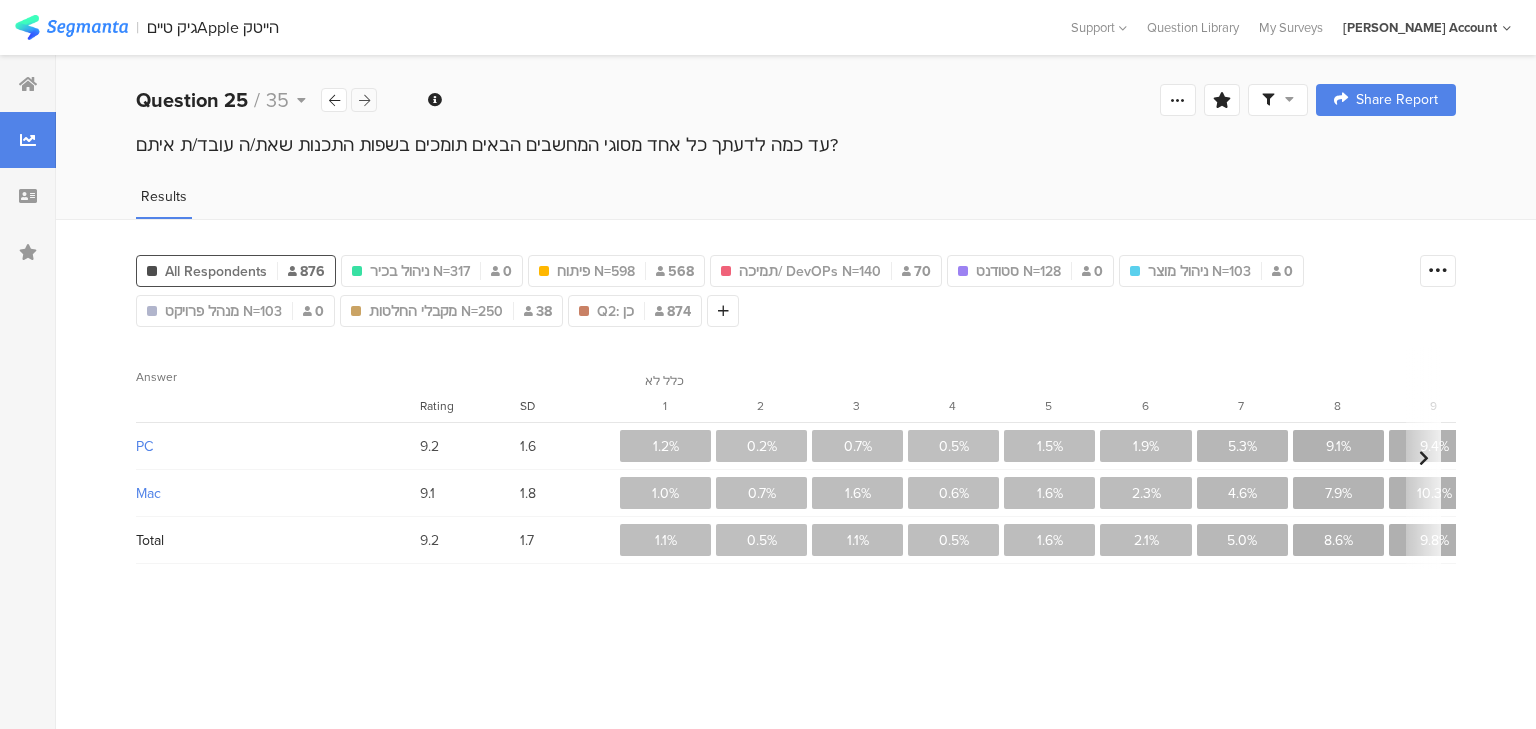 click at bounding box center [364, 100] 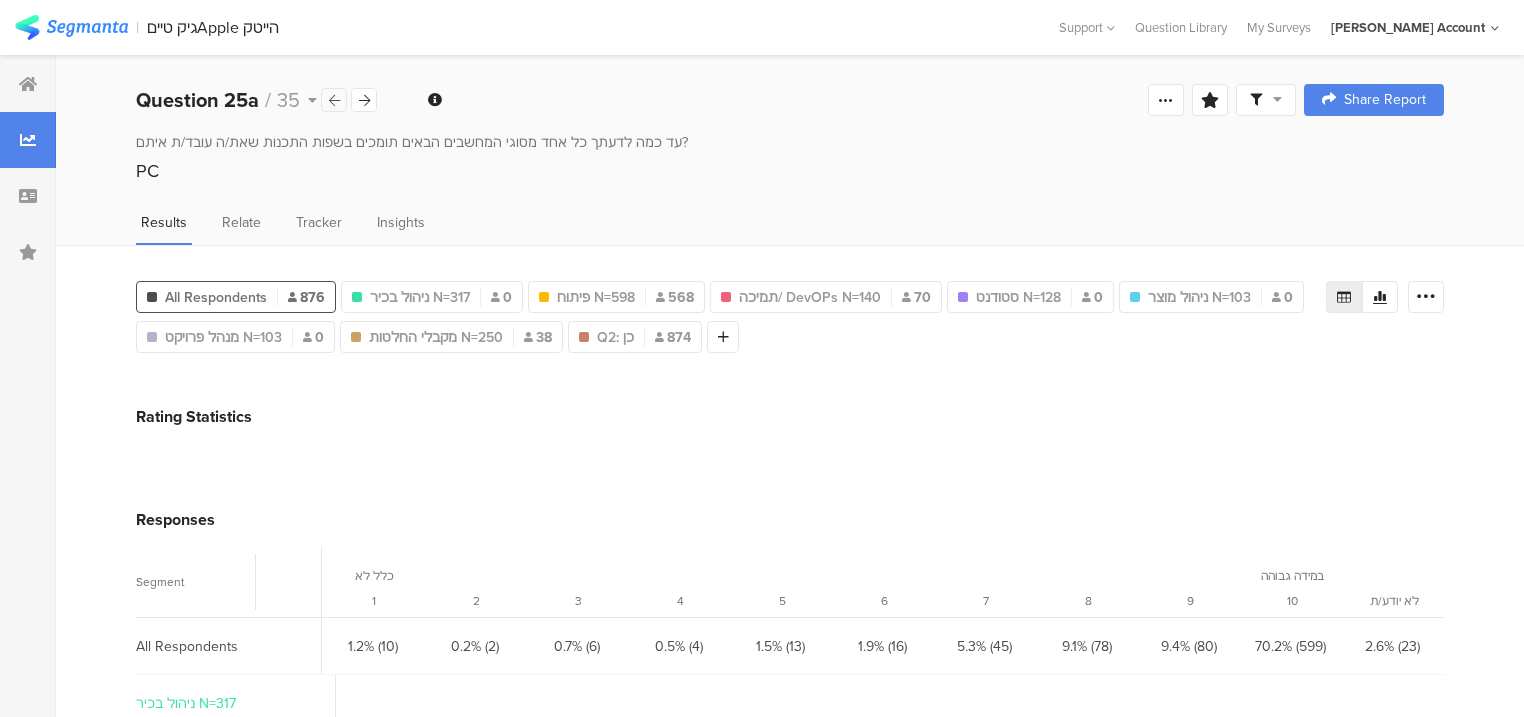 click at bounding box center (334, 100) 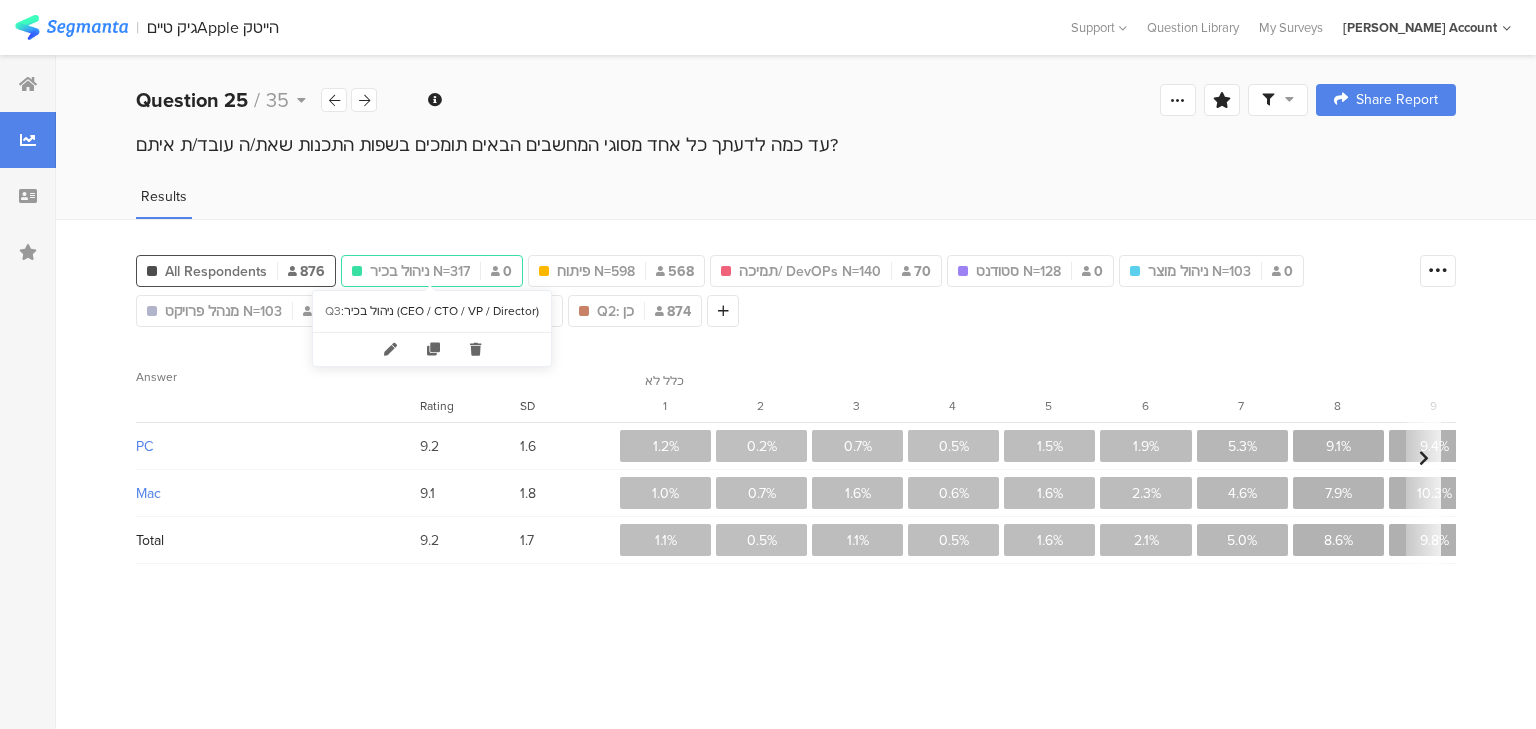 click on "ניהול בכיר N=317" at bounding box center [420, 271] 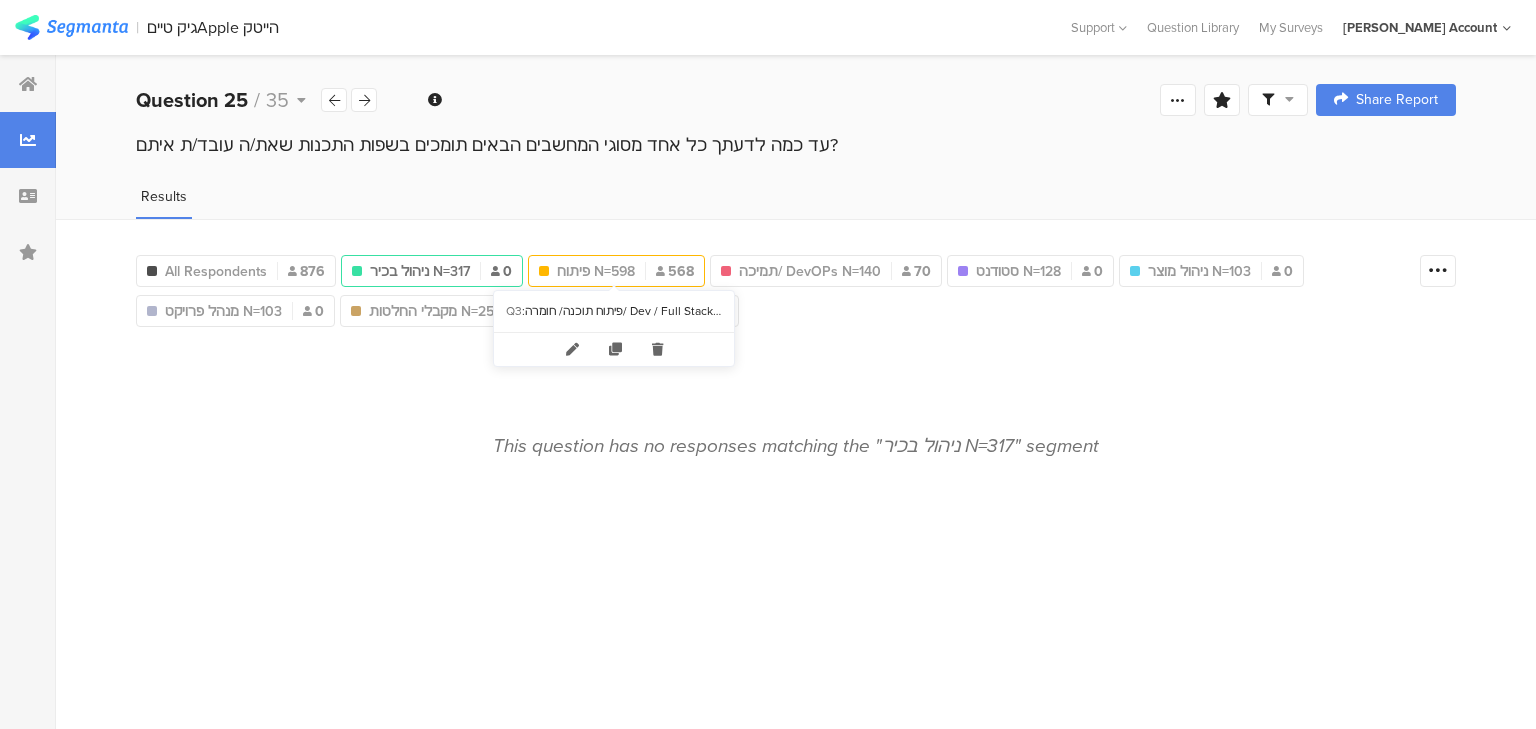 click on "פיתוח N=598" at bounding box center [596, 271] 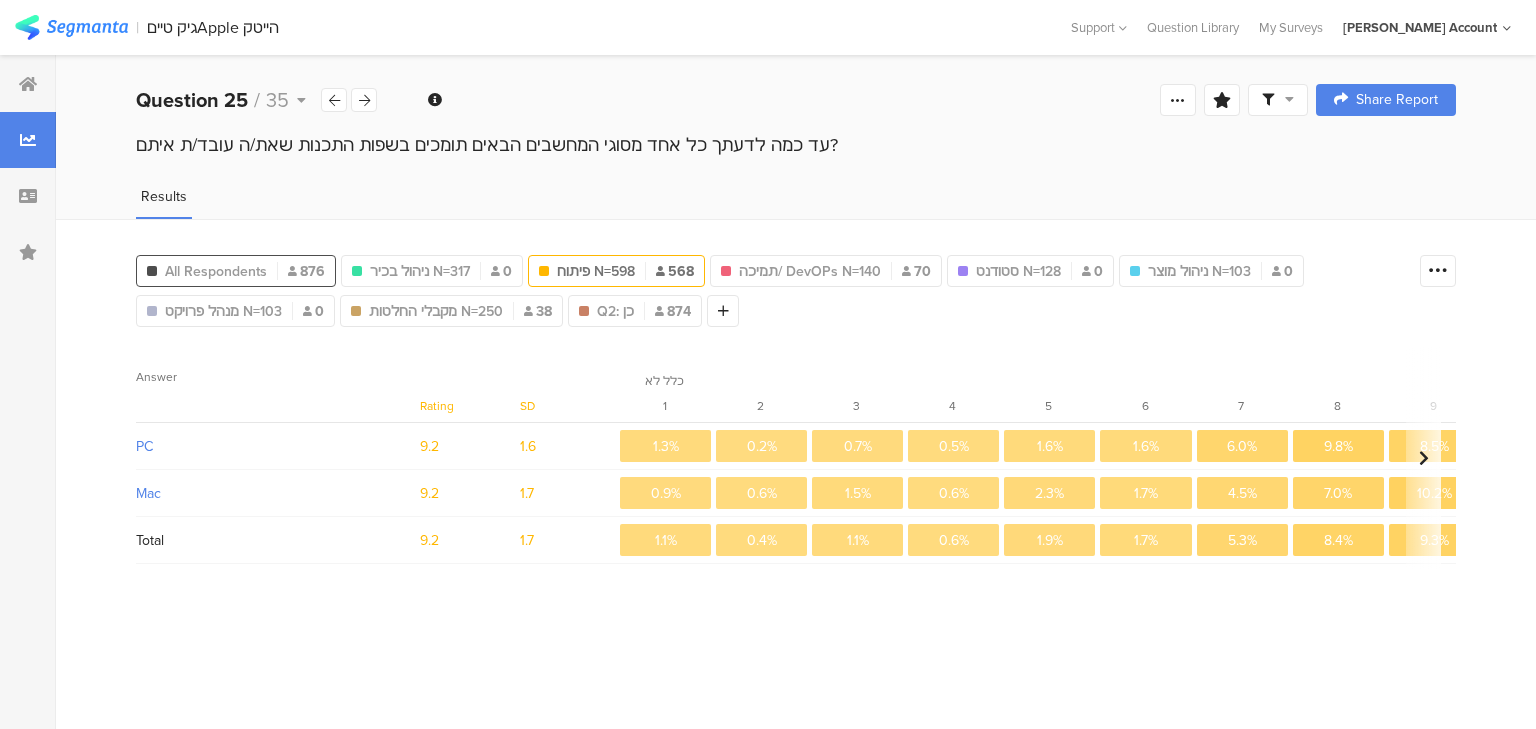 click on "All Respondents" at bounding box center [216, 271] 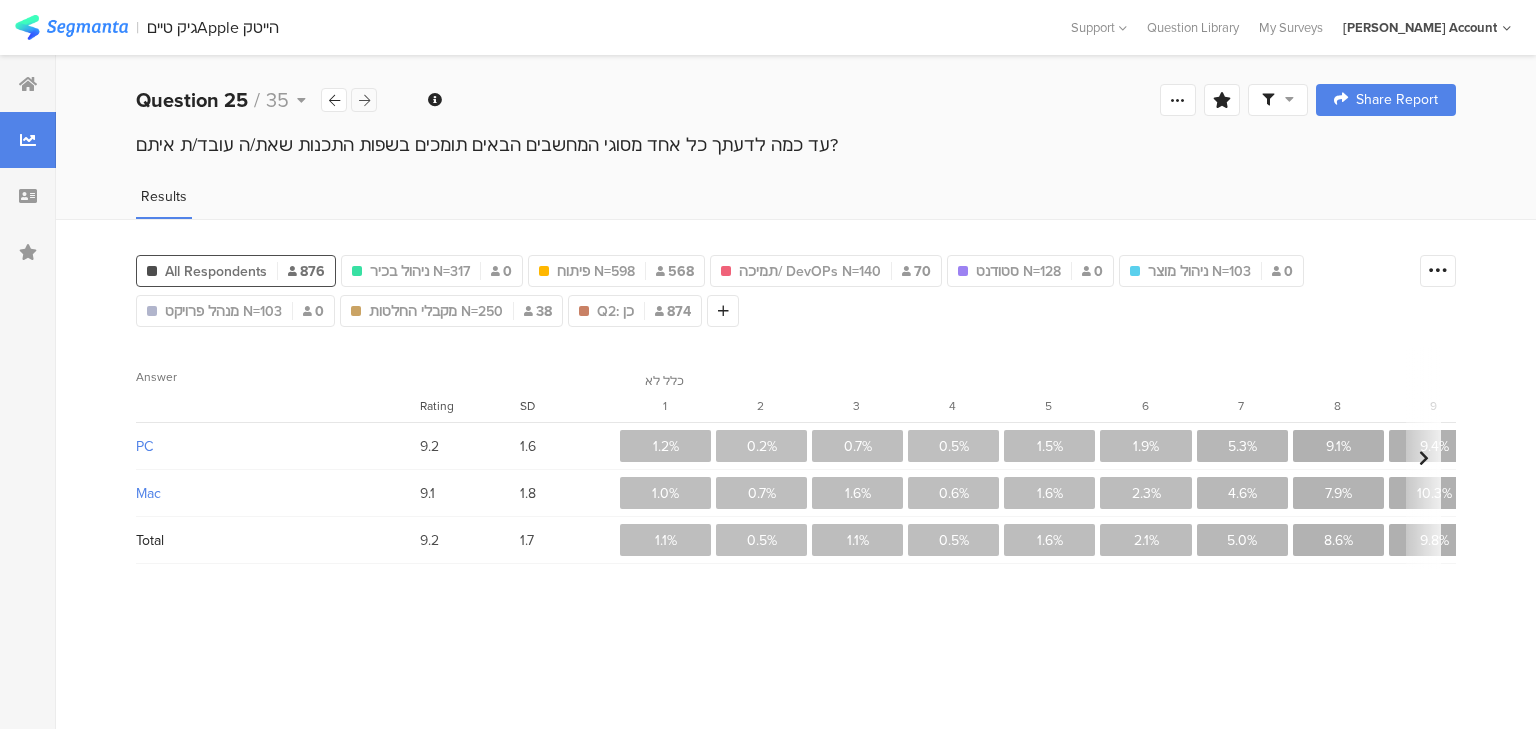 click at bounding box center [364, 100] 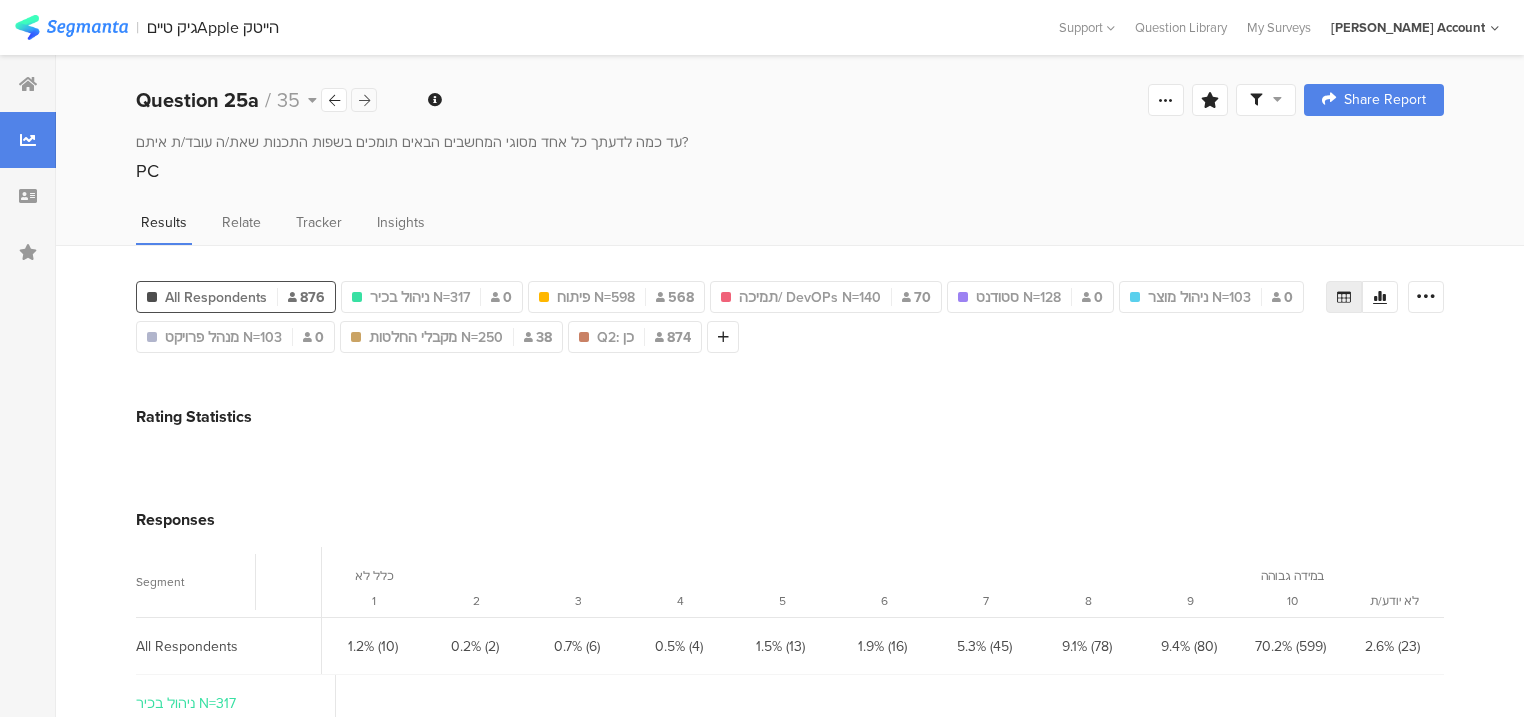 click at bounding box center (364, 100) 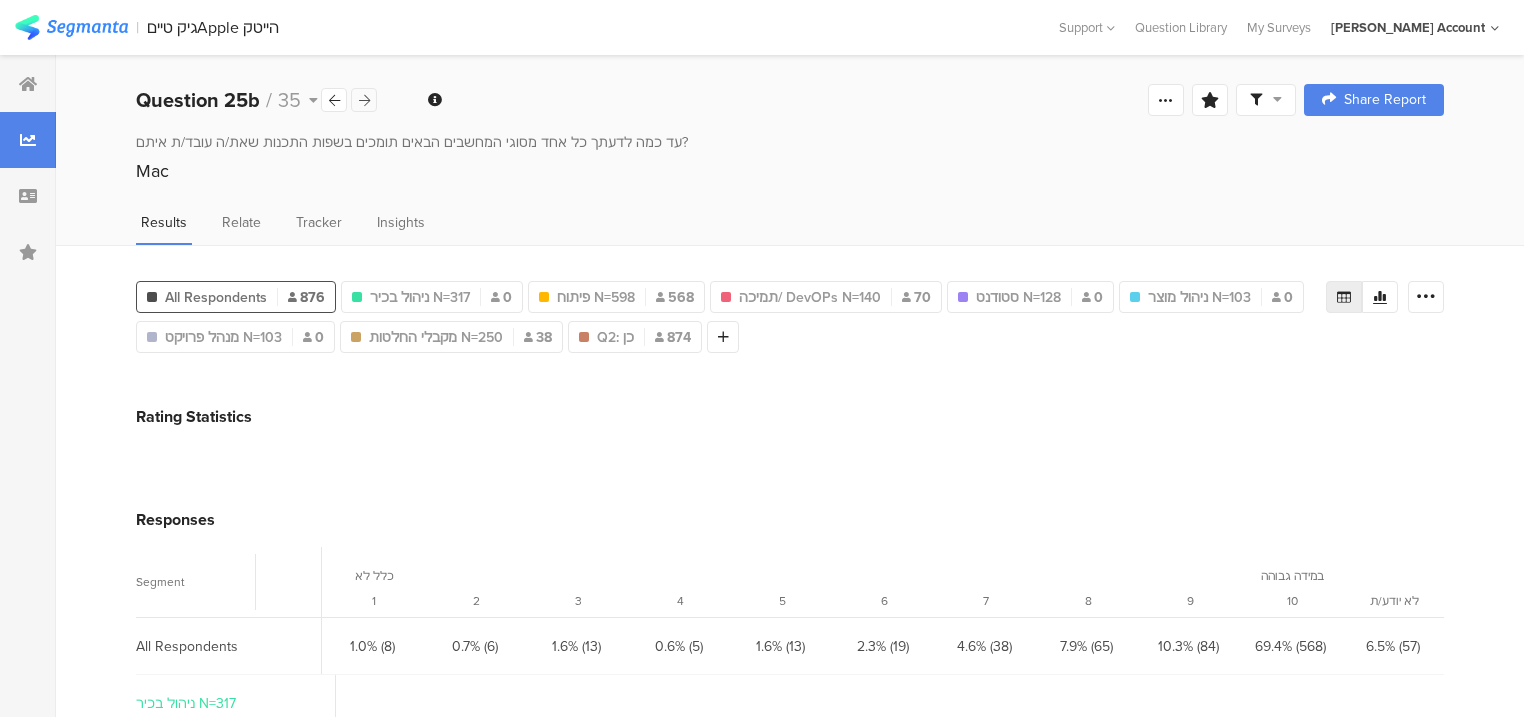 click at bounding box center (364, 100) 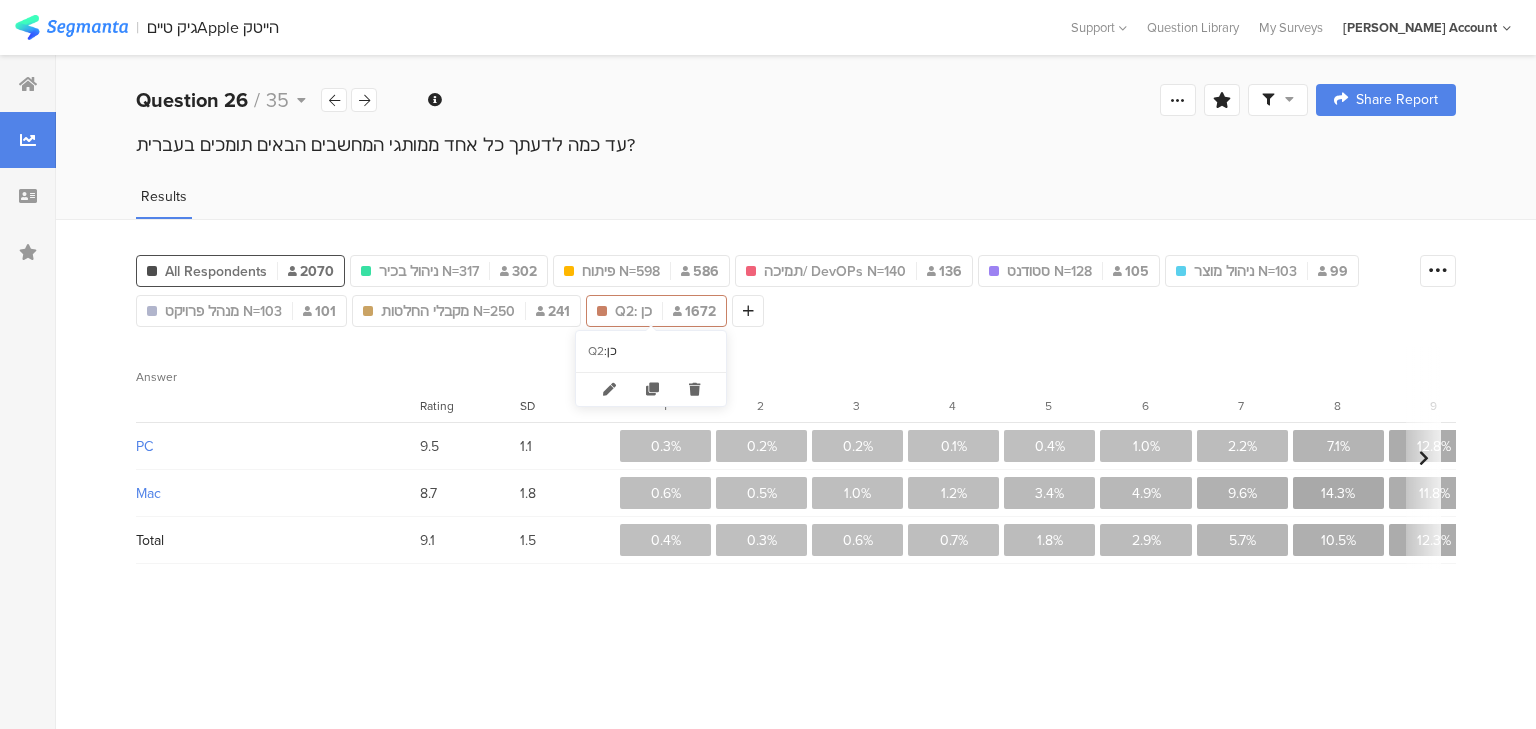 click on "Q2: כן       1672" at bounding box center [656, 311] 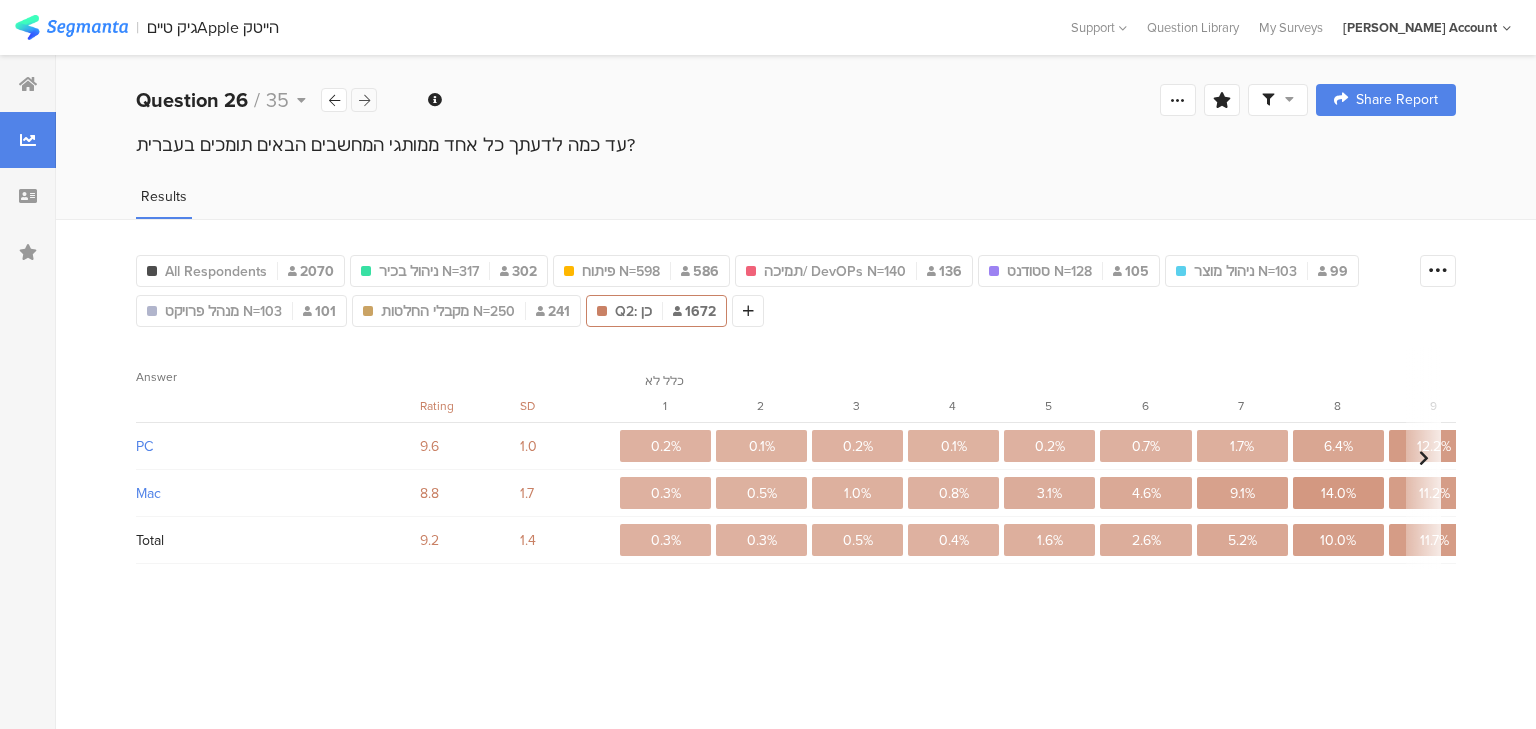 click at bounding box center [364, 100] 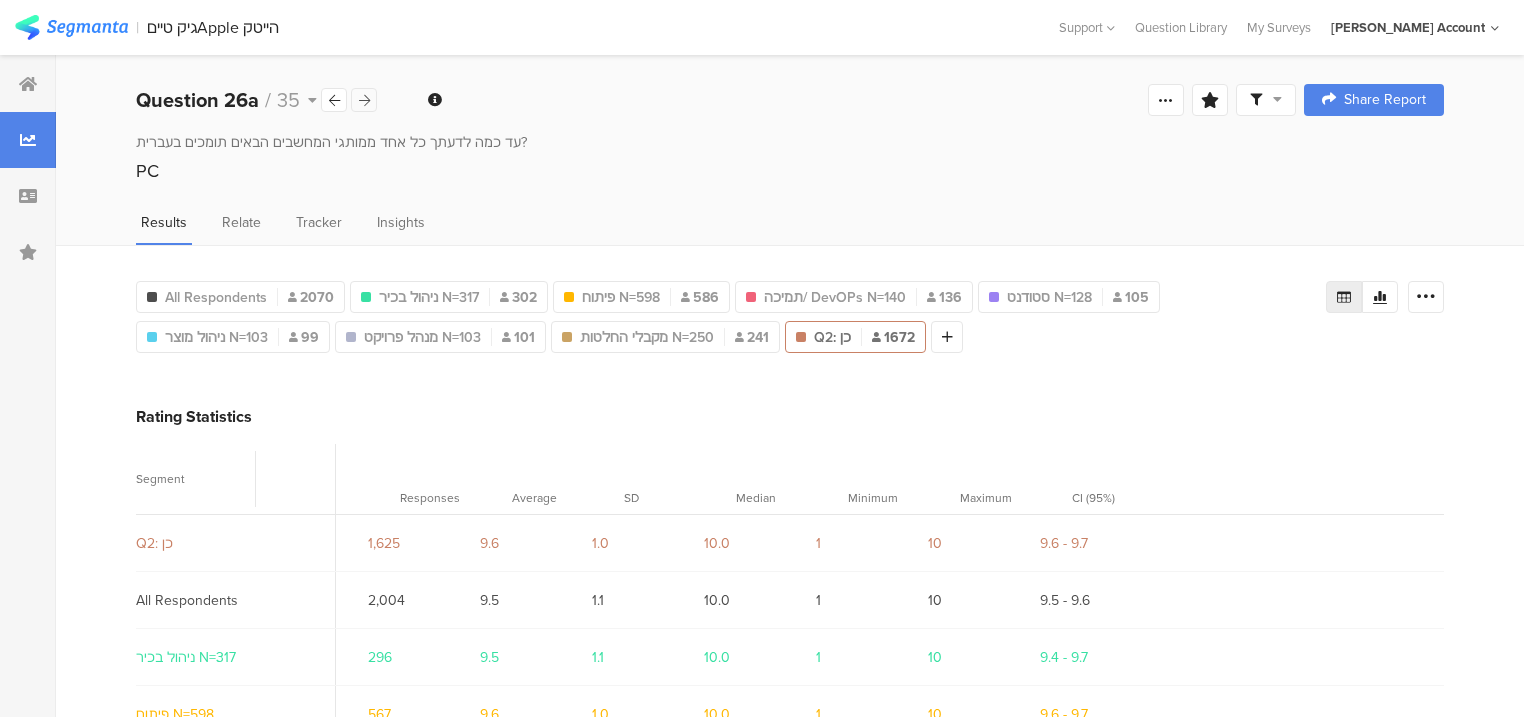 click at bounding box center [364, 100] 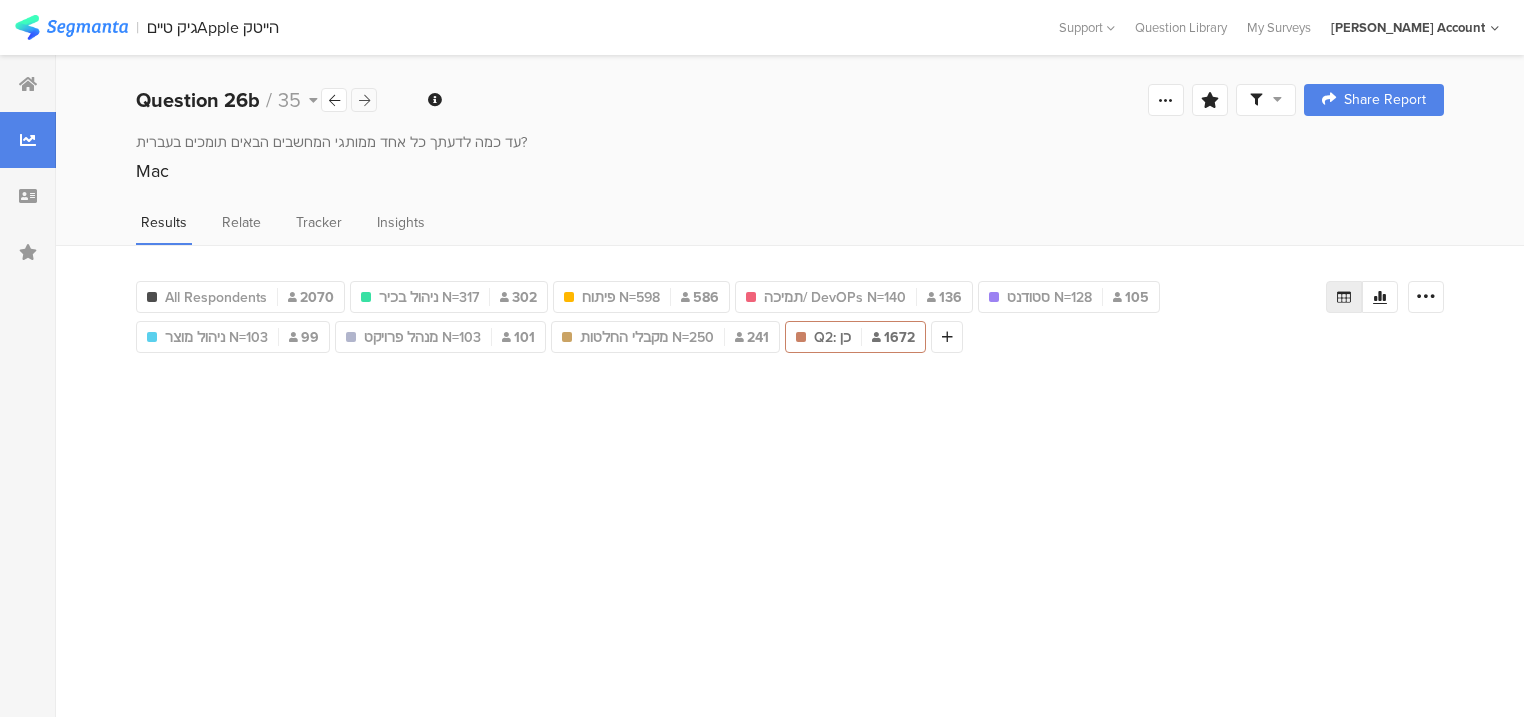 click at bounding box center [364, 100] 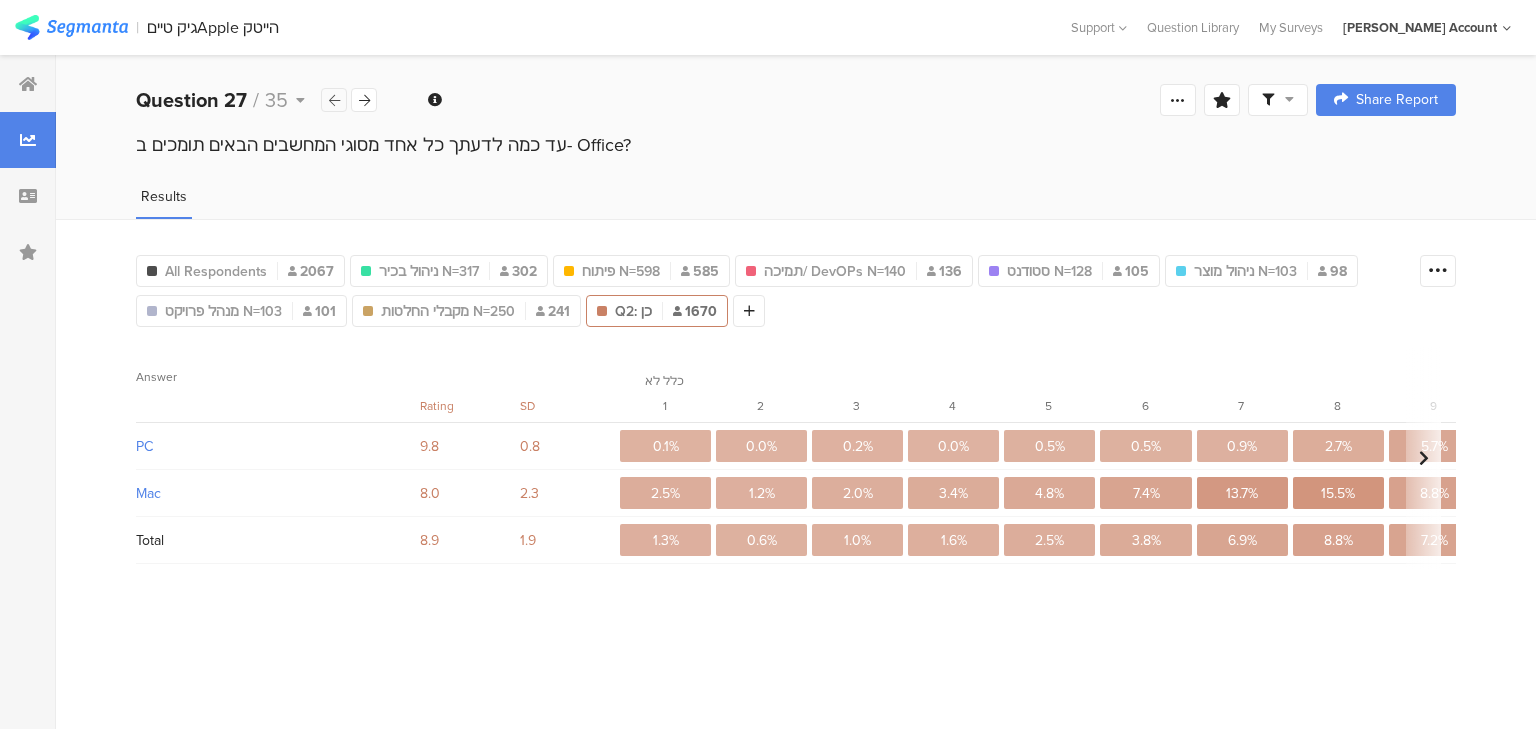 click at bounding box center [334, 100] 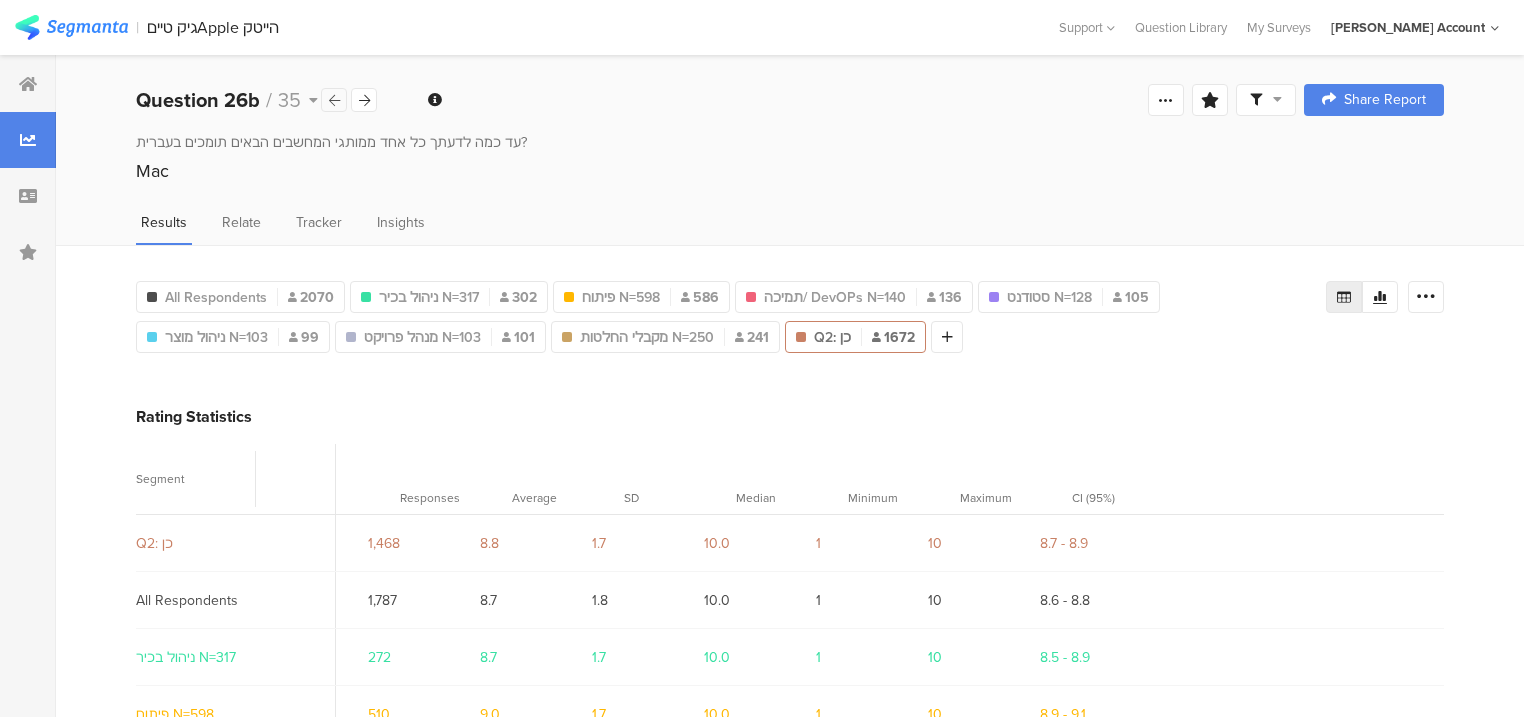 click at bounding box center [334, 100] 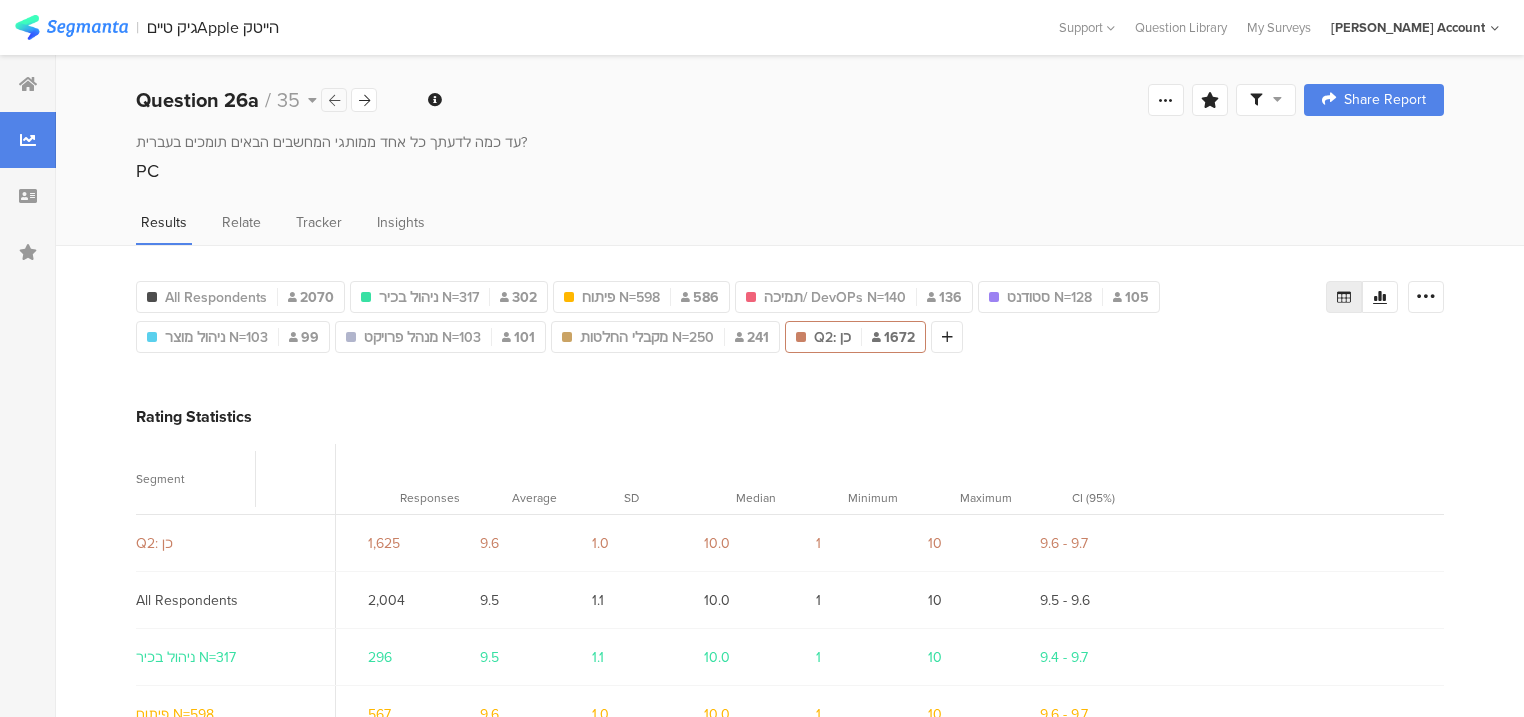 click at bounding box center (334, 100) 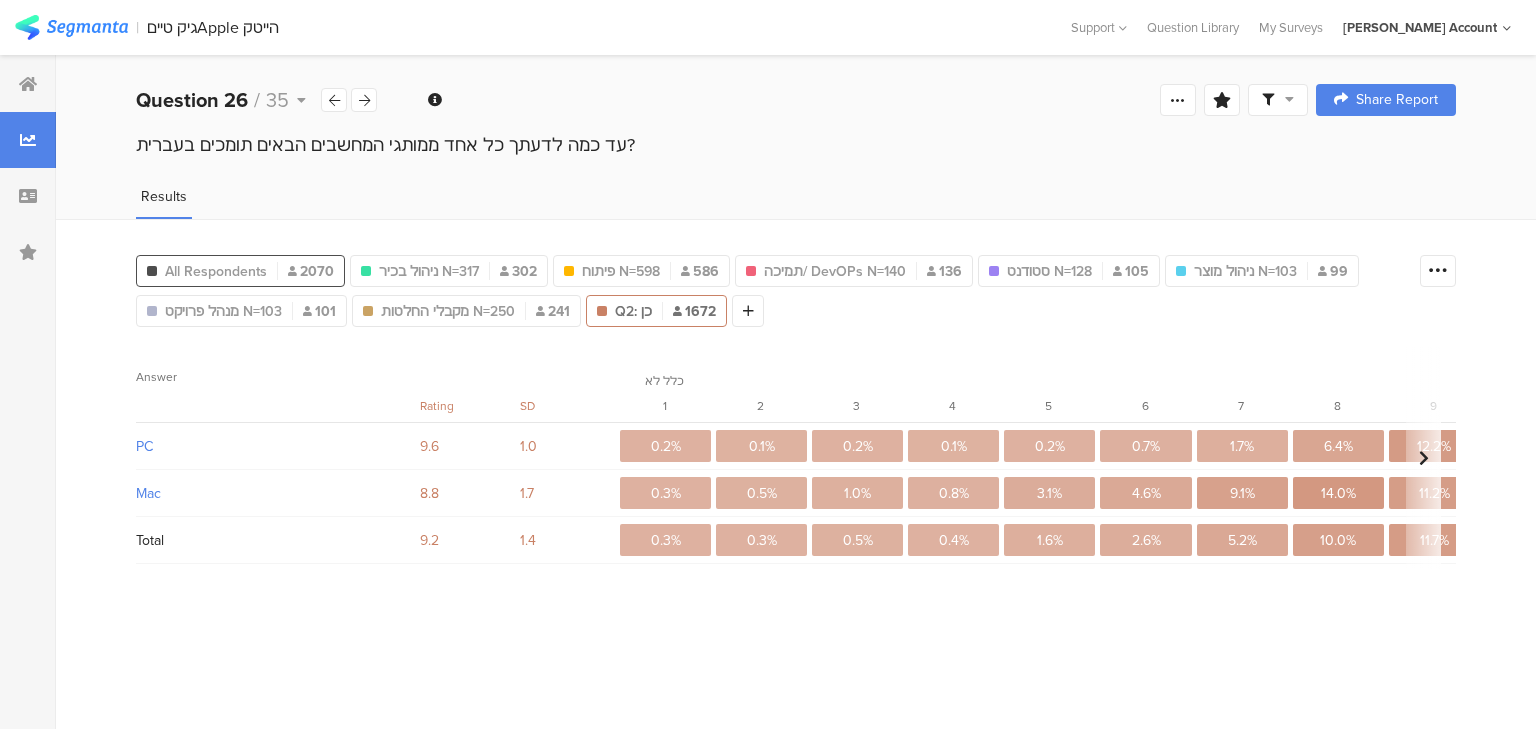 click on "All Respondents" at bounding box center [216, 271] 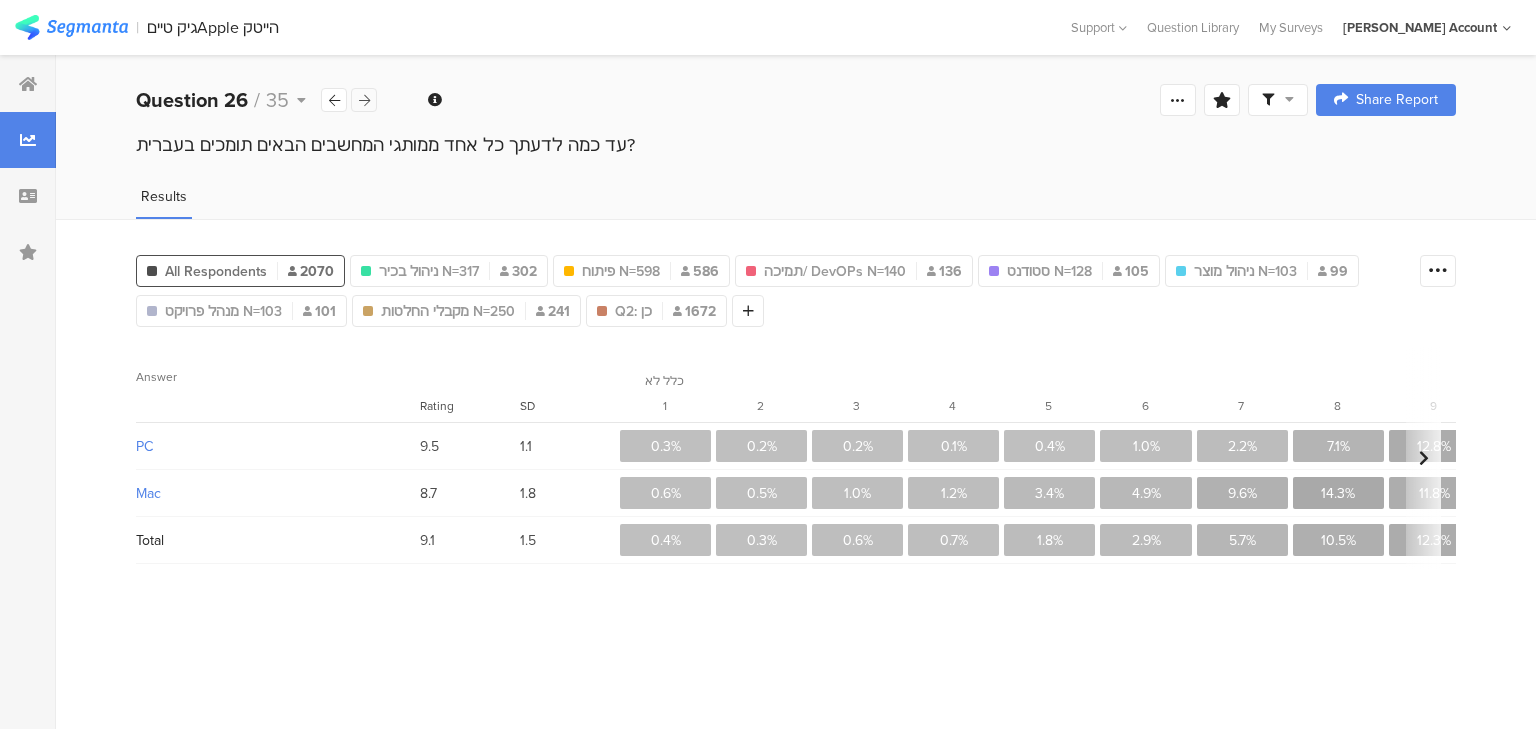 click at bounding box center (364, 100) 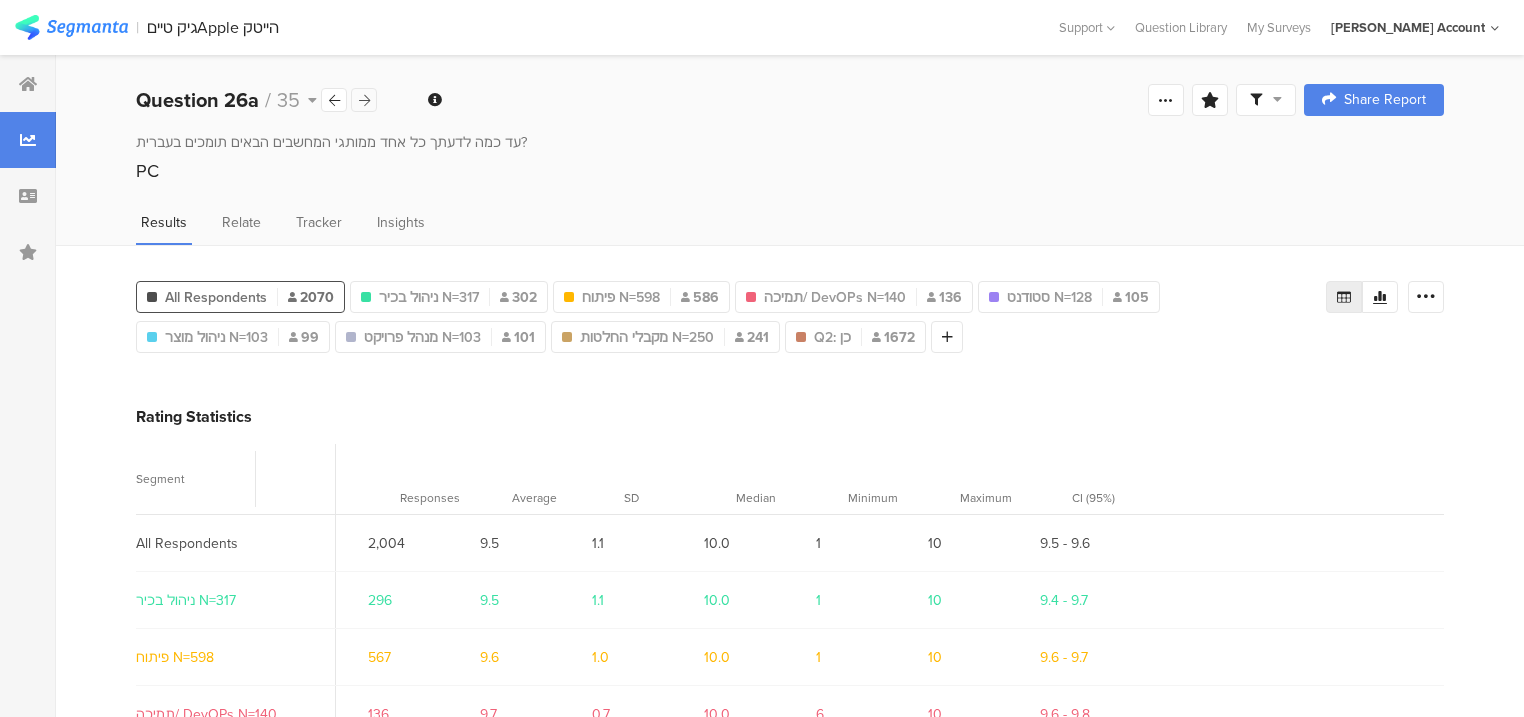 click at bounding box center [364, 100] 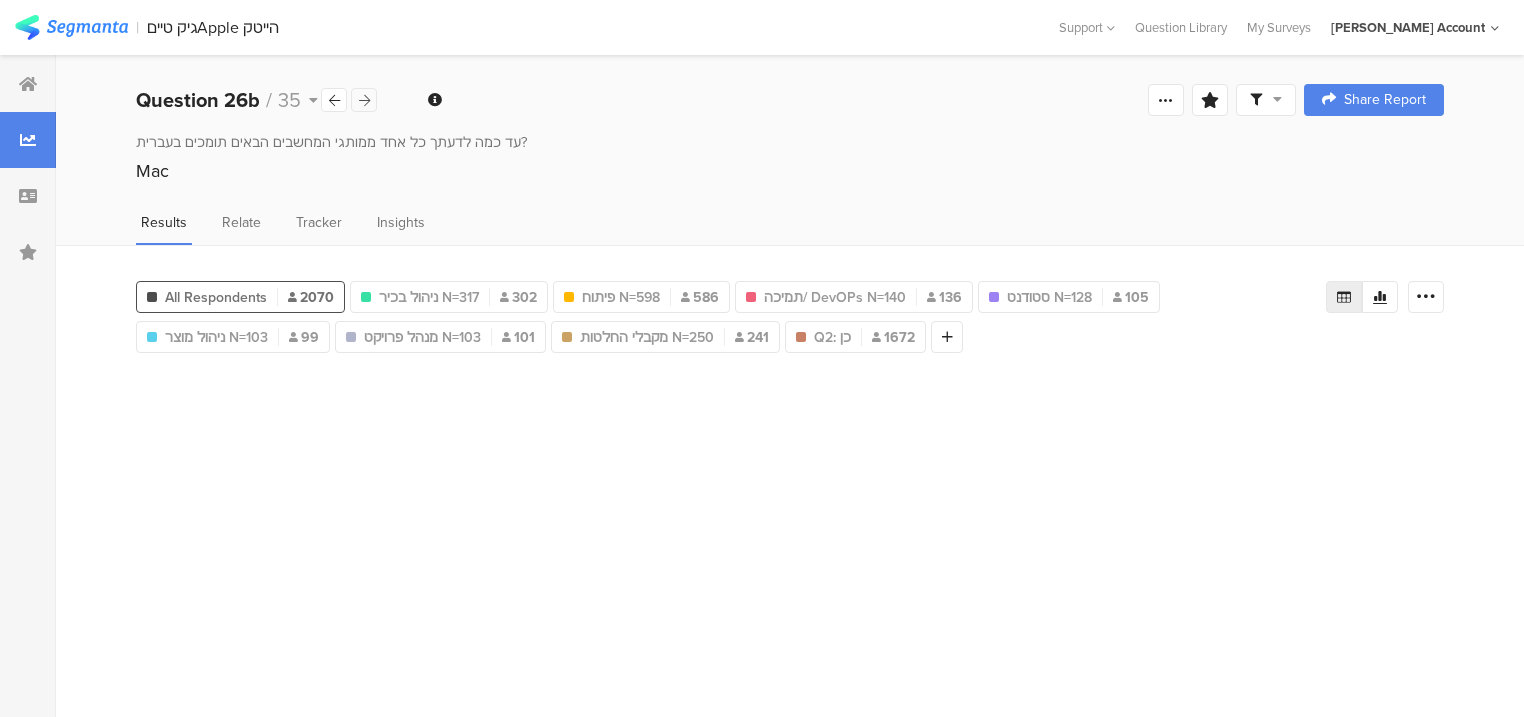 click at bounding box center [364, 100] 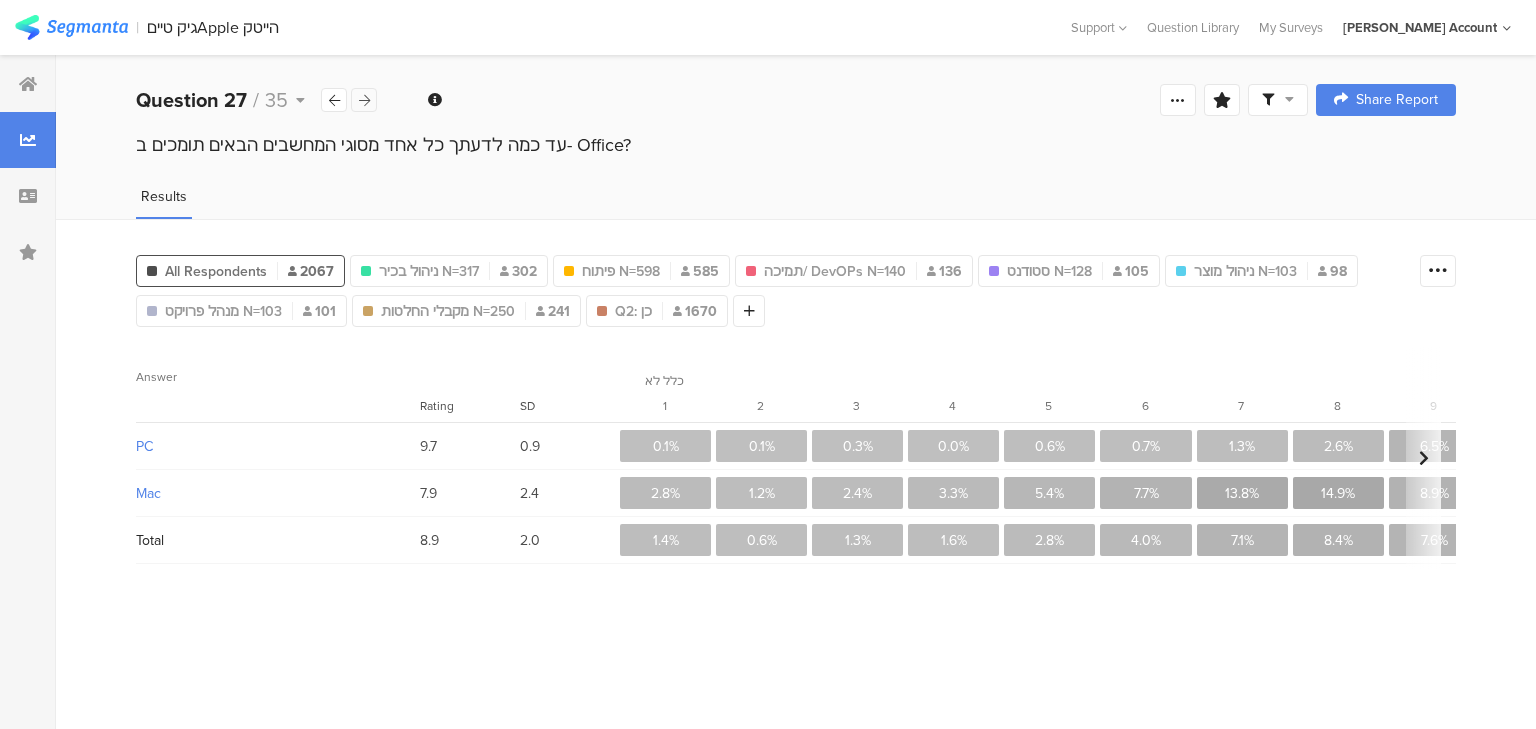 click at bounding box center [364, 100] 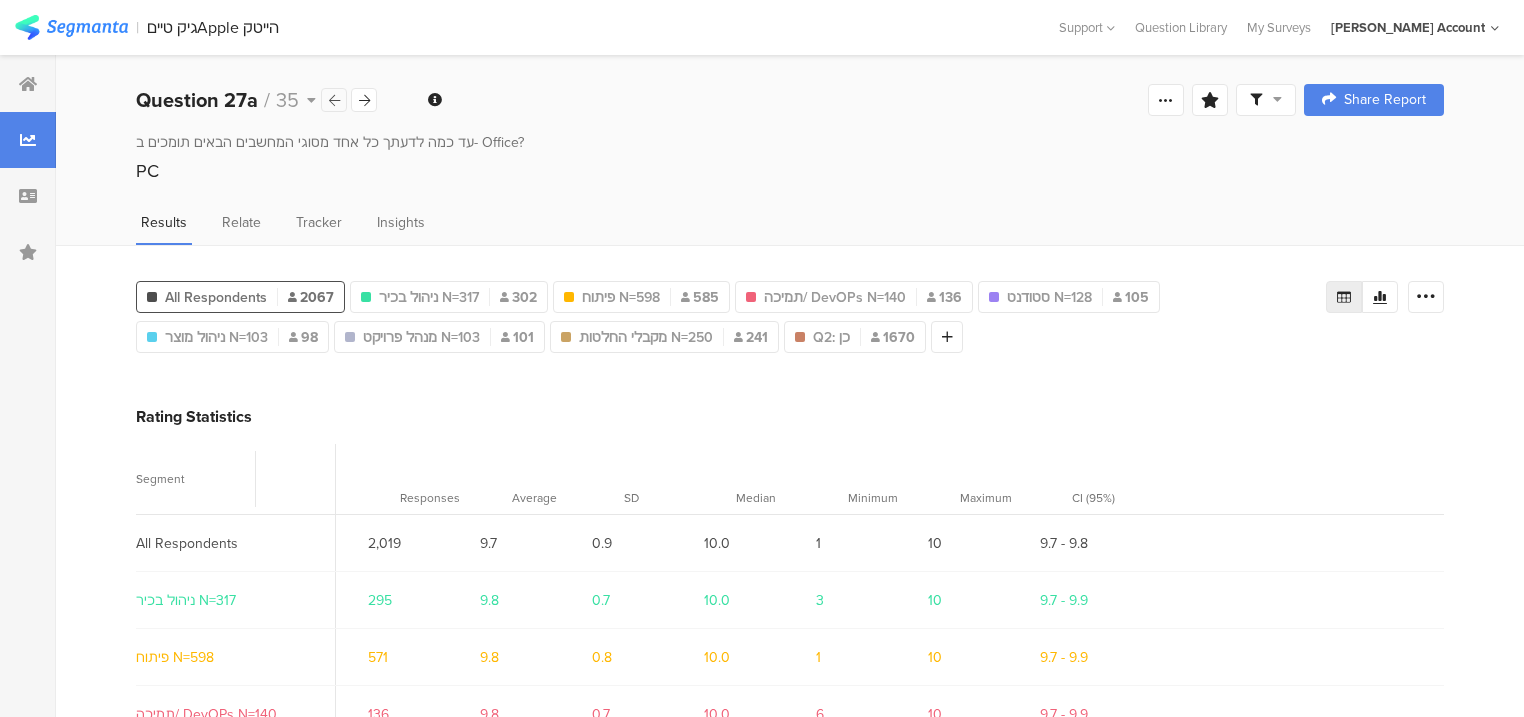 click at bounding box center (334, 100) 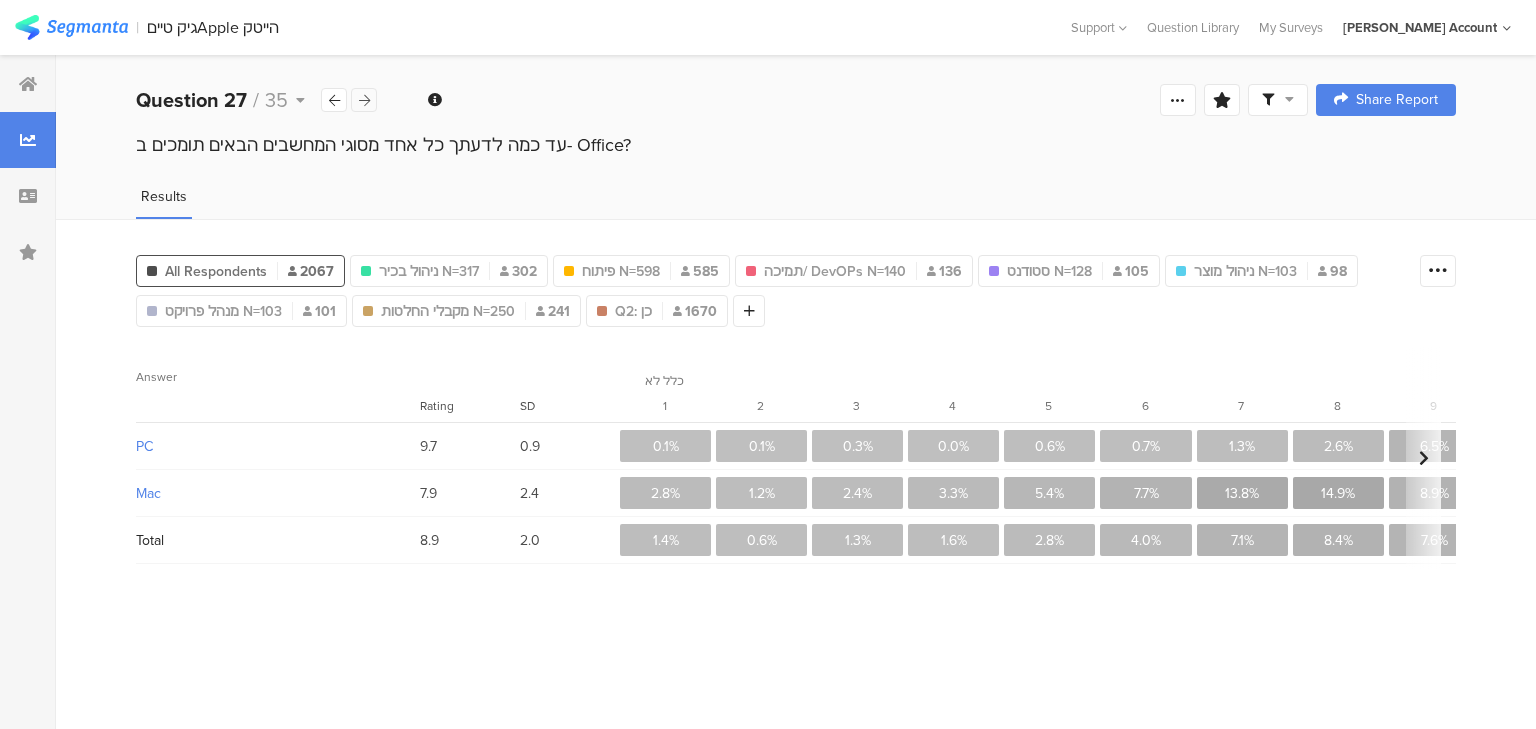 click at bounding box center [364, 100] 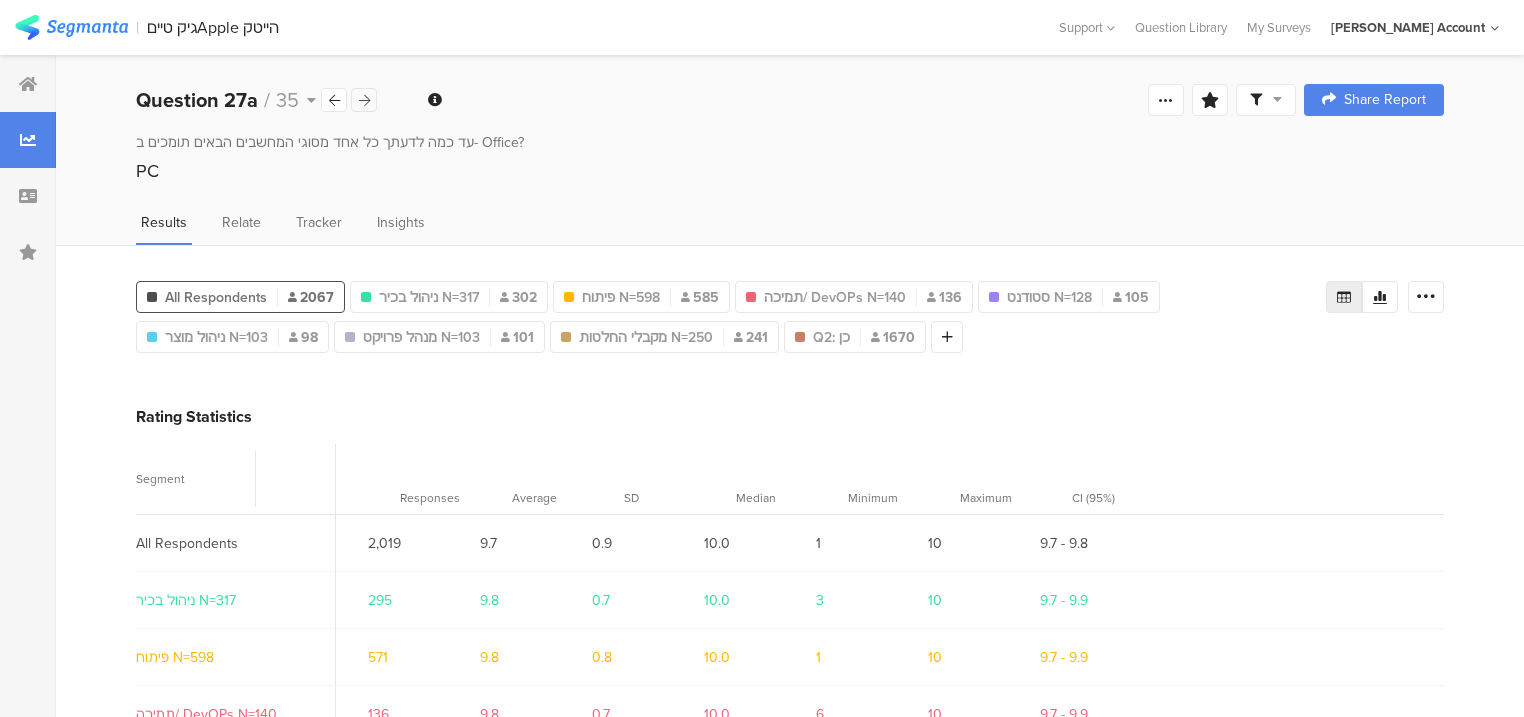 click at bounding box center [364, 100] 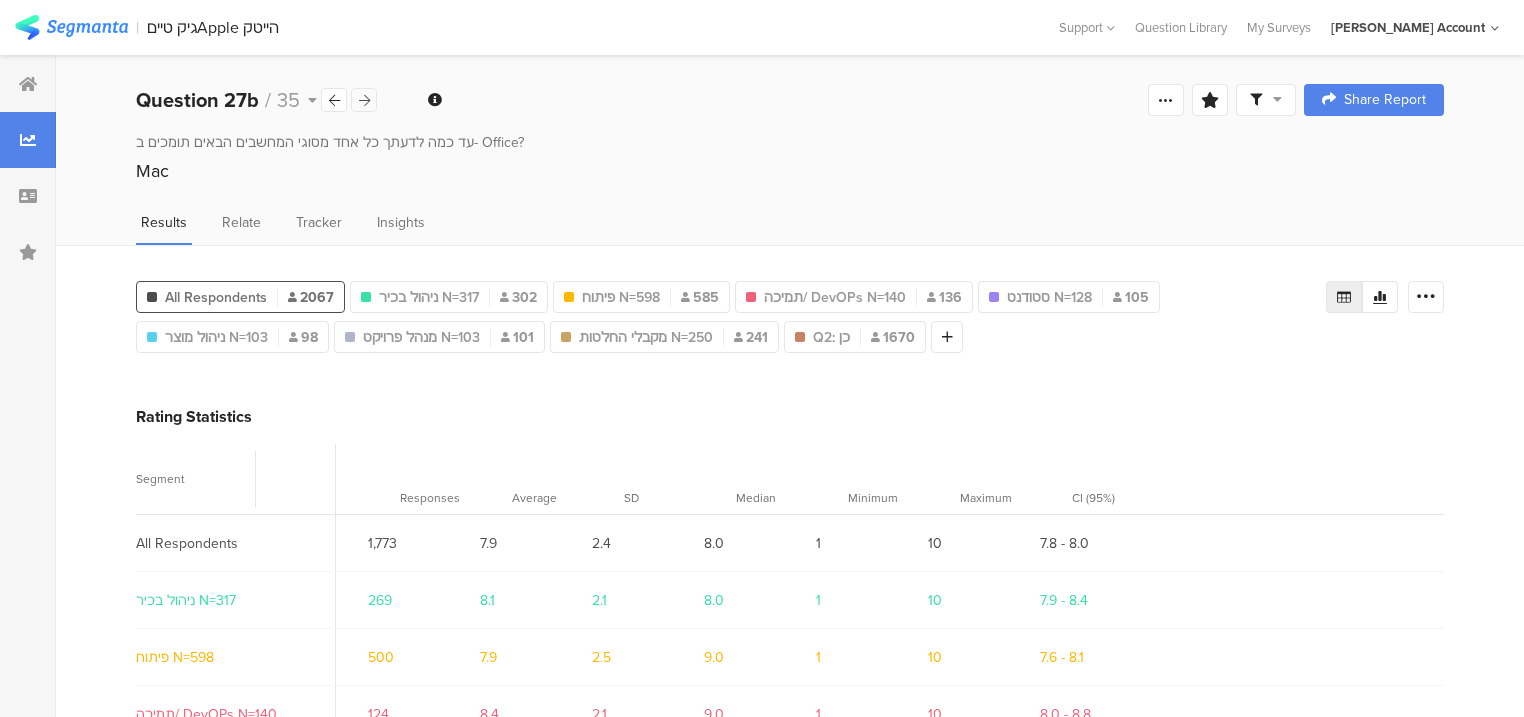 click at bounding box center (364, 100) 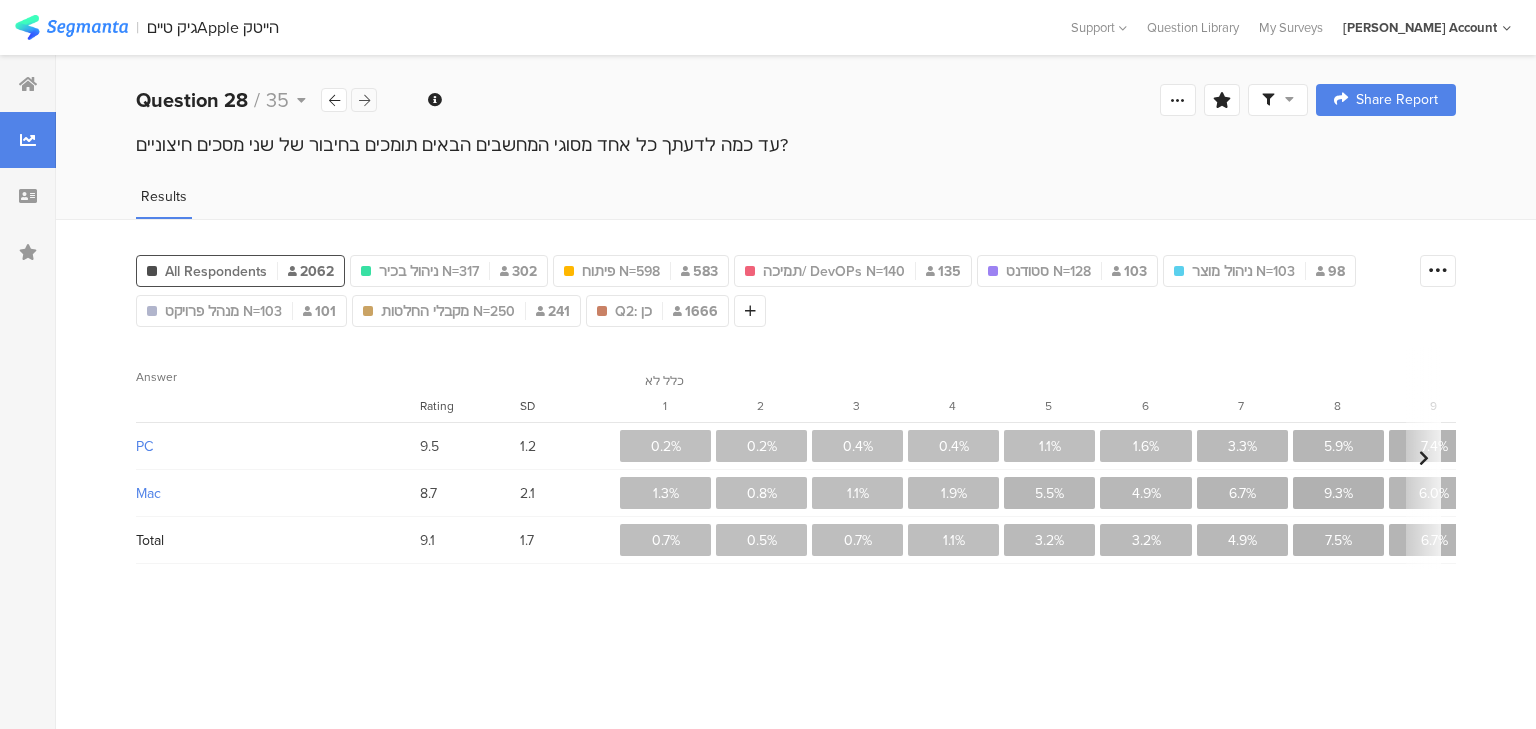 click at bounding box center (364, 100) 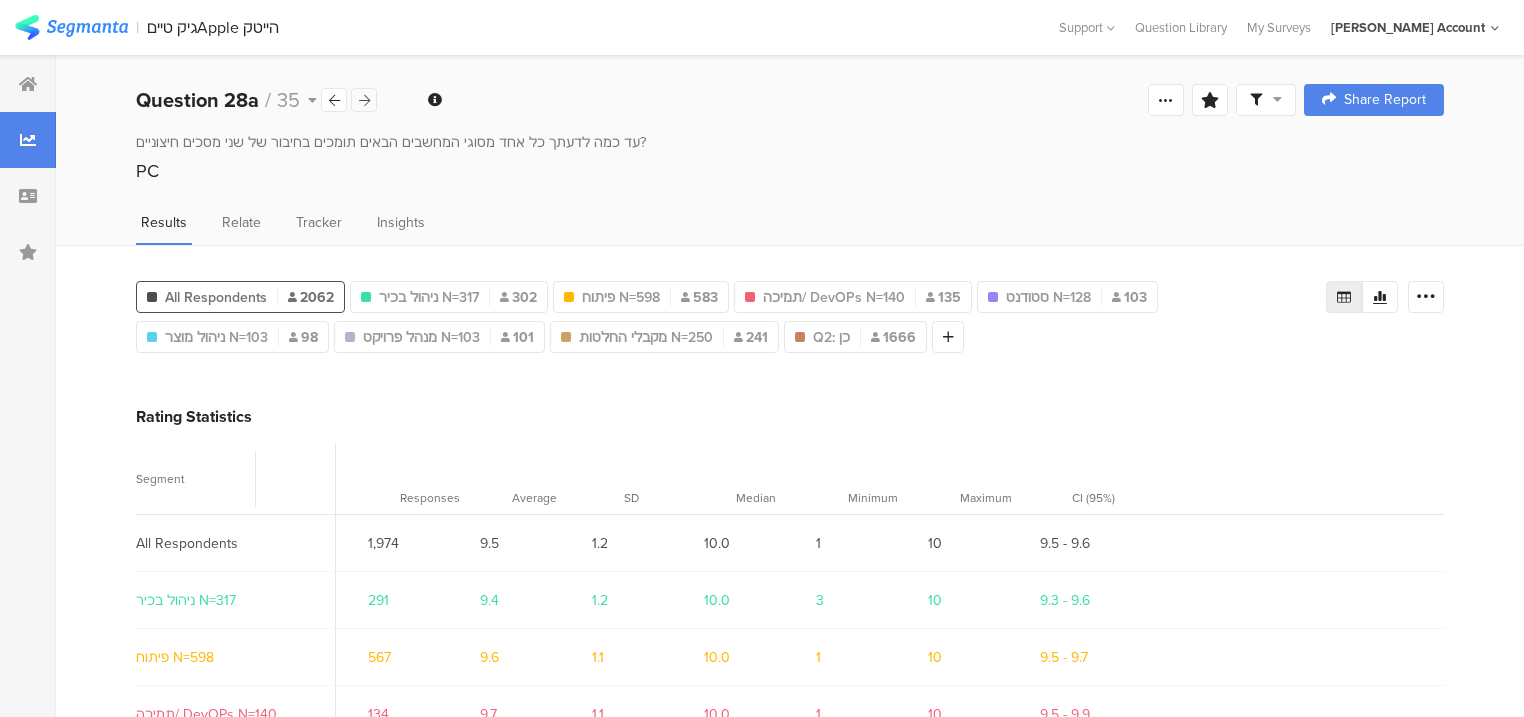 click at bounding box center [364, 100] 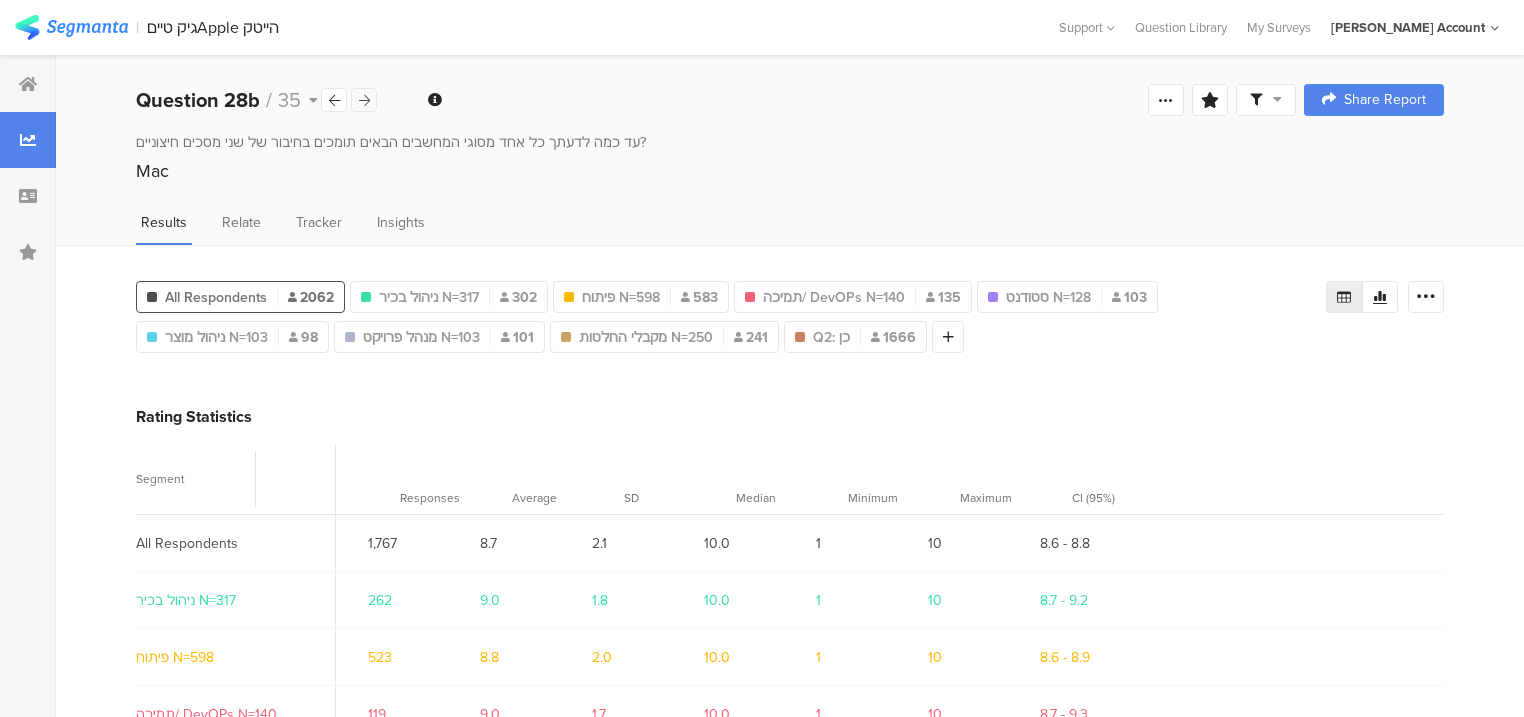 click at bounding box center (364, 100) 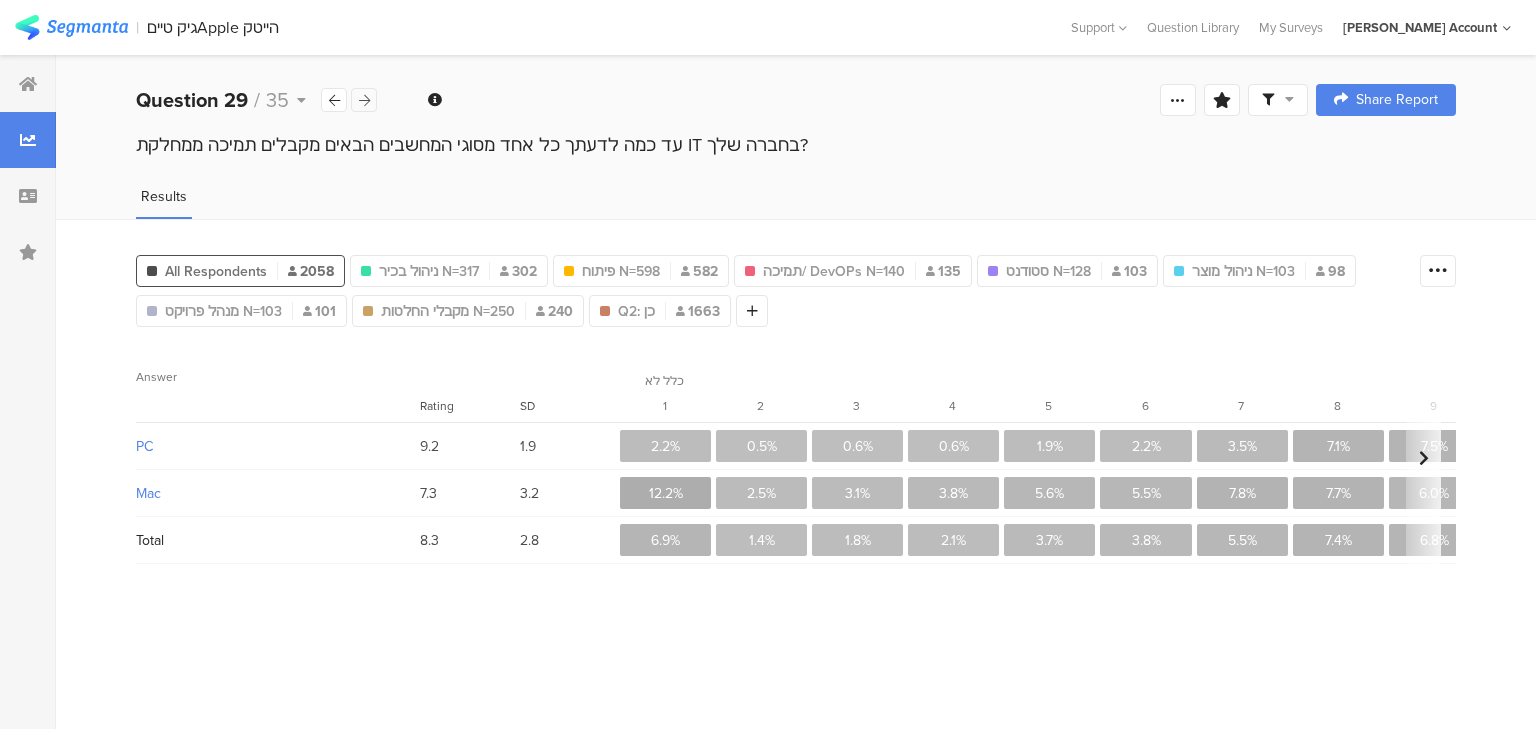 click at bounding box center [364, 100] 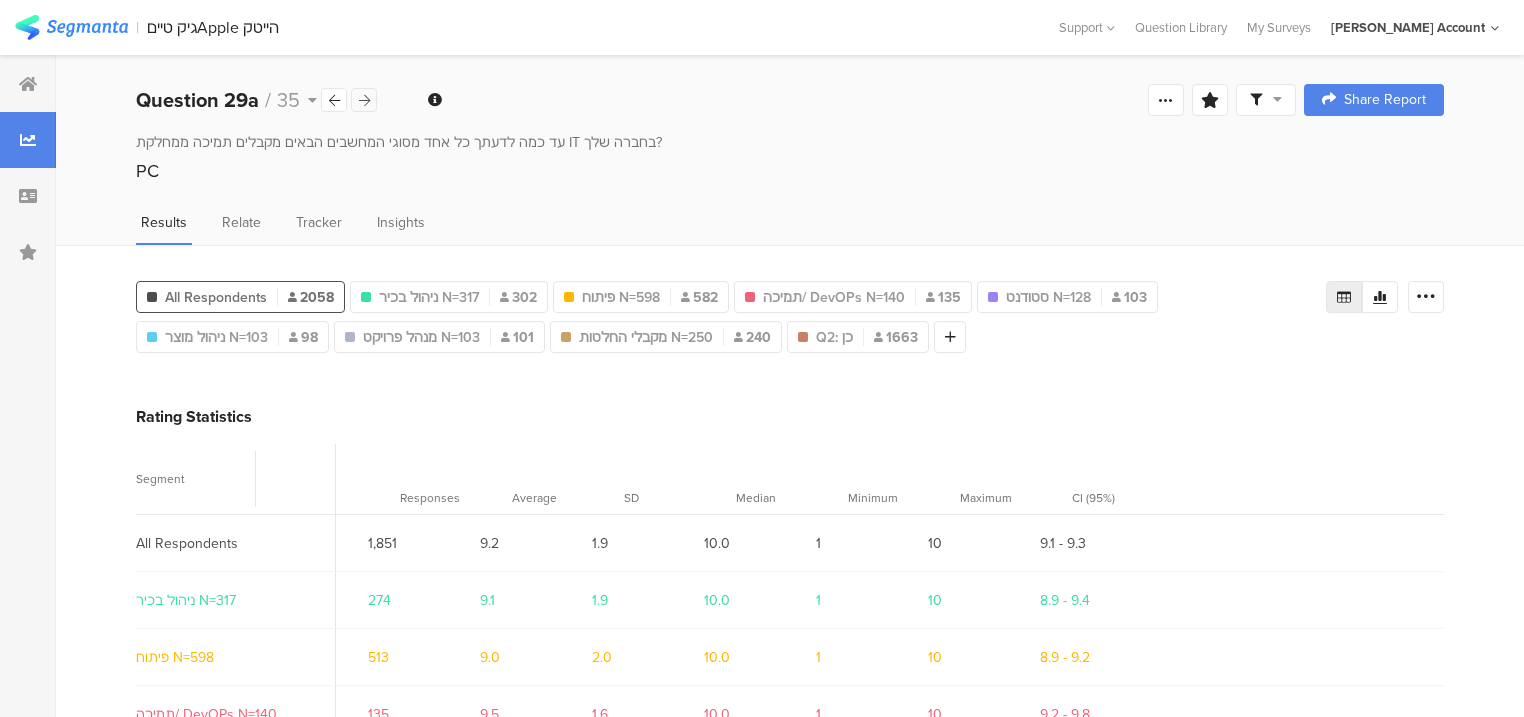 click at bounding box center [364, 100] 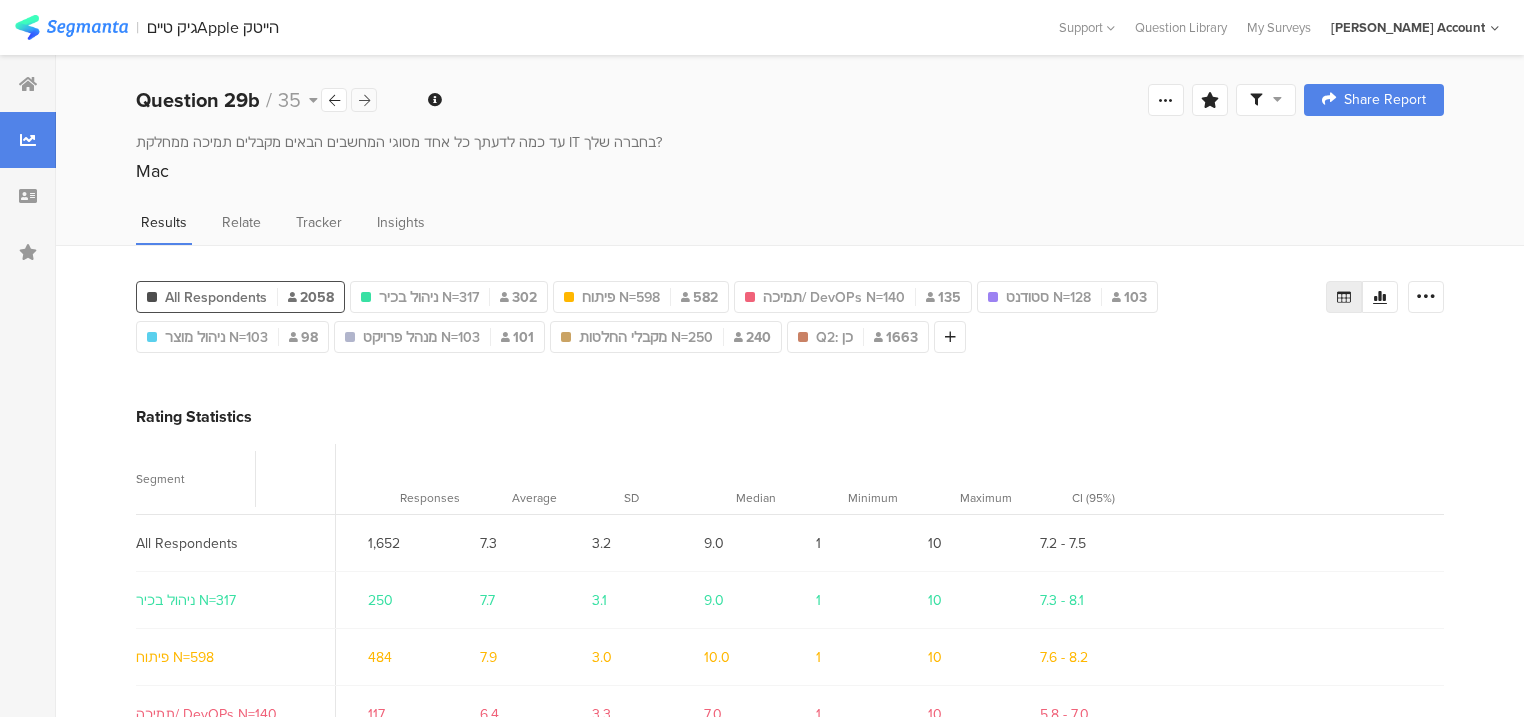 click at bounding box center [364, 100] 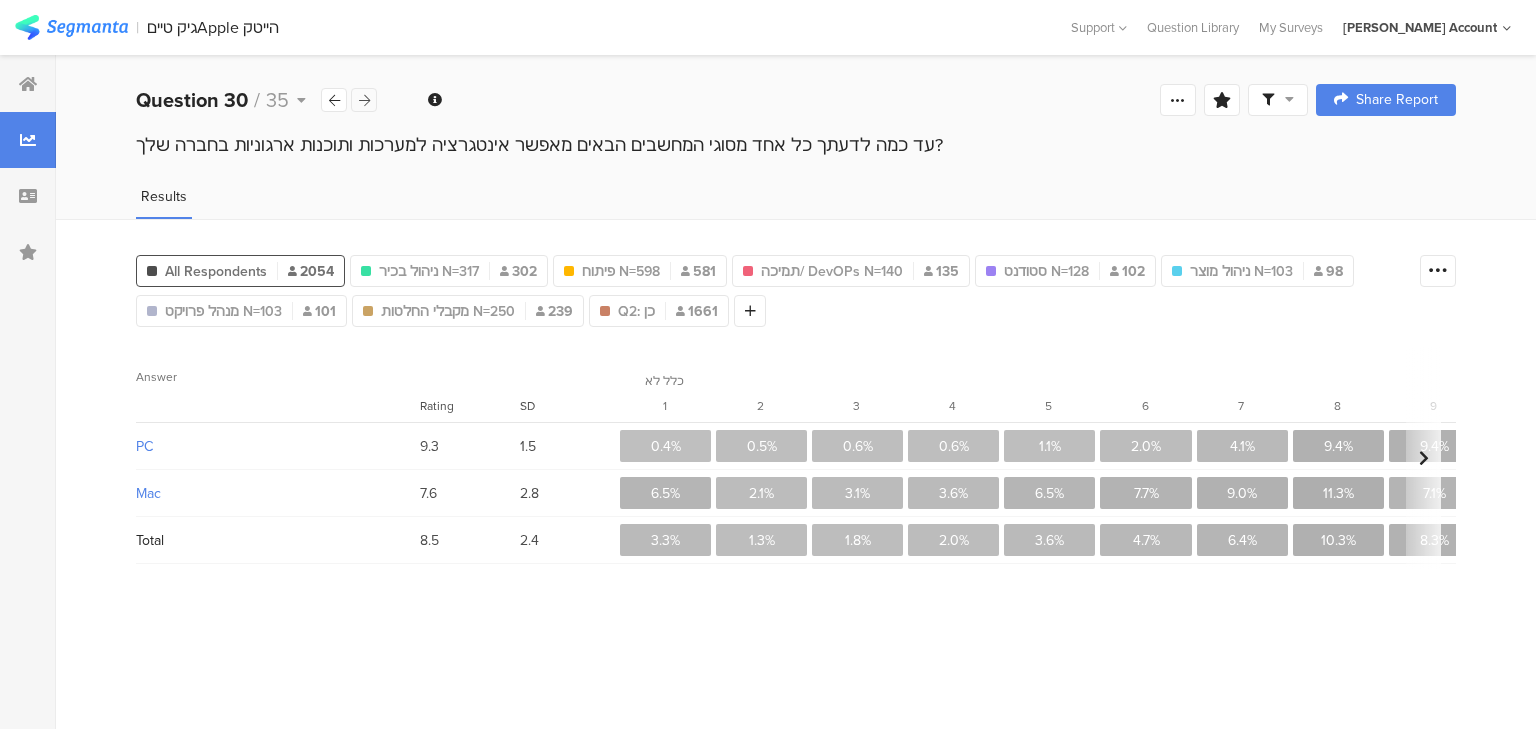 click at bounding box center (364, 100) 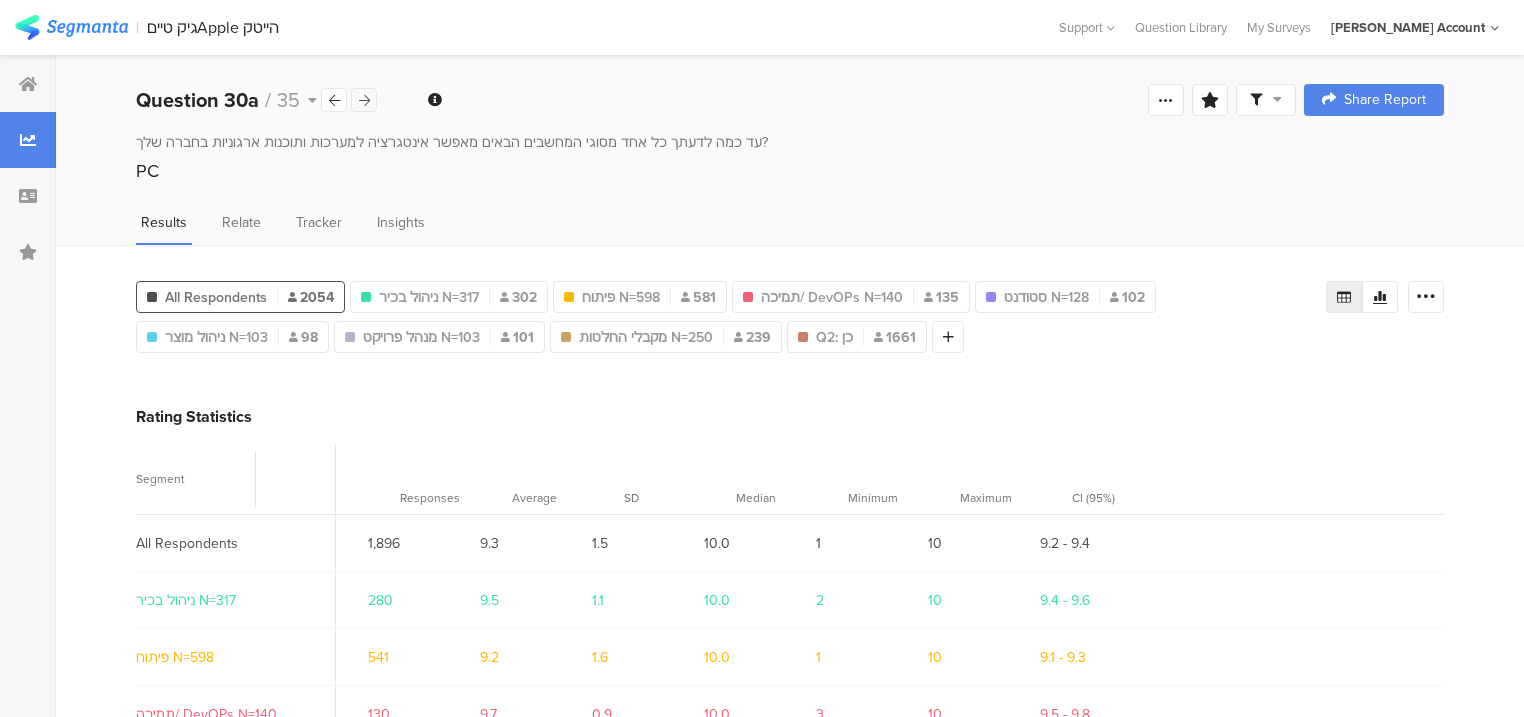click at bounding box center [364, 100] 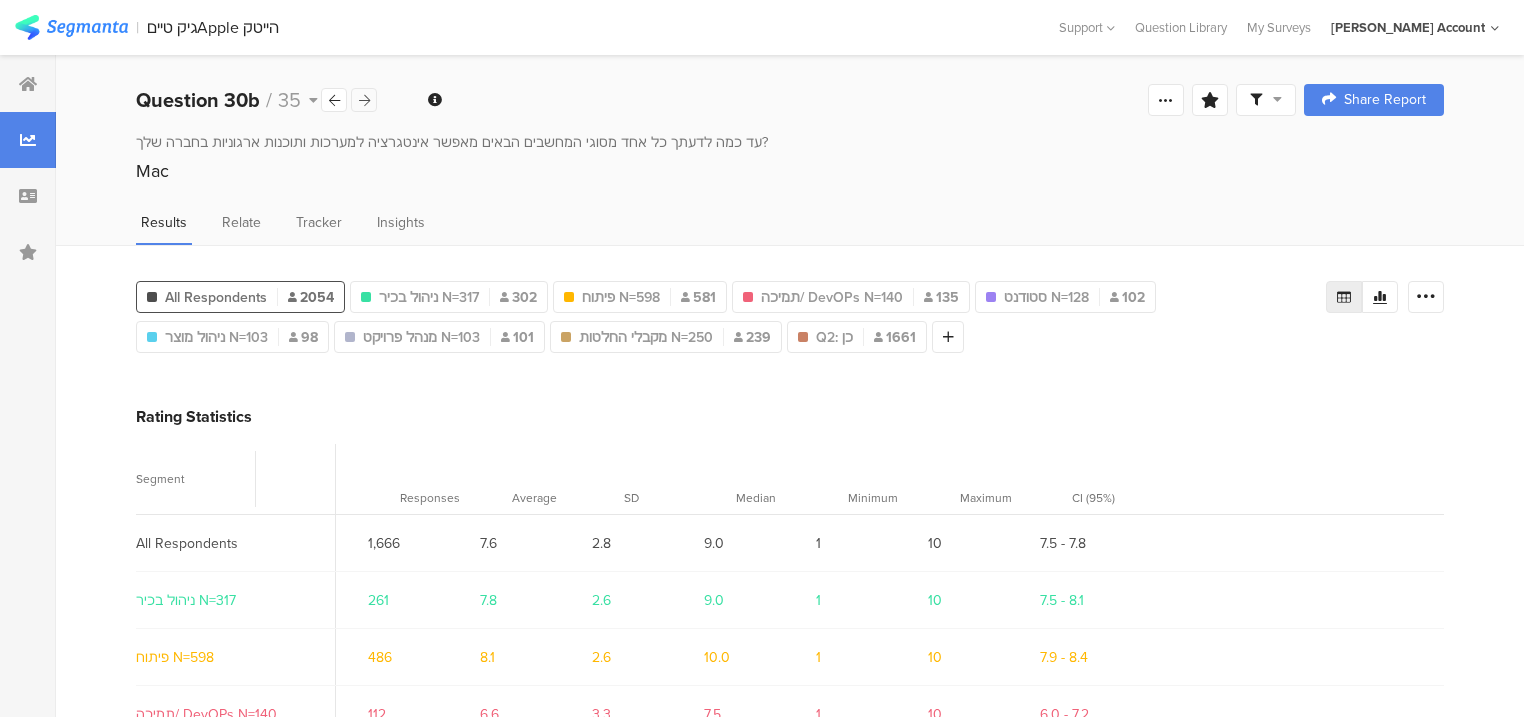 click at bounding box center [364, 100] 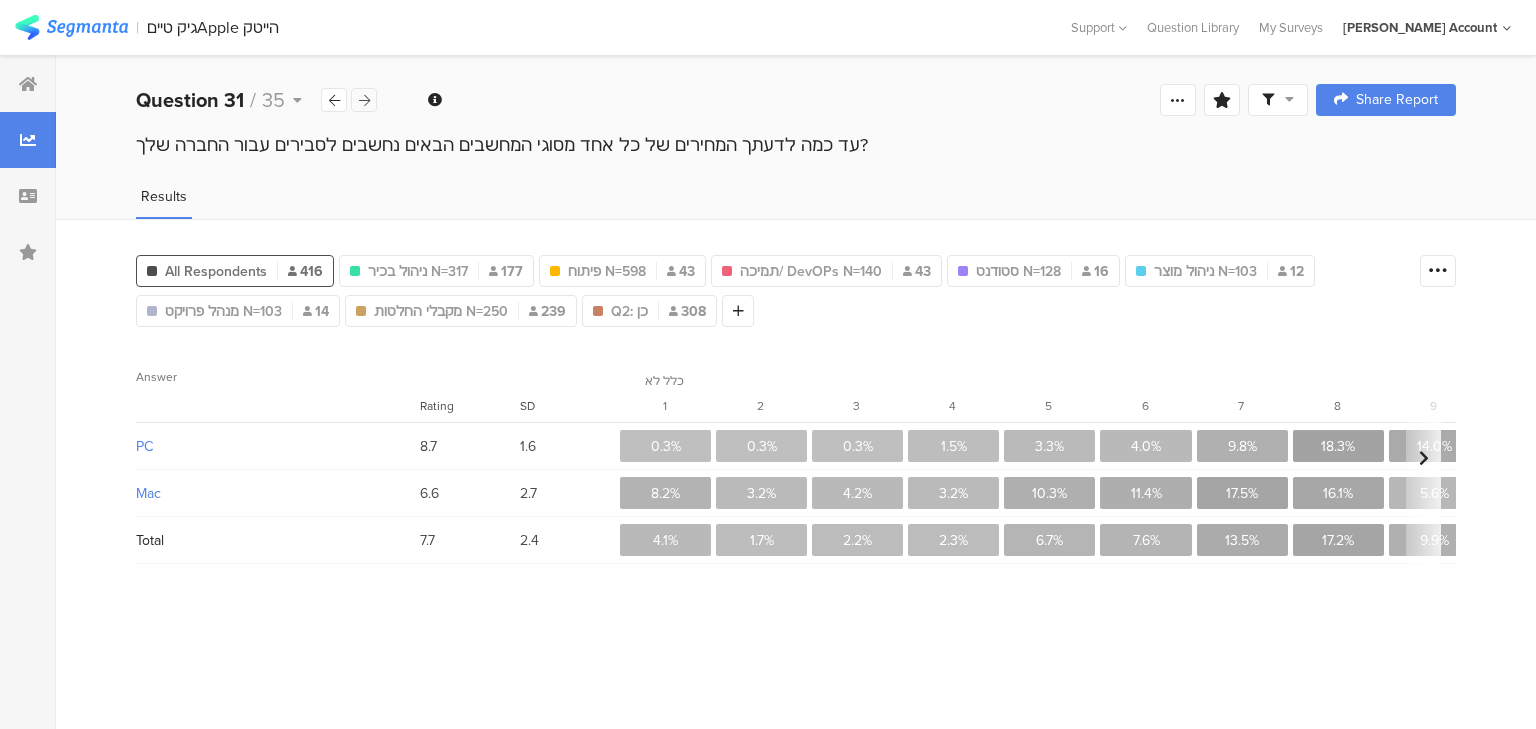click at bounding box center [364, 100] 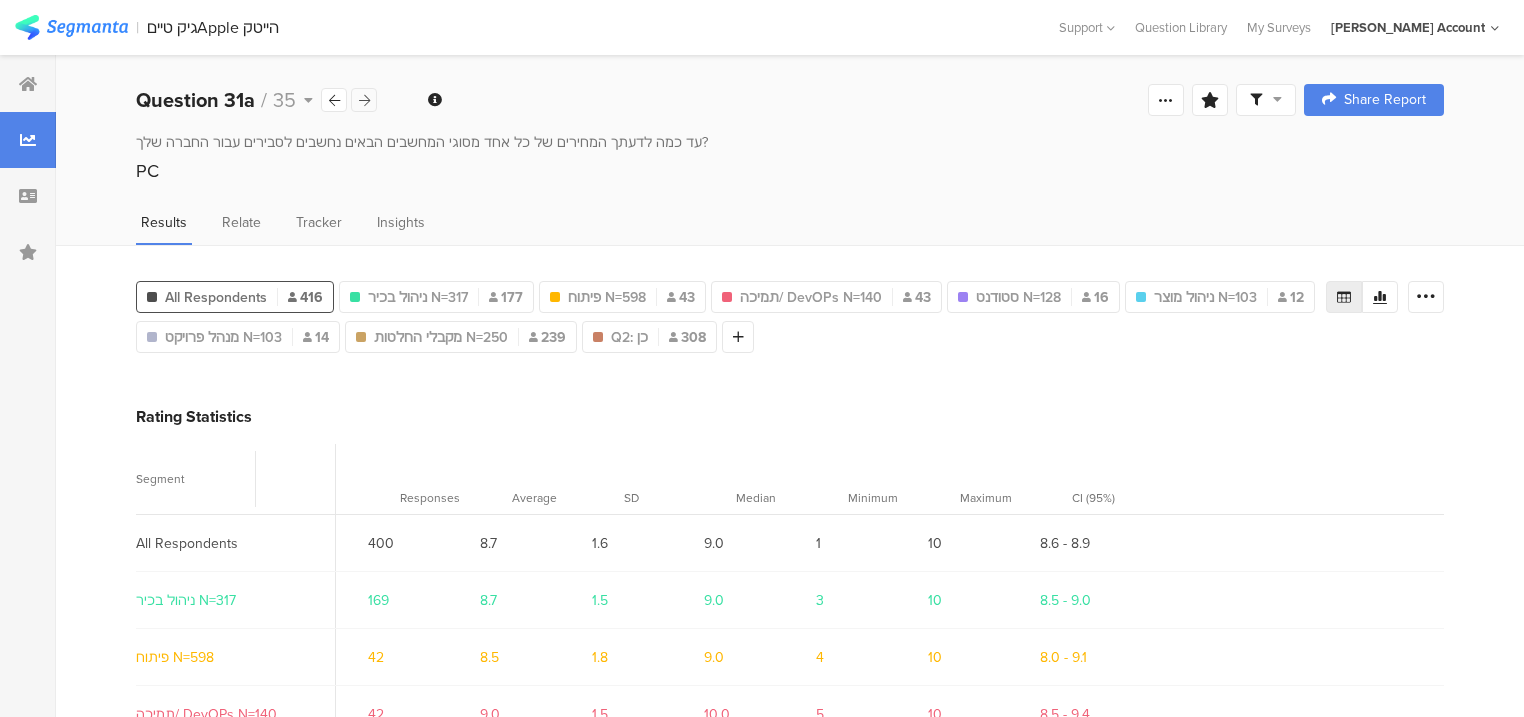 click at bounding box center [364, 100] 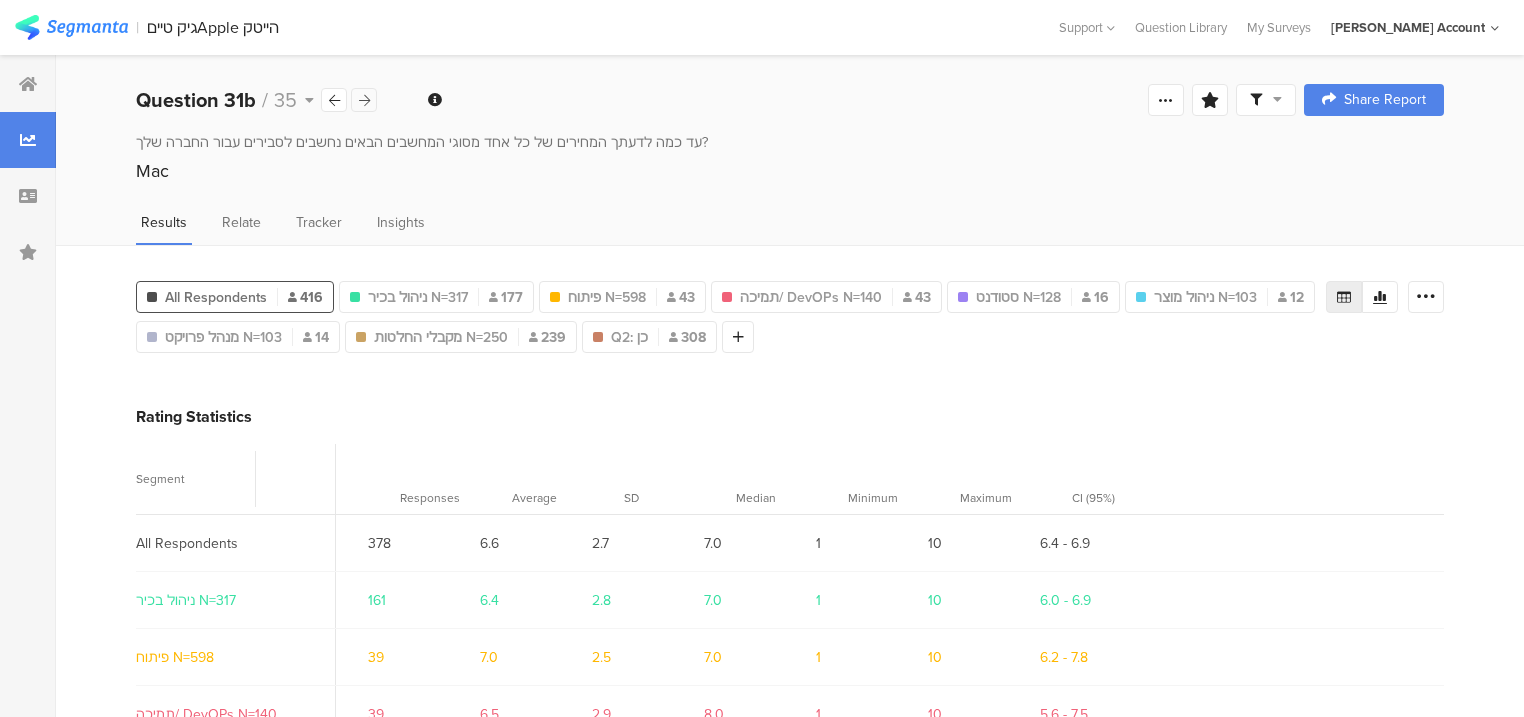 click at bounding box center [364, 100] 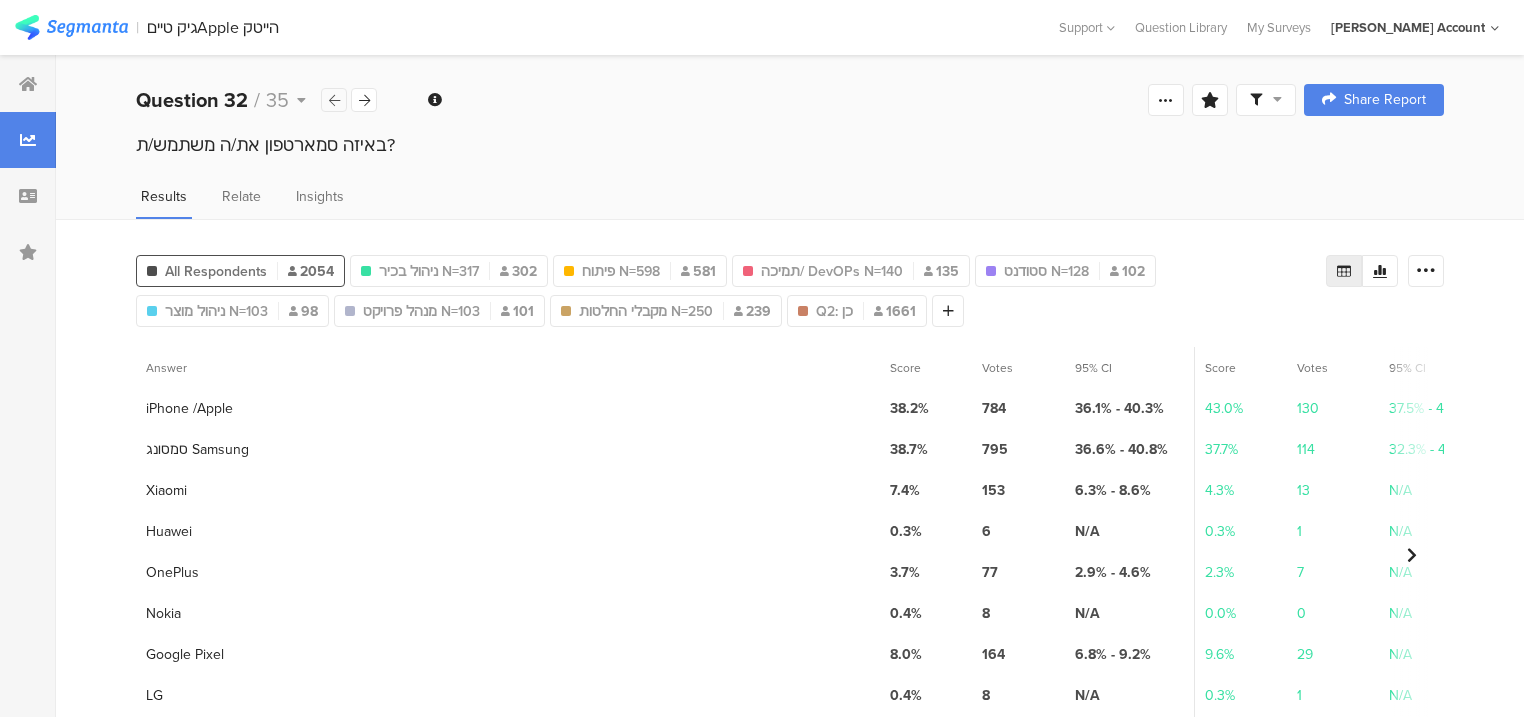 click at bounding box center (334, 100) 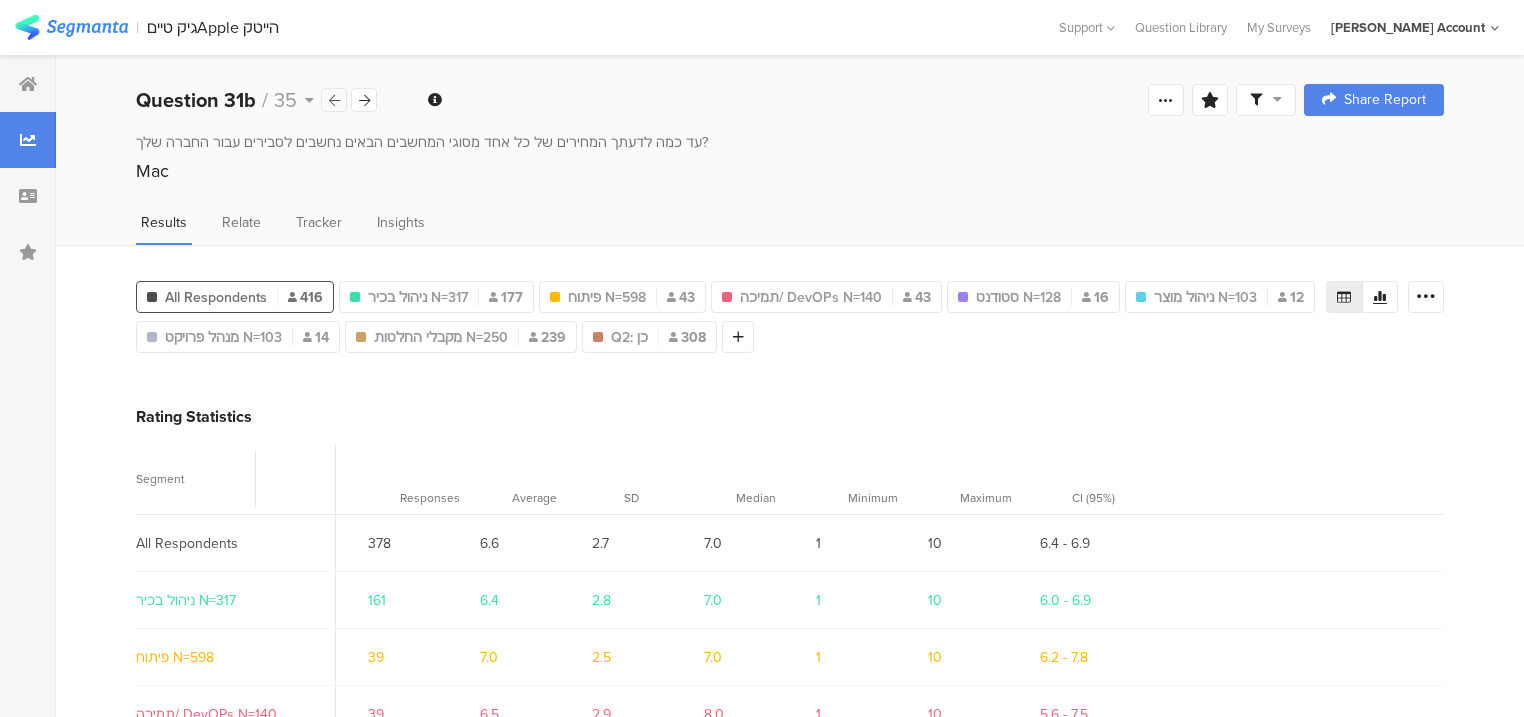 click at bounding box center (334, 100) 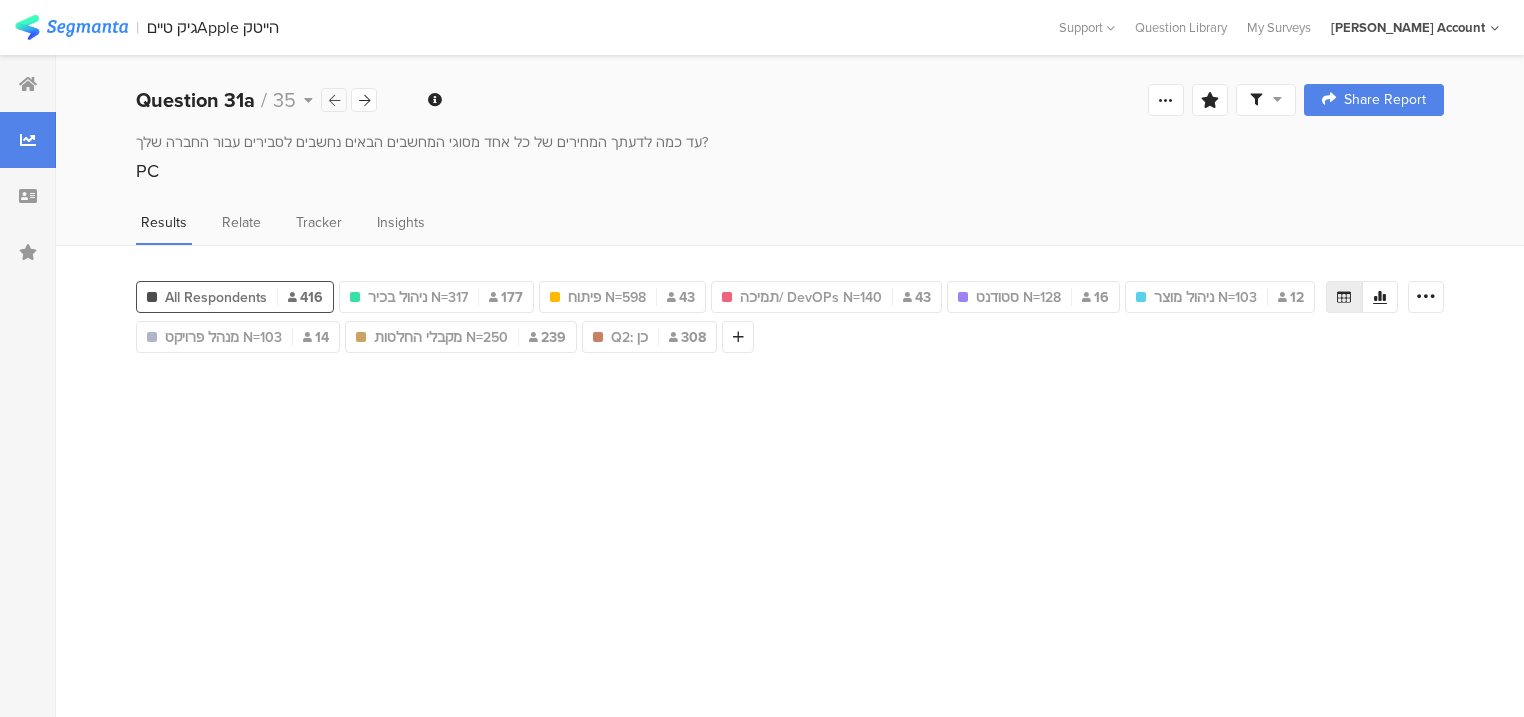 click at bounding box center [334, 100] 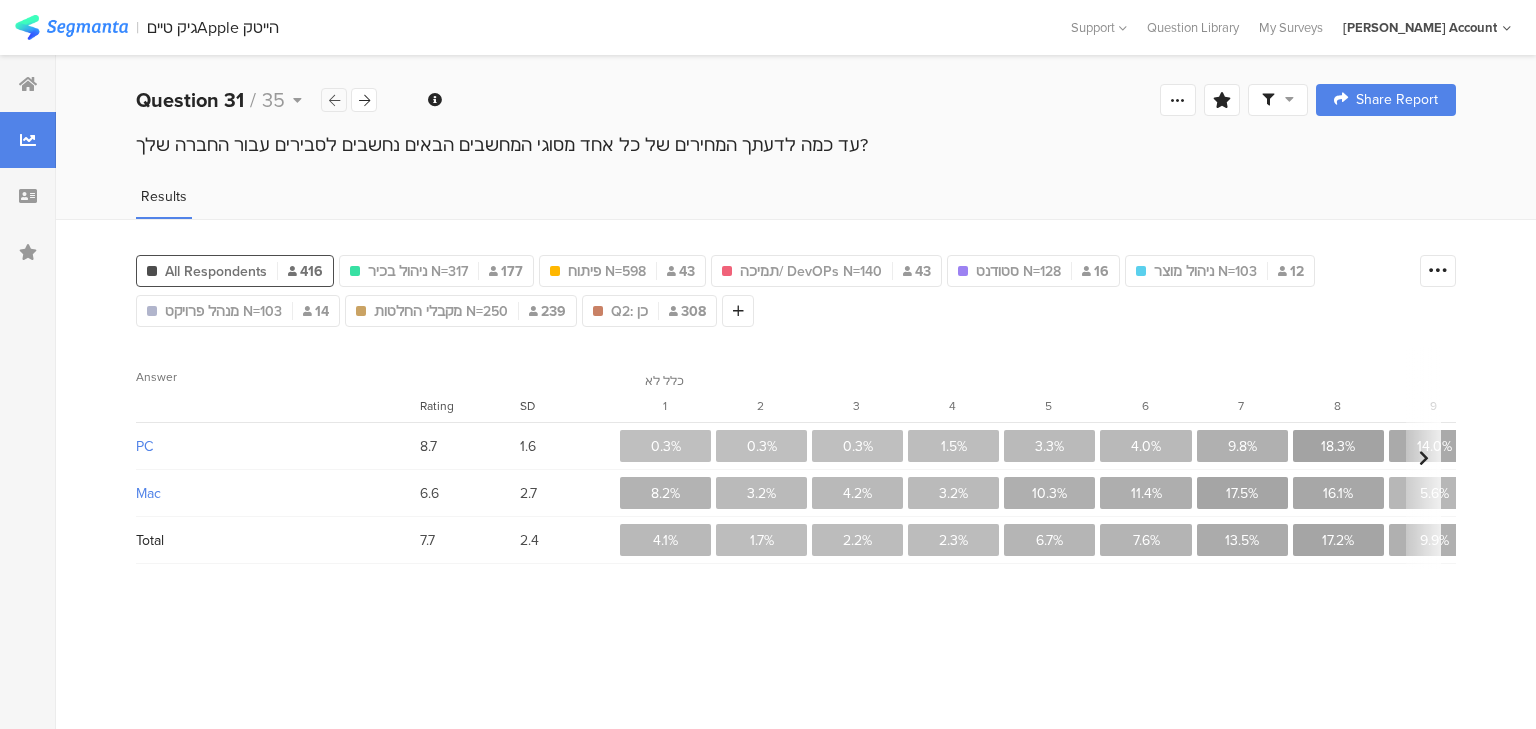 click at bounding box center [334, 100] 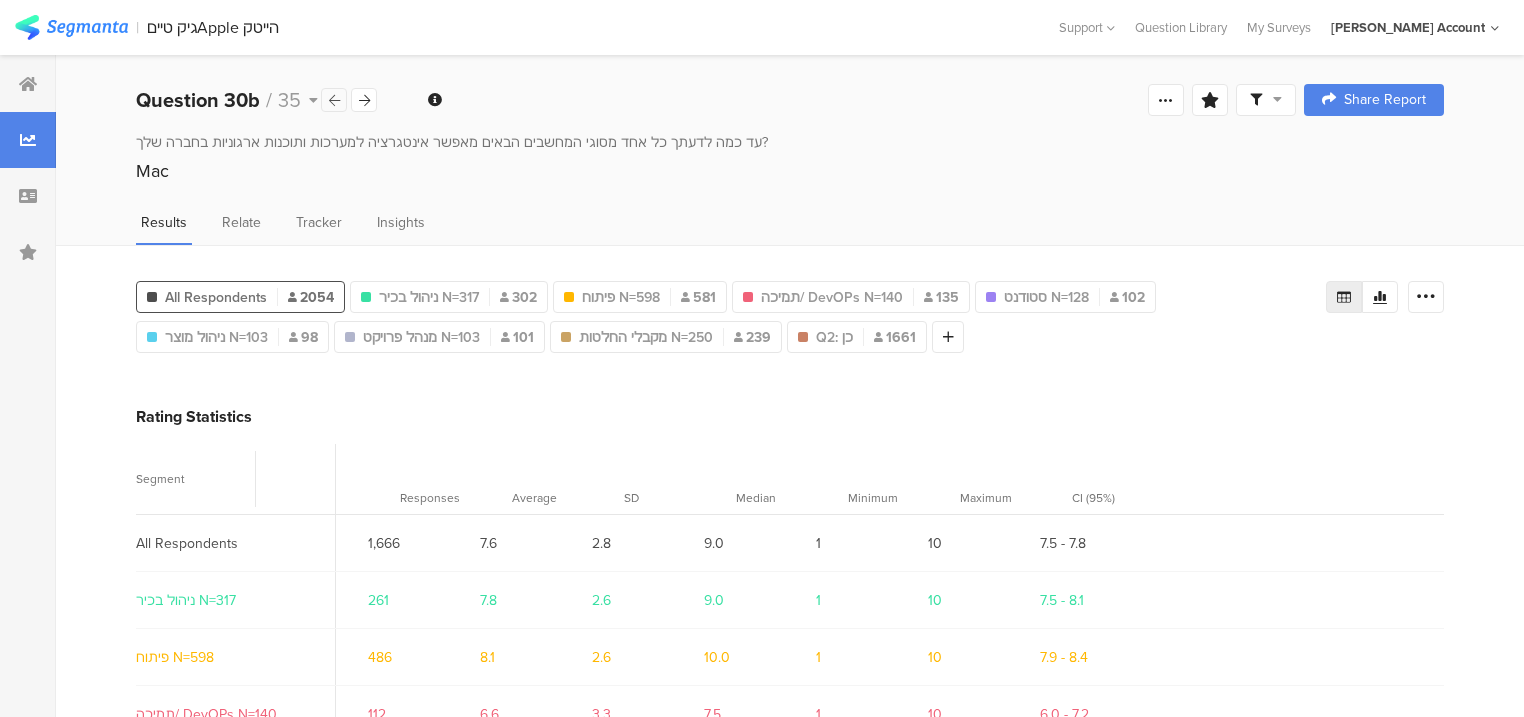 click at bounding box center (334, 100) 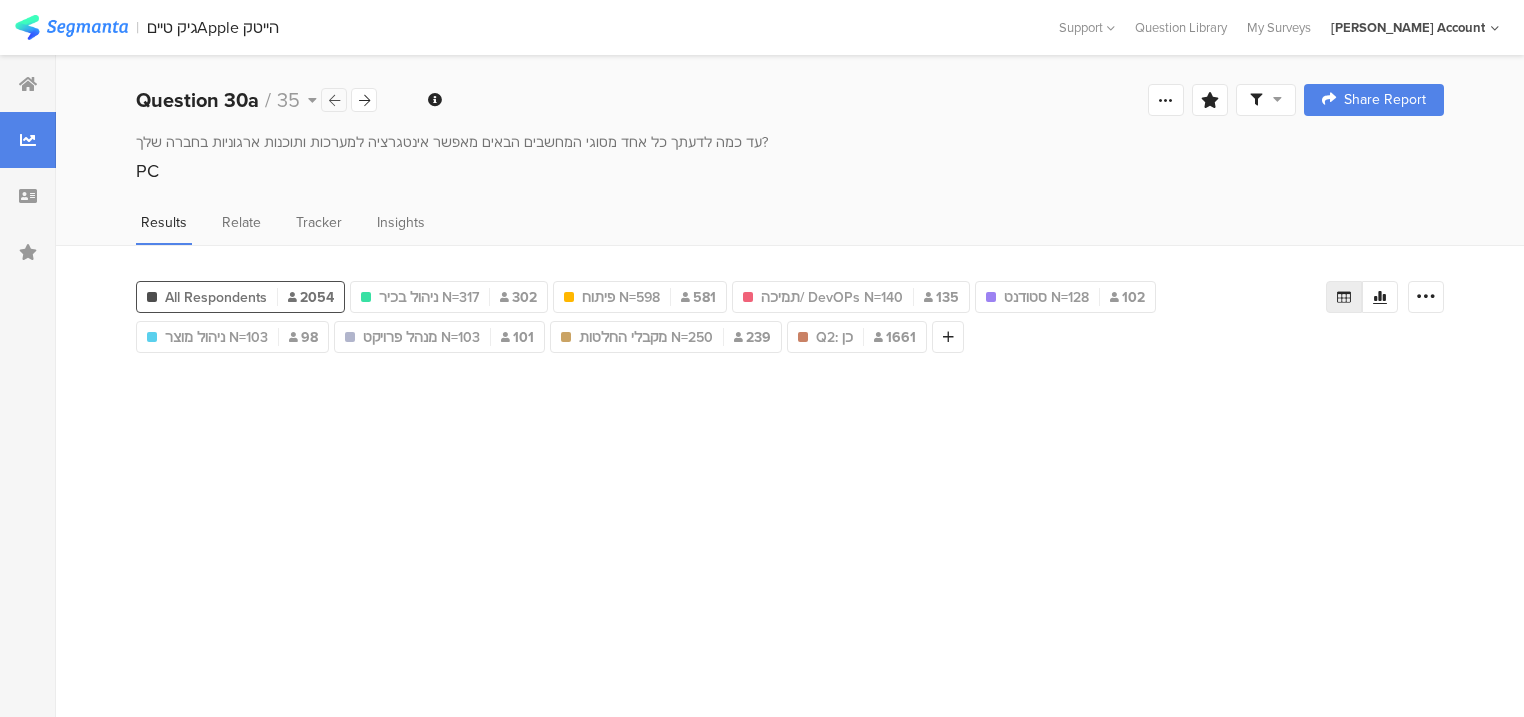 click at bounding box center [334, 100] 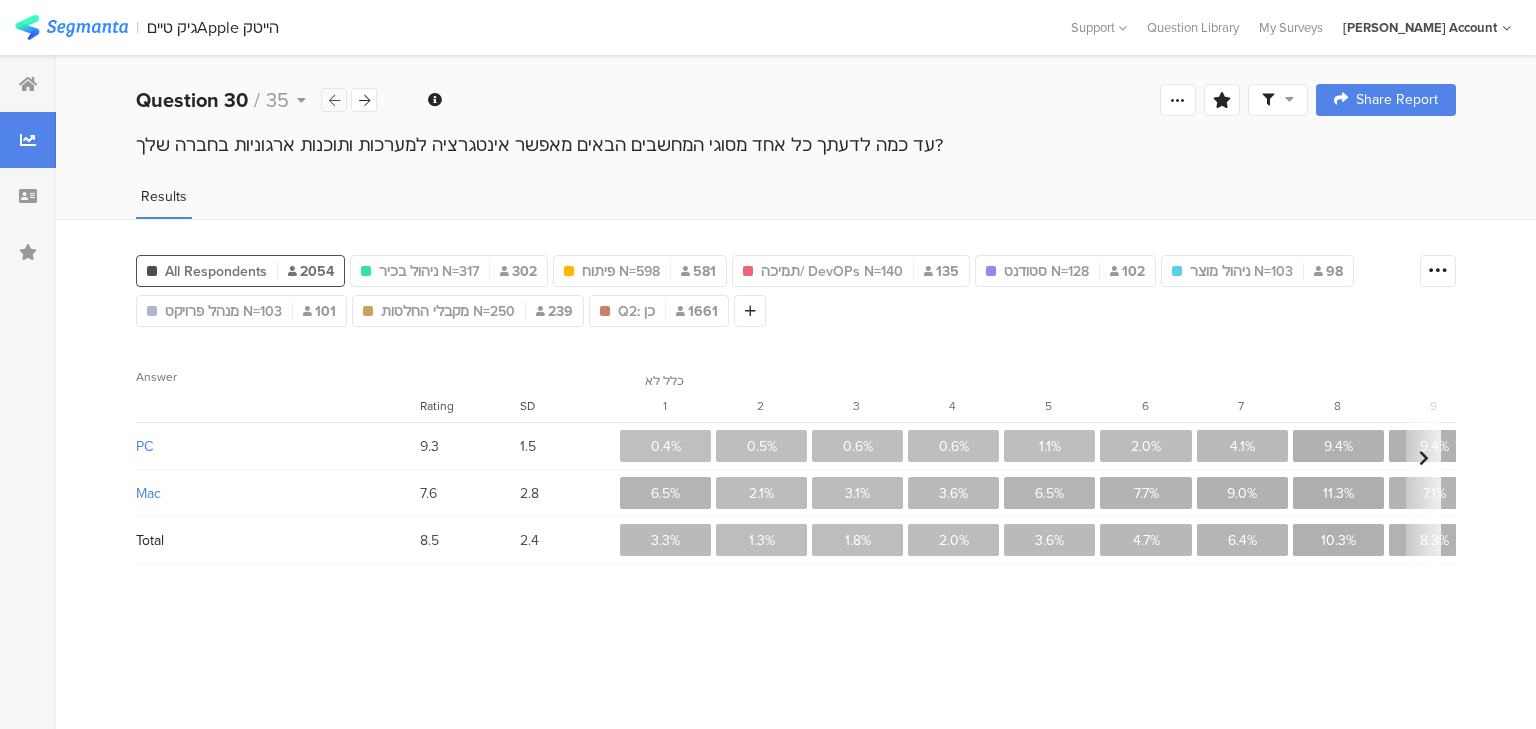 click at bounding box center (334, 100) 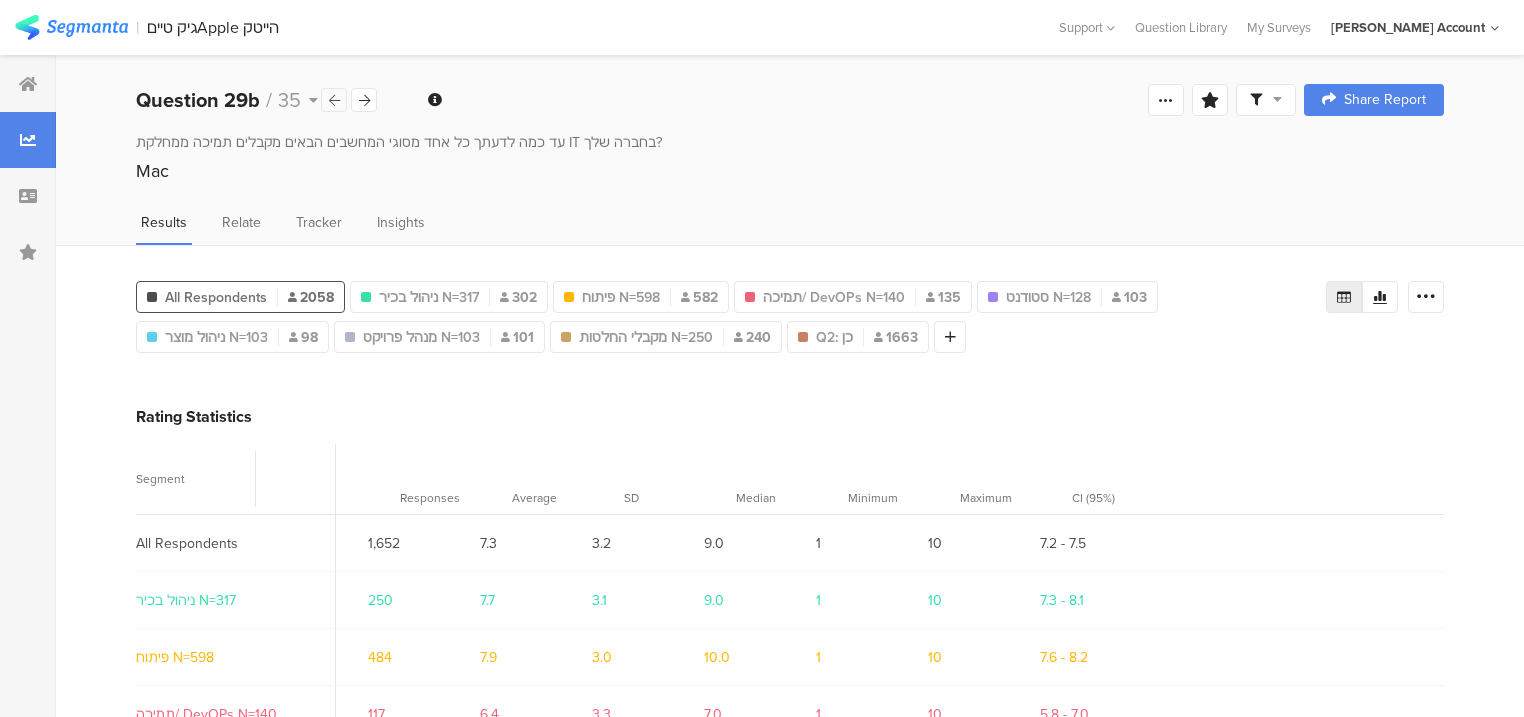 click at bounding box center (334, 100) 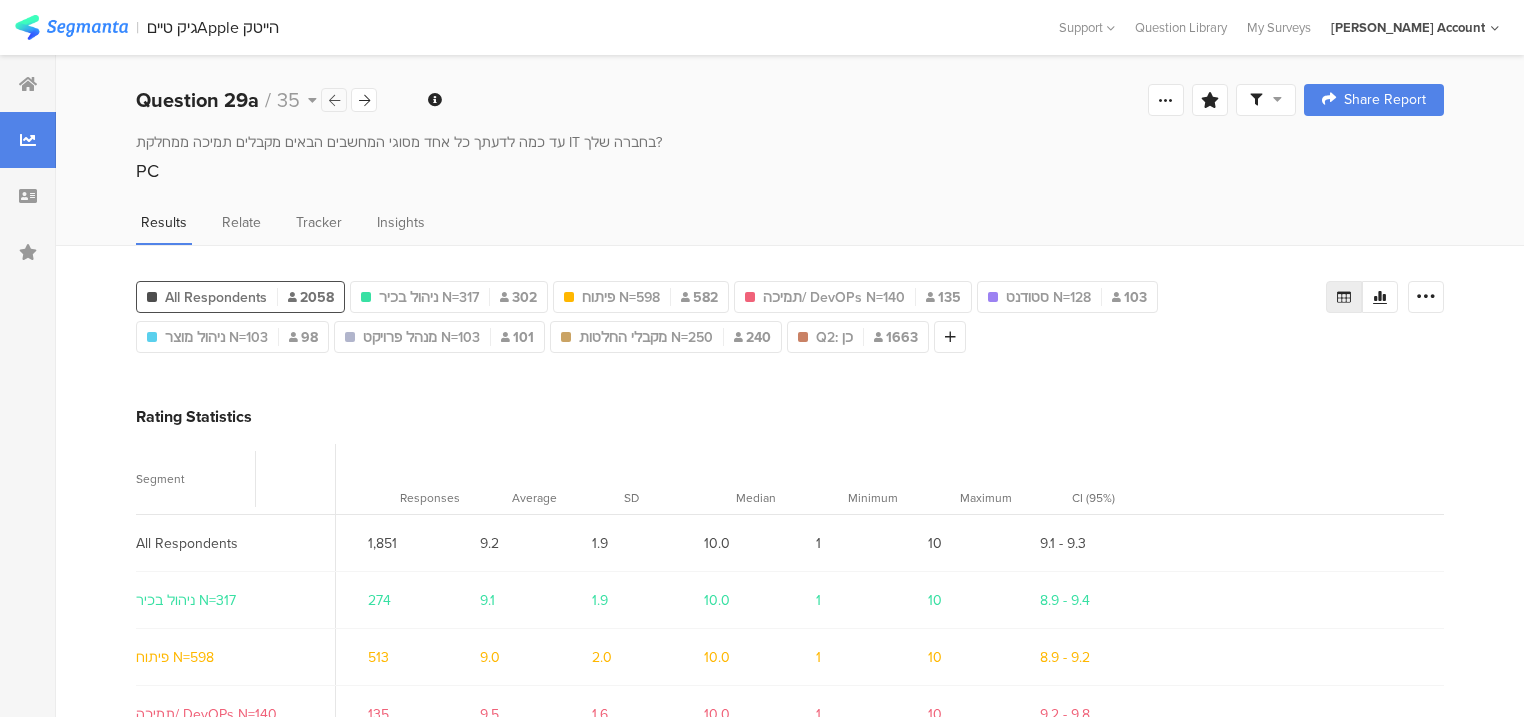 click at bounding box center (334, 100) 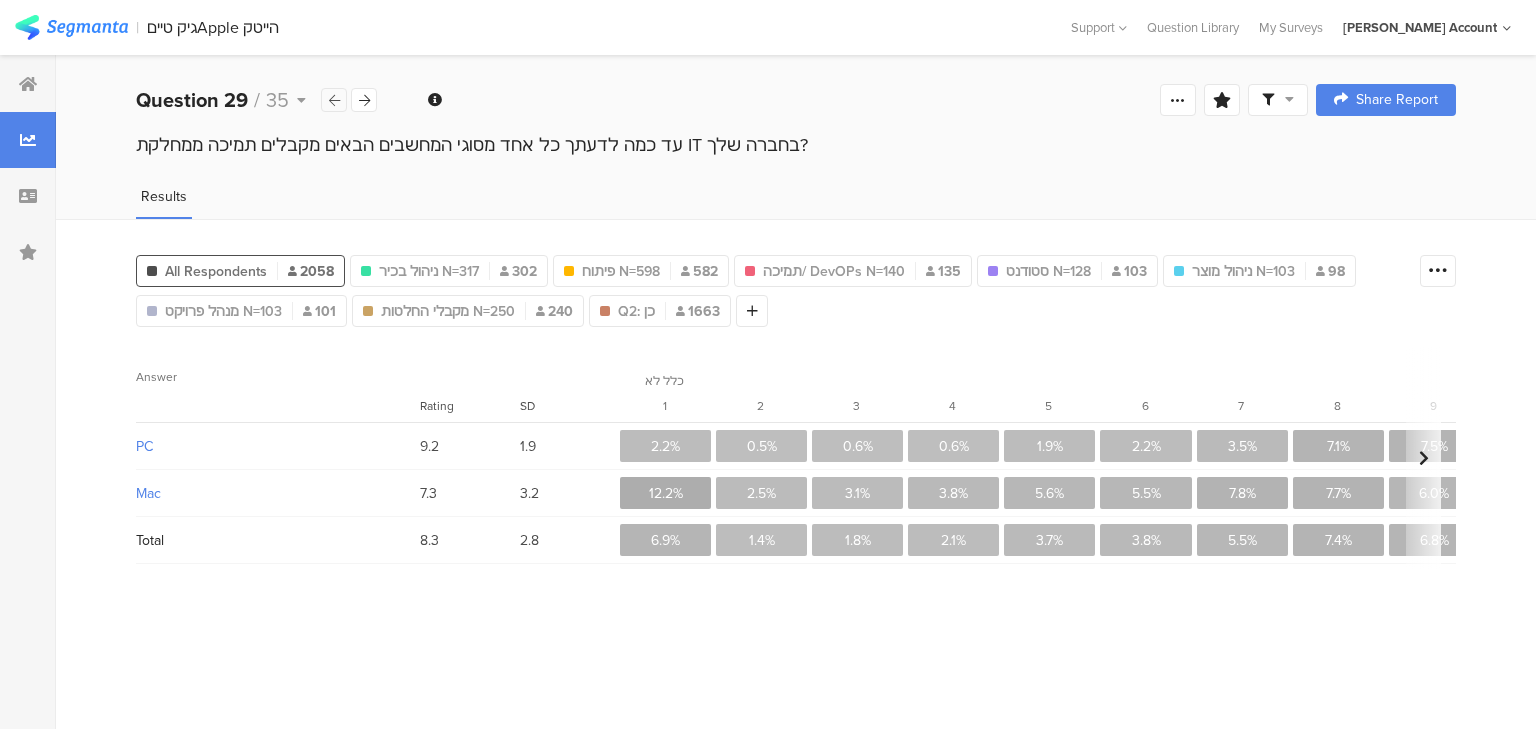 click at bounding box center [334, 100] 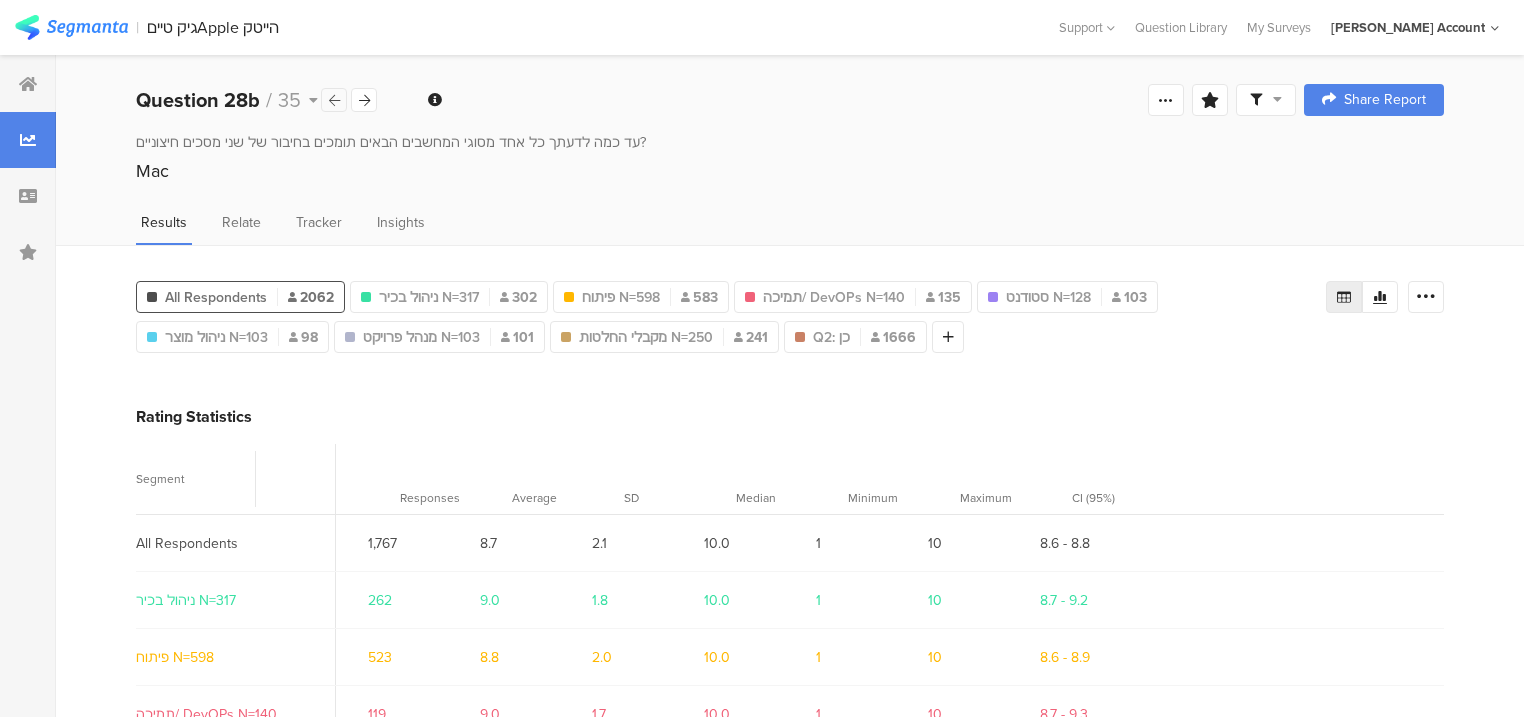 click at bounding box center [334, 100] 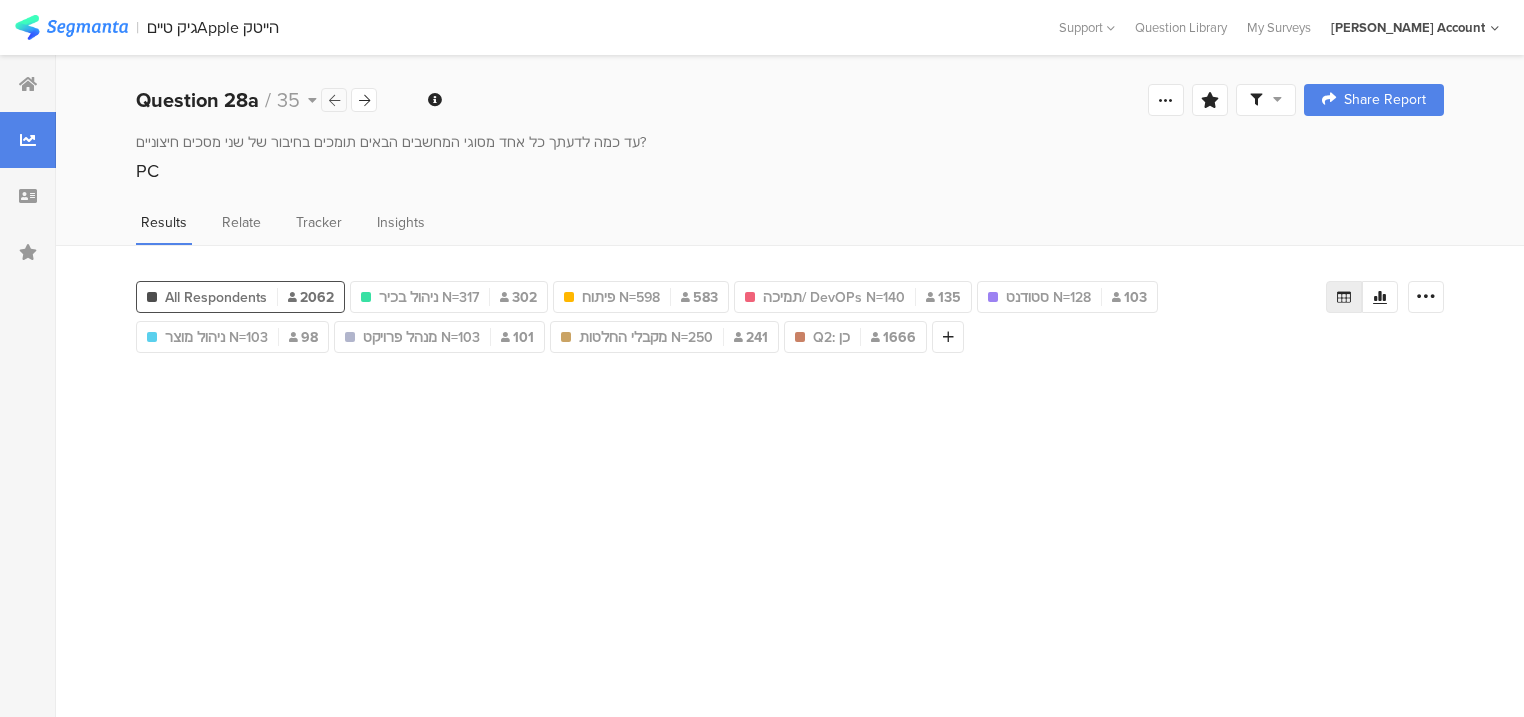 click at bounding box center [334, 100] 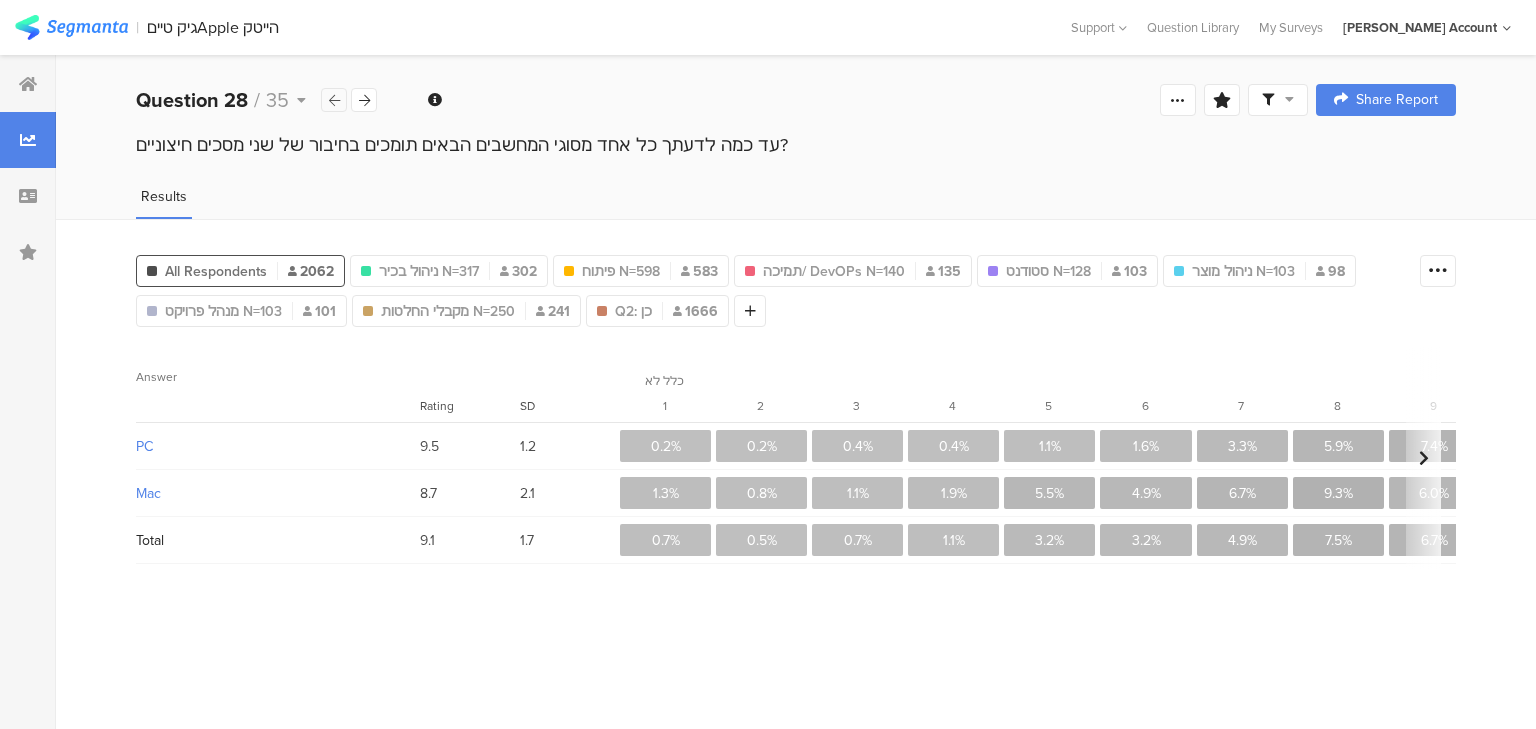 click at bounding box center (334, 100) 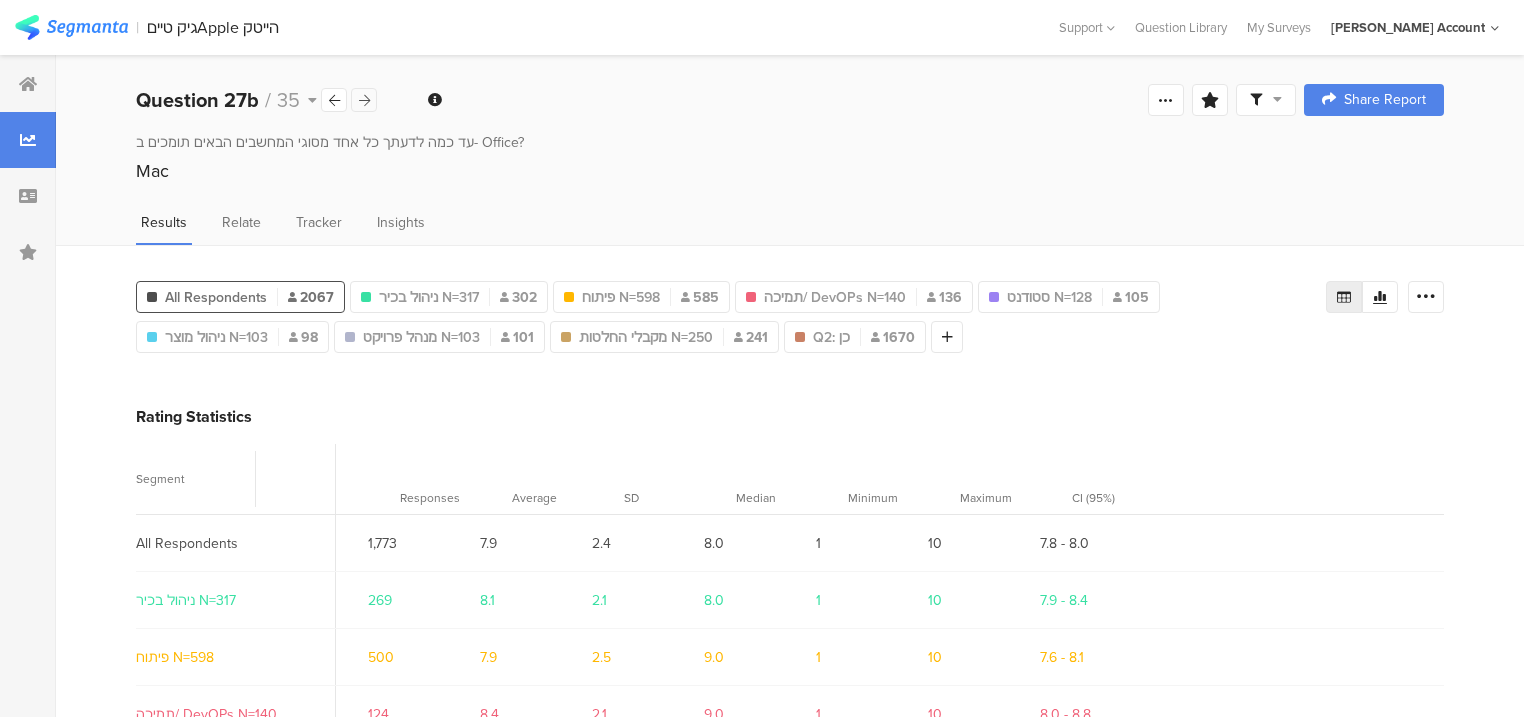 click at bounding box center (364, 100) 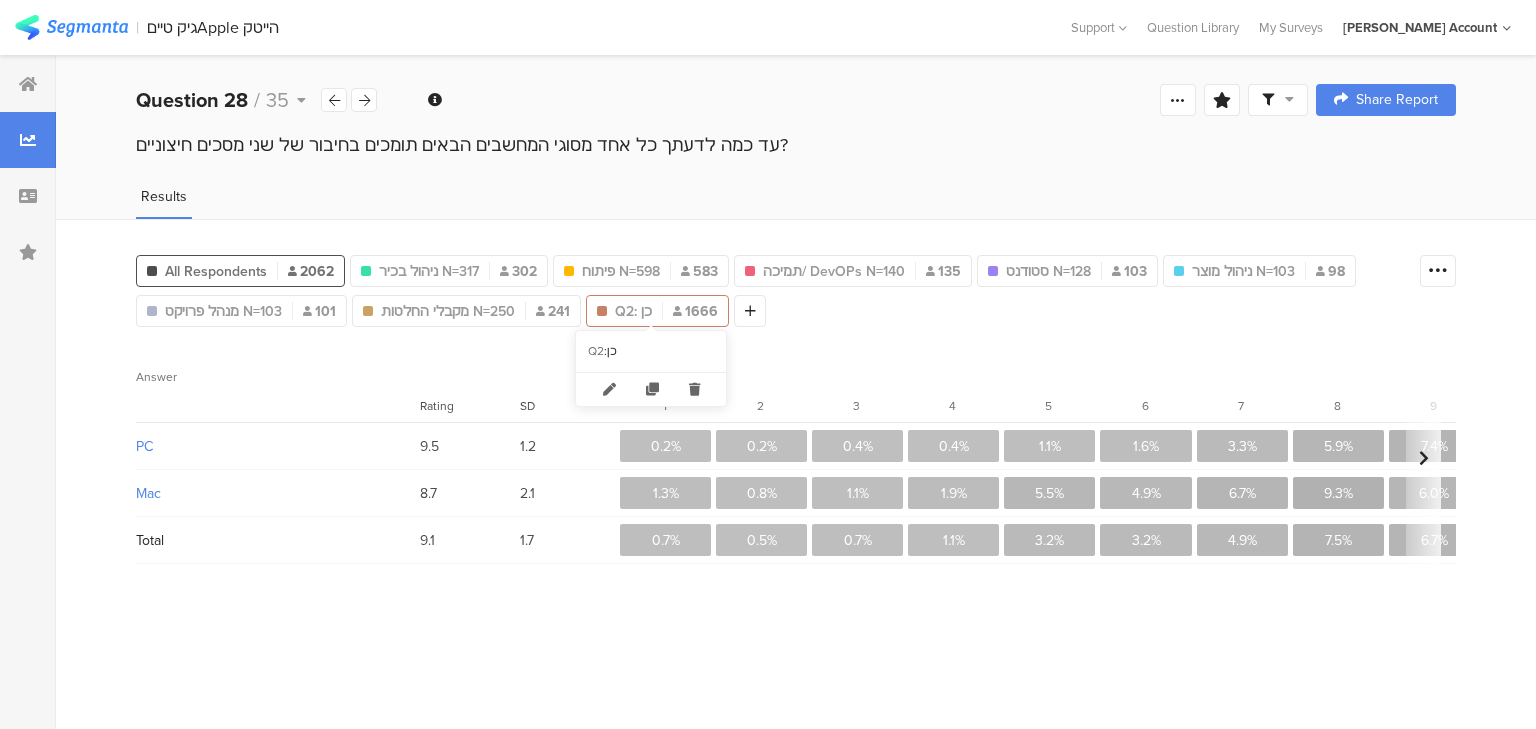 click on "Q2: כן       1666" at bounding box center (657, 311) 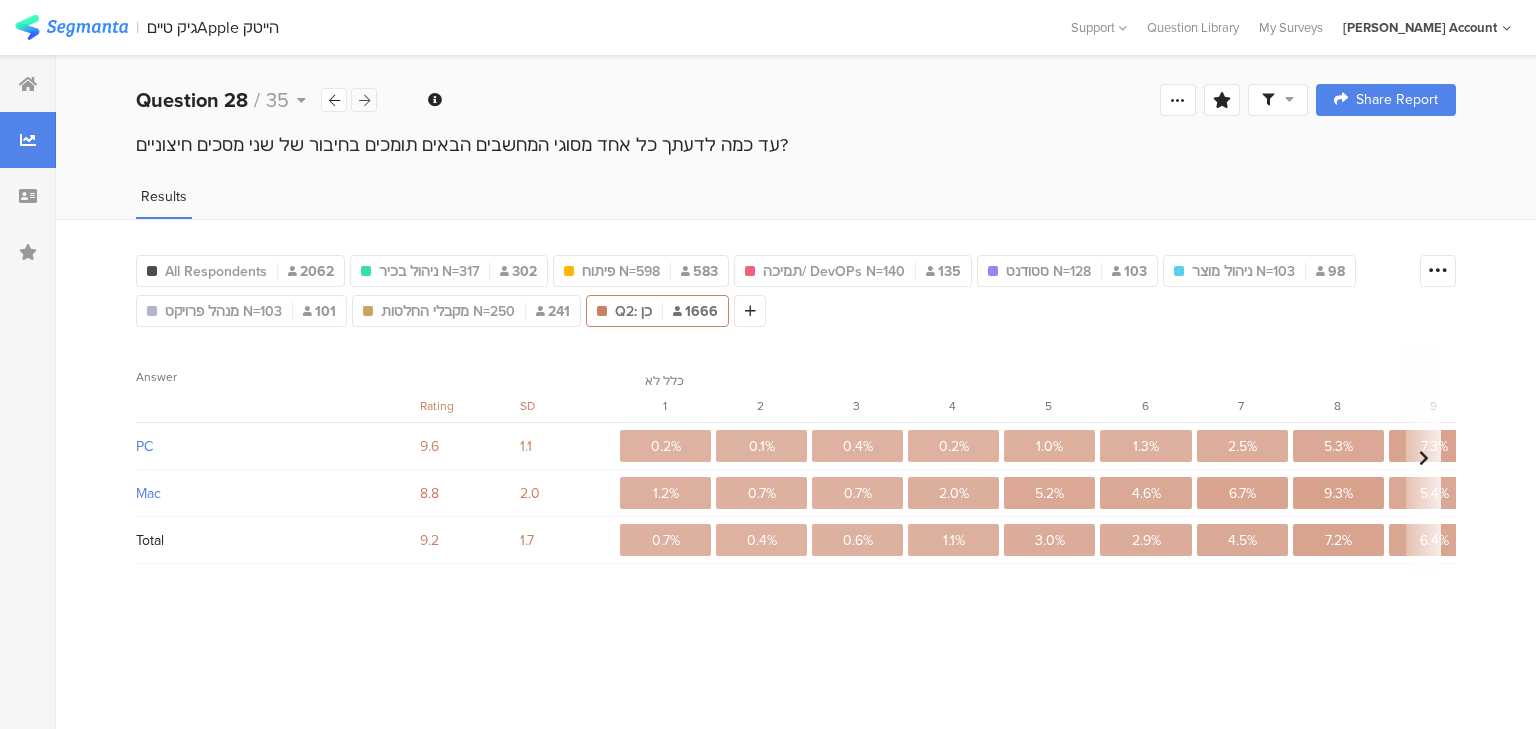 click at bounding box center (364, 100) 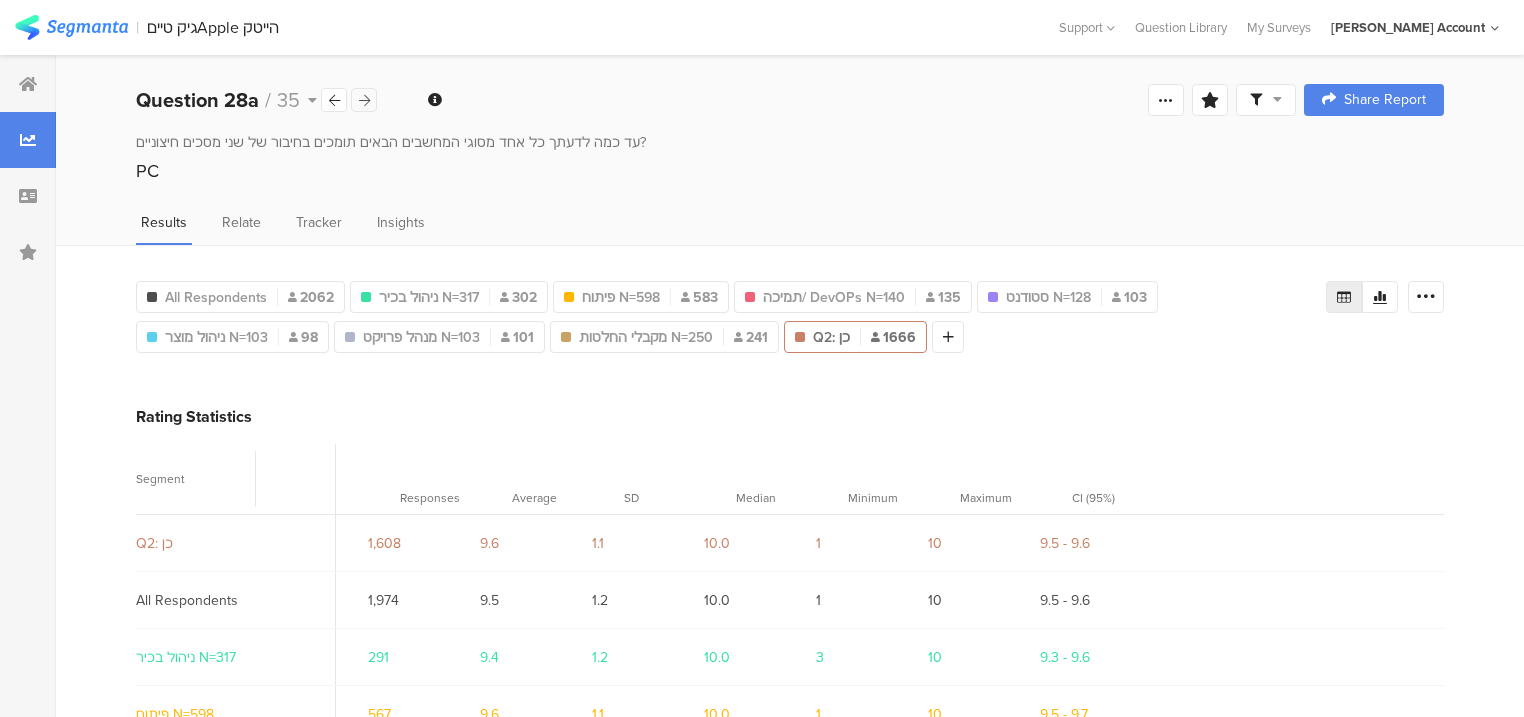 click at bounding box center (364, 100) 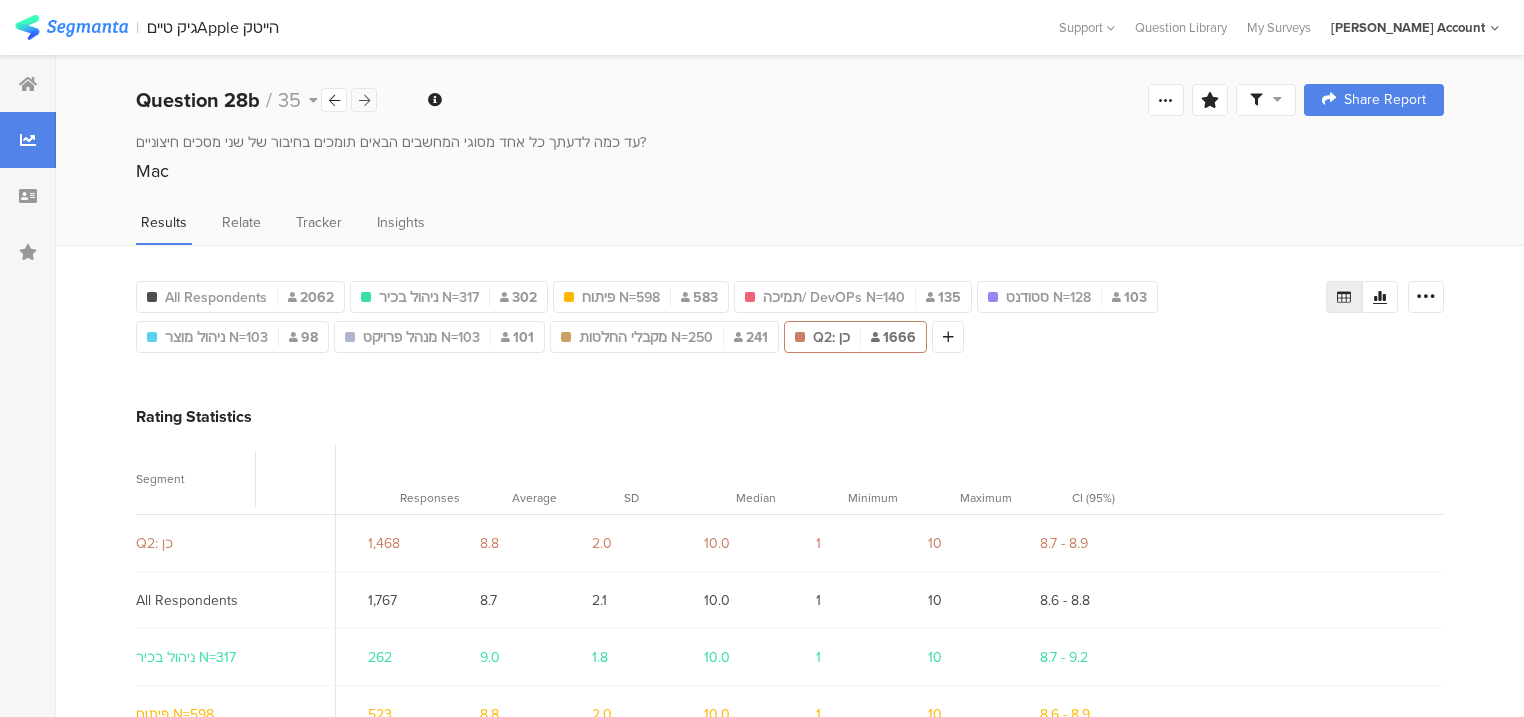 click at bounding box center (364, 100) 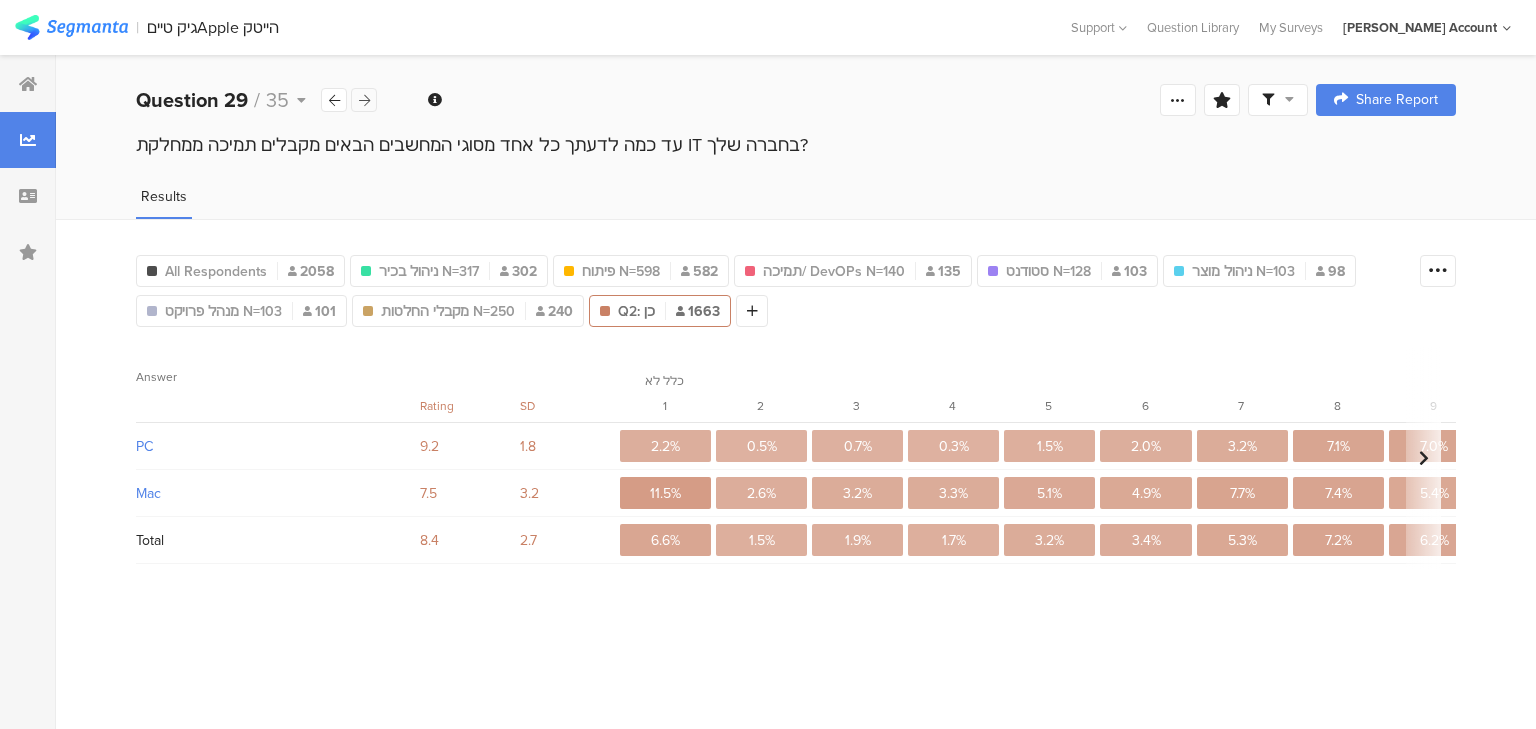 click at bounding box center [364, 100] 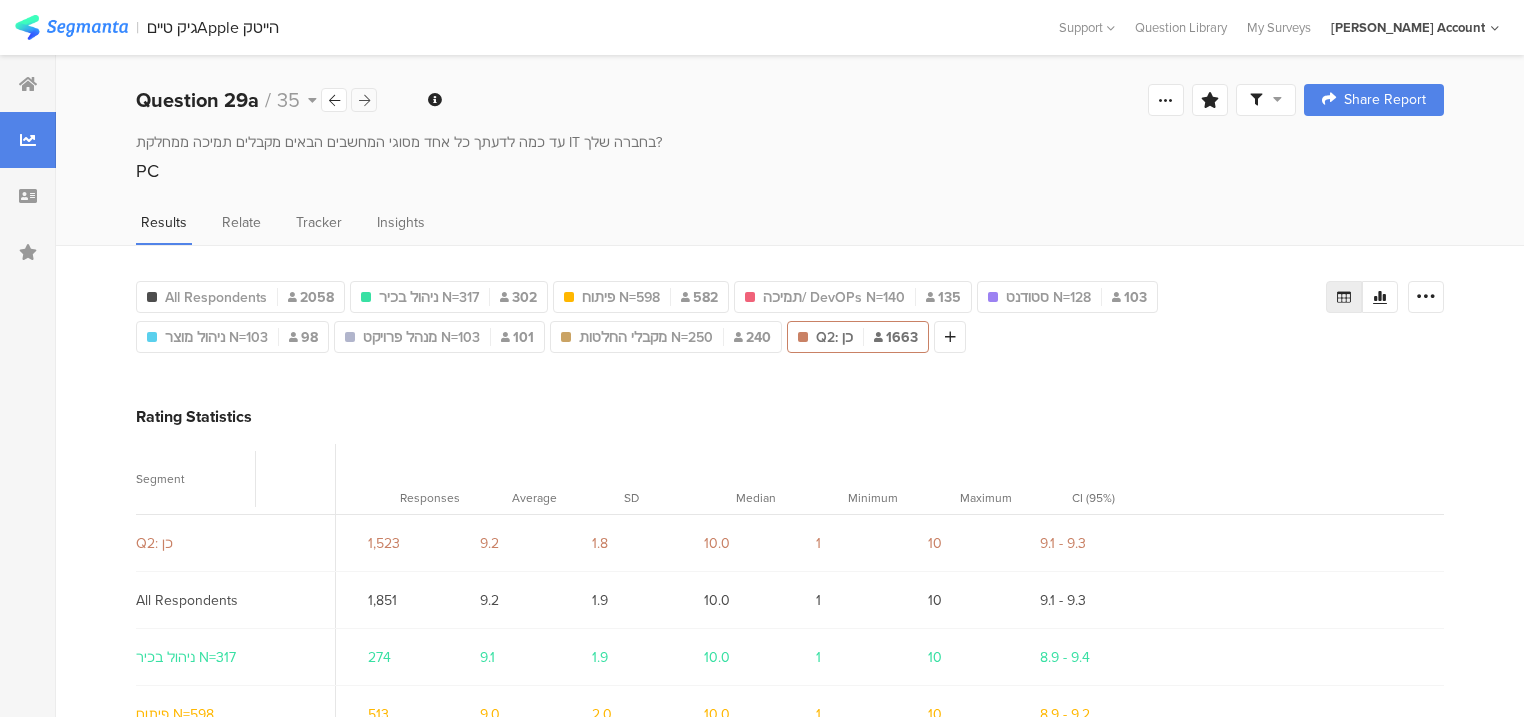 click at bounding box center [364, 100] 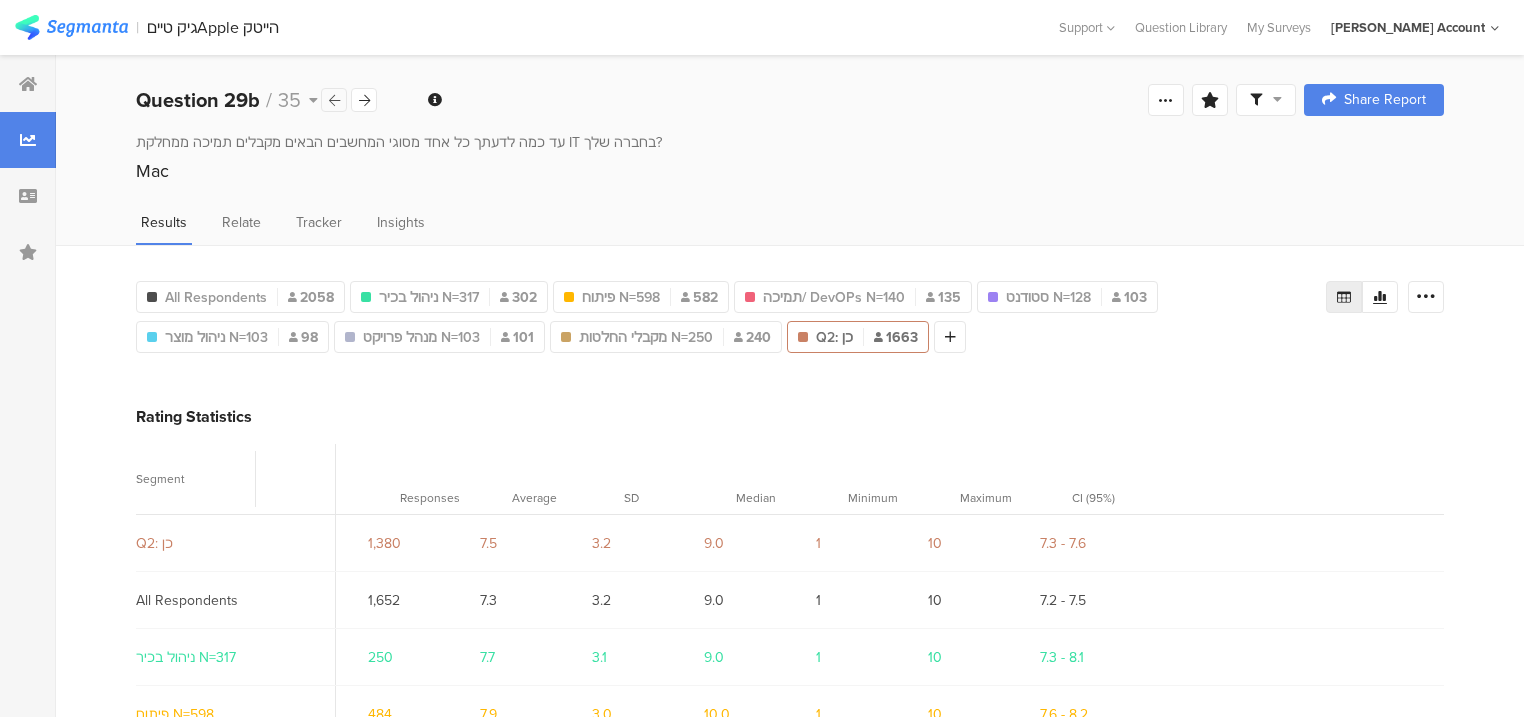 click at bounding box center [334, 100] 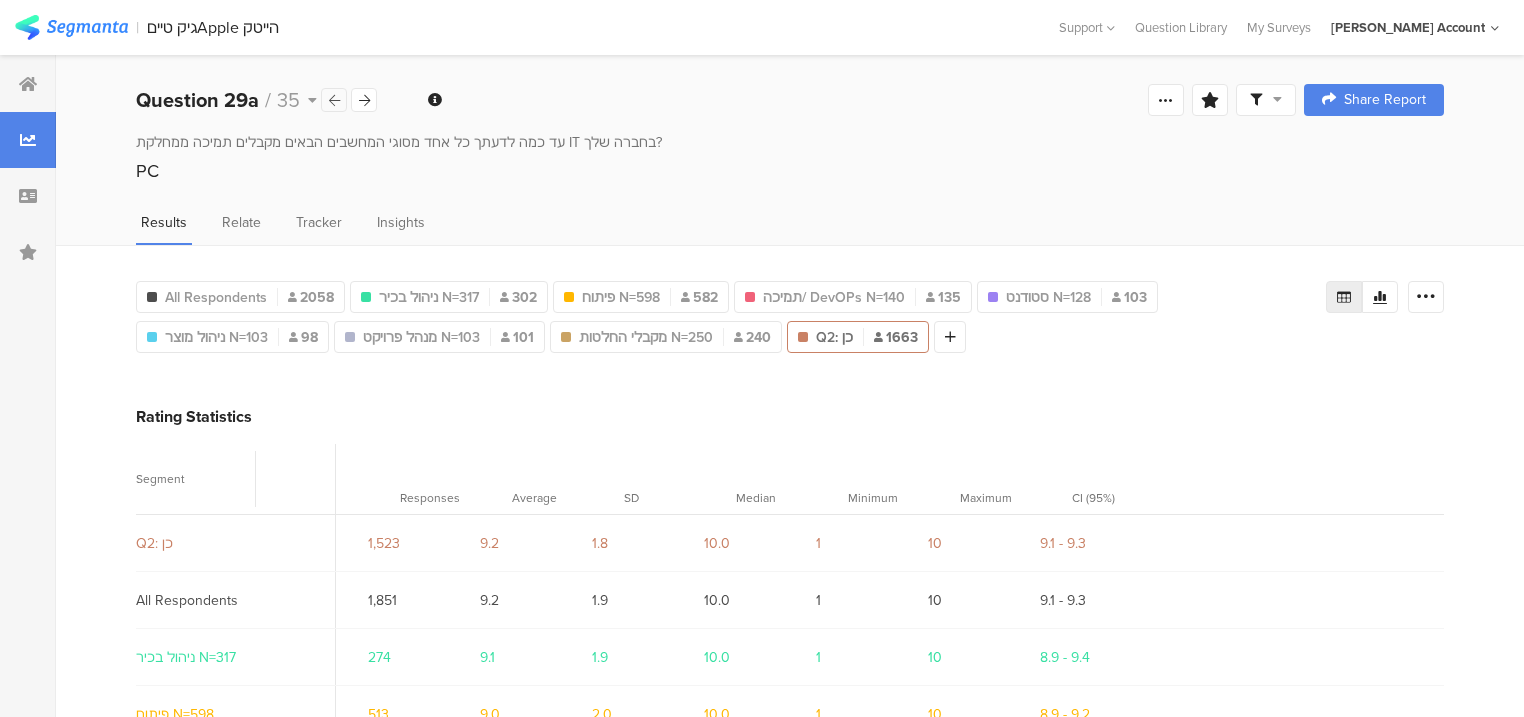 click at bounding box center [334, 100] 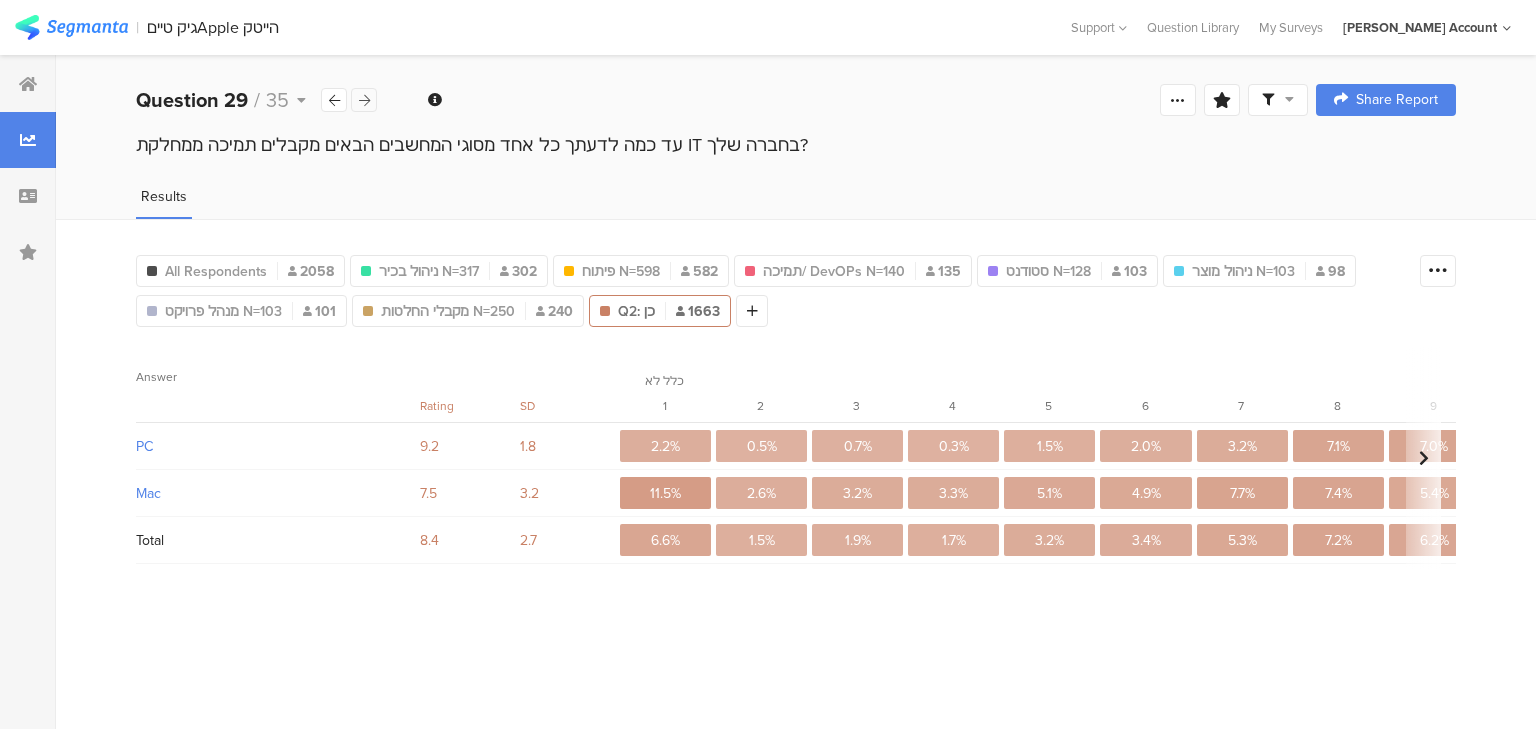 click at bounding box center [364, 100] 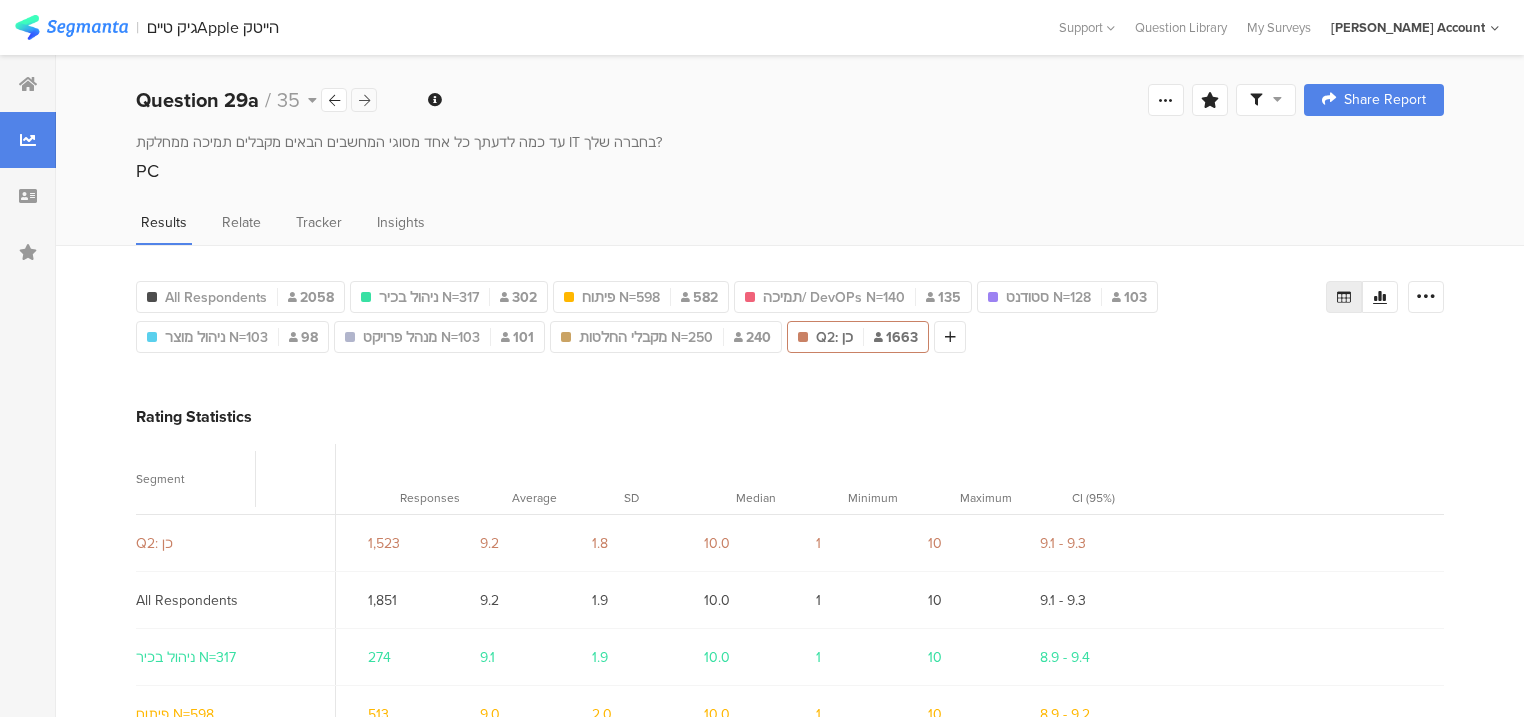 click at bounding box center [364, 100] 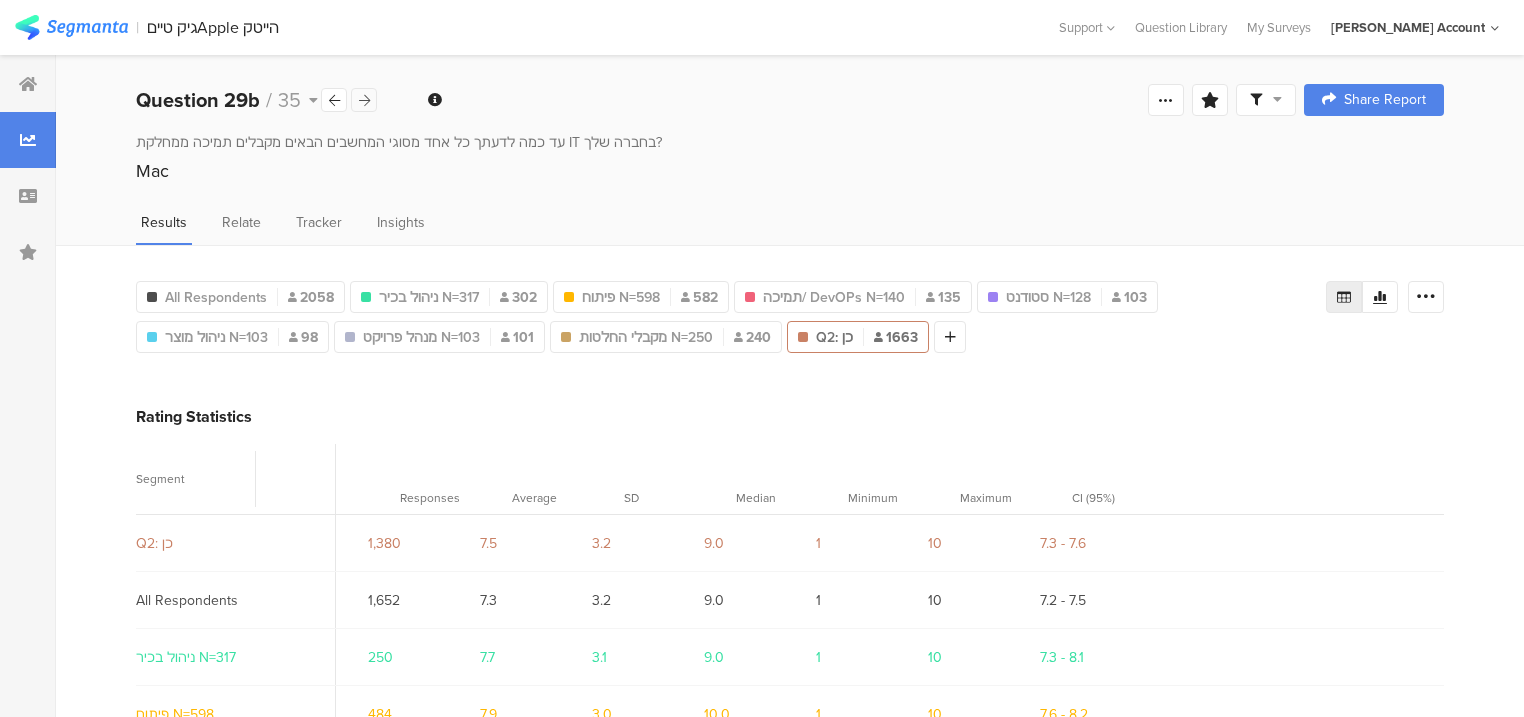 click at bounding box center (364, 100) 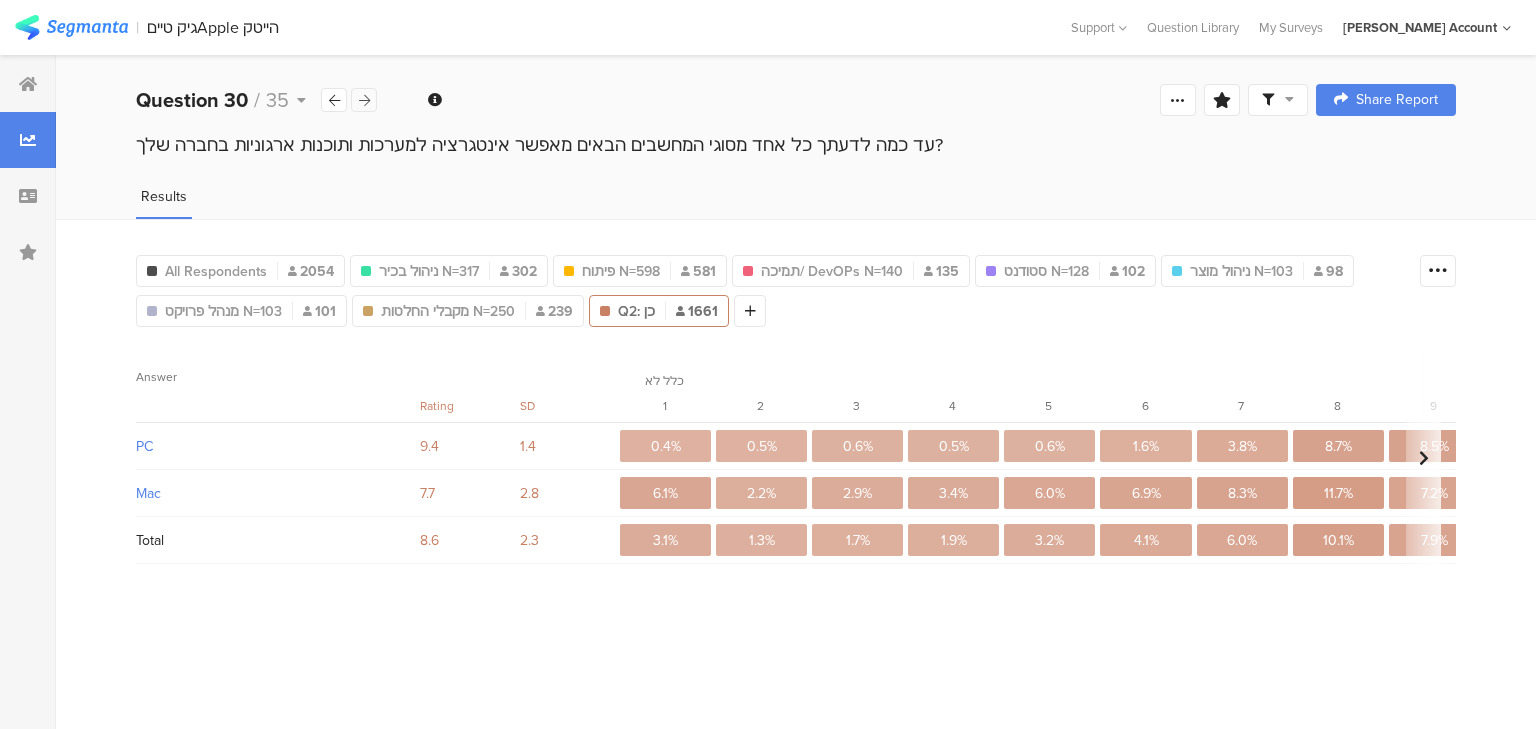 click at bounding box center [364, 100] 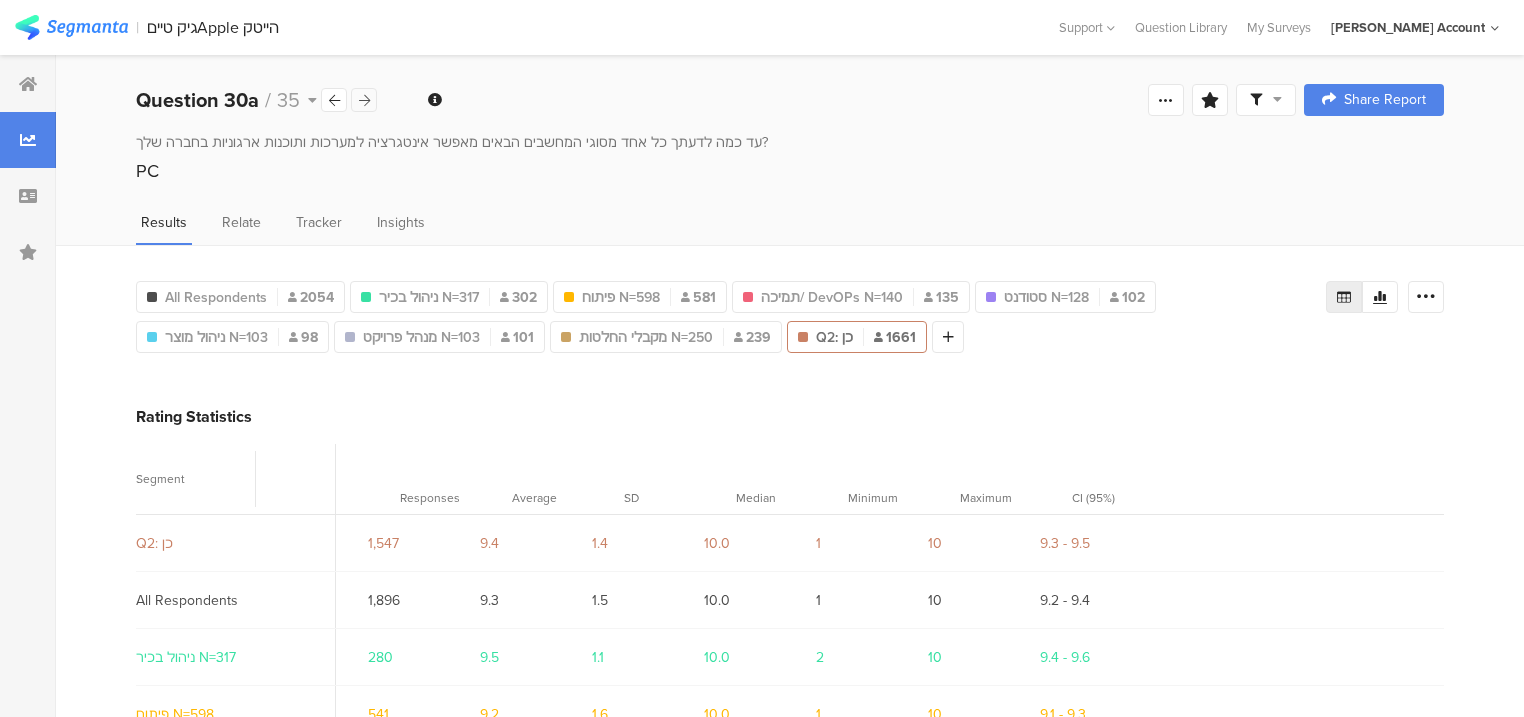 click at bounding box center (364, 100) 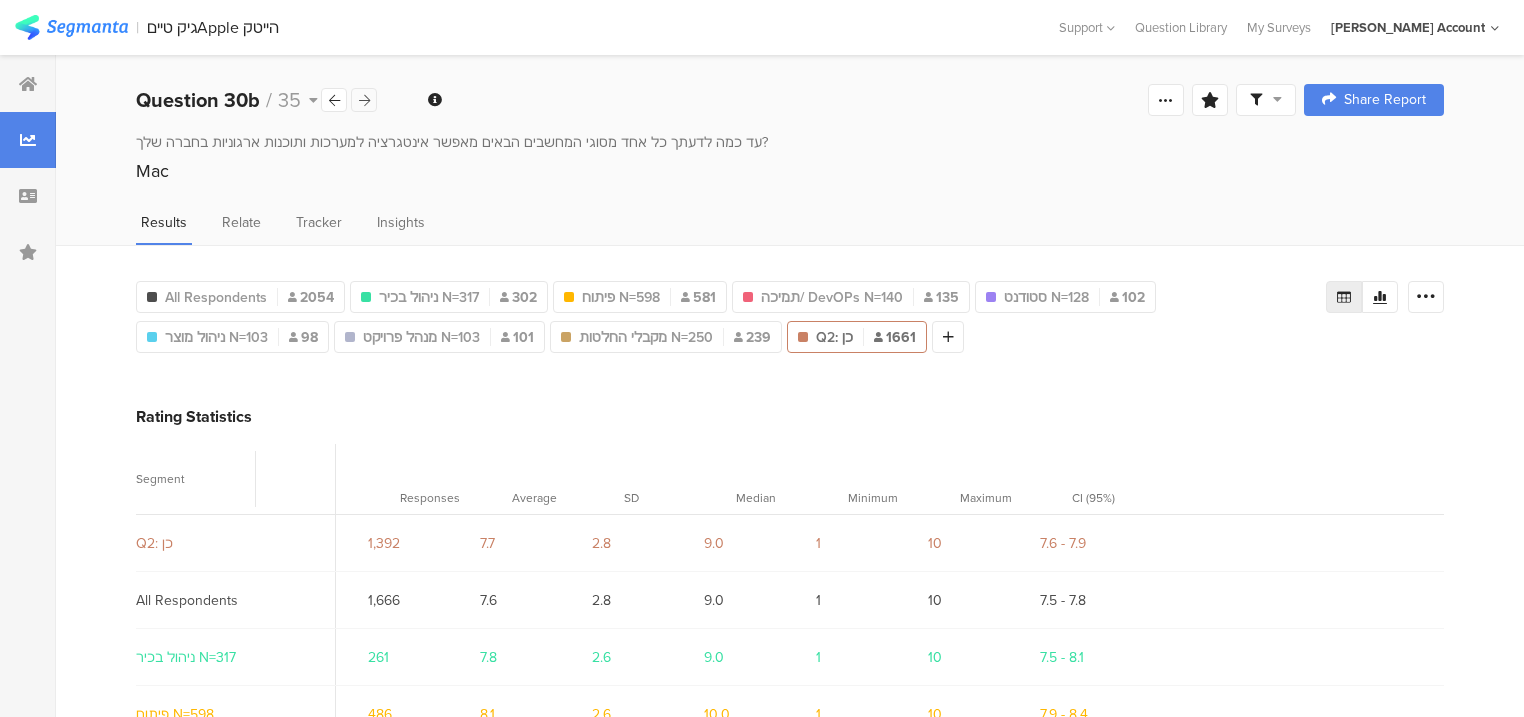 click at bounding box center [364, 100] 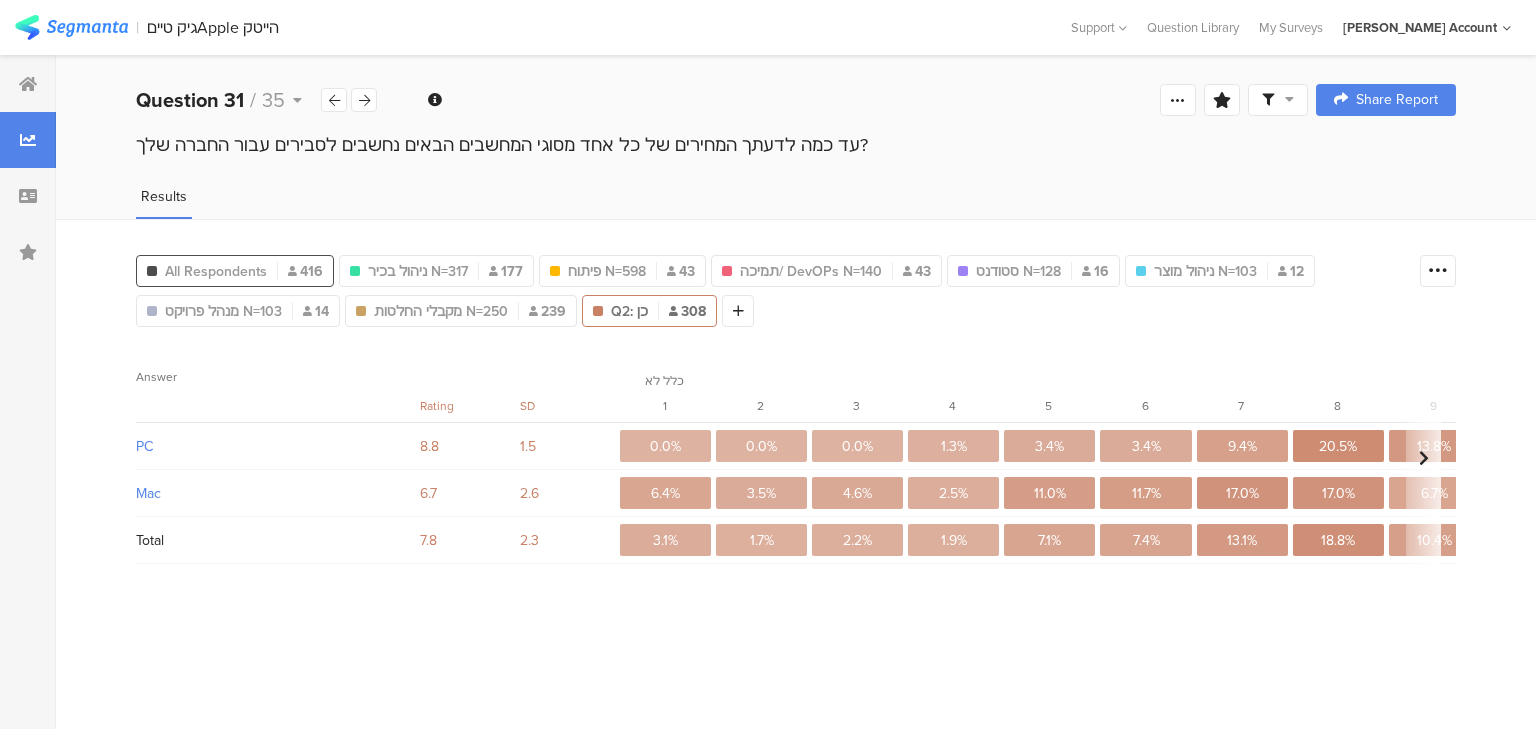 click on "All Respondents" at bounding box center [216, 271] 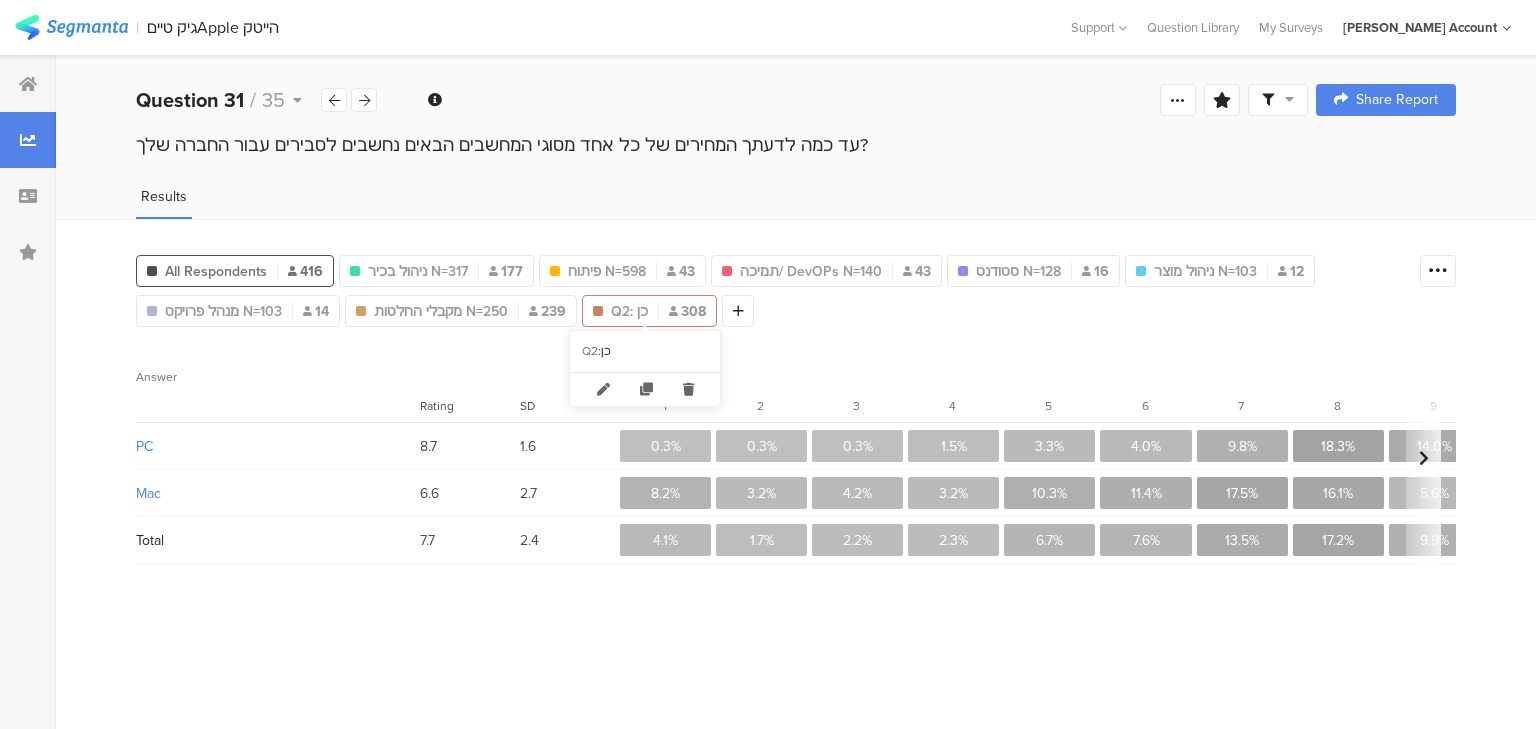 click on "Q2: כן" at bounding box center (629, 311) 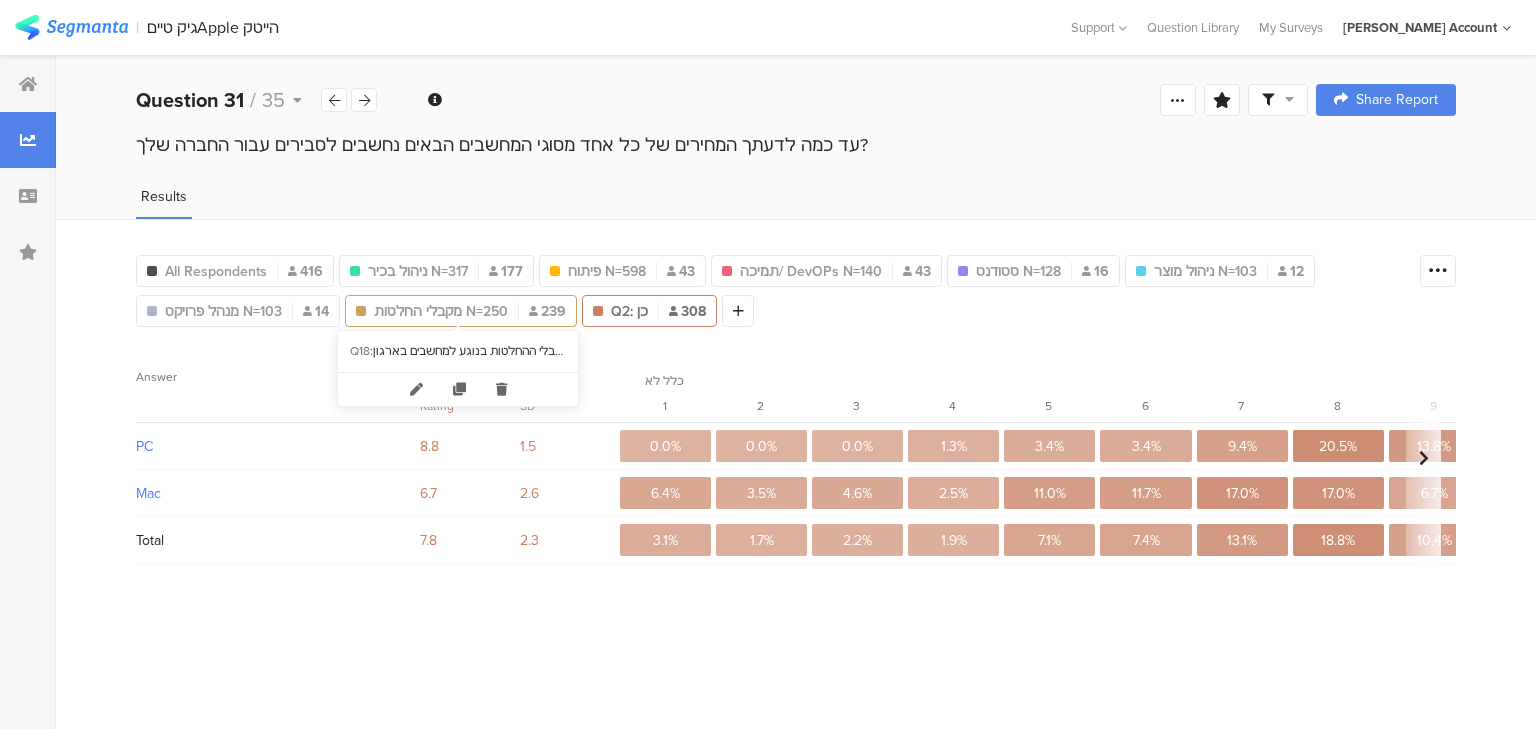 click on "מקבלי החלטות N=250" at bounding box center [441, 311] 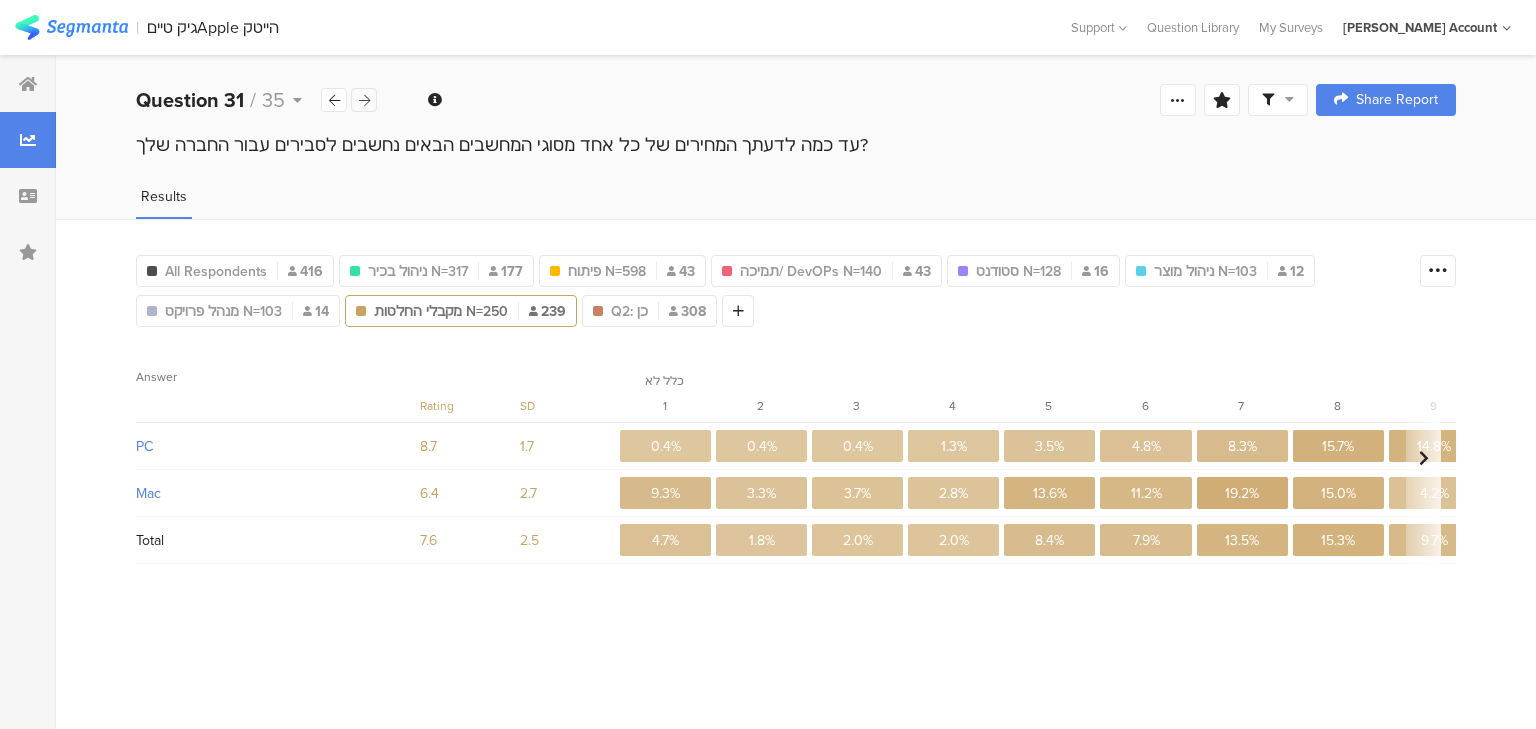 click at bounding box center (364, 100) 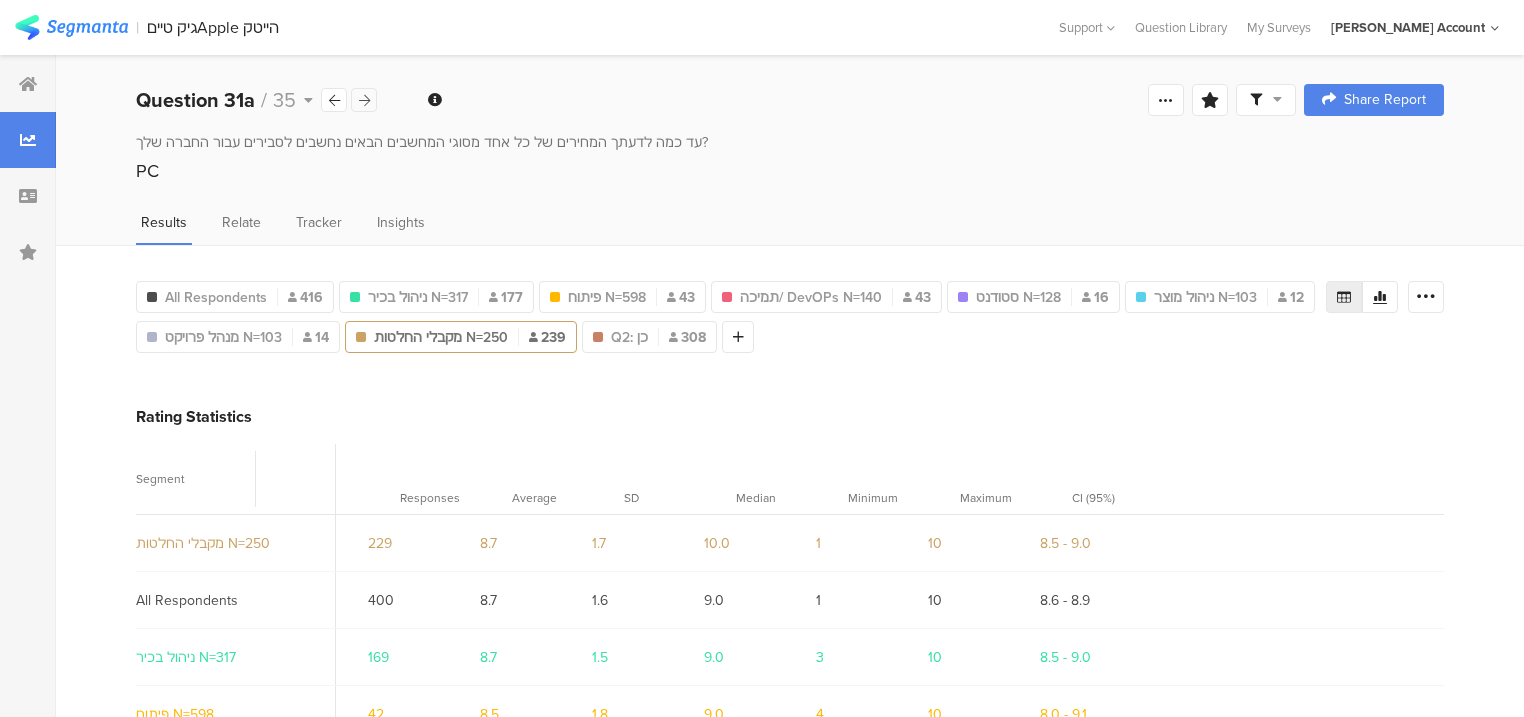 click at bounding box center (364, 100) 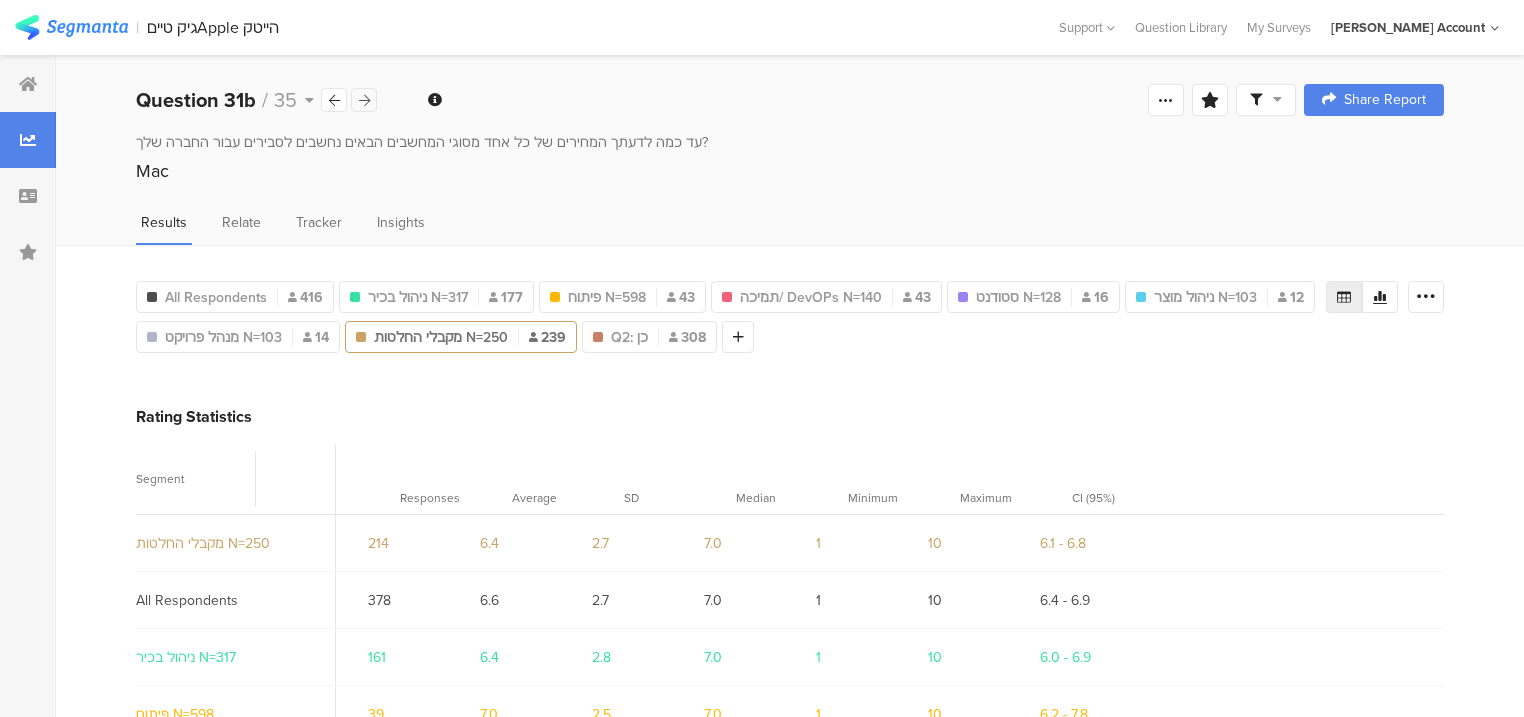 click at bounding box center [364, 100] 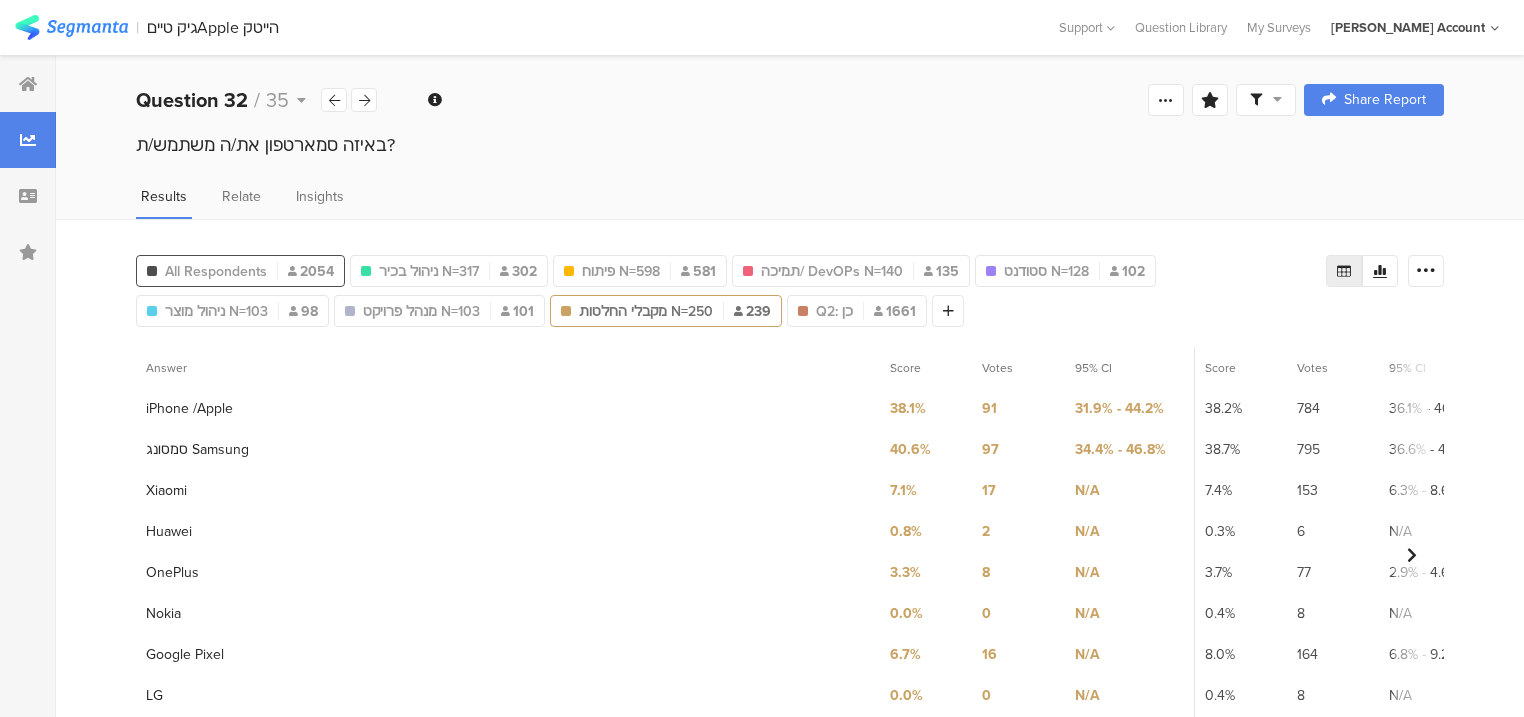 click on "All Respondents" at bounding box center [216, 271] 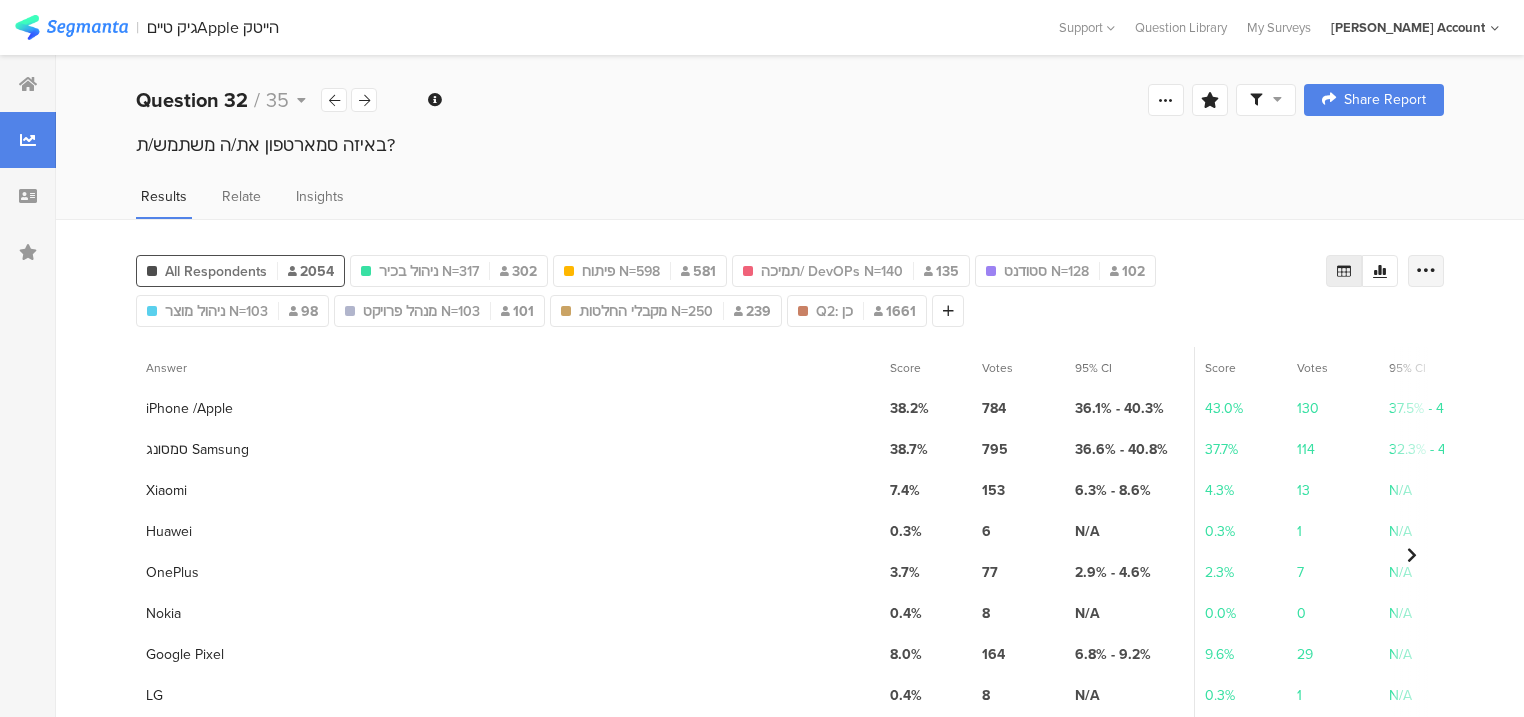 click at bounding box center [1426, 271] 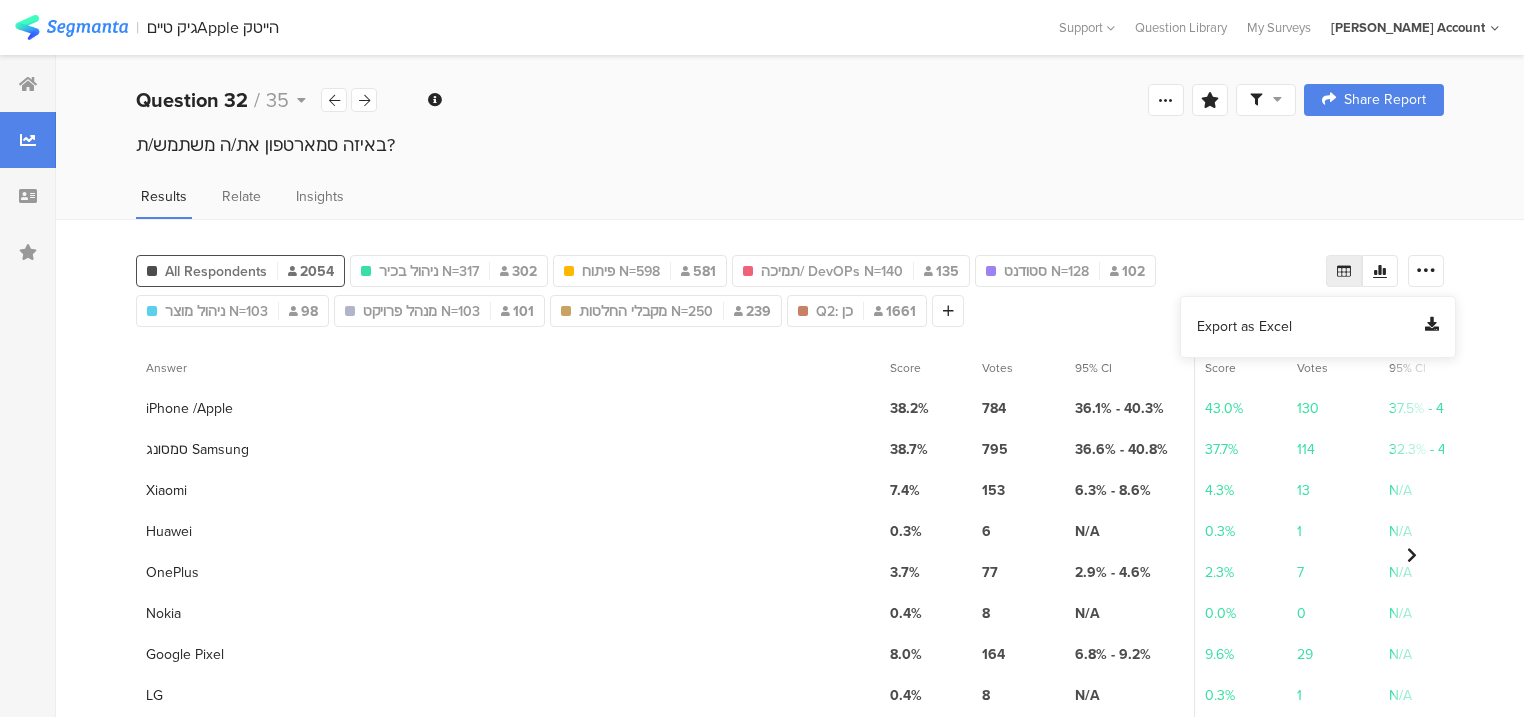 click on "Export as Excel" at bounding box center (1244, 327) 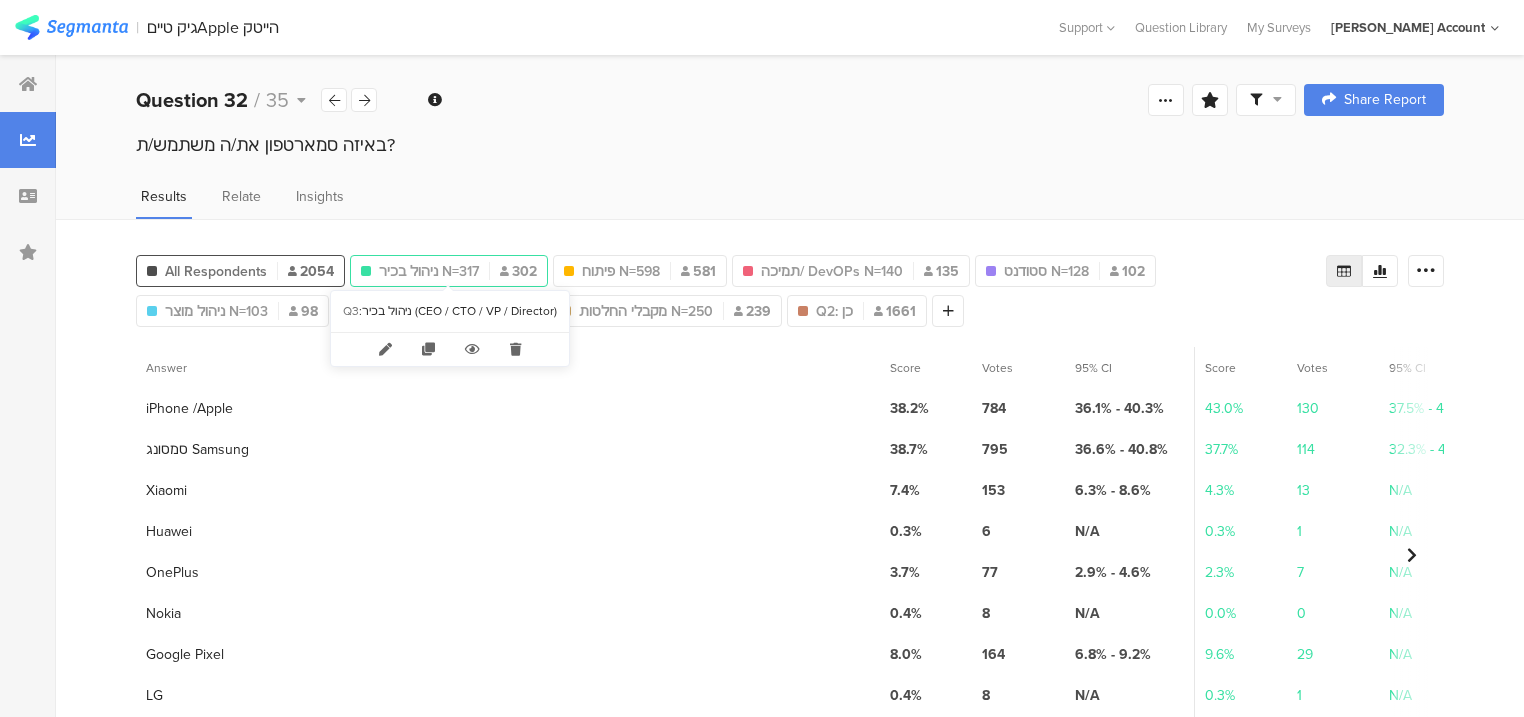 click on "ניהול בכיר N=317       302" at bounding box center [449, 271] 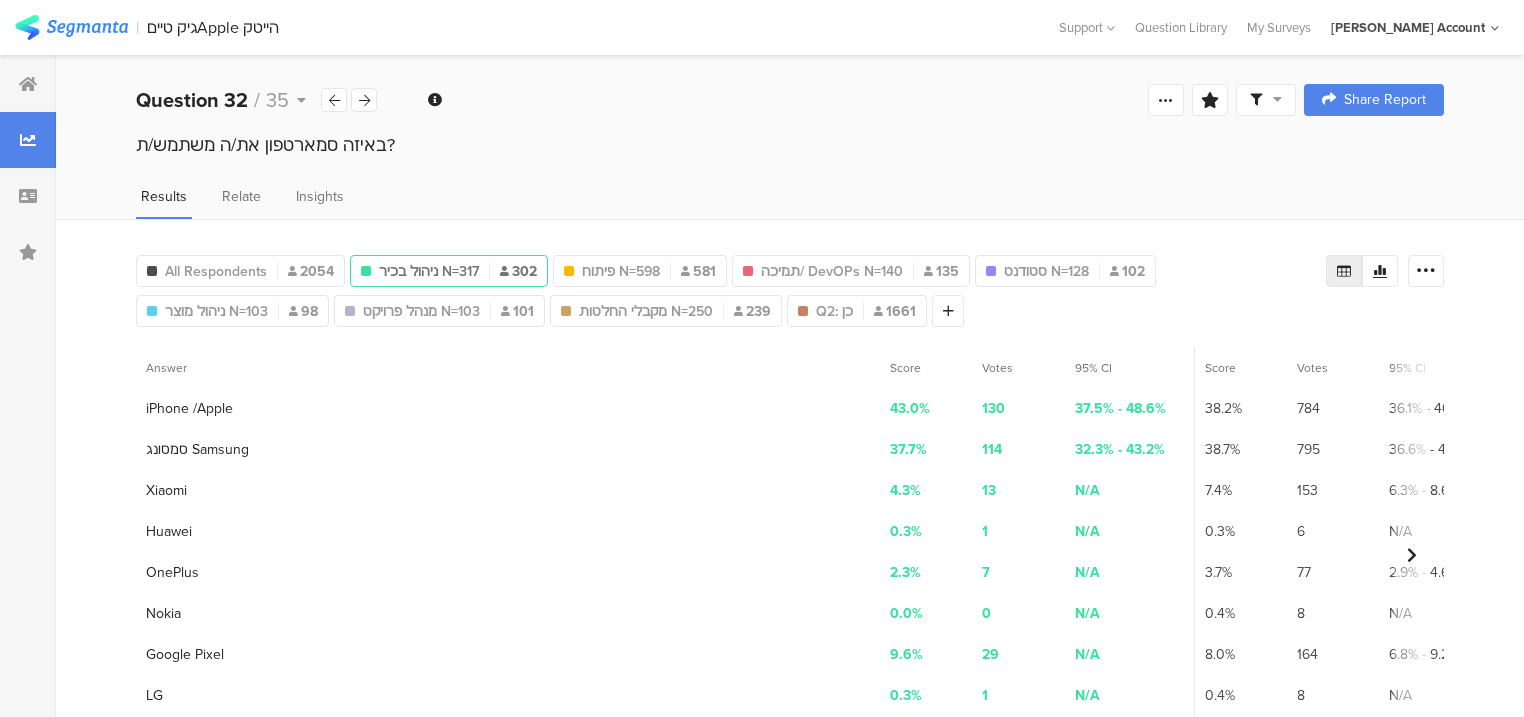 click on "ניהול בכיר N=317       302" at bounding box center (449, 271) 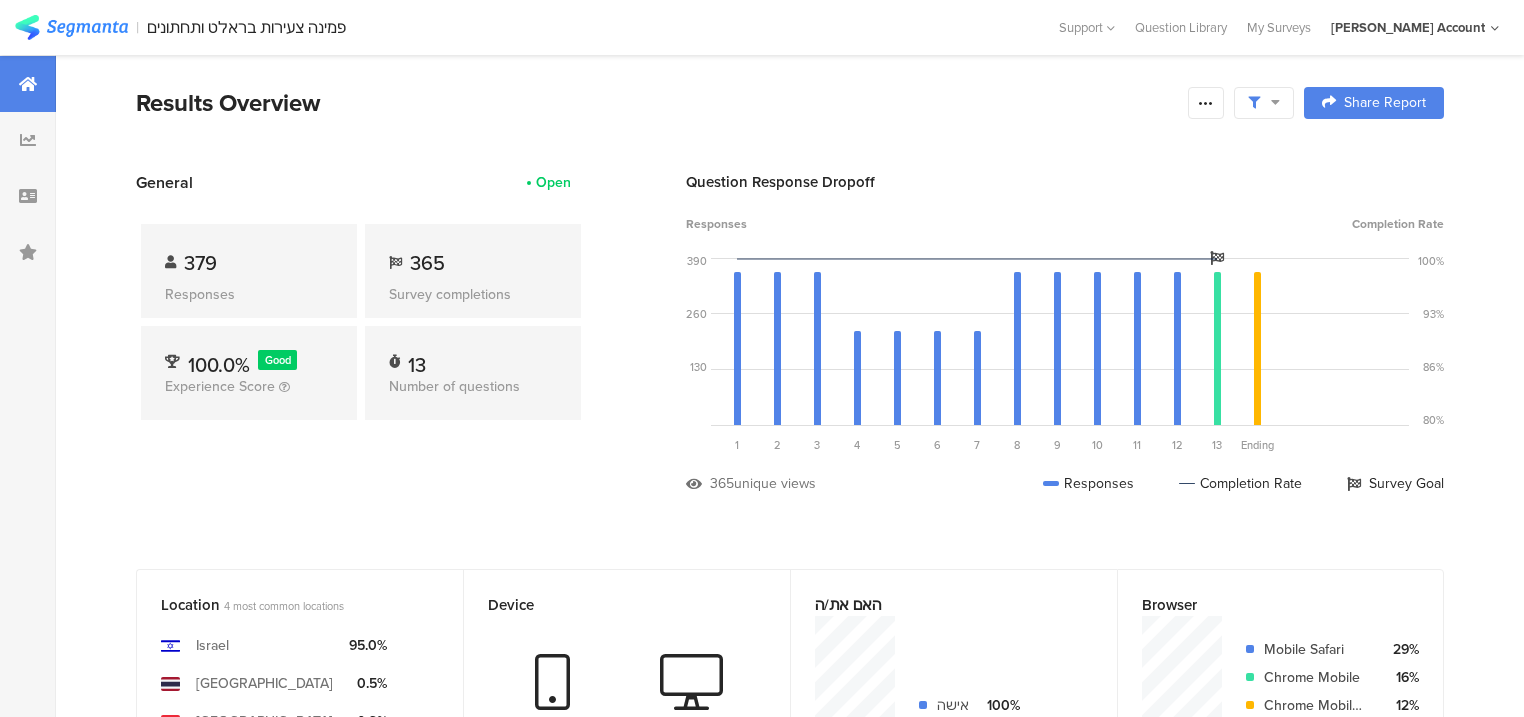 scroll, scrollTop: 0, scrollLeft: 0, axis: both 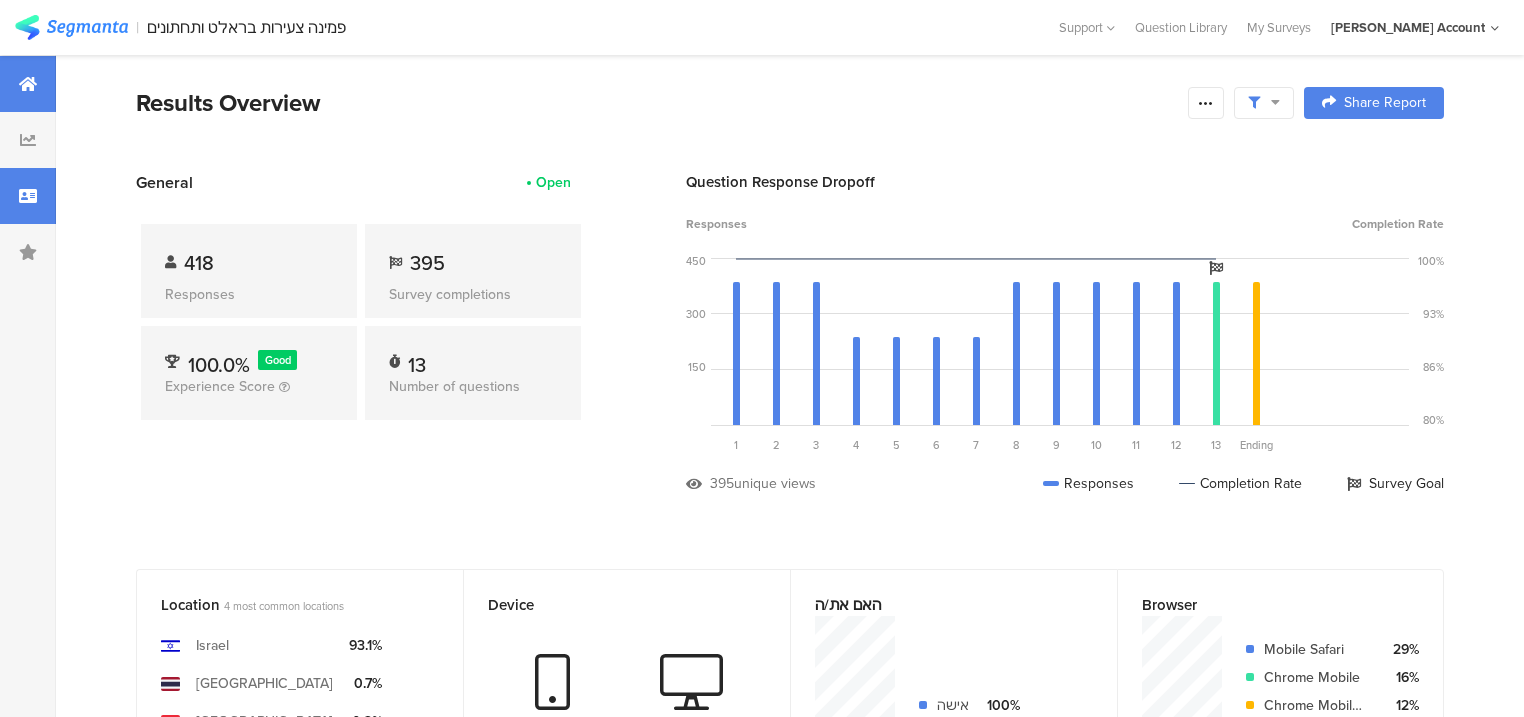 click at bounding box center (28, 196) 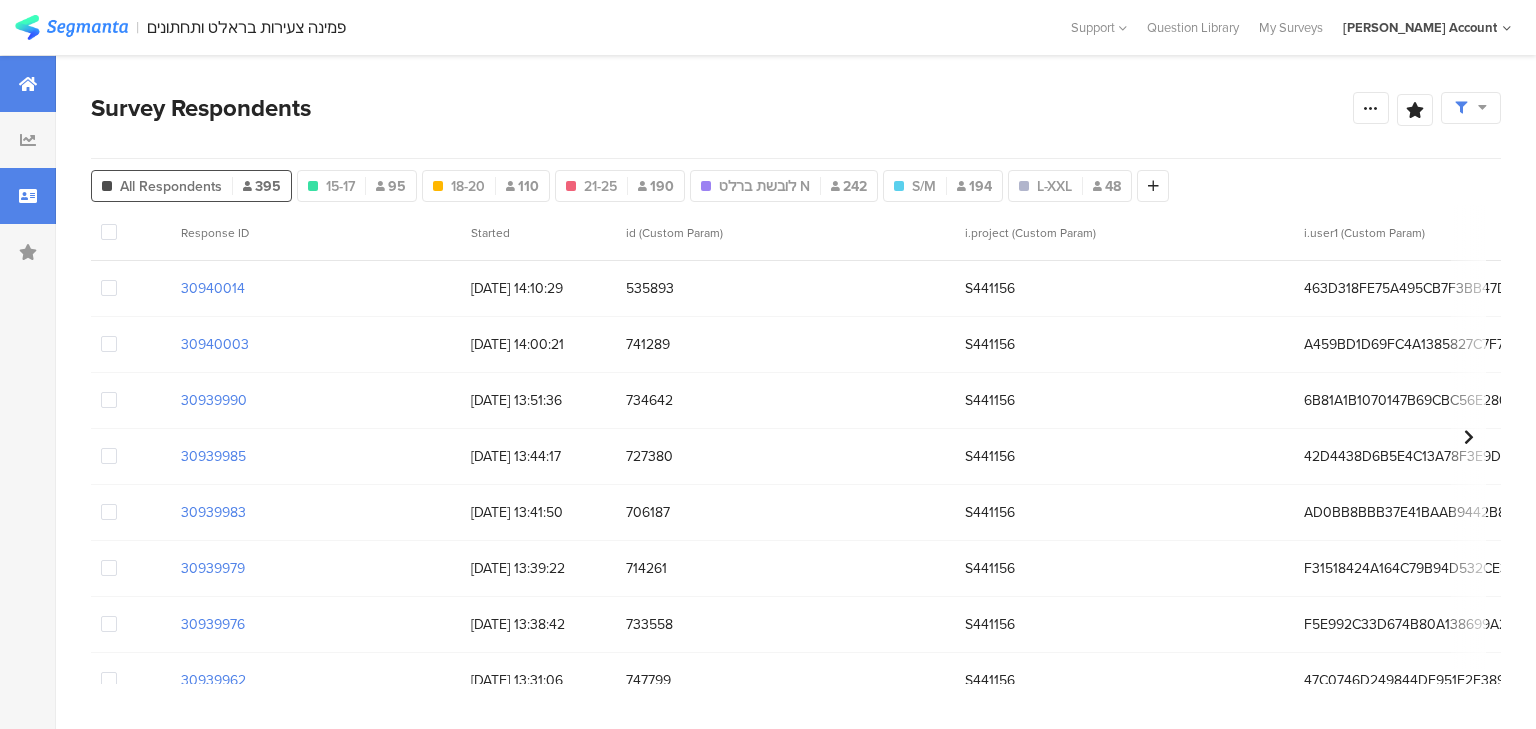 click at bounding box center (28, 84) 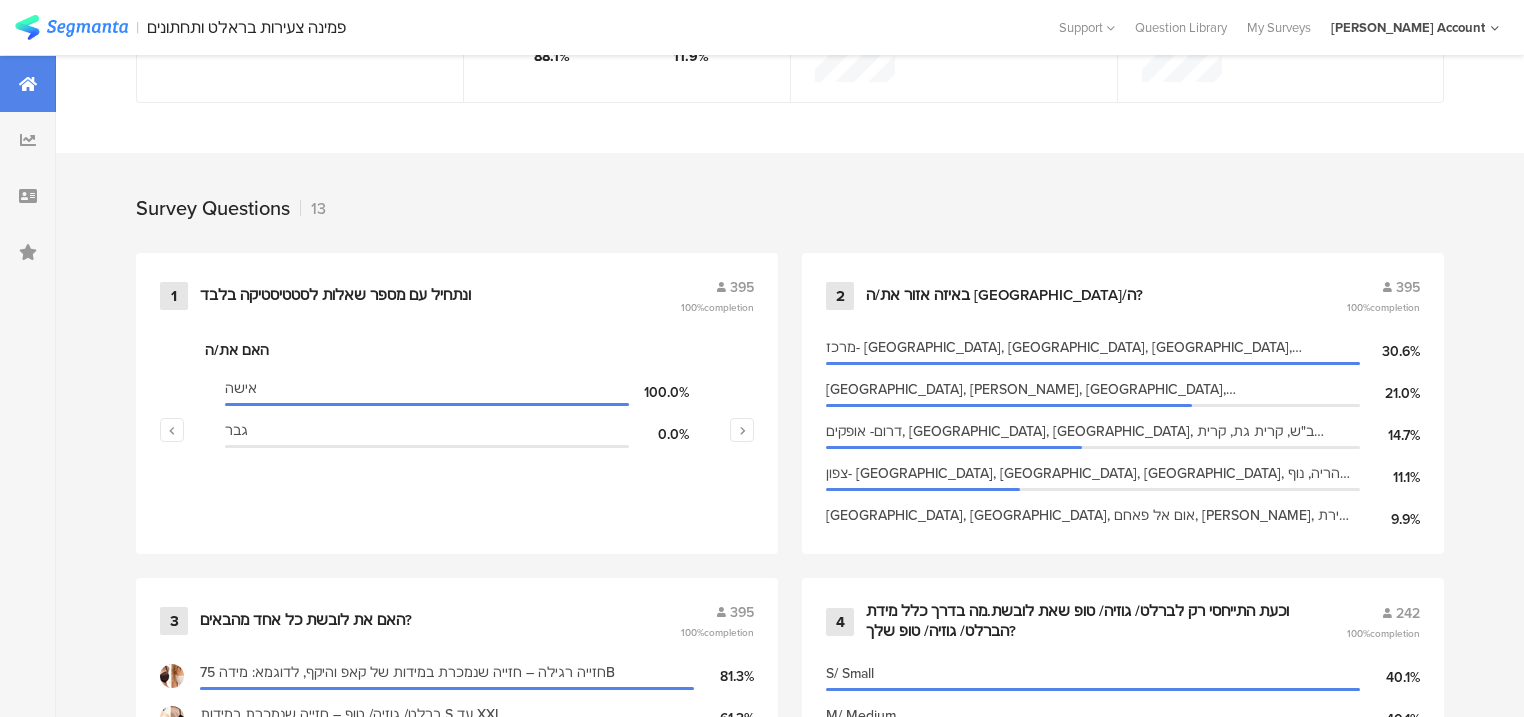 scroll, scrollTop: 720, scrollLeft: 0, axis: vertical 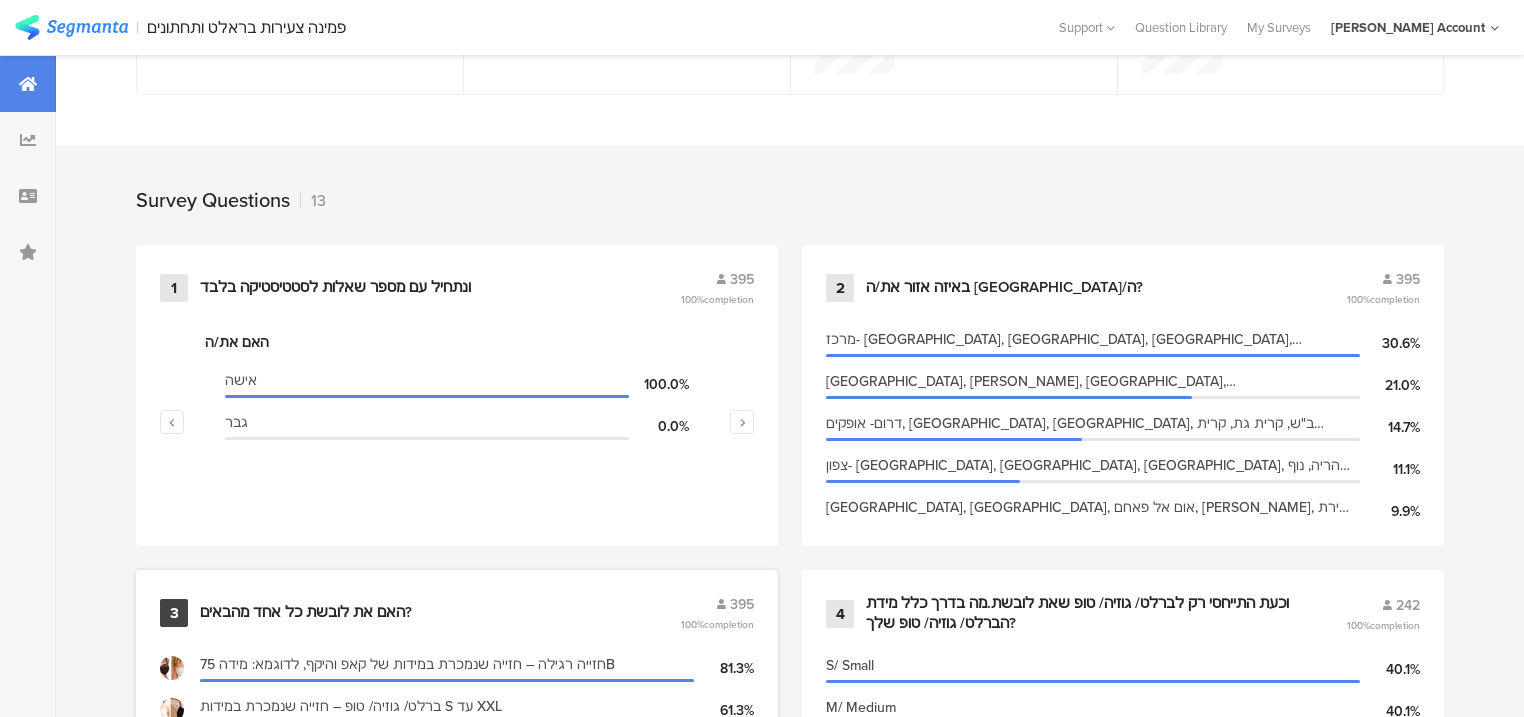 click on "האם את לובשת כל אחד מהבאים?" at bounding box center [306, 613] 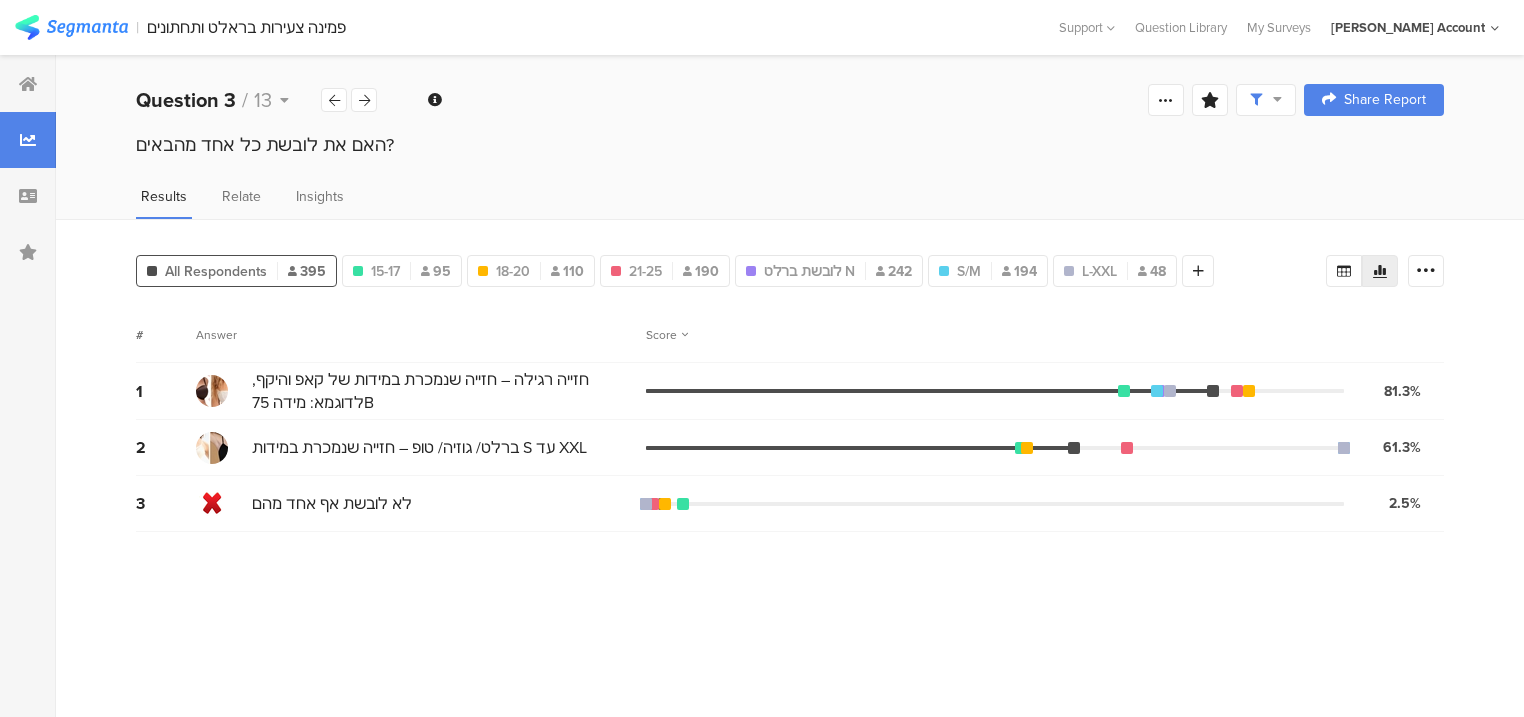 scroll, scrollTop: 0, scrollLeft: 0, axis: both 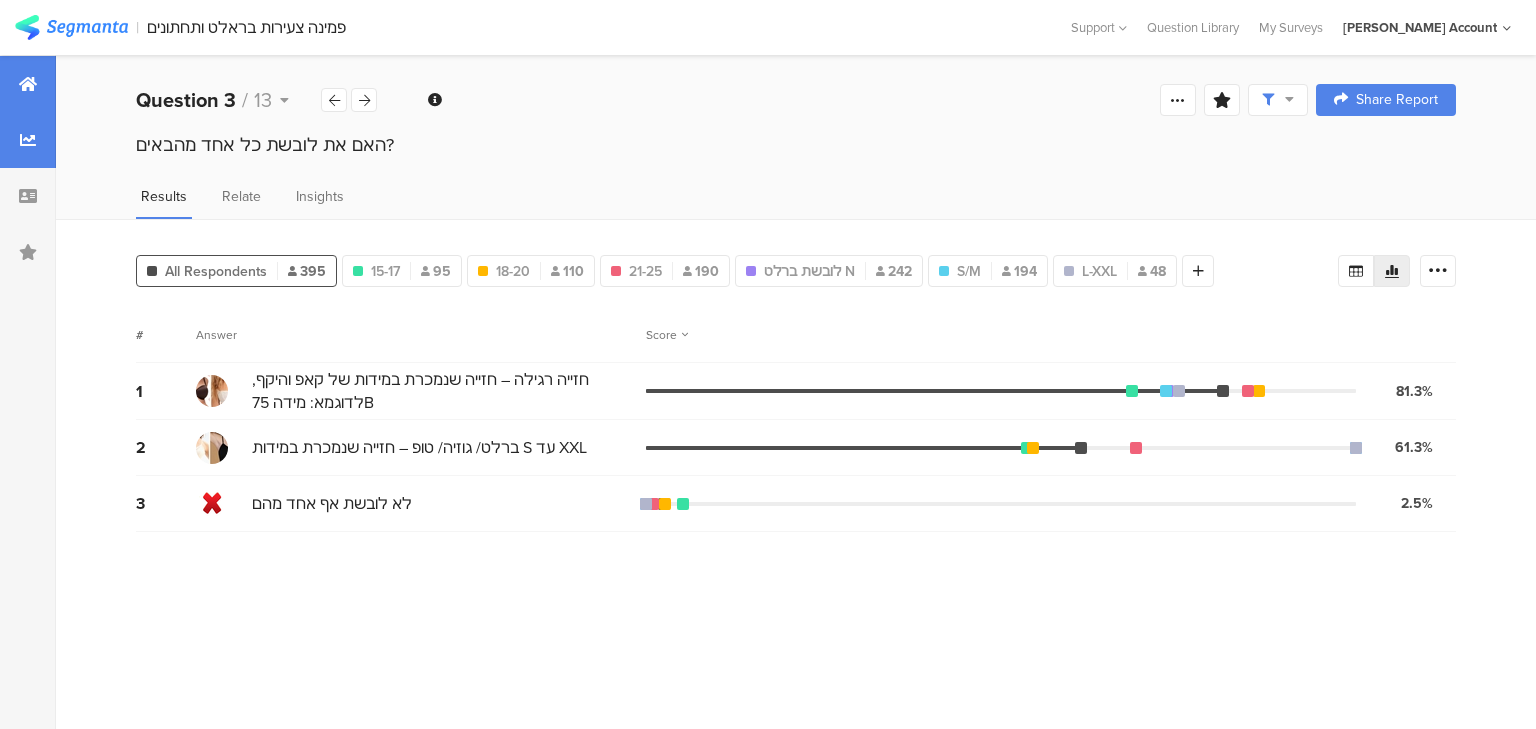 click at bounding box center [28, 84] 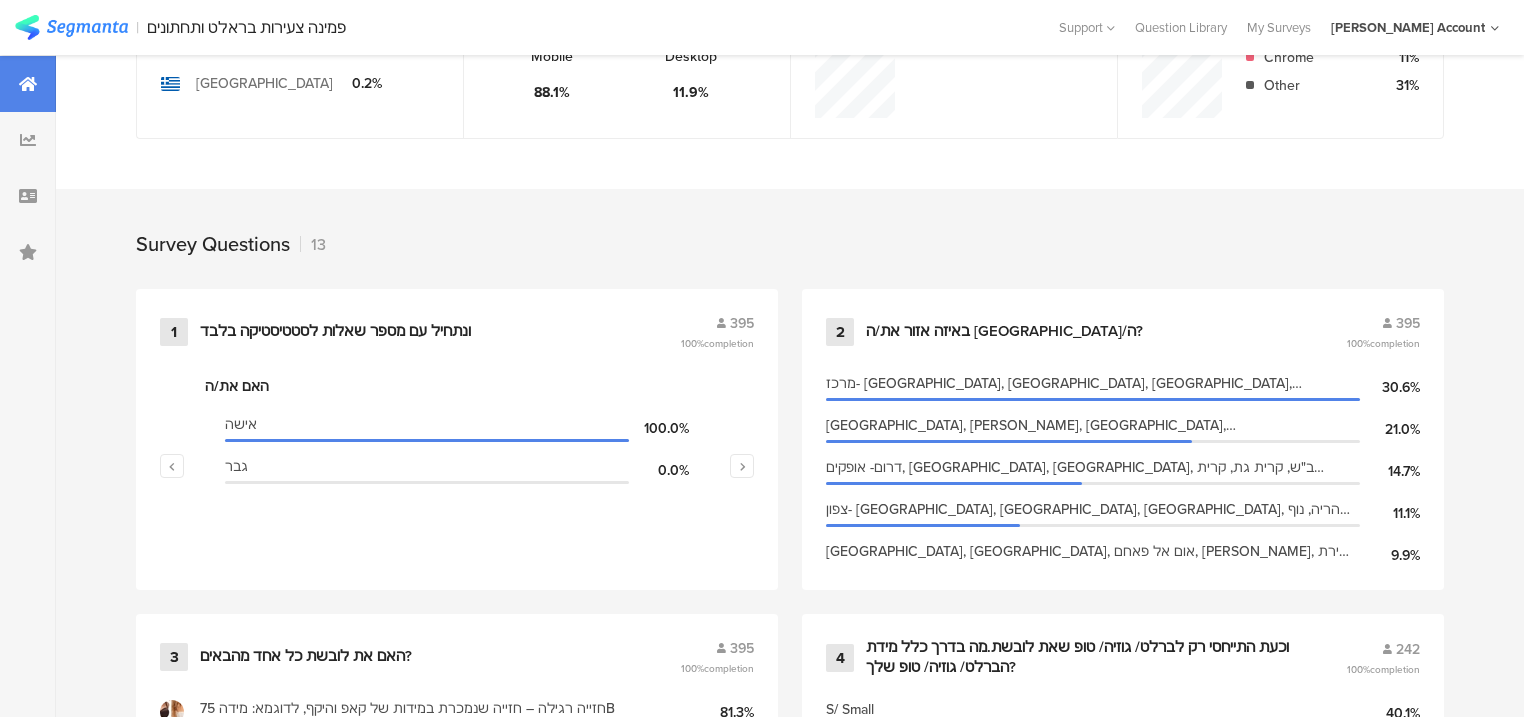 scroll, scrollTop: 695, scrollLeft: 0, axis: vertical 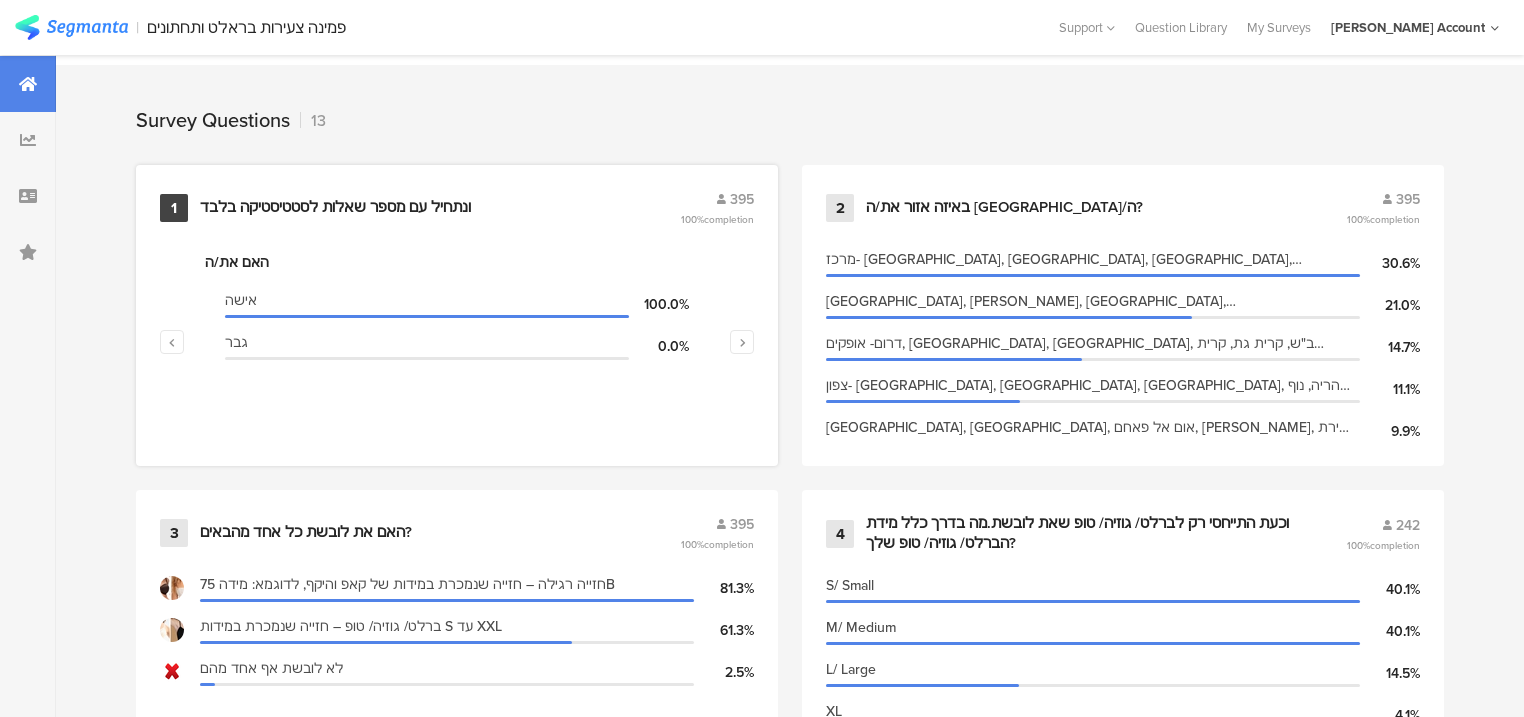 click on "ונתחיל עם מספר שאלות לסטטיסטיקה בלבד﻿﻿" at bounding box center [335, 208] 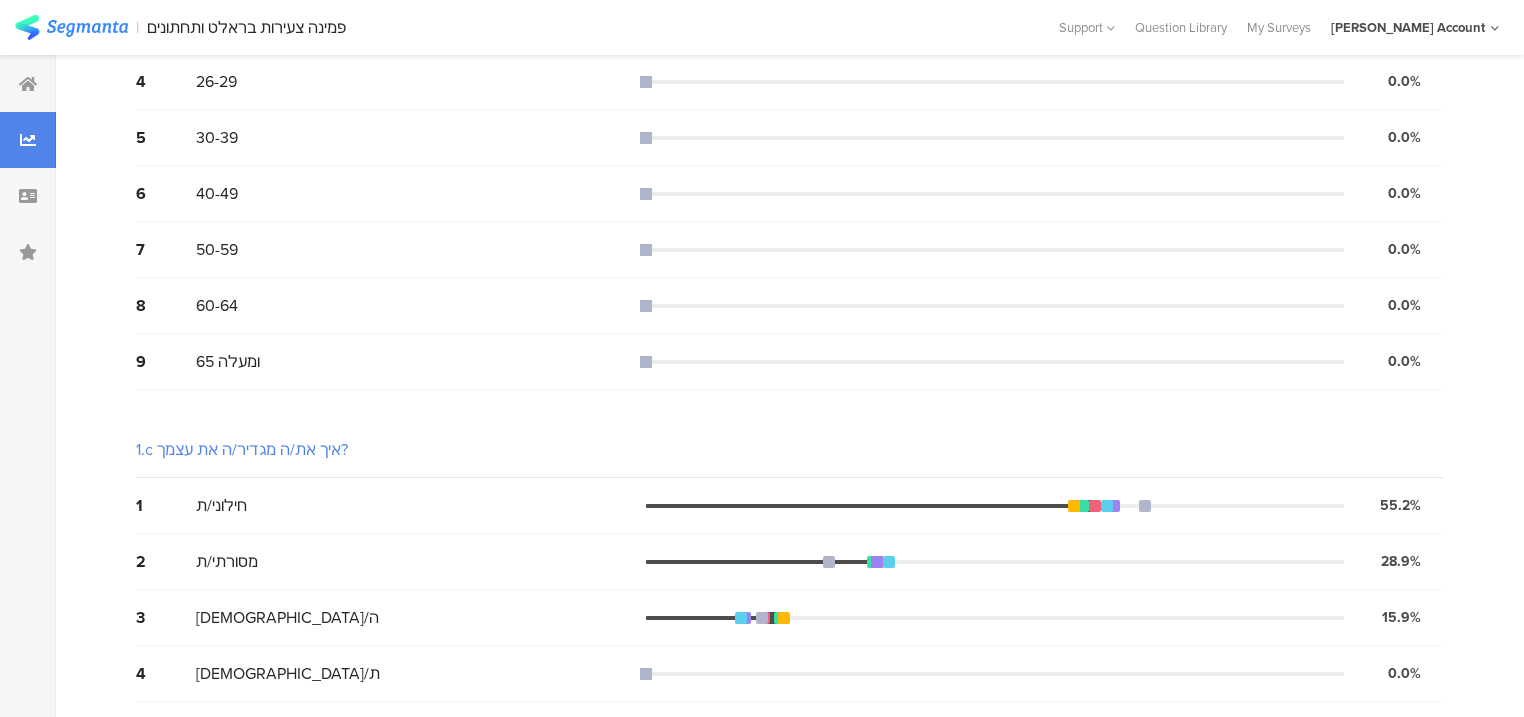 scroll, scrollTop: 0, scrollLeft: 0, axis: both 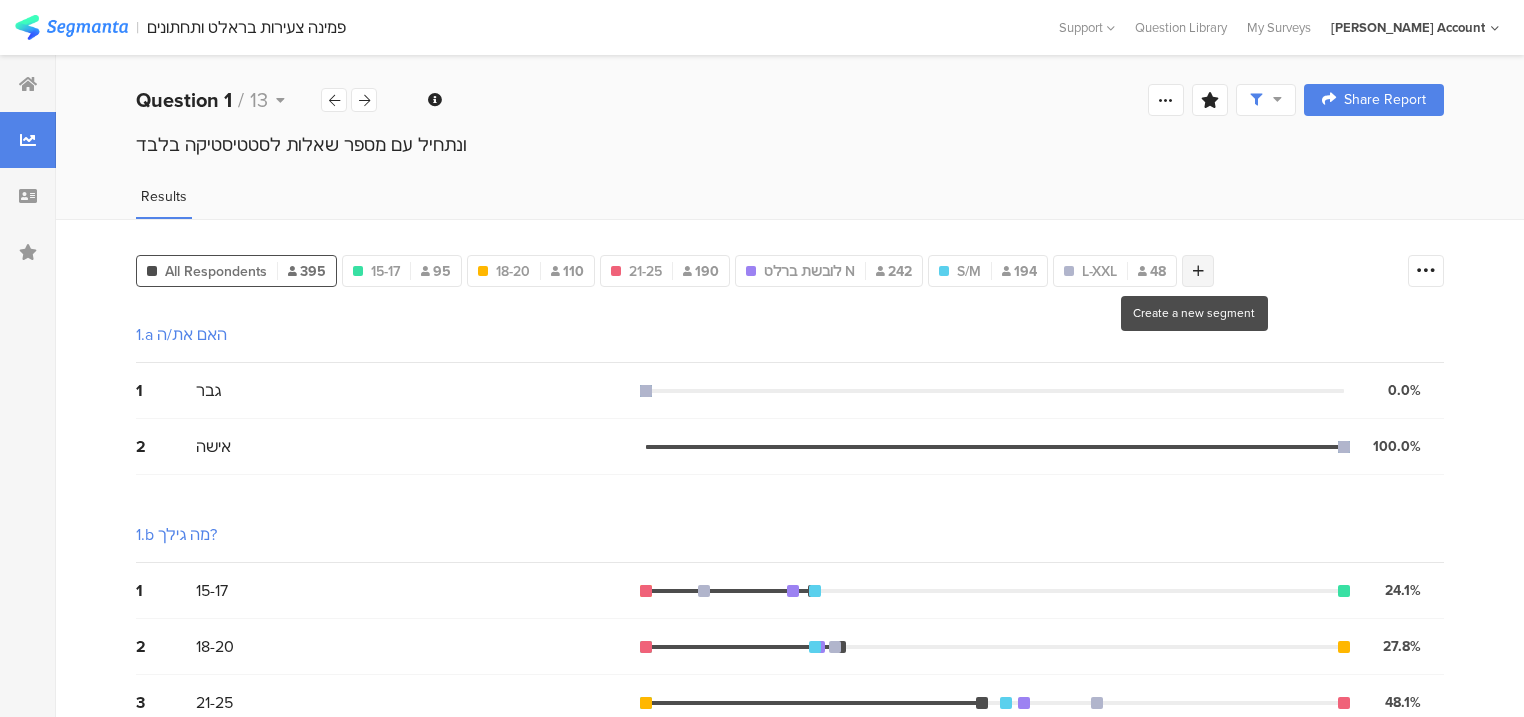 click at bounding box center (1198, 271) 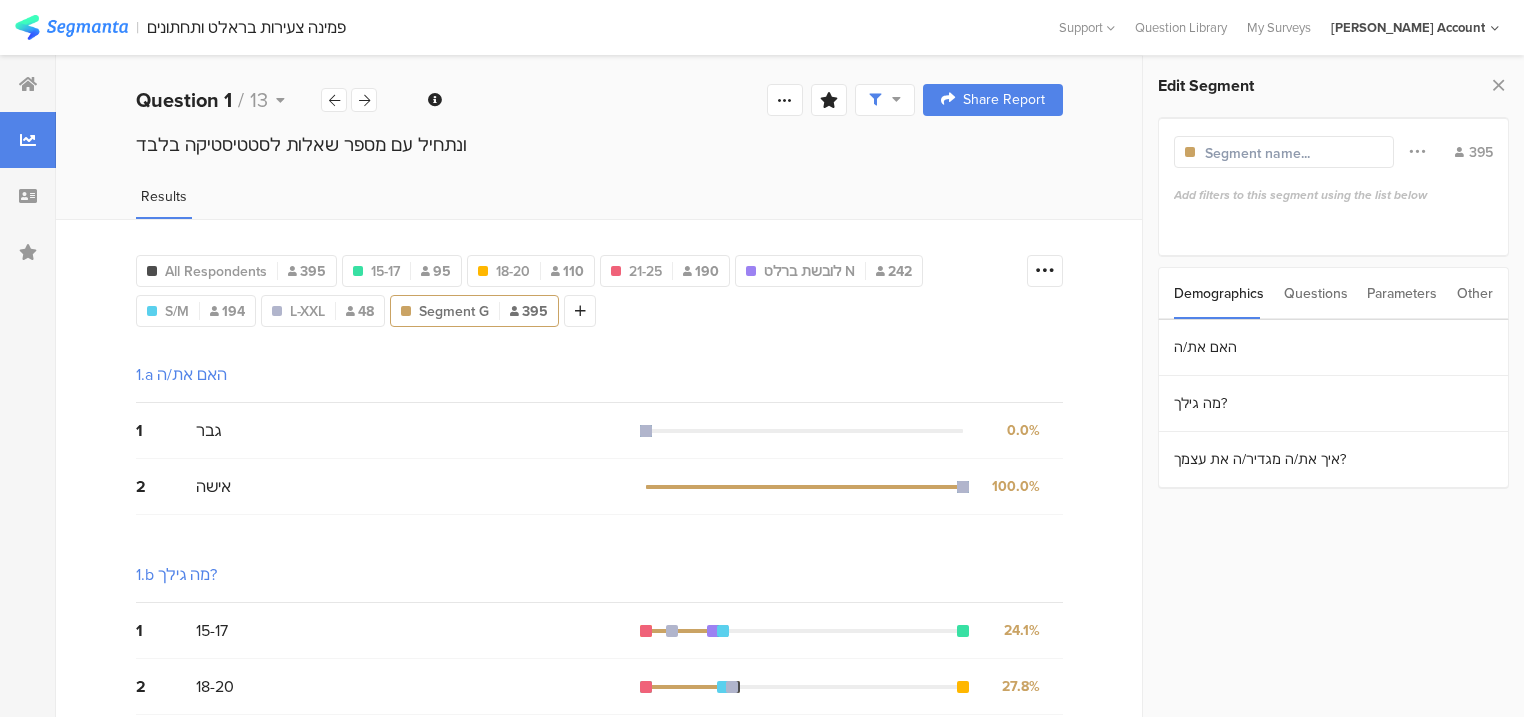 click on "Questions" at bounding box center [1316, 293] 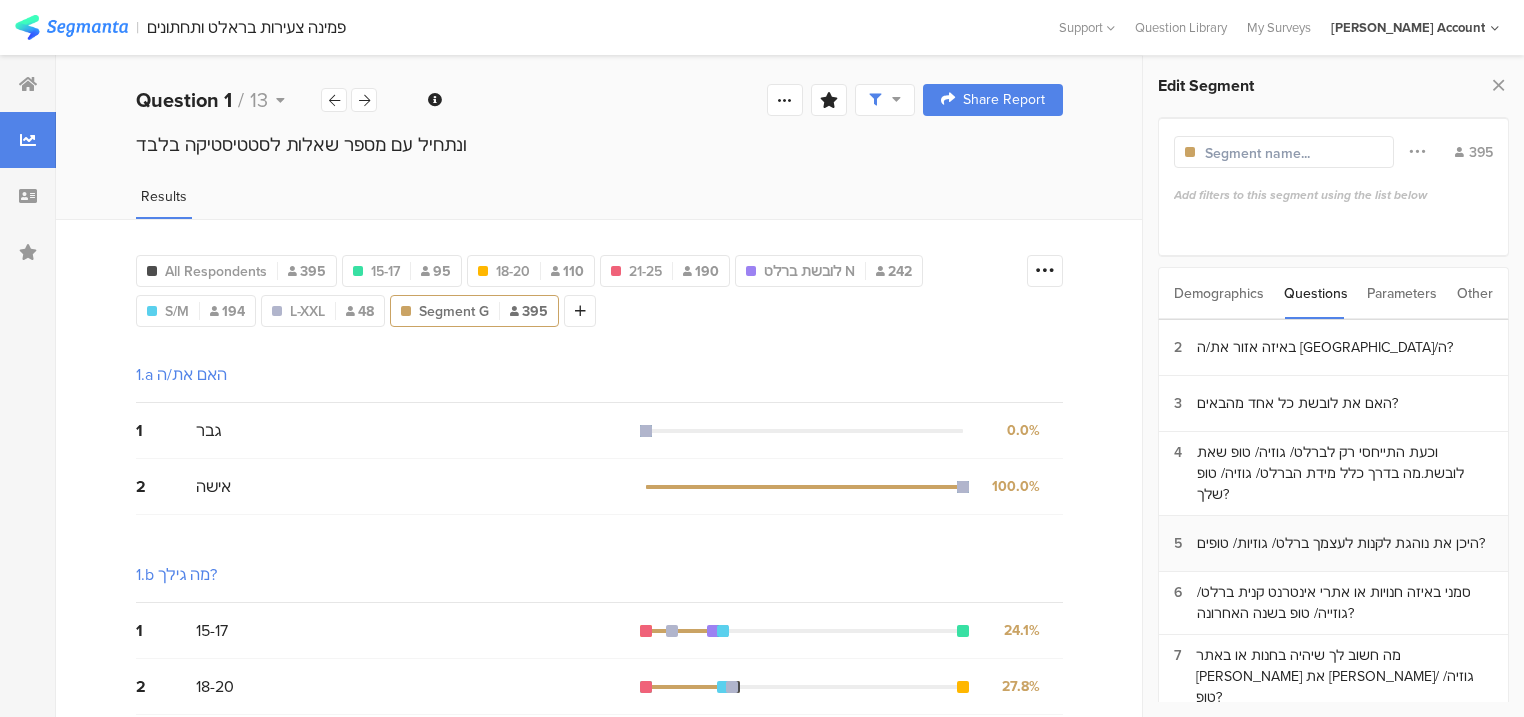 click on "היכן את נוהגת לקנות לעצמך ברלט/ גוזיות/ טופים?" at bounding box center (1341, 543) 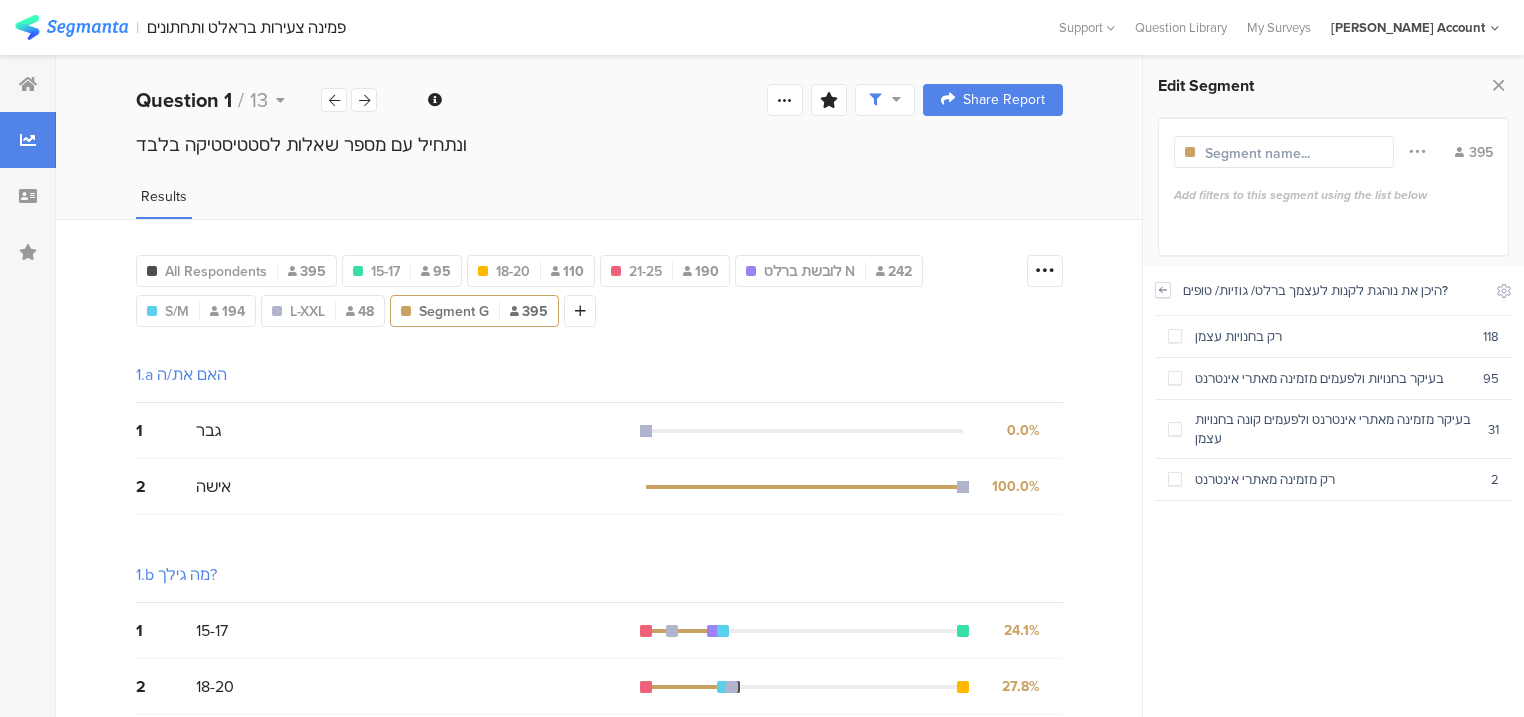 click 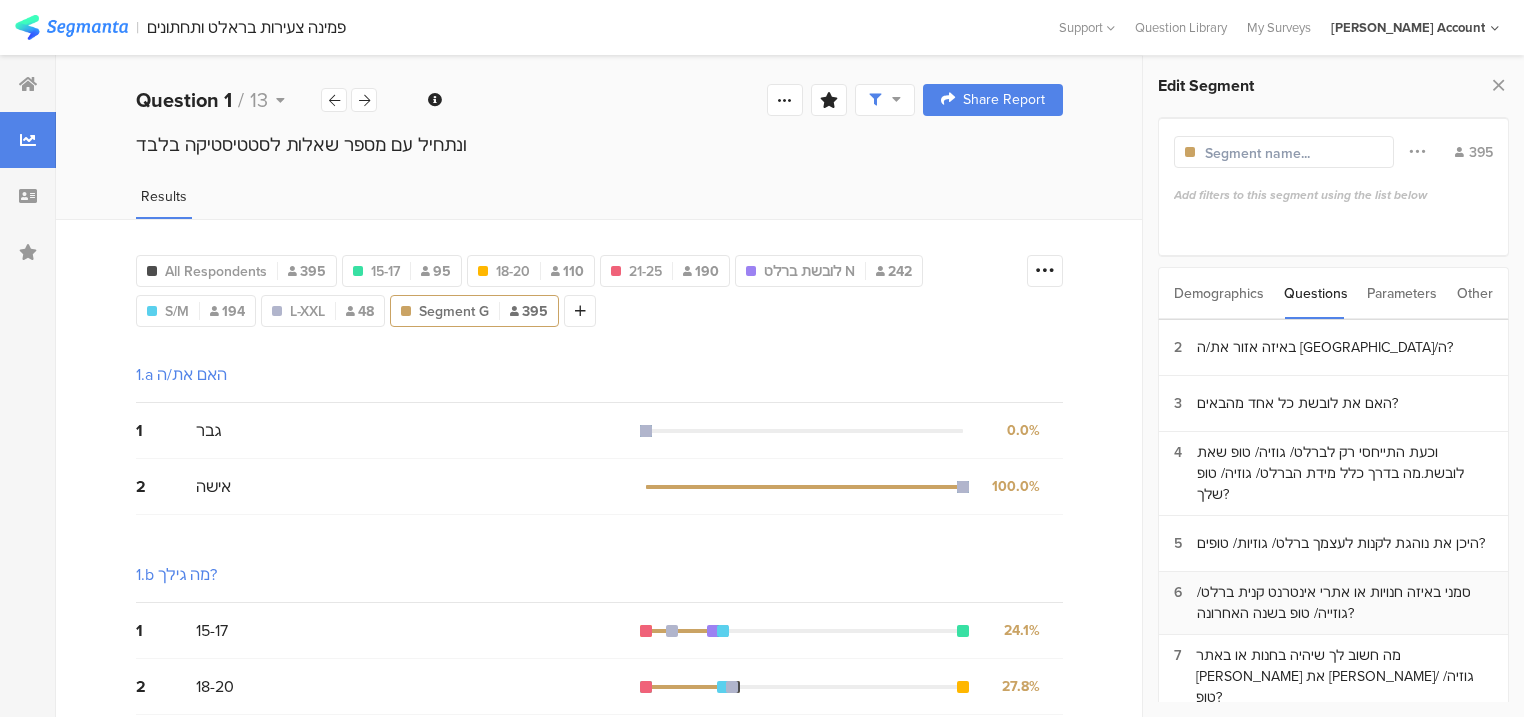 click on "סמני באיזה חנויות או אתרי אינטרנט קנית ברלט/ גוזייה/ טופ בשנה האחרונה?" at bounding box center [1345, 603] 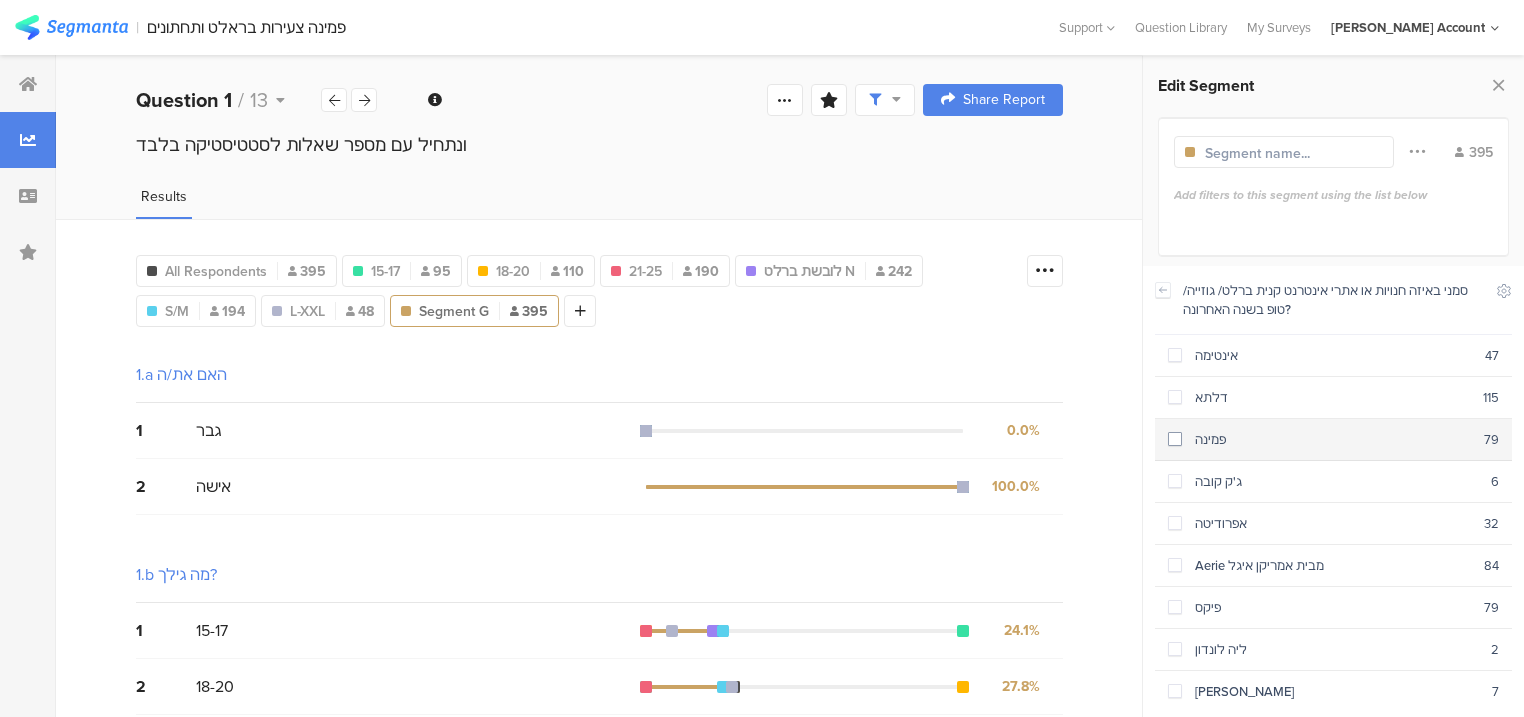 click on "פמינה" at bounding box center (1333, 439) 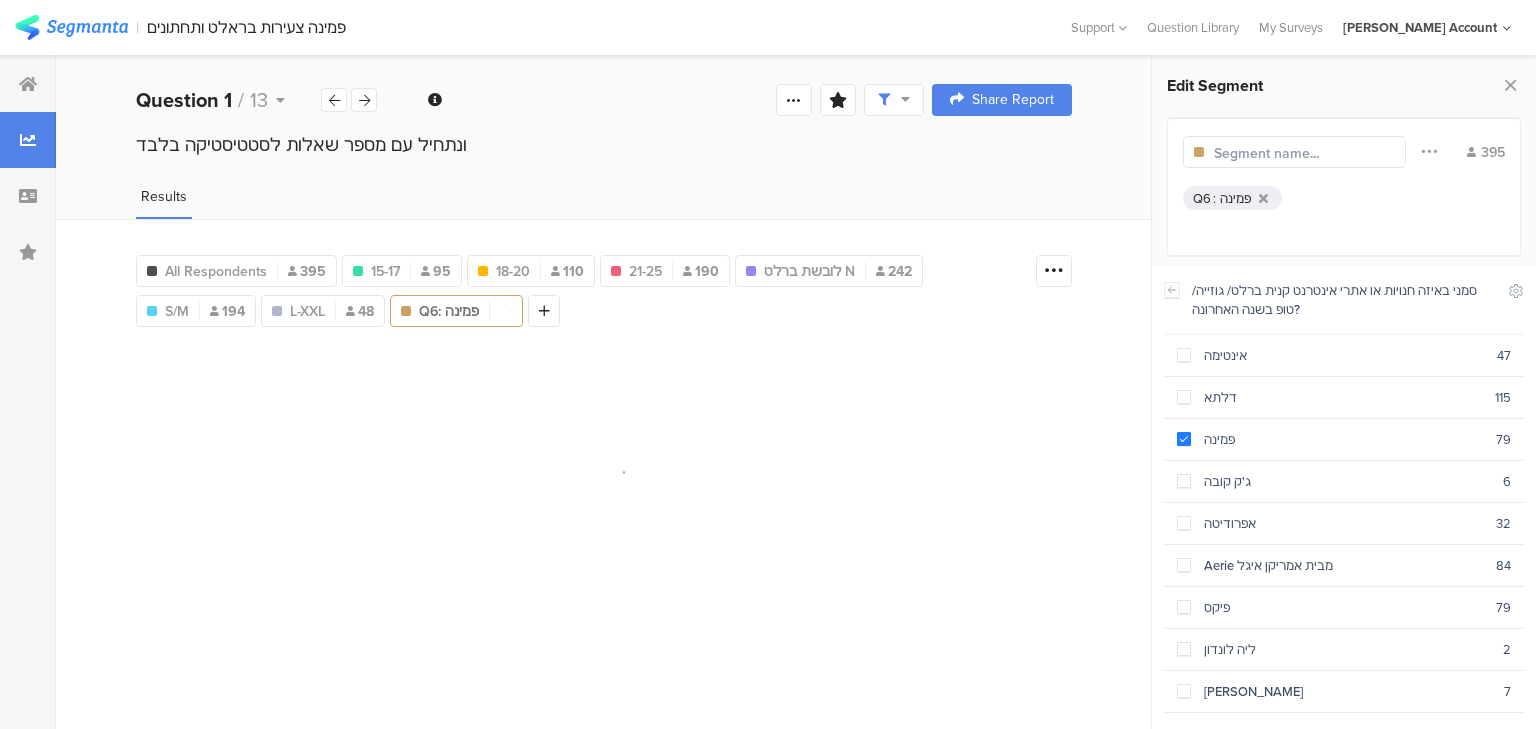 click at bounding box center (1301, 153) 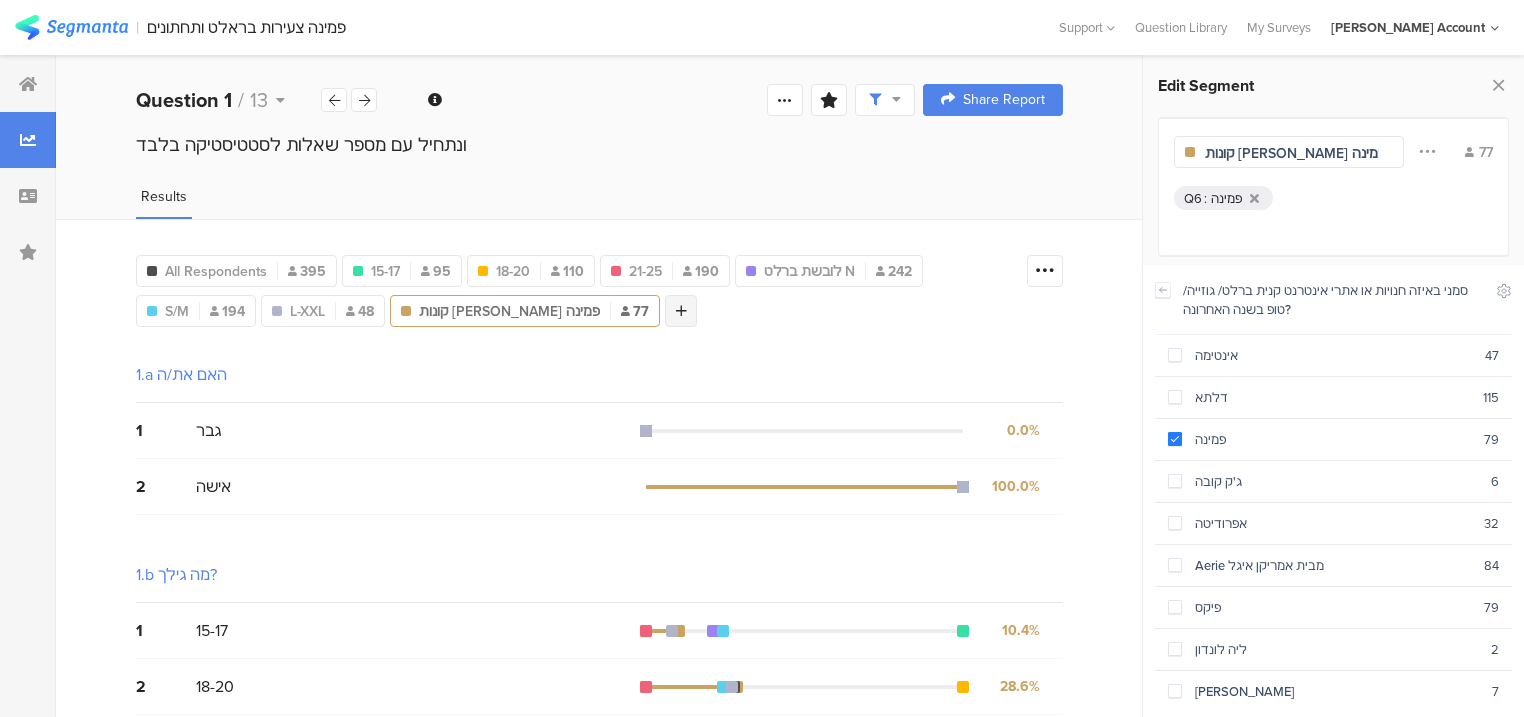 type on "קונות [PERSON_NAME] פמינה" 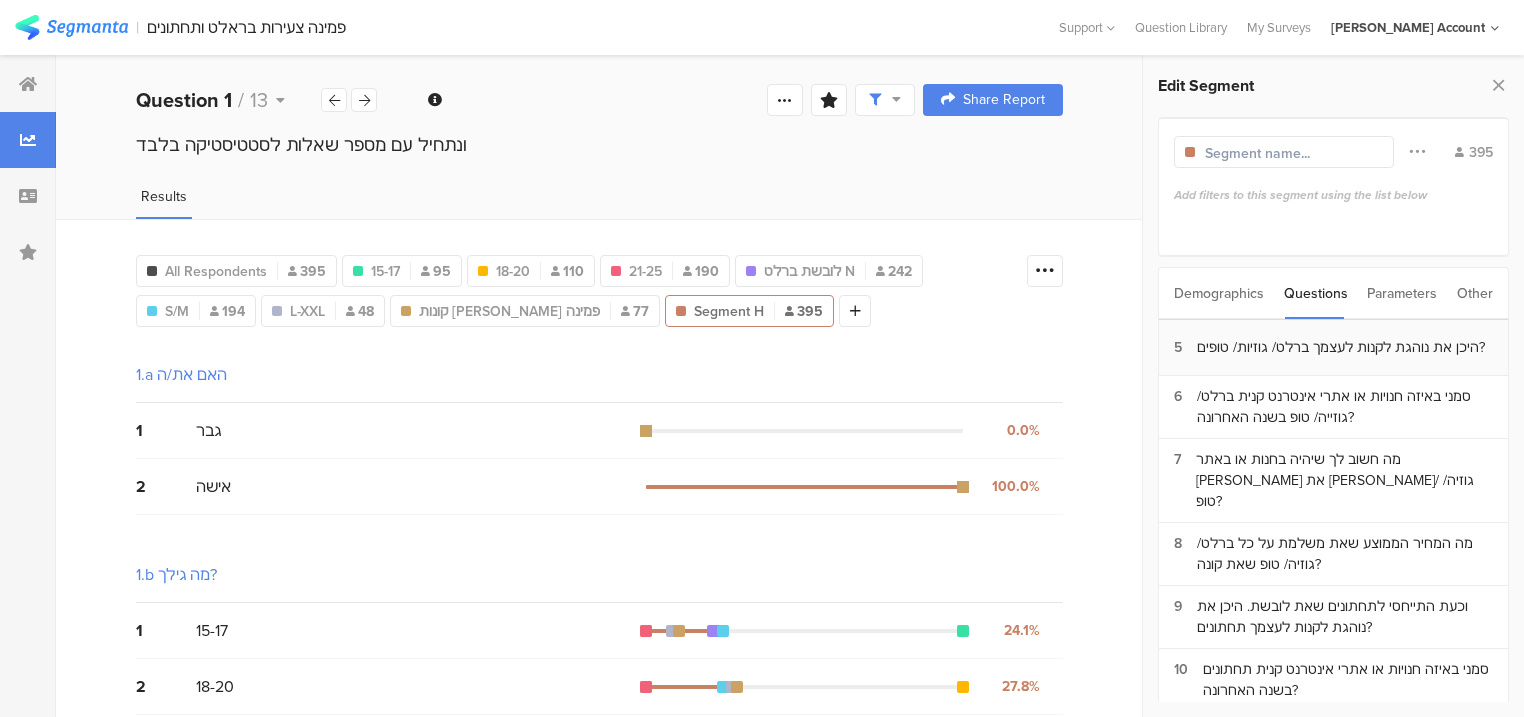 scroll, scrollTop: 320, scrollLeft: 0, axis: vertical 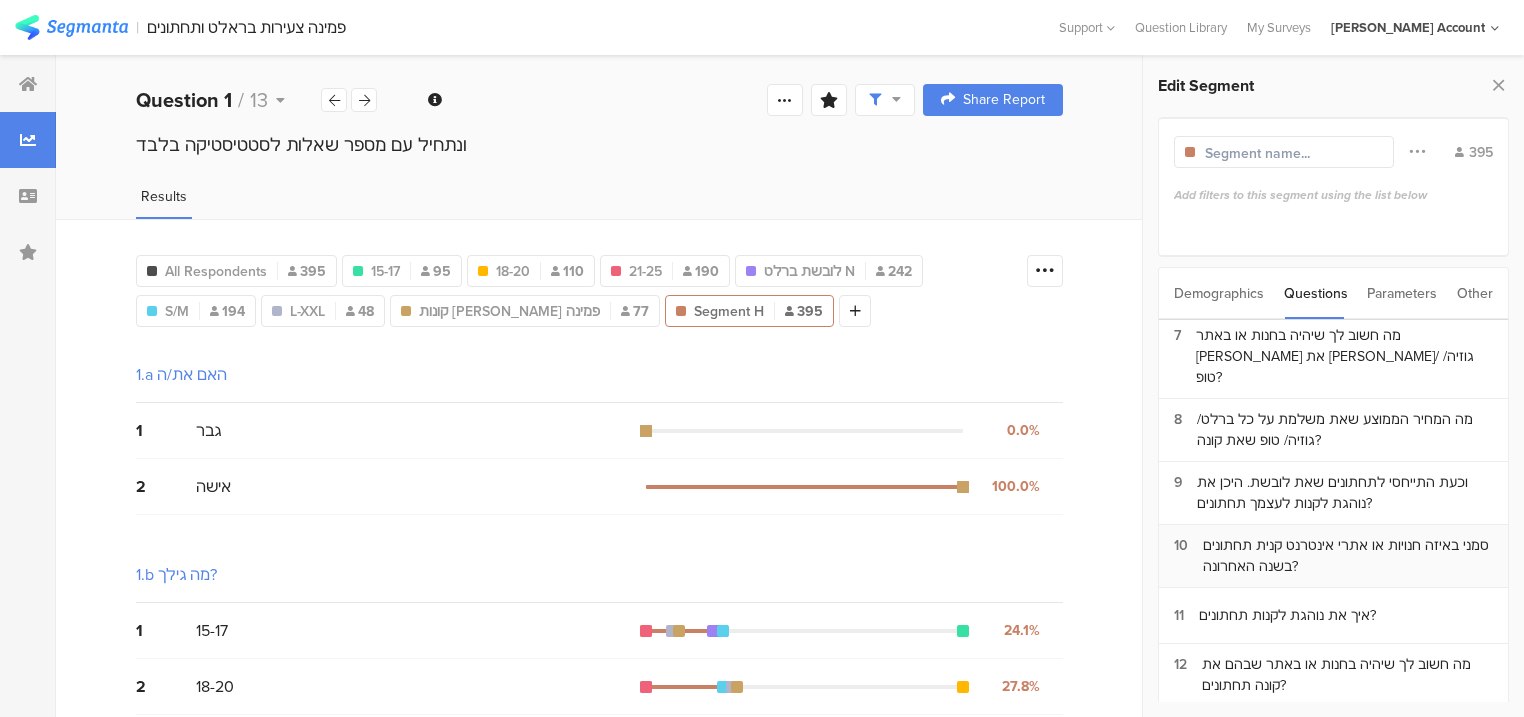 click on "סמני באיזה חנויות או אתרי אינטרנט קנית תחתונים בשנה האחרונה?" at bounding box center (1348, 556) 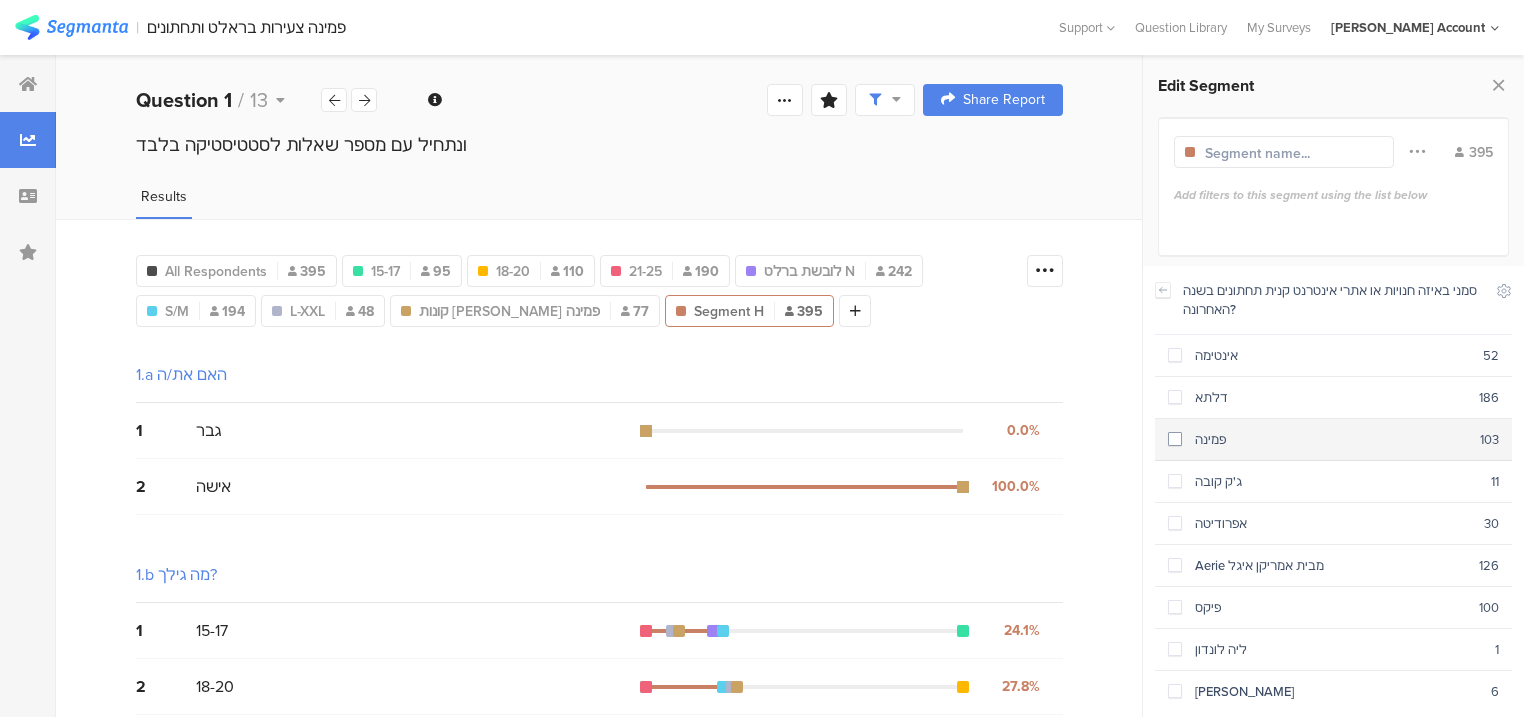click on "פמינה
103" at bounding box center (1333, 440) 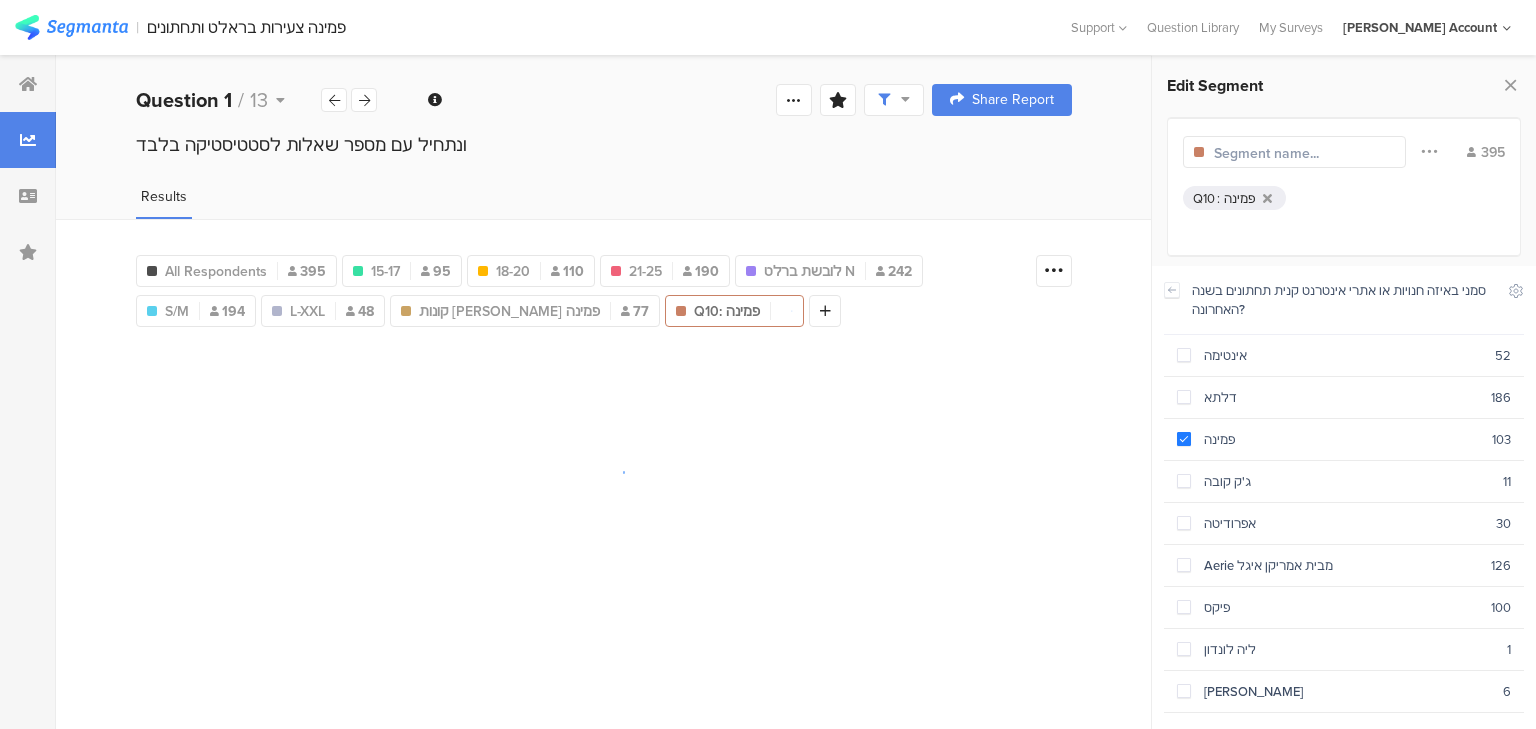 click at bounding box center [1301, 153] 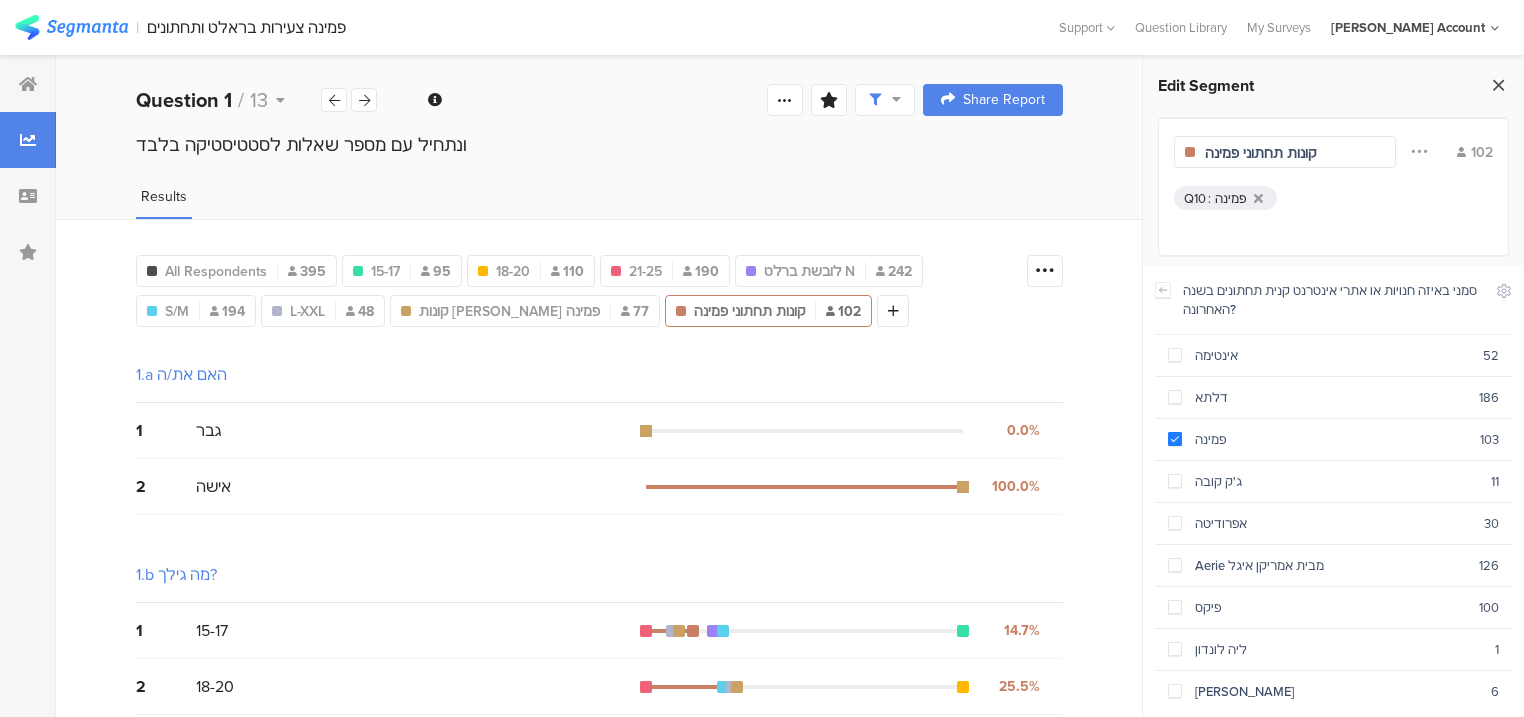 type on "קונות תחתוני פמינה" 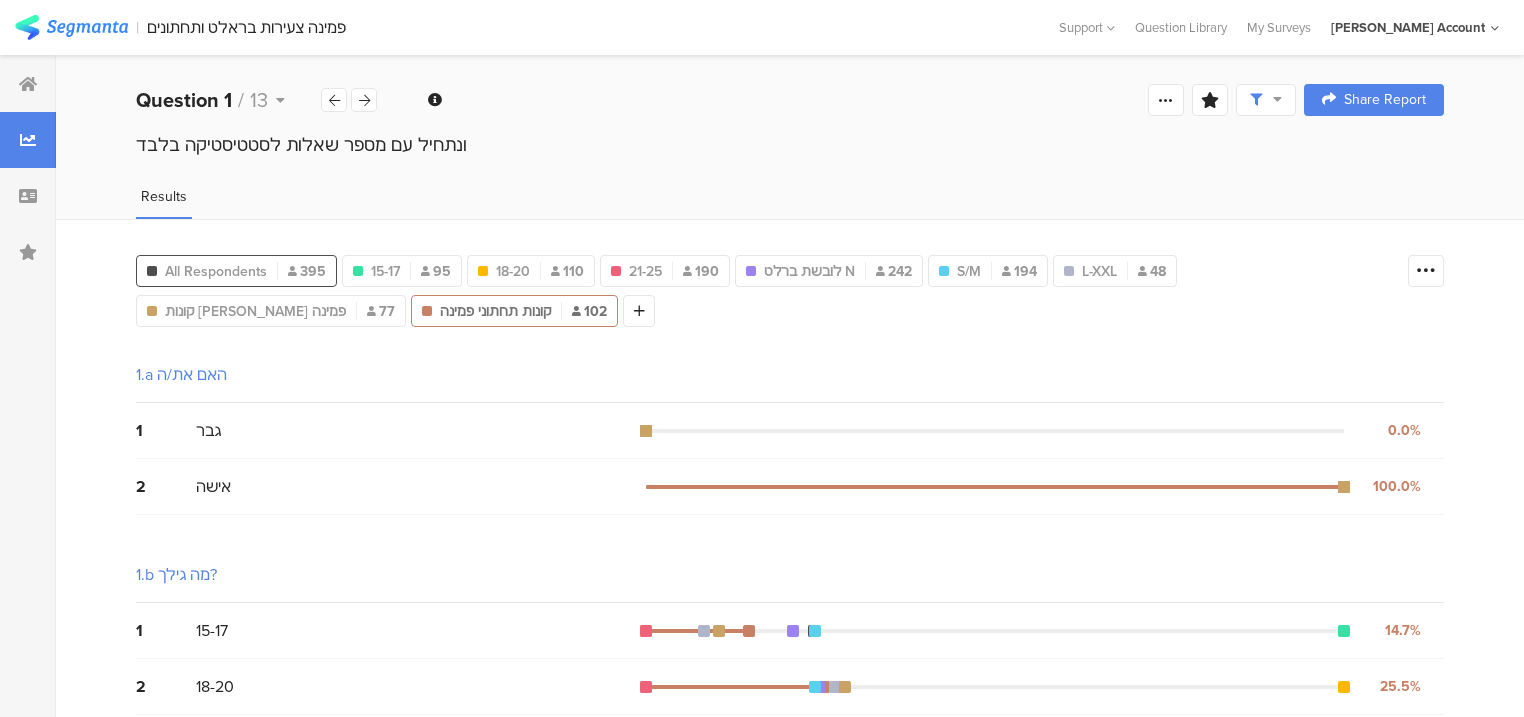click on "All Respondents" at bounding box center (216, 271) 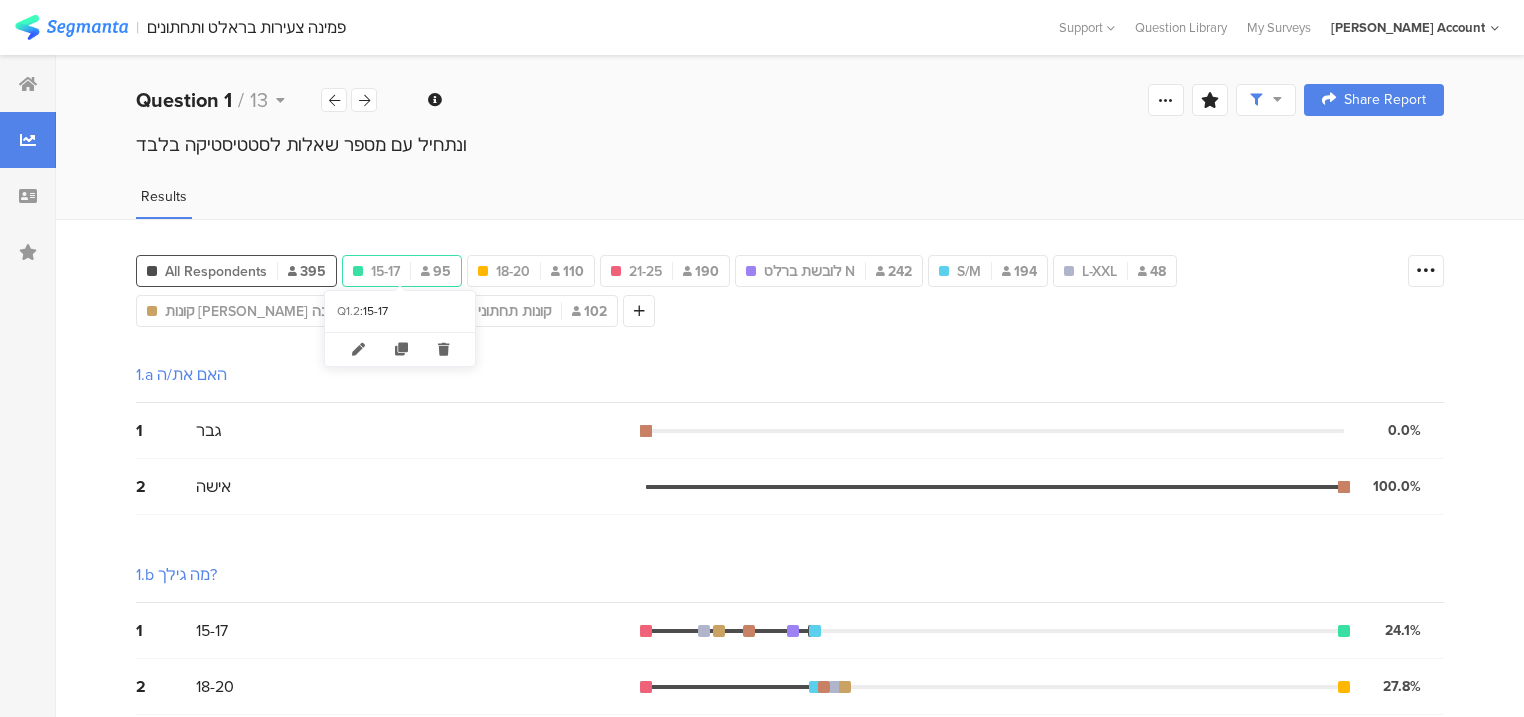 click on "15-17" at bounding box center (385, 271) 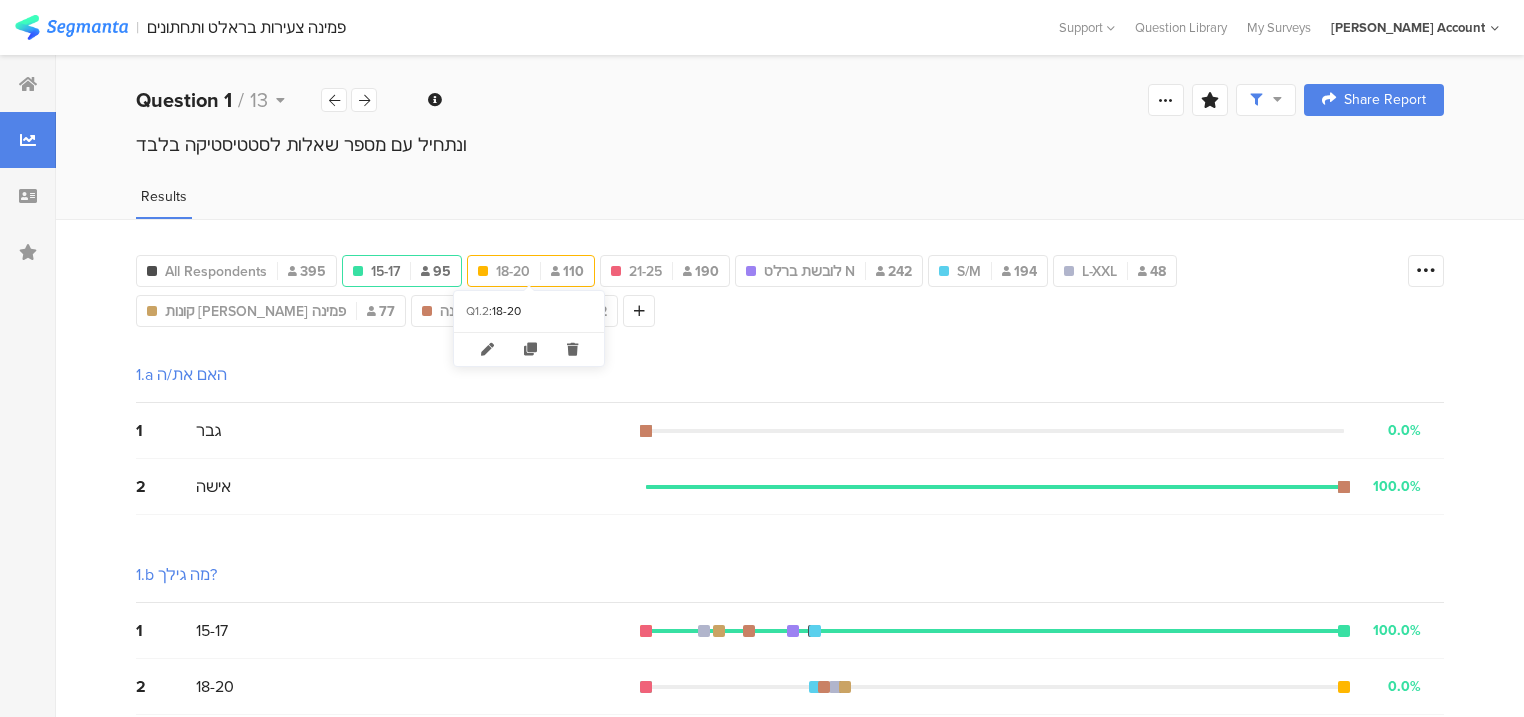 click on "18-20       110" at bounding box center [531, 271] 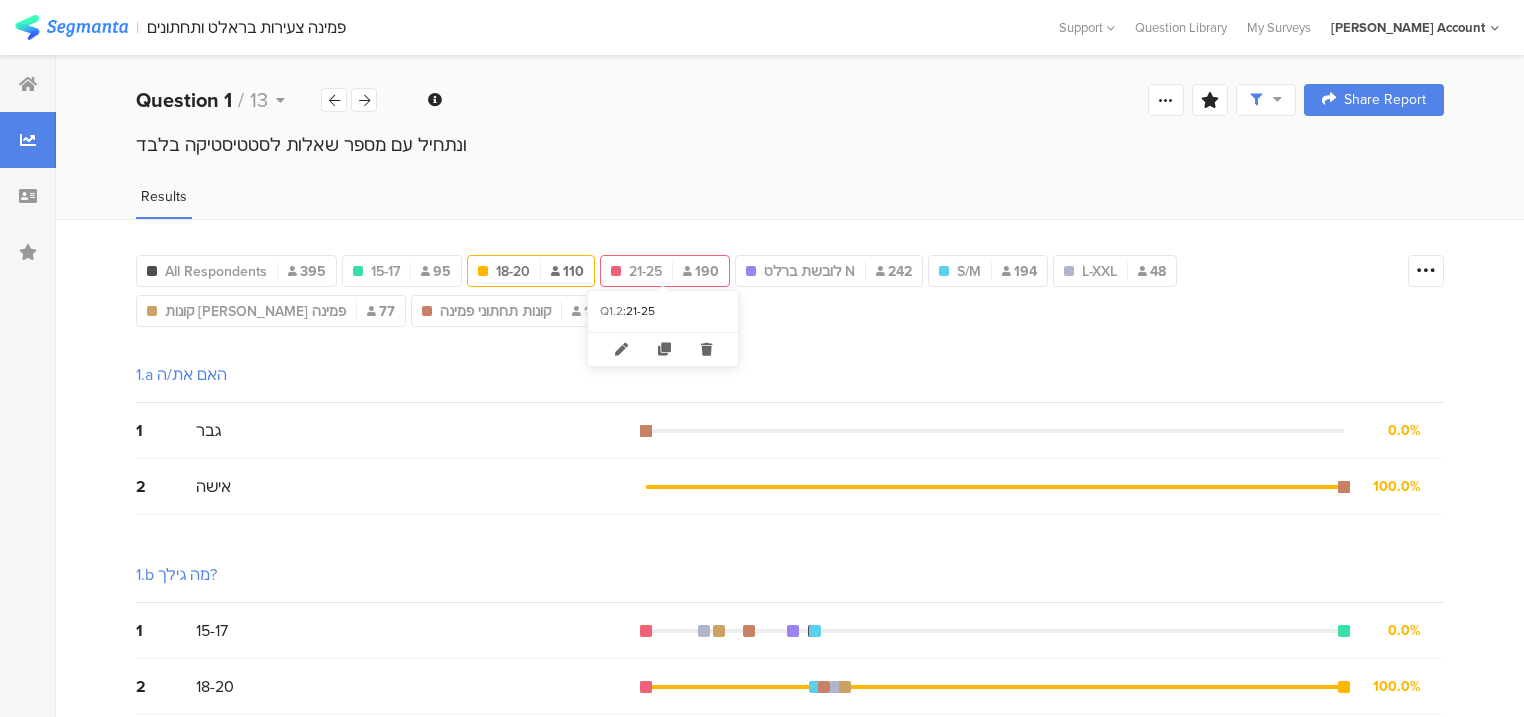 click on "190" at bounding box center (701, 271) 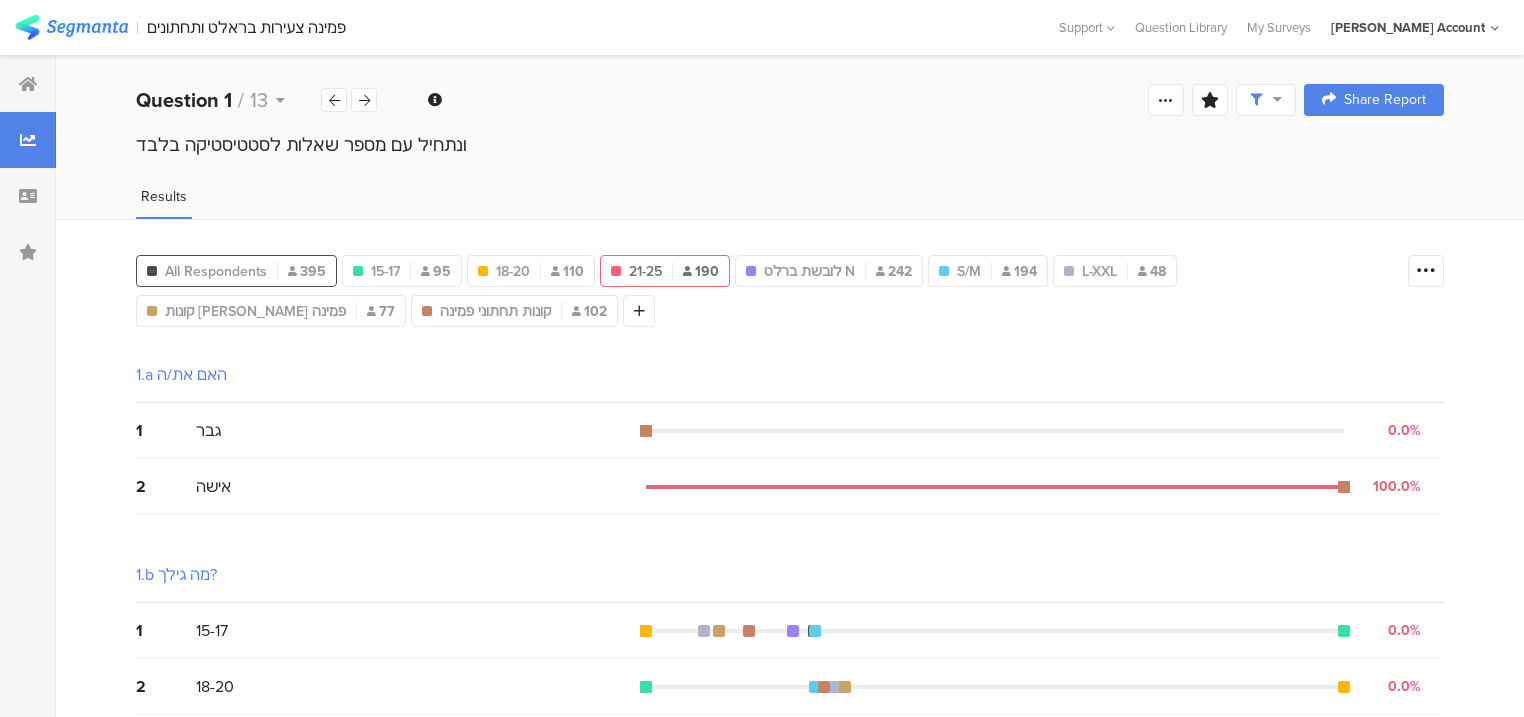 click on "All Respondents" at bounding box center (216, 271) 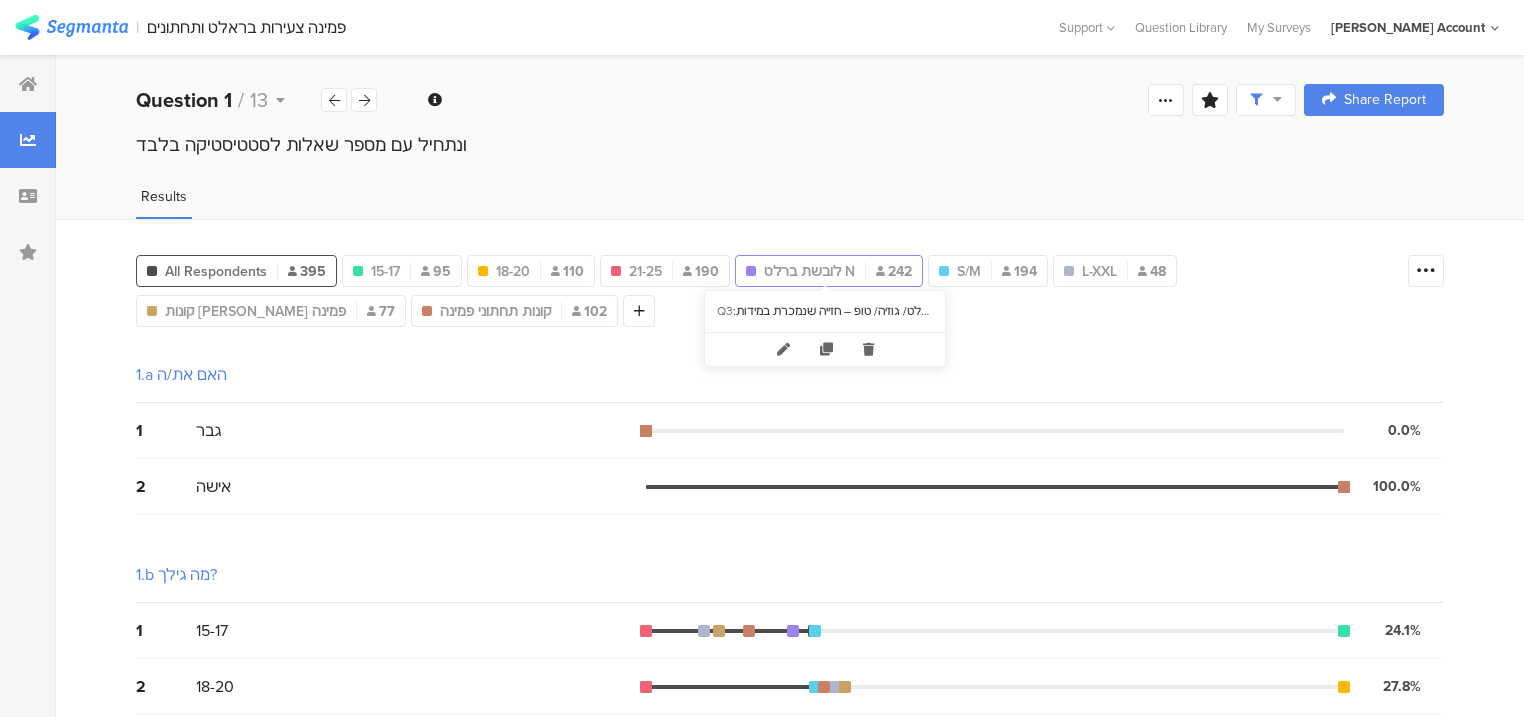 click on "לובשת ברלט N" at bounding box center [809, 271] 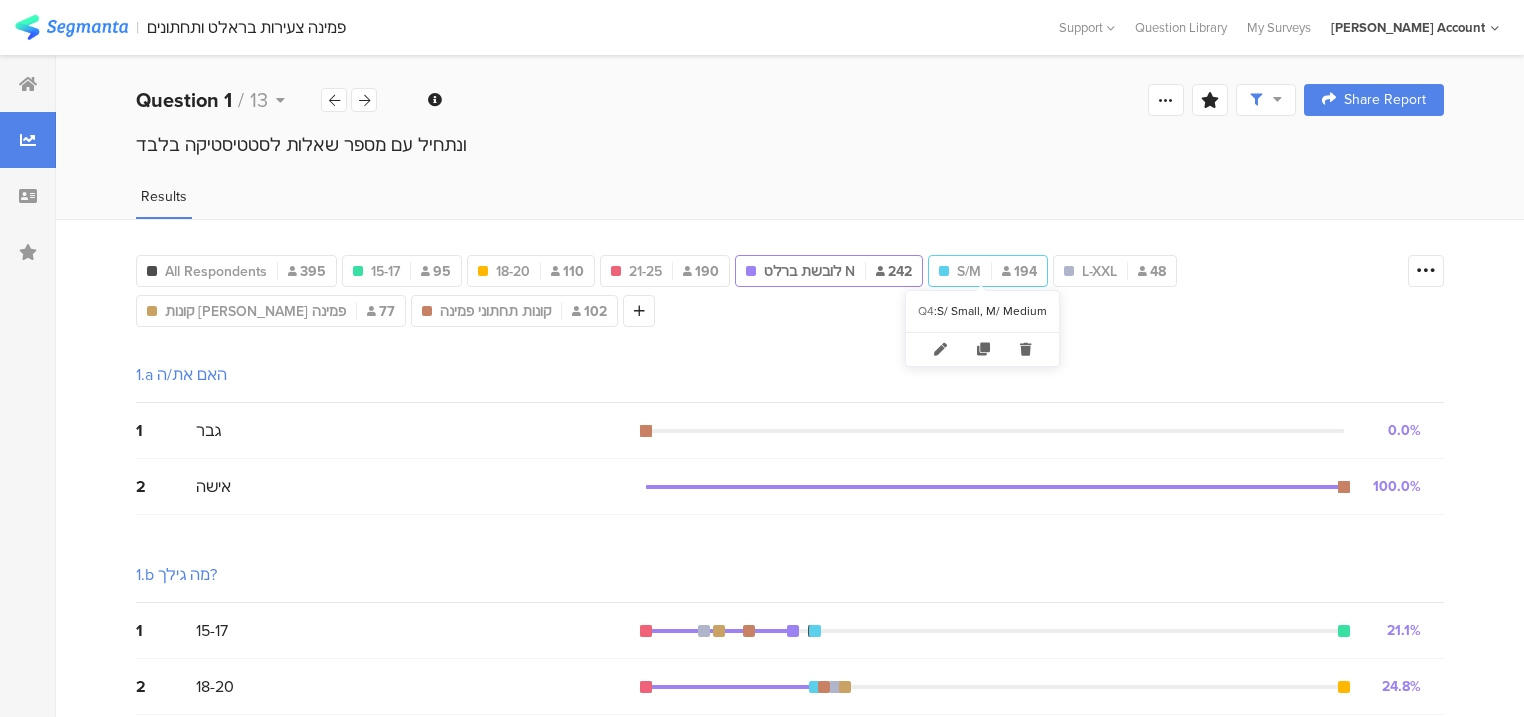 click on "S/M       194" at bounding box center (988, 271) 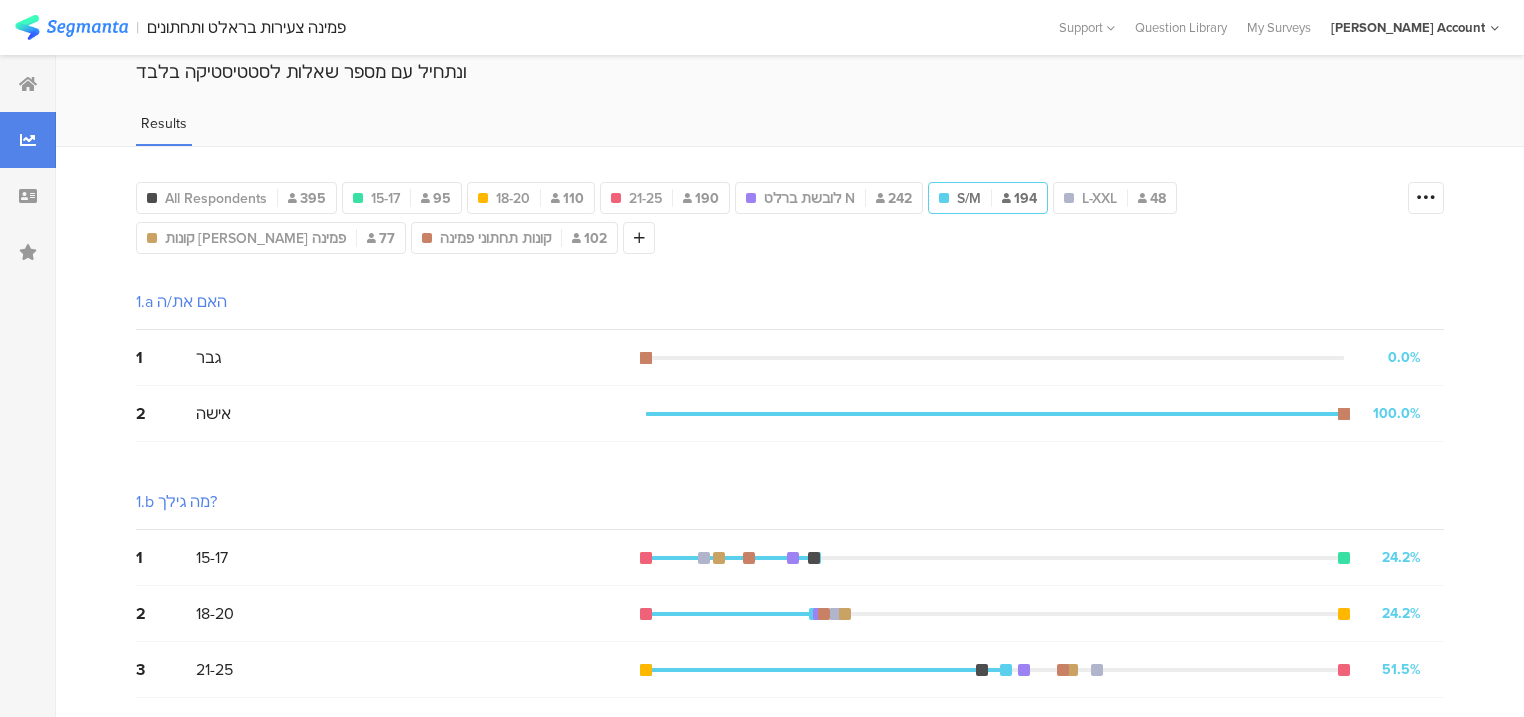 scroll, scrollTop: 0, scrollLeft: 0, axis: both 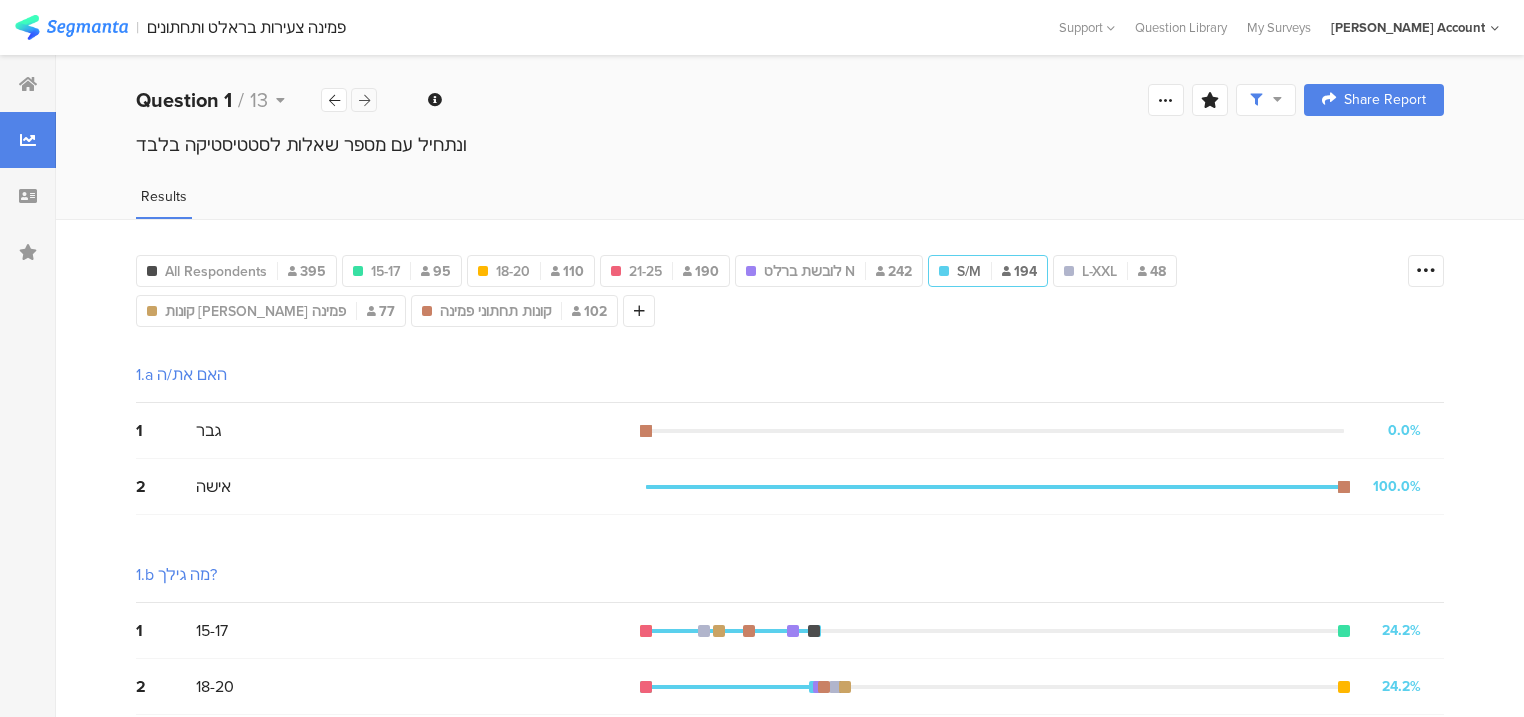 click at bounding box center [364, 100] 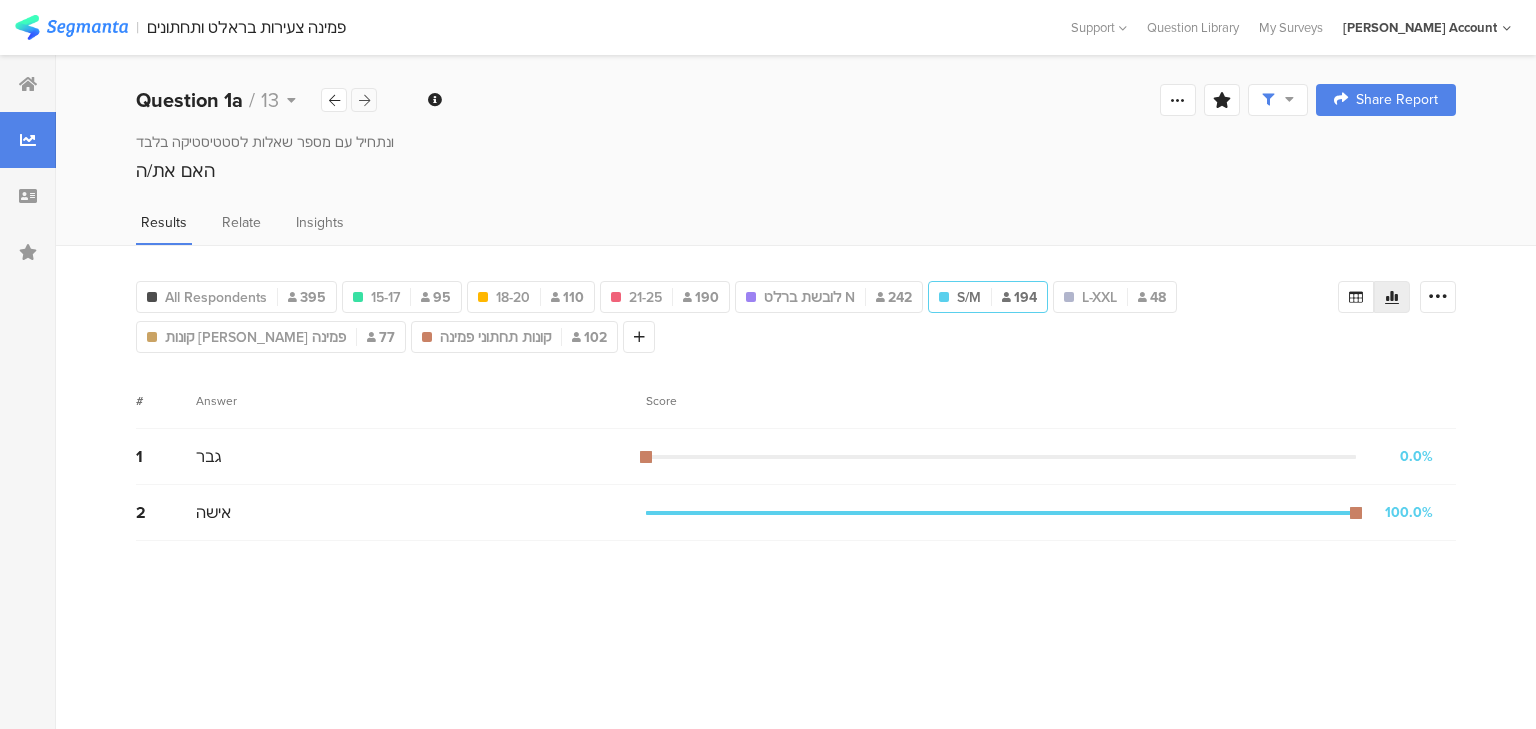click at bounding box center (364, 100) 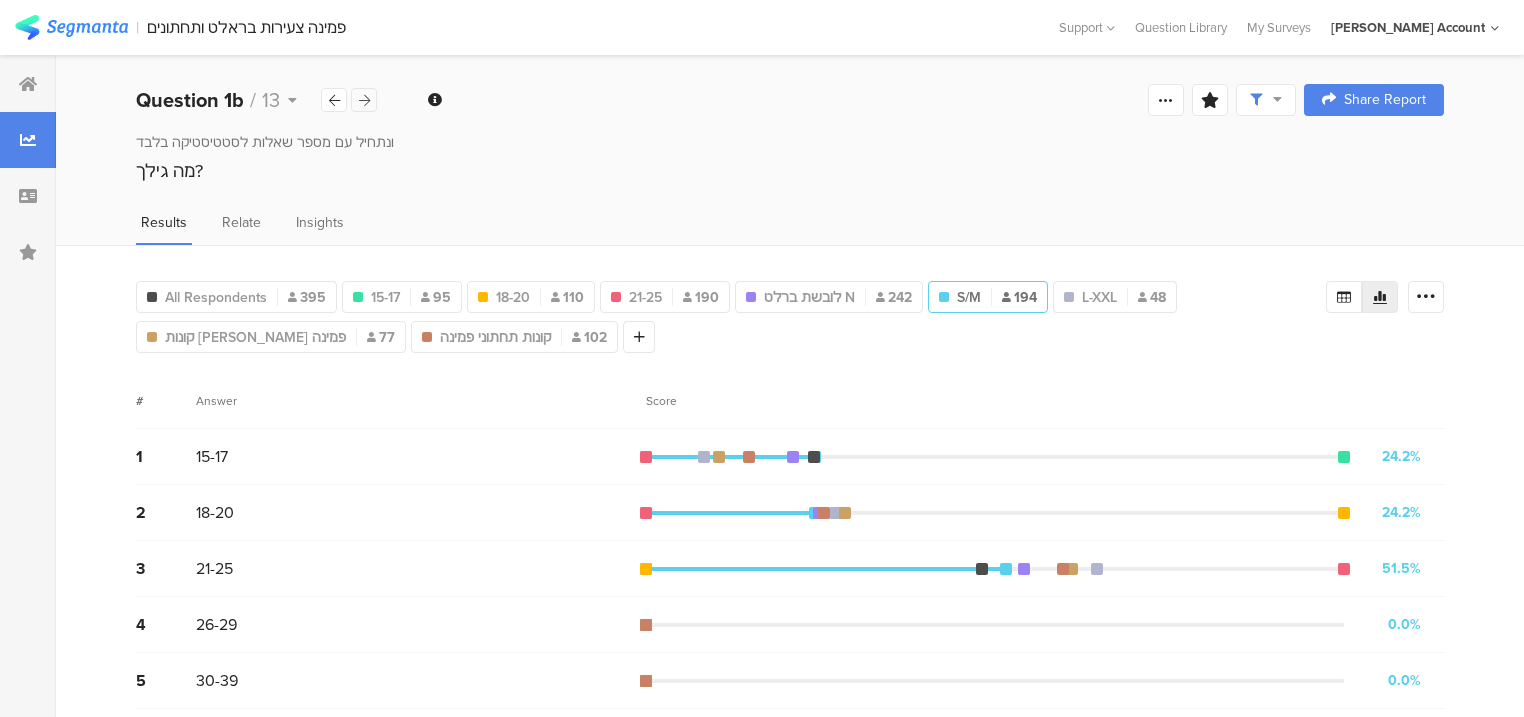 click at bounding box center (364, 100) 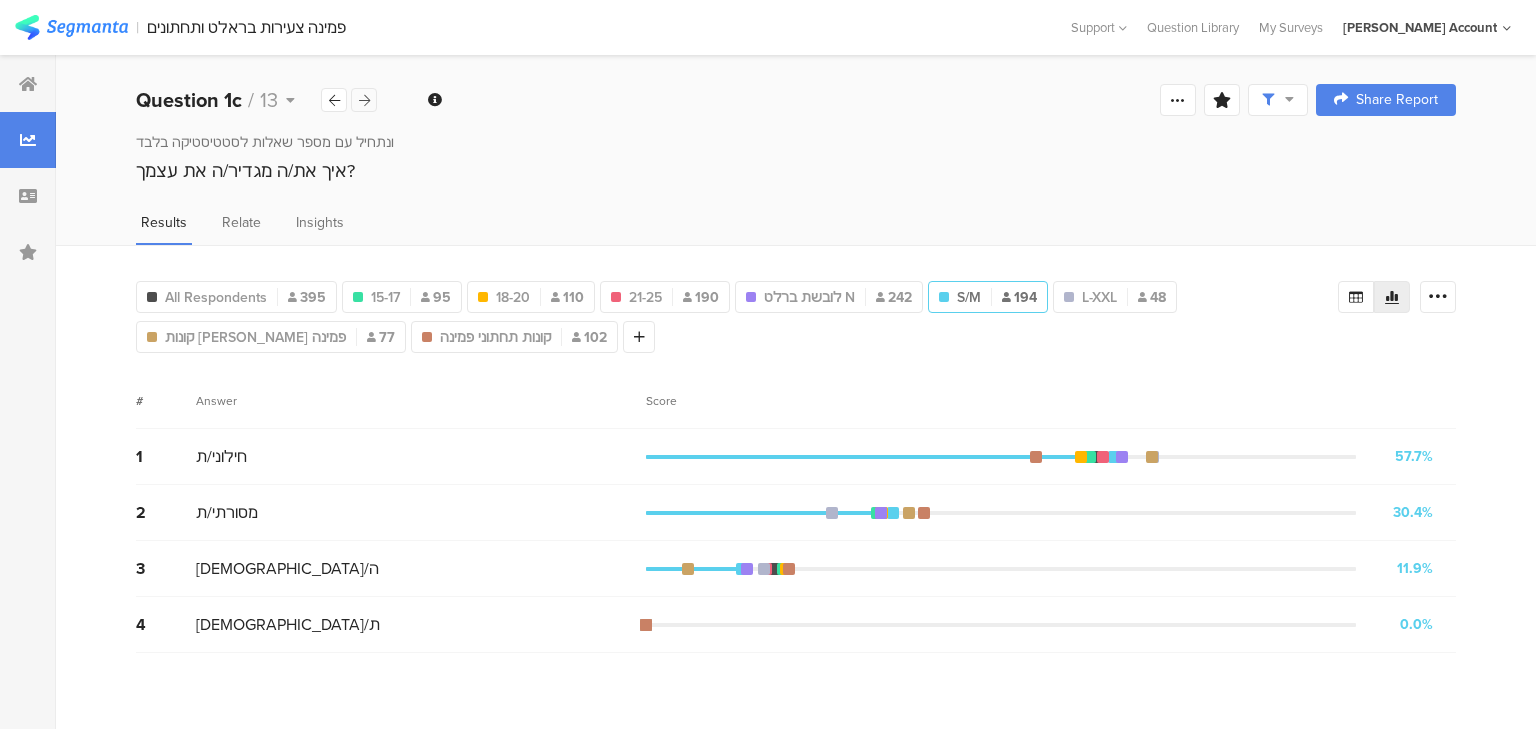 click at bounding box center (364, 100) 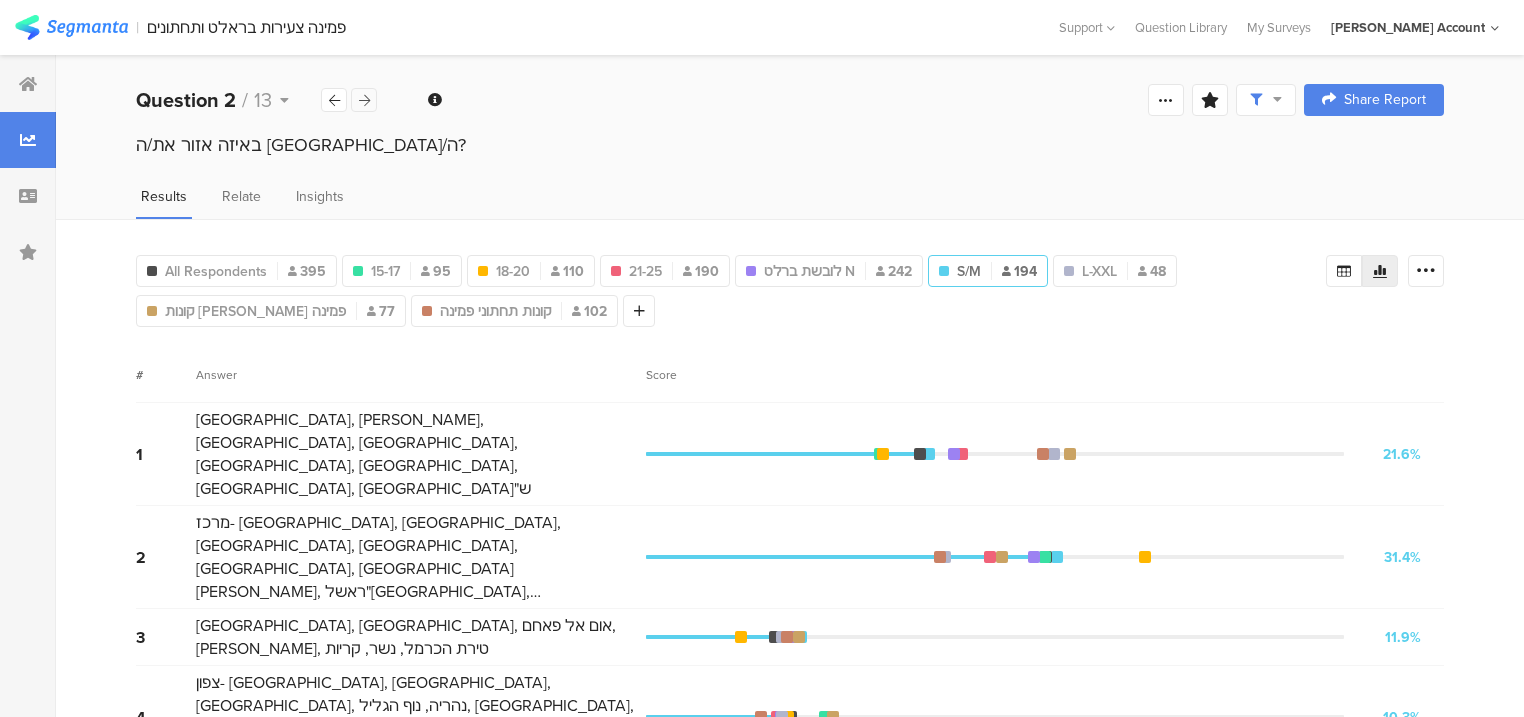 click at bounding box center [364, 100] 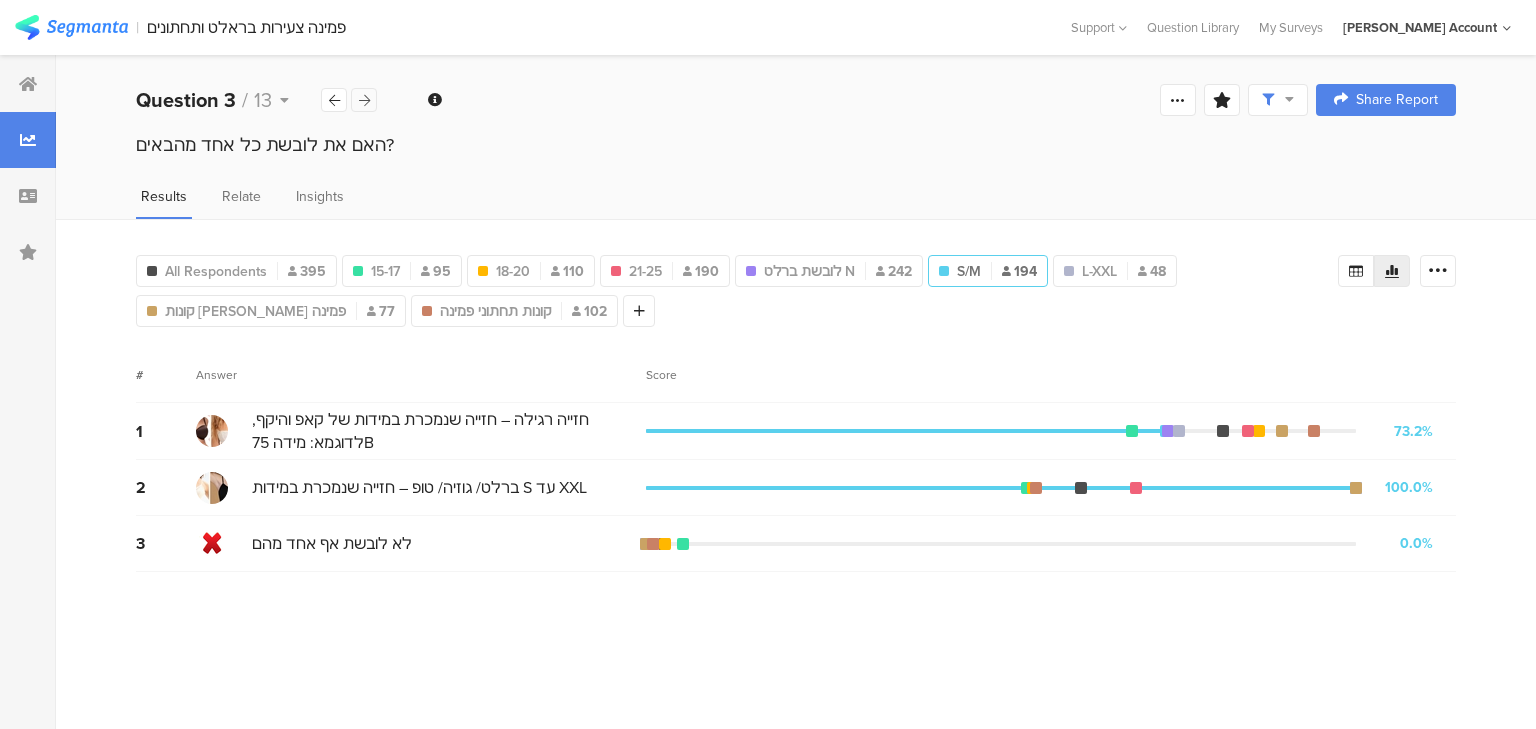 click at bounding box center (364, 100) 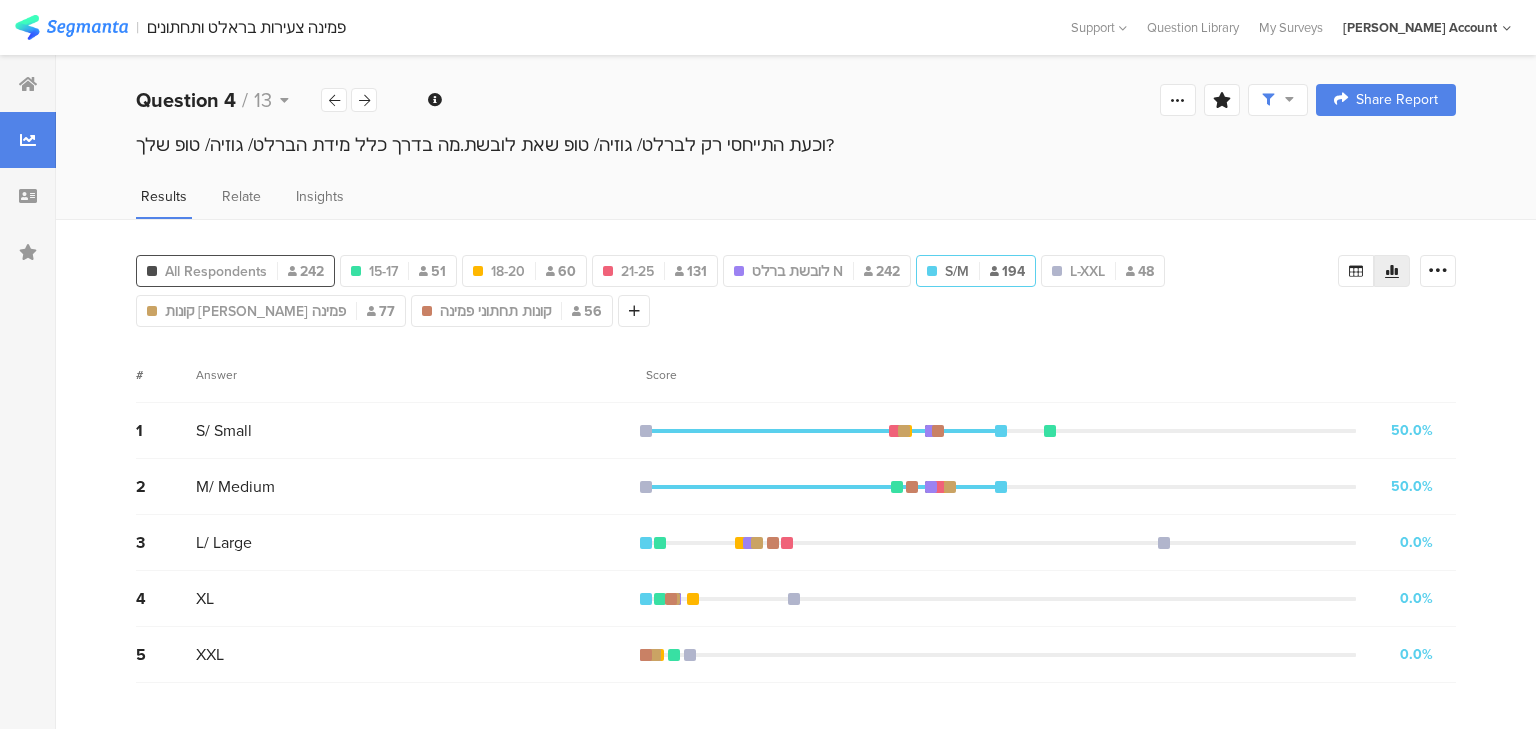 click on "All Respondents       242" at bounding box center [235, 271] 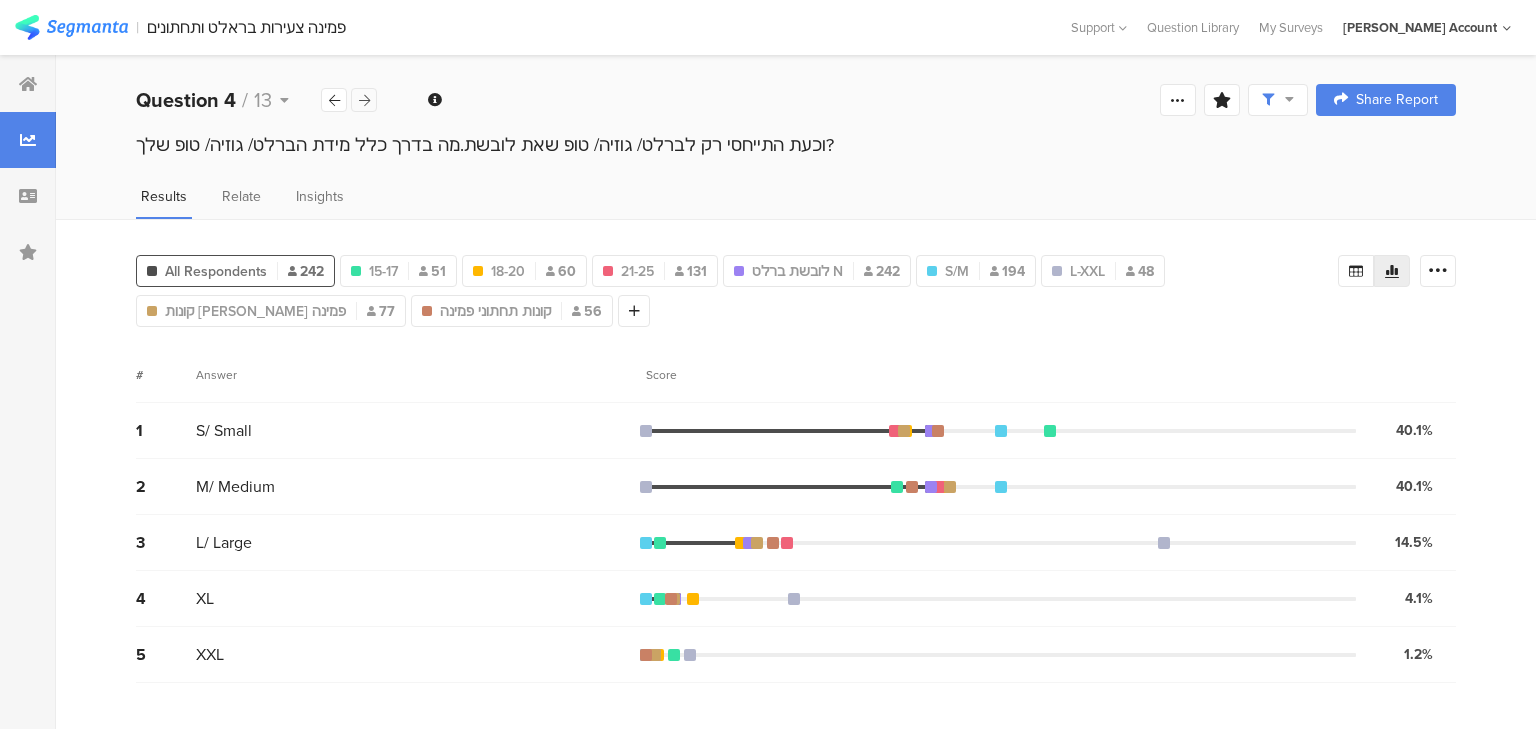 click at bounding box center [364, 100] 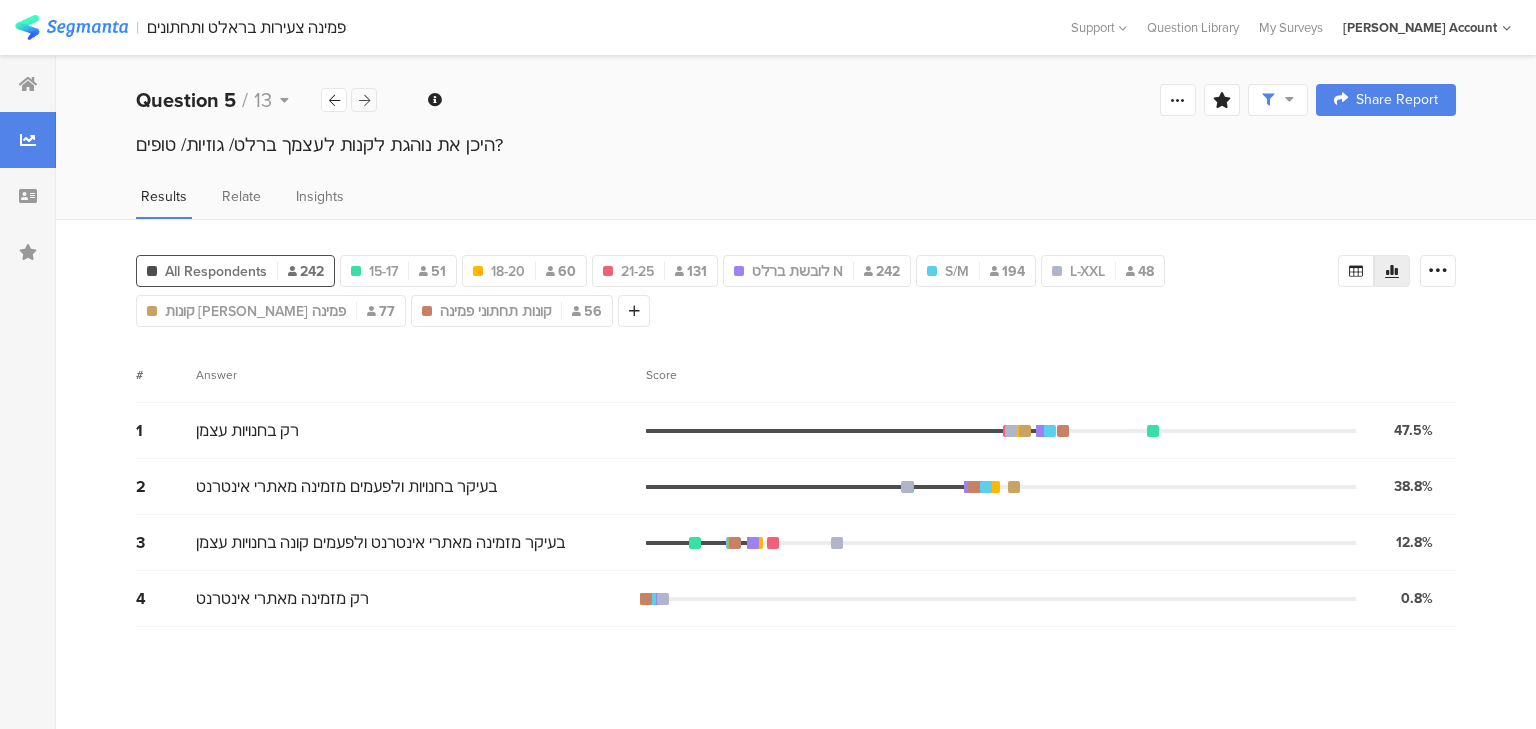 click at bounding box center (364, 100) 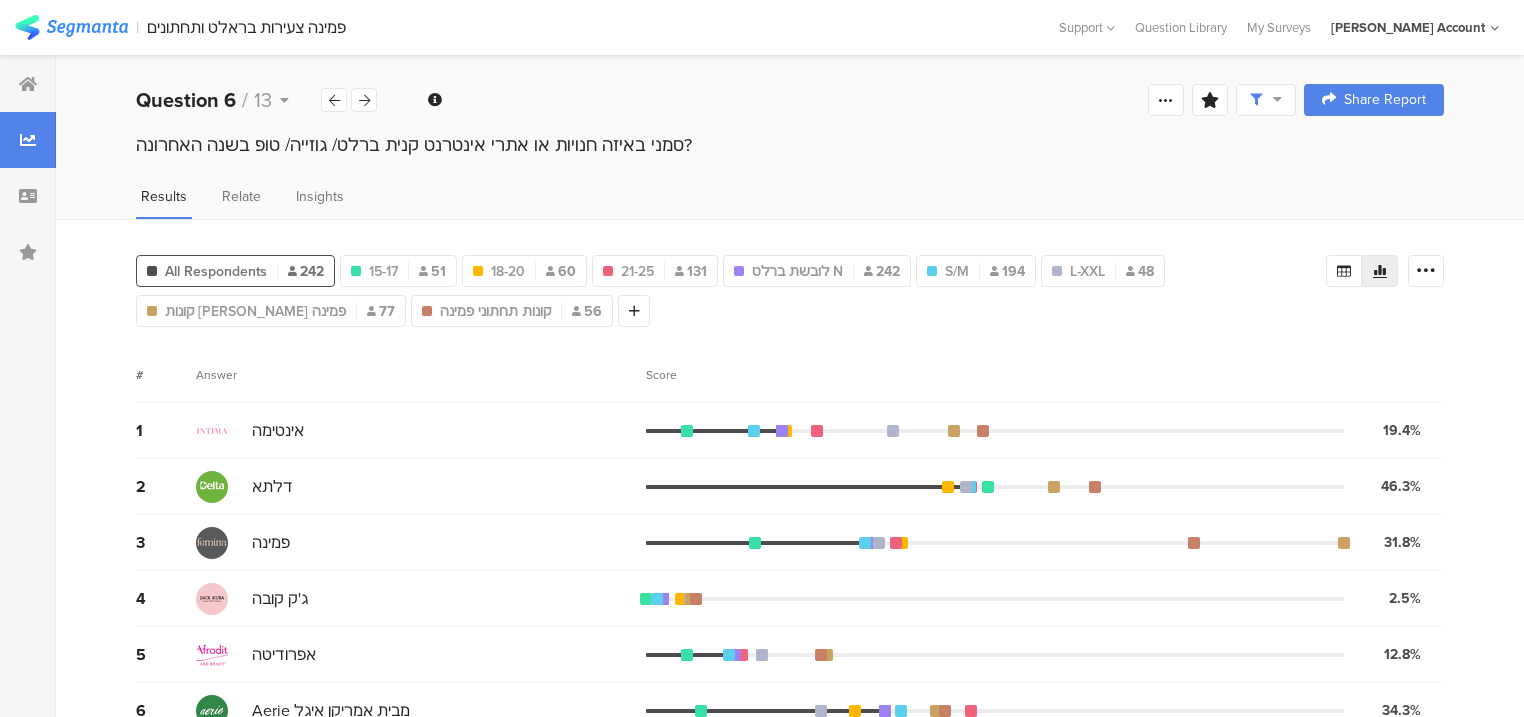 click on "Score" at bounding box center (667, 375) 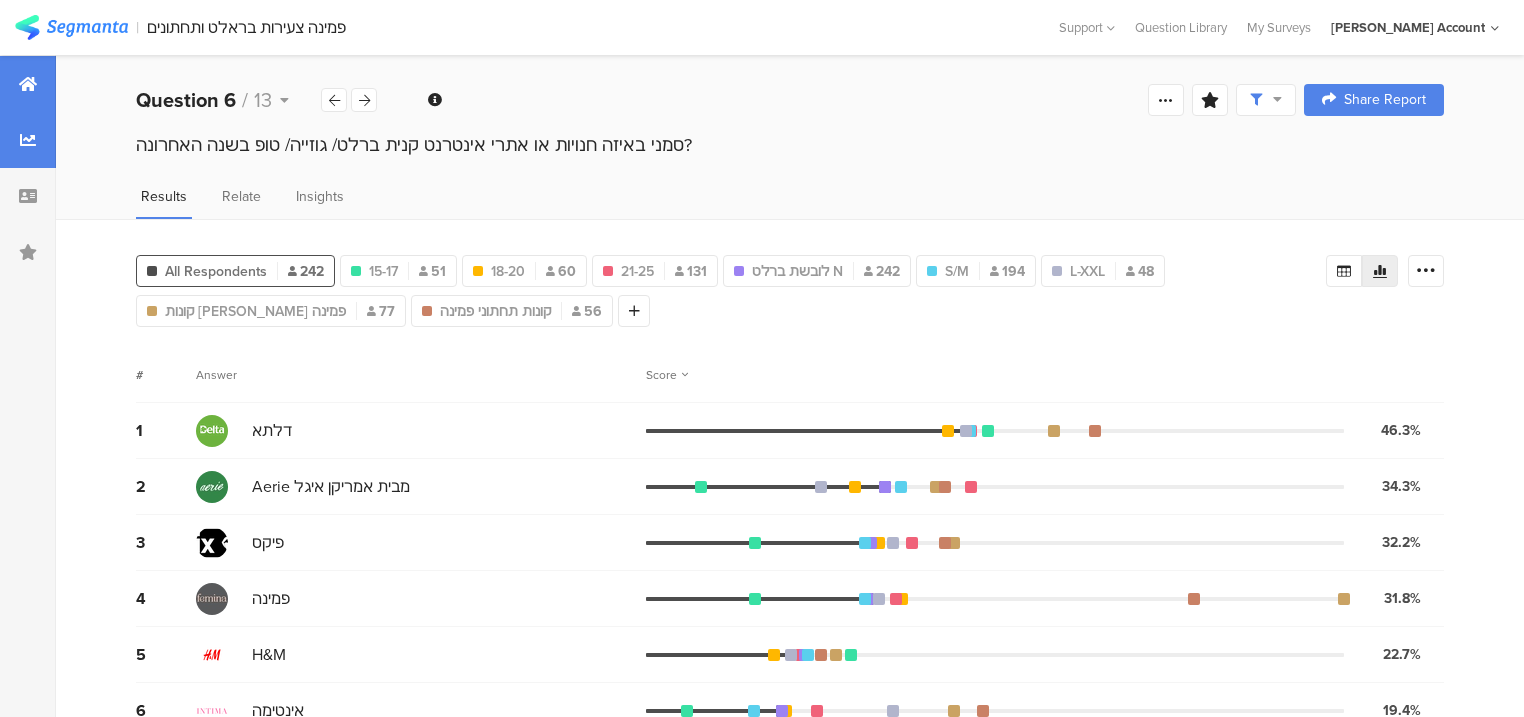 click at bounding box center [28, 84] 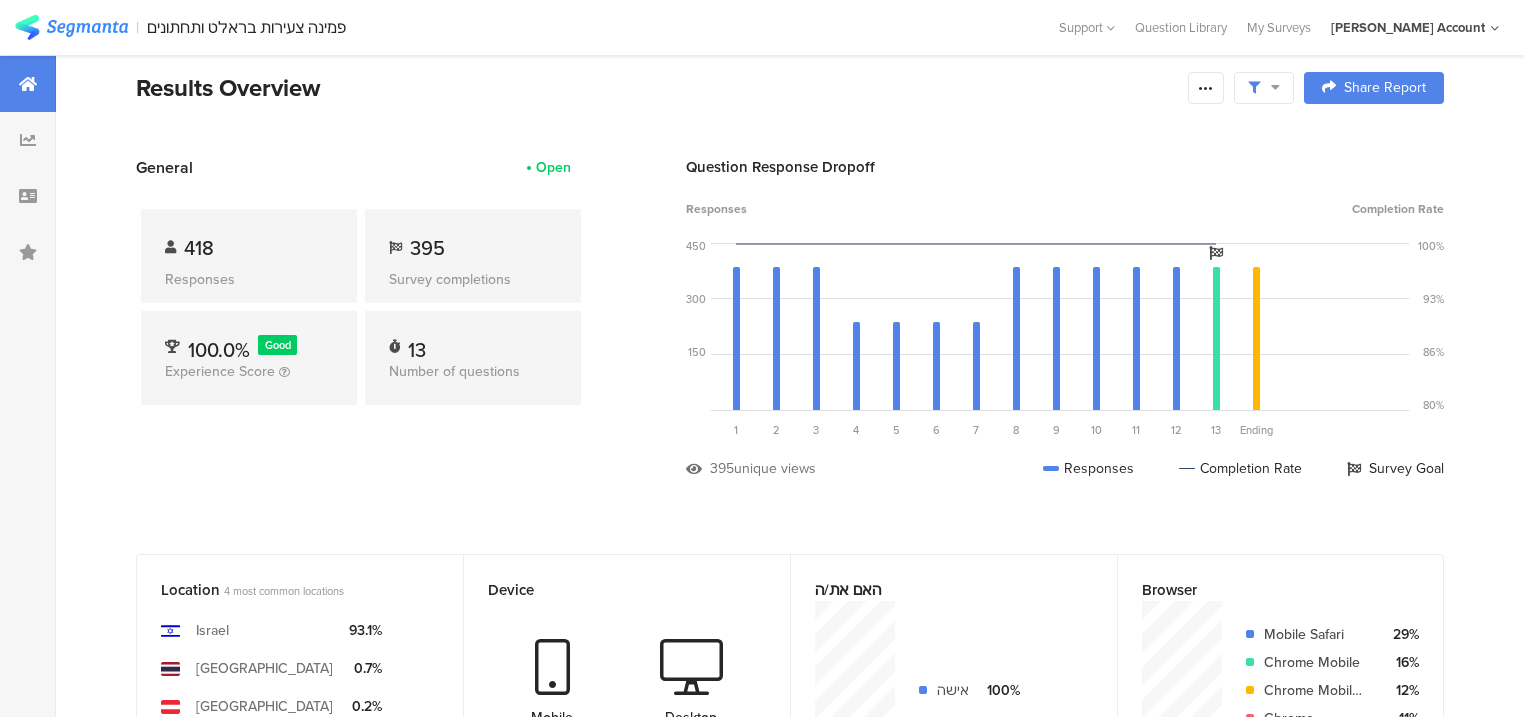 scroll, scrollTop: 0, scrollLeft: 0, axis: both 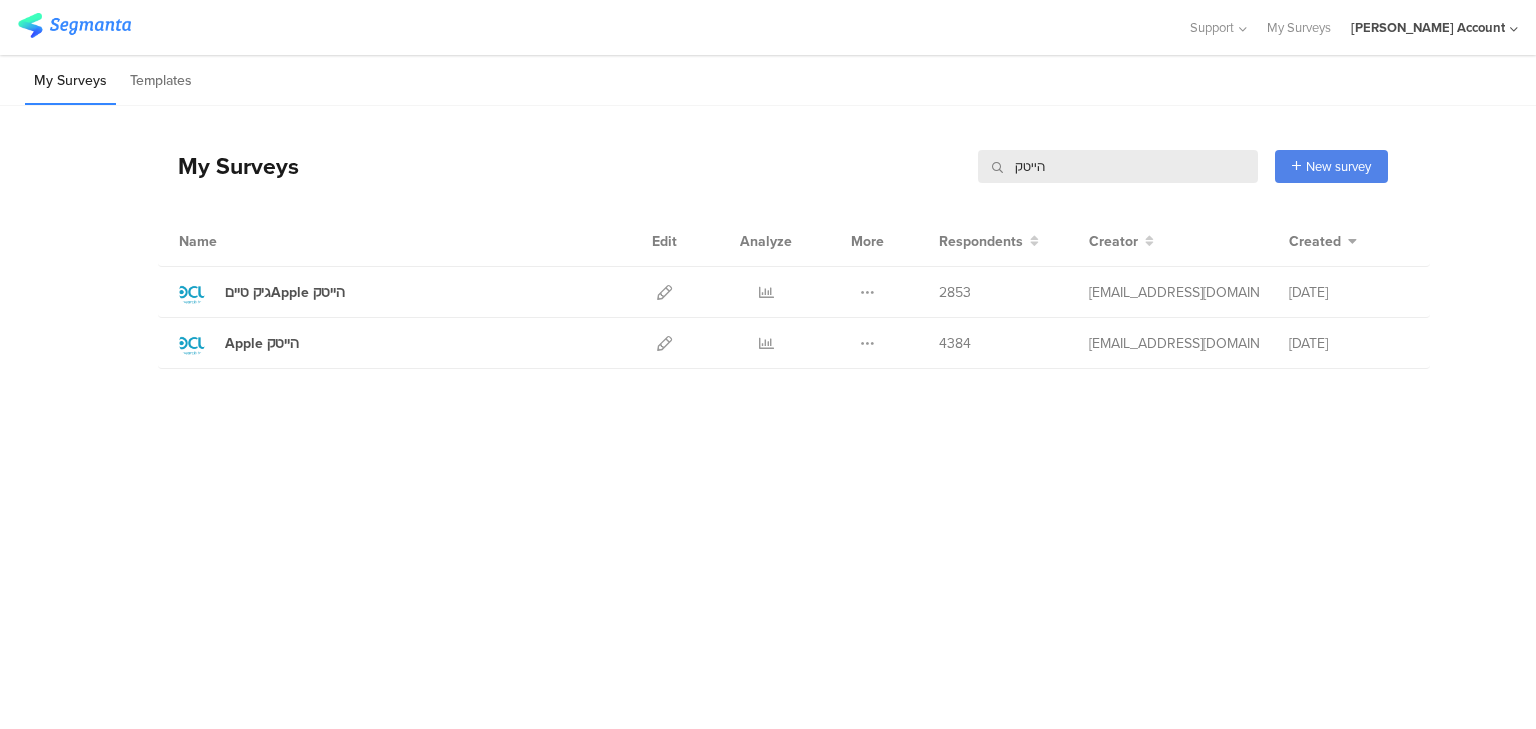 click on "הייטק" at bounding box center (1118, 166) 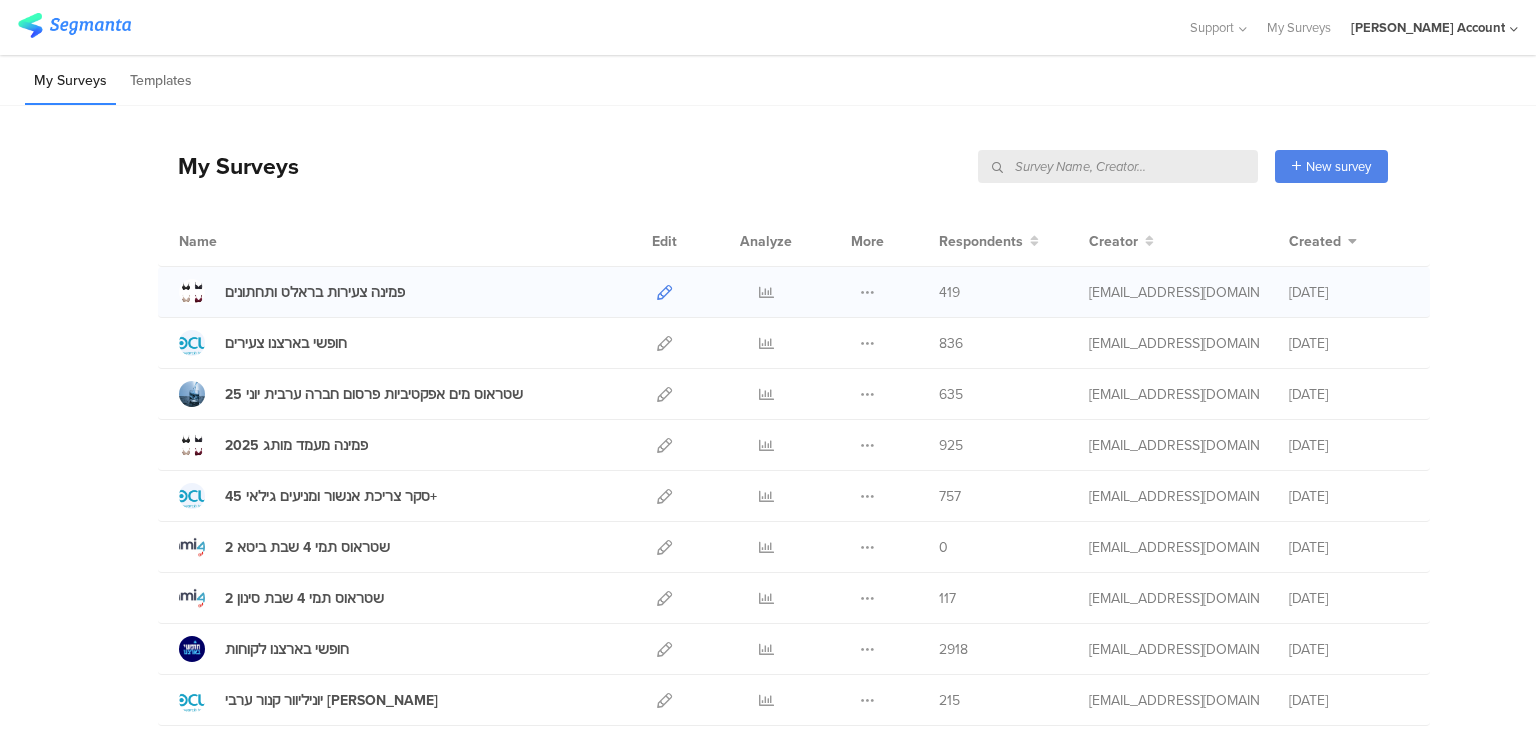 type 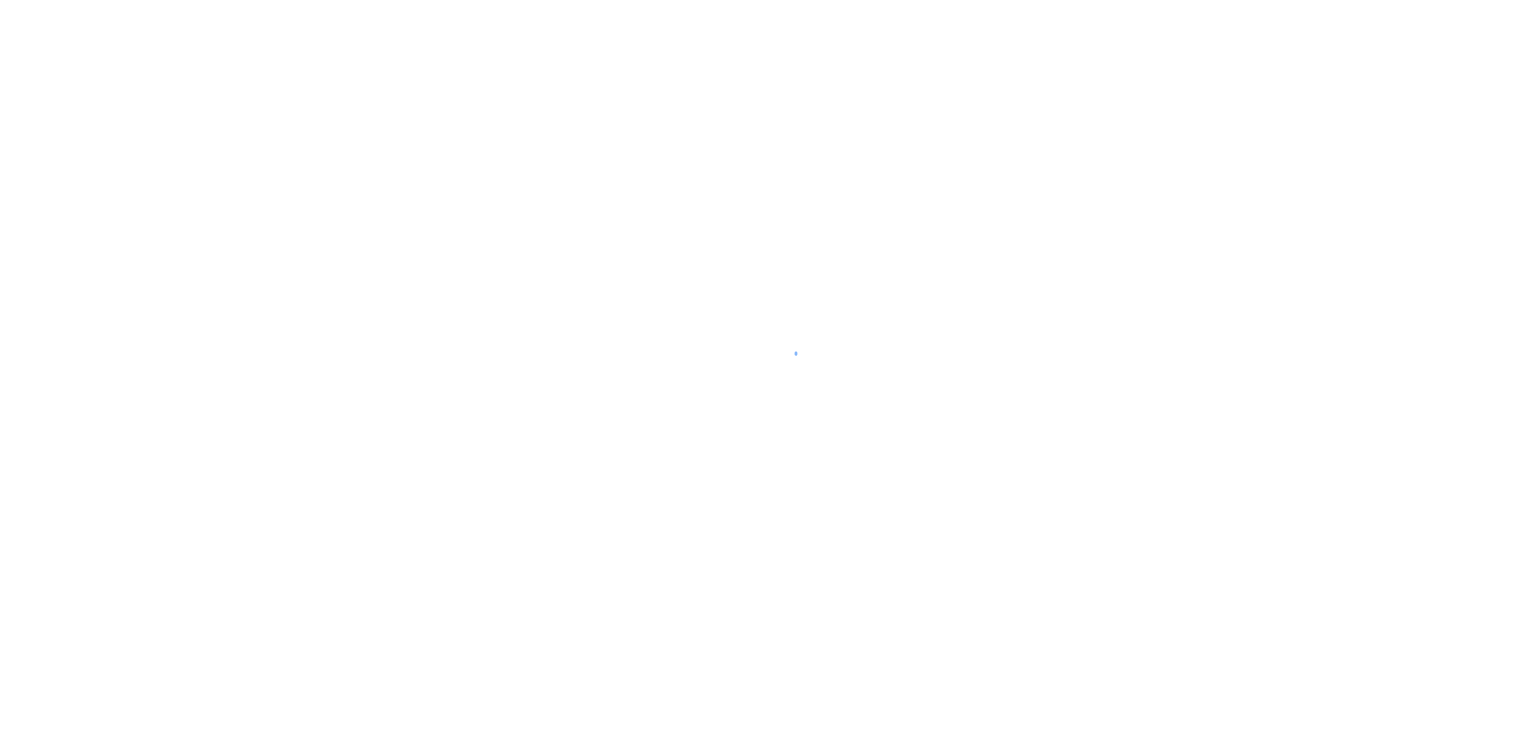 scroll, scrollTop: 0, scrollLeft: 0, axis: both 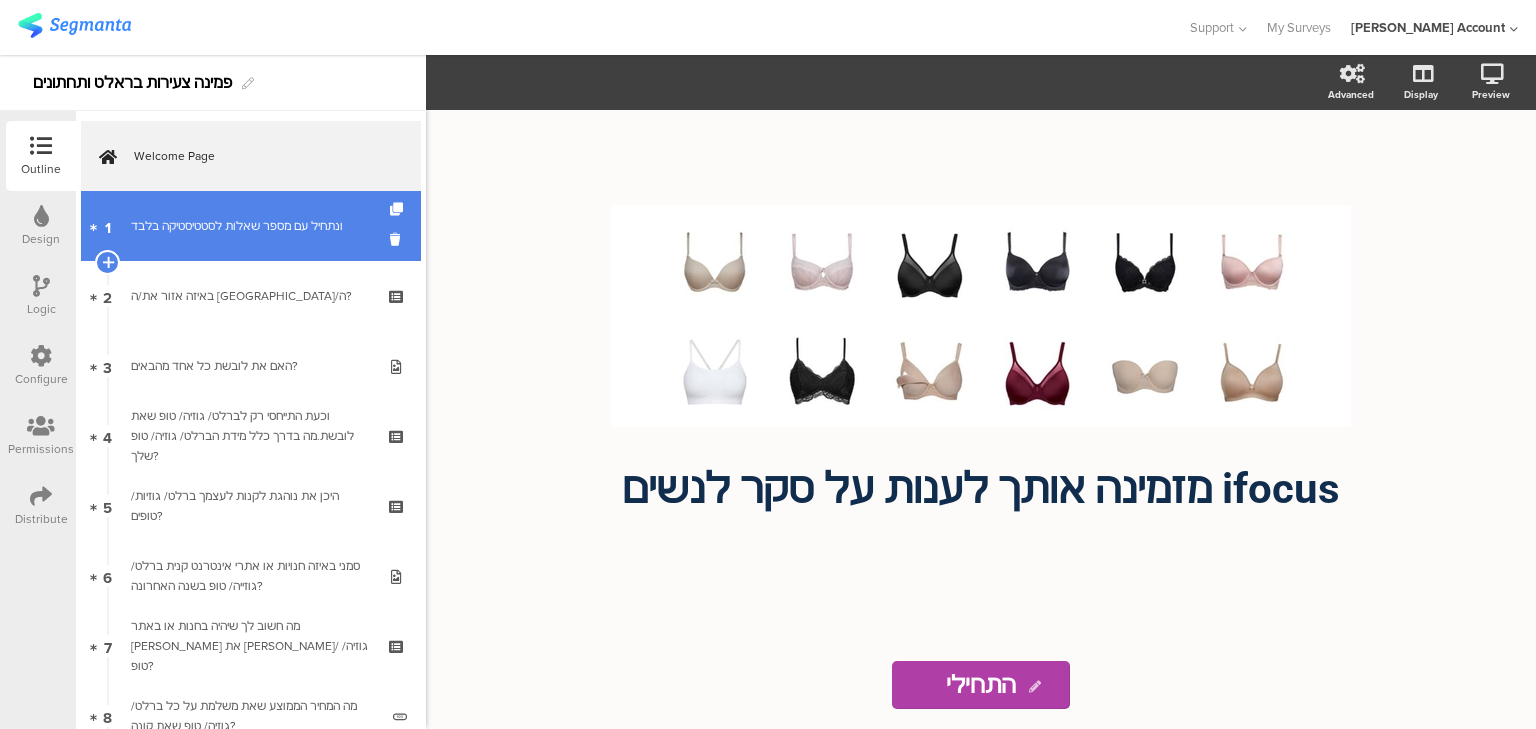 click on "ונתחיל עם מספר שאלות לסטטיסטיקה בלבד﻿﻿" at bounding box center (250, 226) 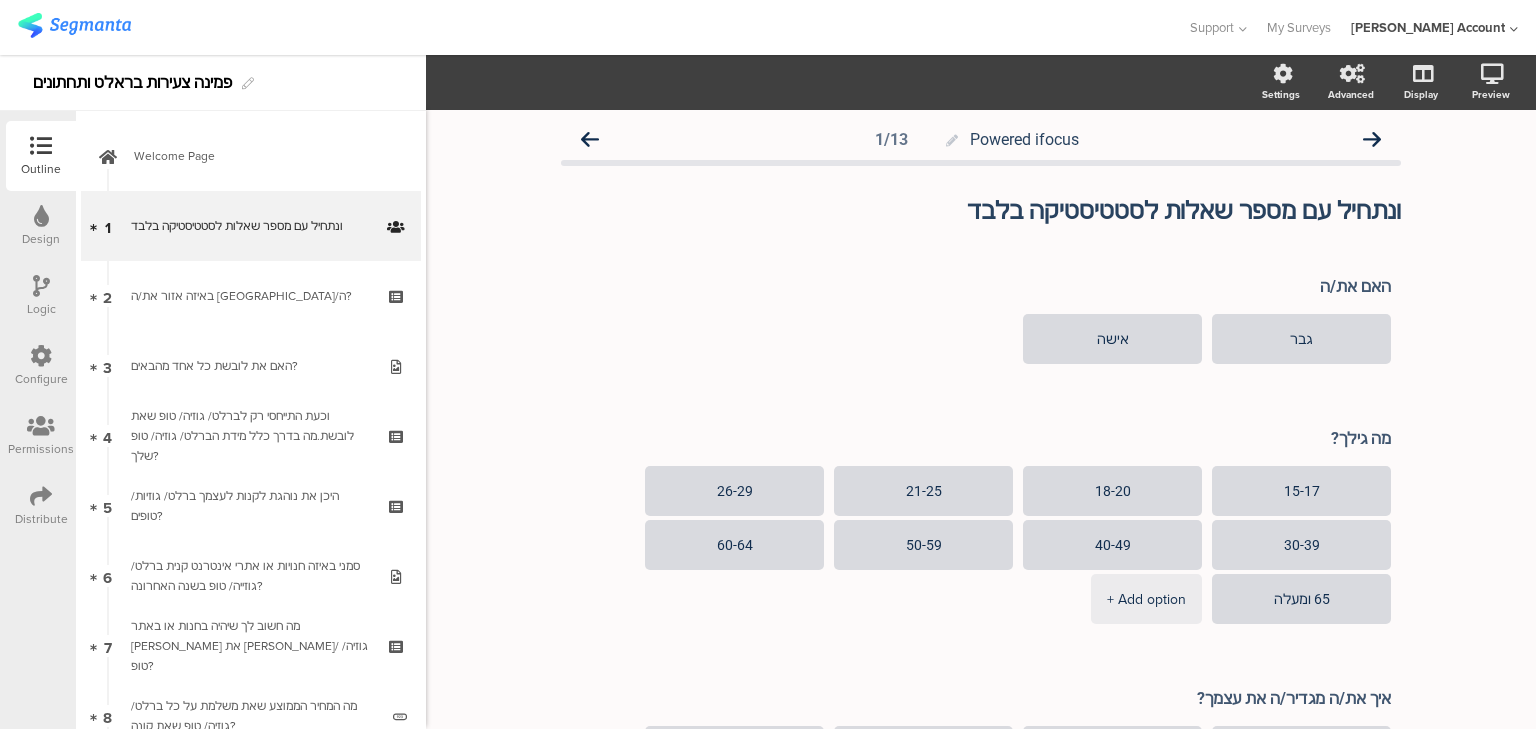 click at bounding box center (41, 286) 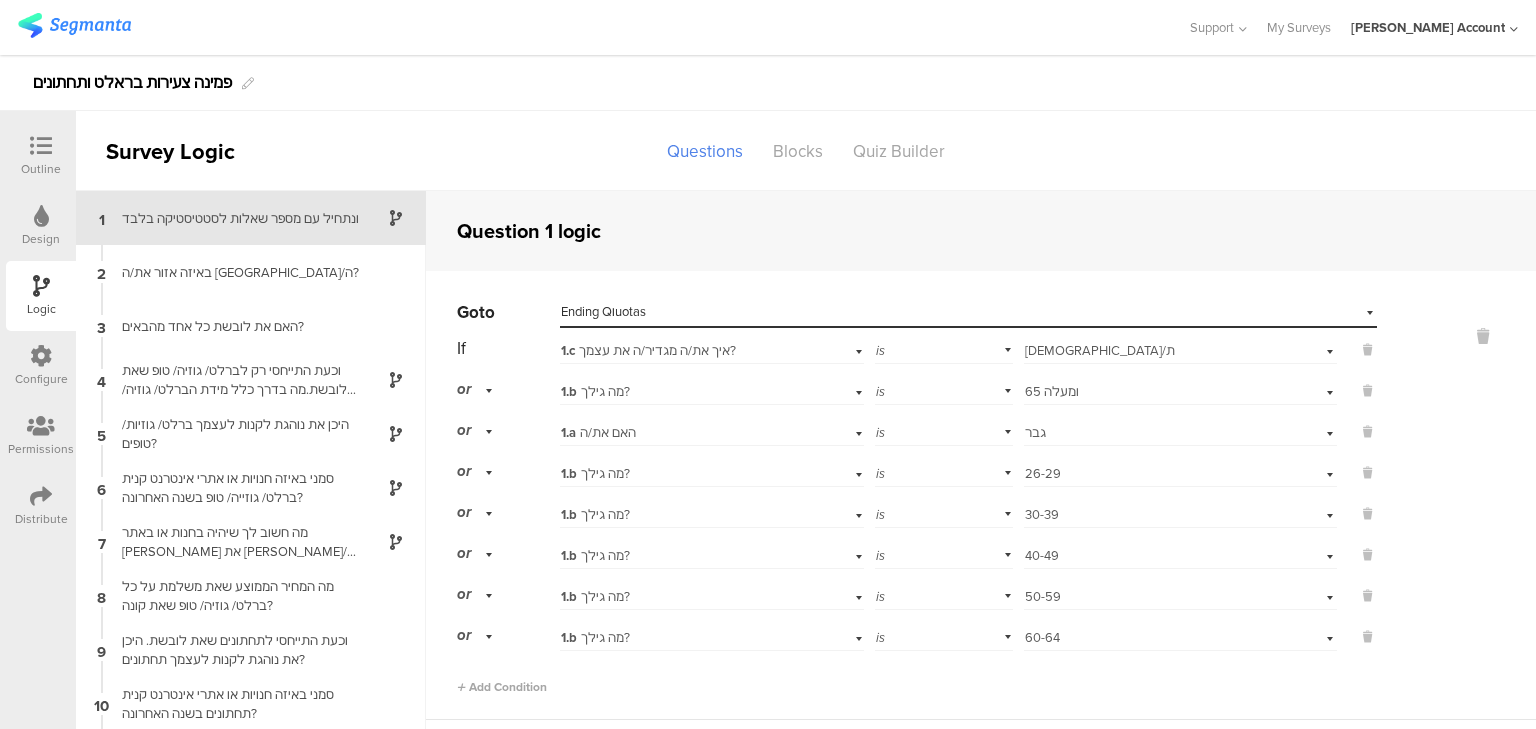 click at bounding box center [41, 146] 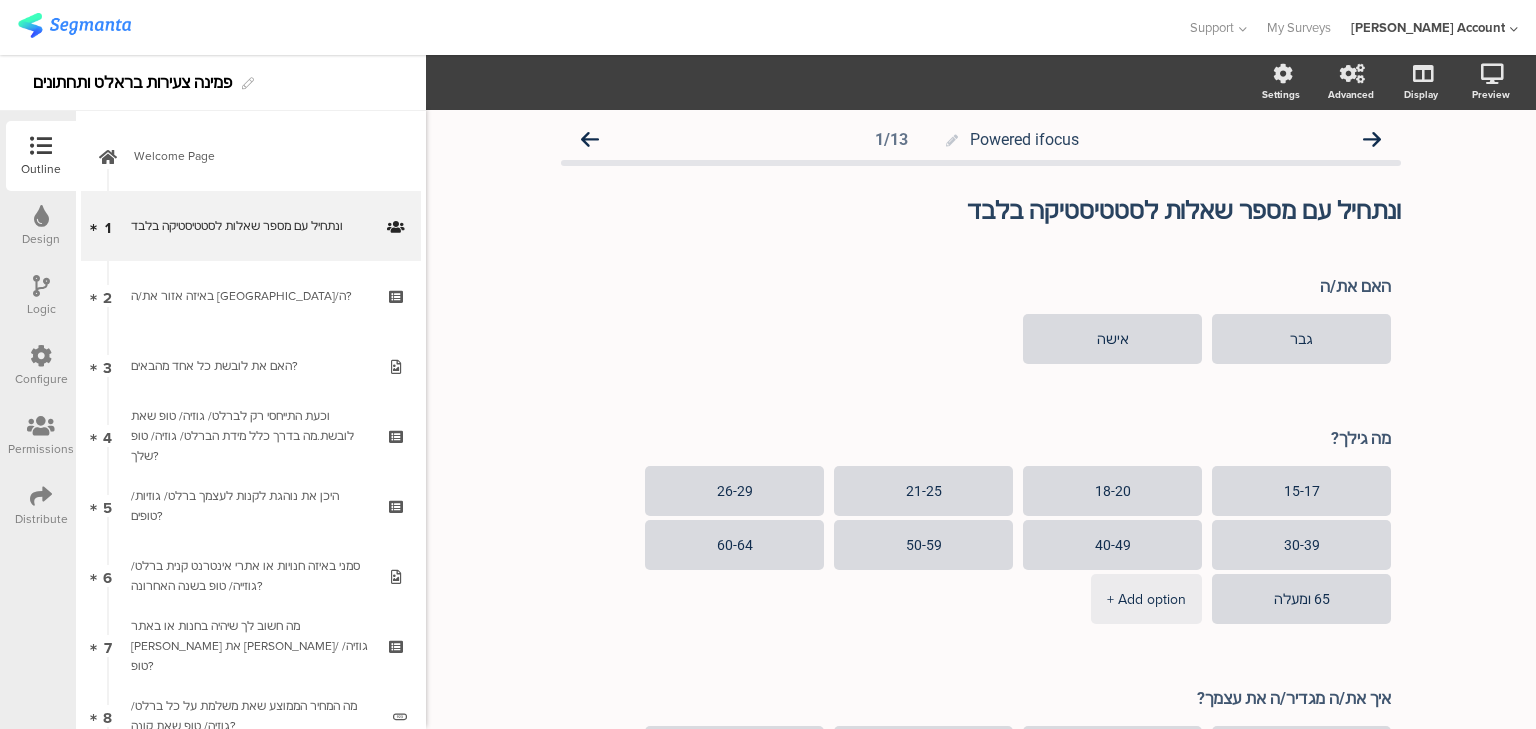 click on "Distribute" at bounding box center (41, 519) 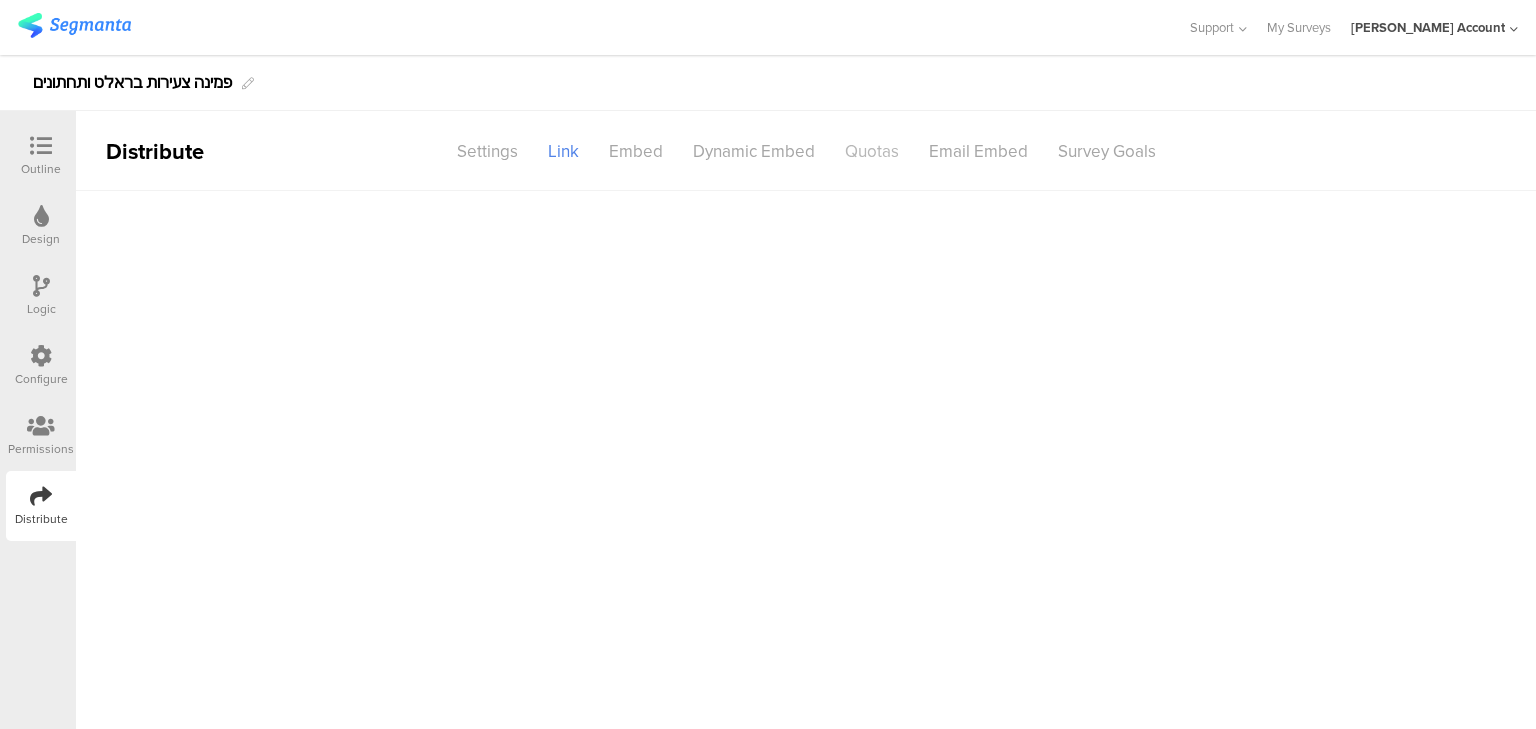 click on "Quotas" at bounding box center [872, 151] 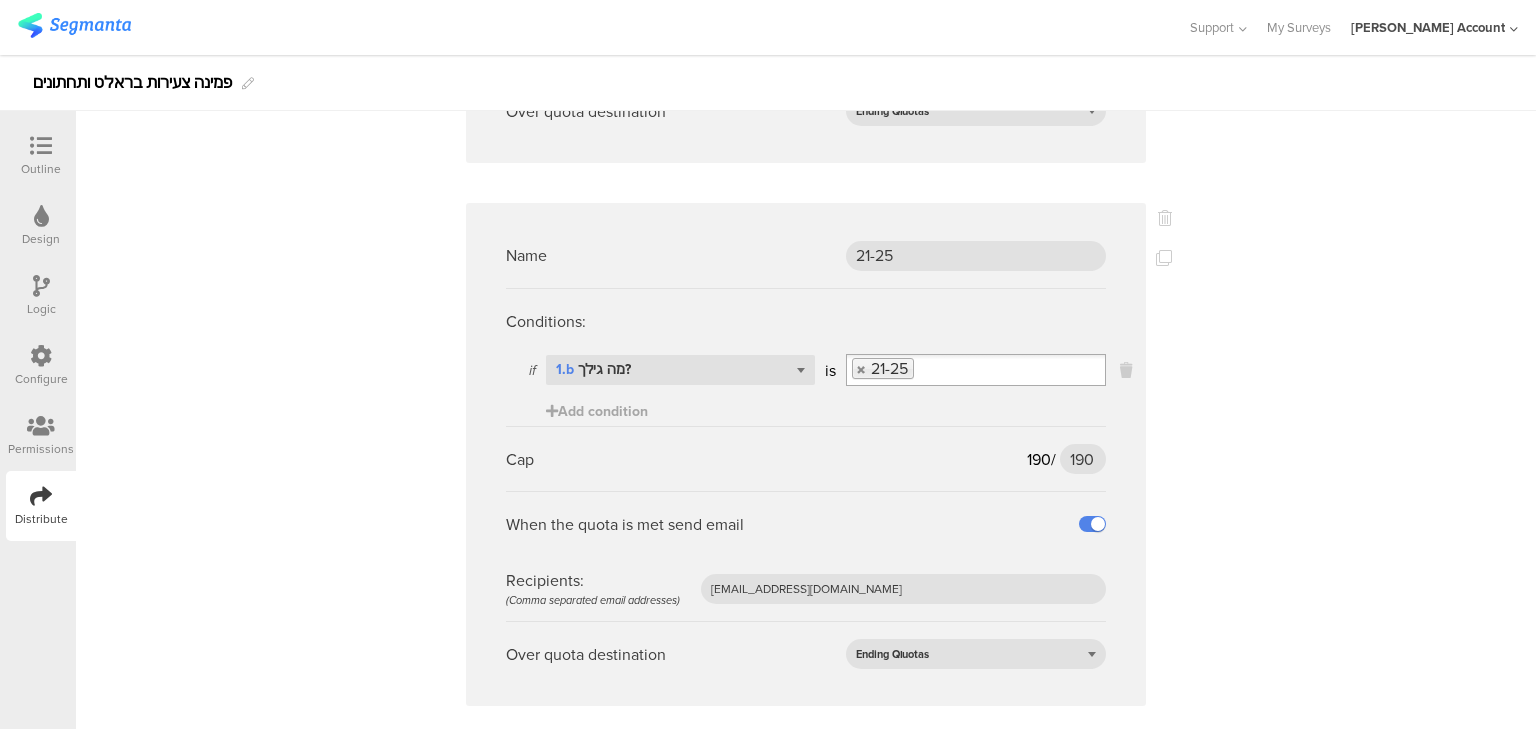 scroll, scrollTop: 2259, scrollLeft: 0, axis: vertical 